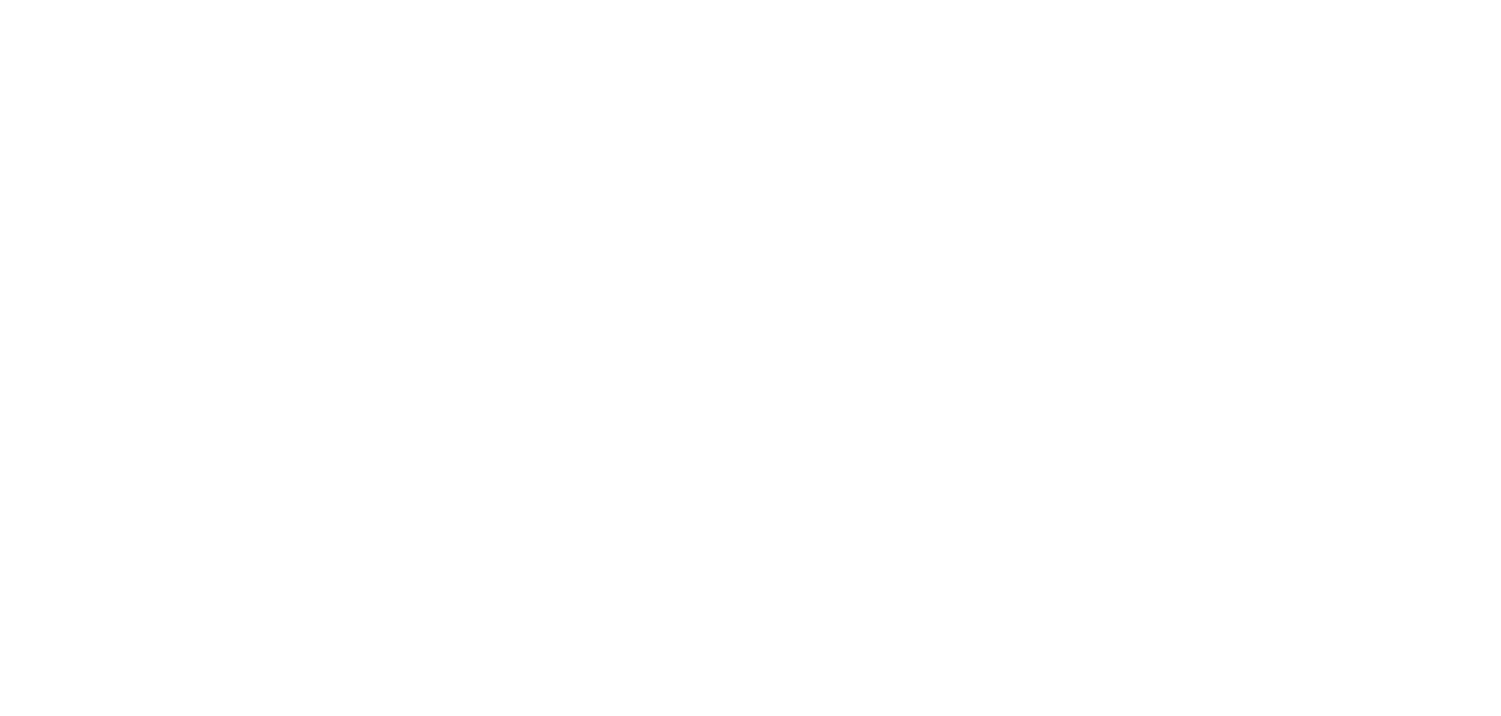 scroll, scrollTop: 0, scrollLeft: 0, axis: both 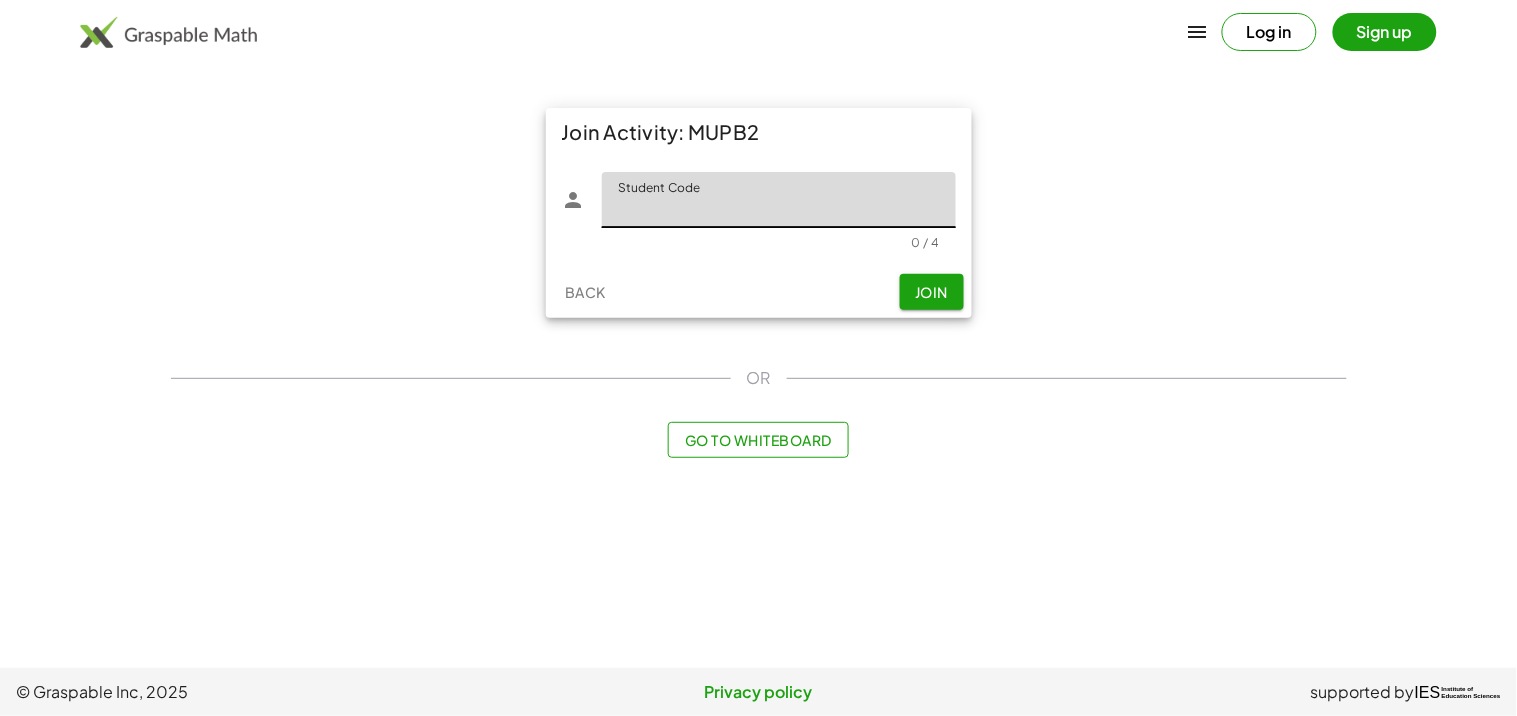 click on "Student Code" 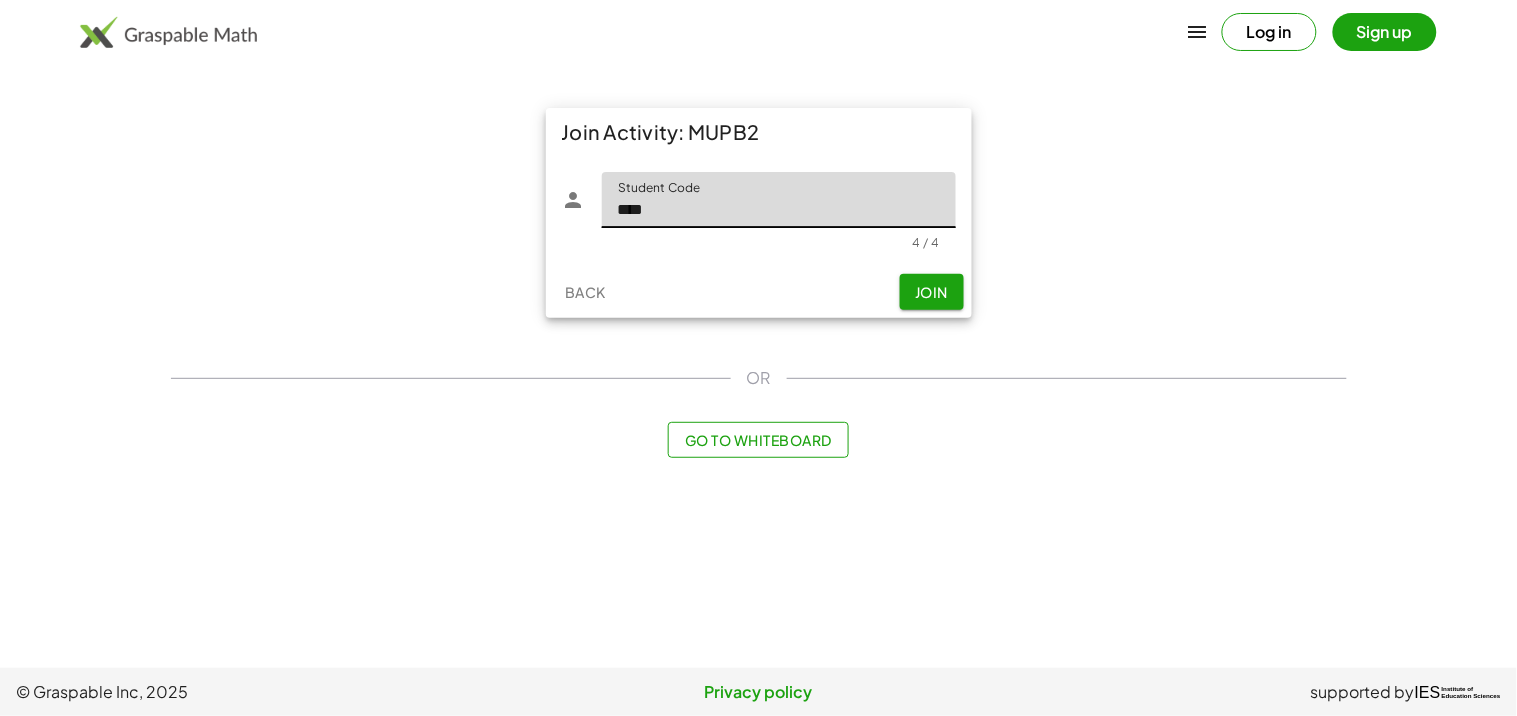 click on "Join" 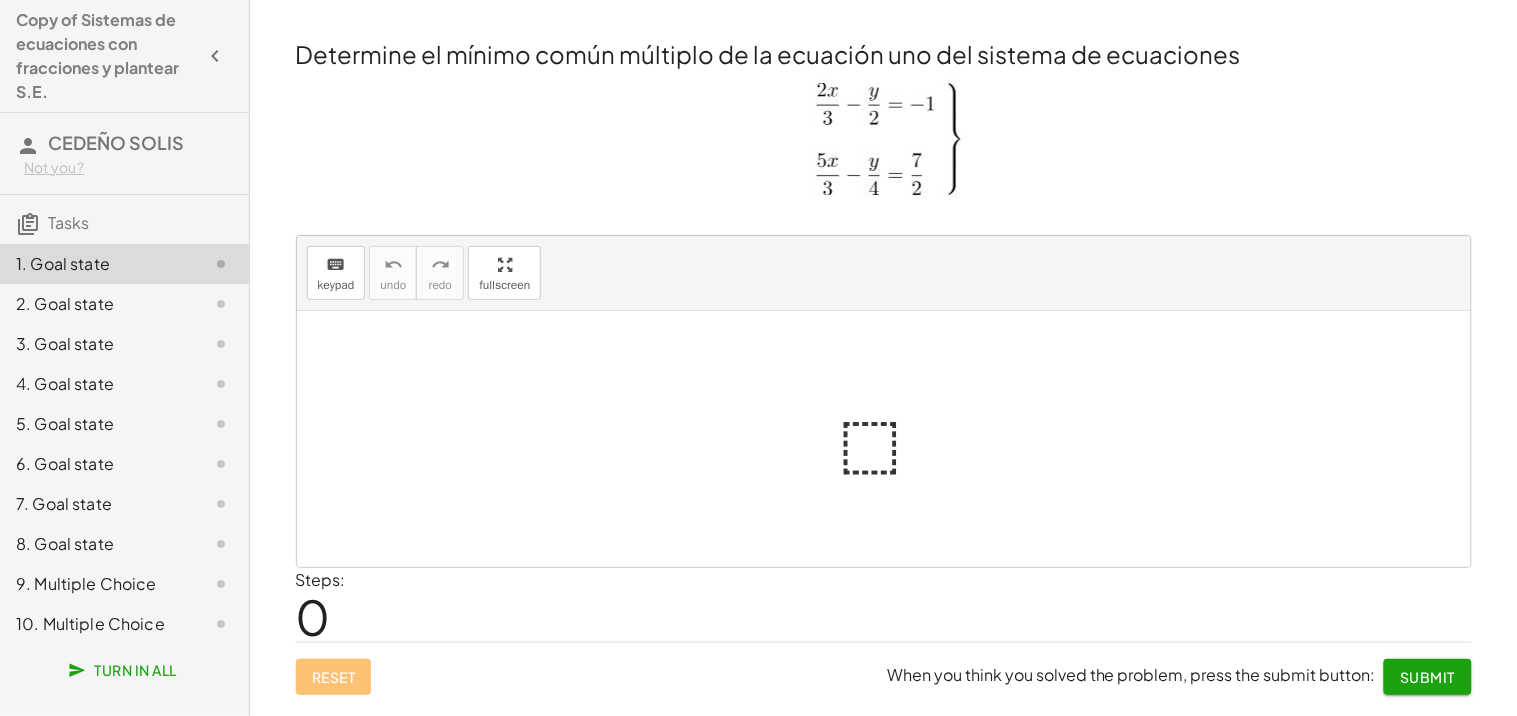 click at bounding box center (892, 439) 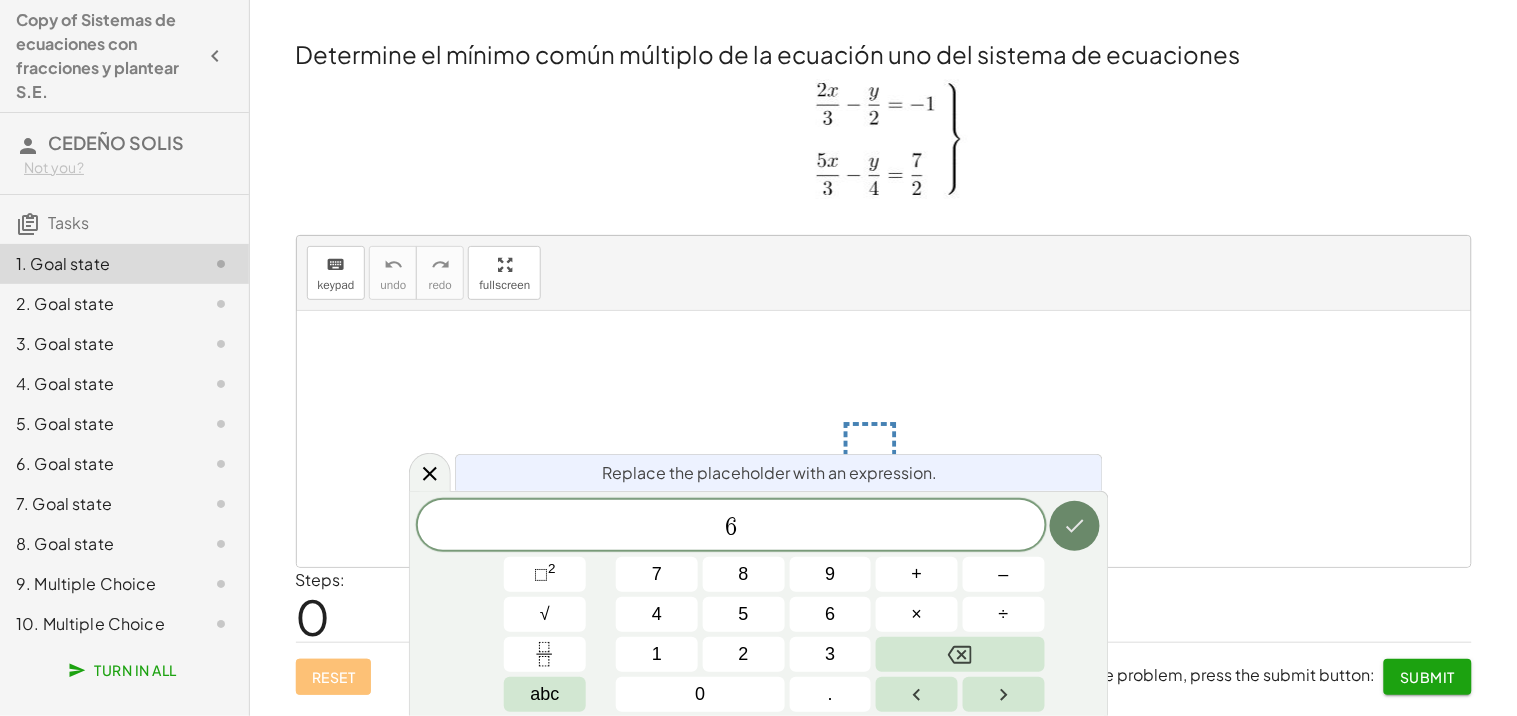 click 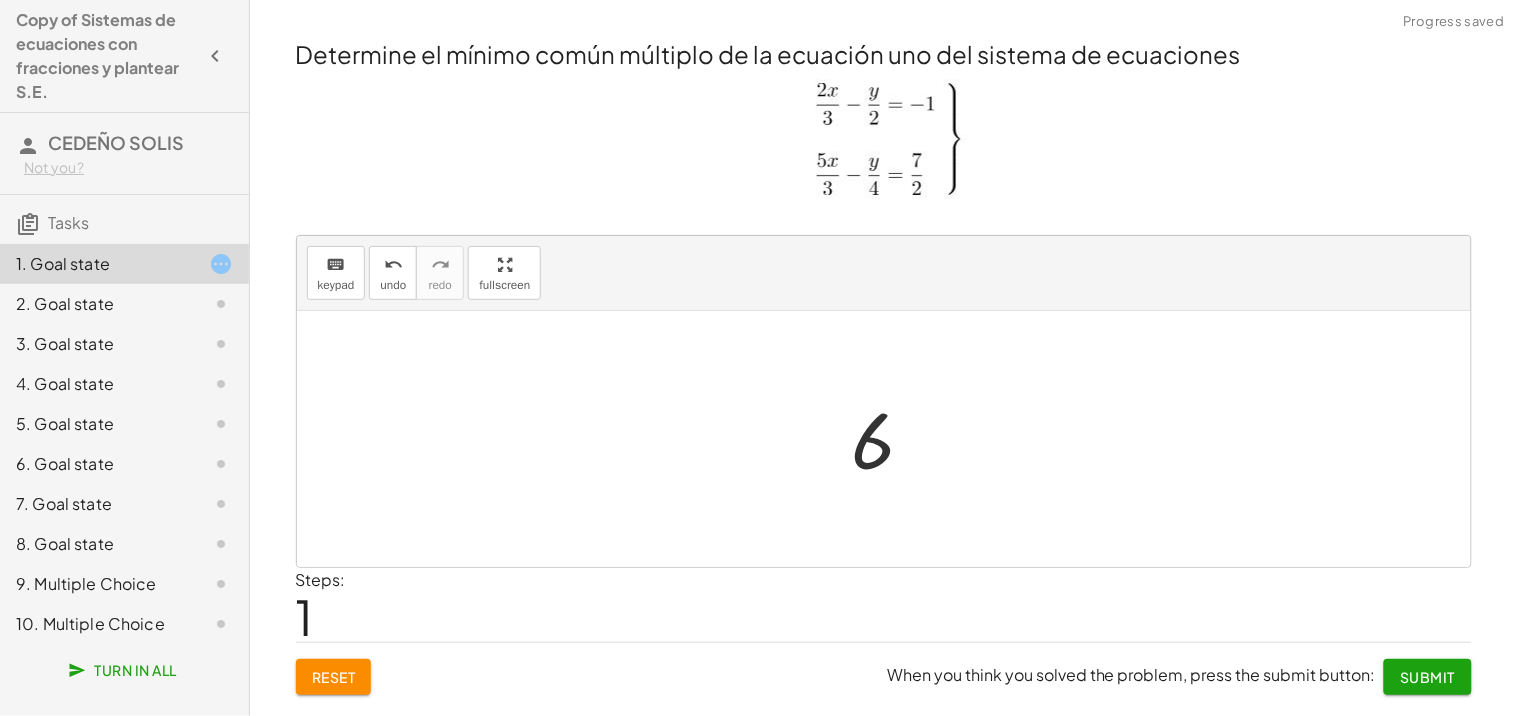 click on "Submit" 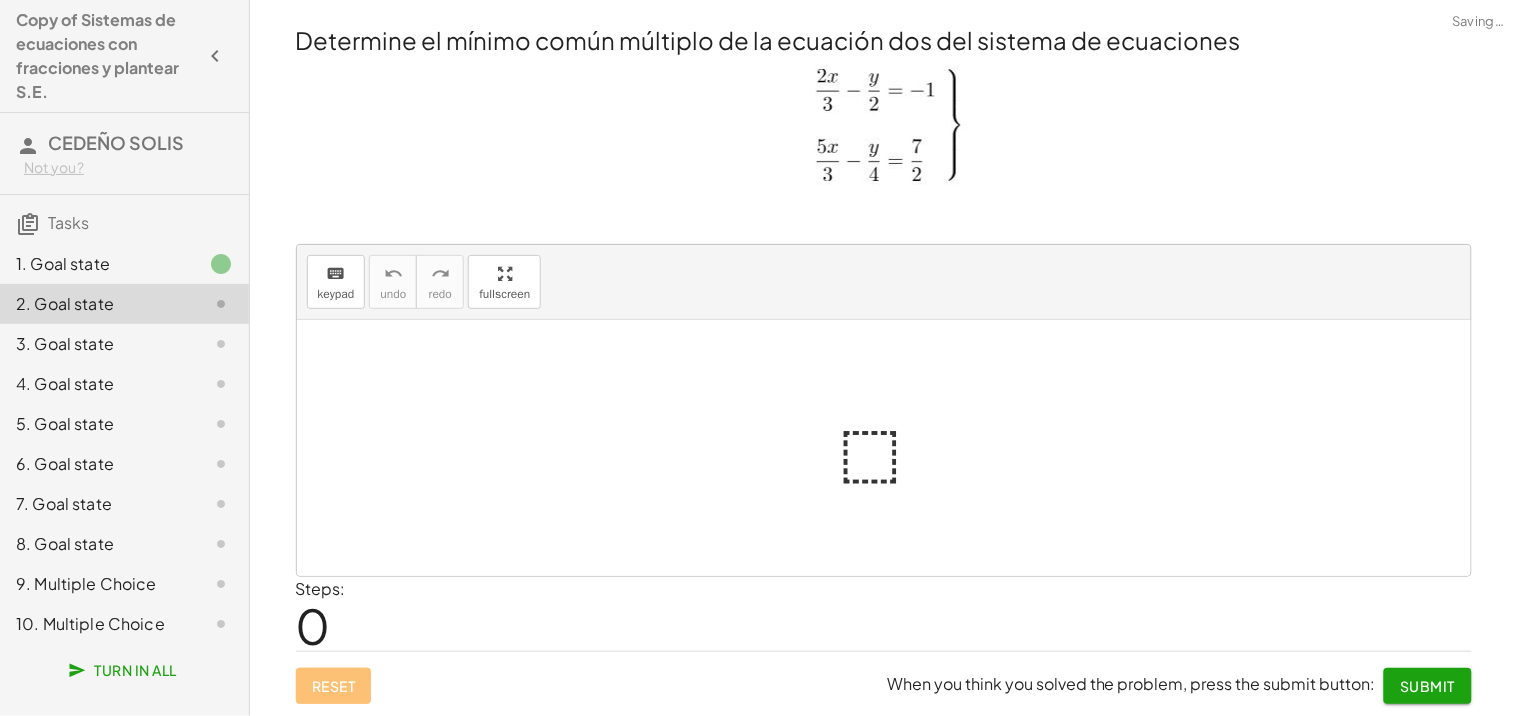 click on "1. Goal state" 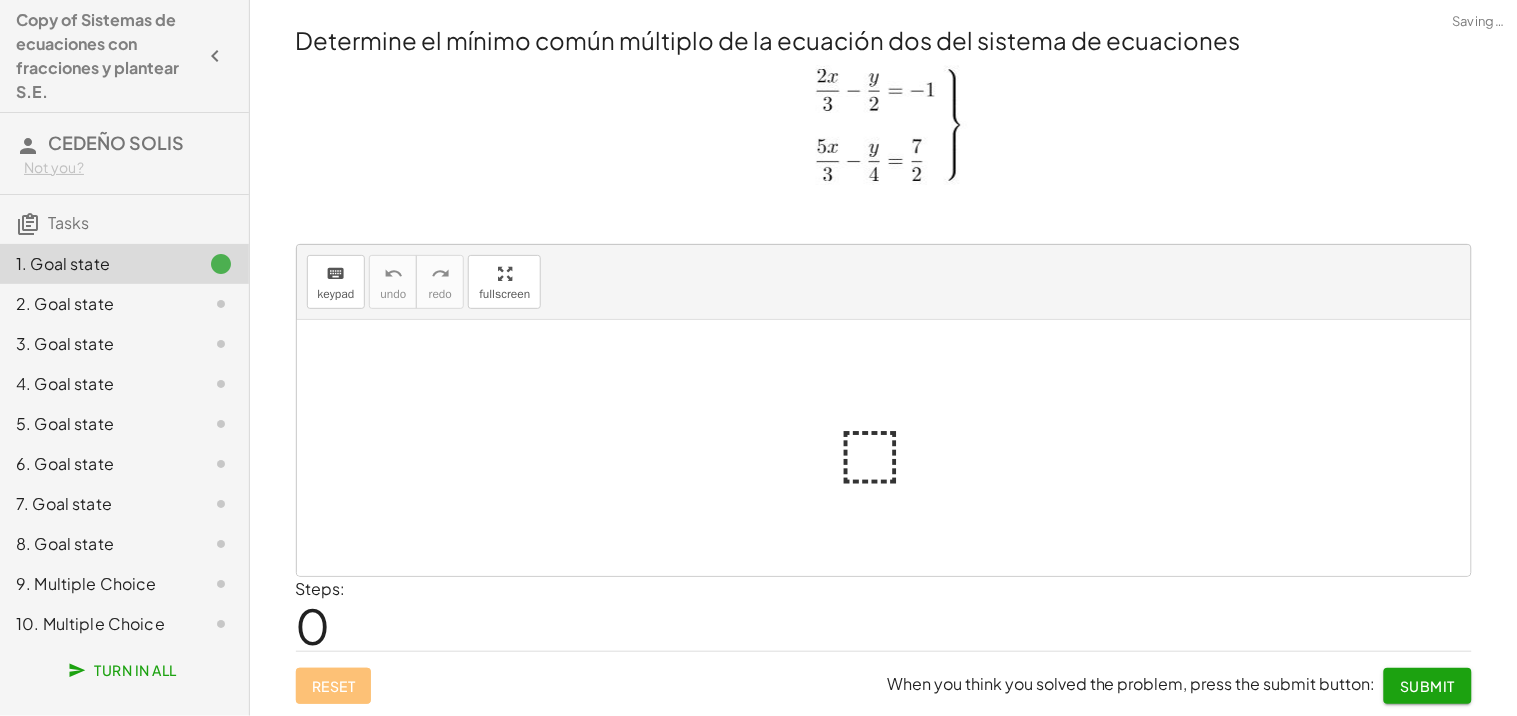 click on "2. Goal state" 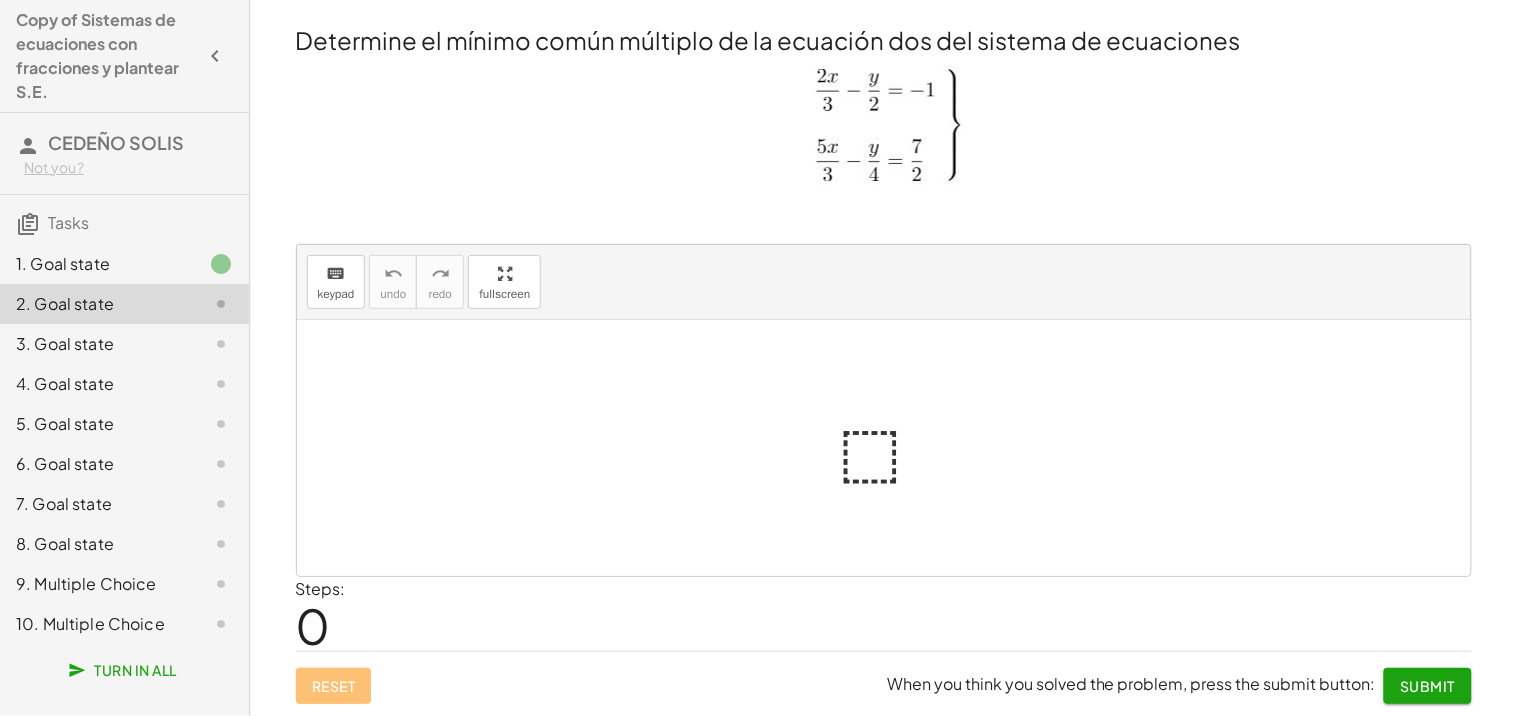 click at bounding box center (892, 448) 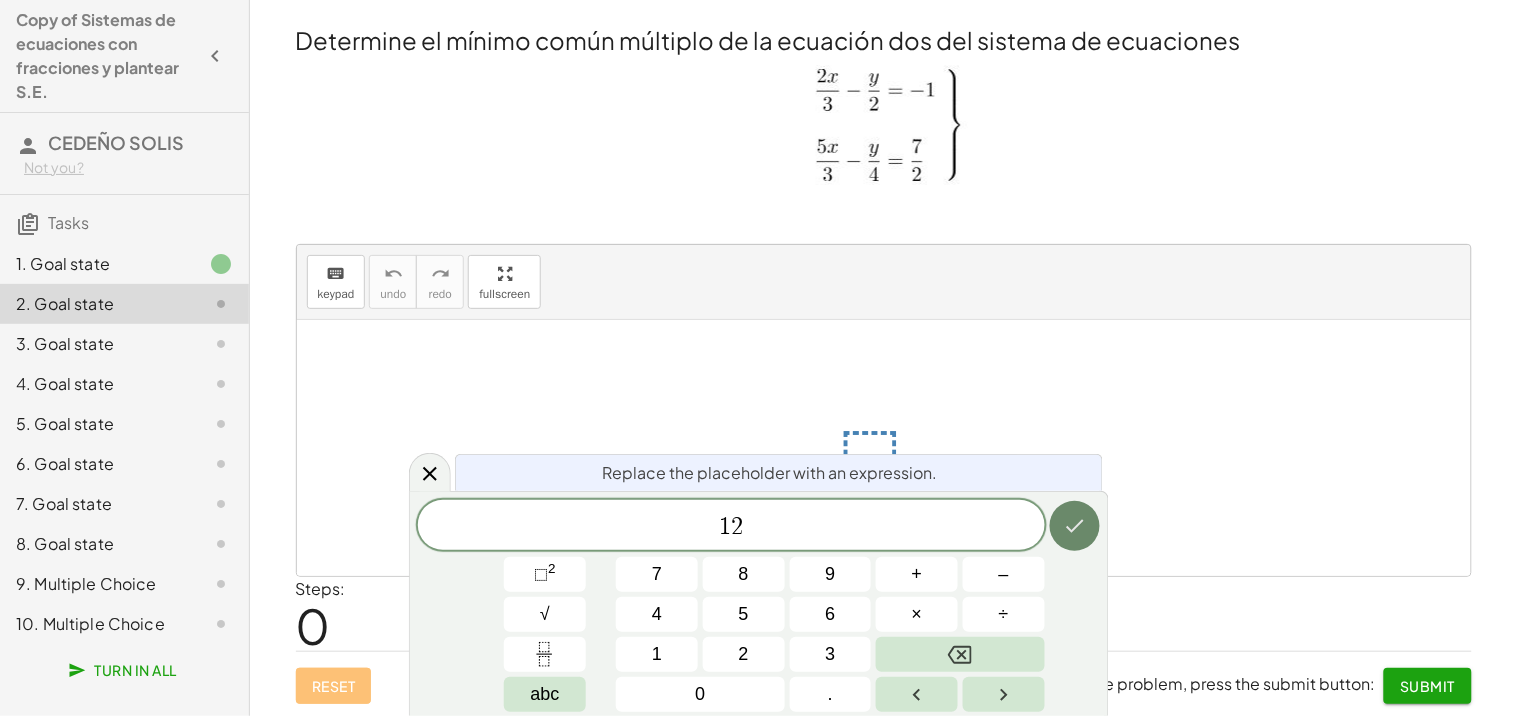 click at bounding box center [1075, 526] 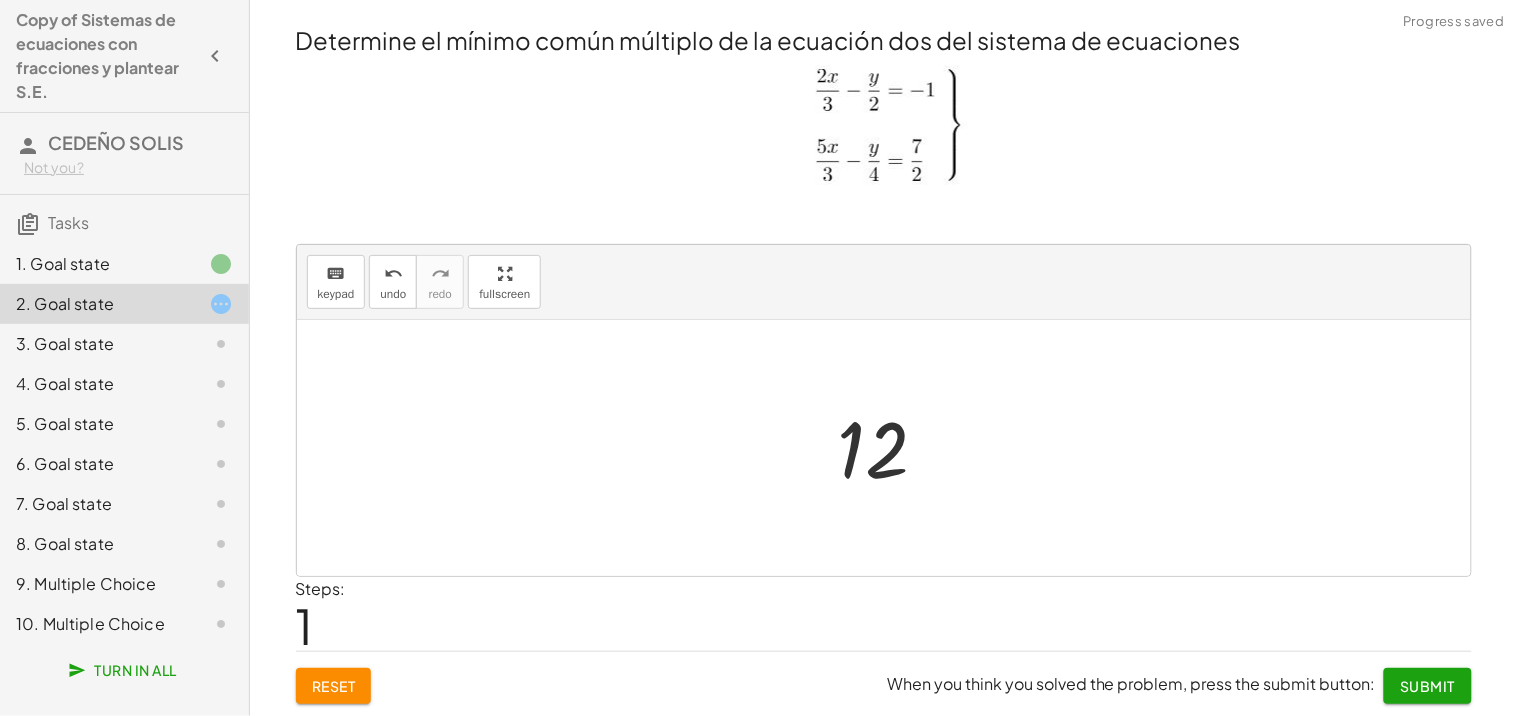 click on "Submit" 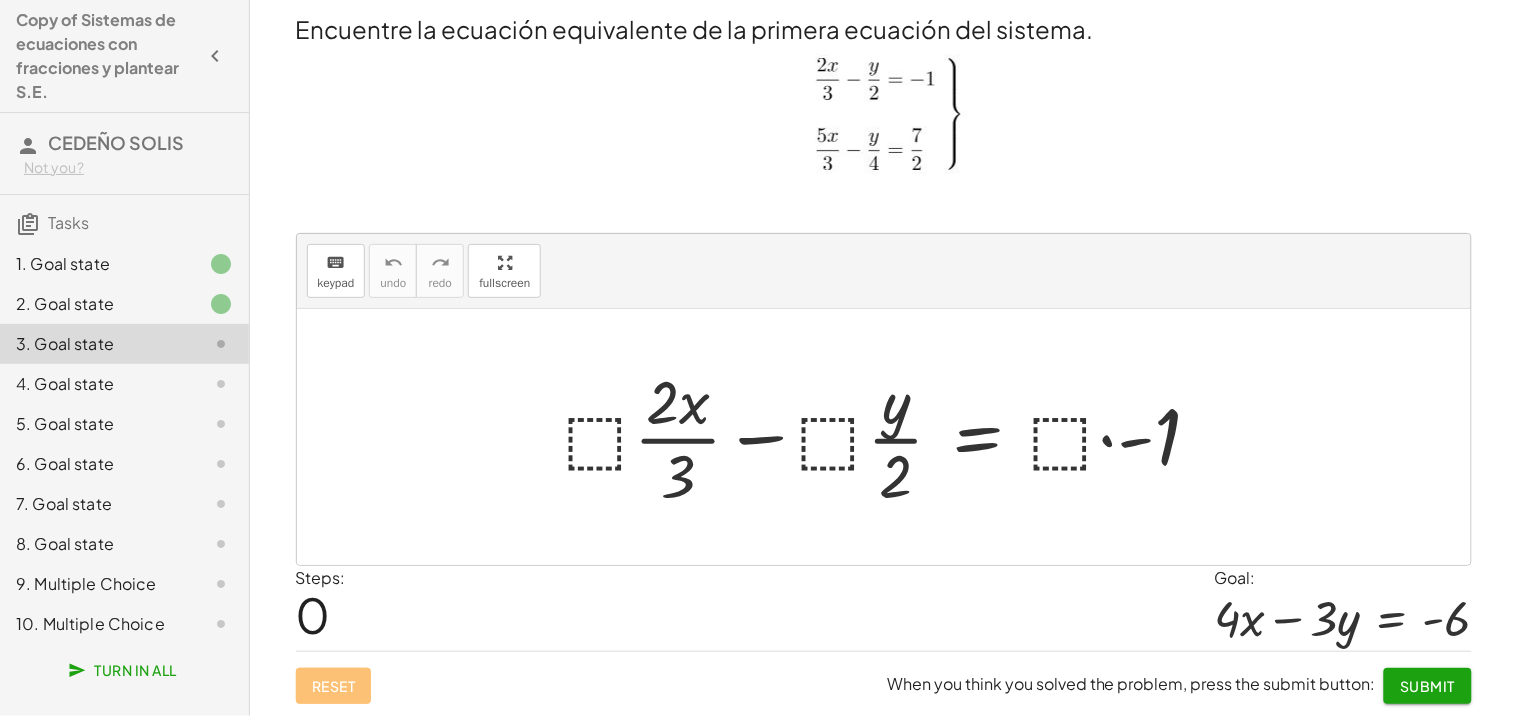 click at bounding box center (891, 437) 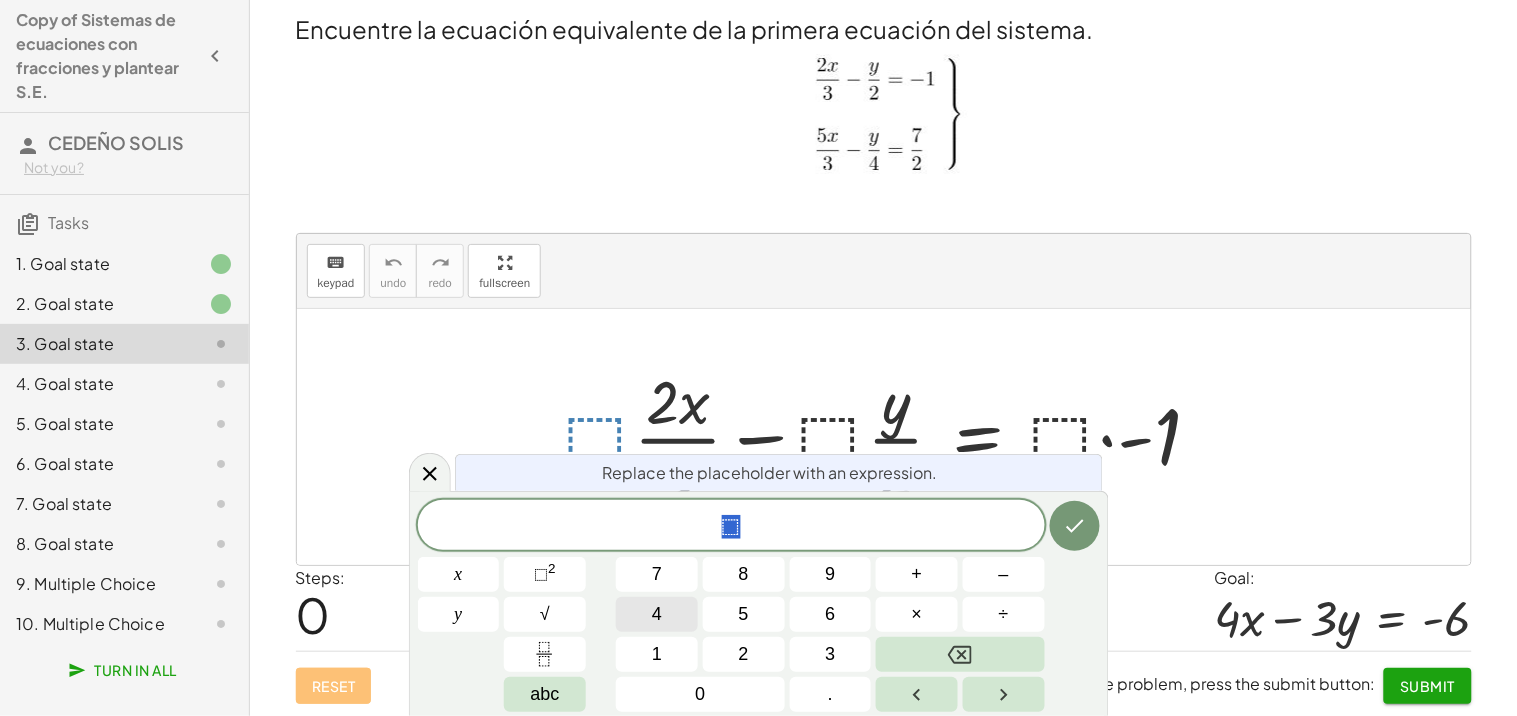 click on "4" at bounding box center (657, 614) 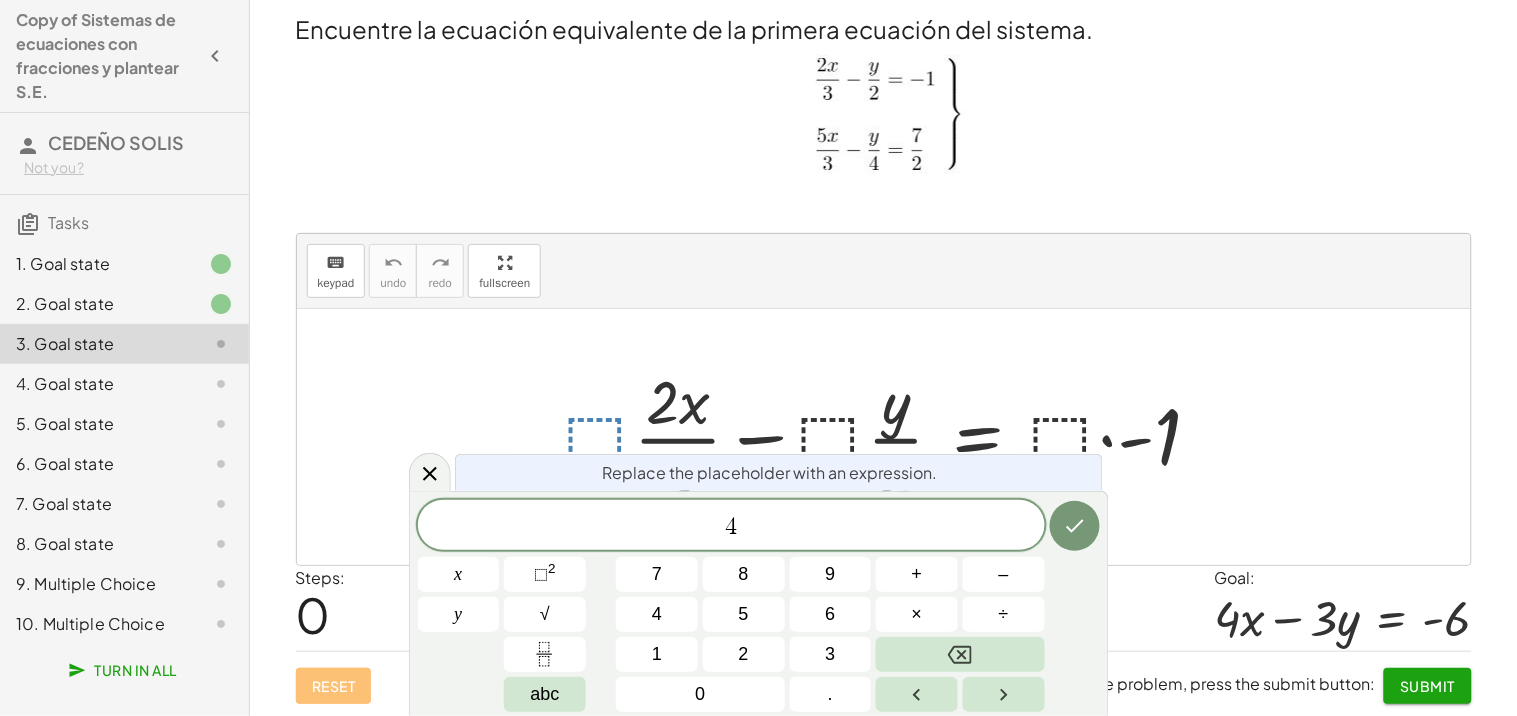 click on "keyboard keypad undo undo redo redo fullscreen" at bounding box center (884, 271) 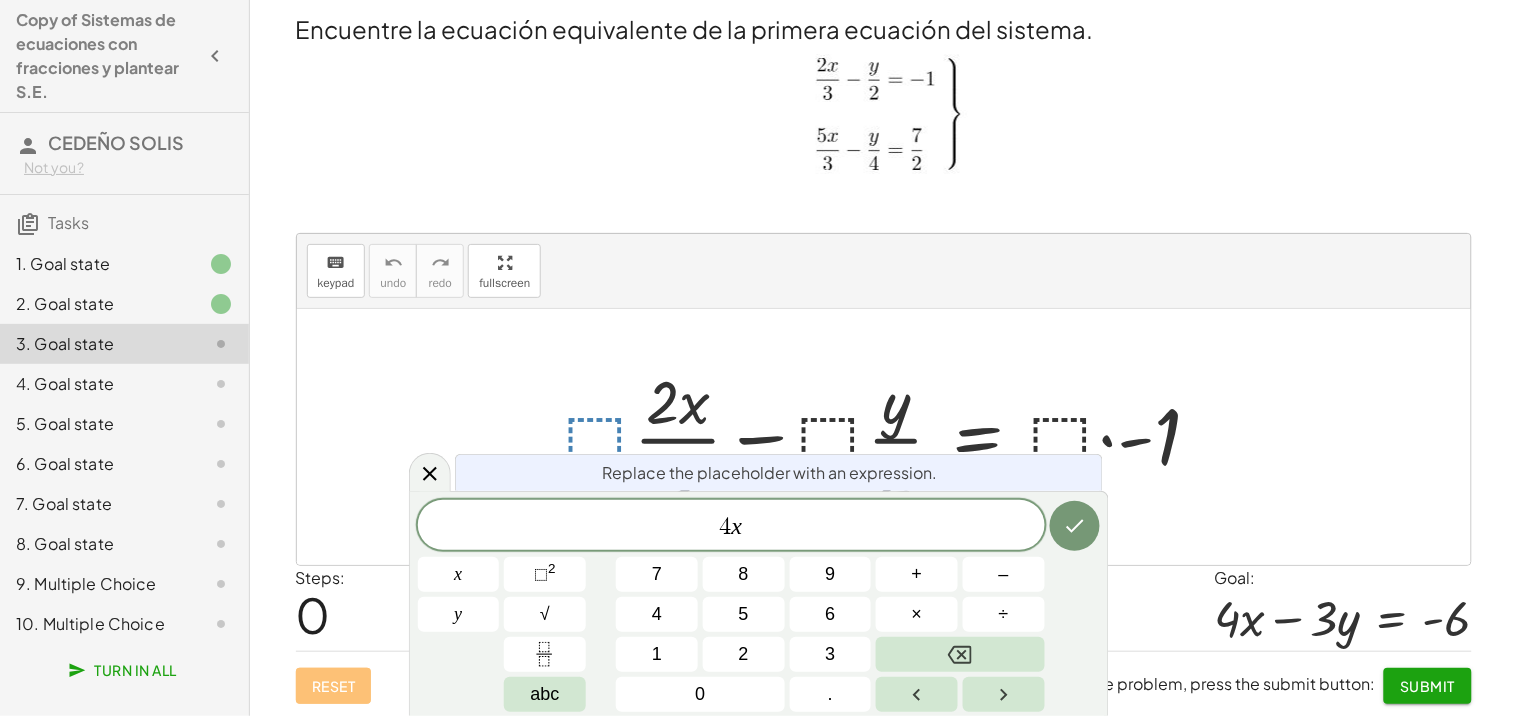 click on "Replace the placeholder with an expression. 4 x ​ x y 7 8 9 + – 4 5 6 × ÷ ⬚ 2 √ abc 1 2 3 0 ." at bounding box center (759, 603) 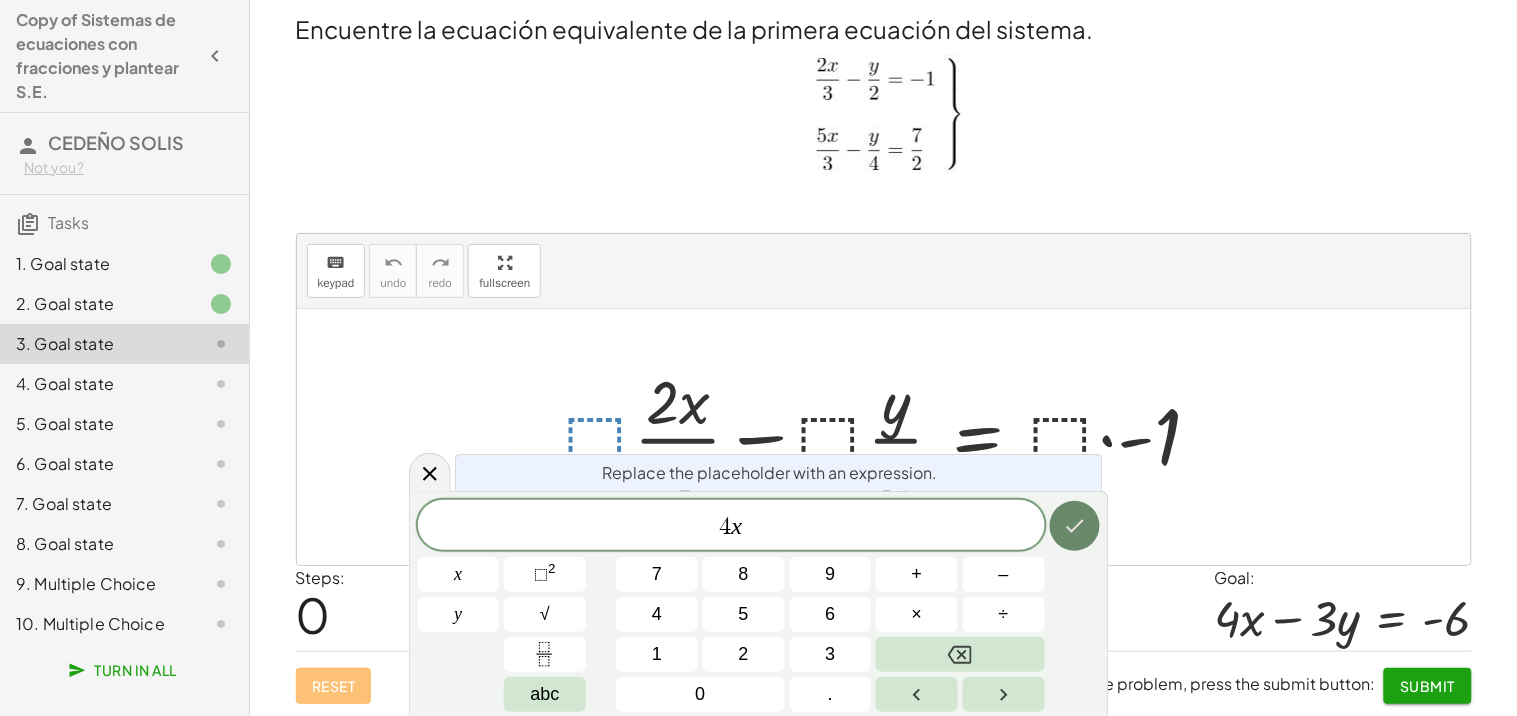 click 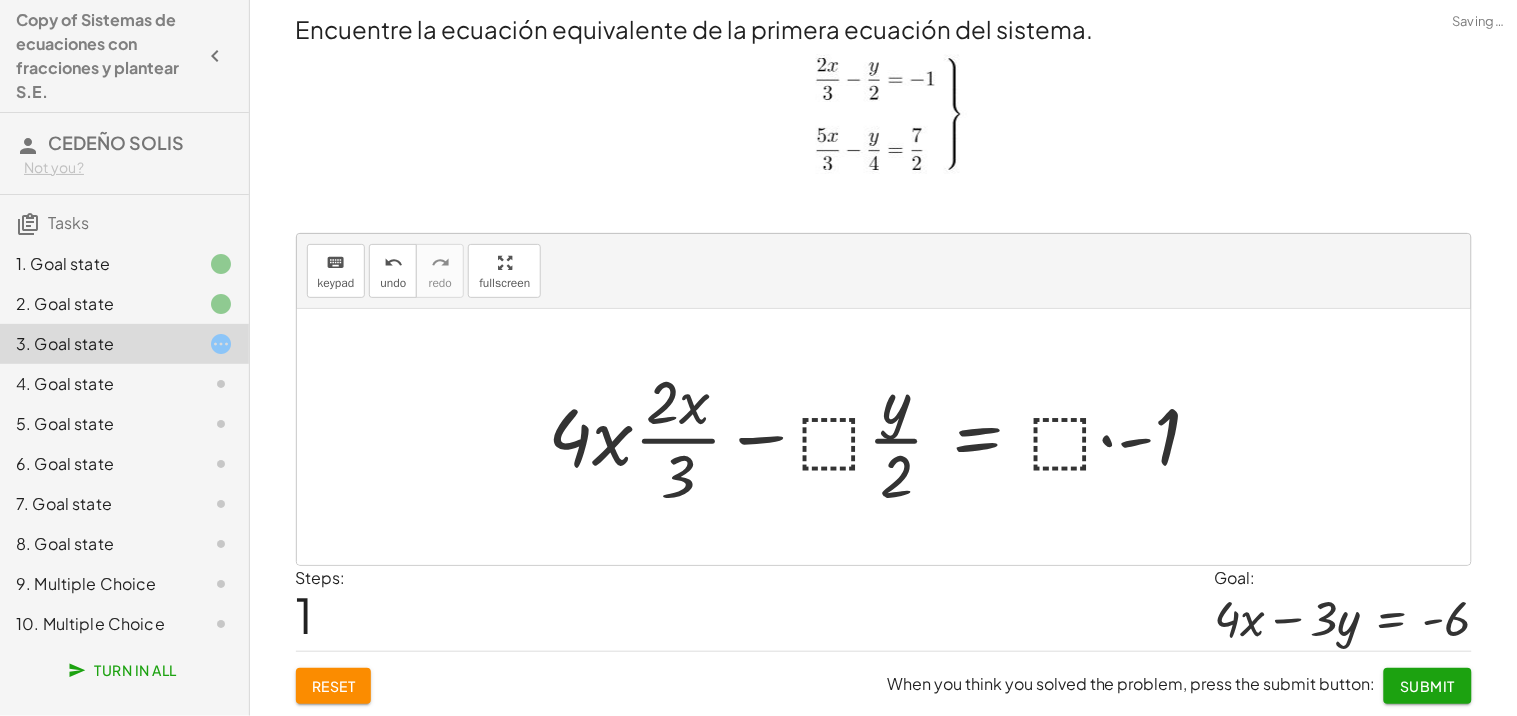 click at bounding box center [883, 437] 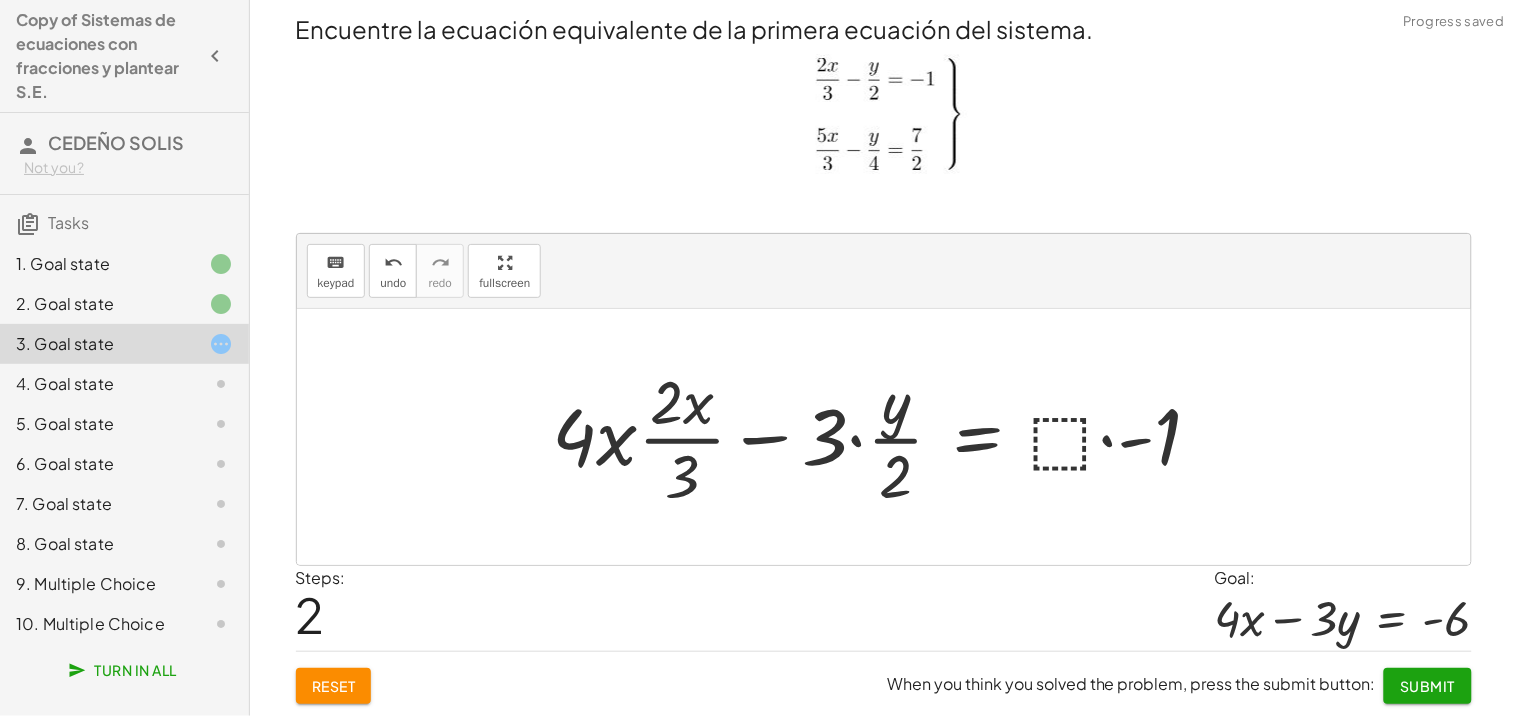 click at bounding box center (885, 437) 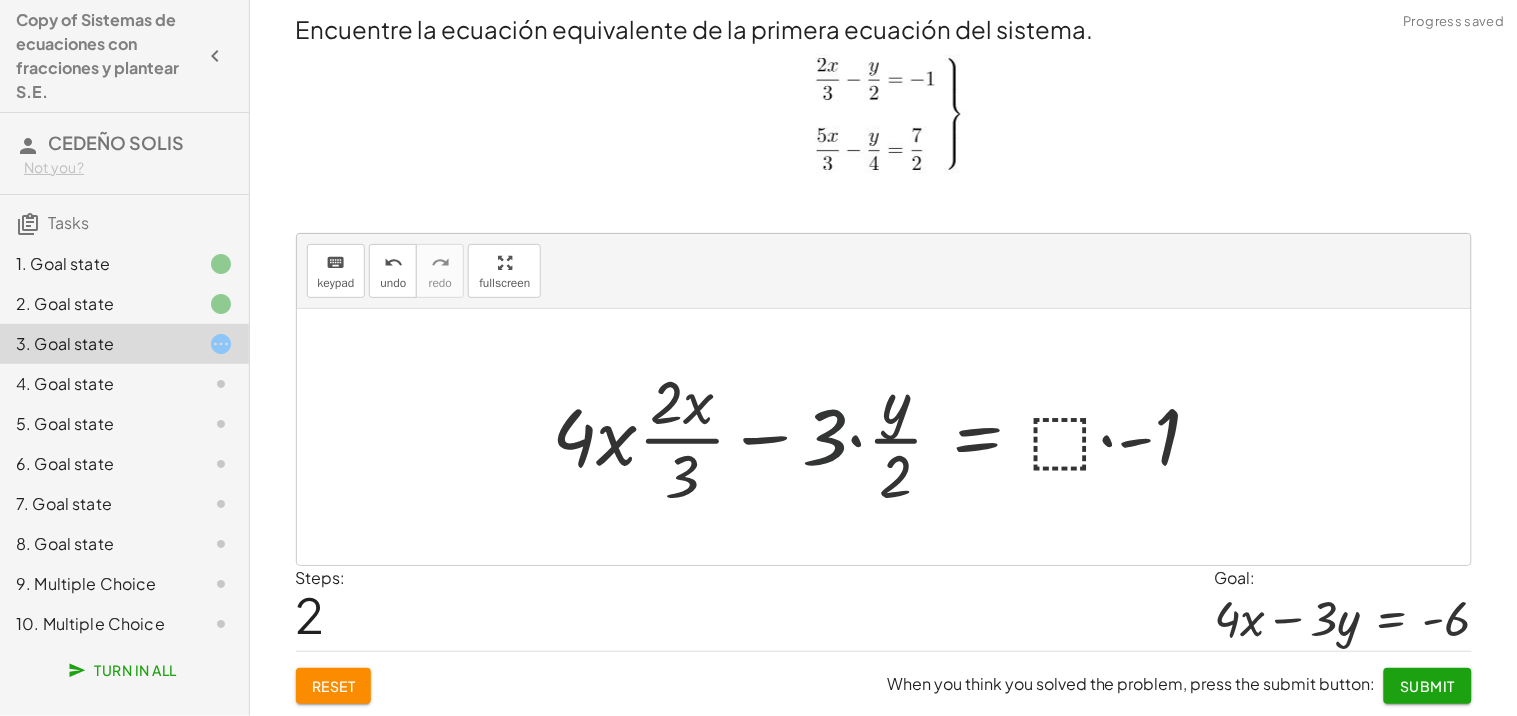 click at bounding box center [885, 437] 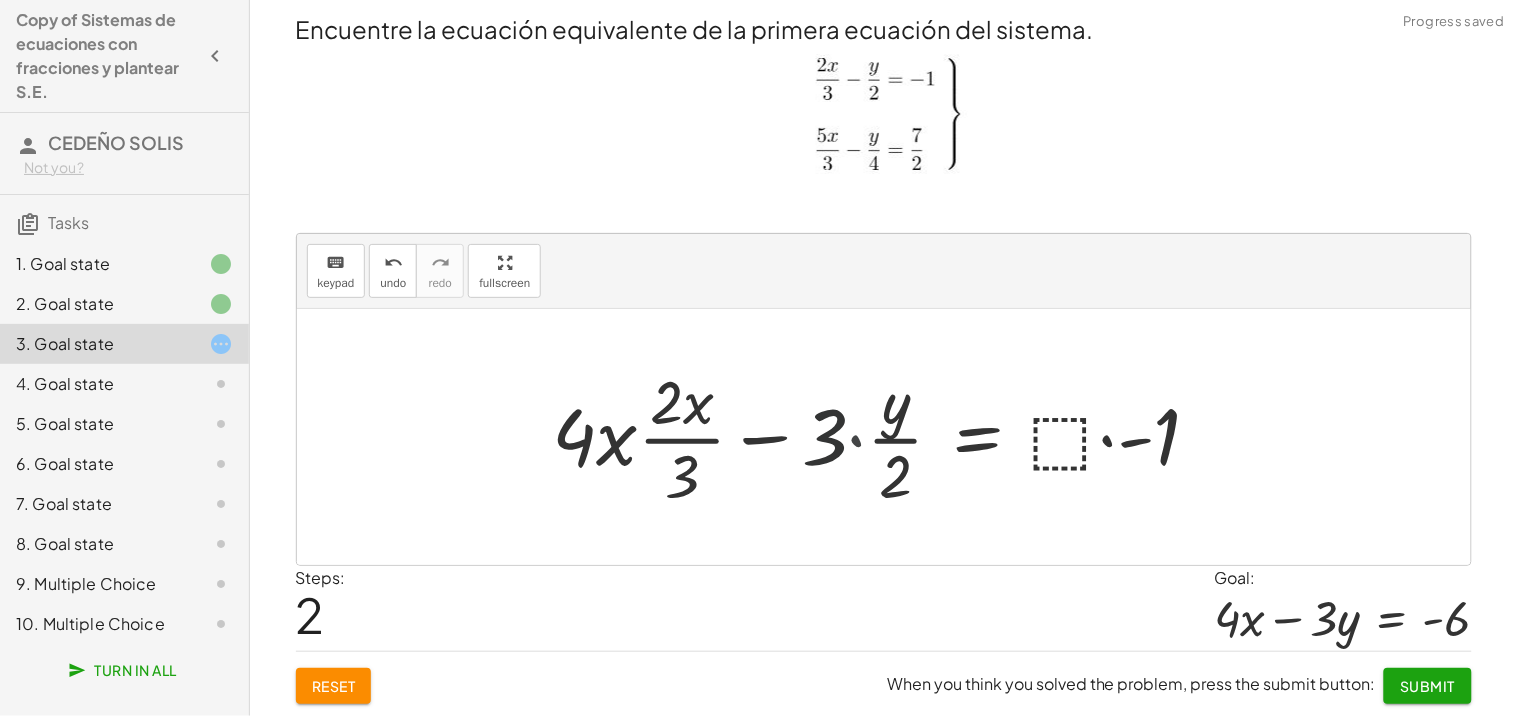 click at bounding box center (902, 437) 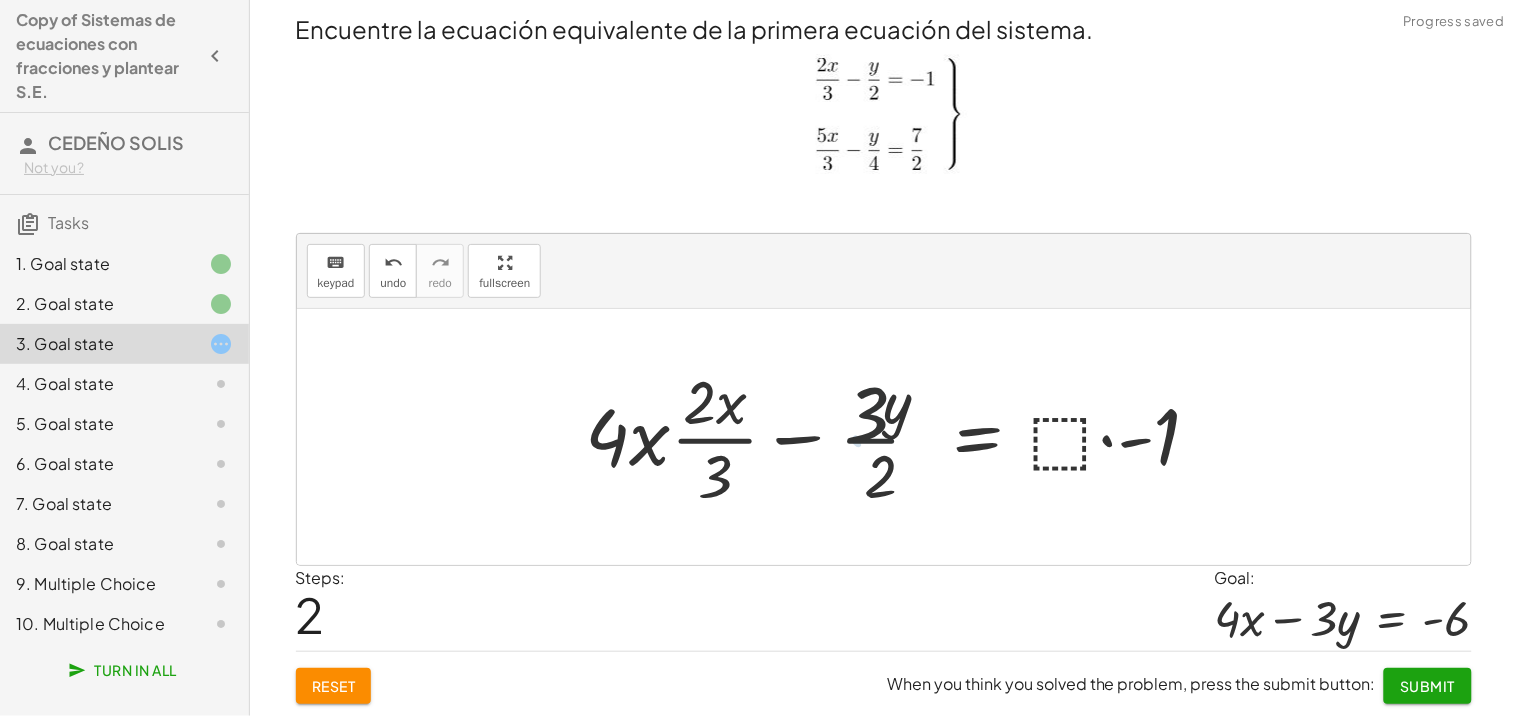 click at bounding box center (902, 437) 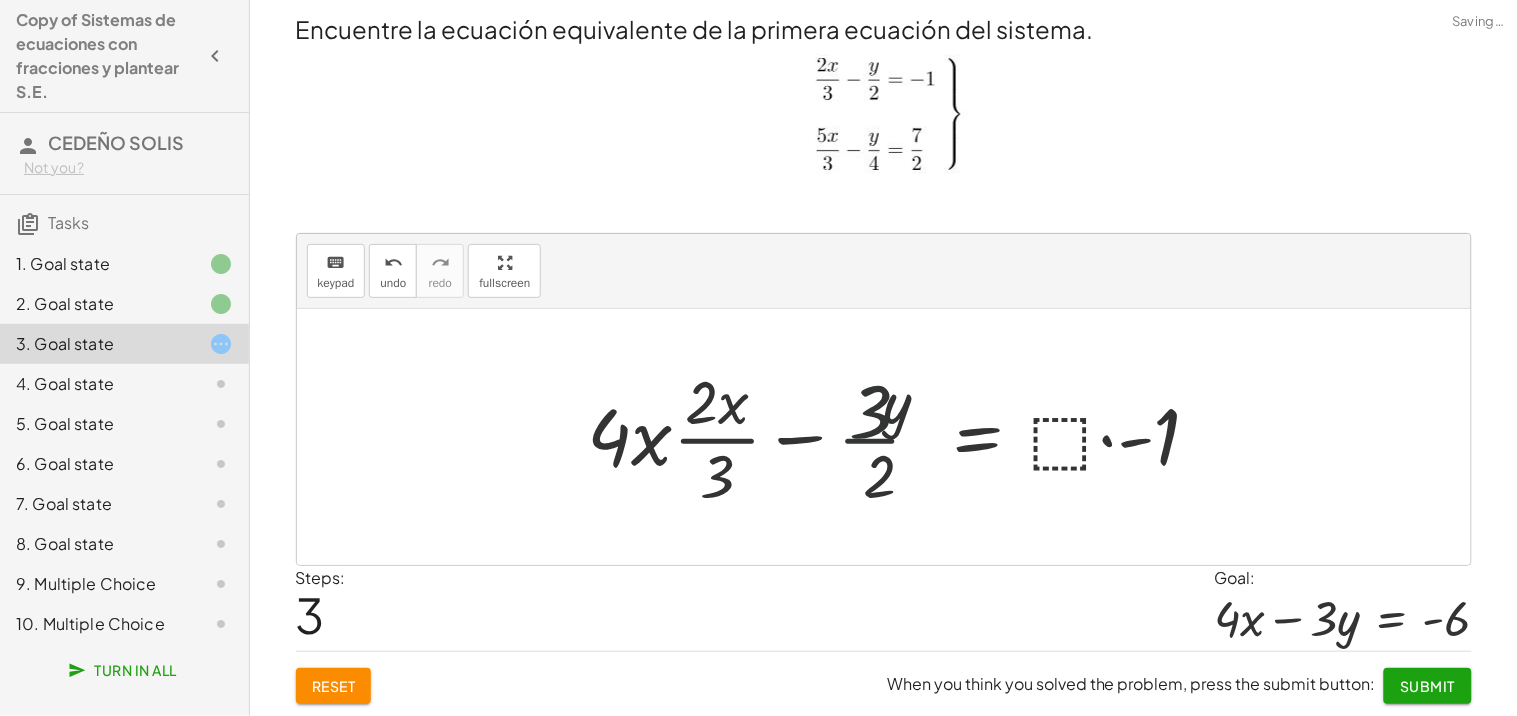 click at bounding box center (902, 437) 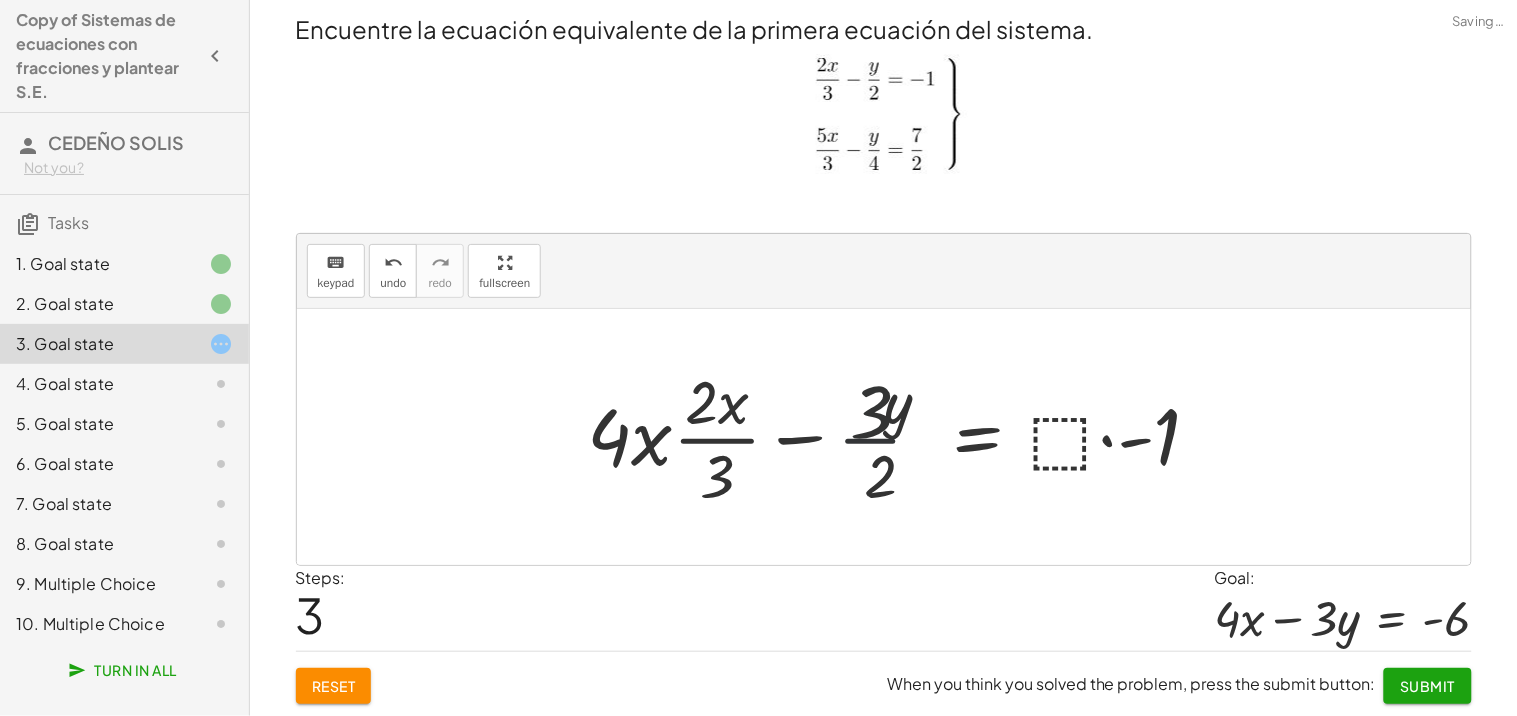 click at bounding box center [902, 437] 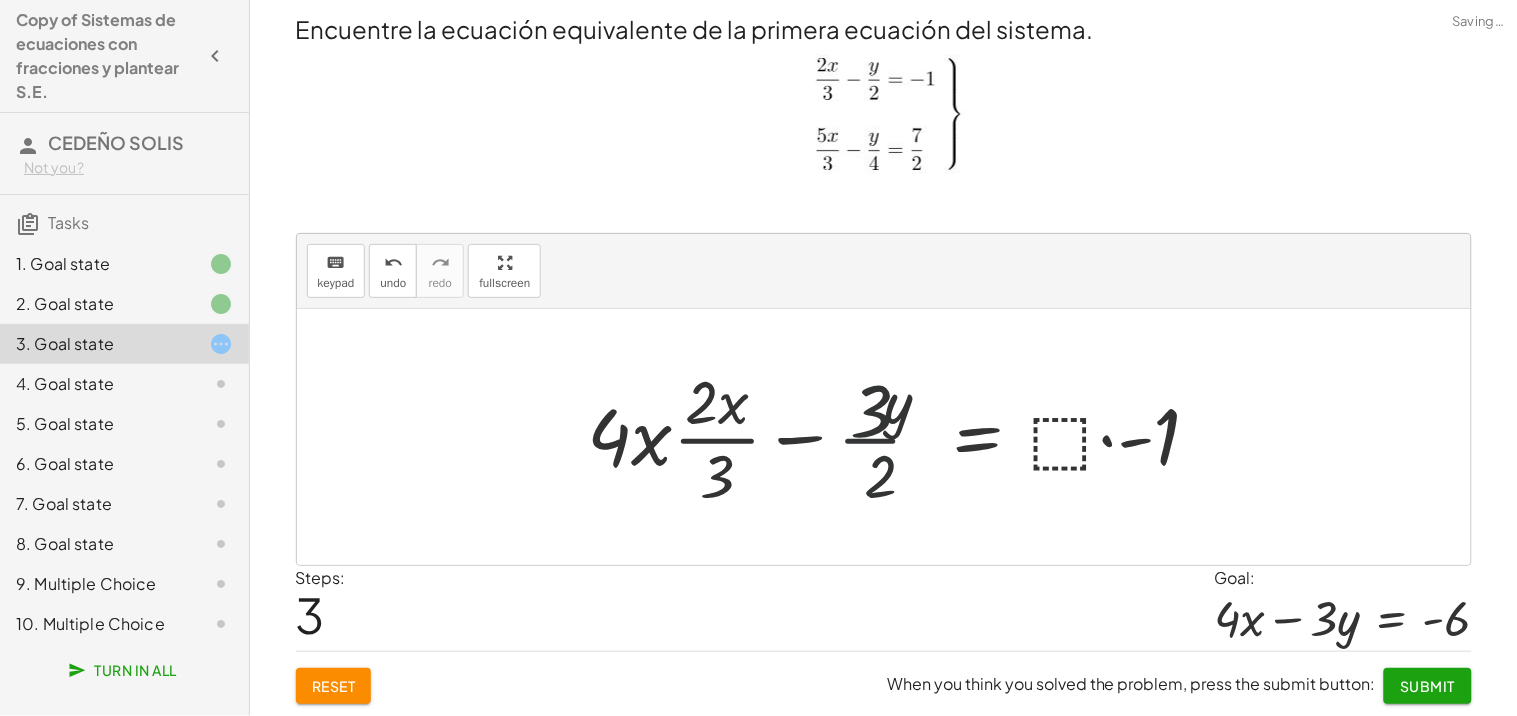 click at bounding box center [902, 437] 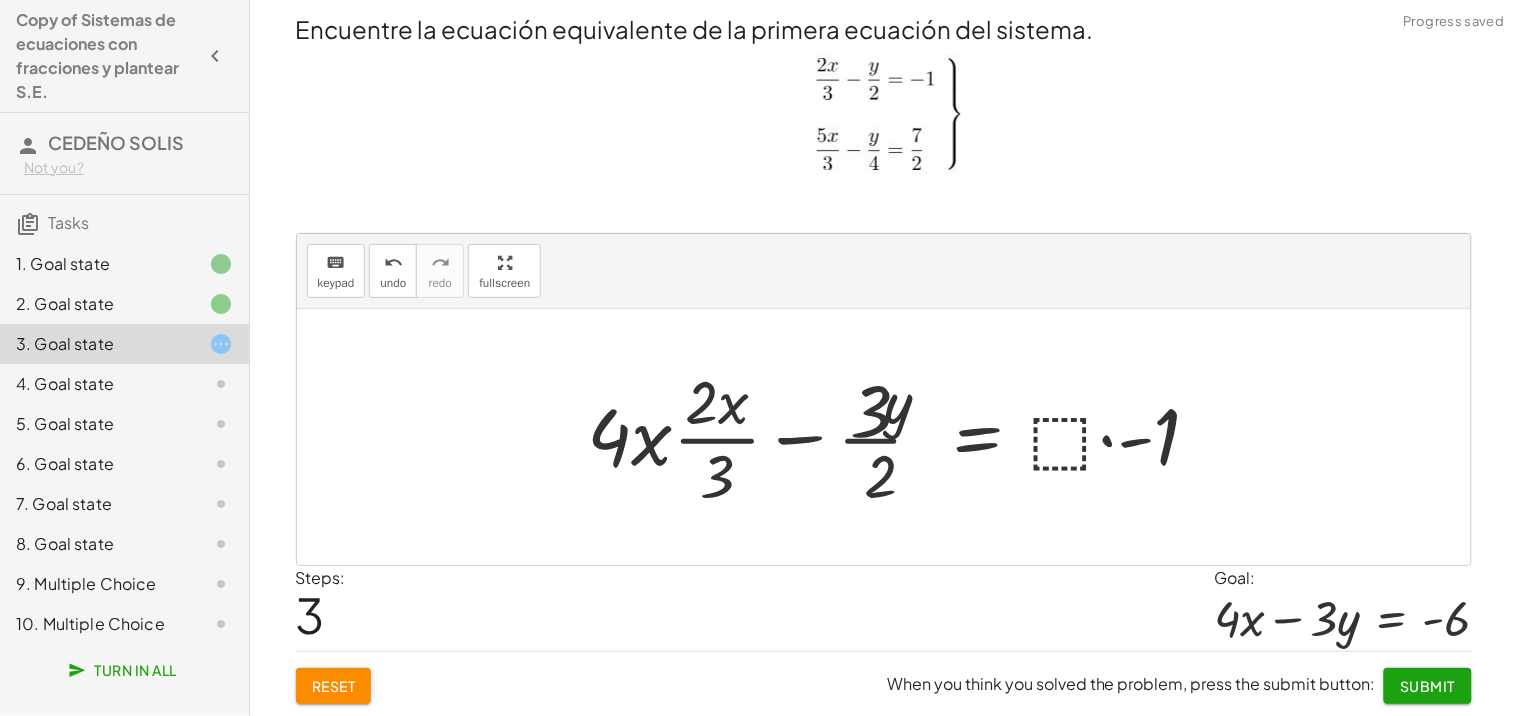 drag, startPoint x: 885, startPoint y: 480, endPoint x: 886, endPoint y: 448, distance: 32.01562 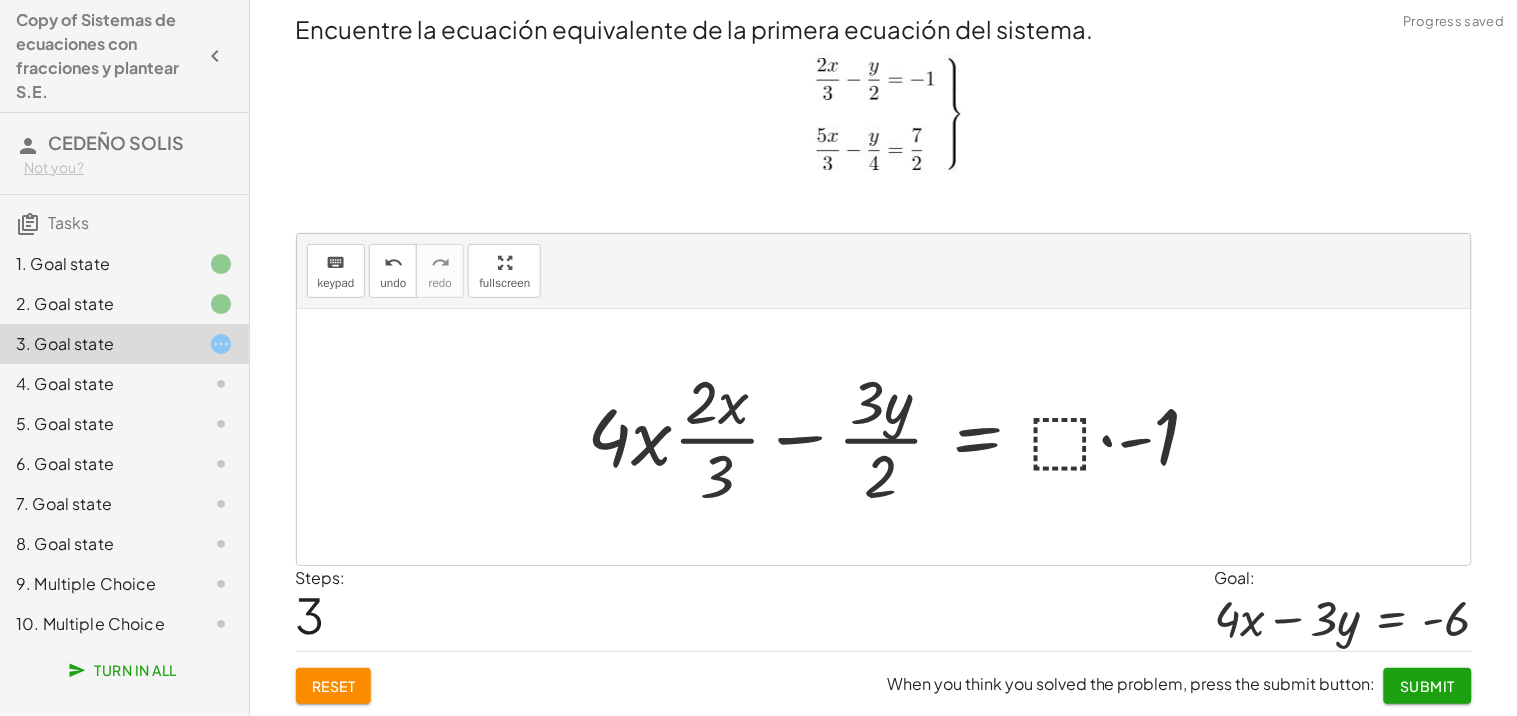click at bounding box center (902, 437) 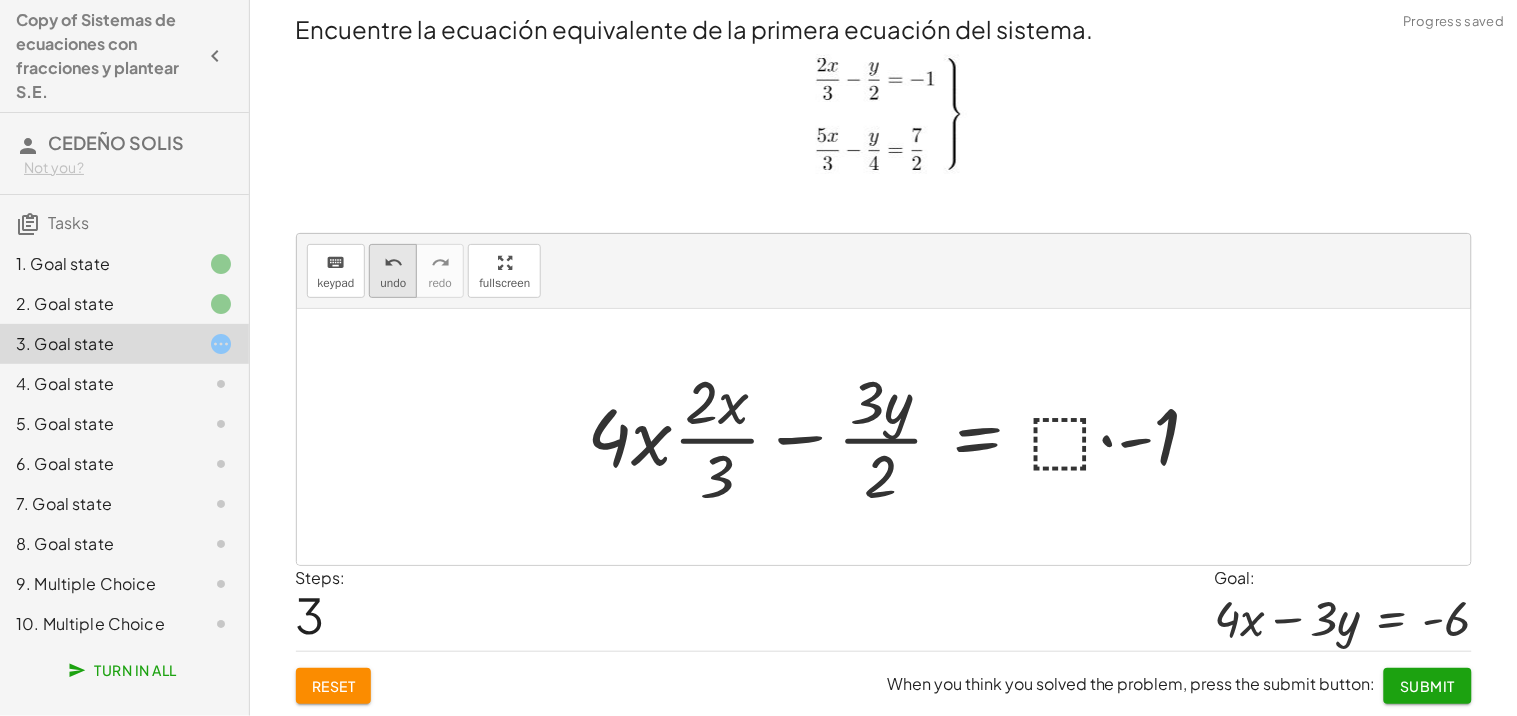 click on "undo" at bounding box center [393, 283] 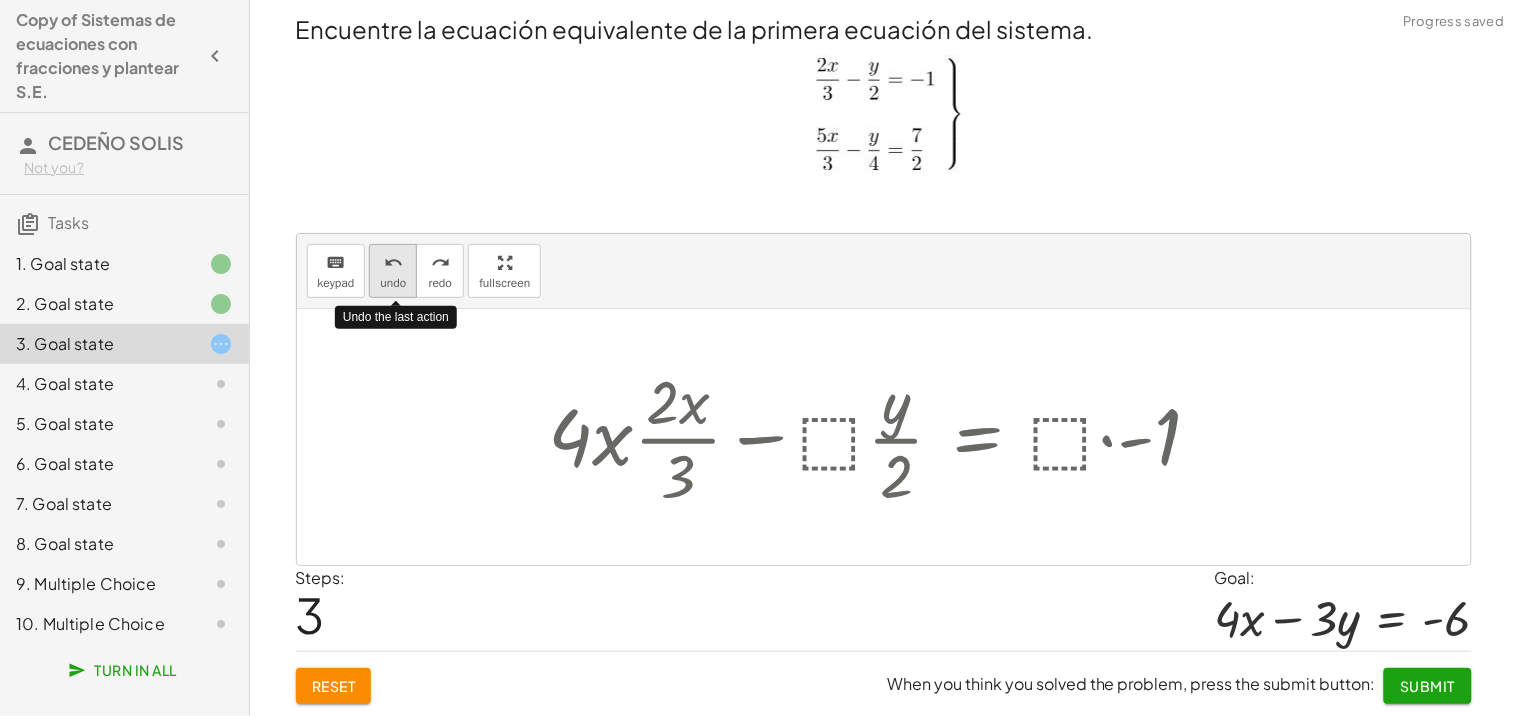 click on "undo" at bounding box center (393, 263) 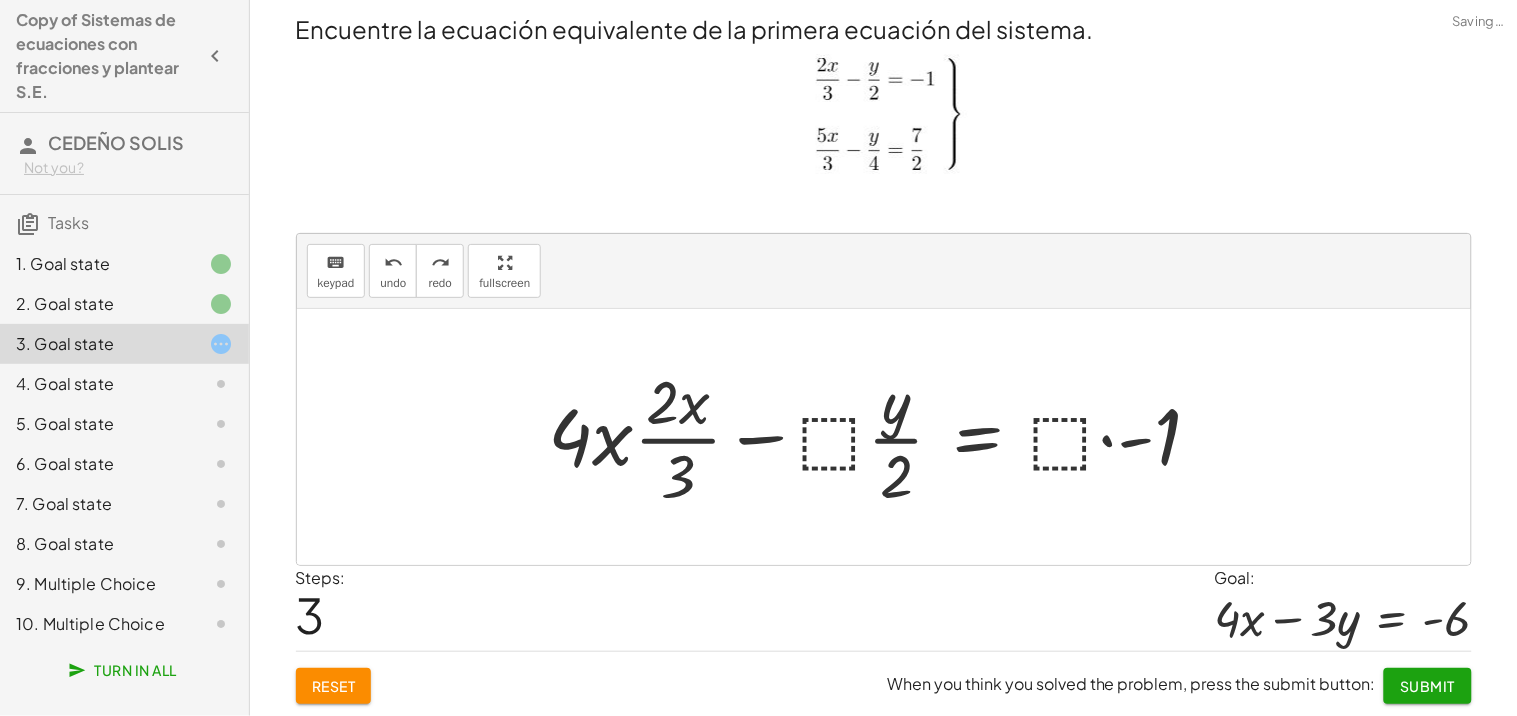 click at bounding box center (883, 437) 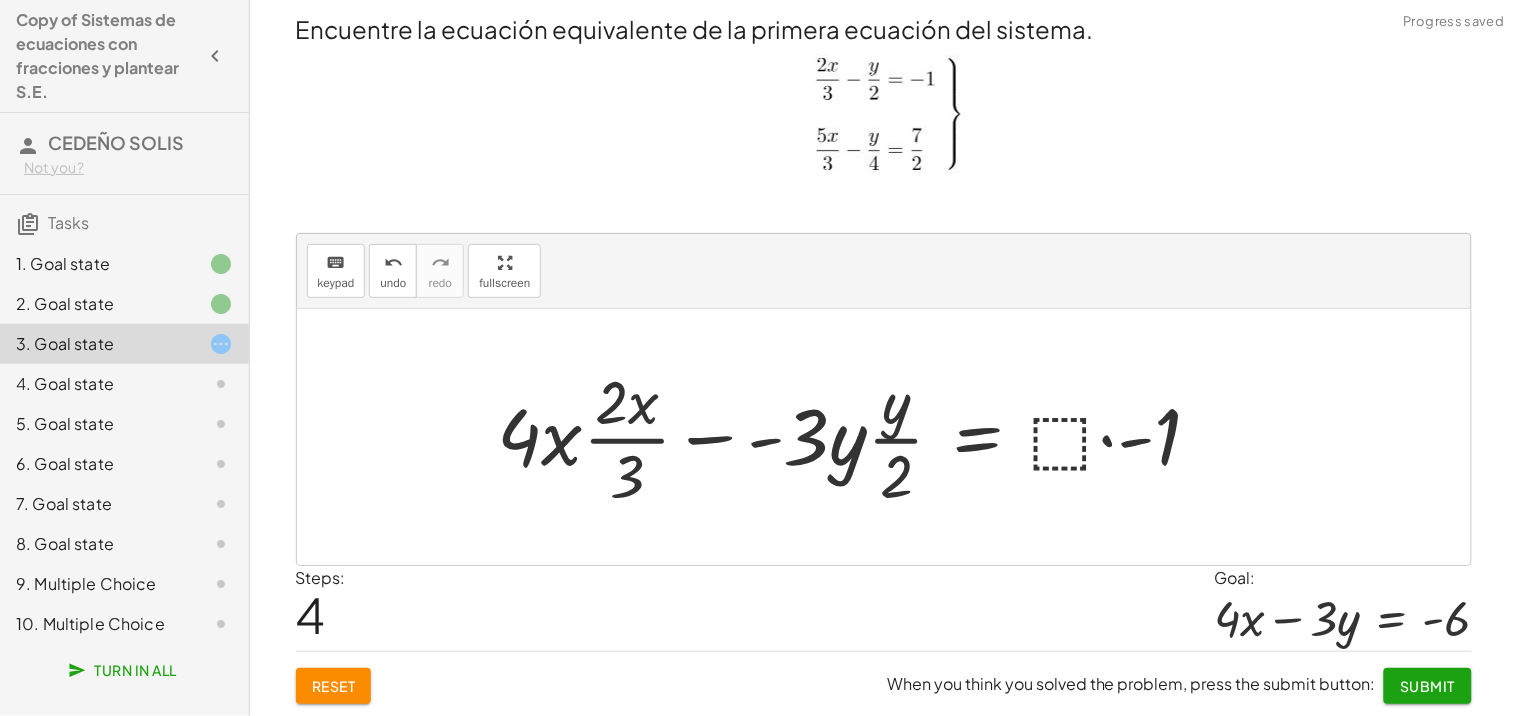 drag, startPoint x: 902, startPoint y: 460, endPoint x: 896, endPoint y: 441, distance: 19.924858 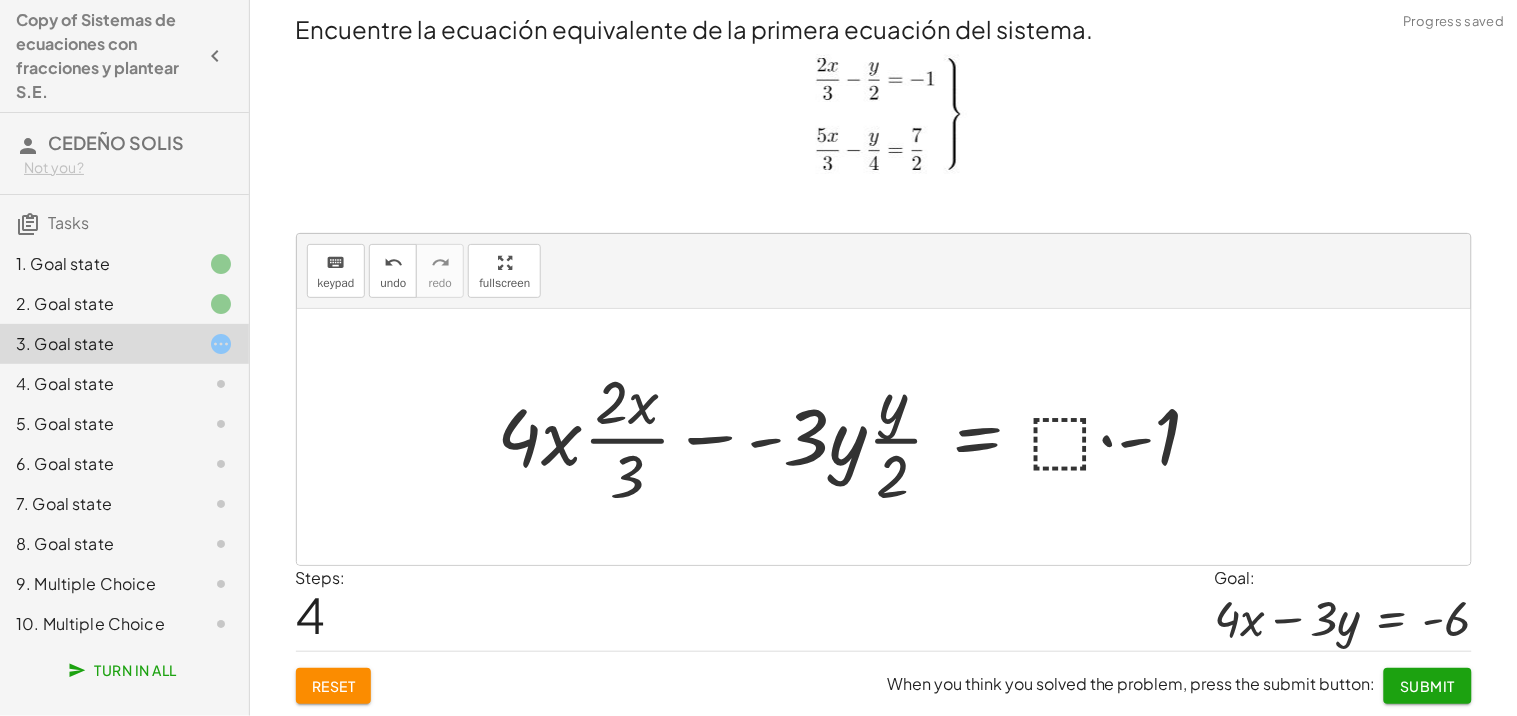 click at bounding box center (858, 437) 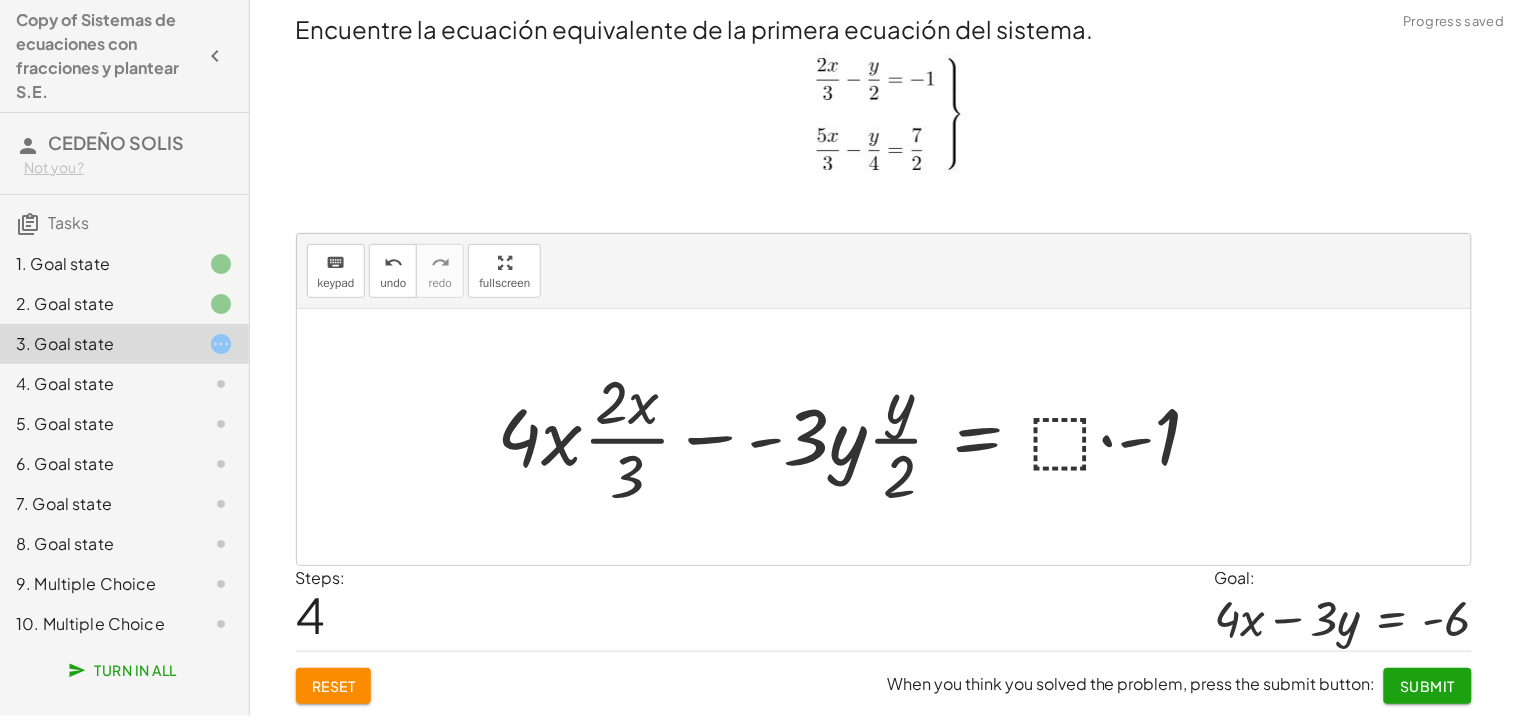 click at bounding box center [858, 437] 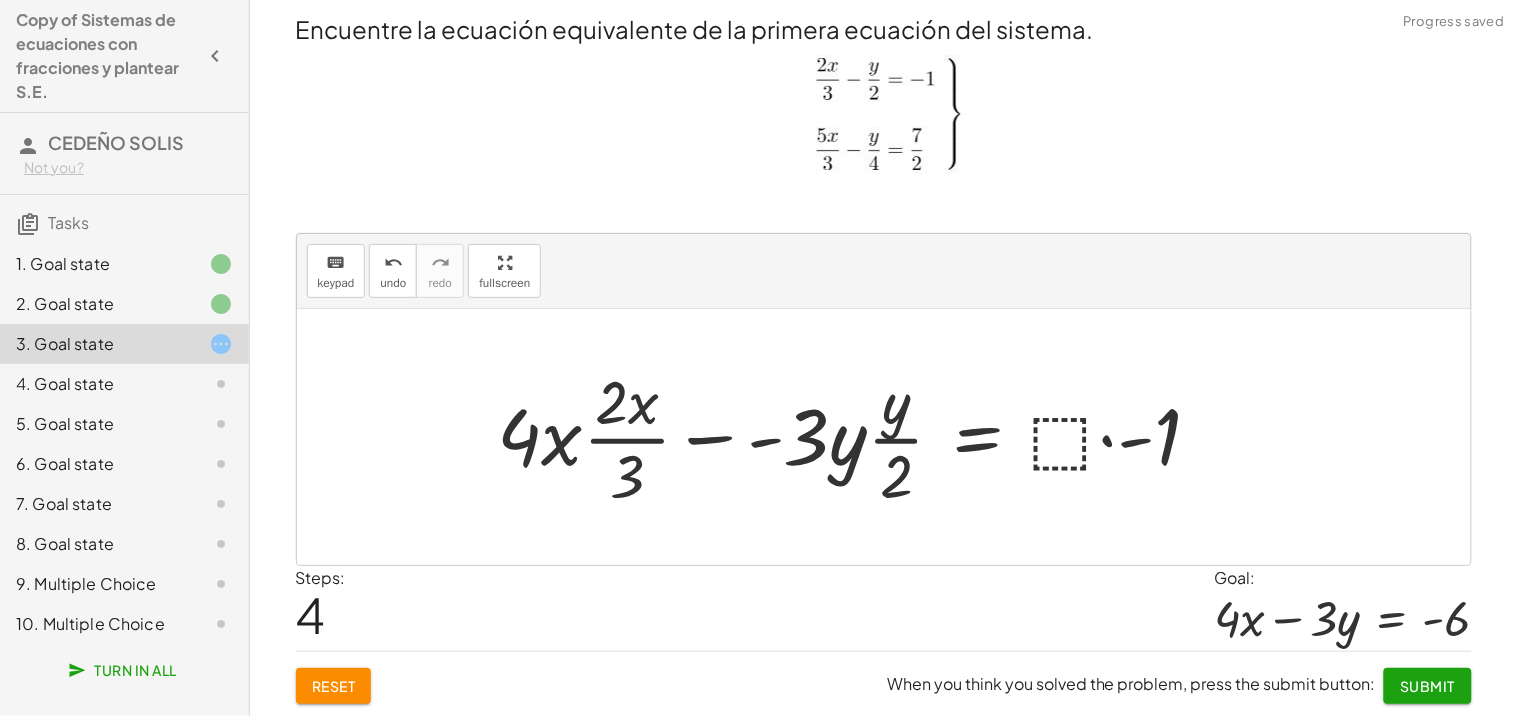 click at bounding box center [858, 437] 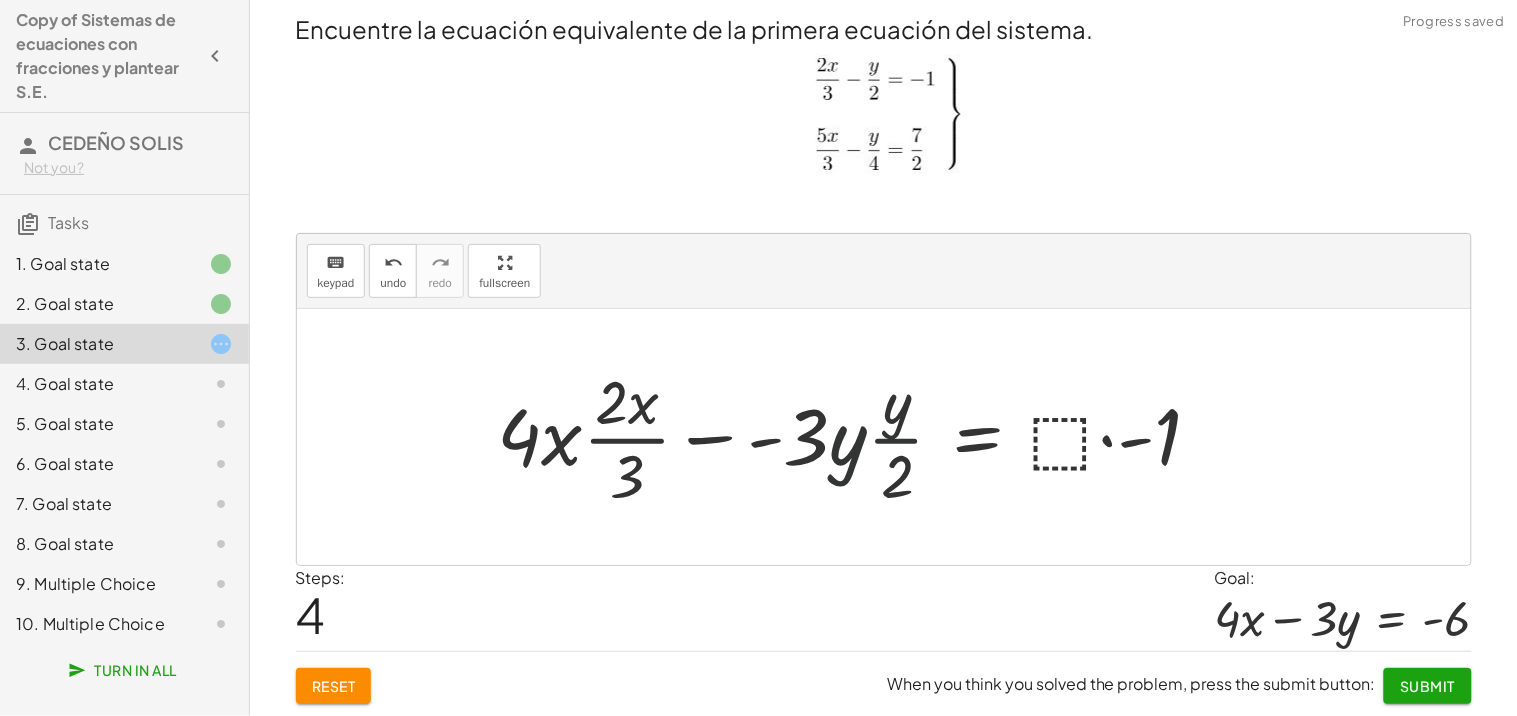 click at bounding box center (858, 437) 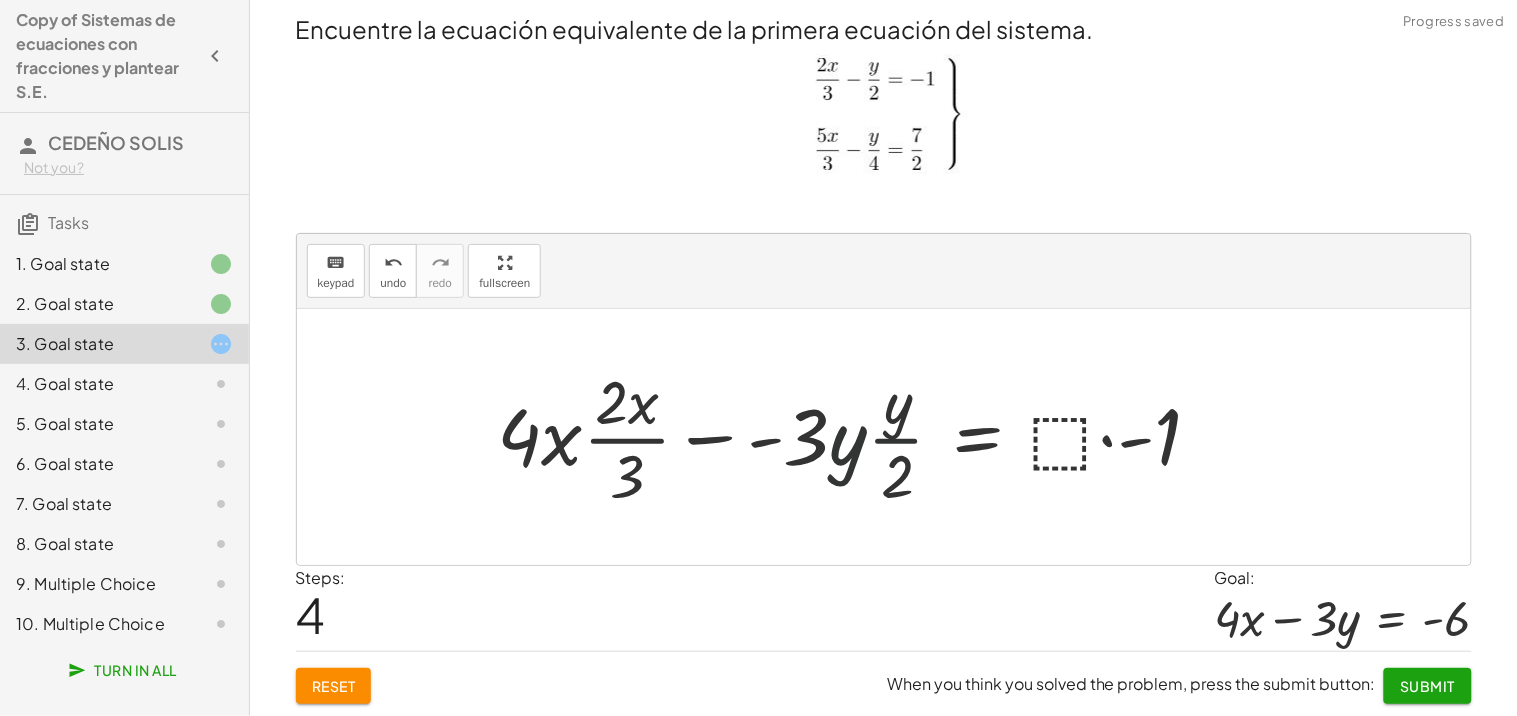drag, startPoint x: 816, startPoint y: 434, endPoint x: 786, endPoint y: 438, distance: 30.265491 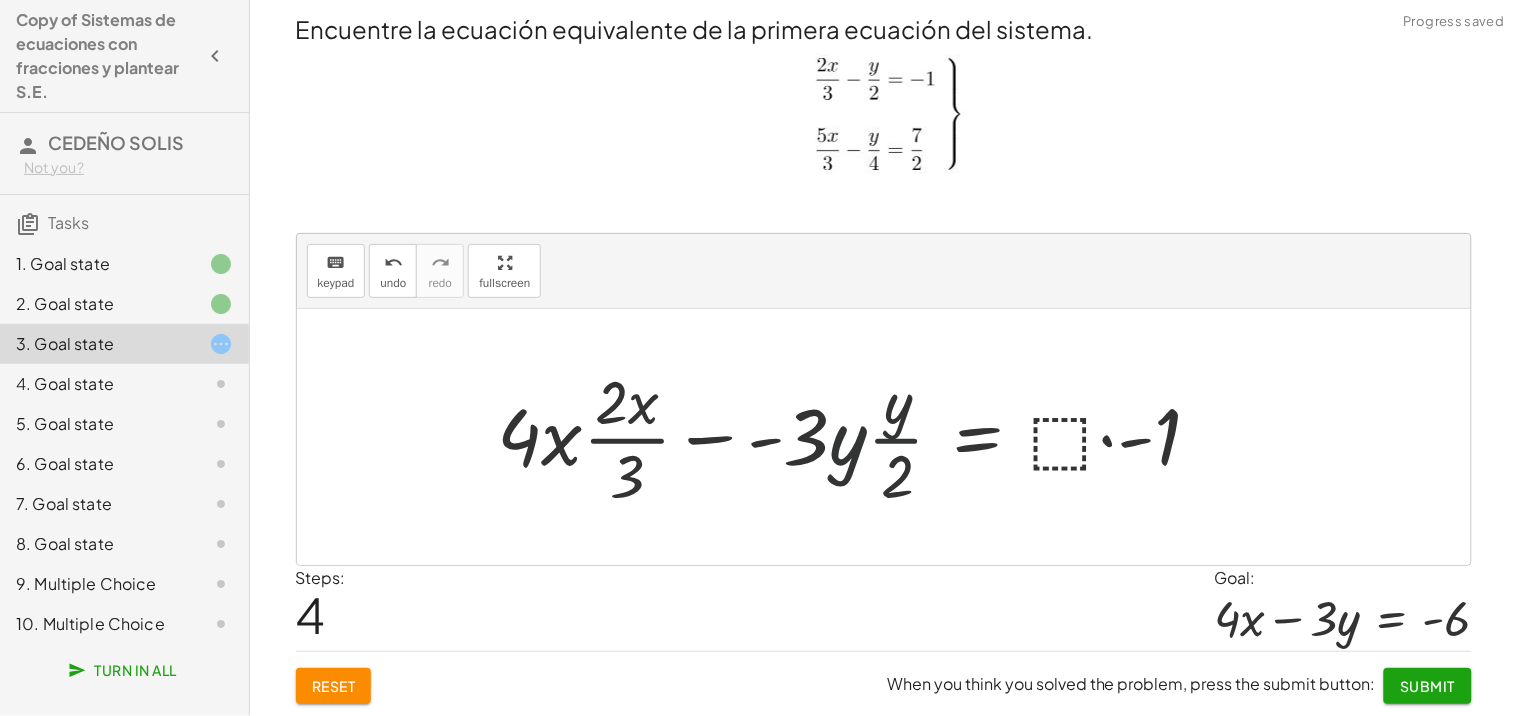 click at bounding box center (858, 437) 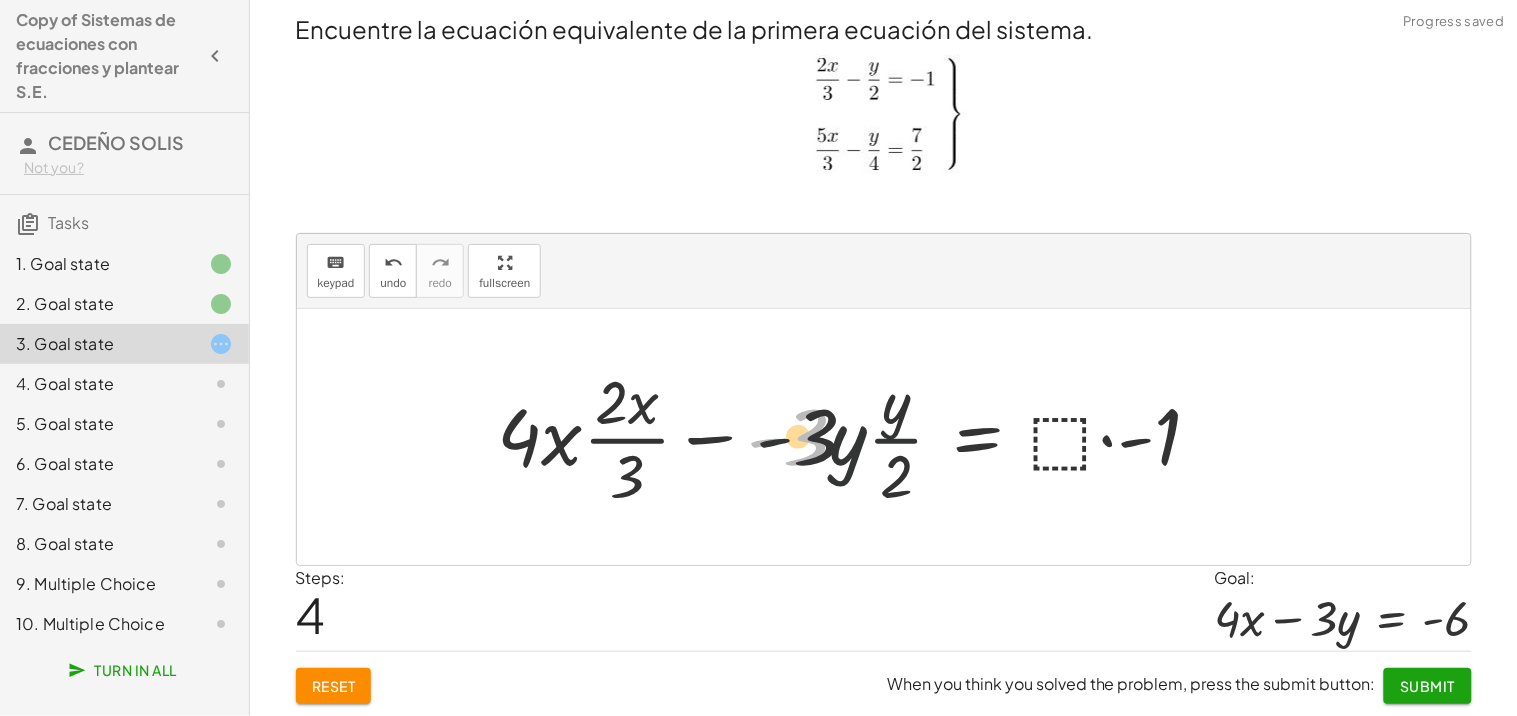 drag, startPoint x: 844, startPoint y: 438, endPoint x: 884, endPoint y: 430, distance: 40.792156 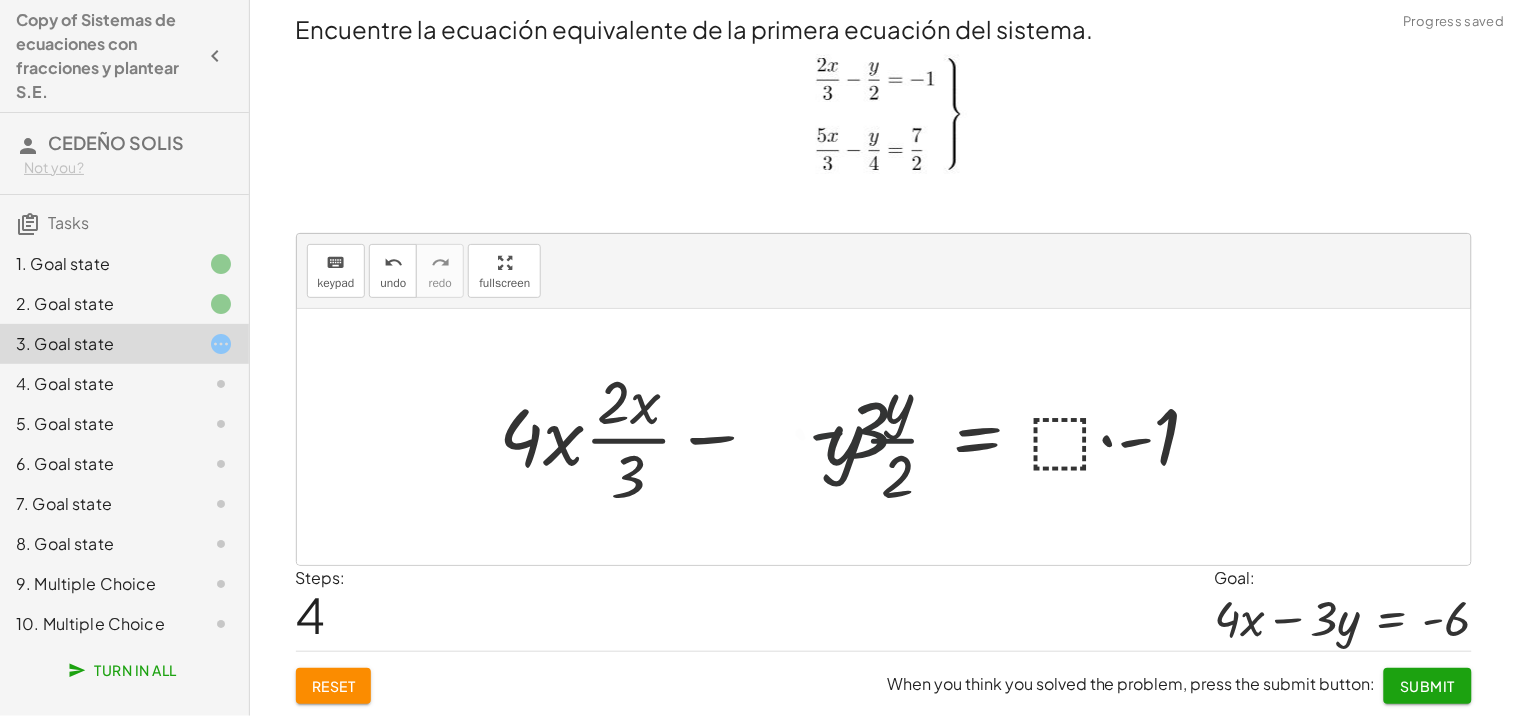 click at bounding box center [870, 437] 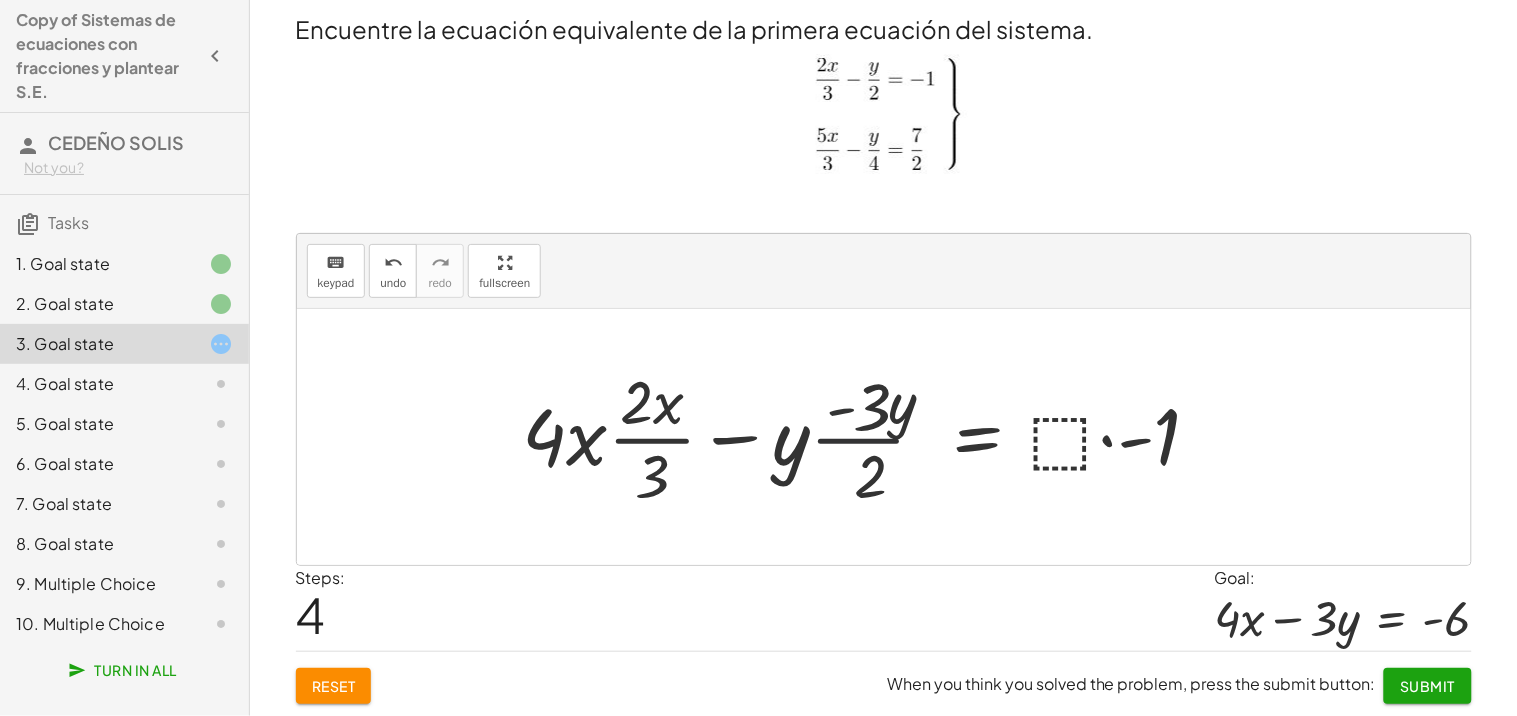 drag, startPoint x: 867, startPoint y: 430, endPoint x: 865, endPoint y: 415, distance: 15.132746 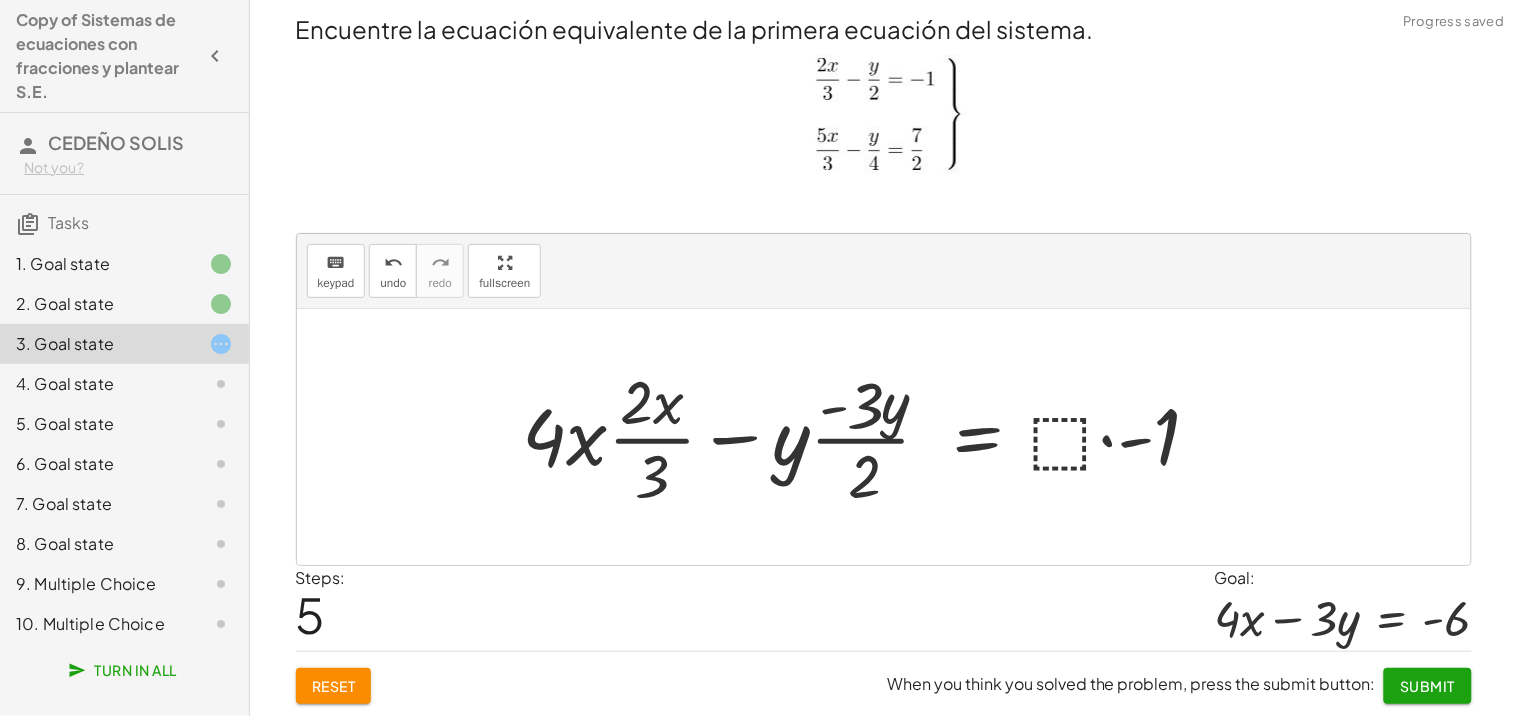 drag, startPoint x: 867, startPoint y: 407, endPoint x: 872, endPoint y: 392, distance: 15.811388 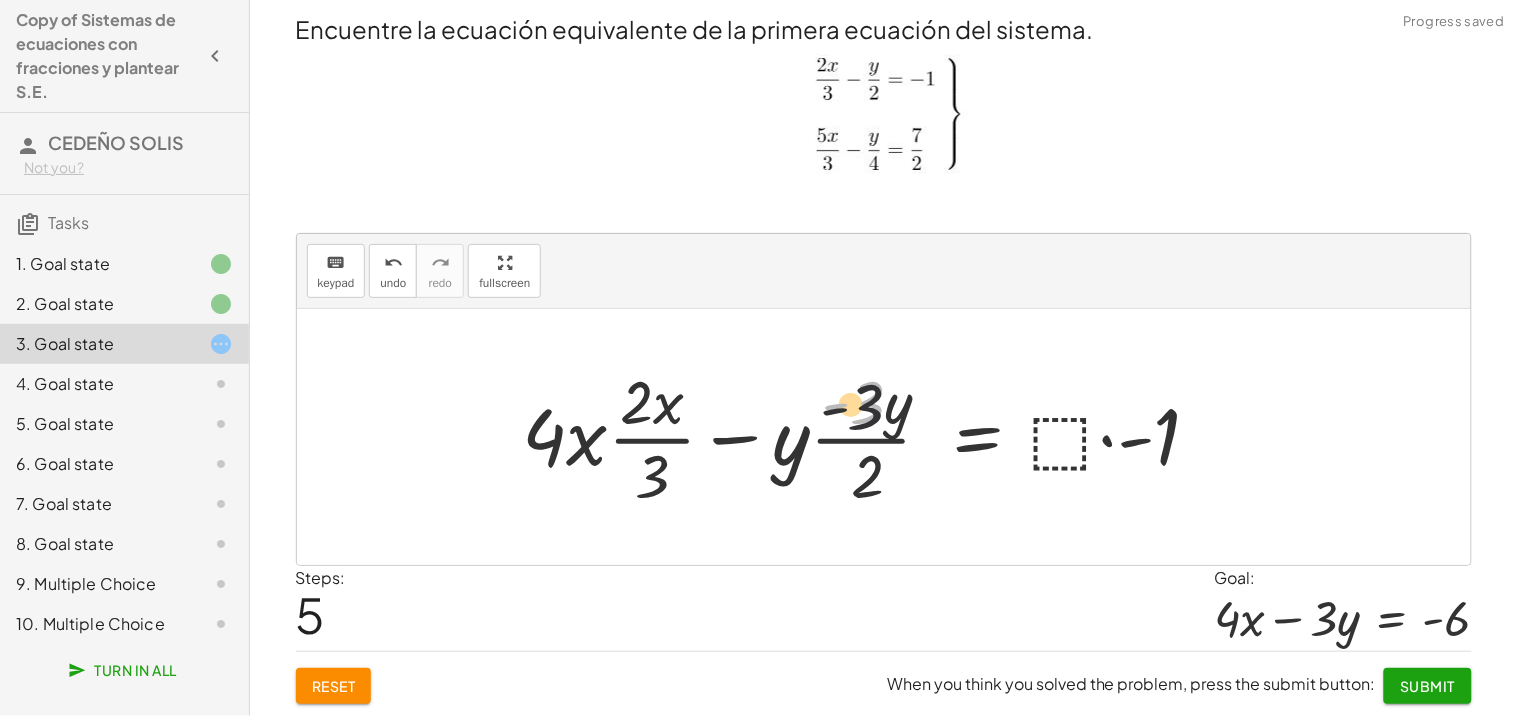 drag, startPoint x: 864, startPoint y: 397, endPoint x: 758, endPoint y: 442, distance: 115.15642 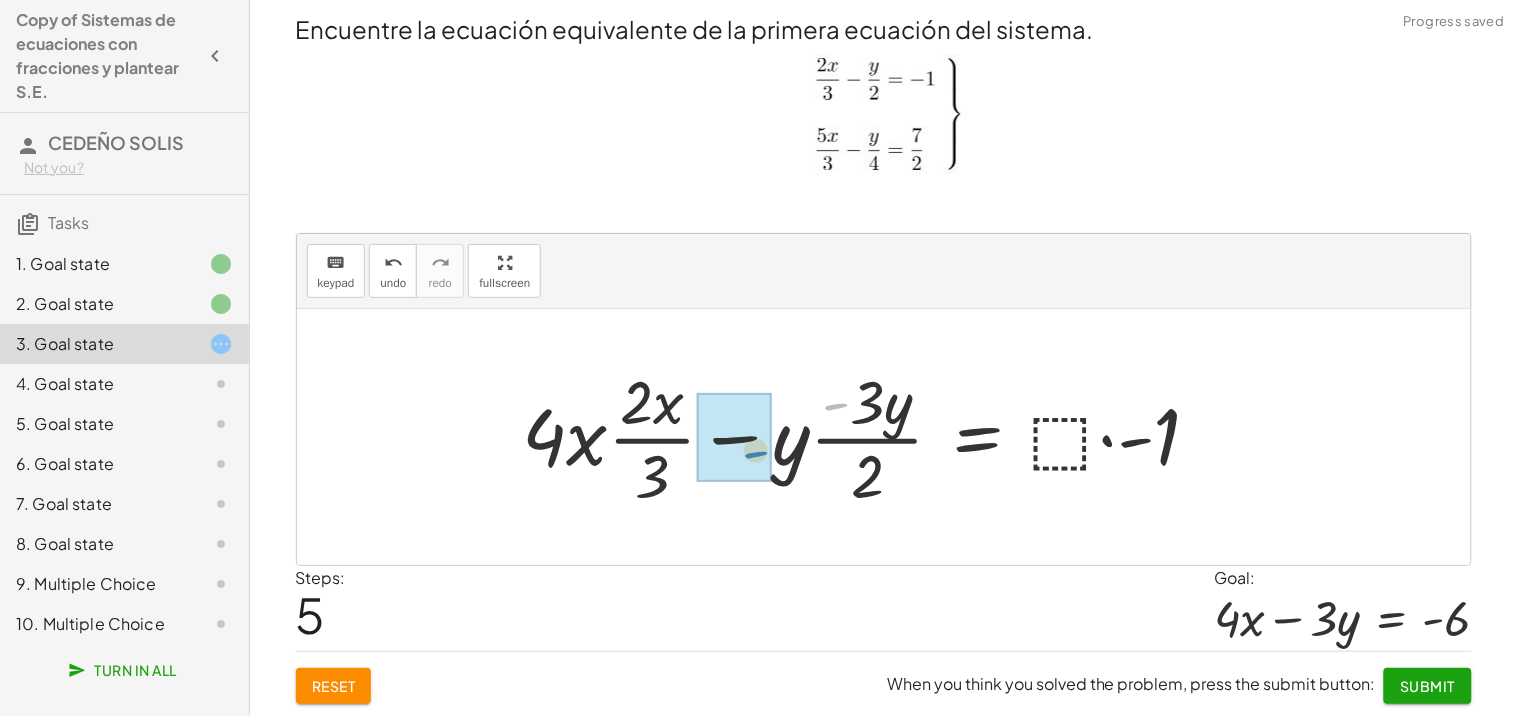 drag, startPoint x: 847, startPoint y: 403, endPoint x: 764, endPoint y: 450, distance: 95.38344 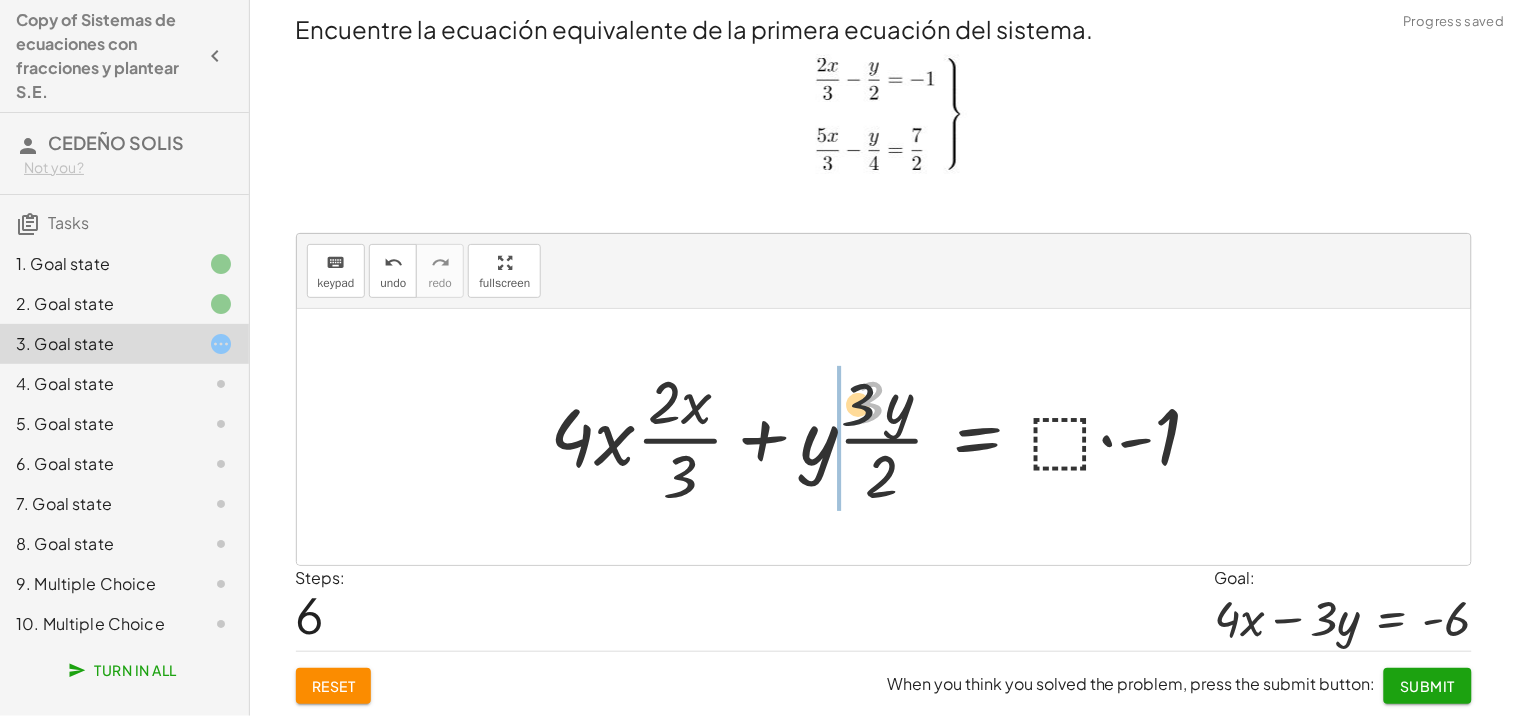 drag, startPoint x: 861, startPoint y: 404, endPoint x: 803, endPoint y: 456, distance: 77.89737 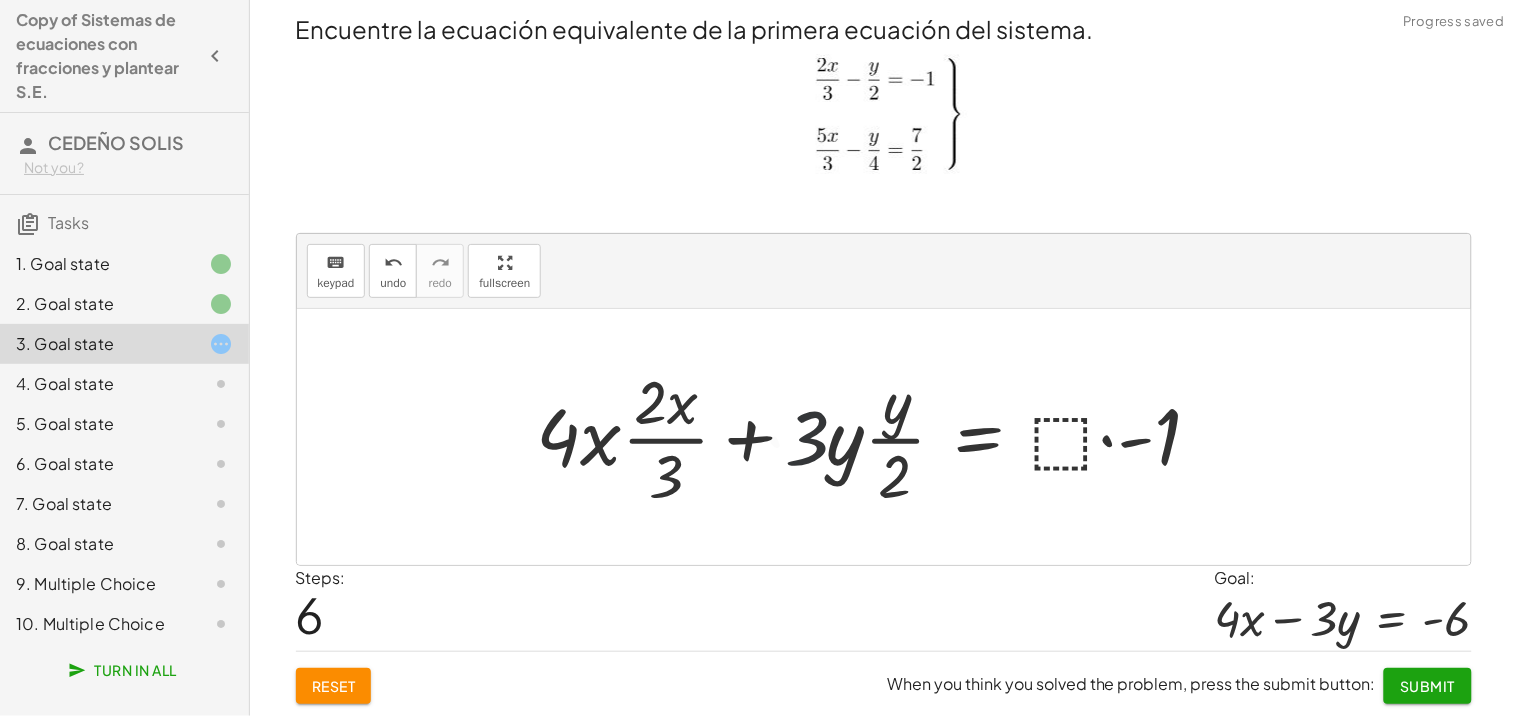 click at bounding box center (876, 437) 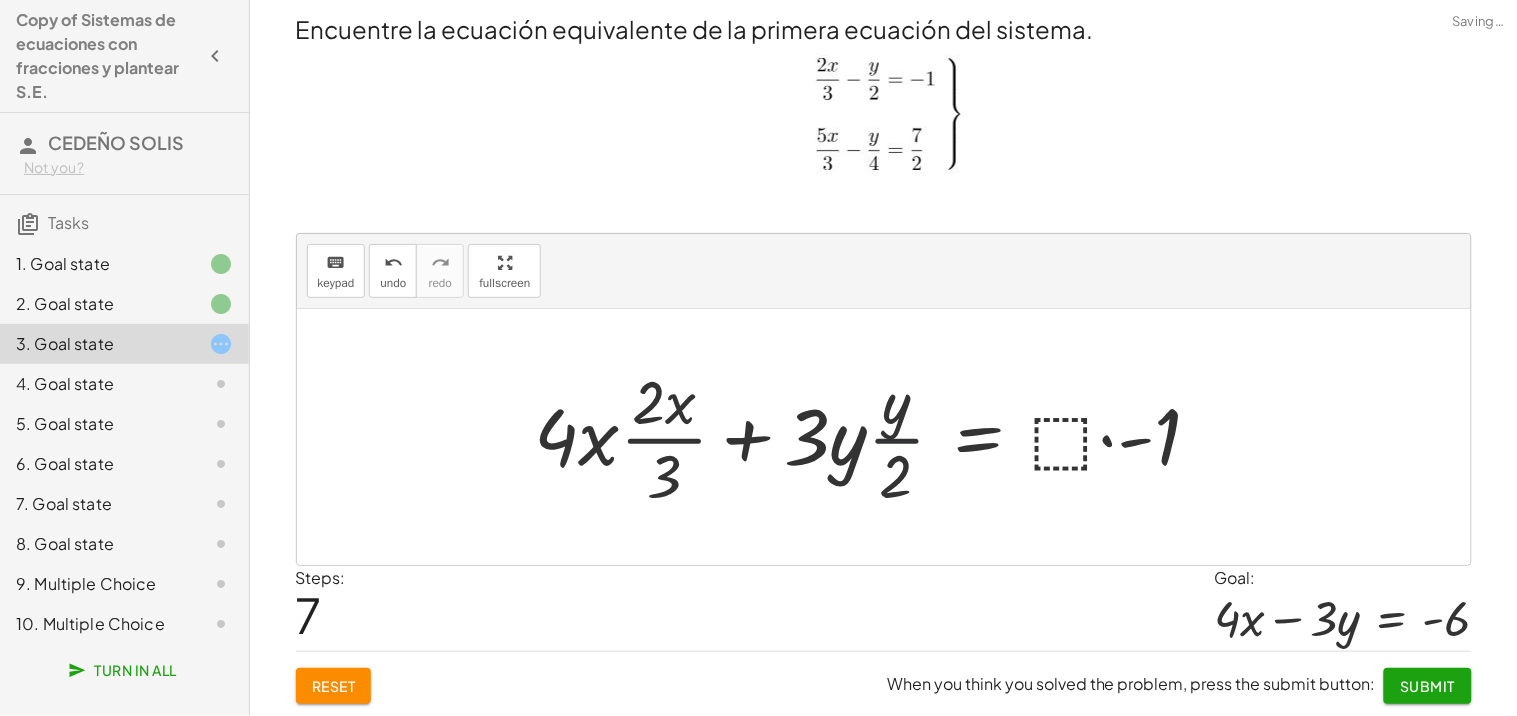 click at bounding box center [876, 437] 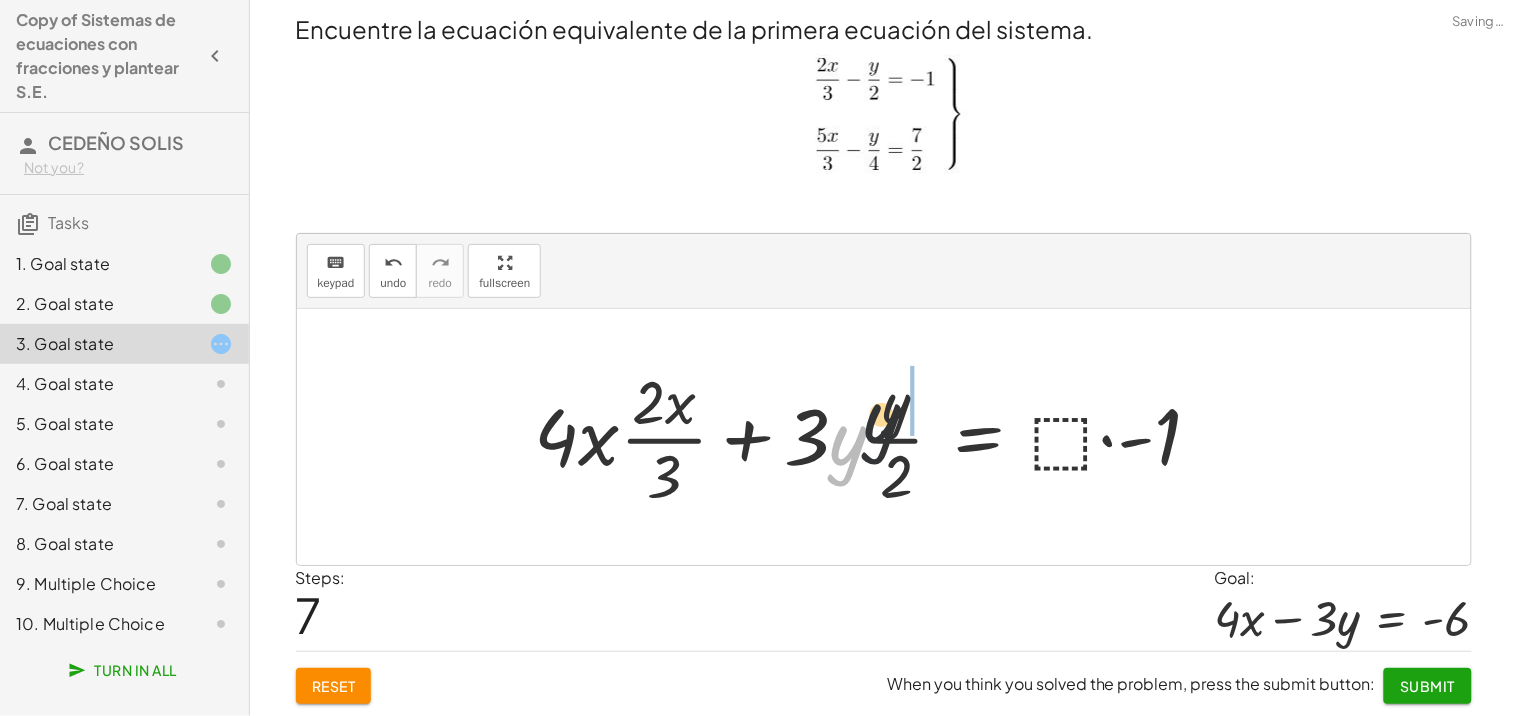 drag, startPoint x: 855, startPoint y: 450, endPoint x: 917, endPoint y: 405, distance: 76.6094 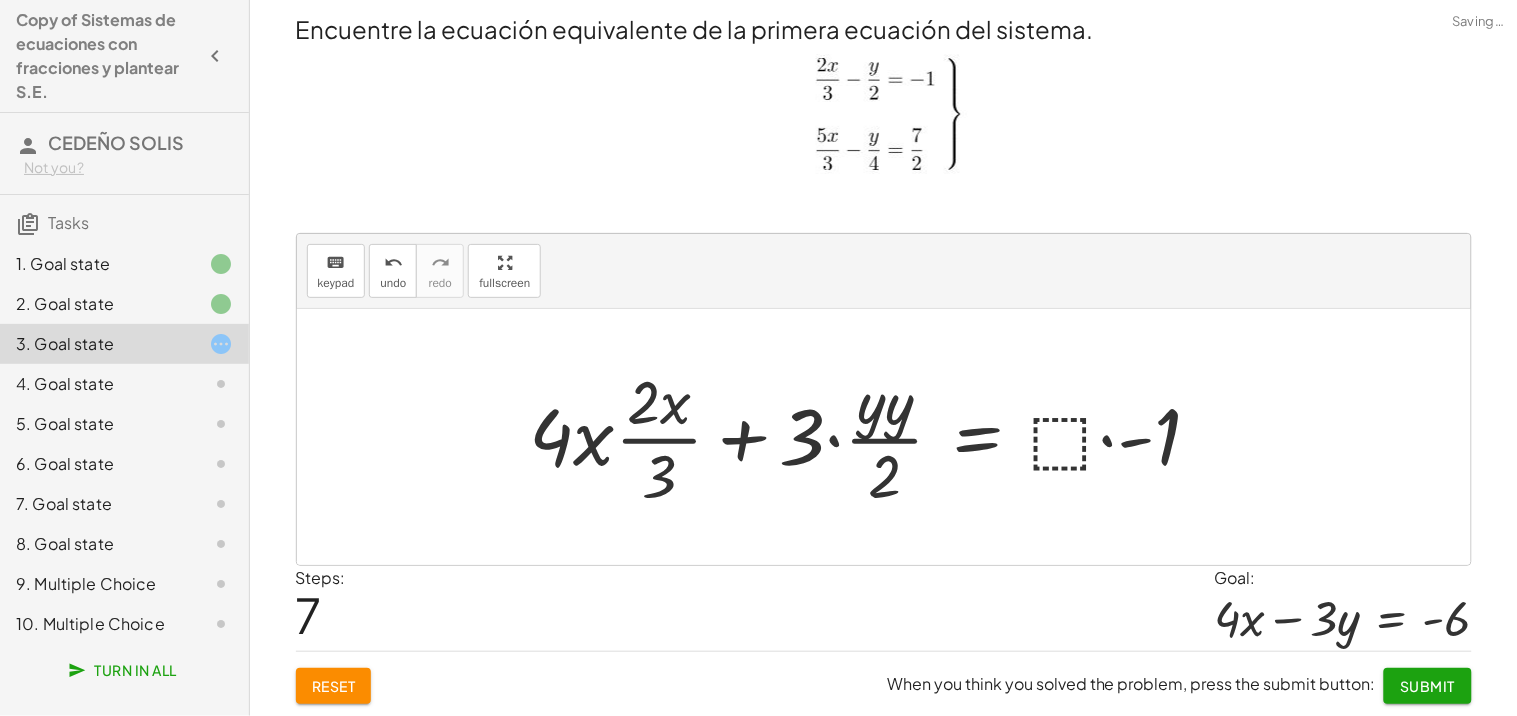 click at bounding box center (874, 437) 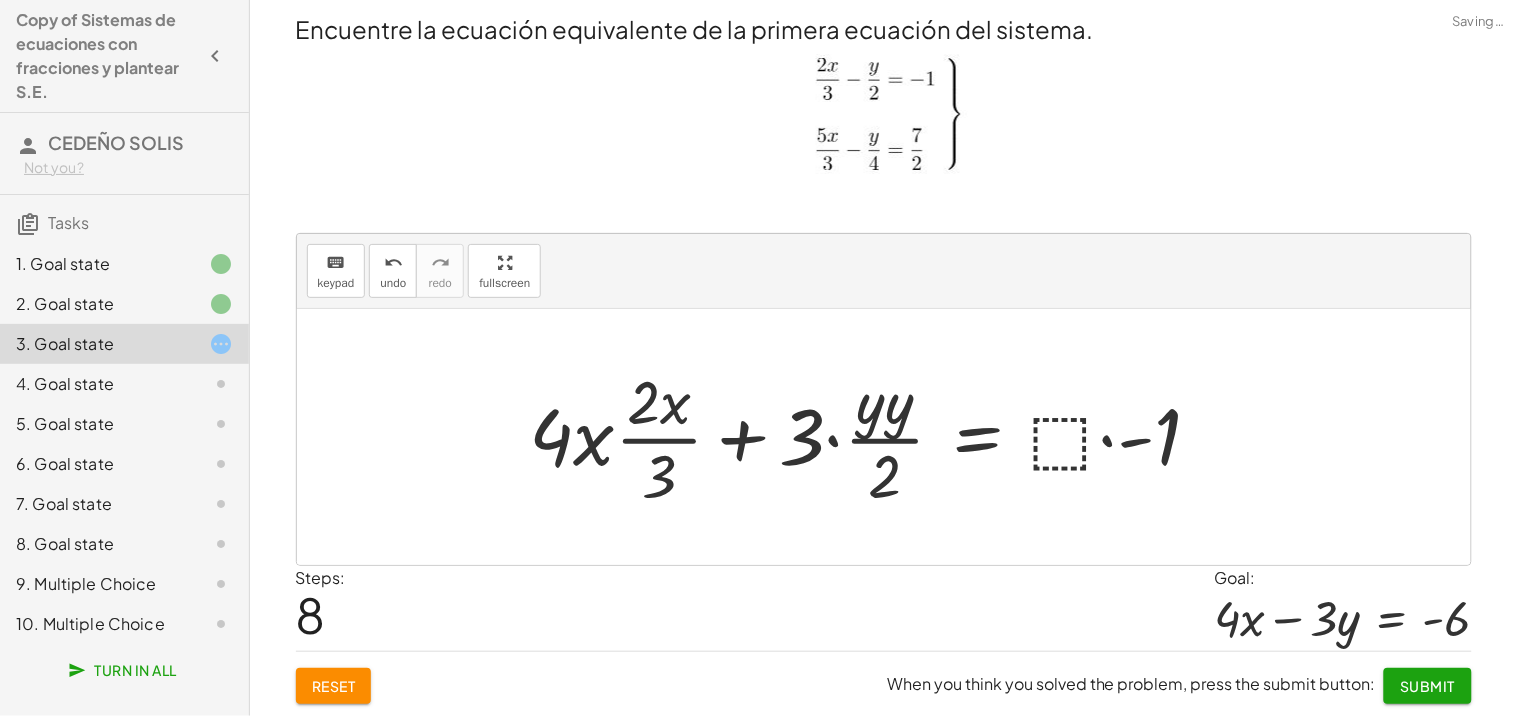 drag, startPoint x: 850, startPoint y: 453, endPoint x: 873, endPoint y: 454, distance: 23.021729 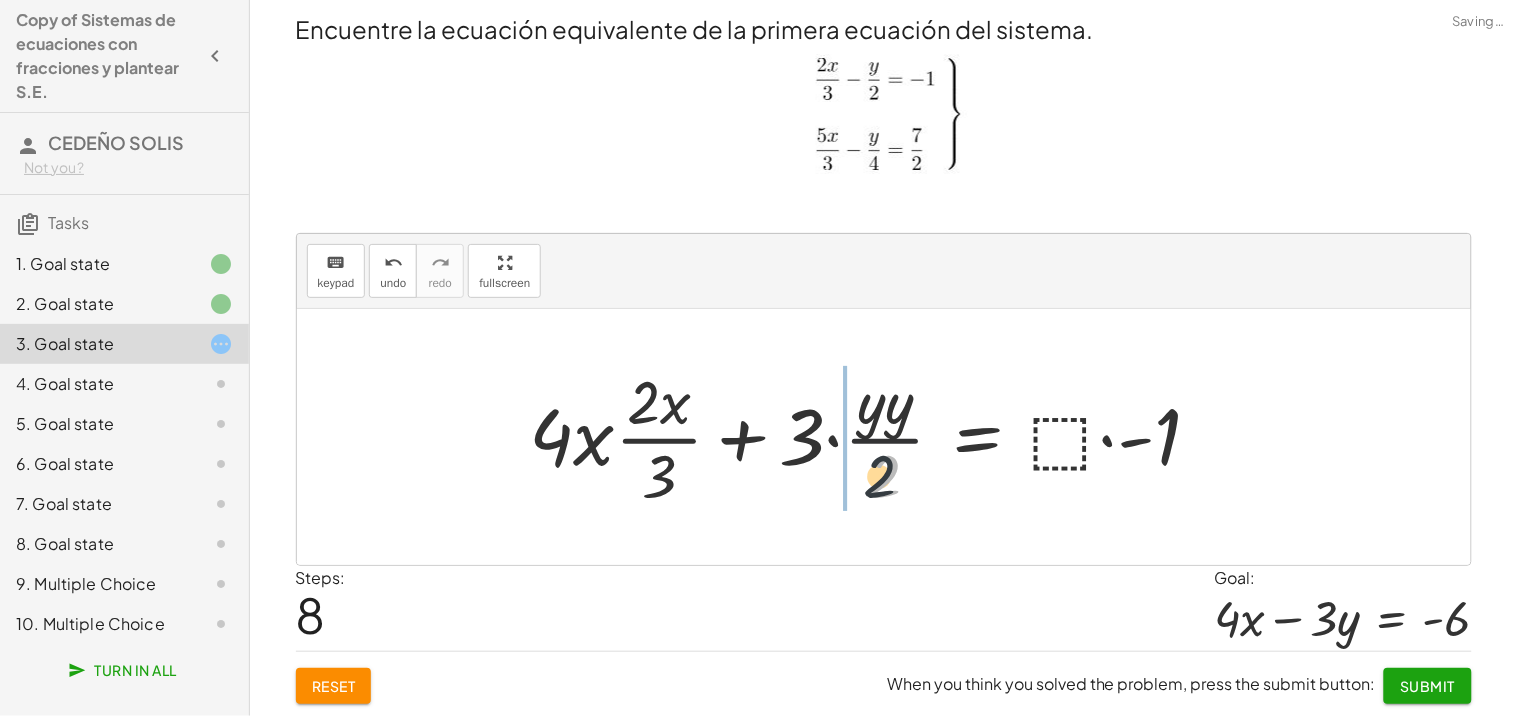 drag, startPoint x: 883, startPoint y: 465, endPoint x: 803, endPoint y: 425, distance: 89.44272 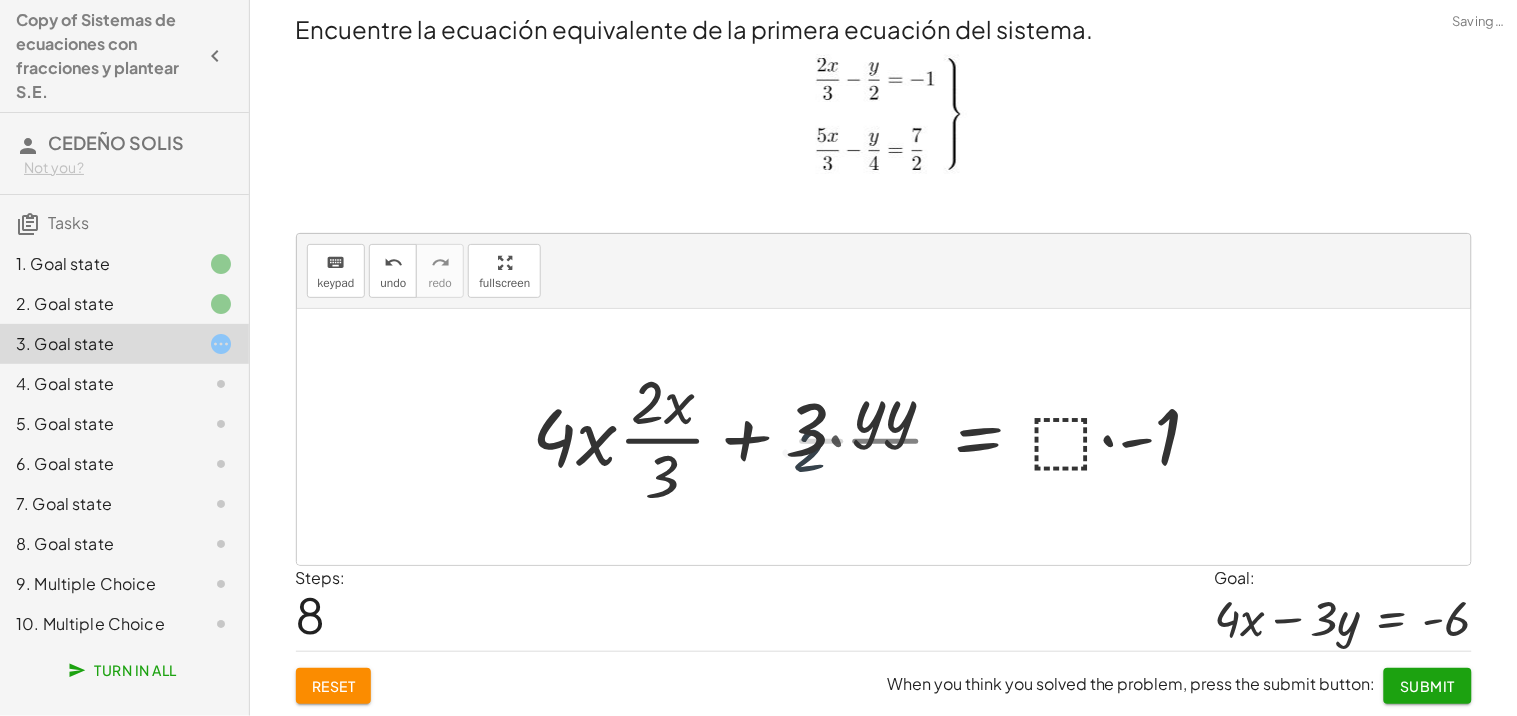 click at bounding box center (880, 437) 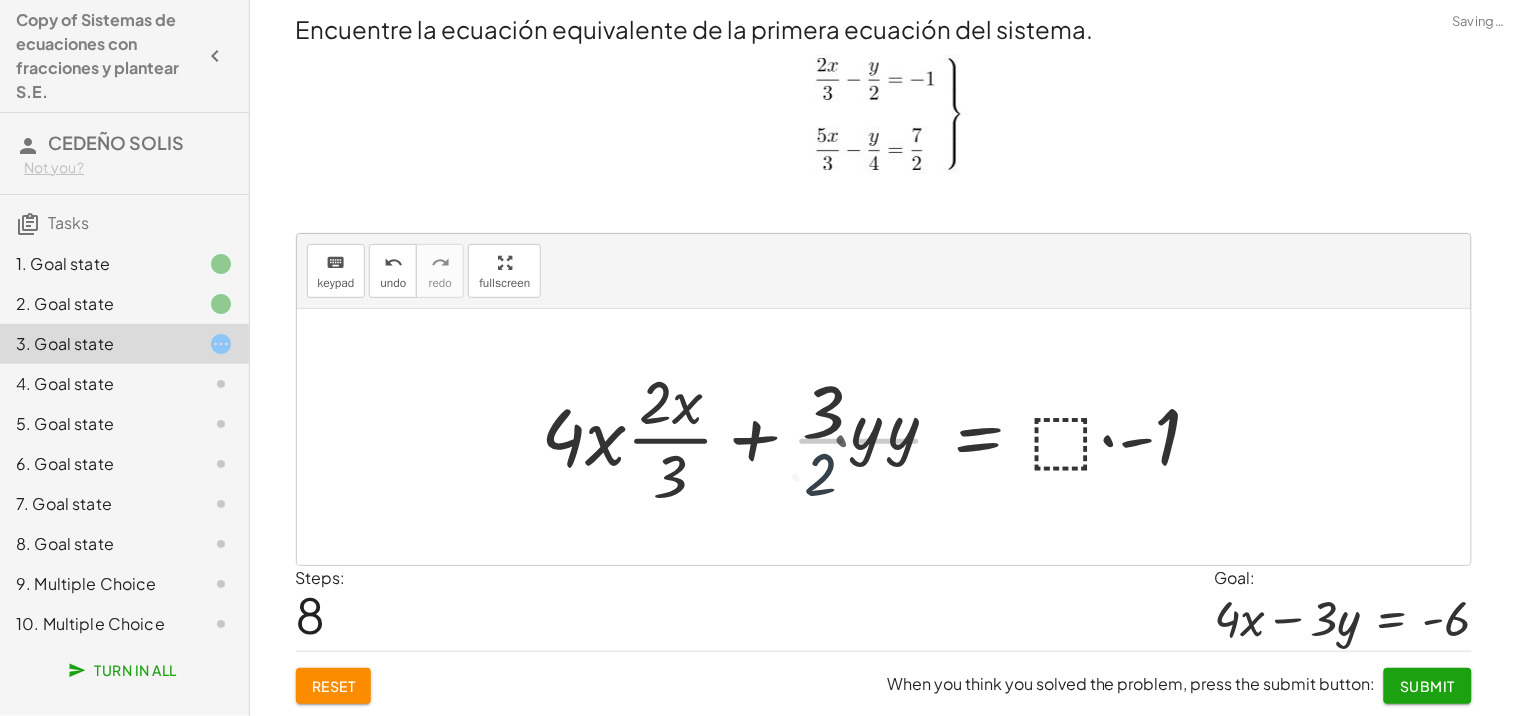 click at bounding box center [880, 437] 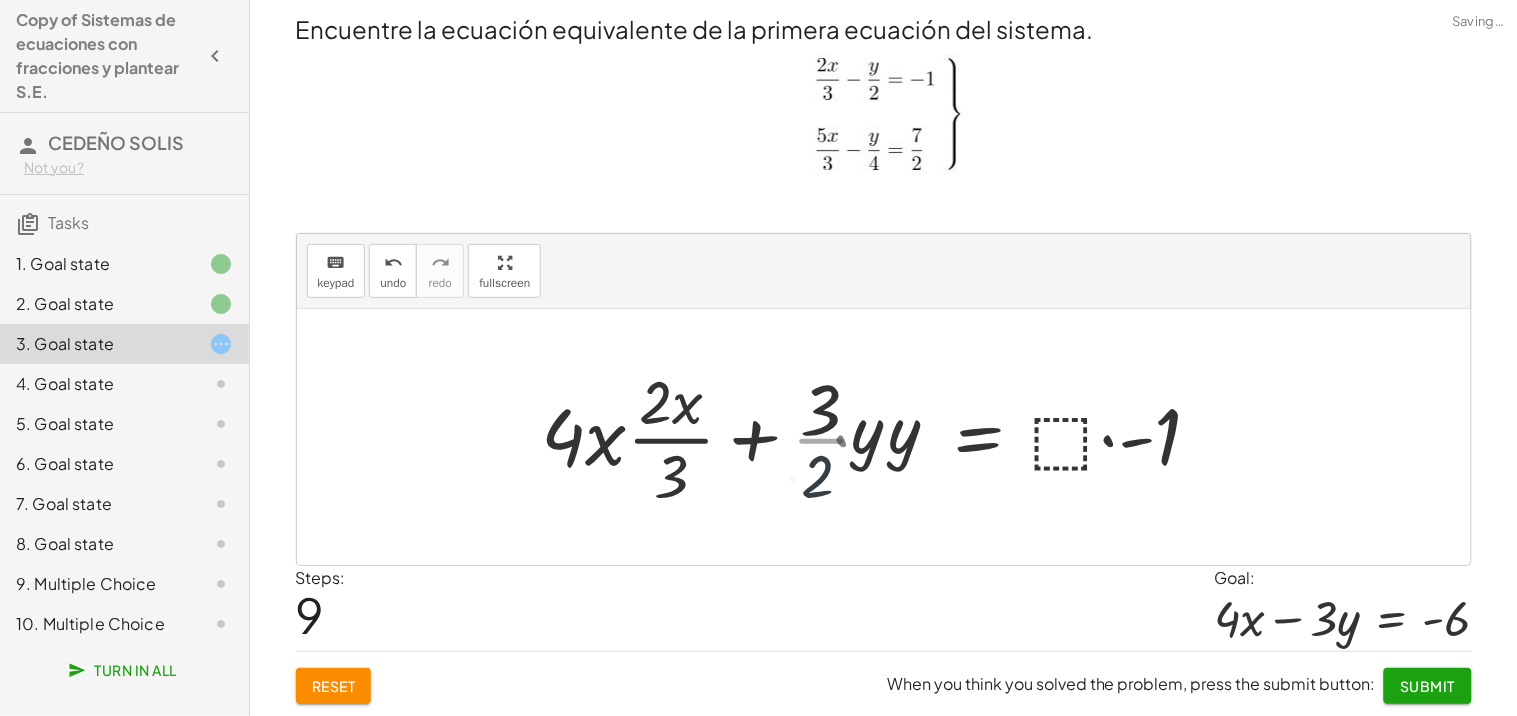 click at bounding box center [880, 437] 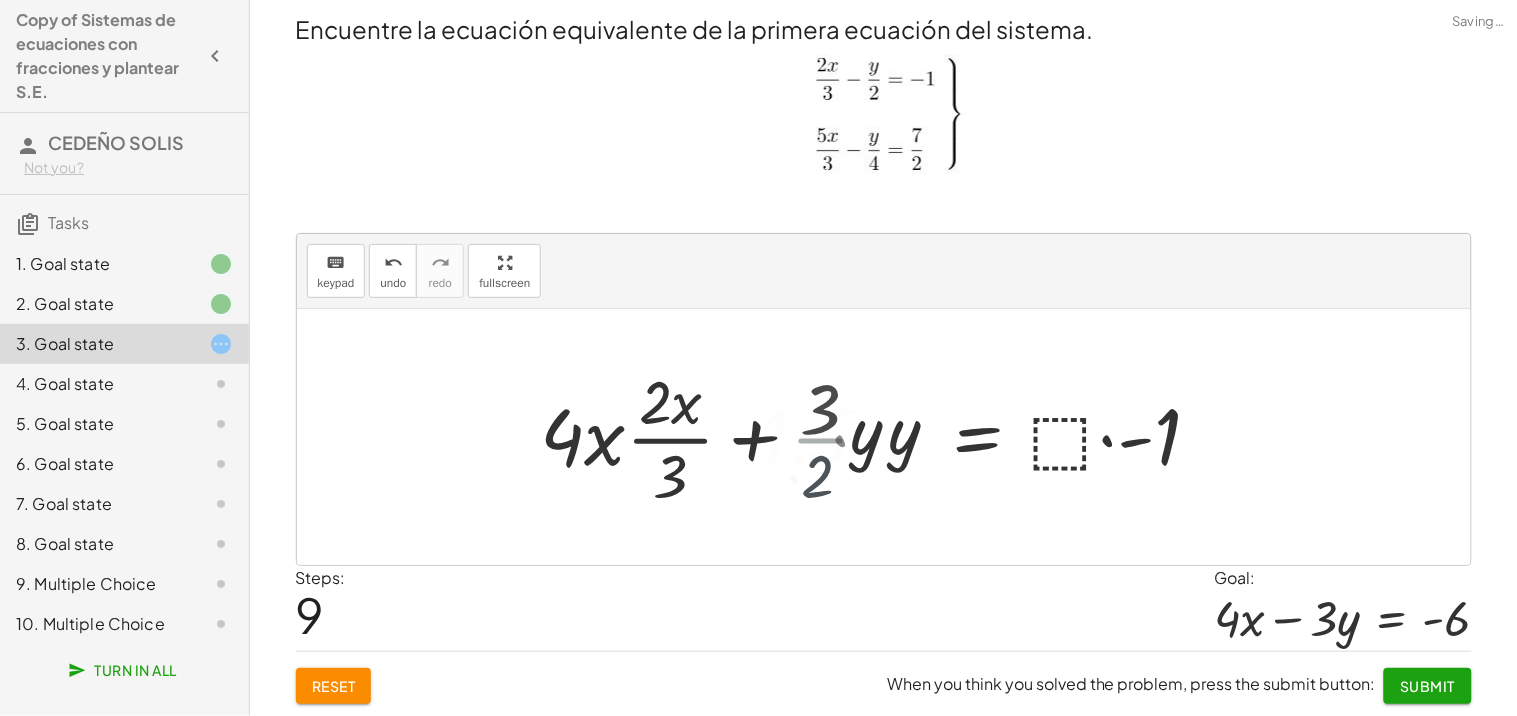 click at bounding box center (864, 437) 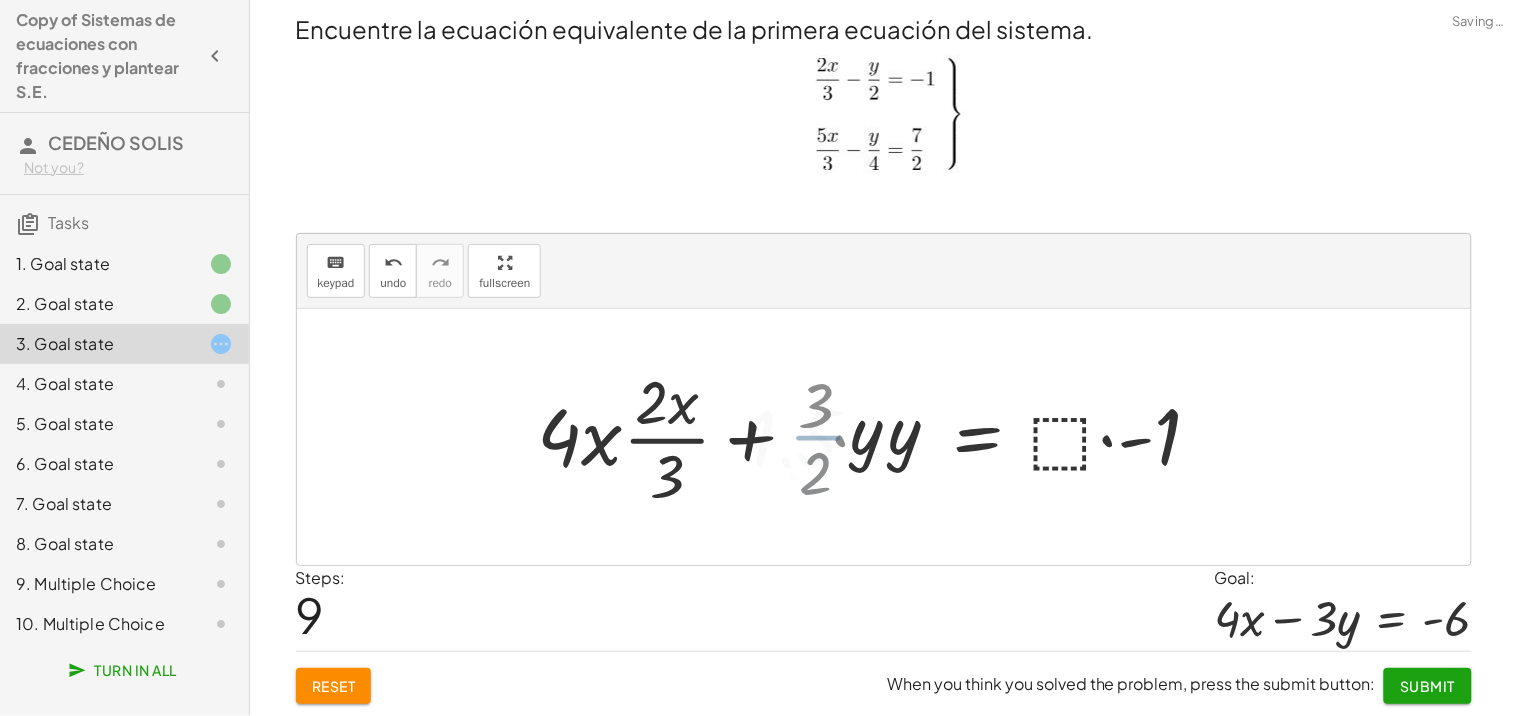click at bounding box center [864, 437] 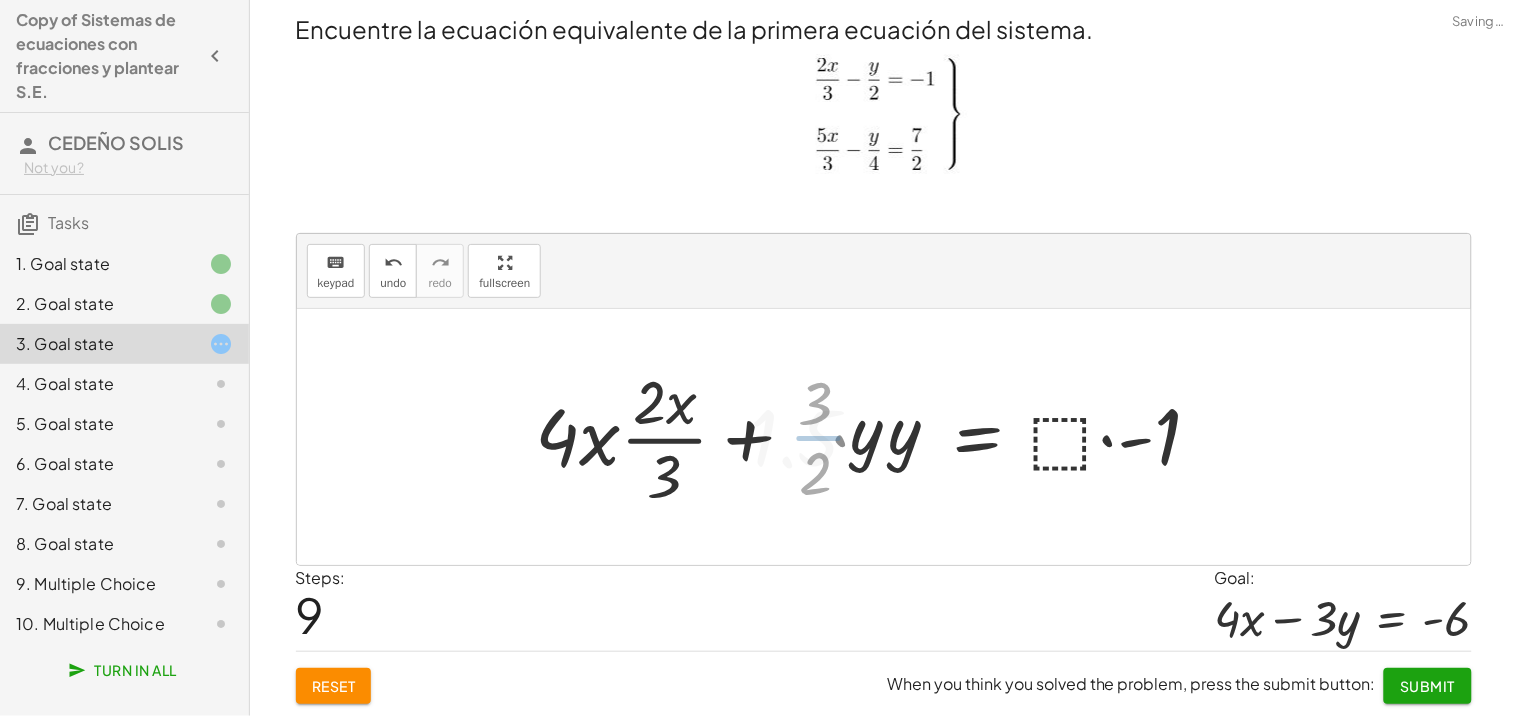 click at bounding box center [864, 437] 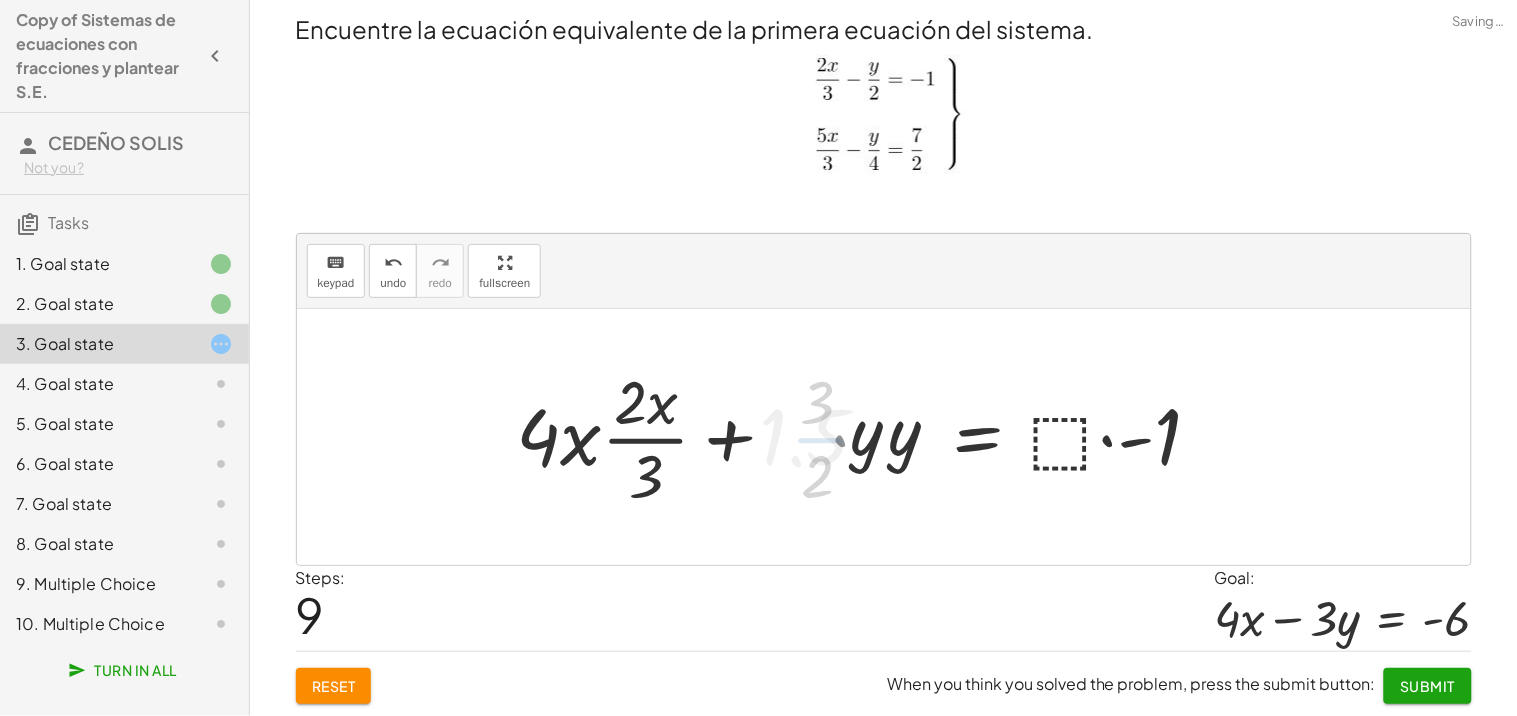 click at bounding box center (864, 437) 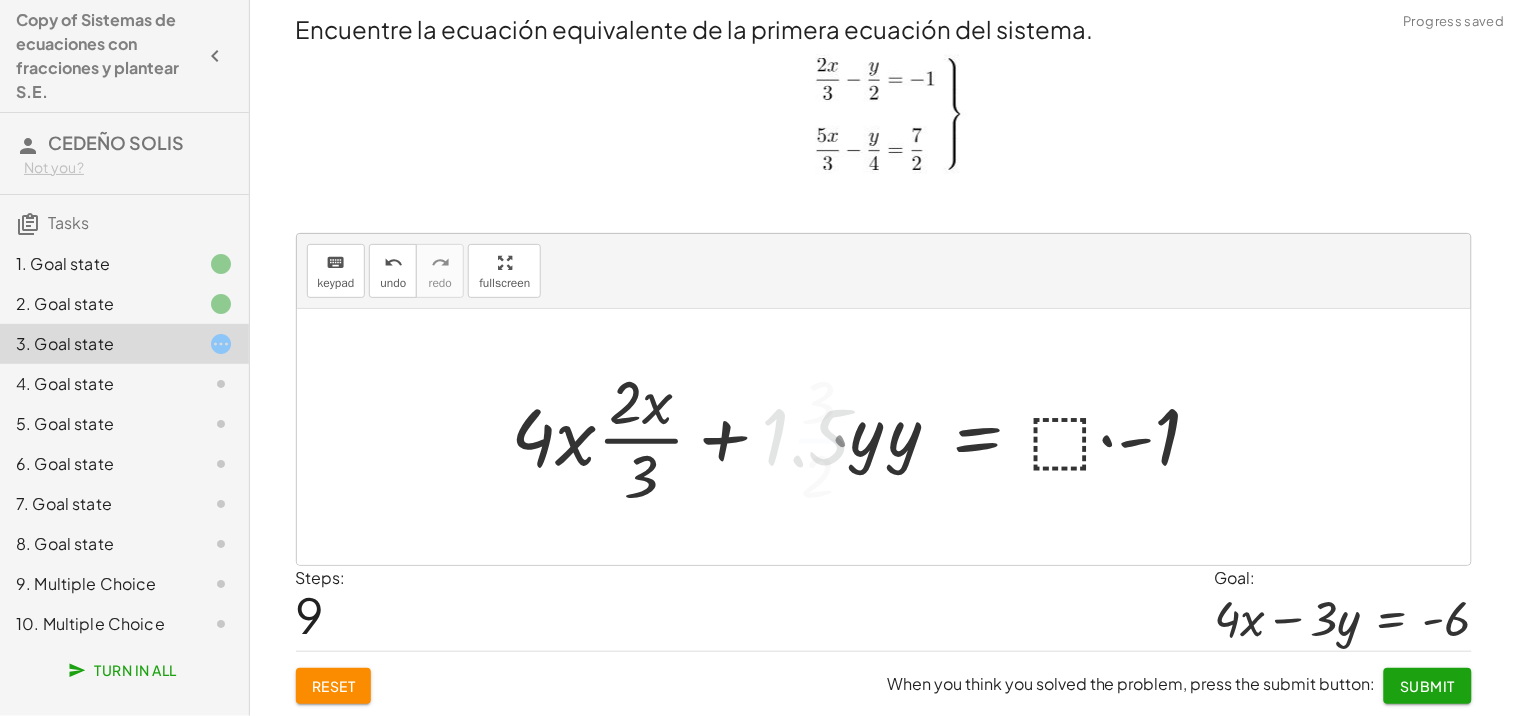 click at bounding box center [864, 437] 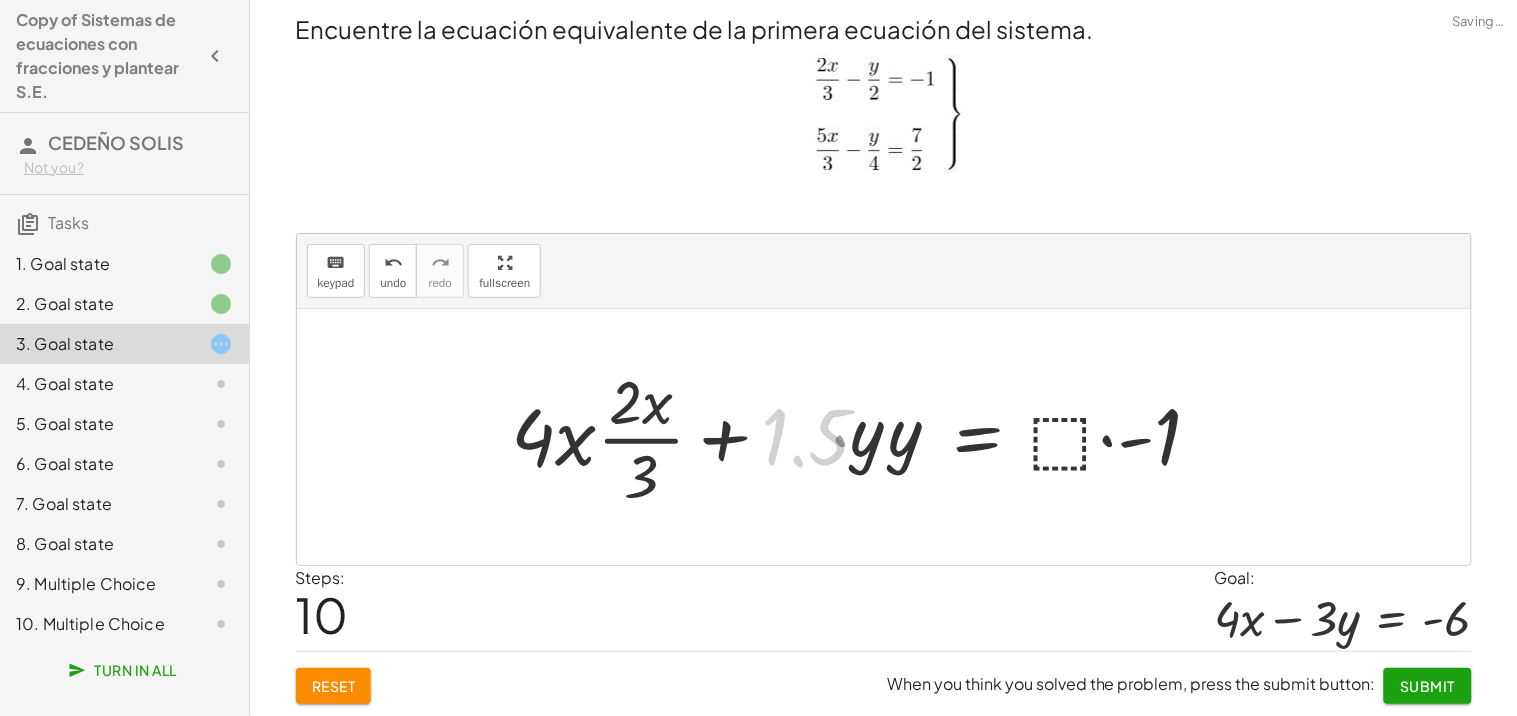click at bounding box center [864, 437] 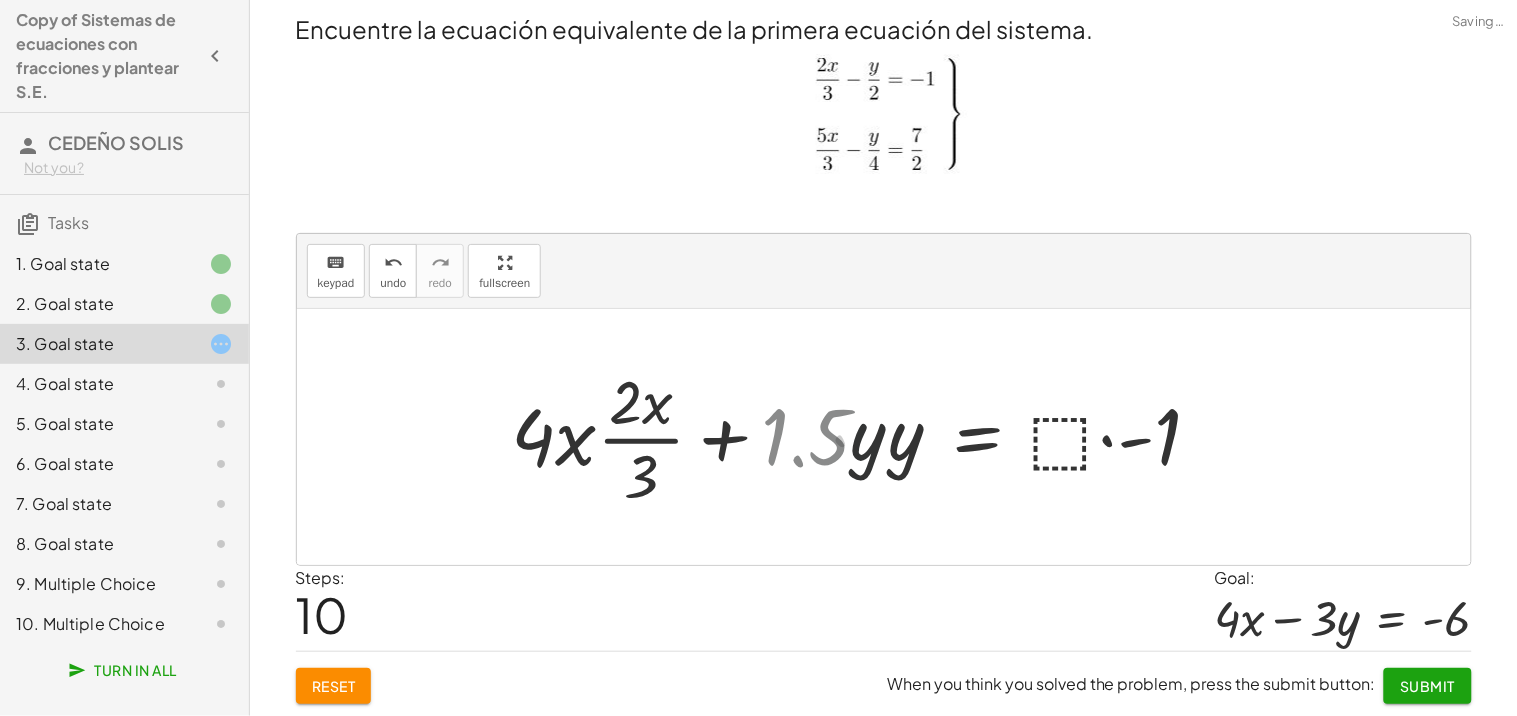 drag, startPoint x: 870, startPoint y: 446, endPoint x: 823, endPoint y: 446, distance: 47 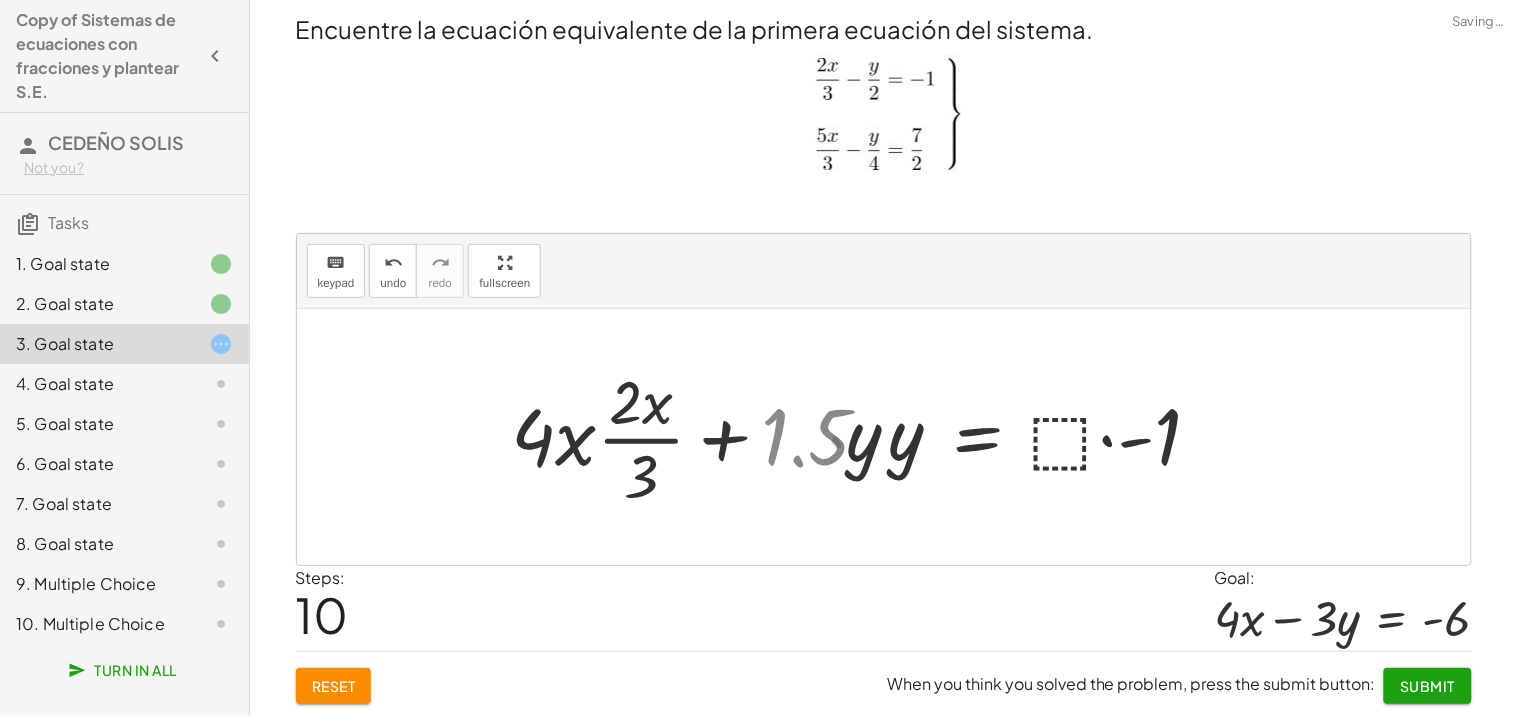 click at bounding box center (864, 437) 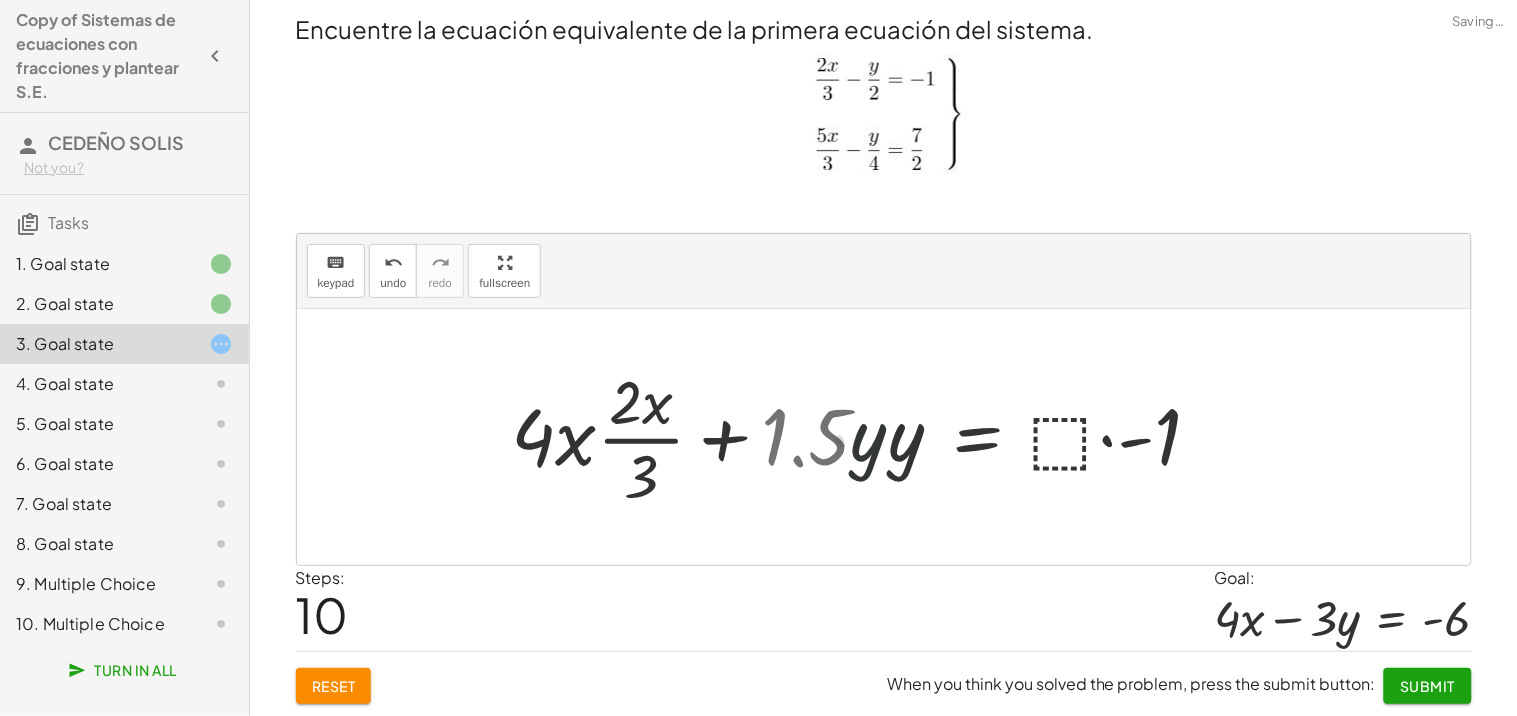 drag, startPoint x: 863, startPoint y: 441, endPoint x: 836, endPoint y: 440, distance: 27.018513 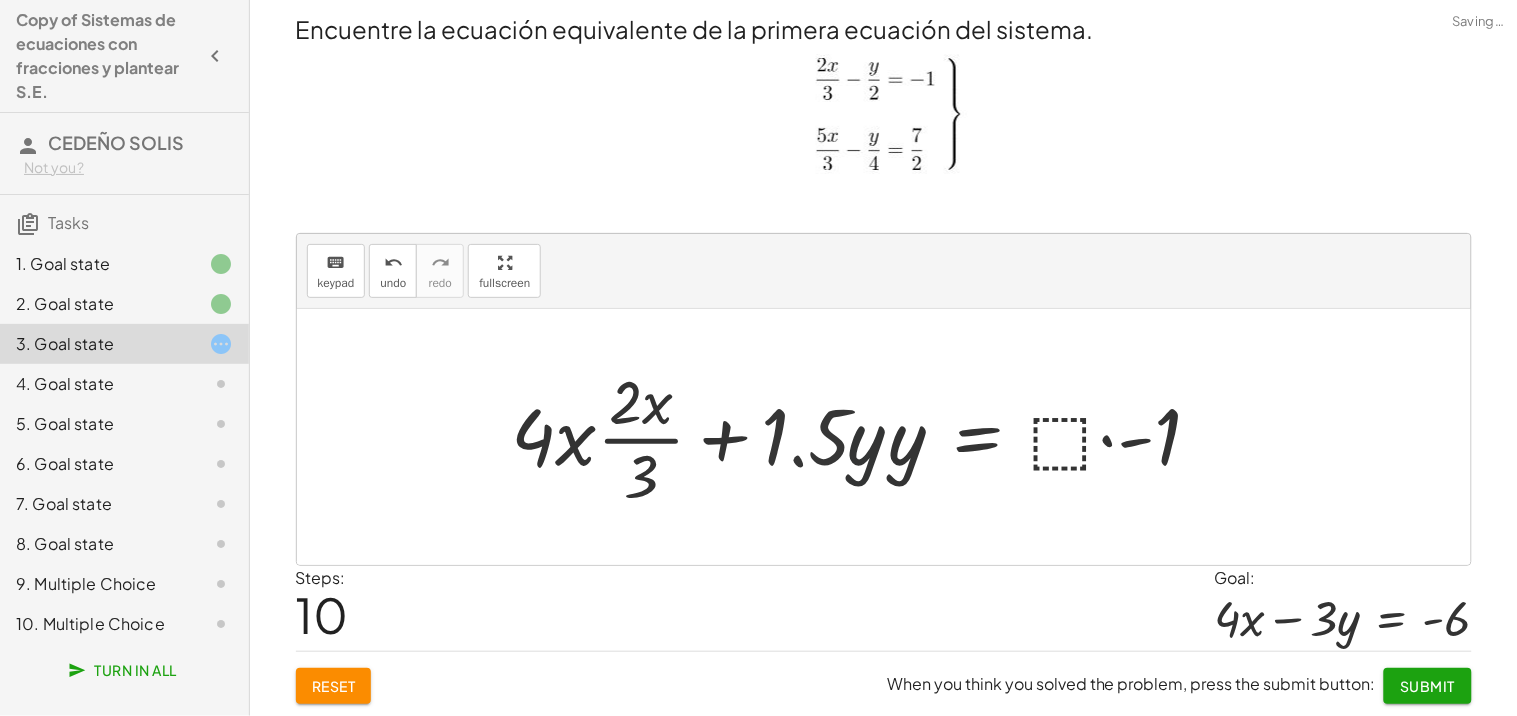 click at bounding box center (864, 437) 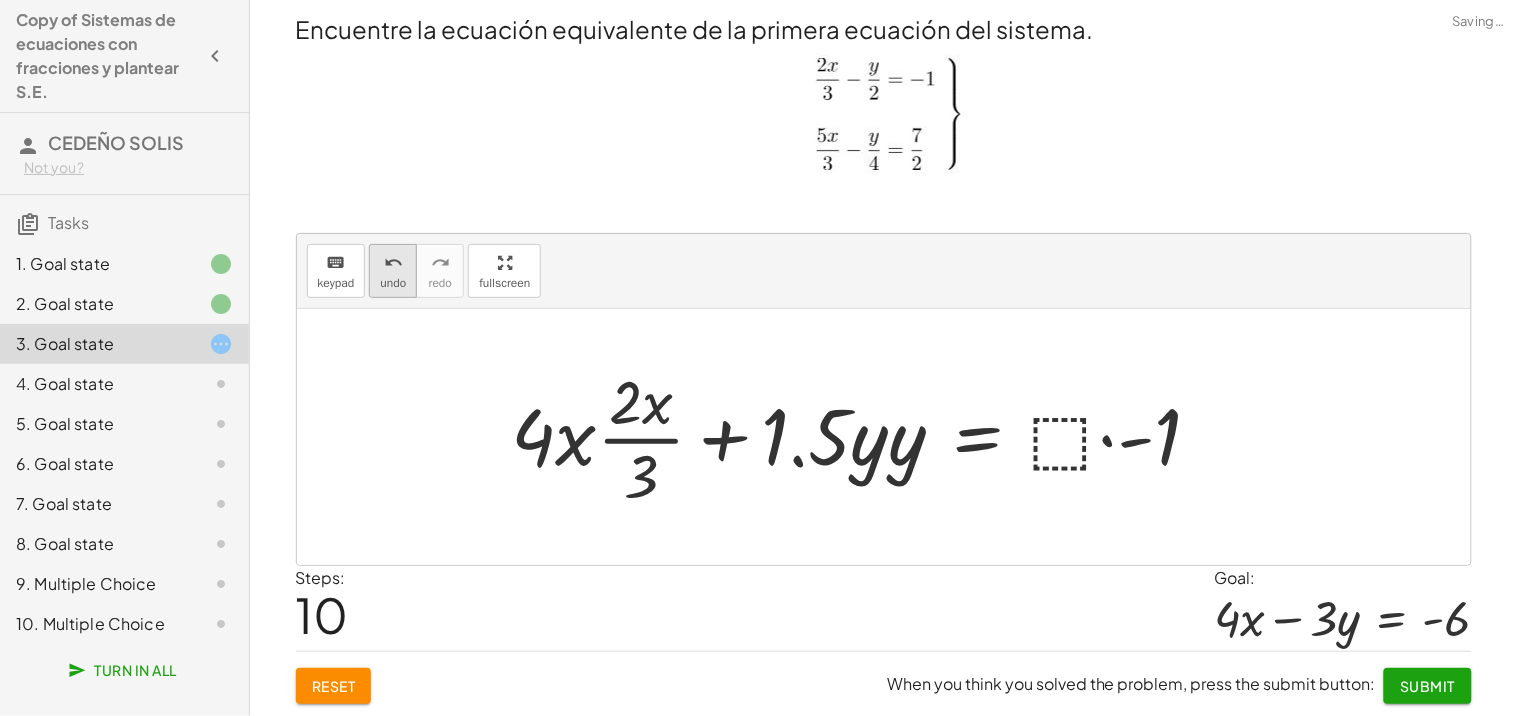 click on "undo undo" at bounding box center [393, 271] 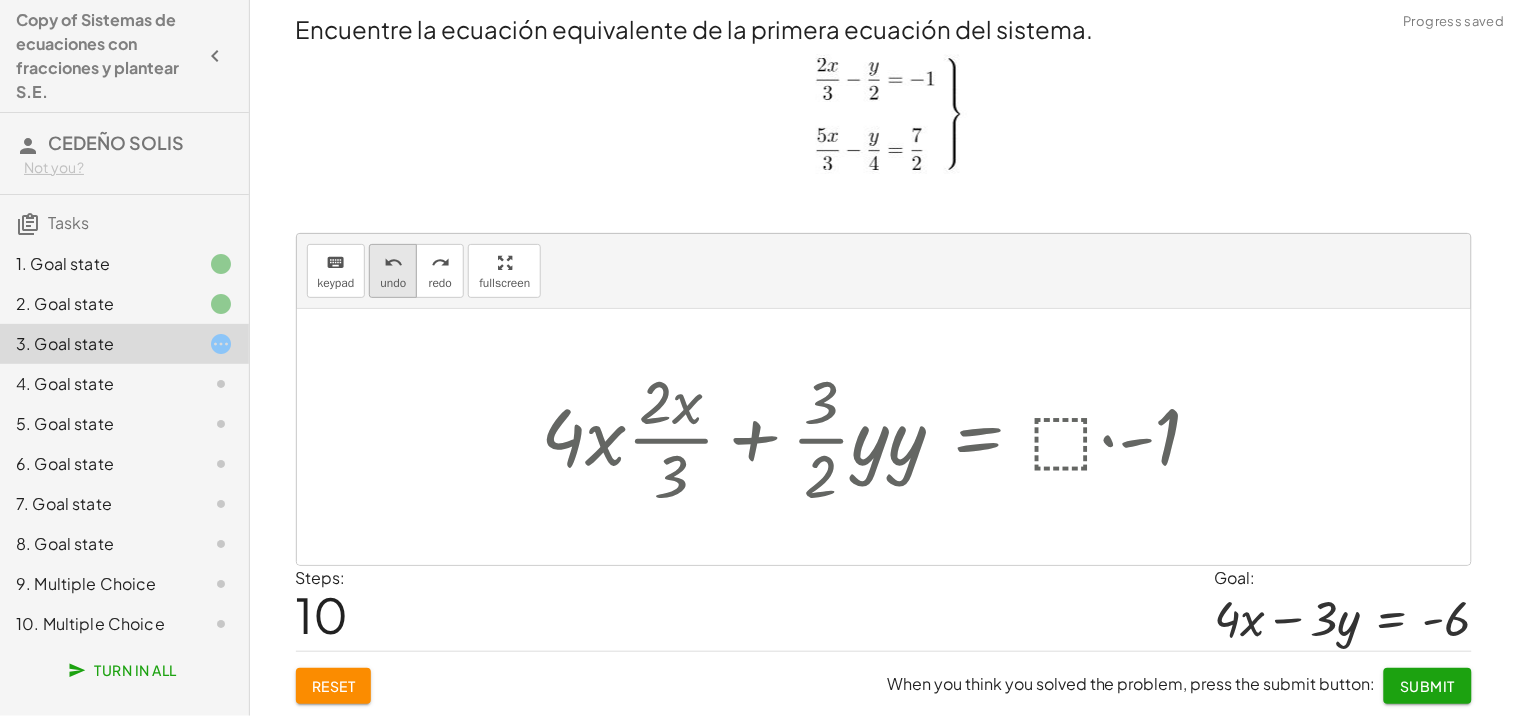 click on "undo" at bounding box center [393, 262] 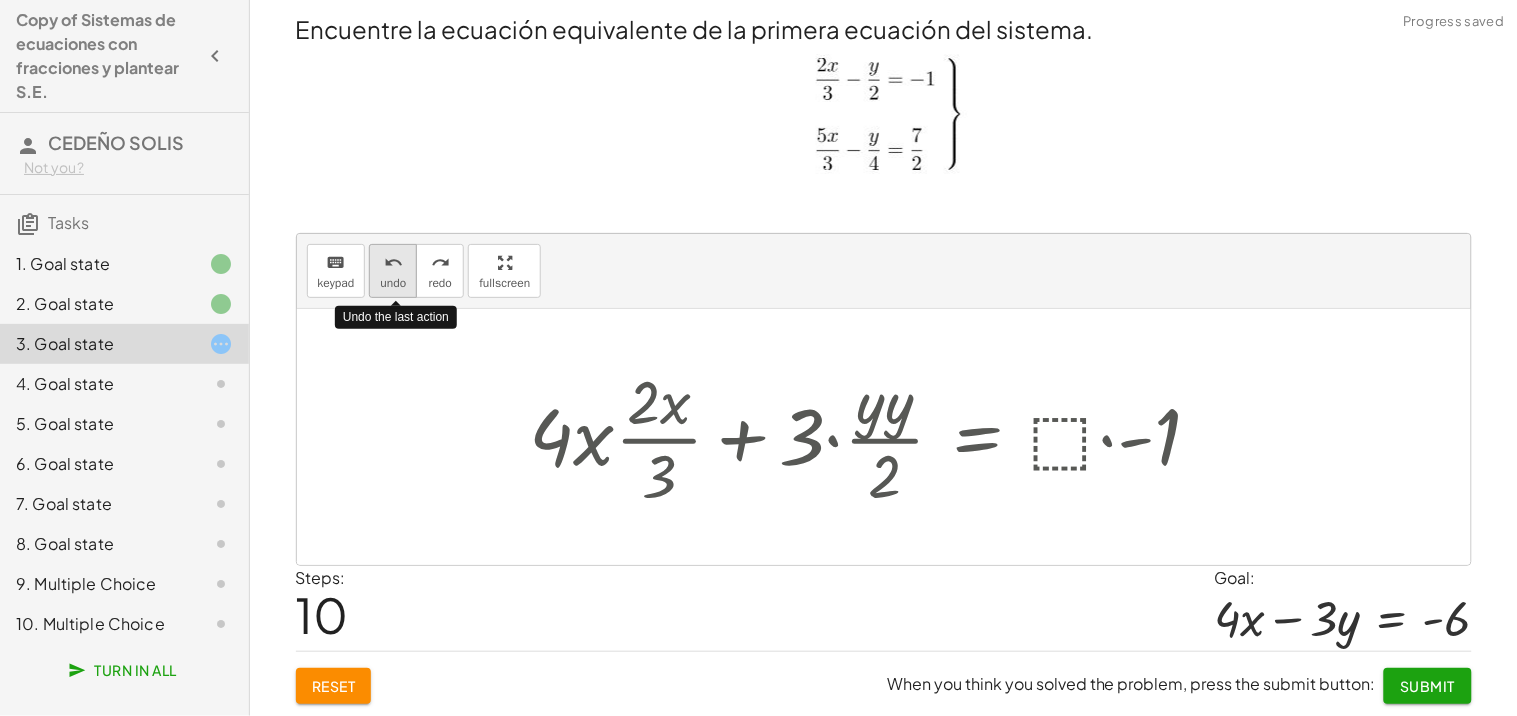 click on "undo" at bounding box center (393, 262) 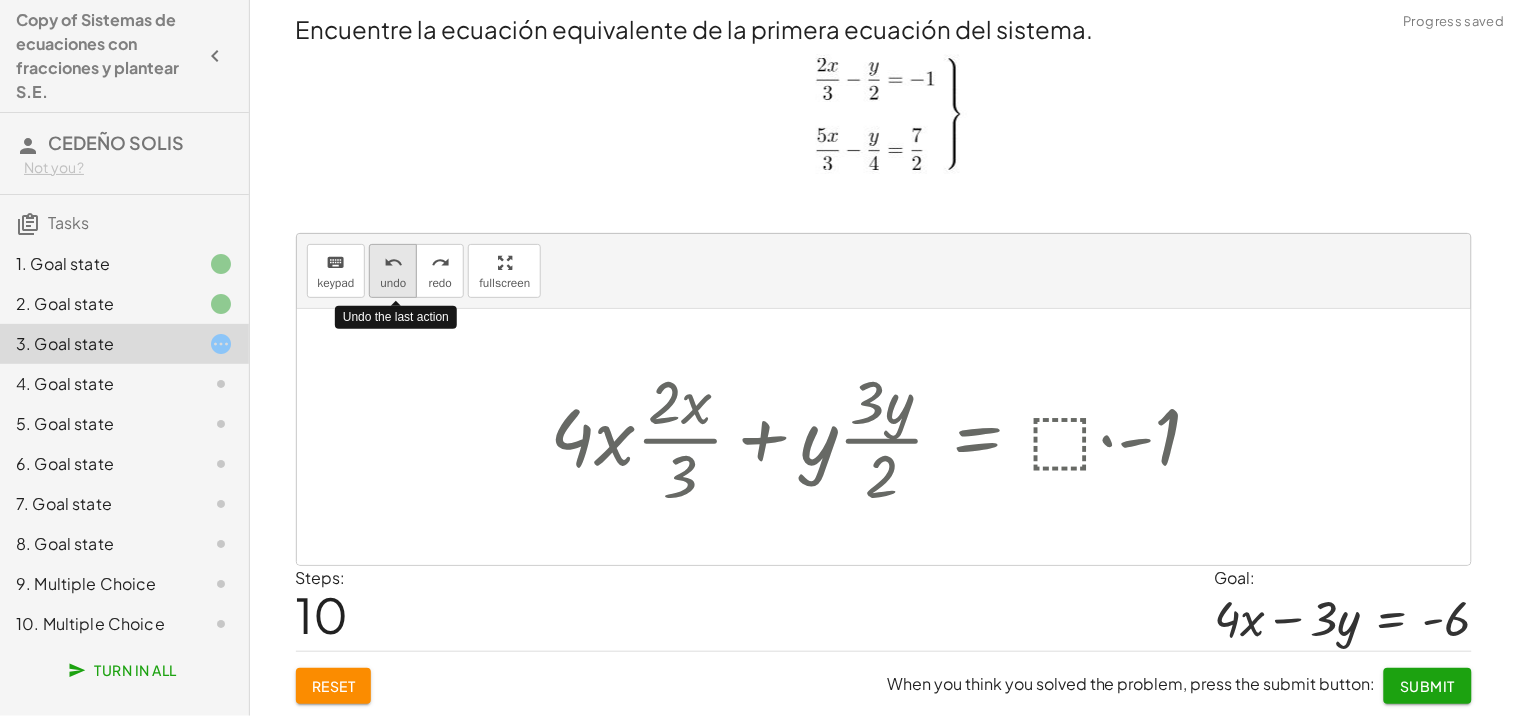 click on "undo" at bounding box center (393, 262) 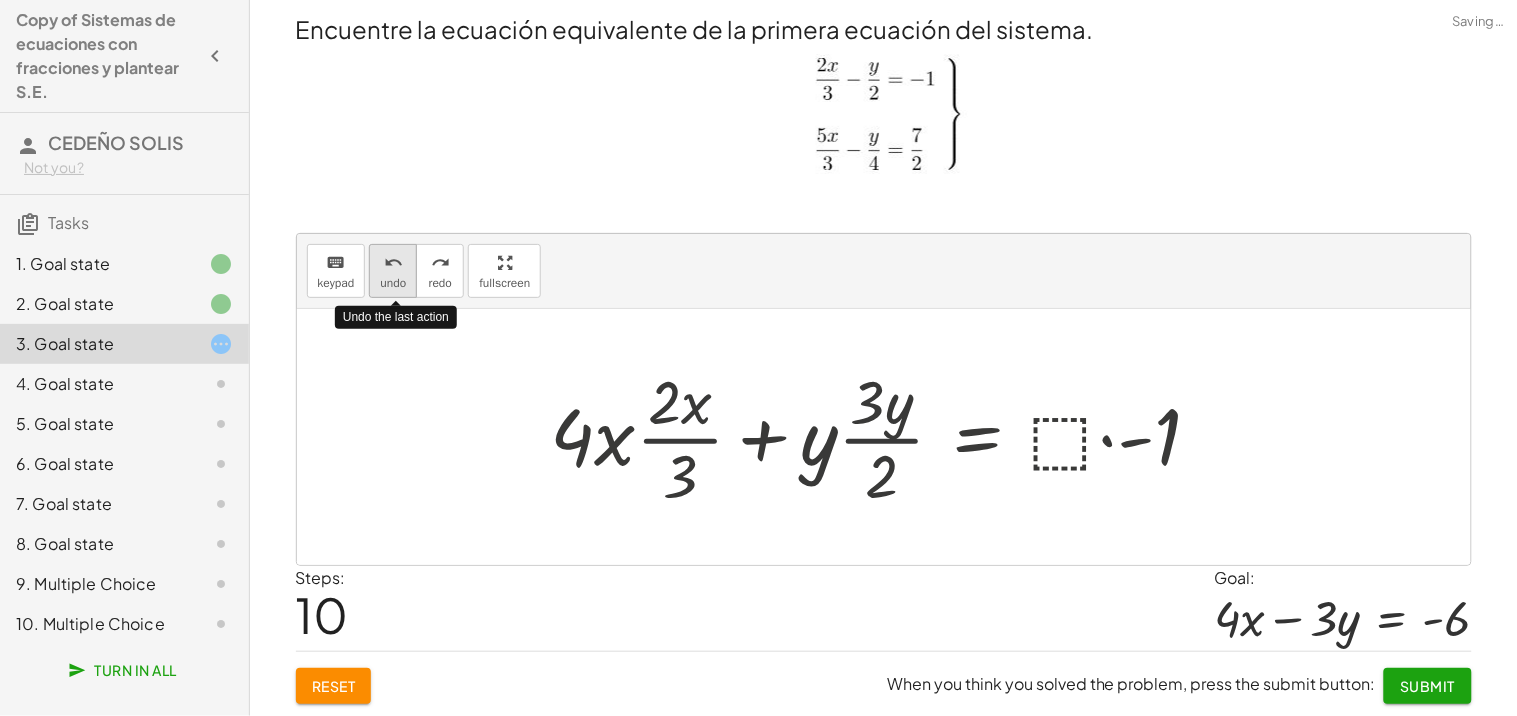 click on "undo" at bounding box center (393, 262) 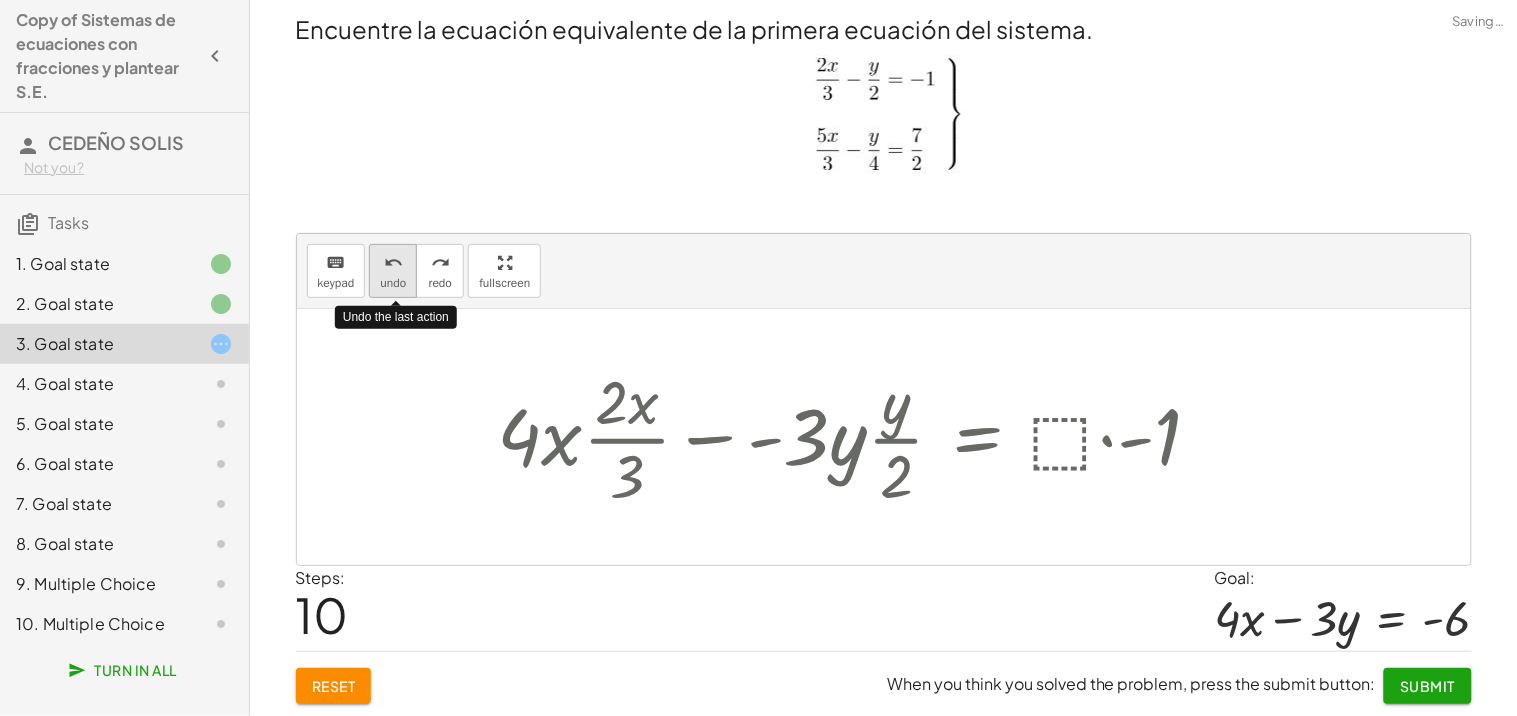 click on "undo" at bounding box center (393, 262) 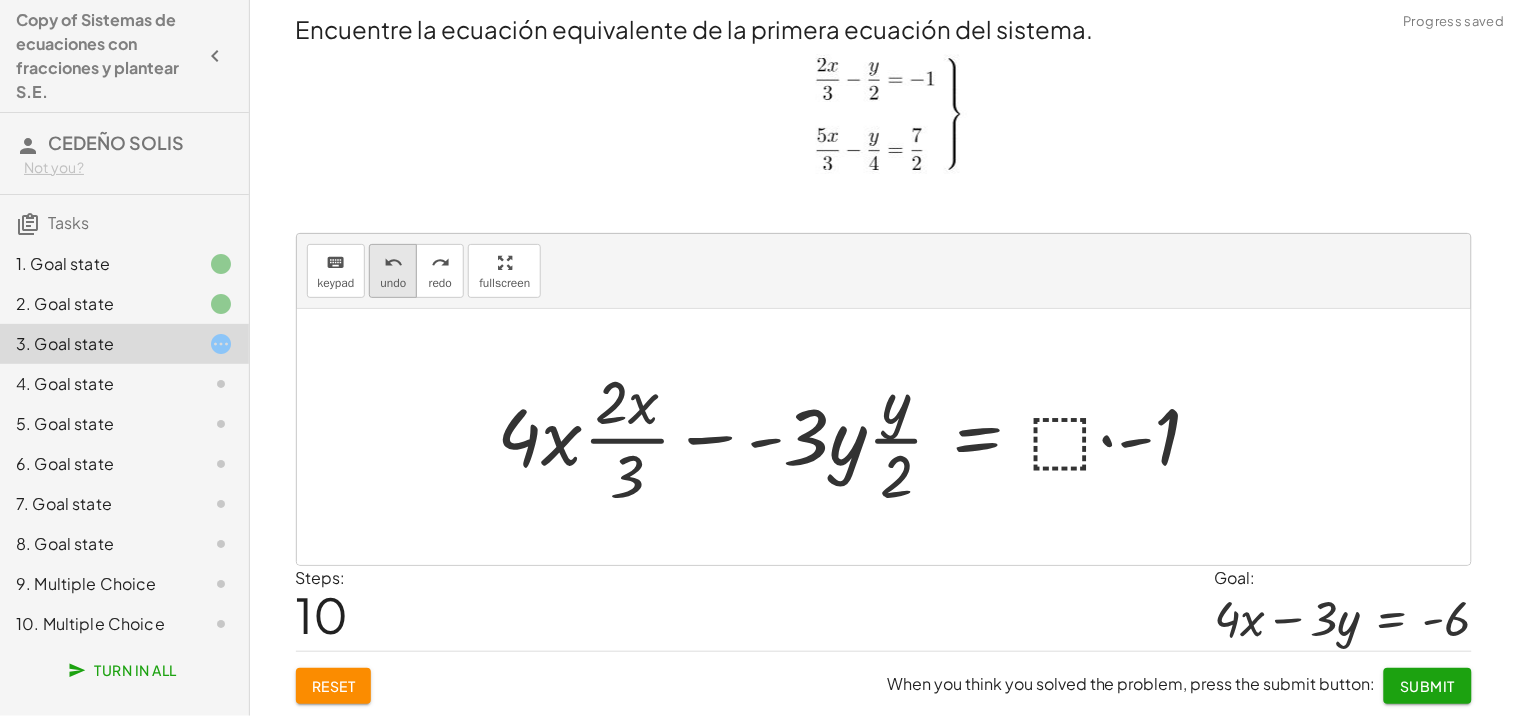 click on "undo" at bounding box center [393, 283] 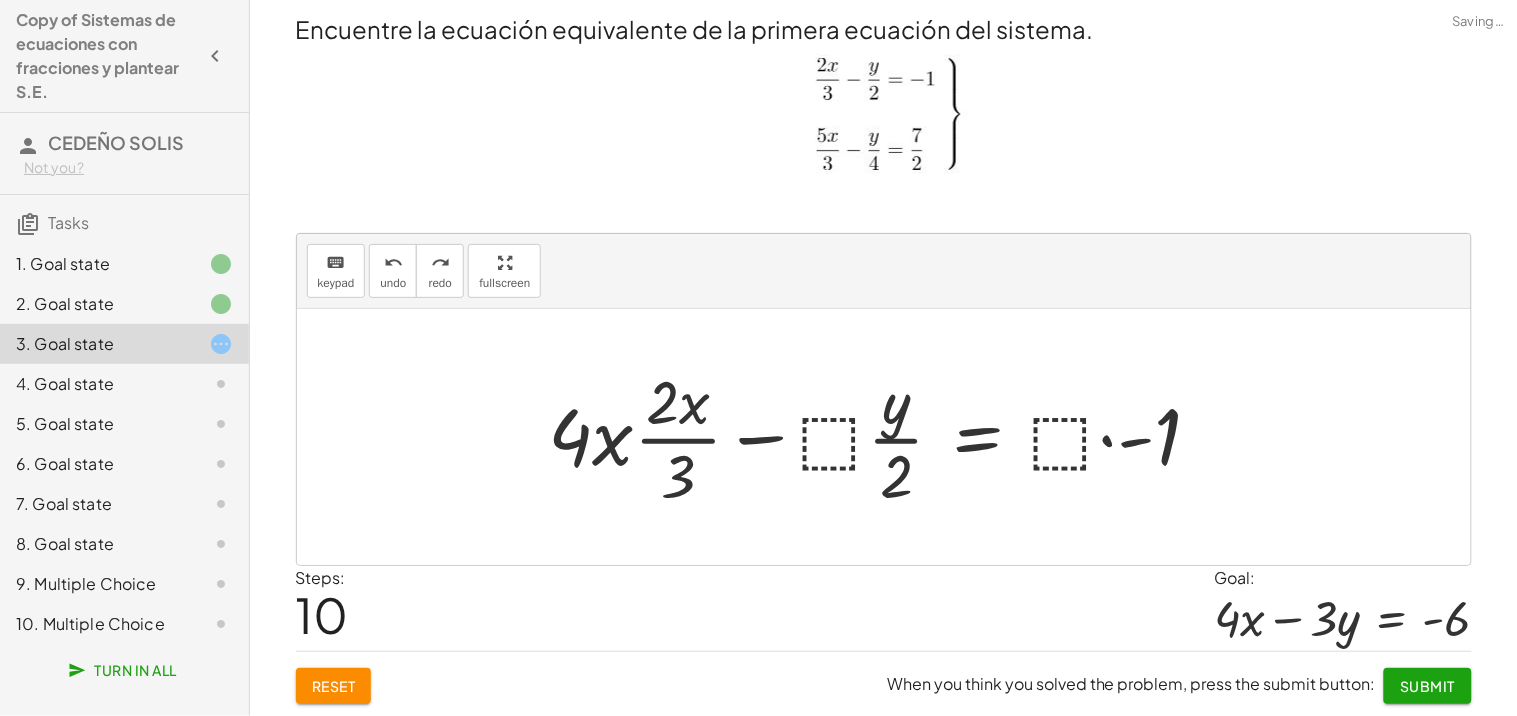 click at bounding box center [883, 437] 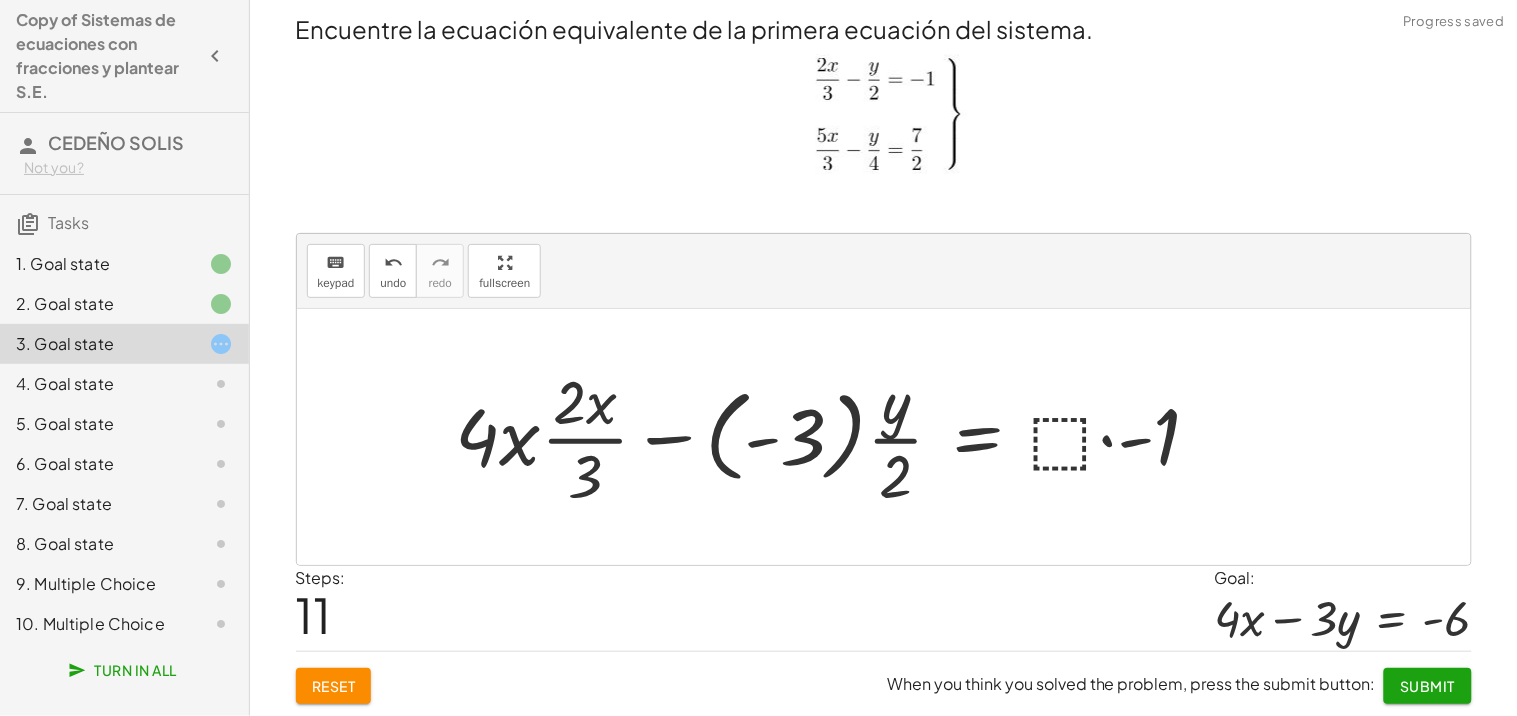 click at bounding box center (836, 437) 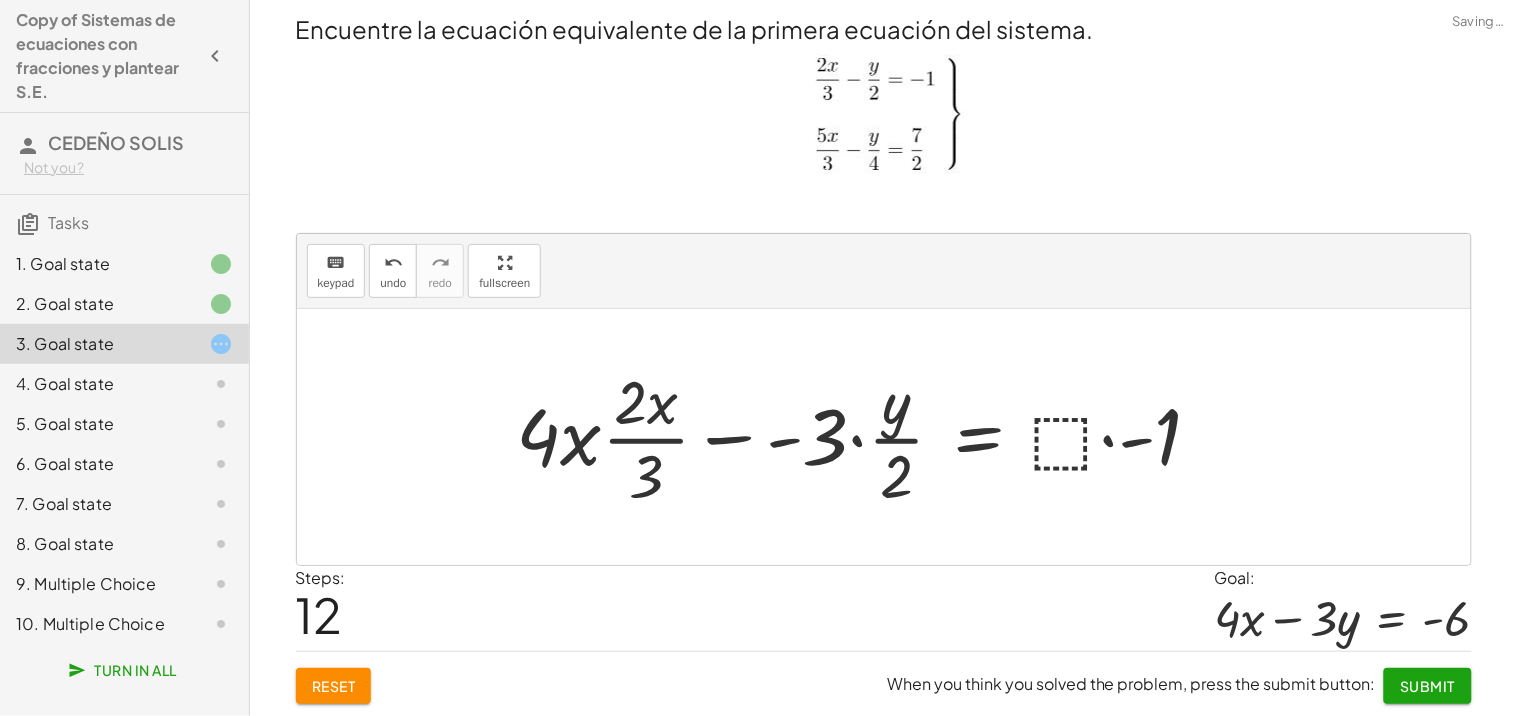 click at bounding box center [867, 437] 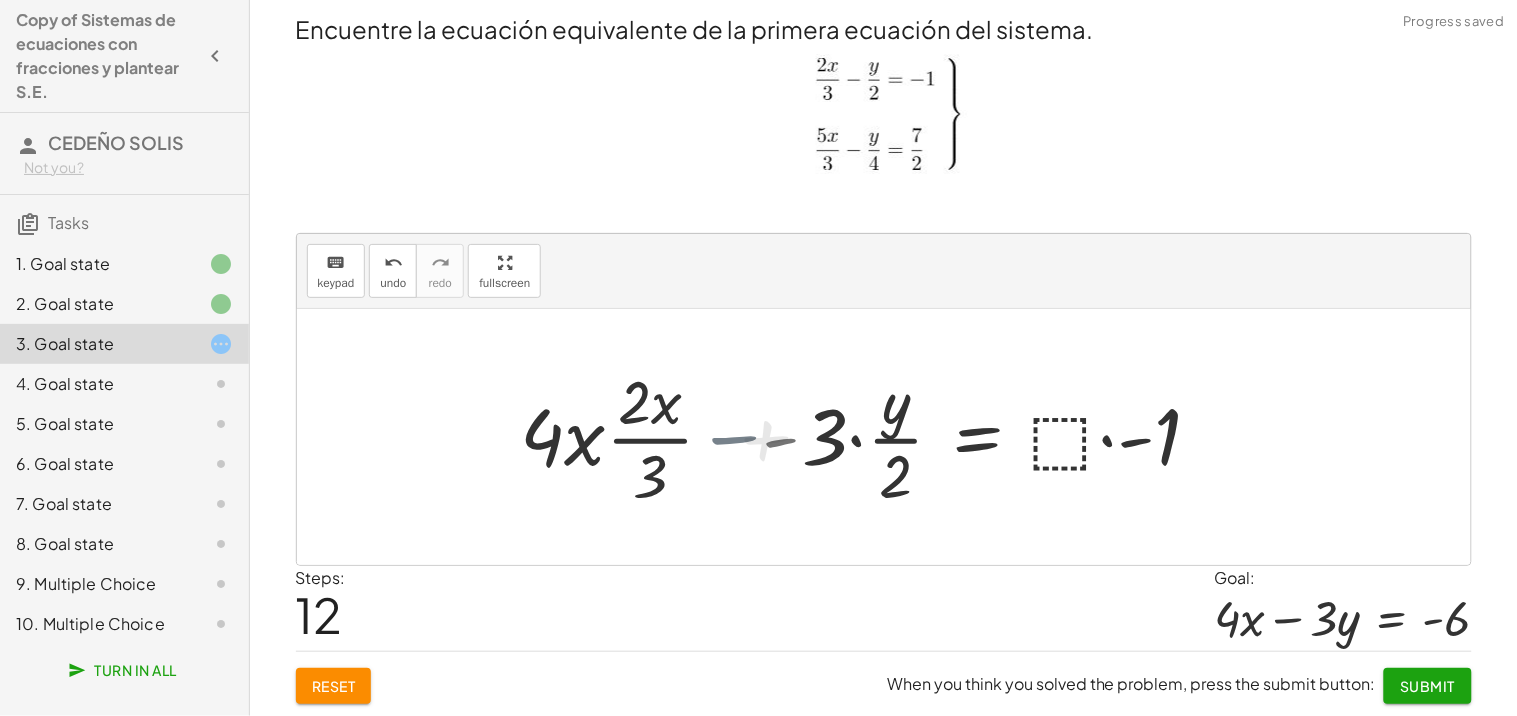 drag, startPoint x: 857, startPoint y: 440, endPoint x: 884, endPoint y: 430, distance: 28.79236 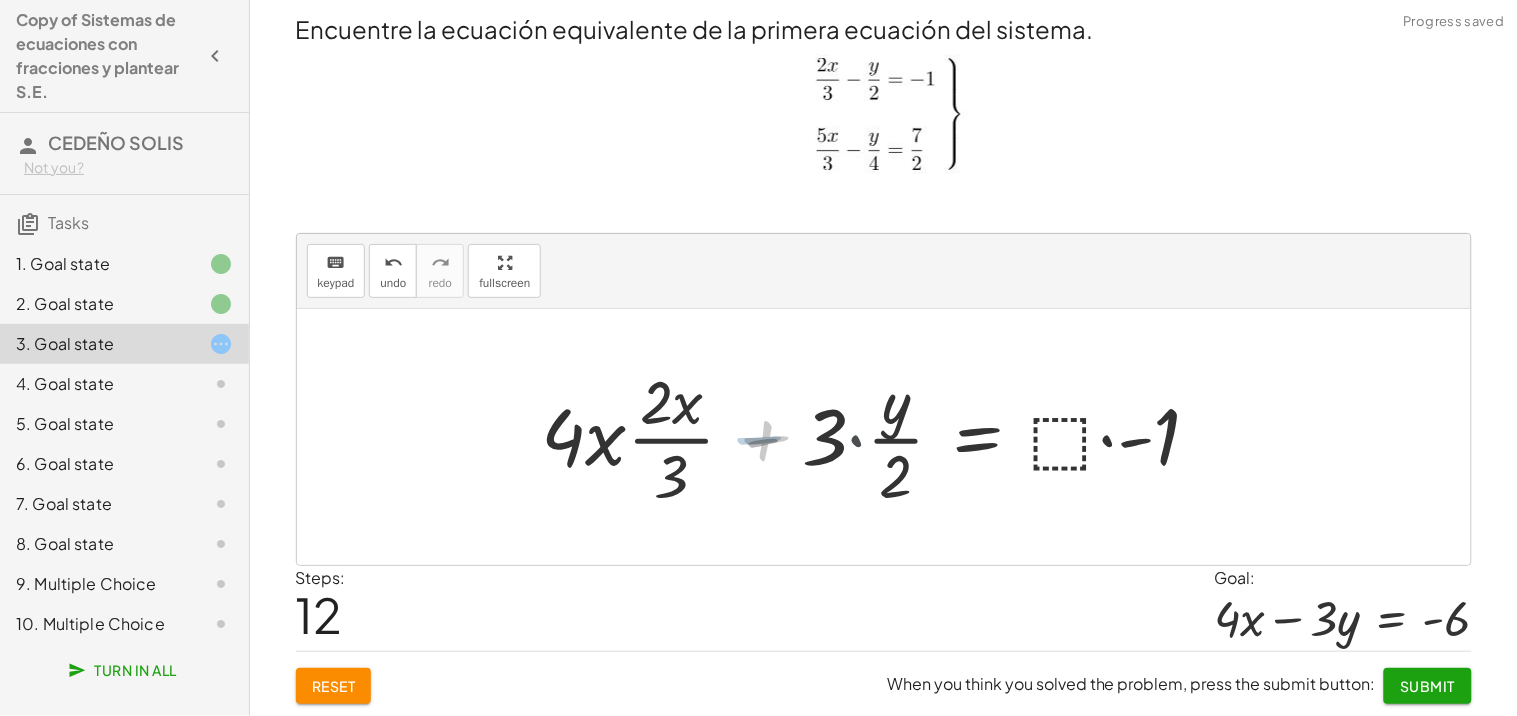 click at bounding box center (902, 437) 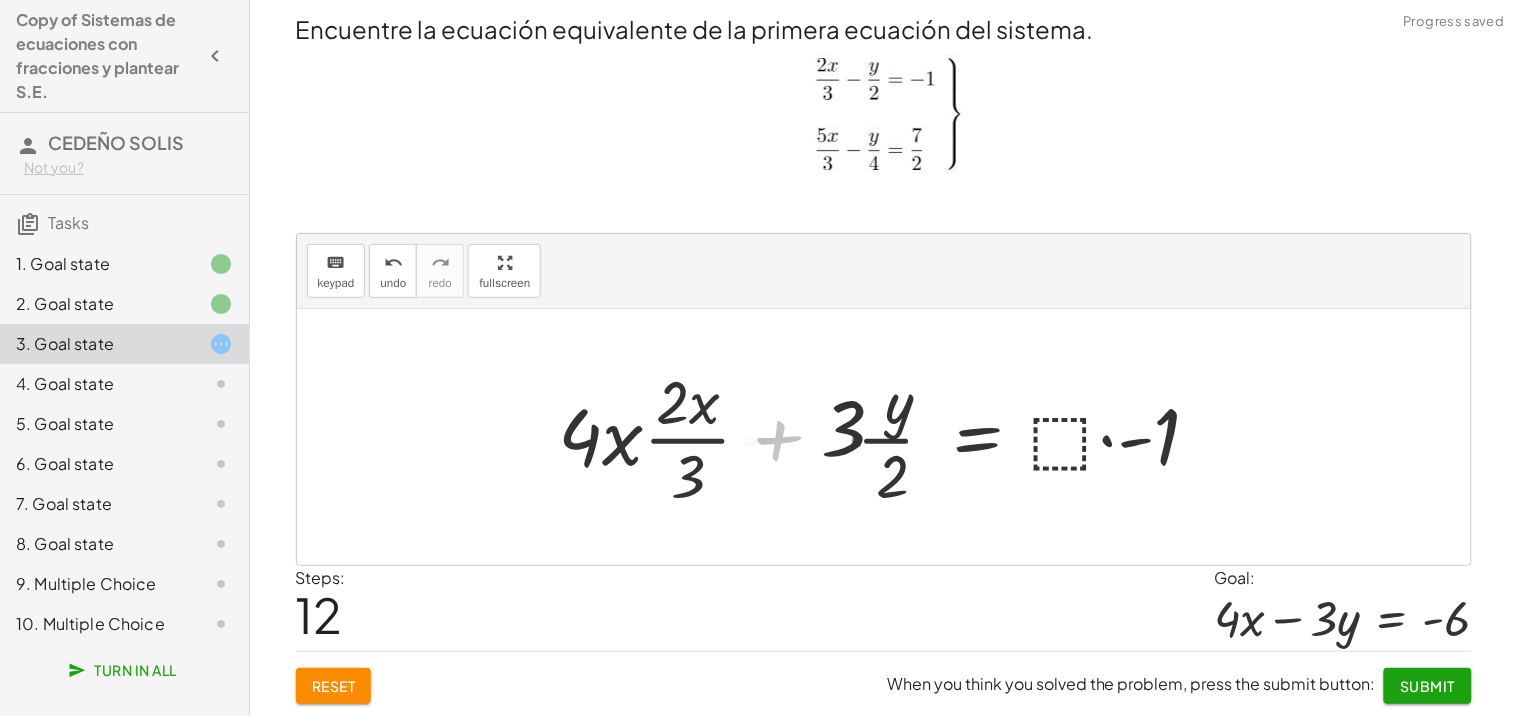 click at bounding box center [902, 437] 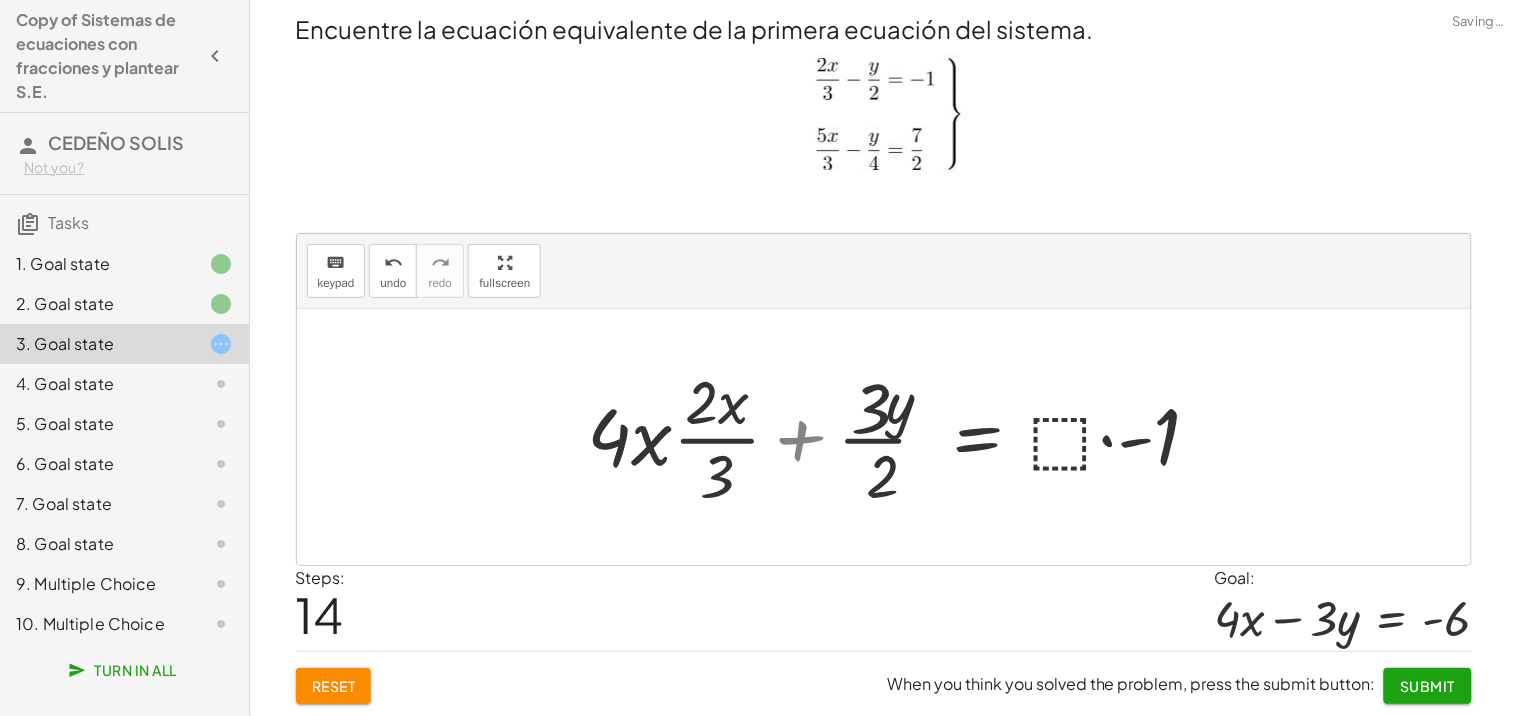 click at bounding box center [902, 437] 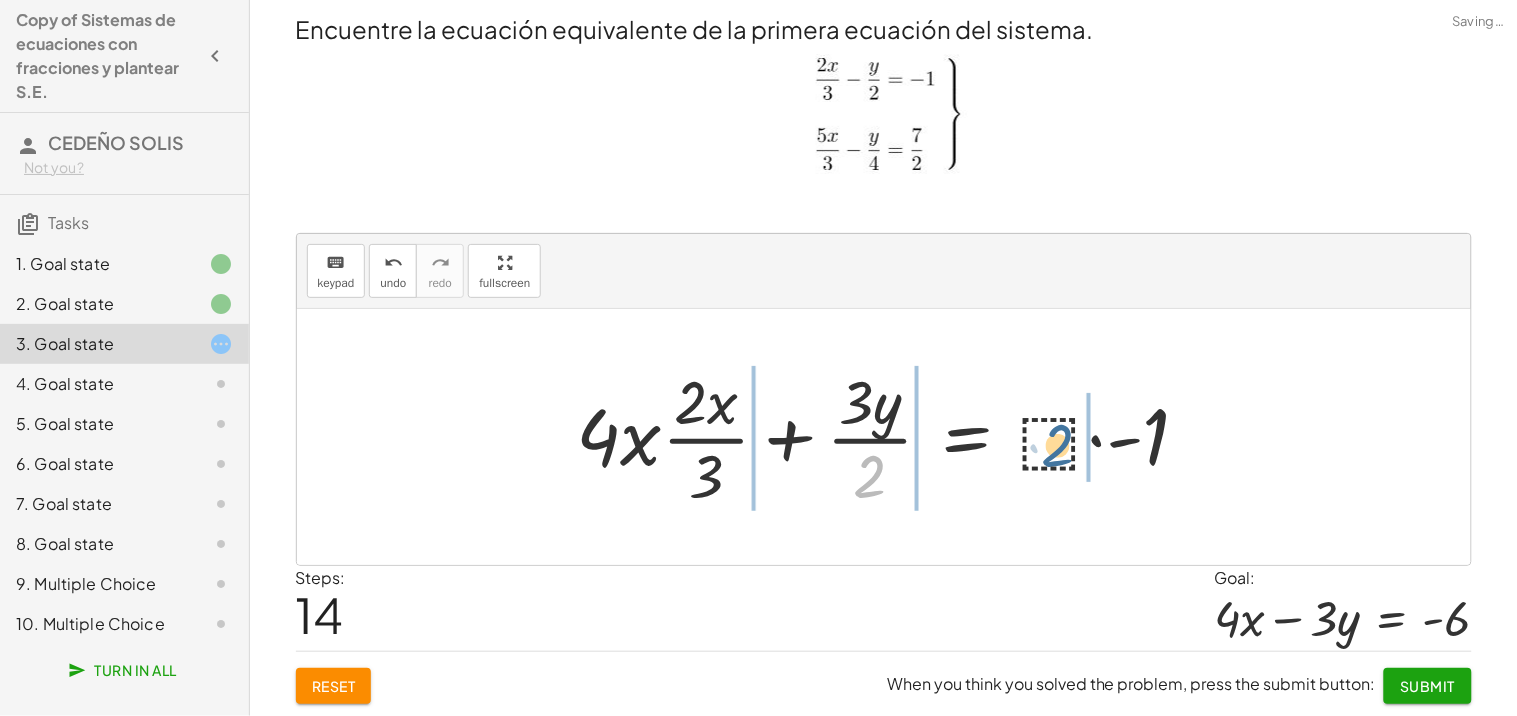 drag, startPoint x: 864, startPoint y: 466, endPoint x: 1035, endPoint y: 438, distance: 173.27724 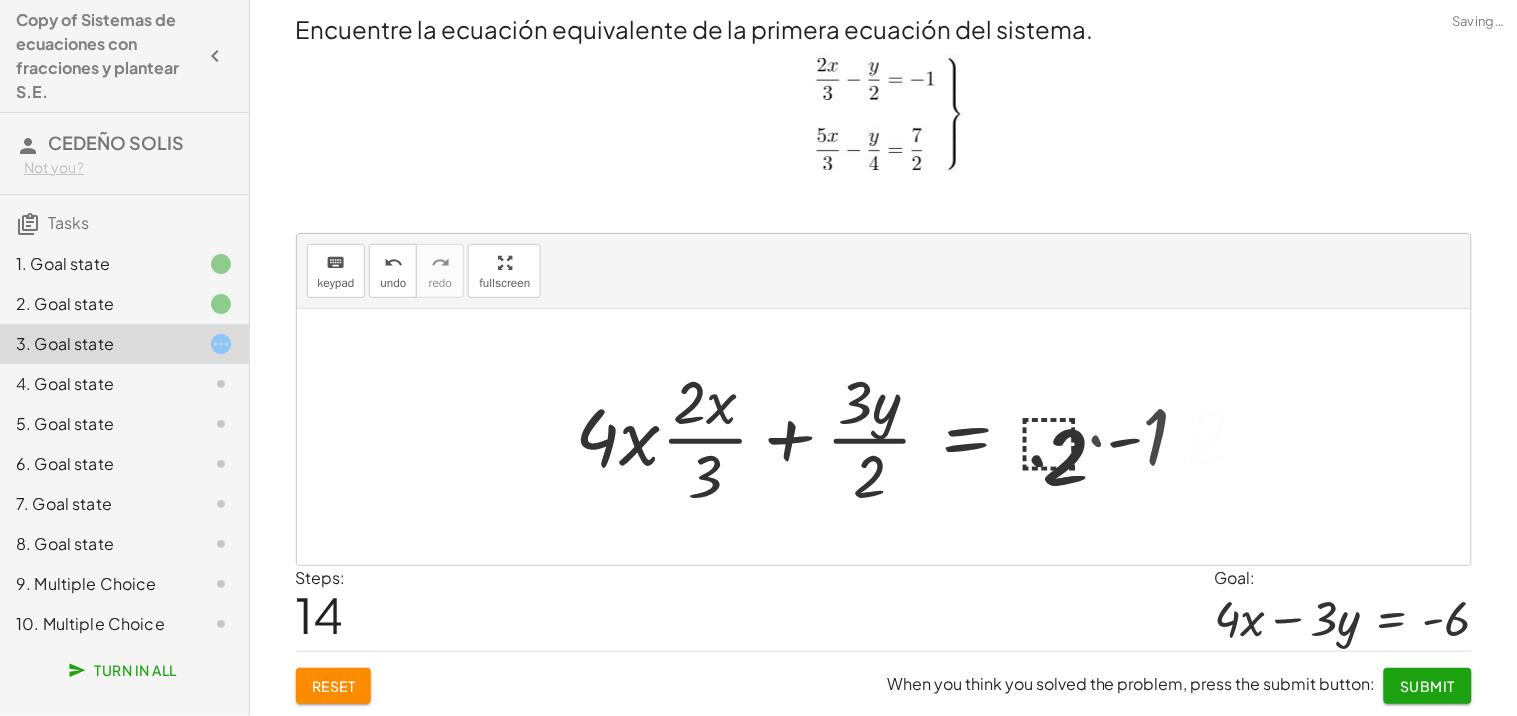 click at bounding box center [836, 437] 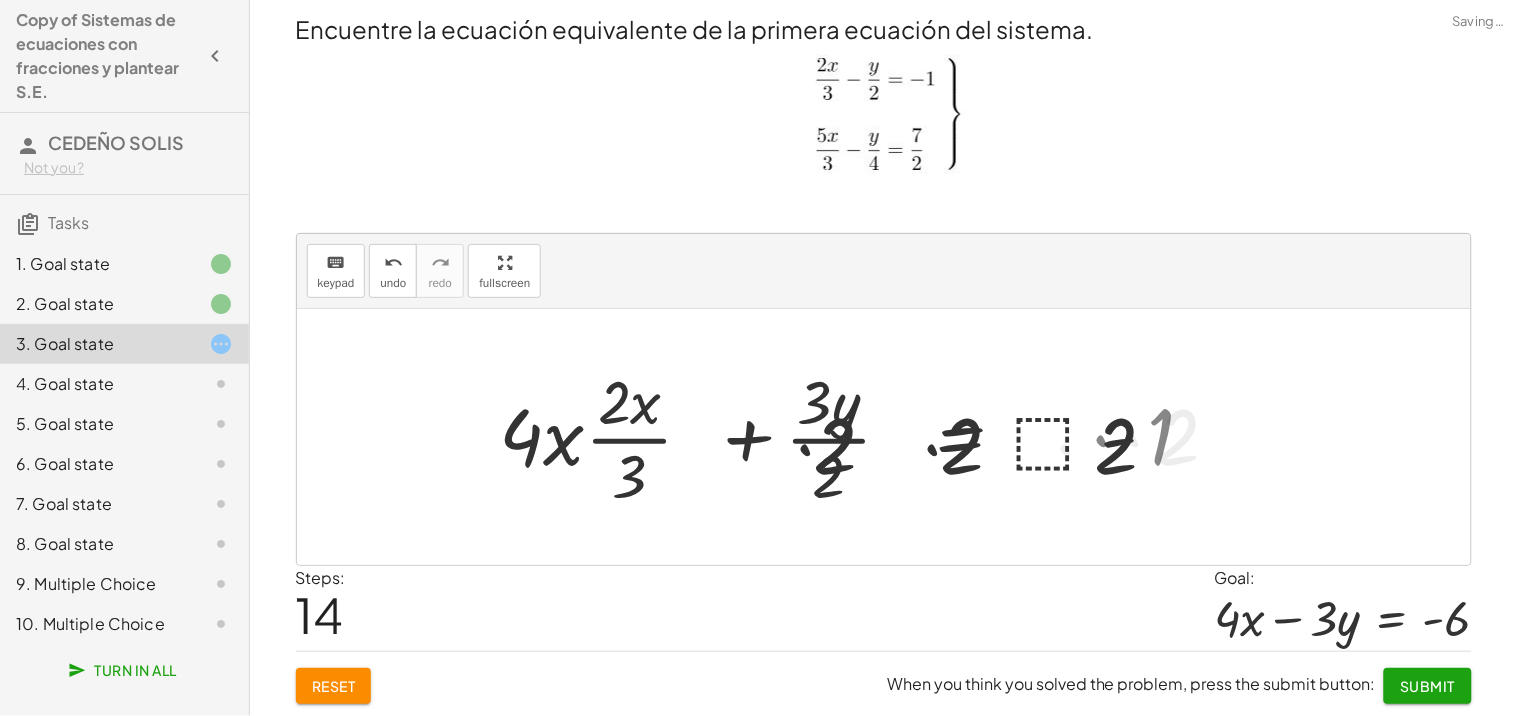 click at bounding box center [836, 437] 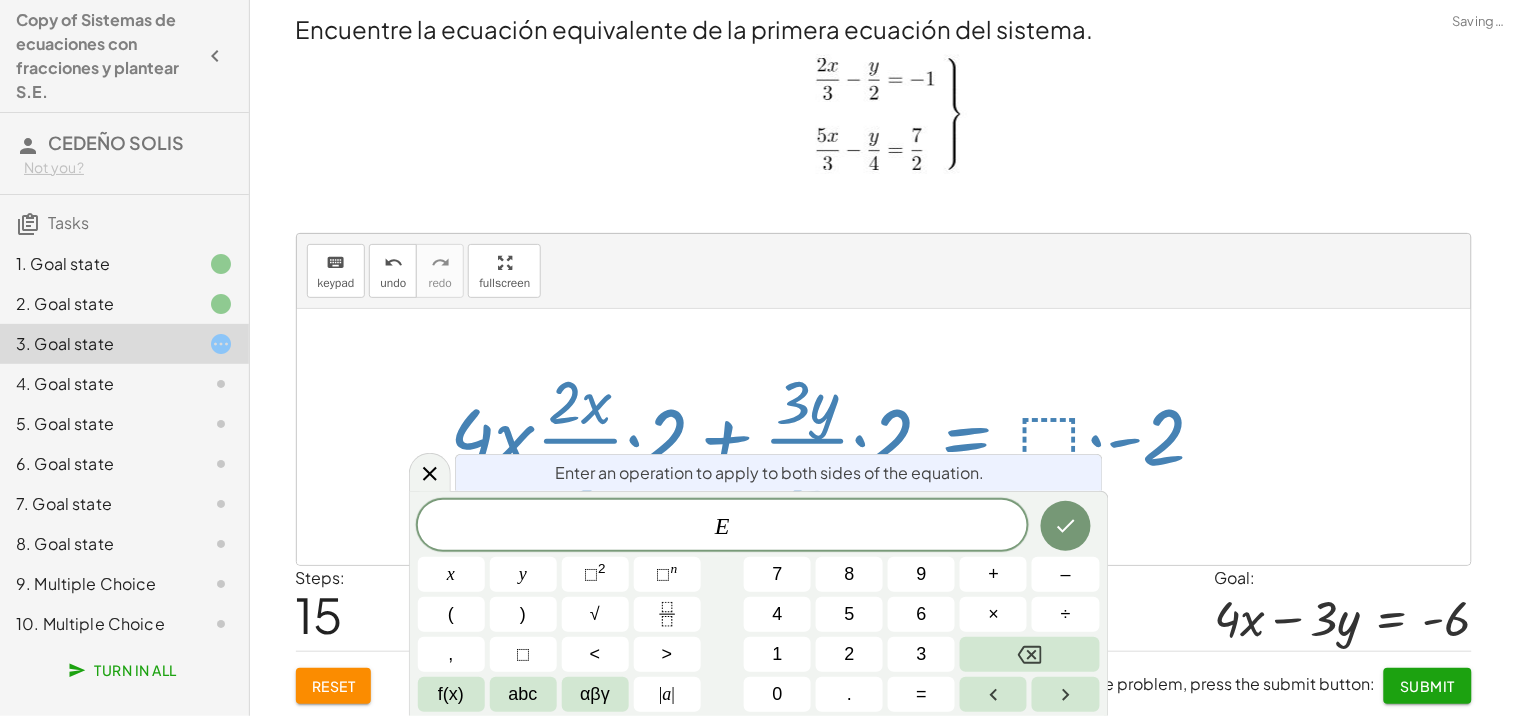 click at bounding box center (836, 437) 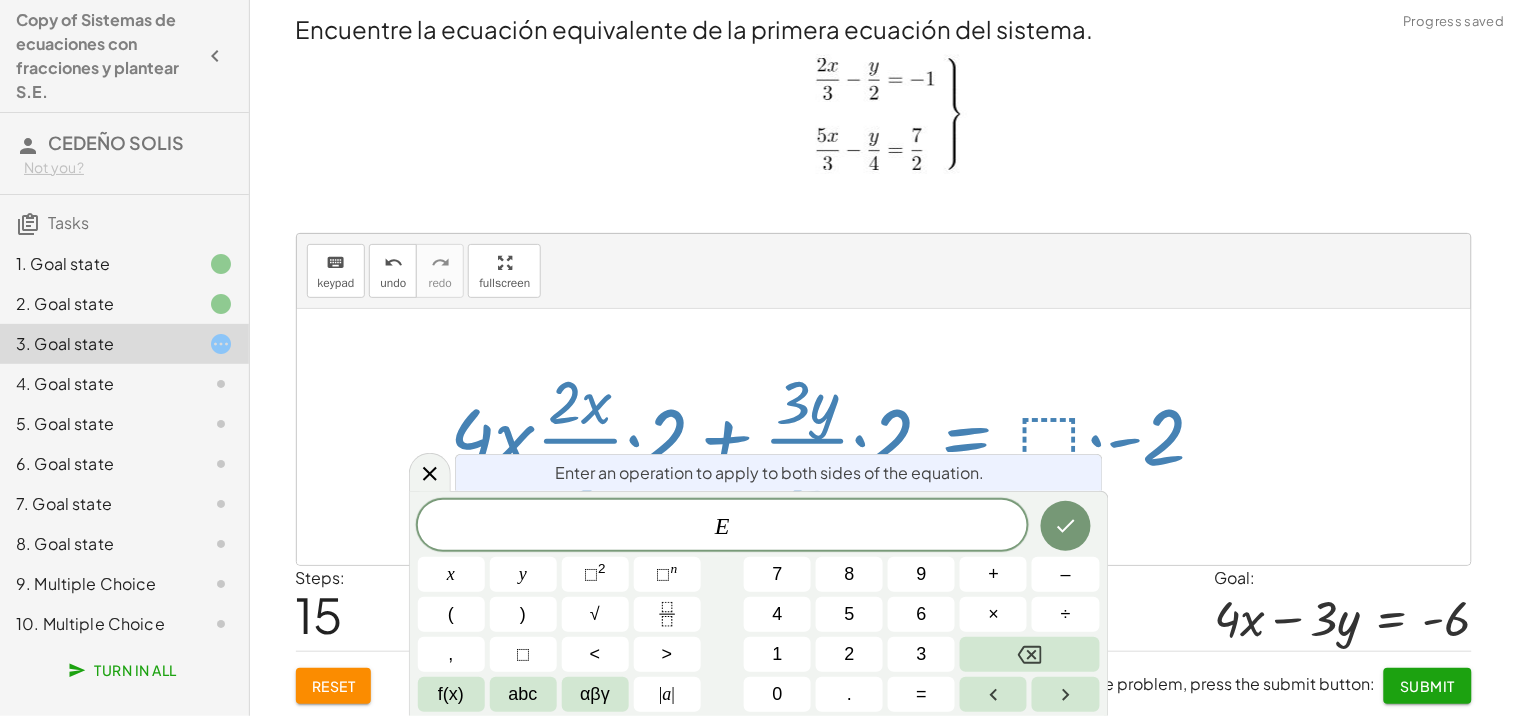 click 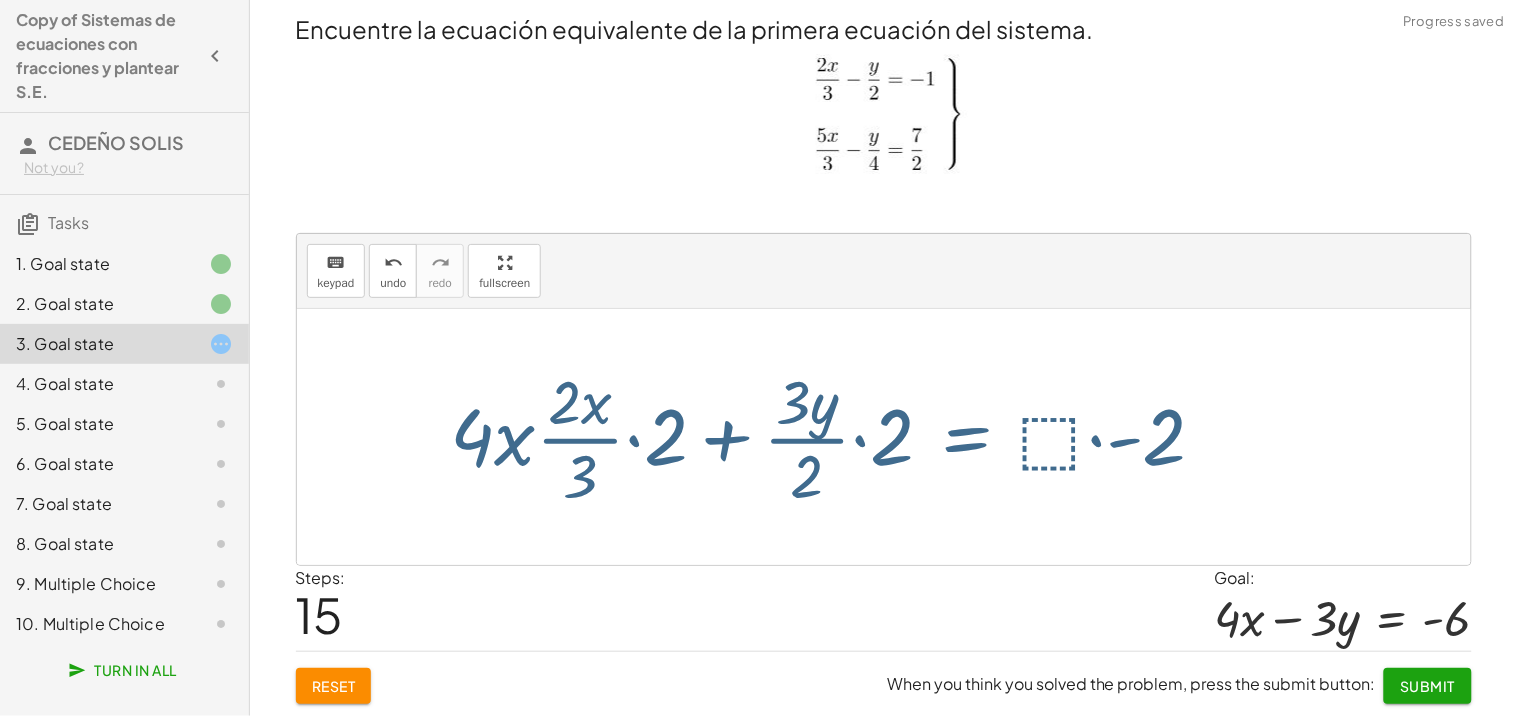 click at bounding box center [836, 437] 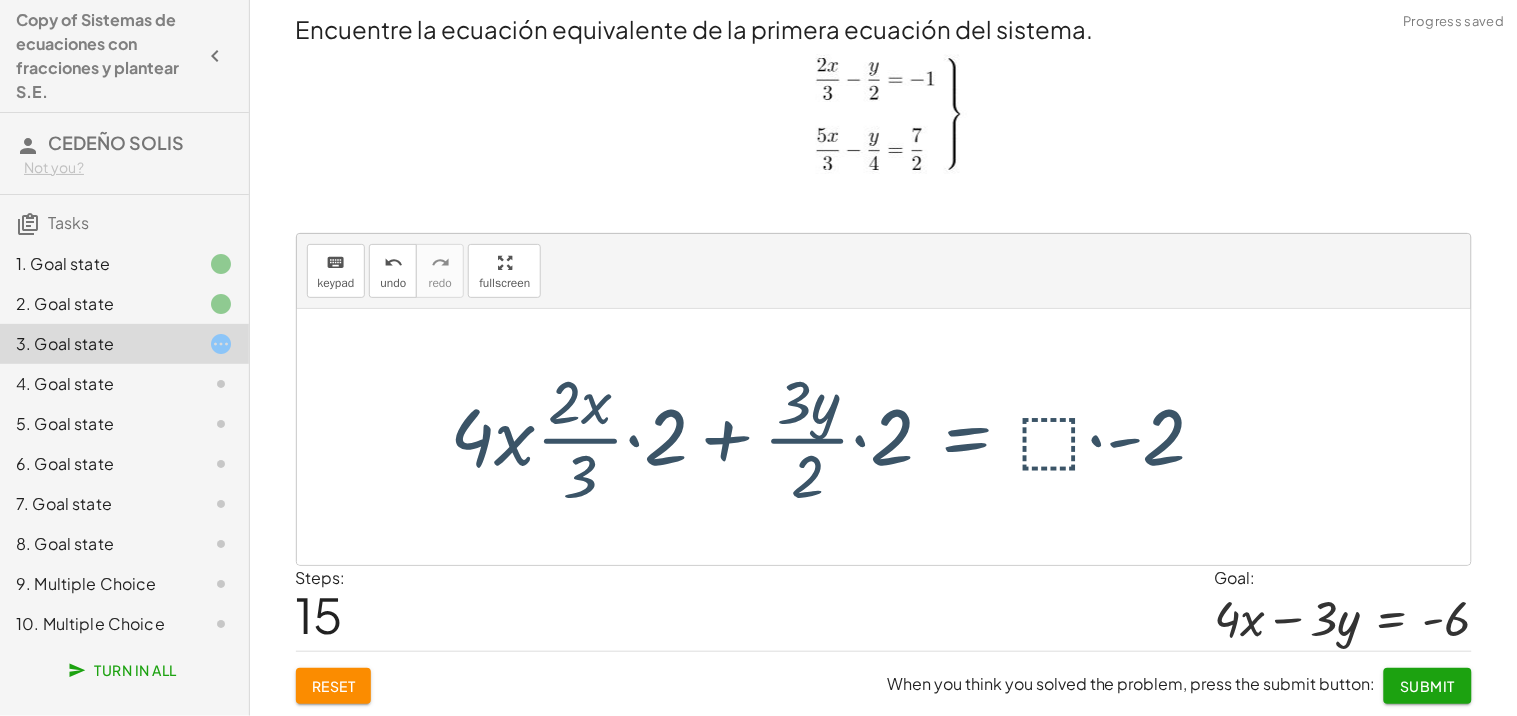 click at bounding box center (836, 437) 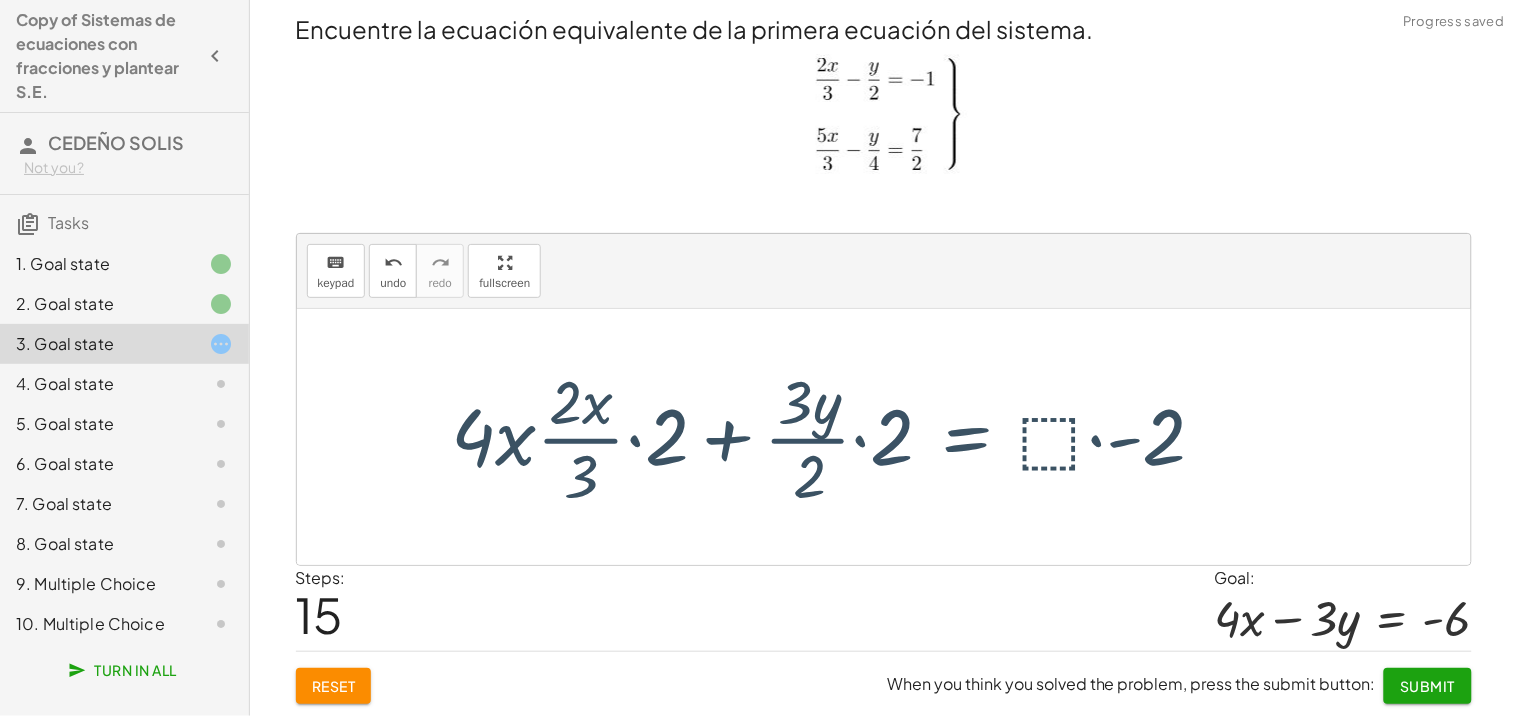 click at bounding box center (851, 437) 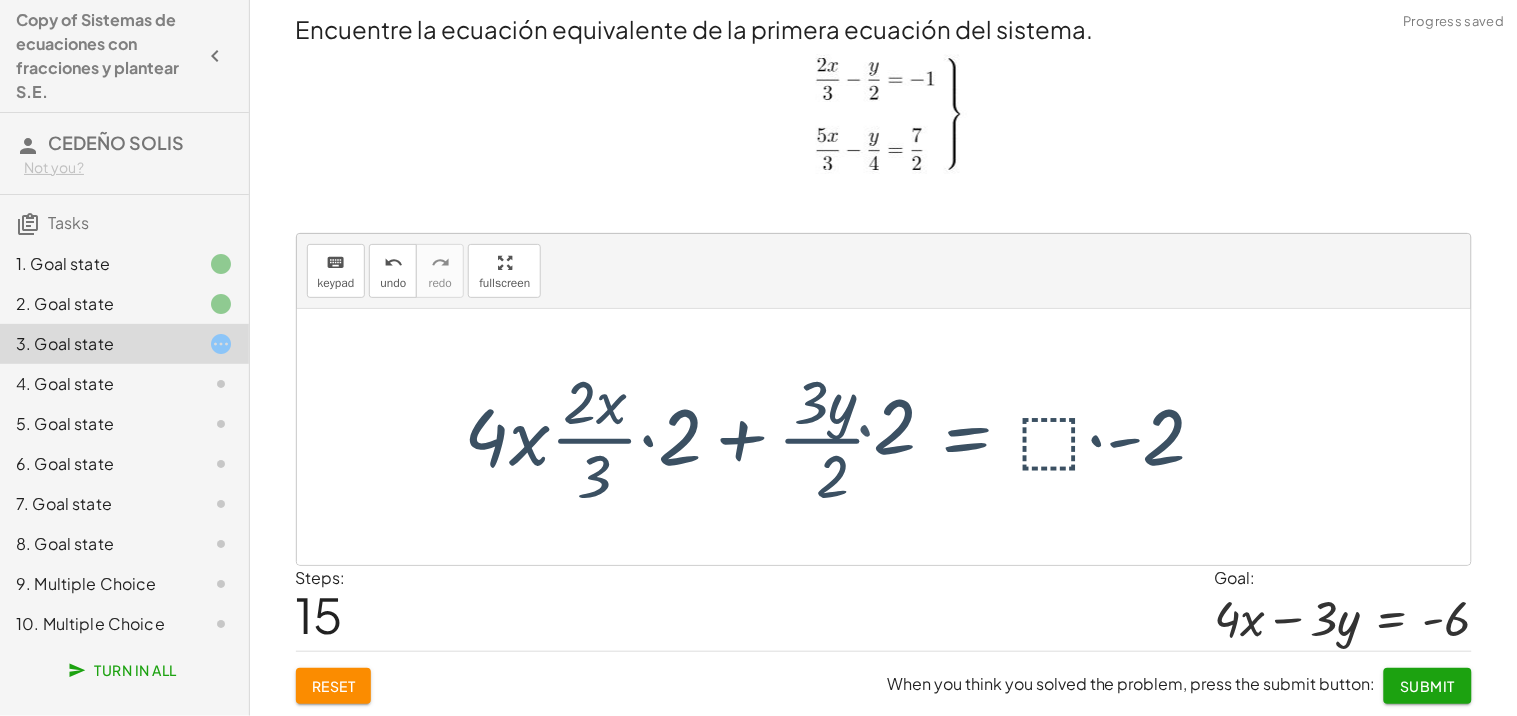 drag, startPoint x: 817, startPoint y: 422, endPoint x: 834, endPoint y: 421, distance: 17.029387 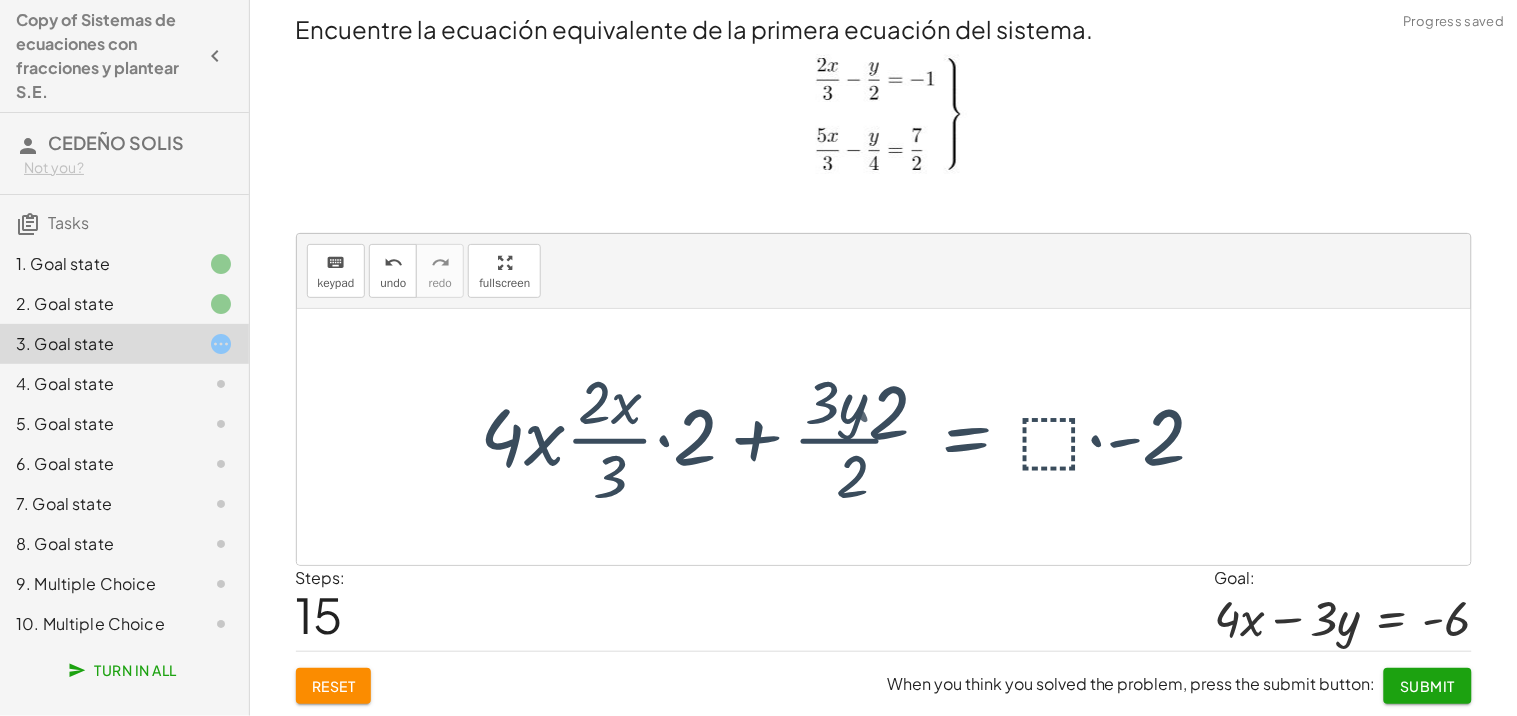 click at bounding box center (851, 437) 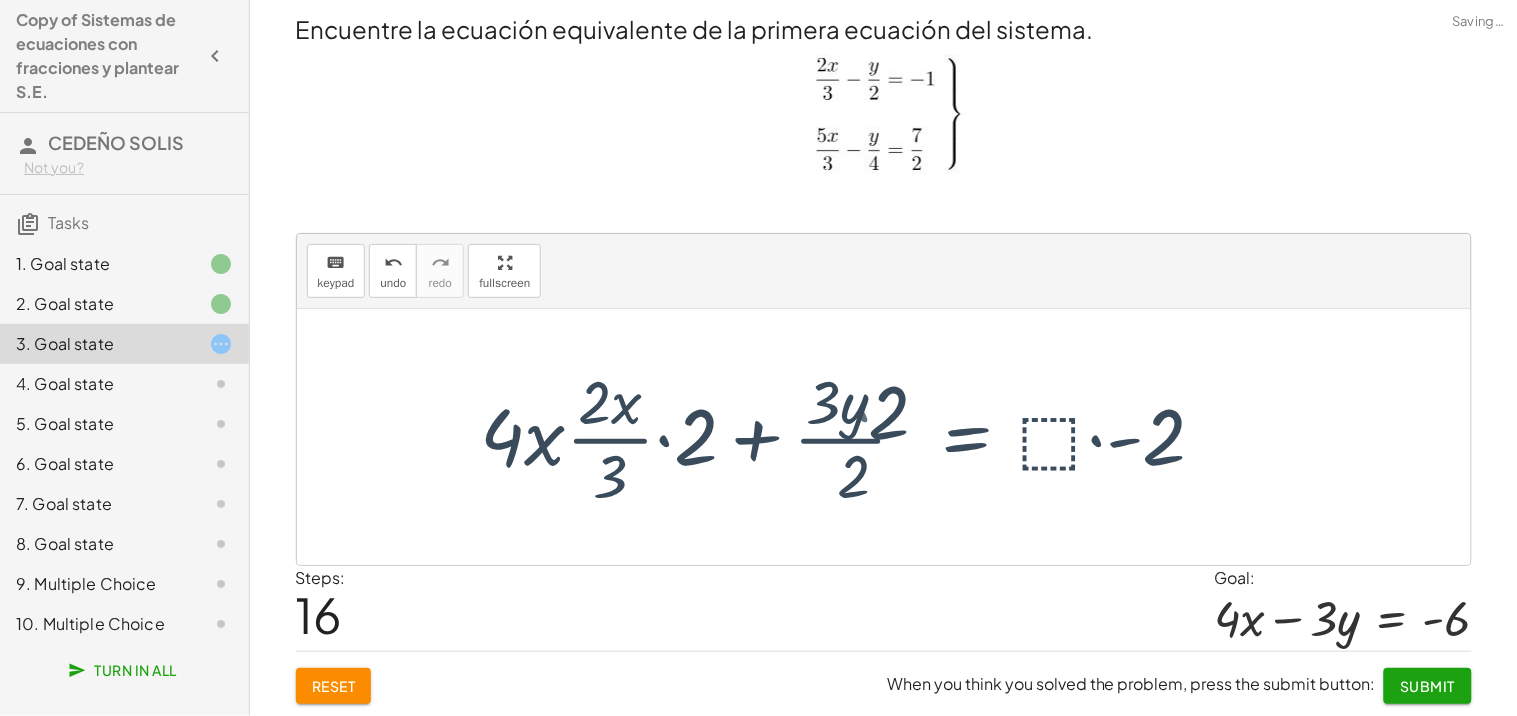 click at bounding box center (851, 437) 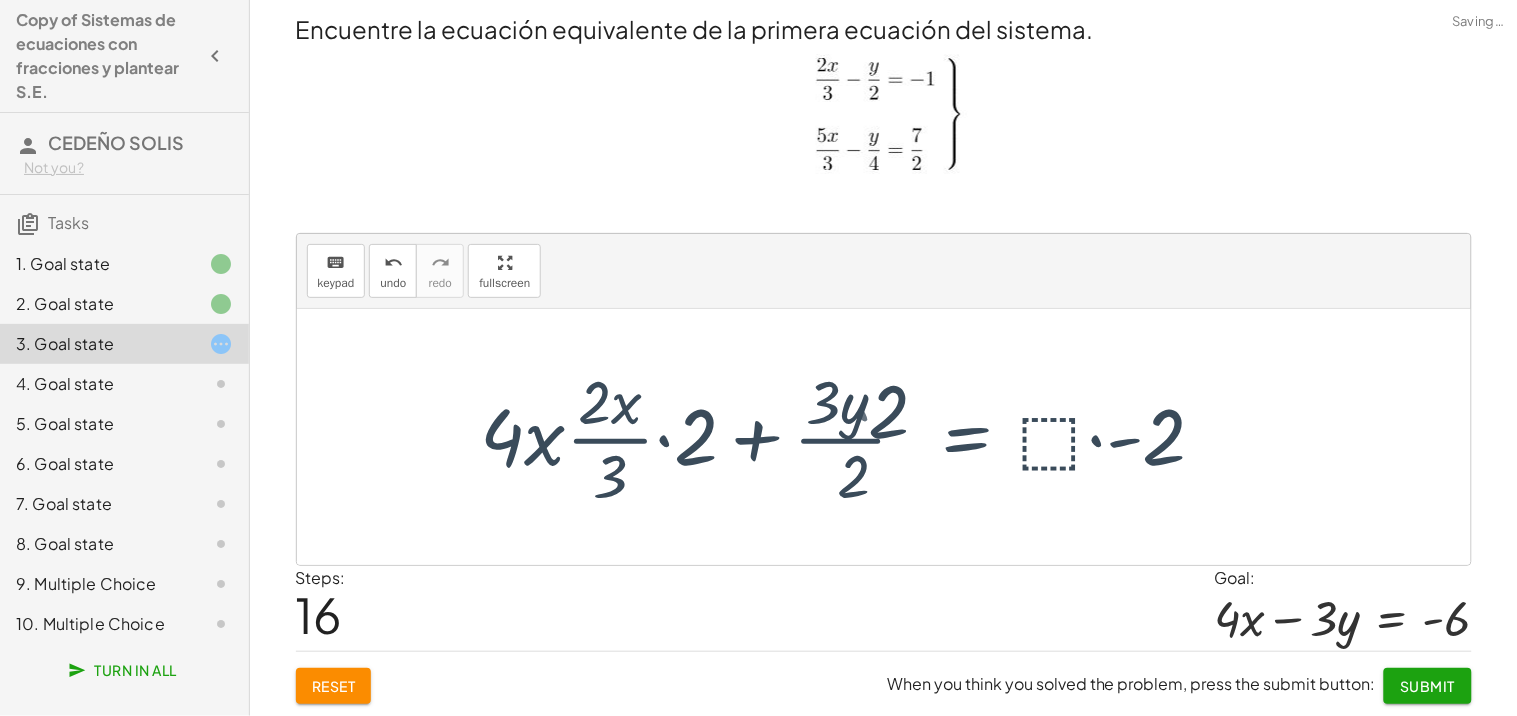 click at bounding box center [851, 437] 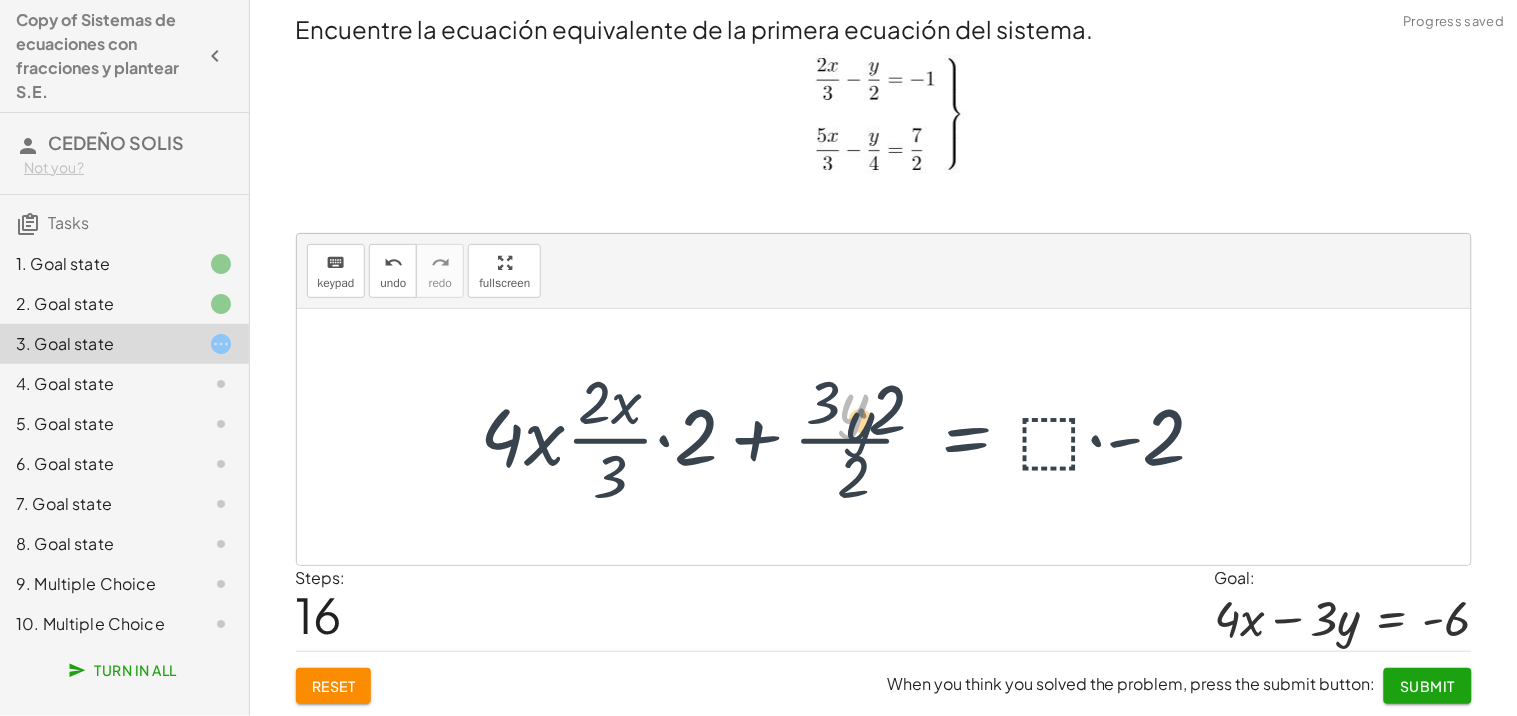 drag, startPoint x: 855, startPoint y: 411, endPoint x: 855, endPoint y: 516, distance: 105 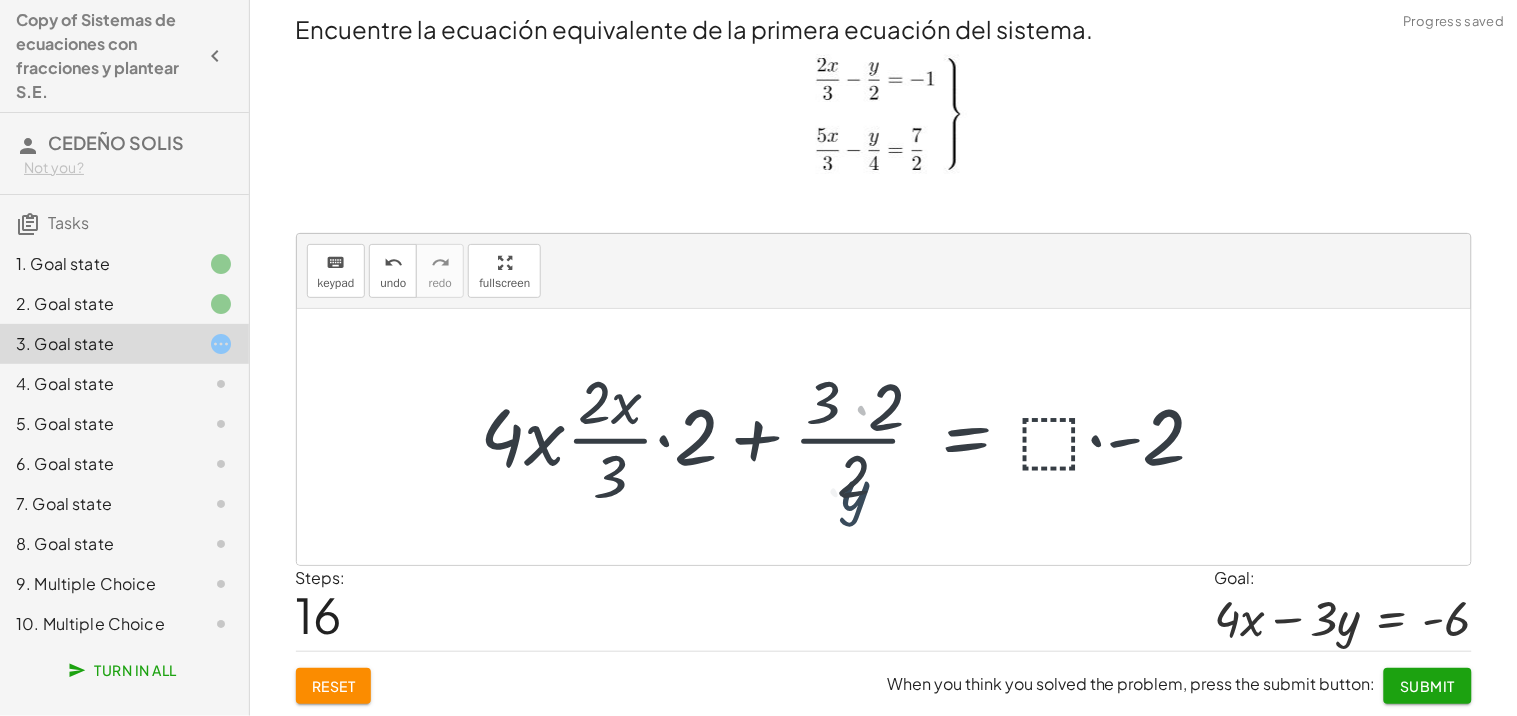 click at bounding box center (851, 437) 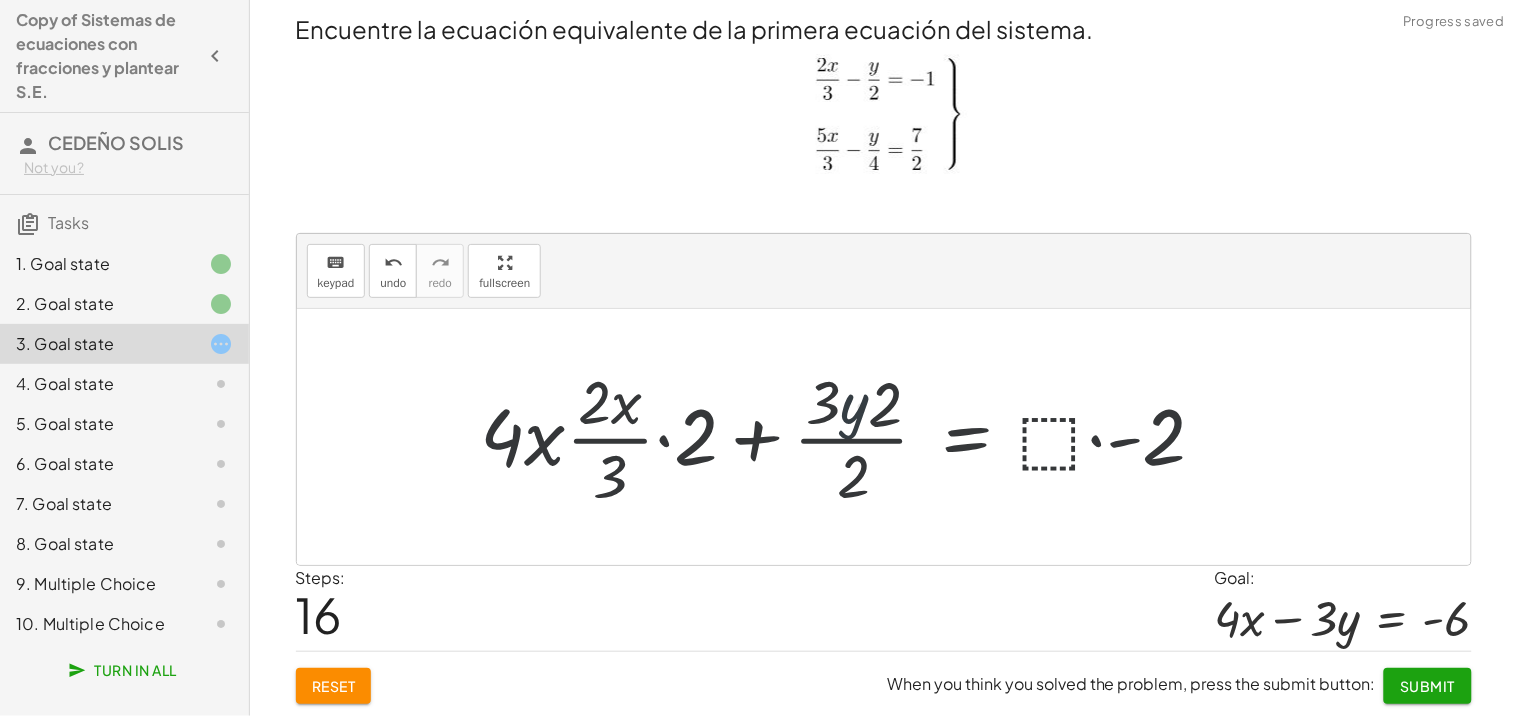 click at bounding box center (851, 437) 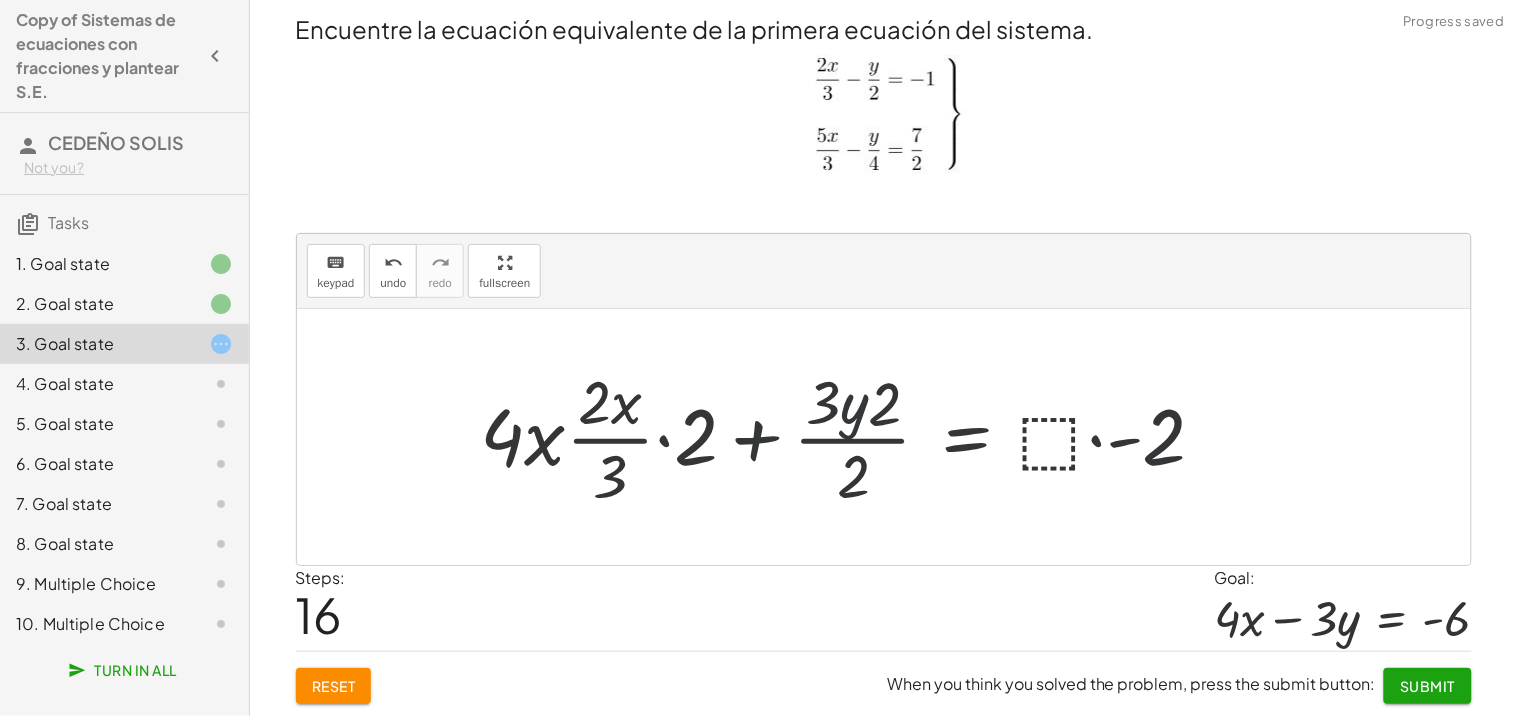 drag, startPoint x: 893, startPoint y: 397, endPoint x: 751, endPoint y: 425, distance: 144.73424 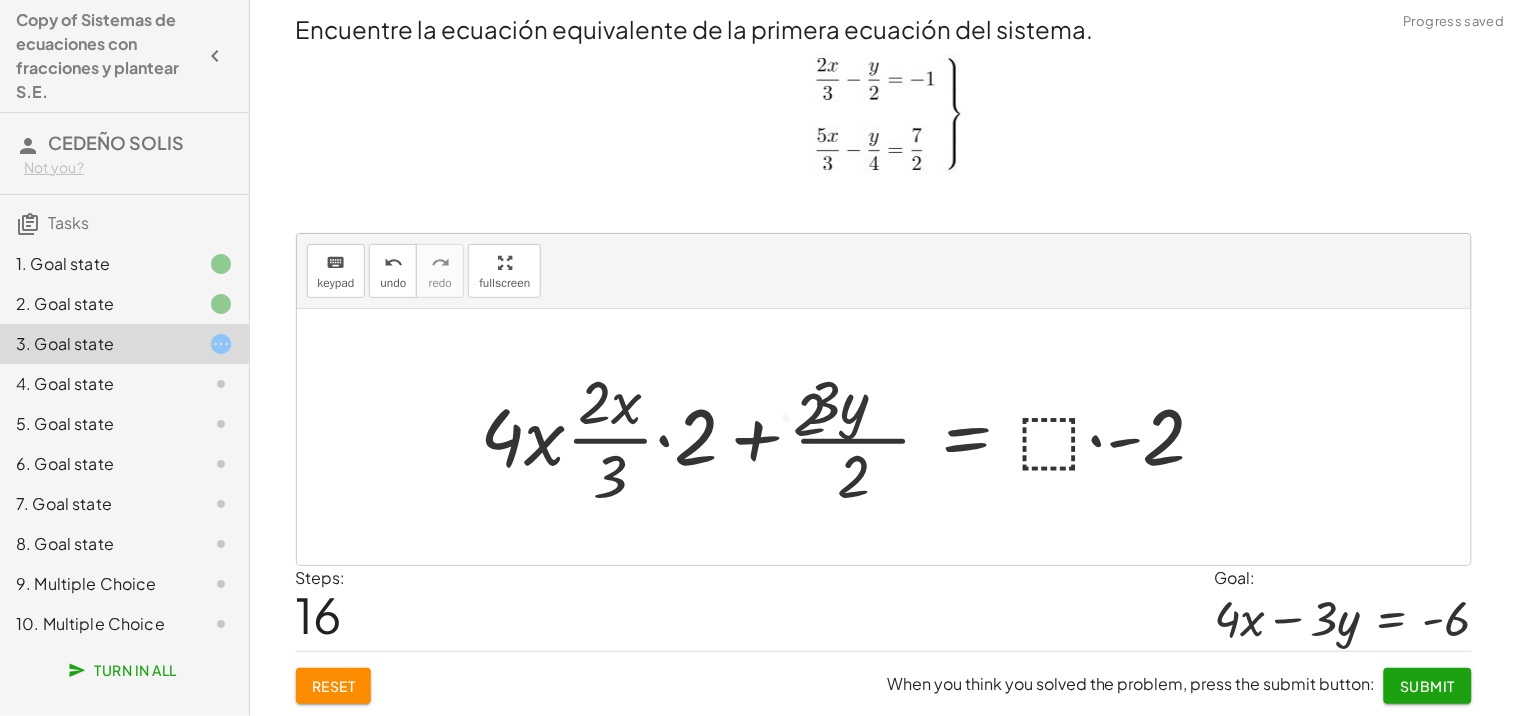 click at bounding box center [851, 437] 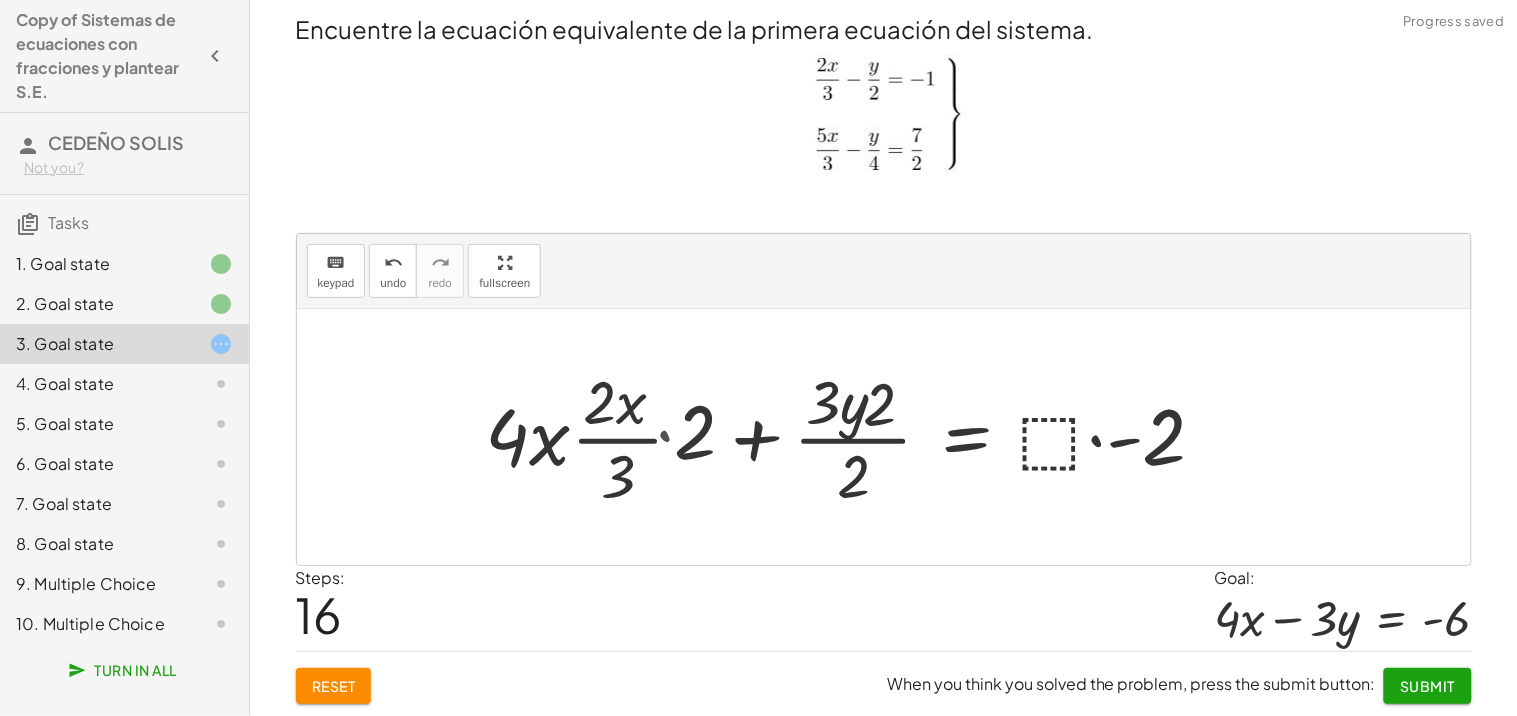 click at bounding box center (866, 437) 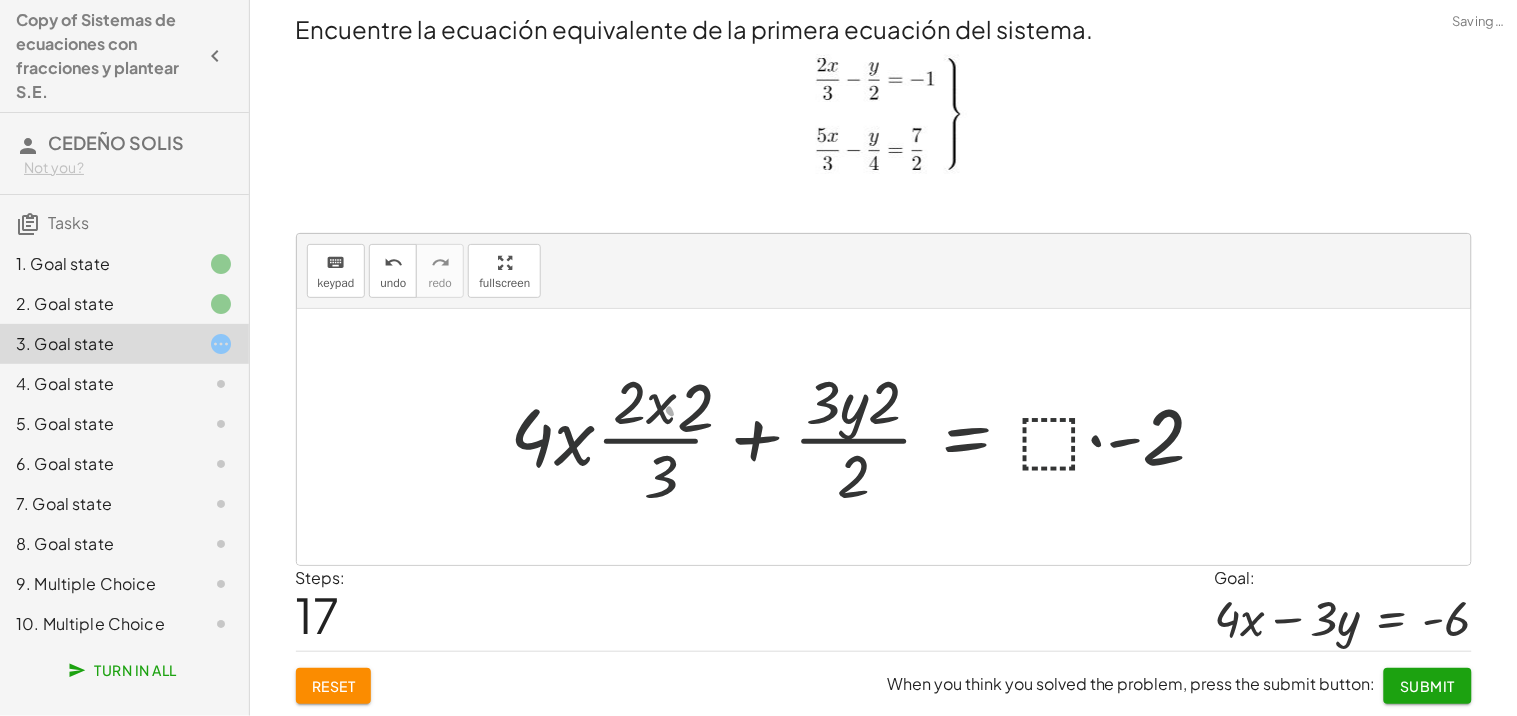 click at bounding box center (866, 437) 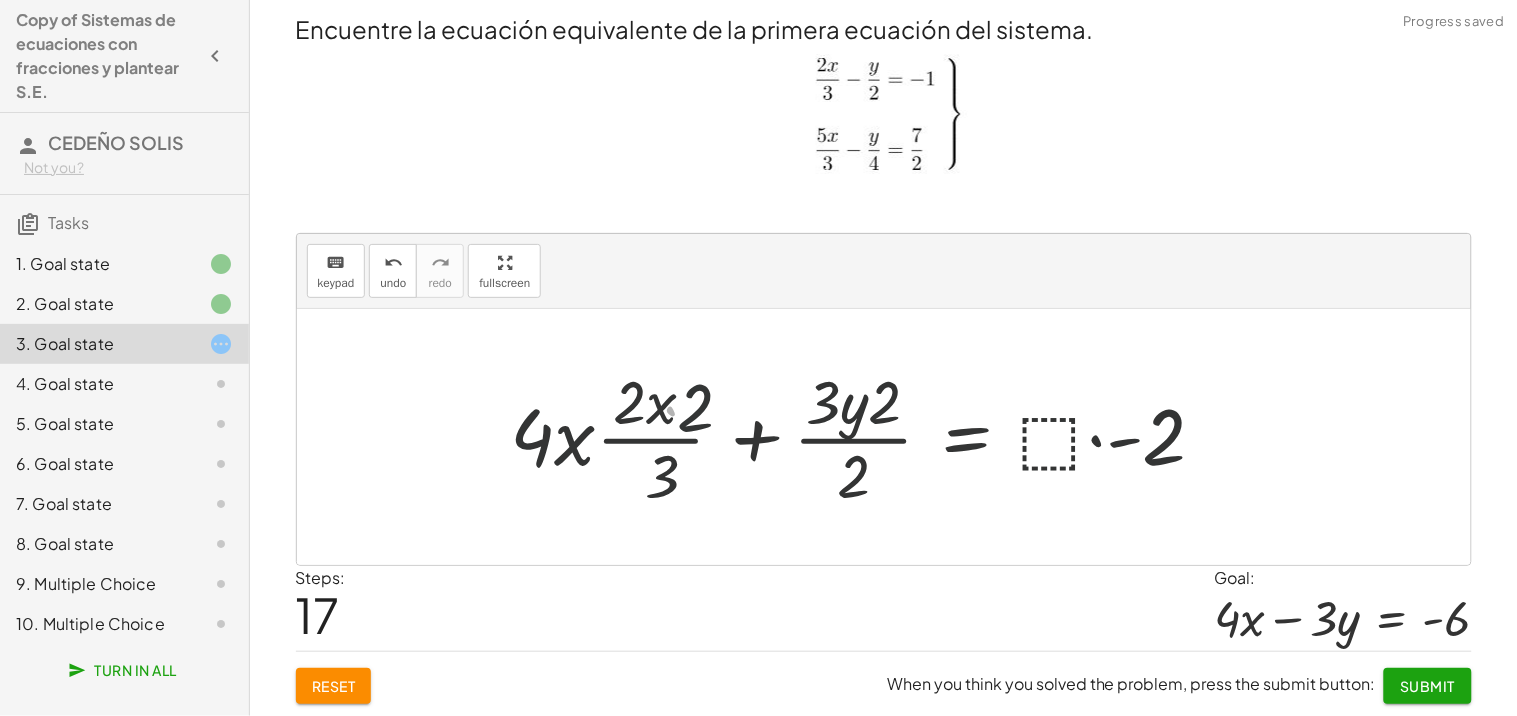 drag, startPoint x: 660, startPoint y: 402, endPoint x: 620, endPoint y: 422, distance: 44.72136 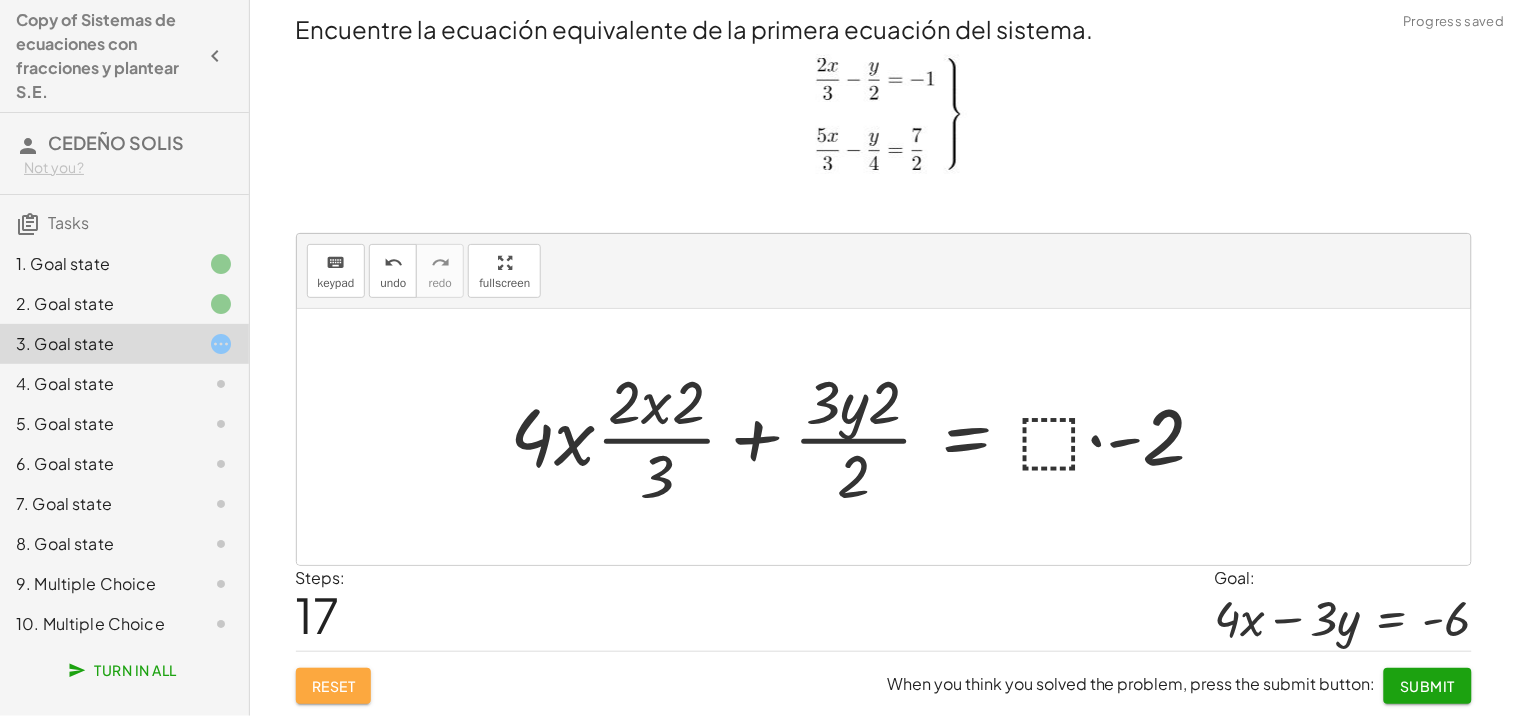 click on "Reset" at bounding box center (334, 686) 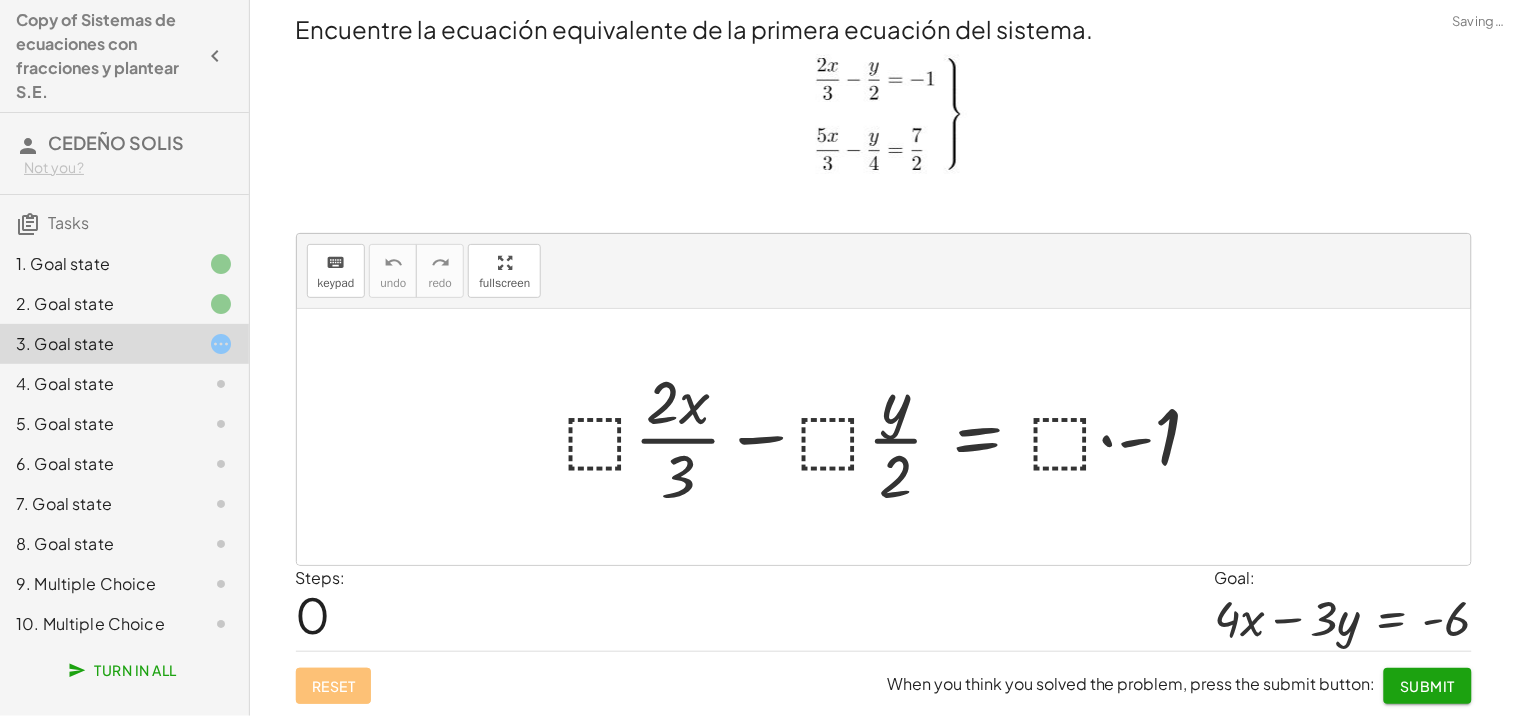 click at bounding box center [891, 437] 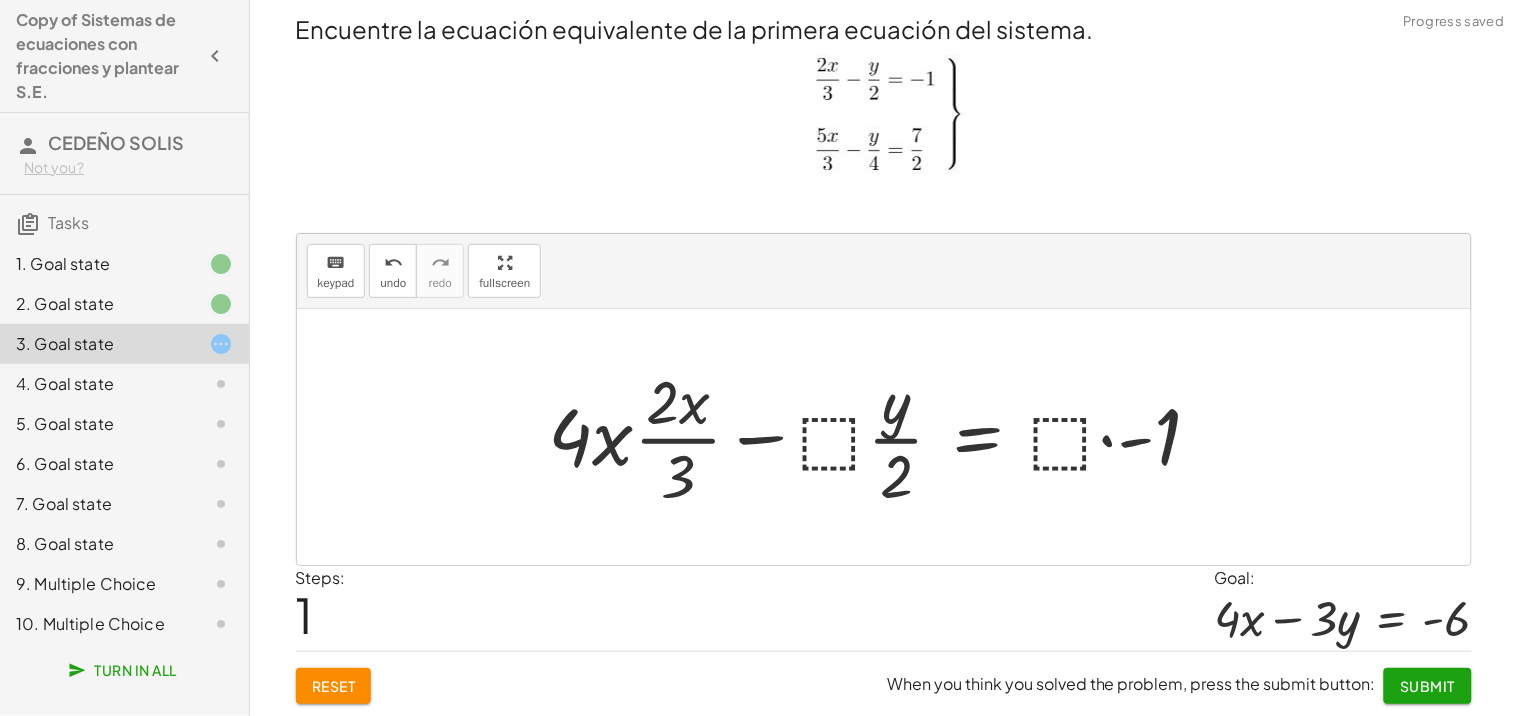 click at bounding box center [883, 437] 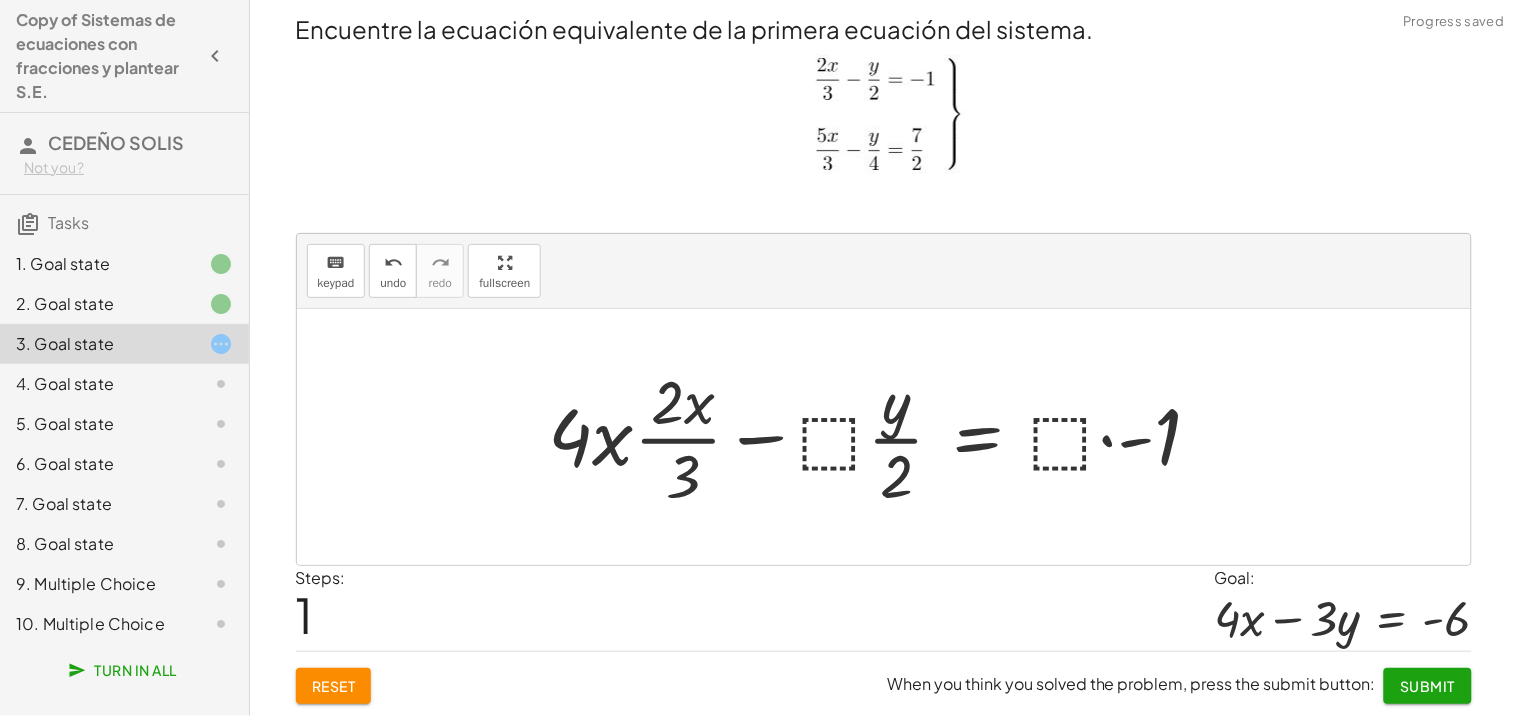 click at bounding box center (883, 437) 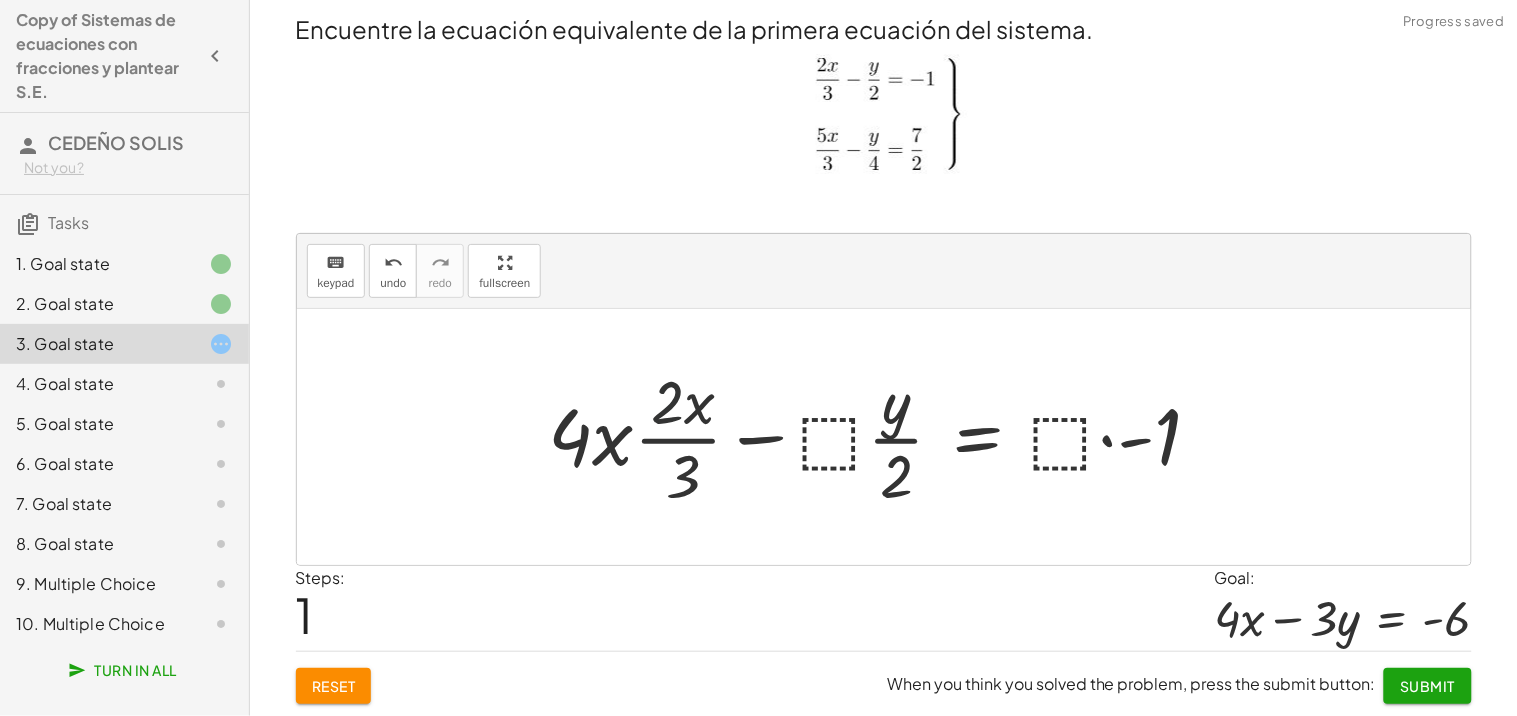 drag, startPoint x: 695, startPoint y: 395, endPoint x: 611, endPoint y: 431, distance: 91.389275 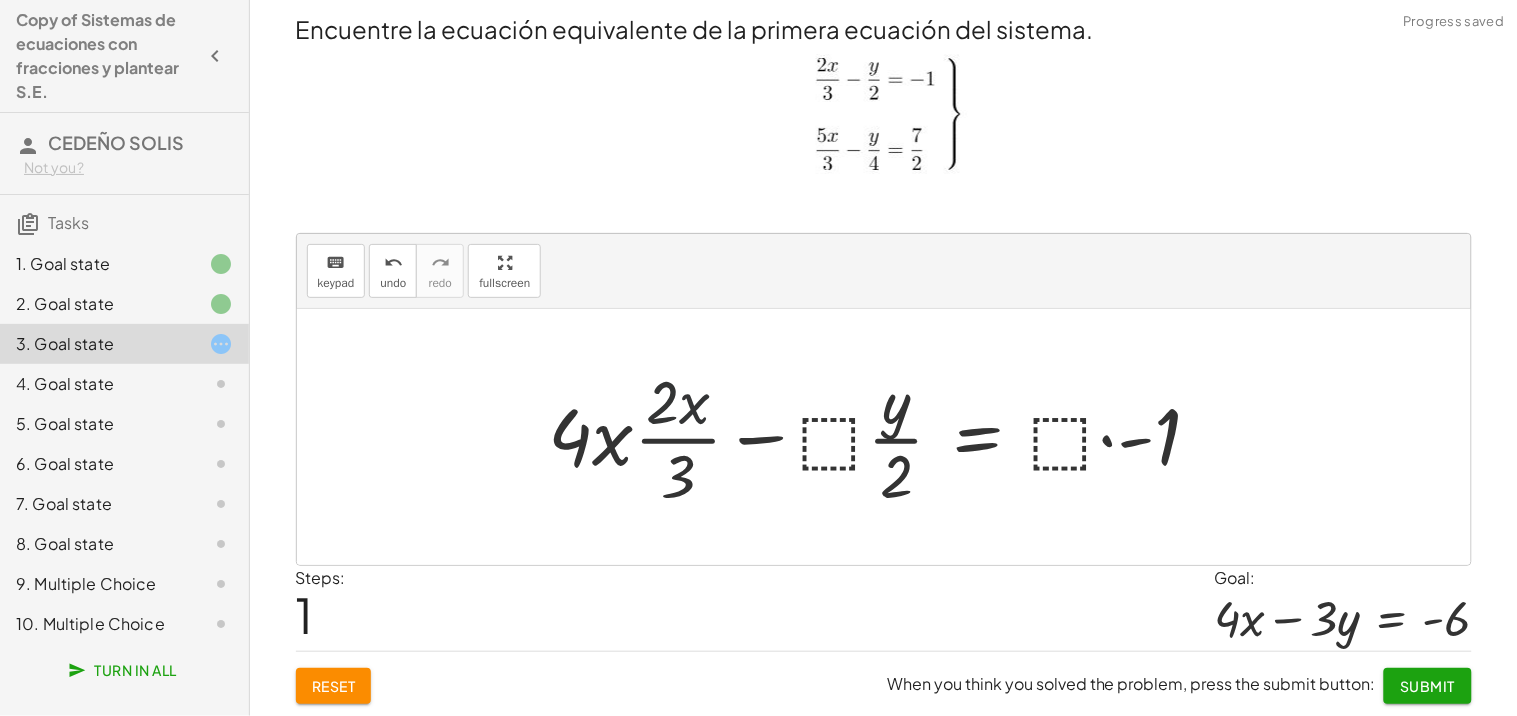 click at bounding box center [883, 437] 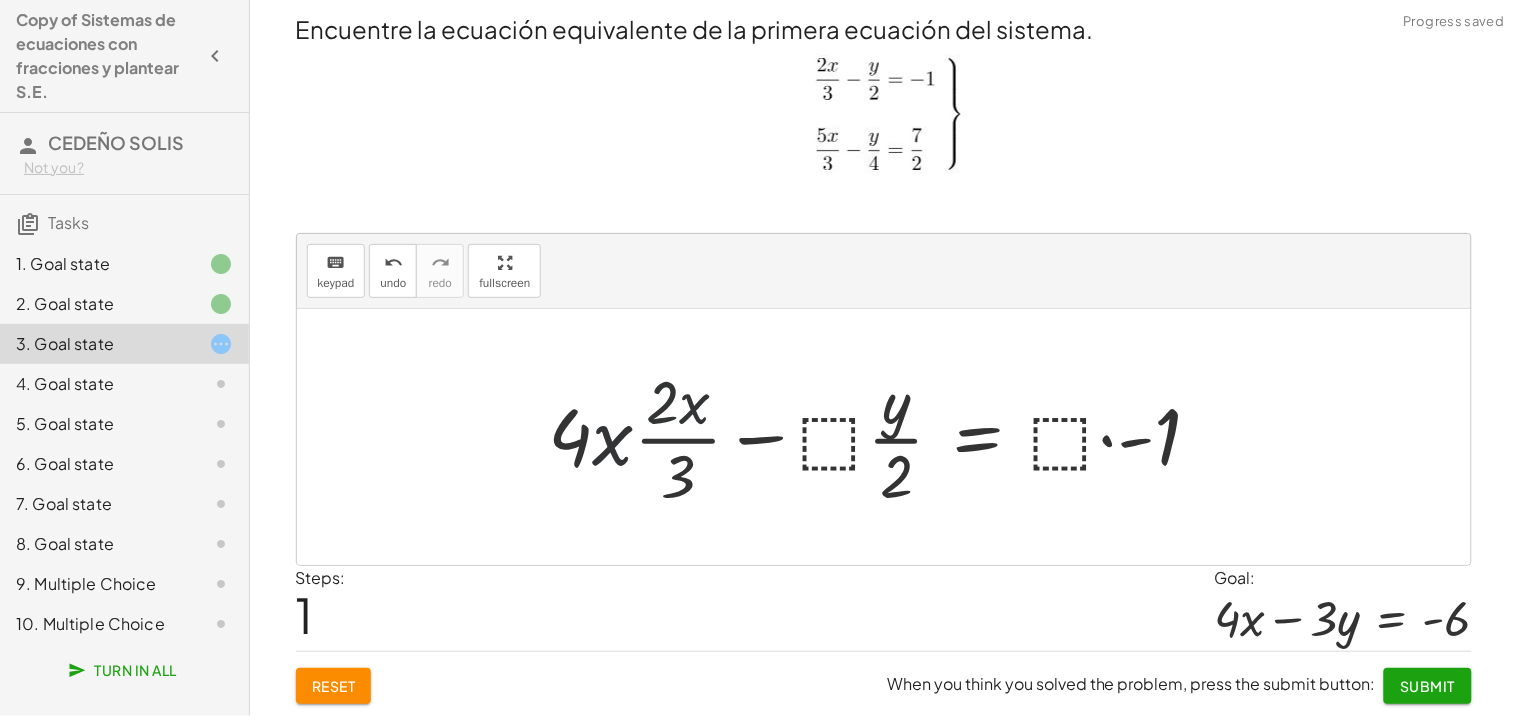 click at bounding box center [883, 437] 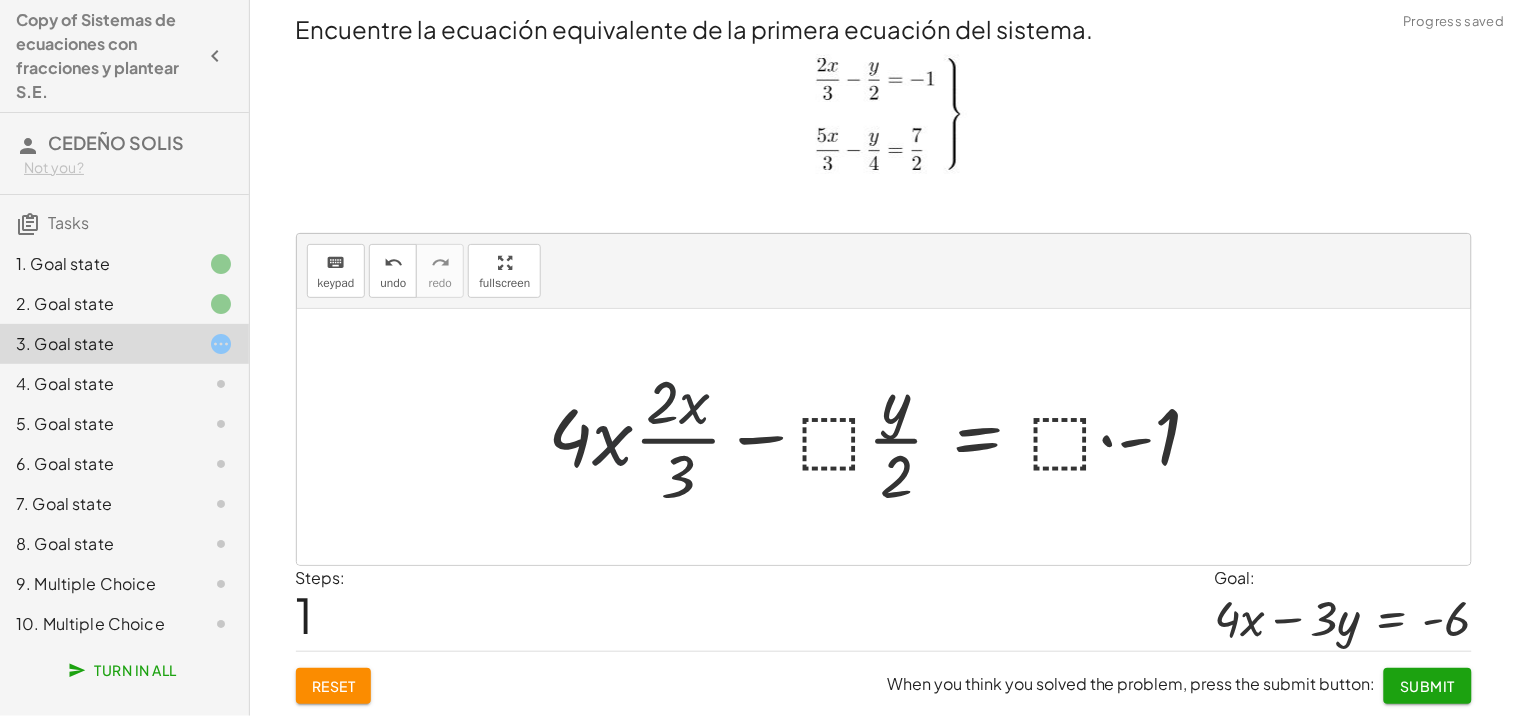 click at bounding box center [883, 437] 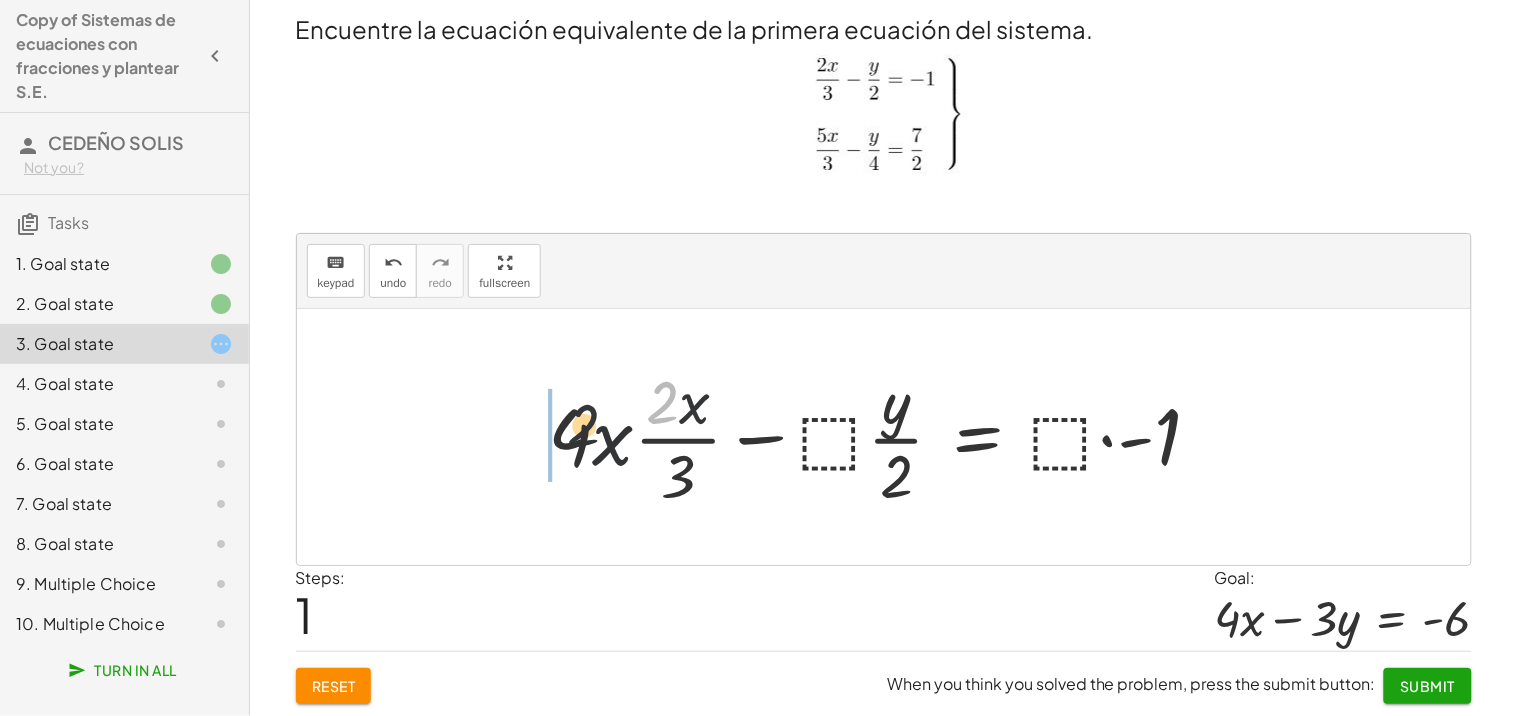 drag, startPoint x: 658, startPoint y: 395, endPoint x: 567, endPoint y: 433, distance: 98.61542 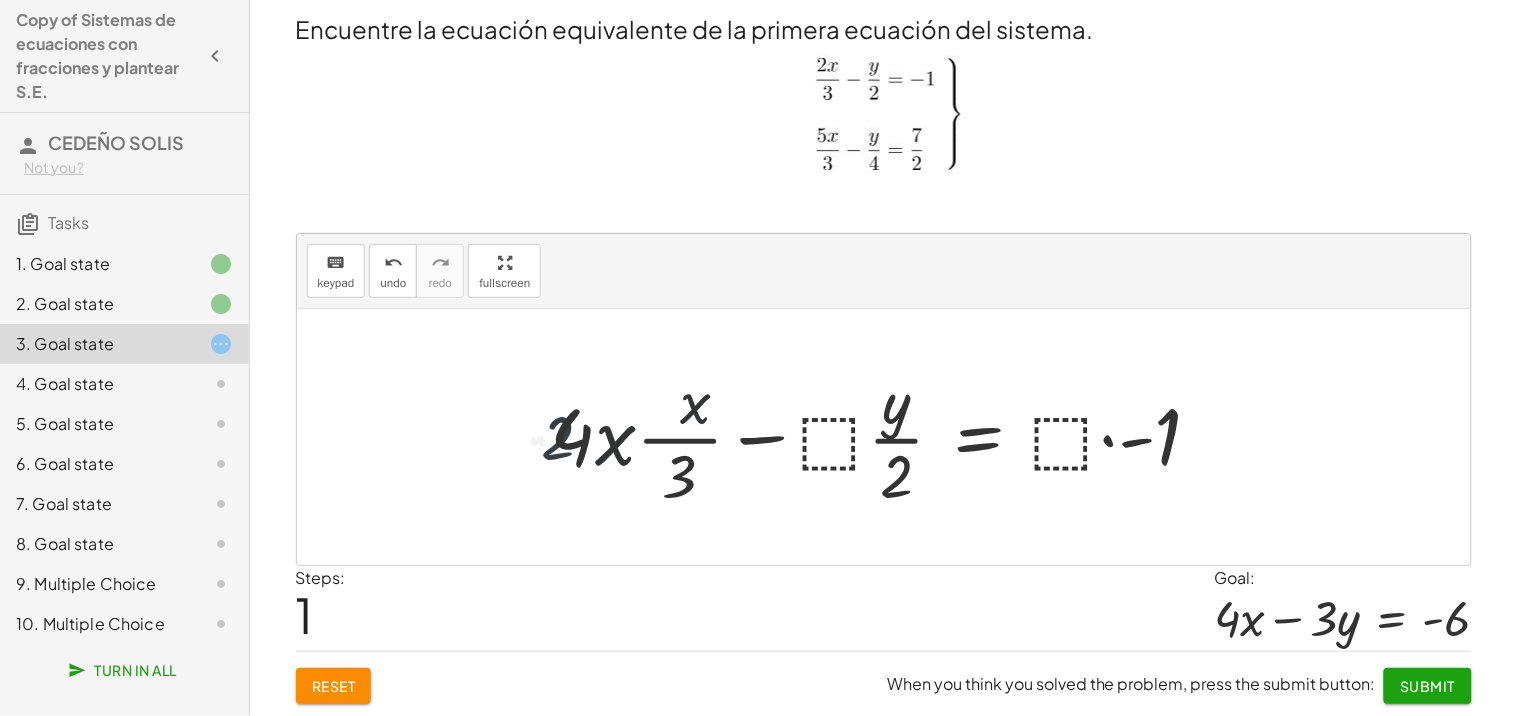 click at bounding box center [867, 437] 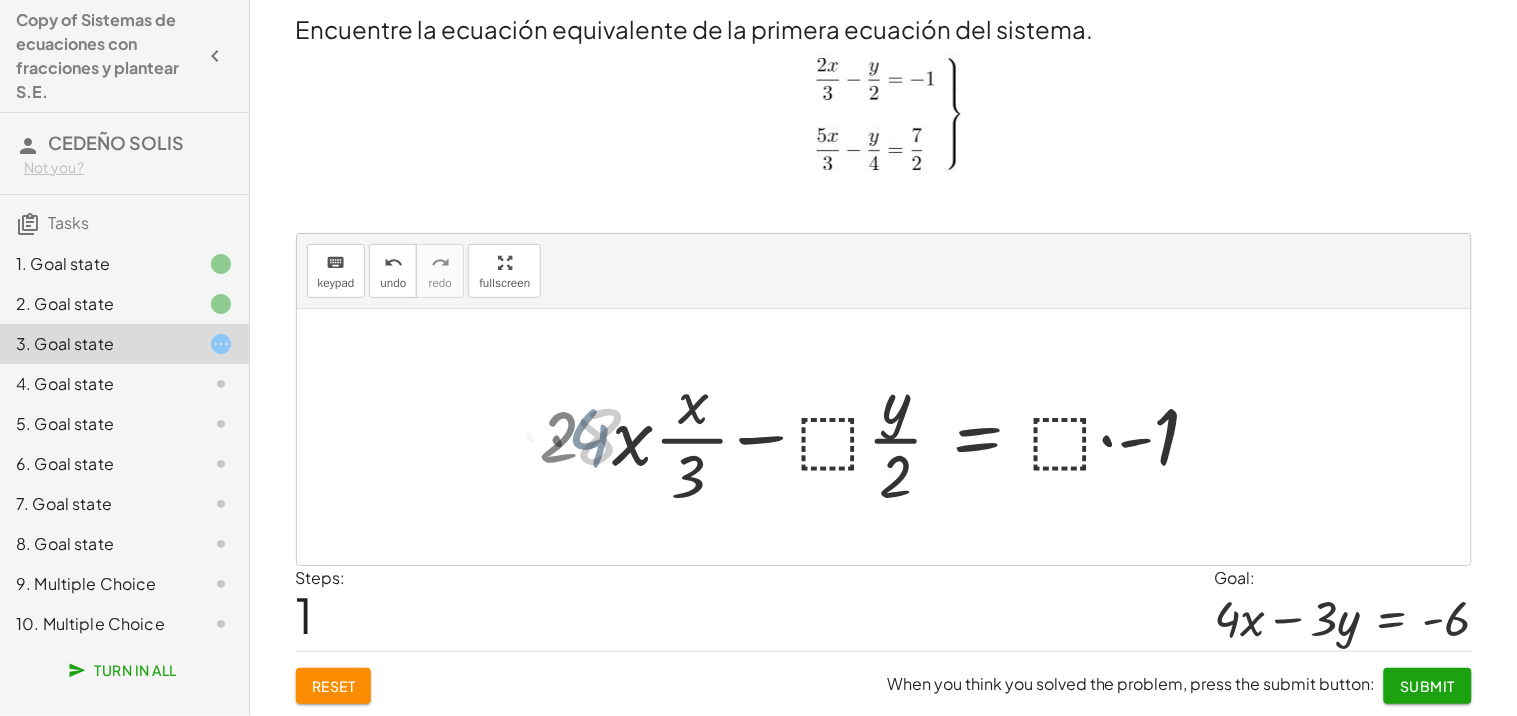 click at bounding box center (895, 437) 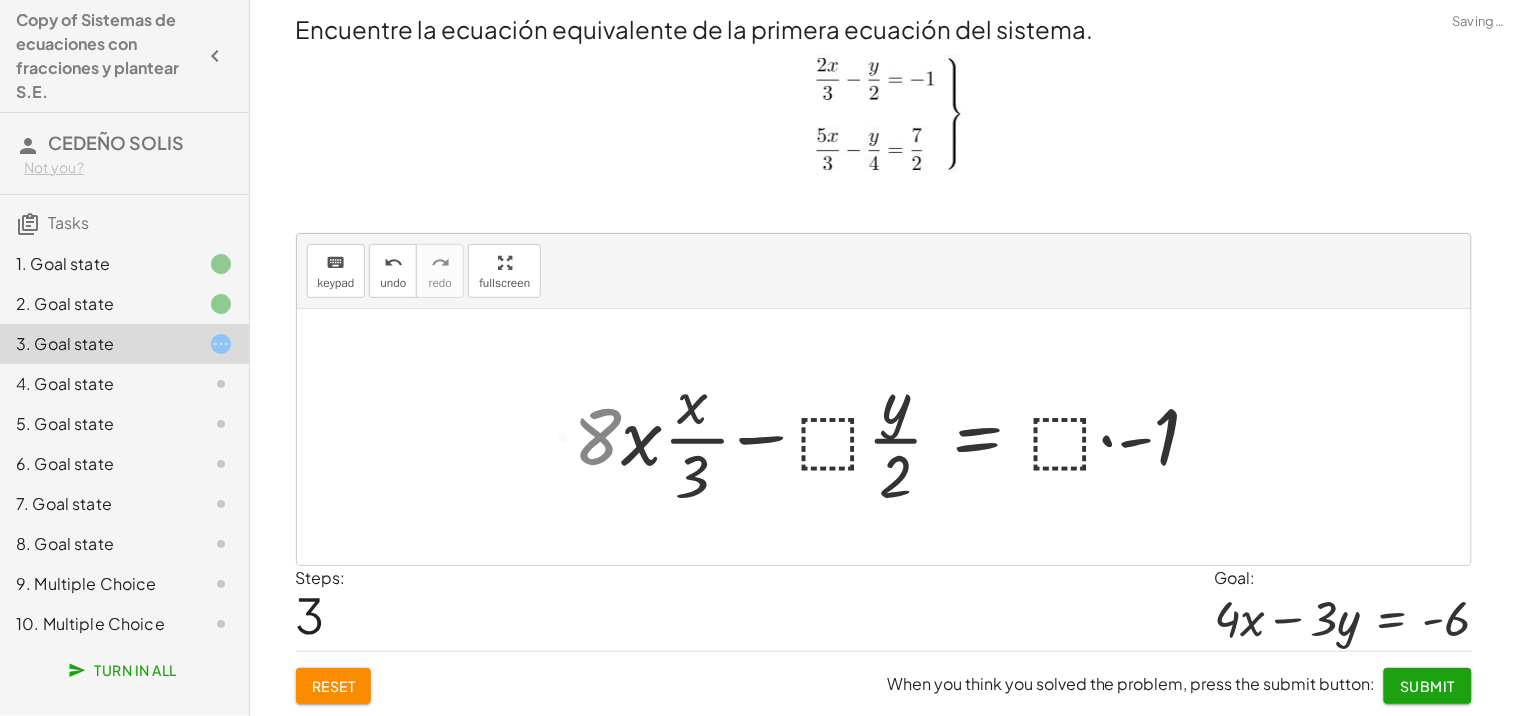 click at bounding box center (895, 437) 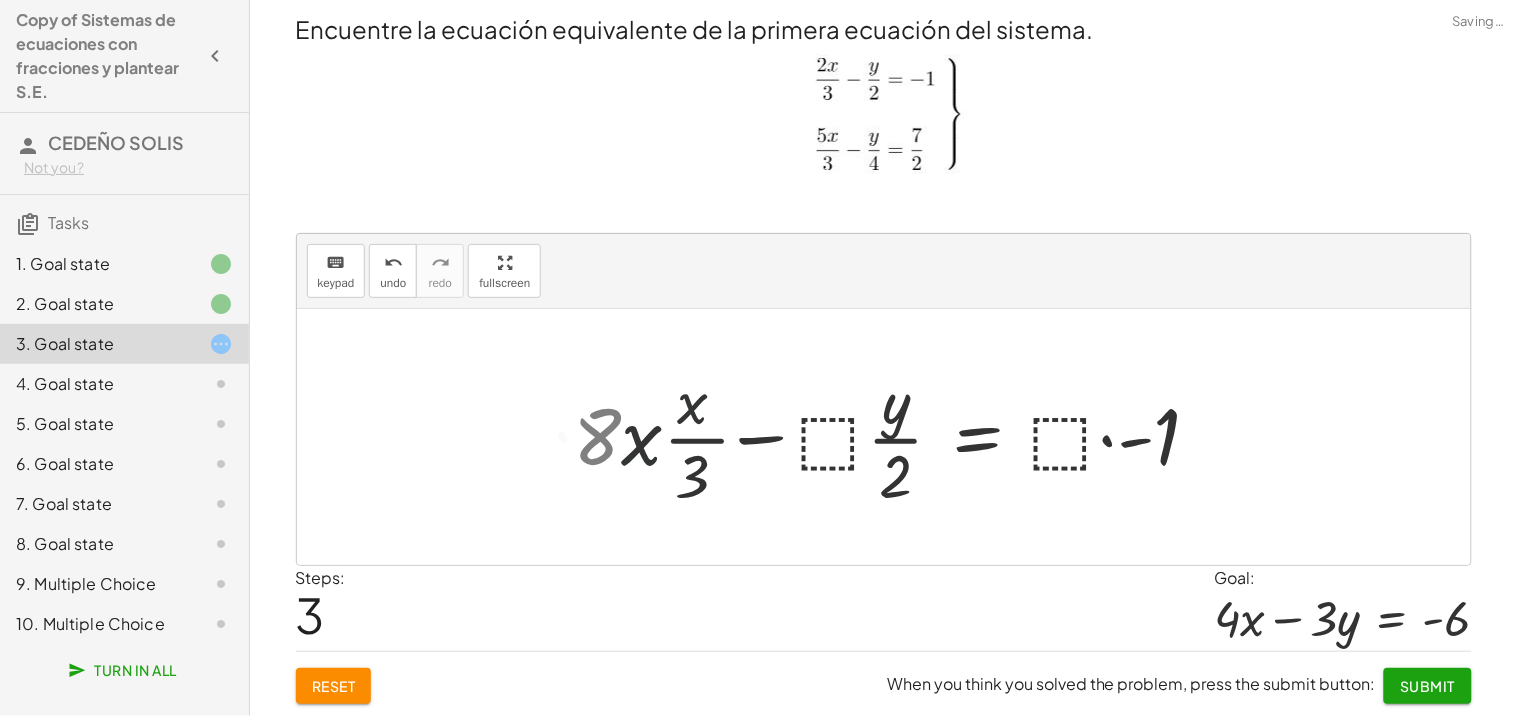 click at bounding box center [895, 437] 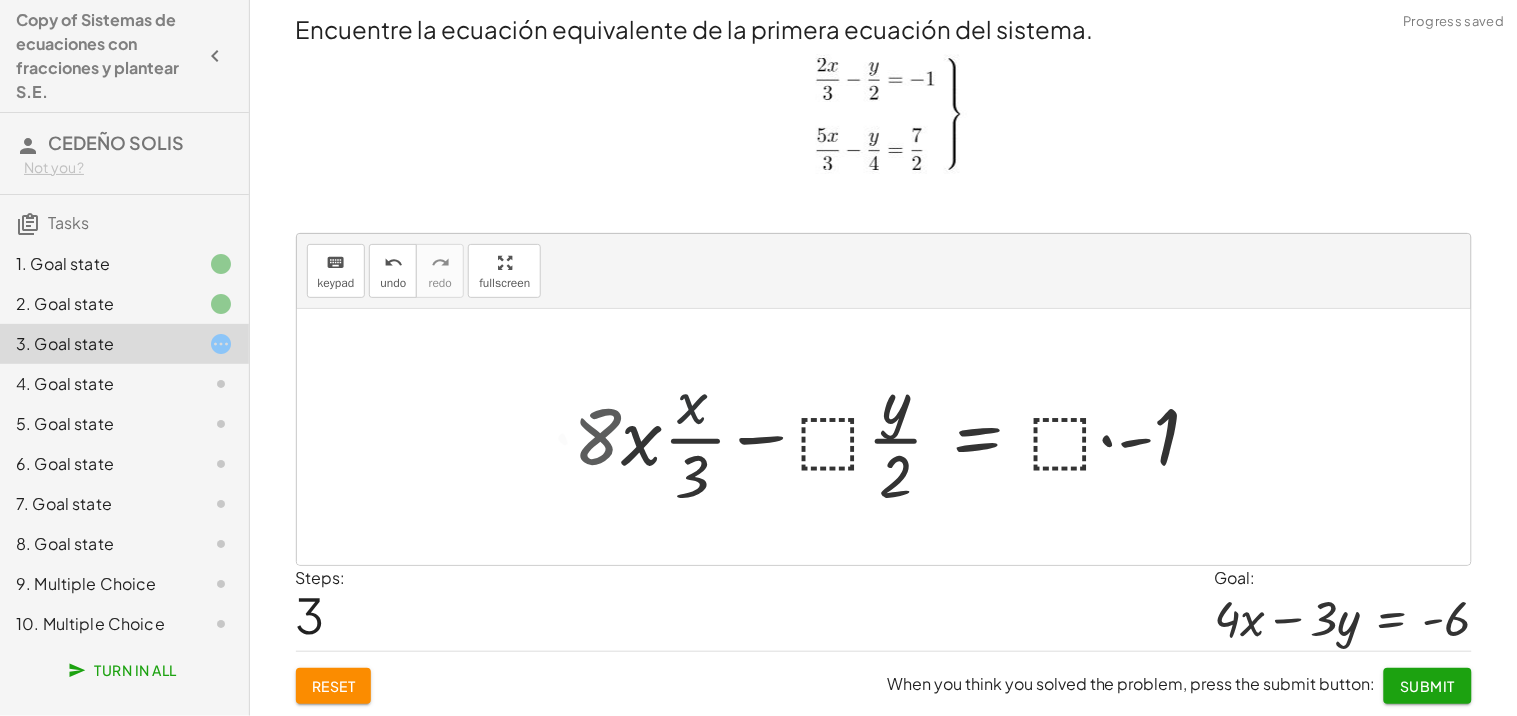 click at bounding box center (895, 437) 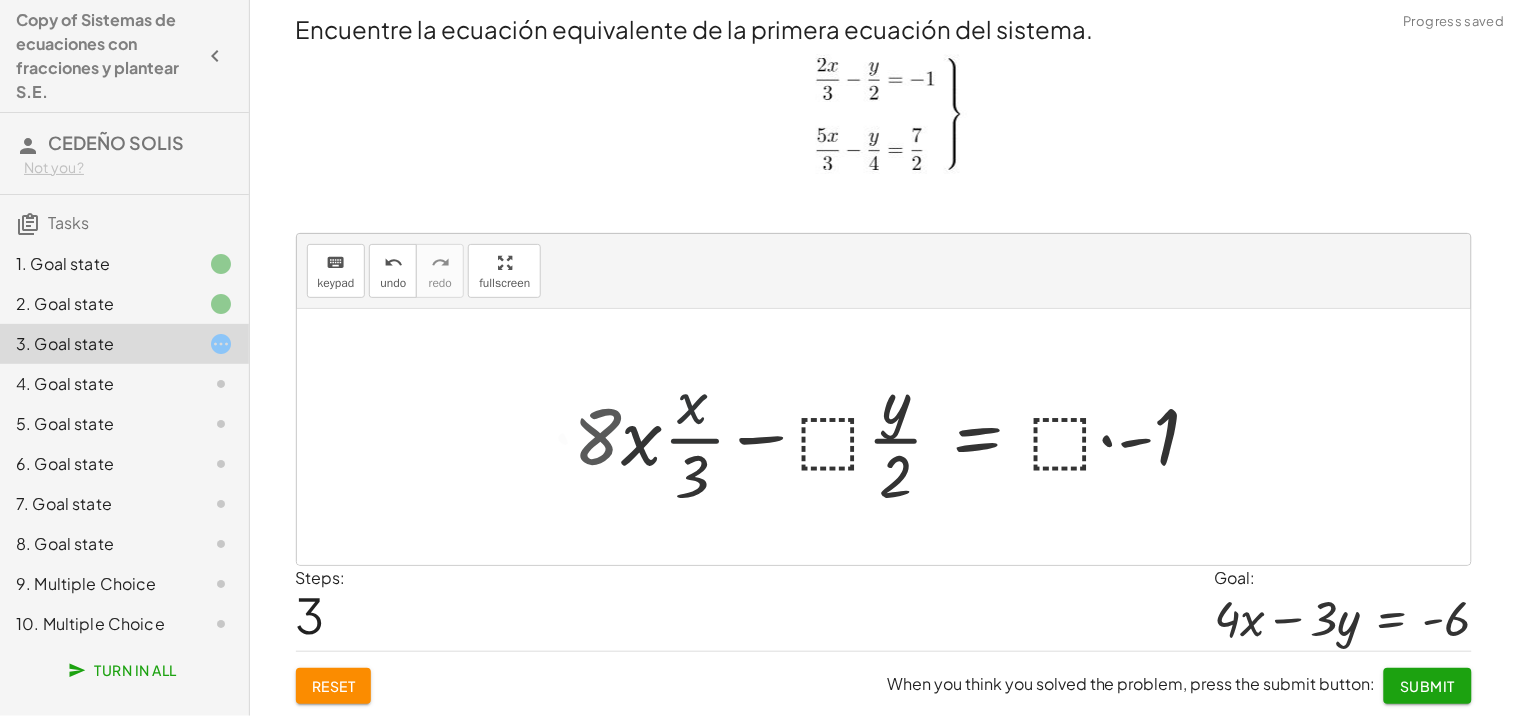 drag, startPoint x: 698, startPoint y: 478, endPoint x: 653, endPoint y: 400, distance: 90.04999 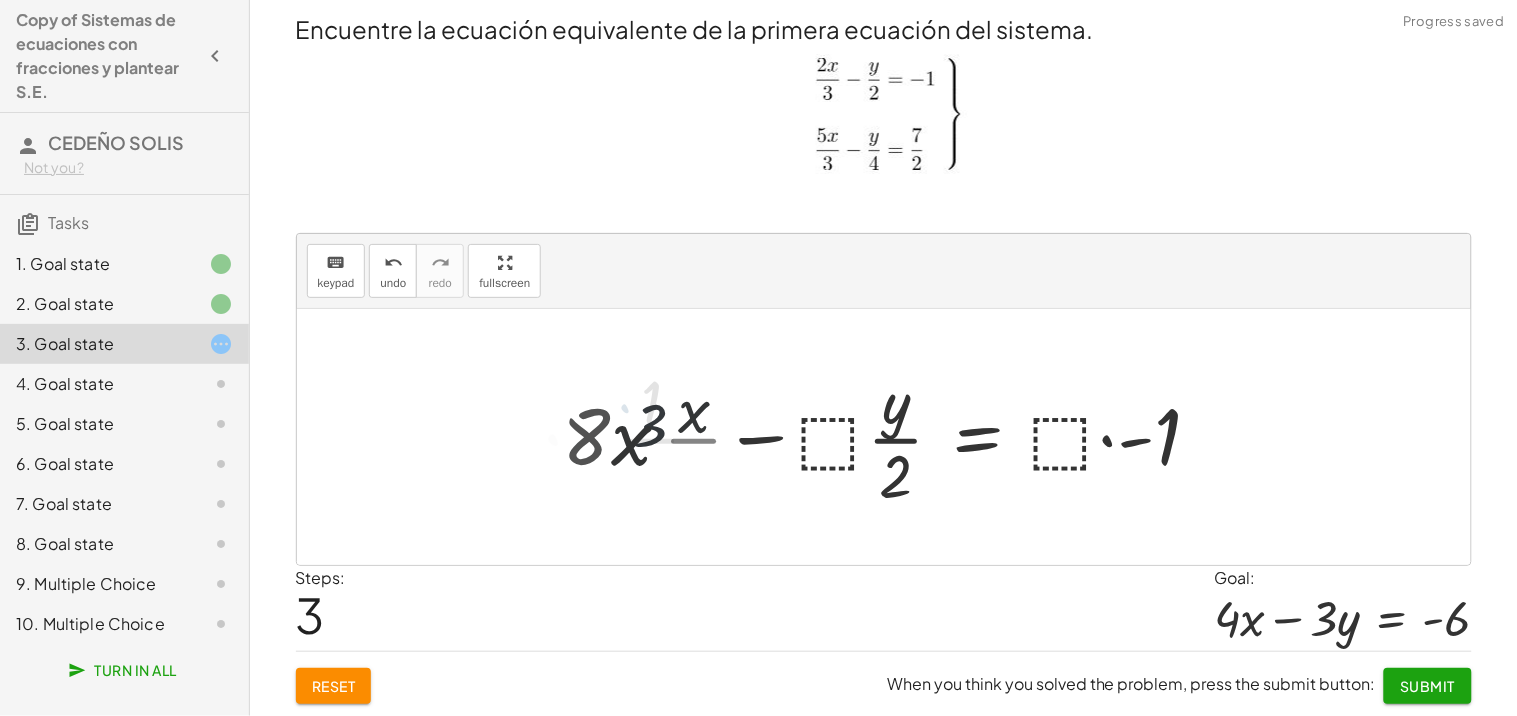 click at bounding box center (875, 437) 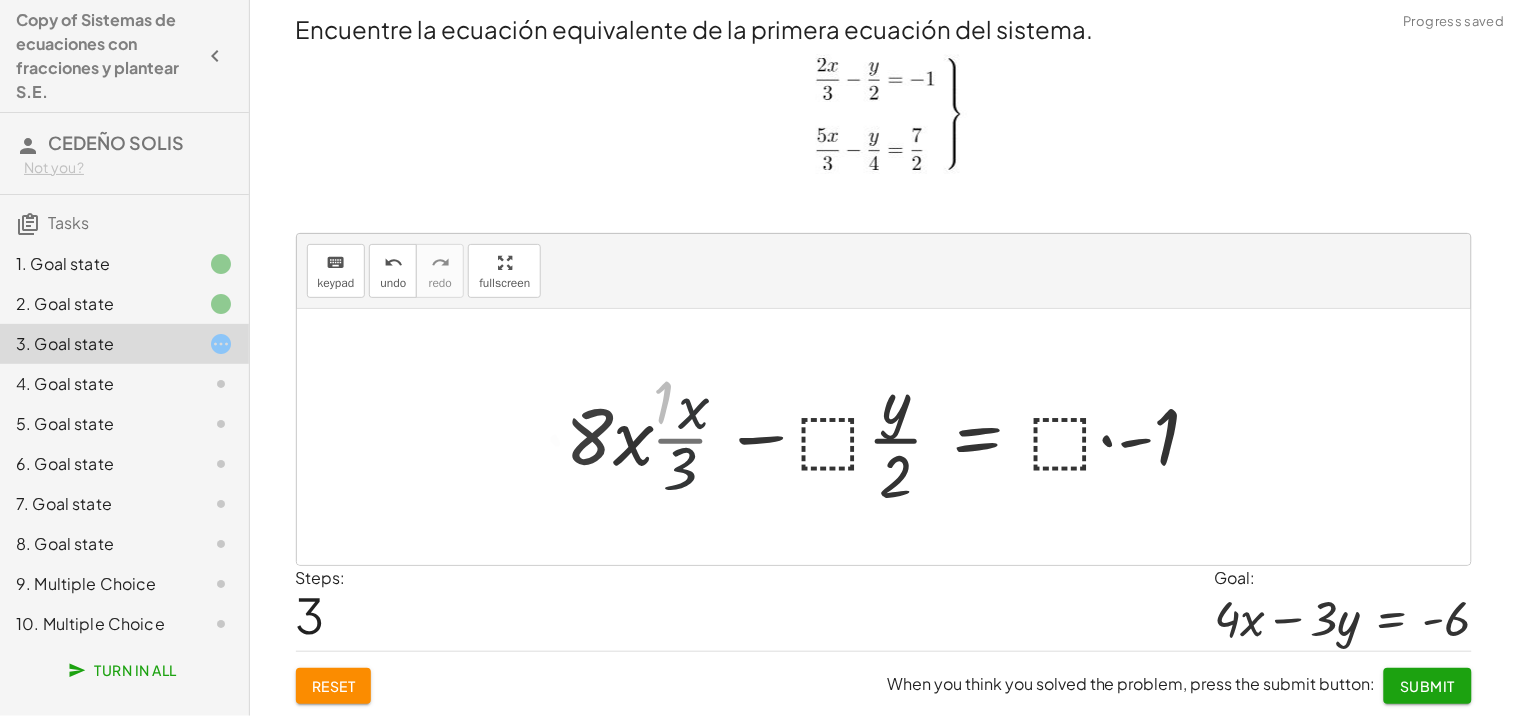 drag, startPoint x: 650, startPoint y: 418, endPoint x: 663, endPoint y: 438, distance: 23.853722 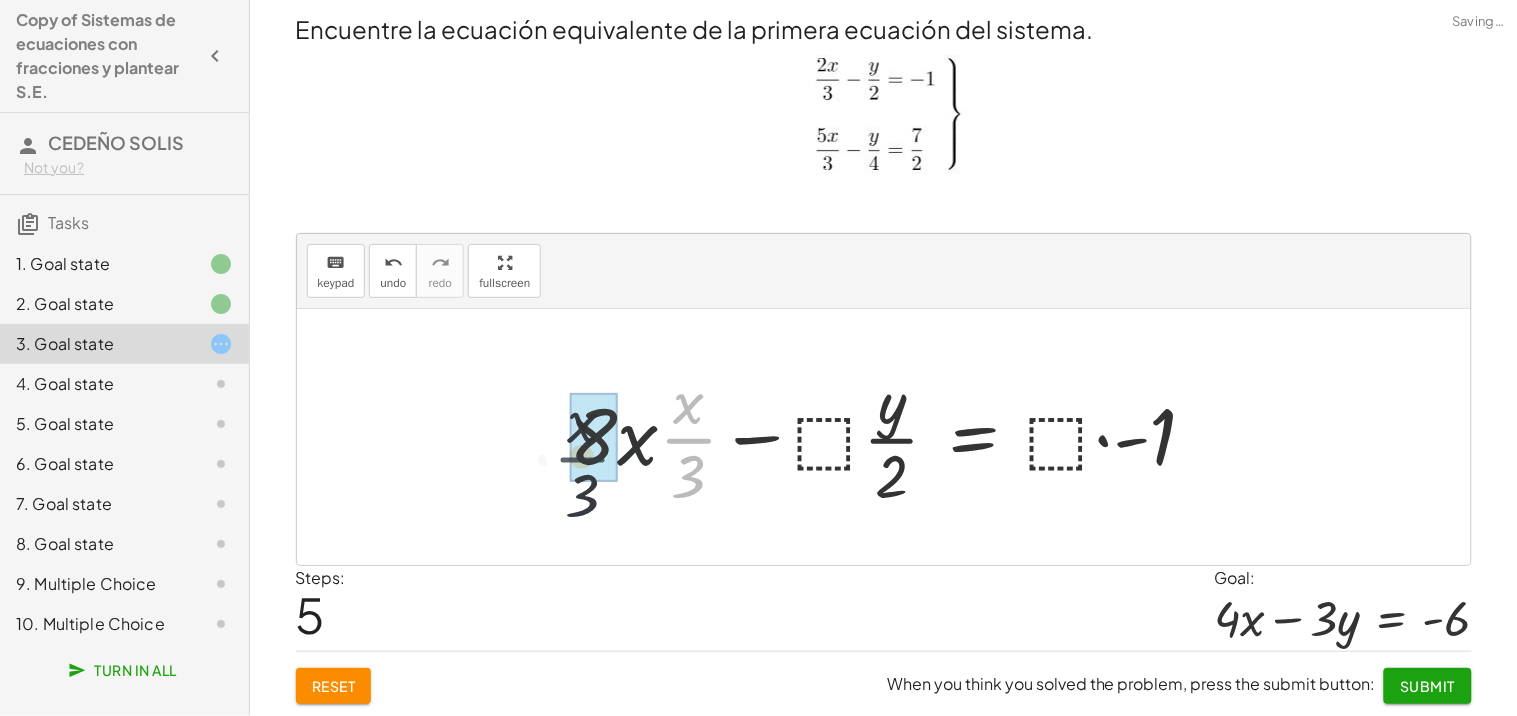 drag, startPoint x: 685, startPoint y: 435, endPoint x: 568, endPoint y: 466, distance: 121.037186 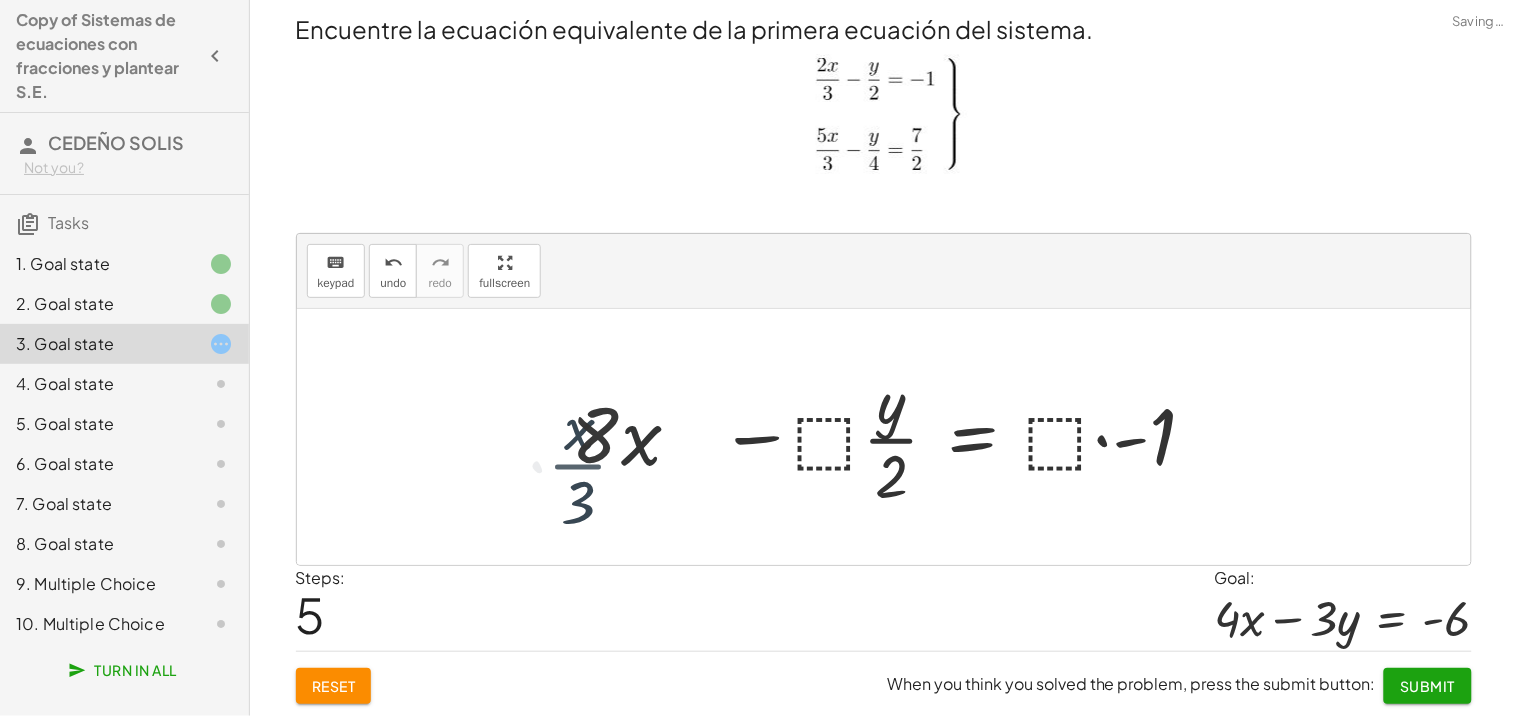 click at bounding box center (899, 437) 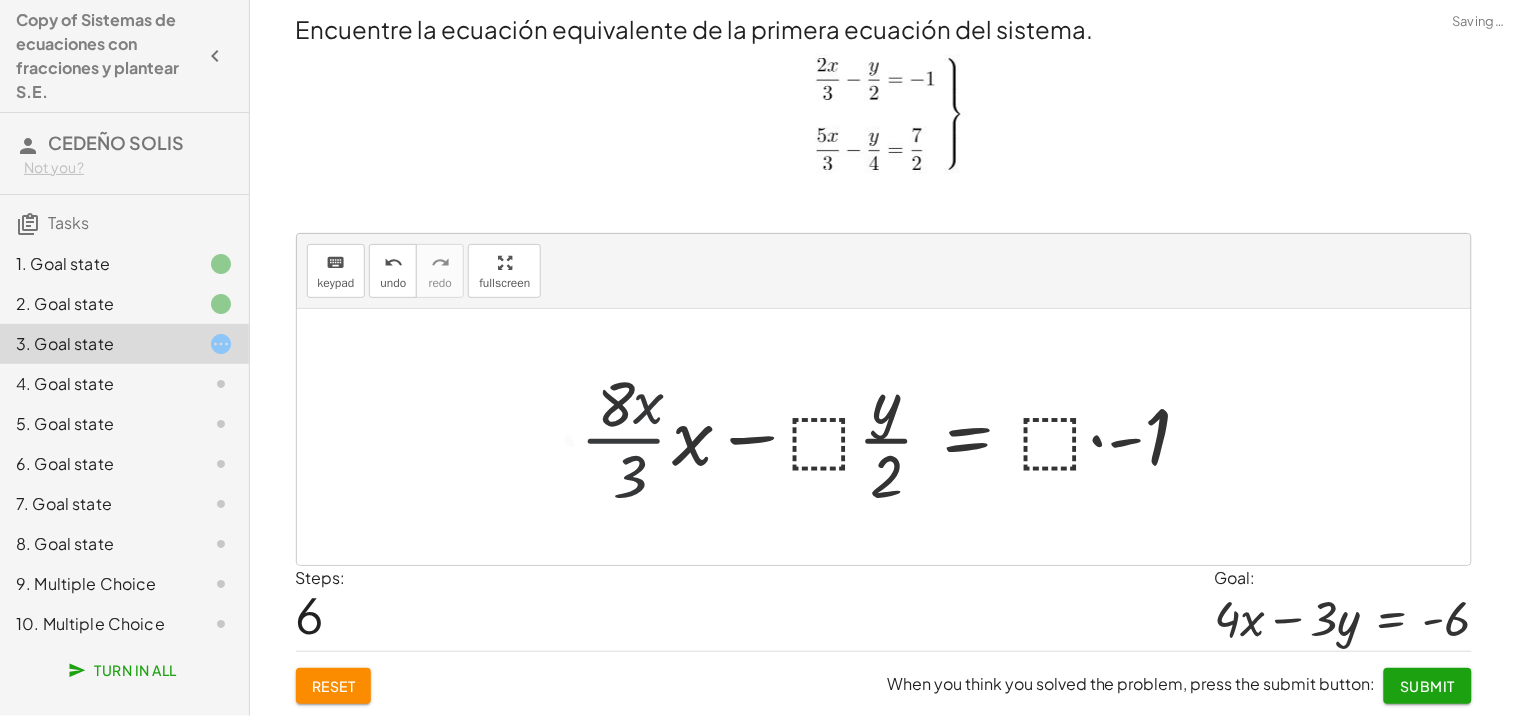 click at bounding box center (894, 437) 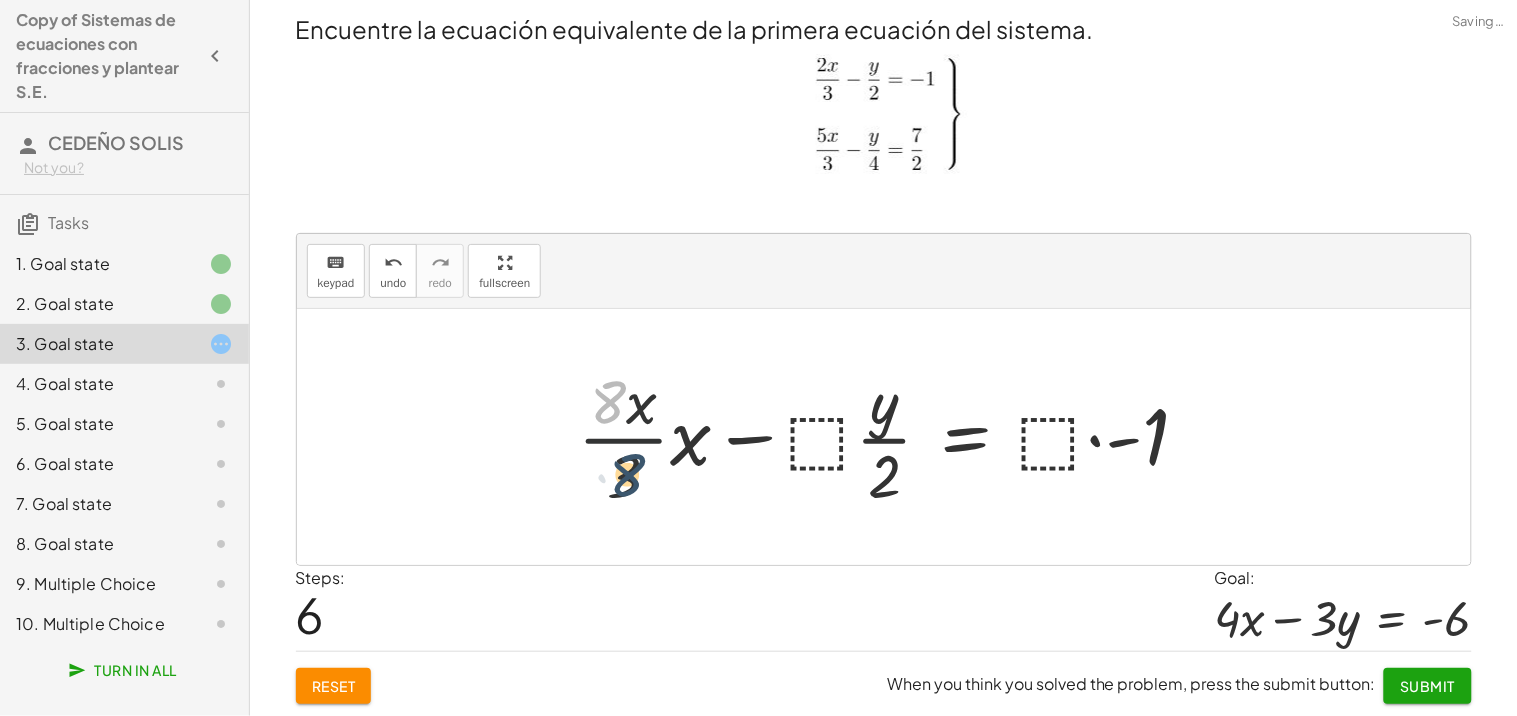 drag, startPoint x: 622, startPoint y: 405, endPoint x: 642, endPoint y: 457, distance: 55.713554 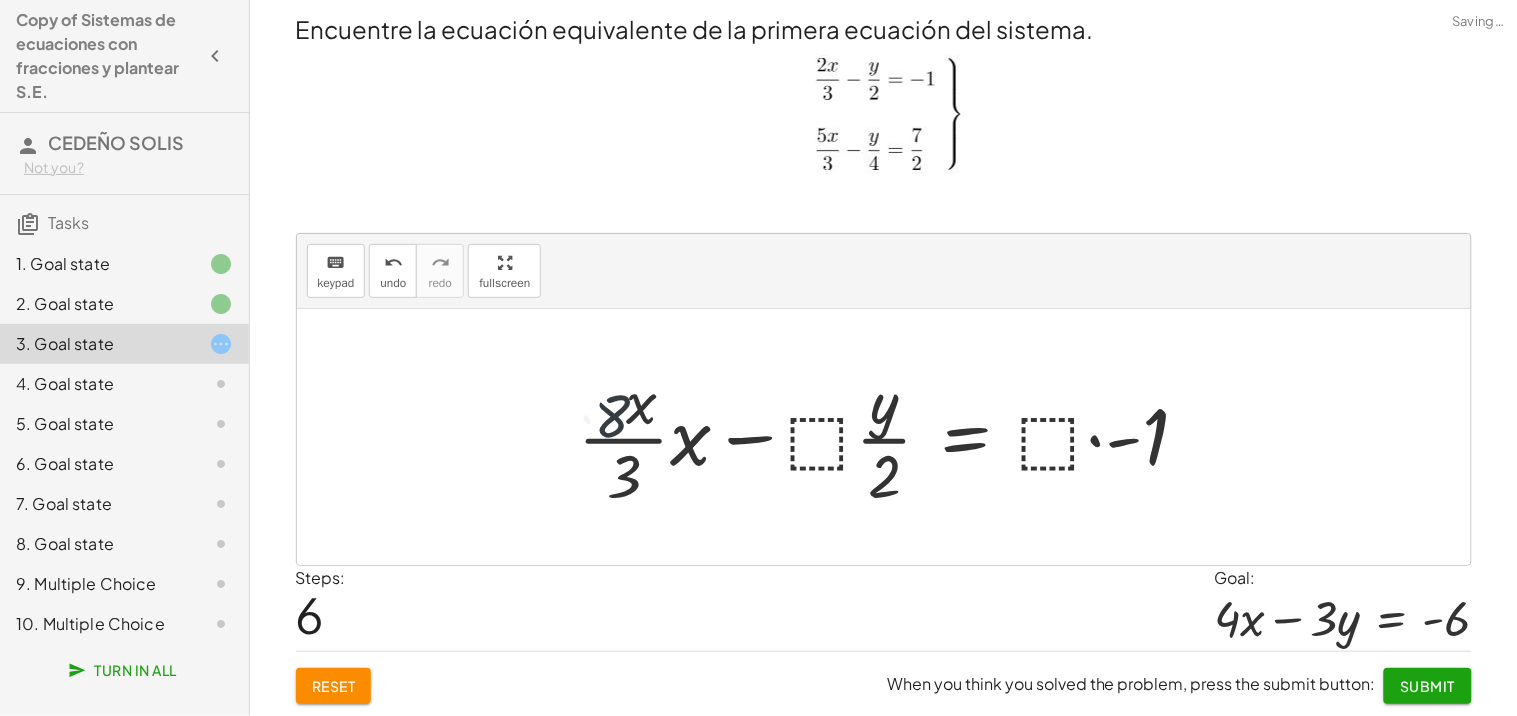 drag, startPoint x: 633, startPoint y: 471, endPoint x: 613, endPoint y: 397, distance: 76.655075 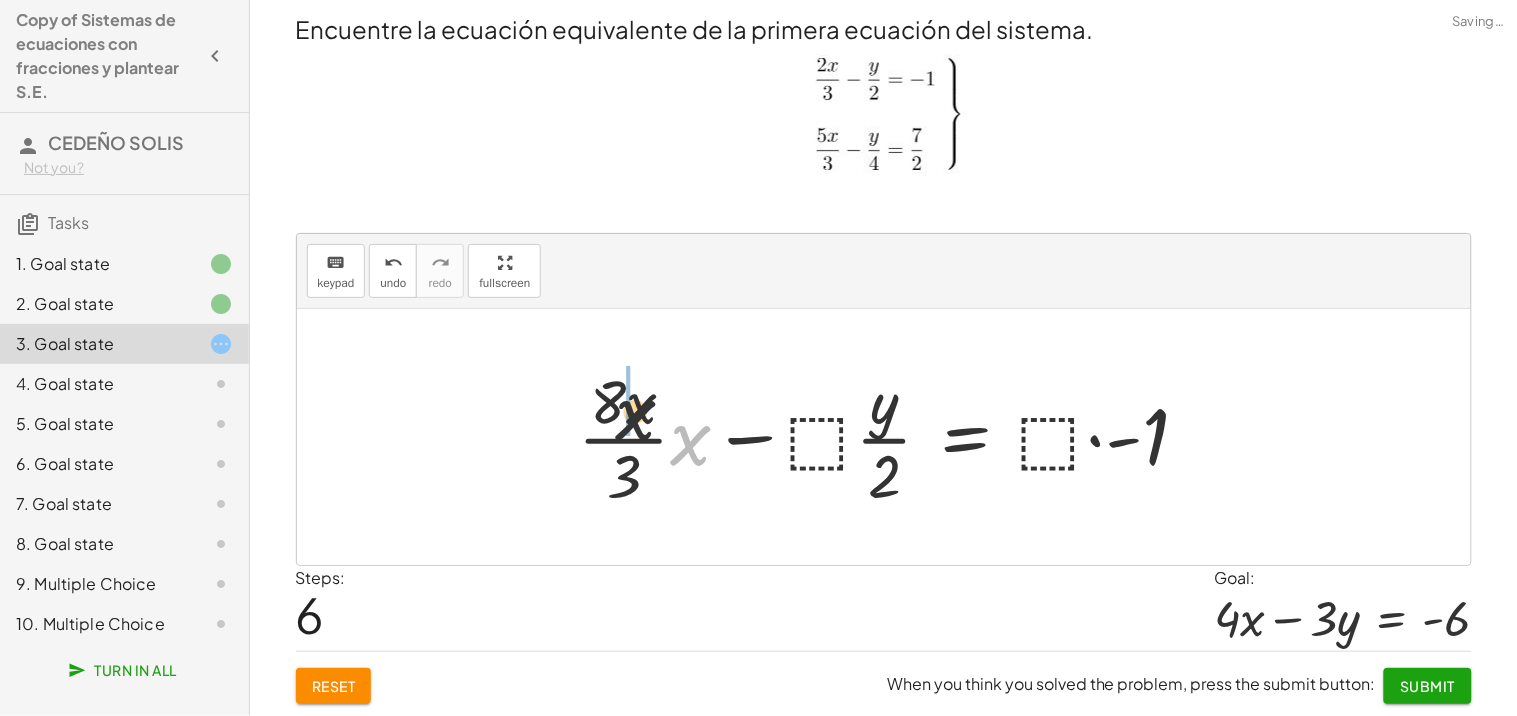 drag, startPoint x: 686, startPoint y: 440, endPoint x: 613, endPoint y: 407, distance: 80.11242 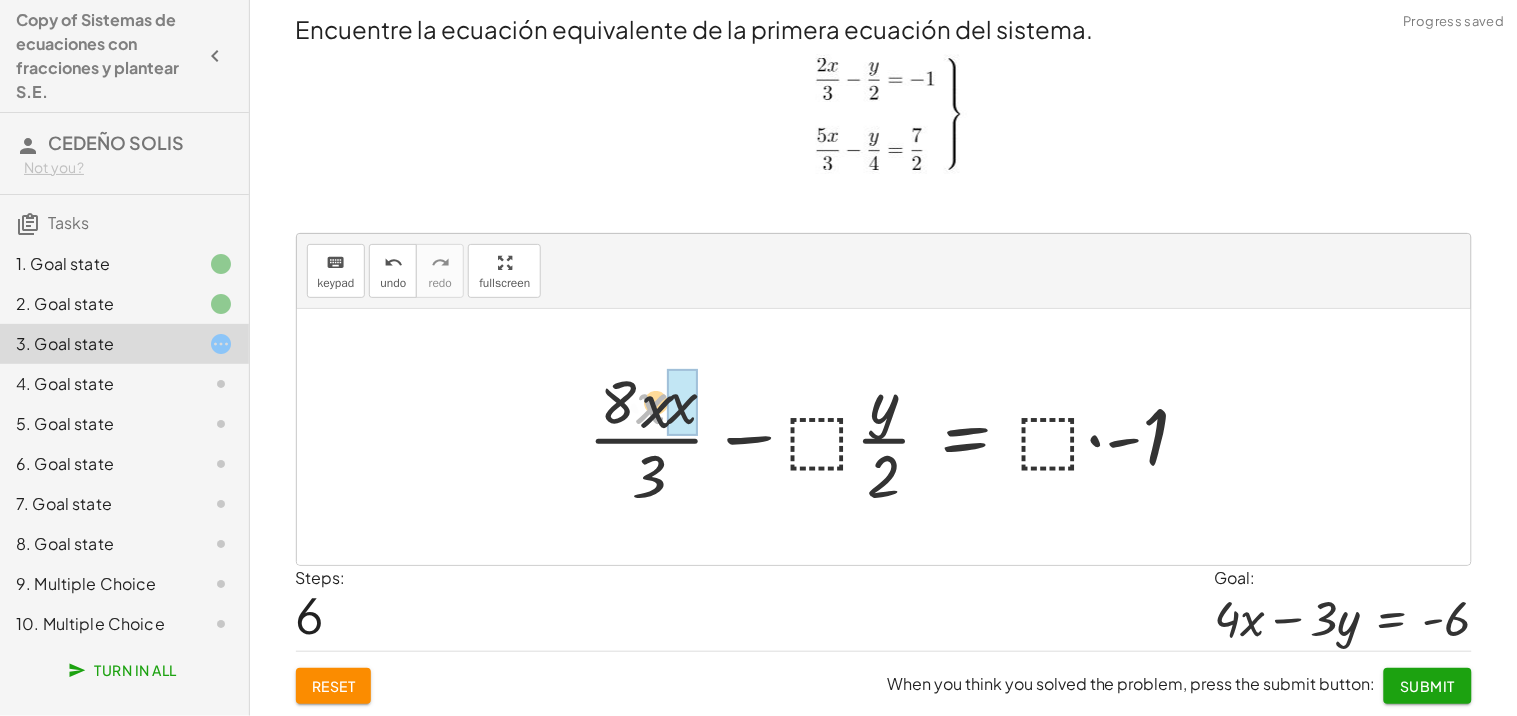 drag, startPoint x: 646, startPoint y: 412, endPoint x: 680, endPoint y: 406, distance: 34.525352 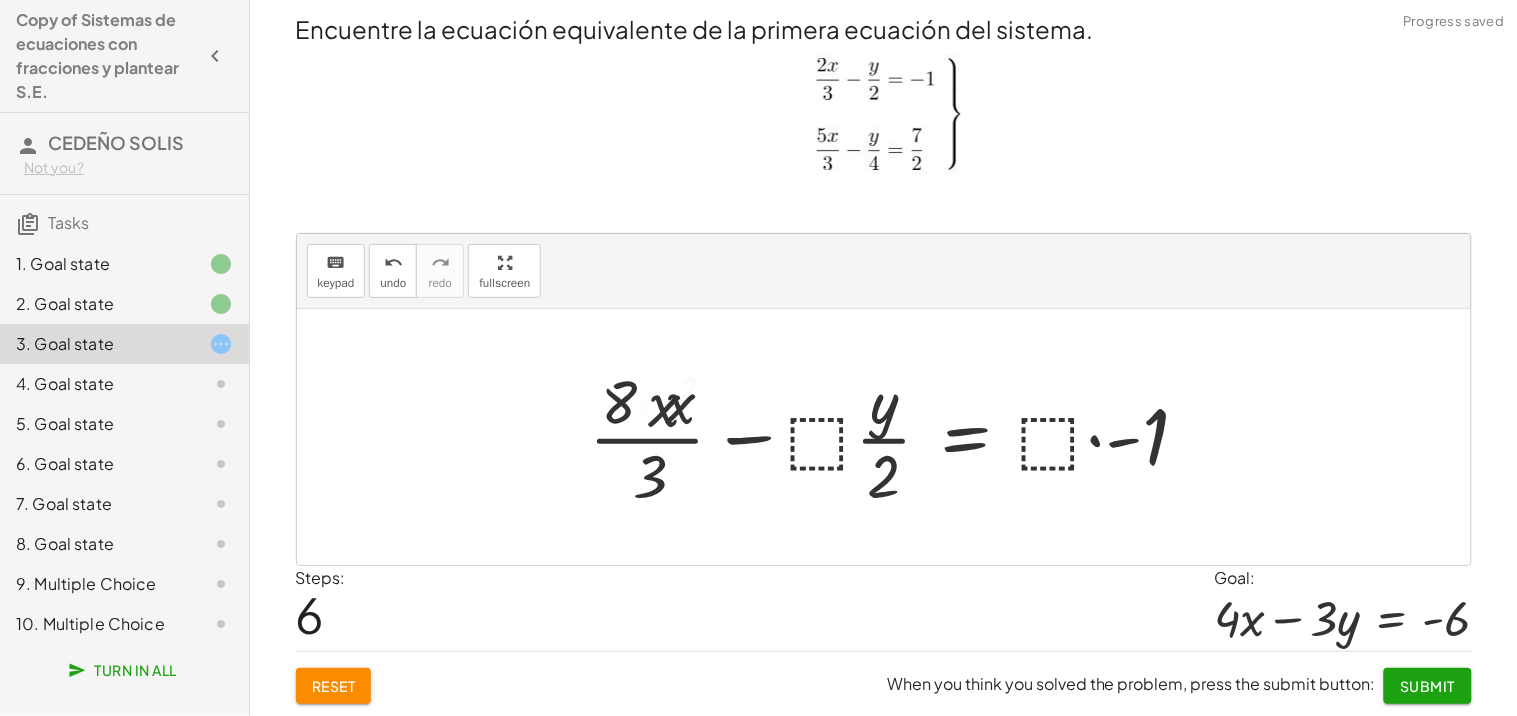 click at bounding box center (902, 437) 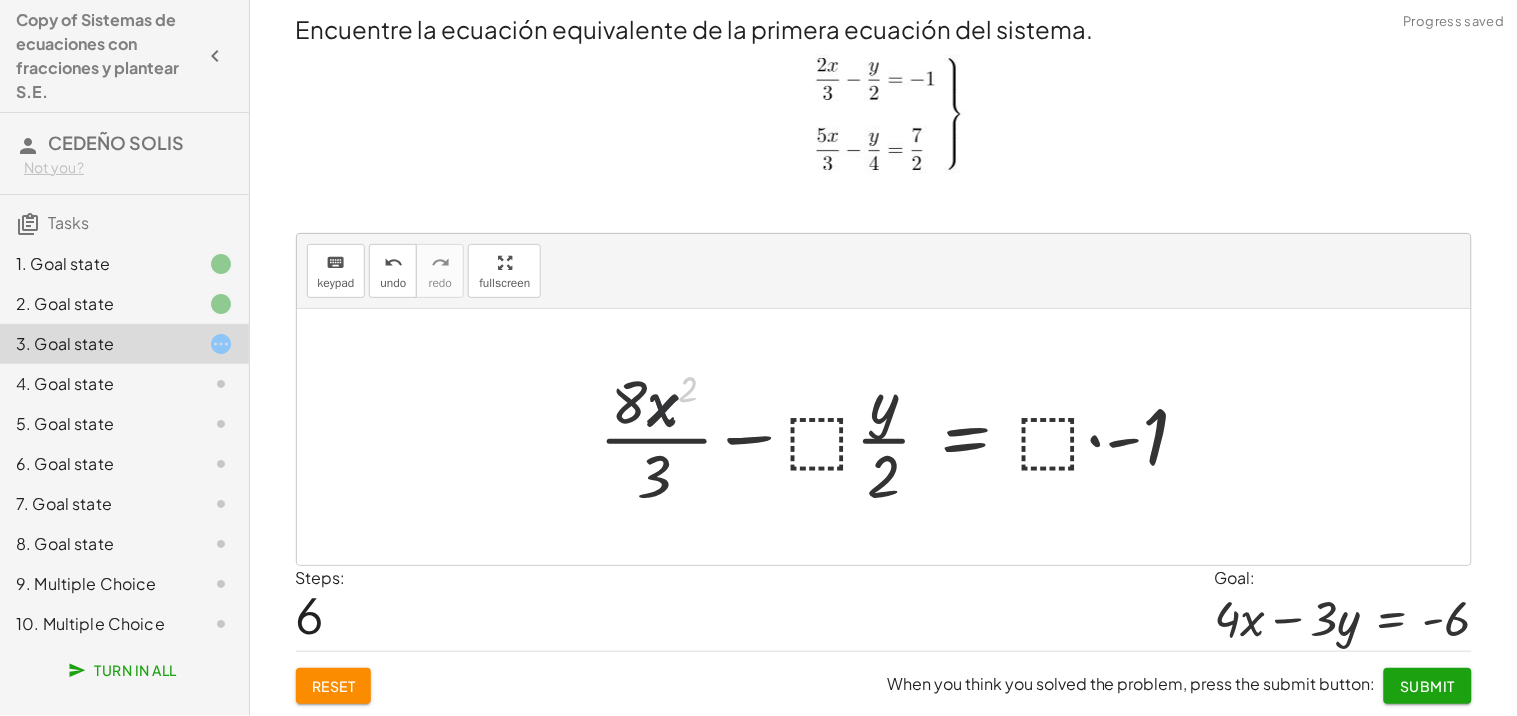 click at bounding box center (902, 437) 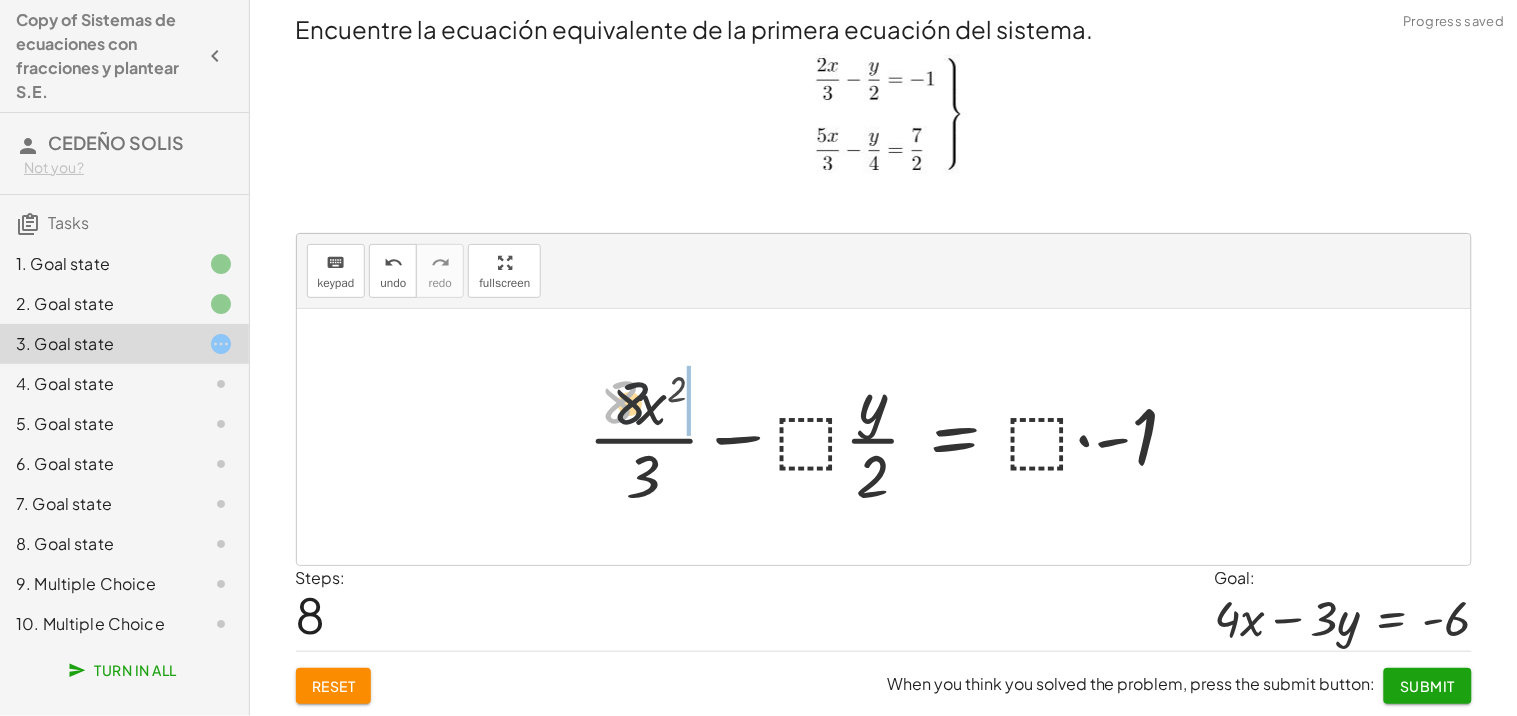 drag, startPoint x: 630, startPoint y: 392, endPoint x: 676, endPoint y: 402, distance: 47.07441 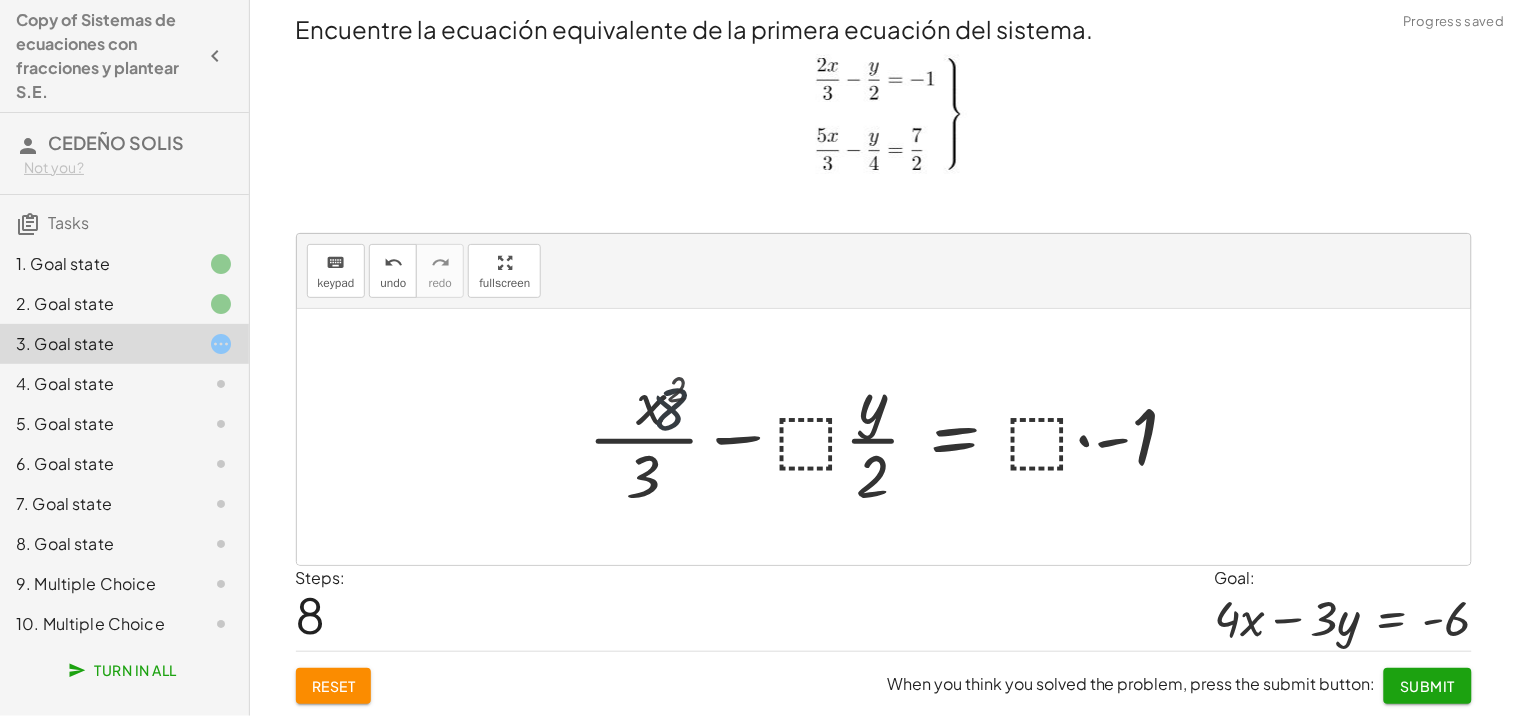 click at bounding box center (891, 437) 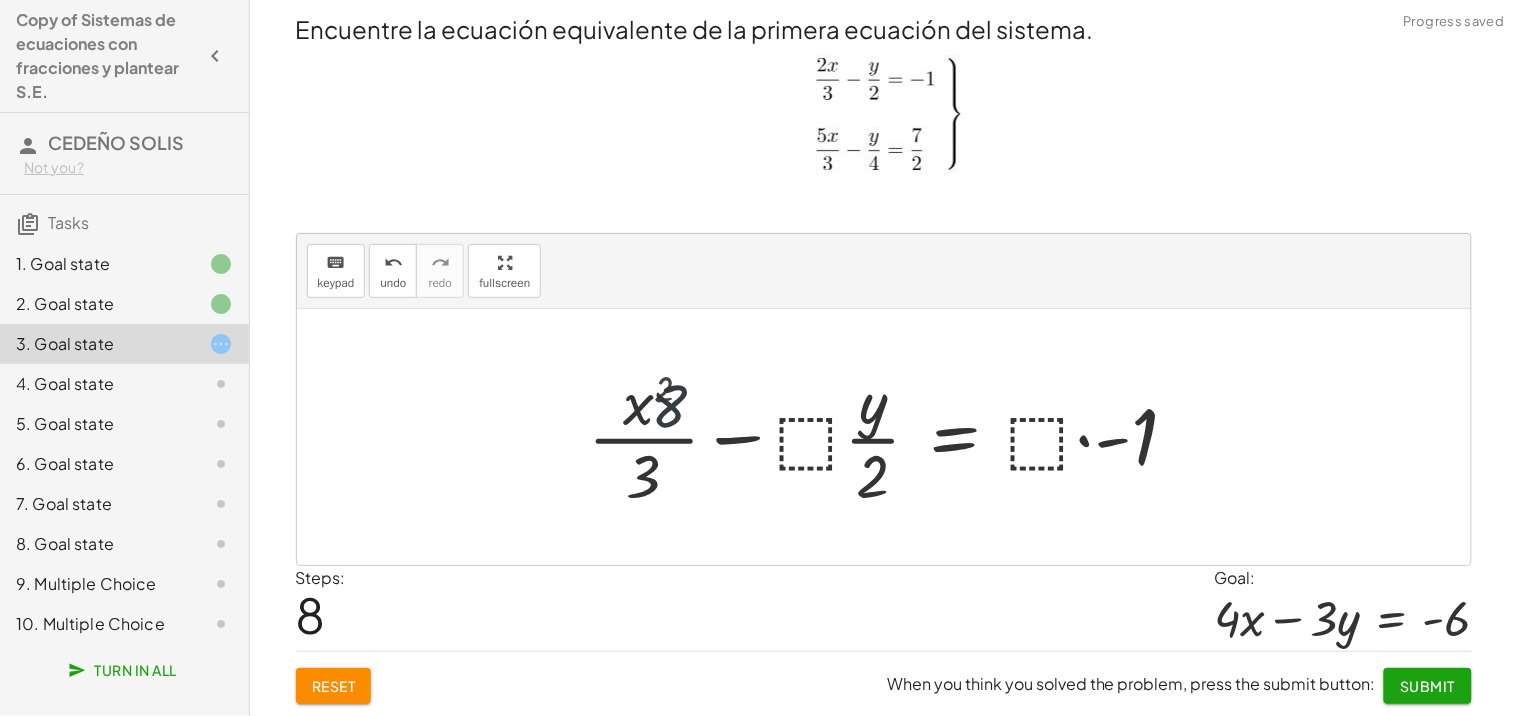 click at bounding box center (891, 437) 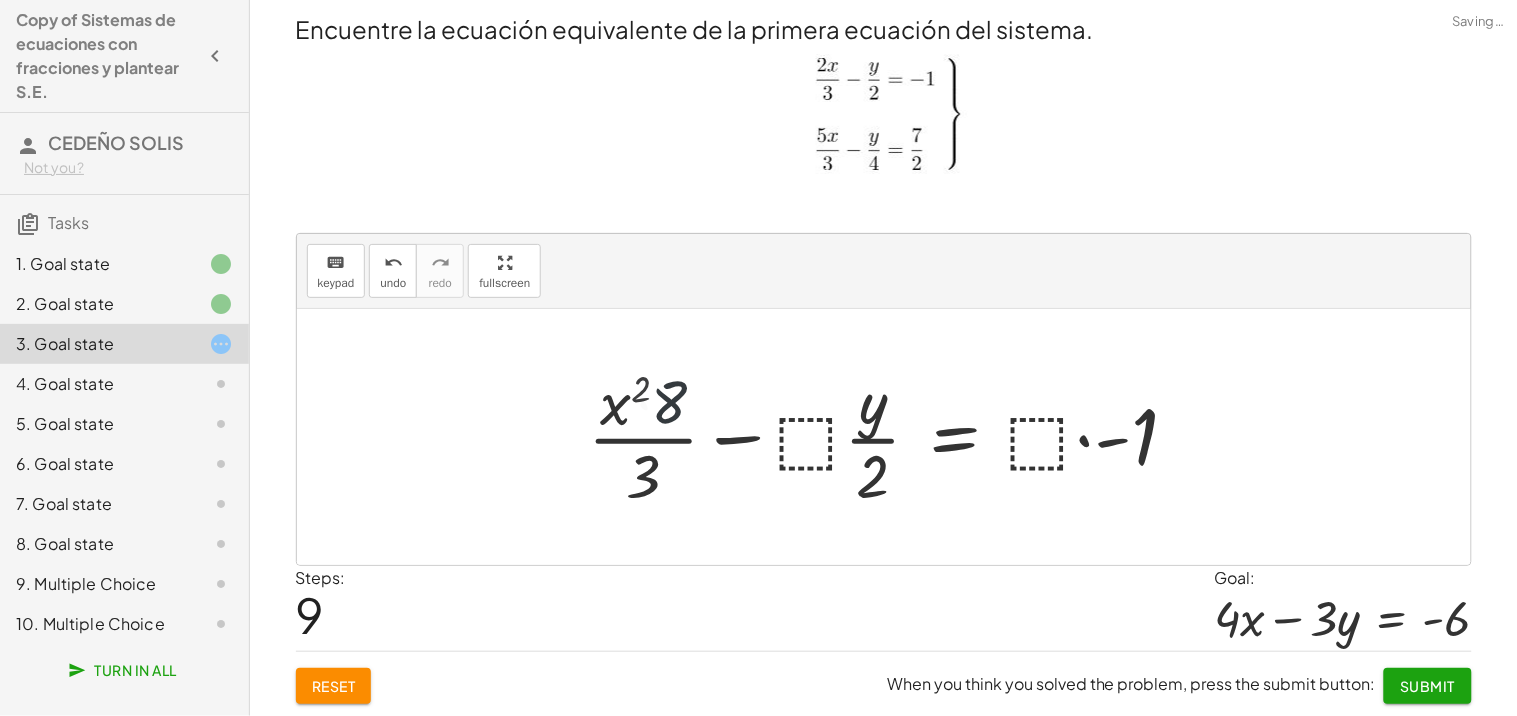 click at bounding box center [891, 437] 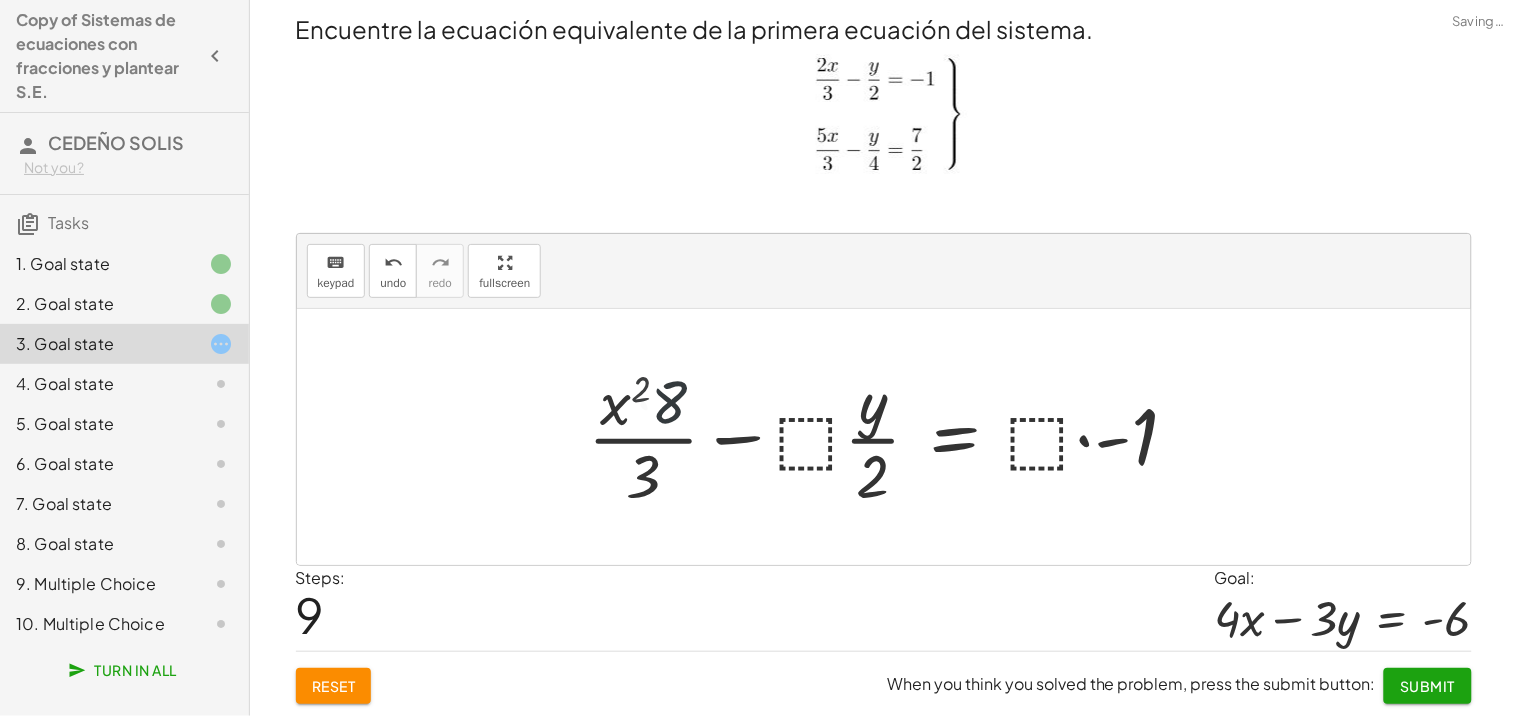 click at bounding box center (891, 437) 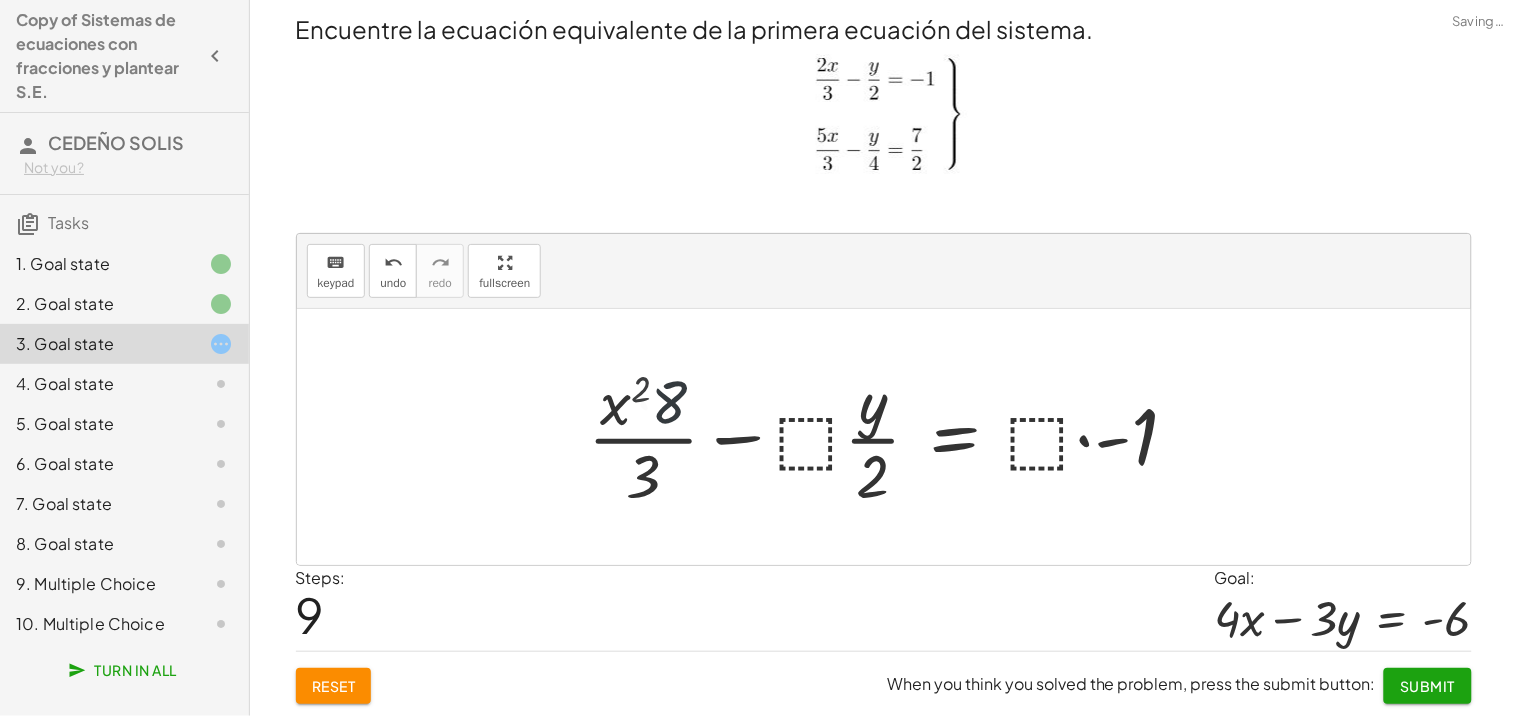 click at bounding box center (891, 437) 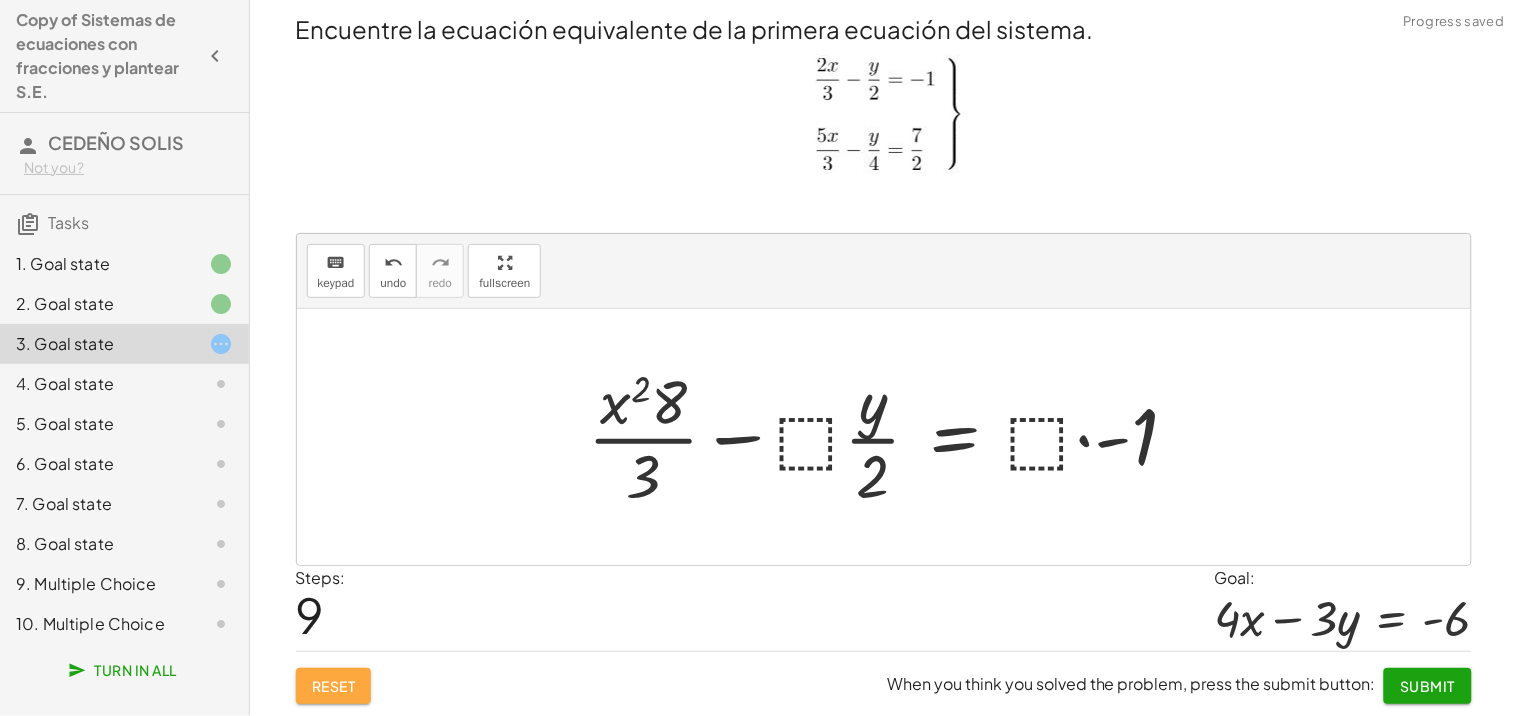 click on "Reset" 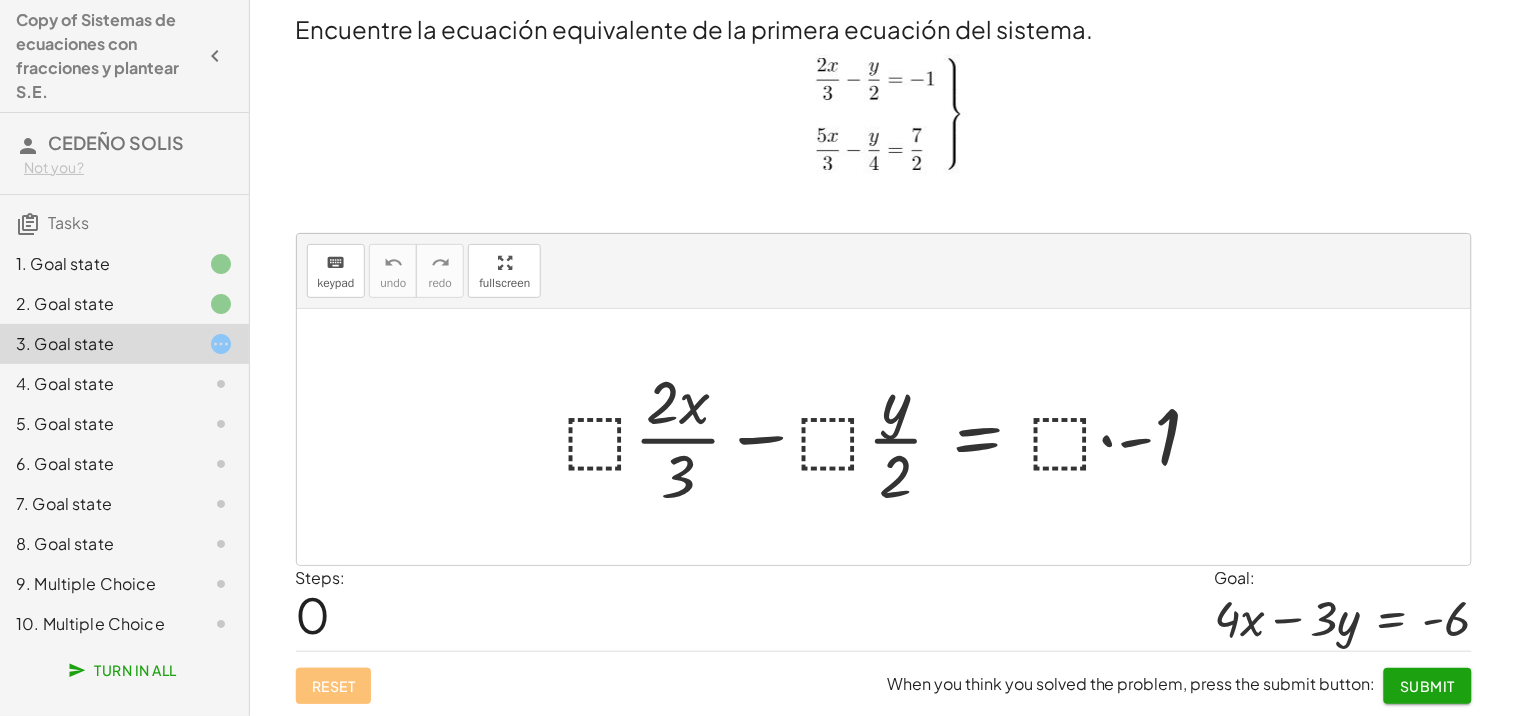 click on "2. Goal state" 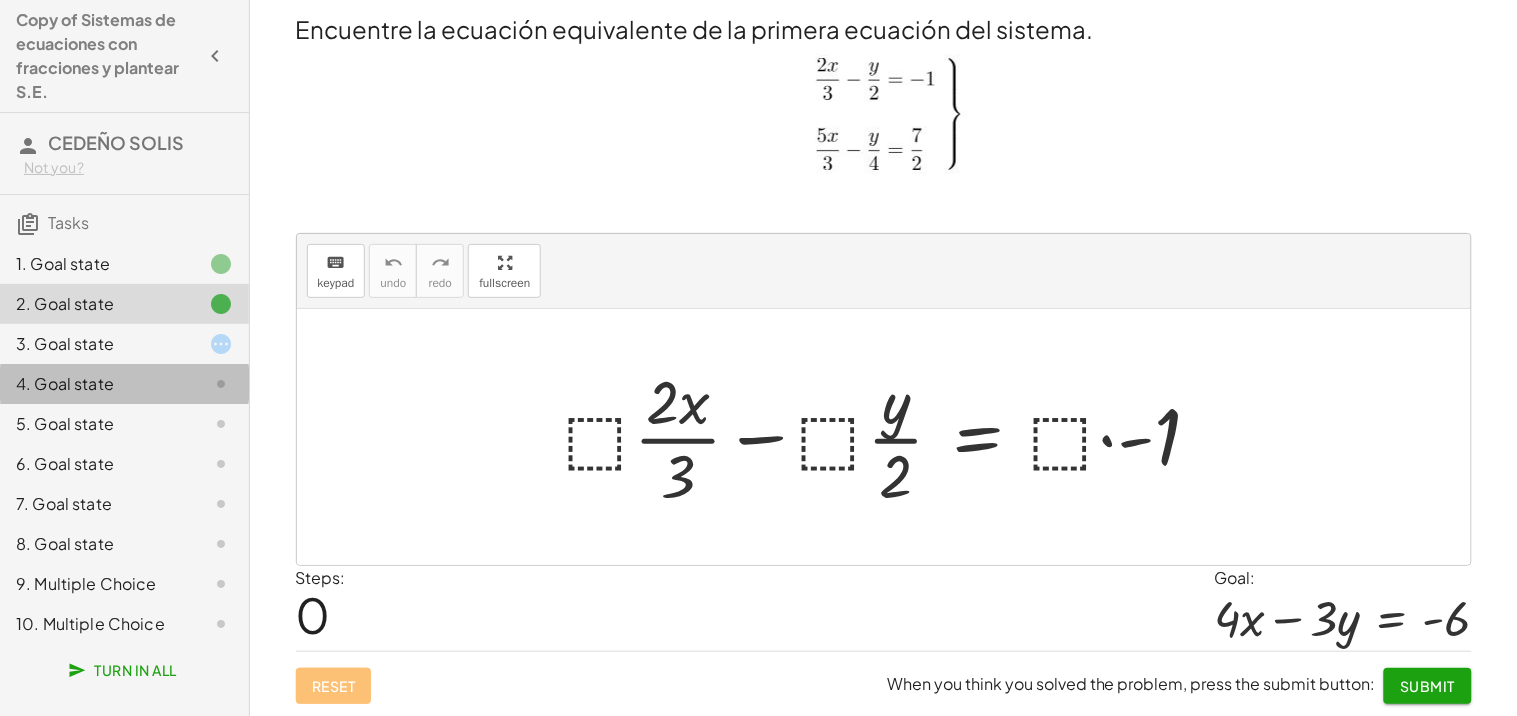 click on "4. Goal state" 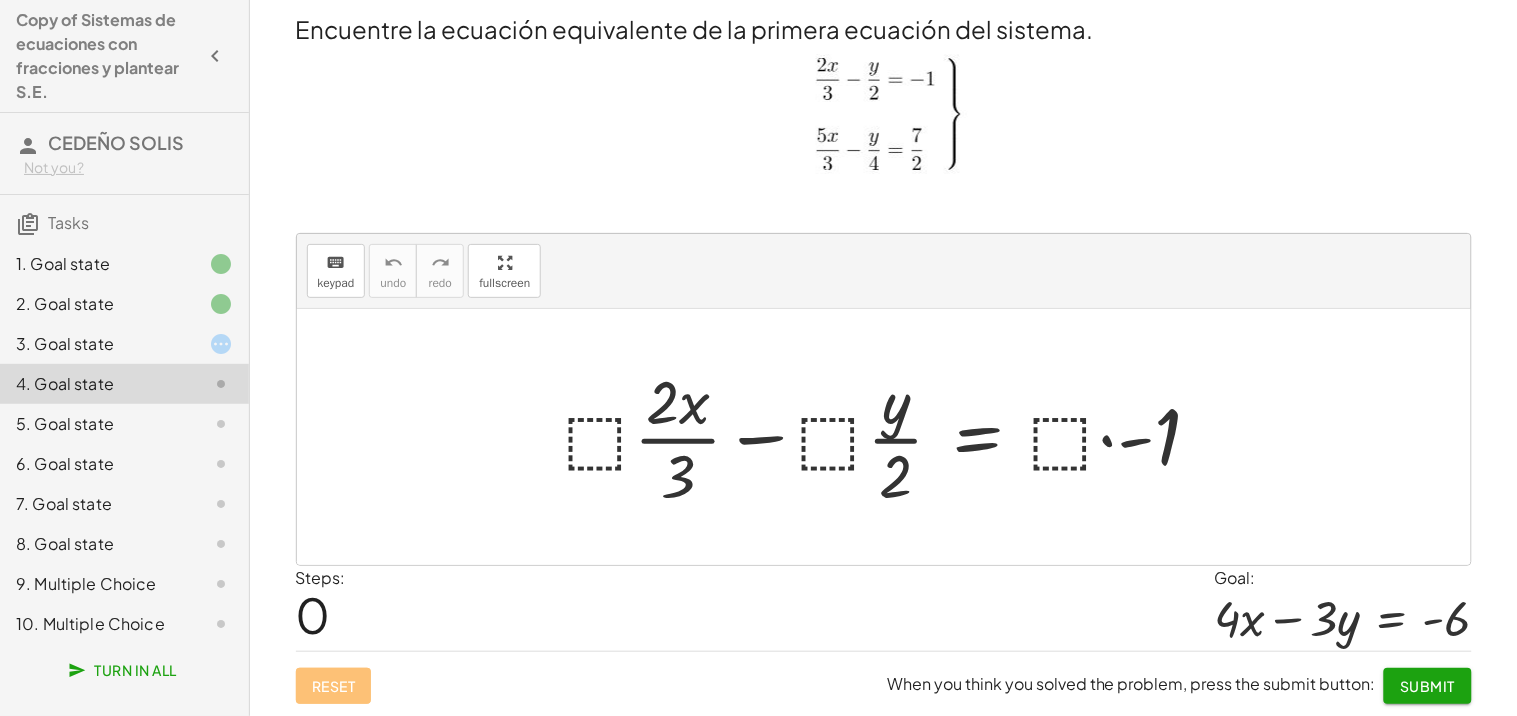 click on "3. Goal state" 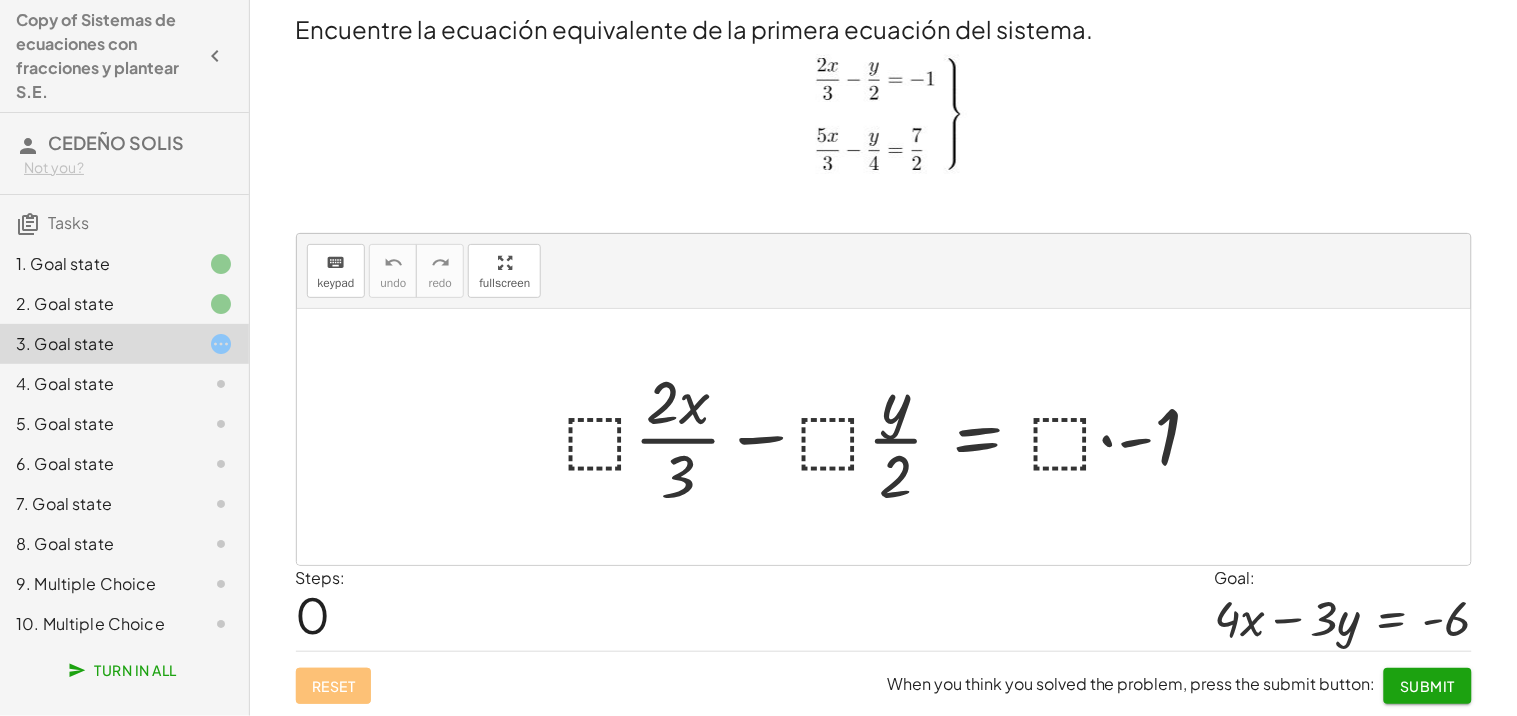 click at bounding box center (891, 437) 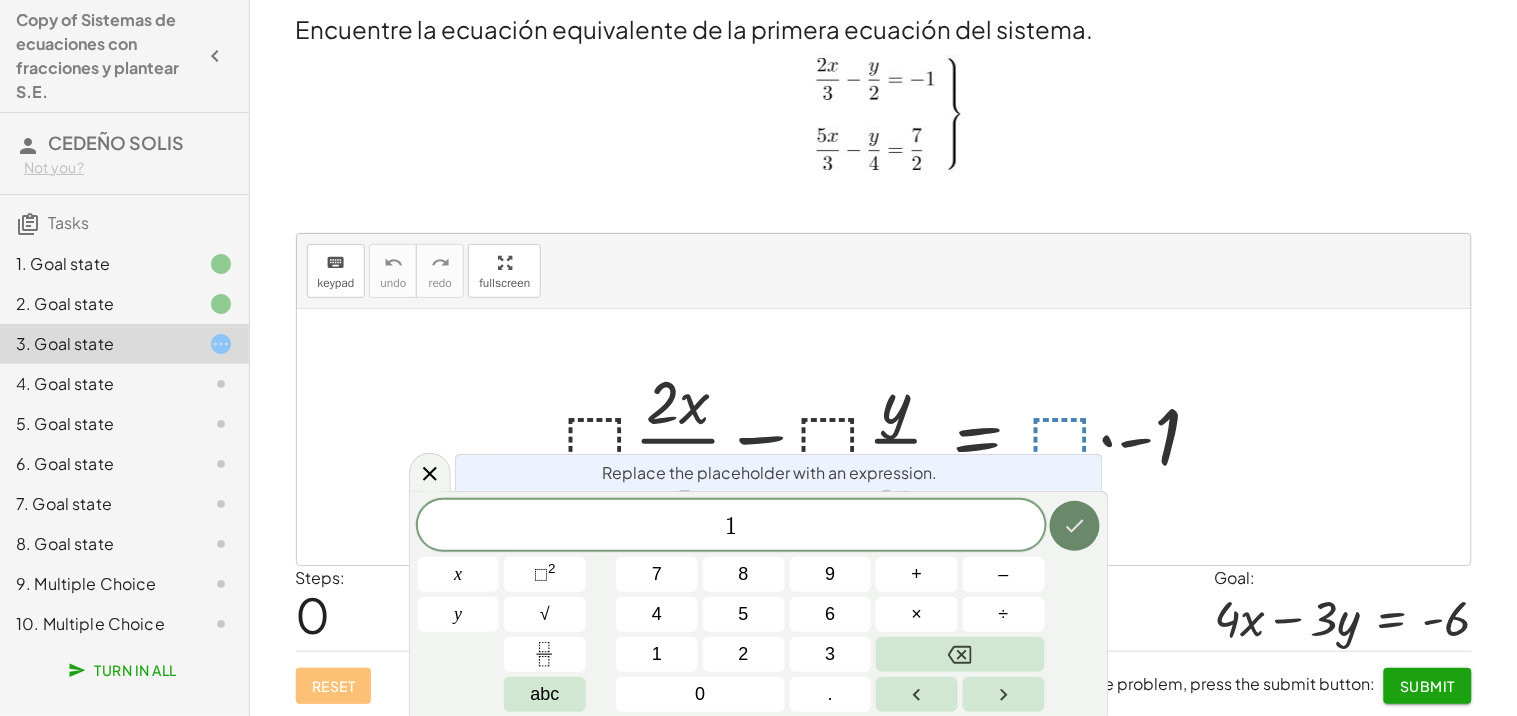 click at bounding box center (1075, 526) 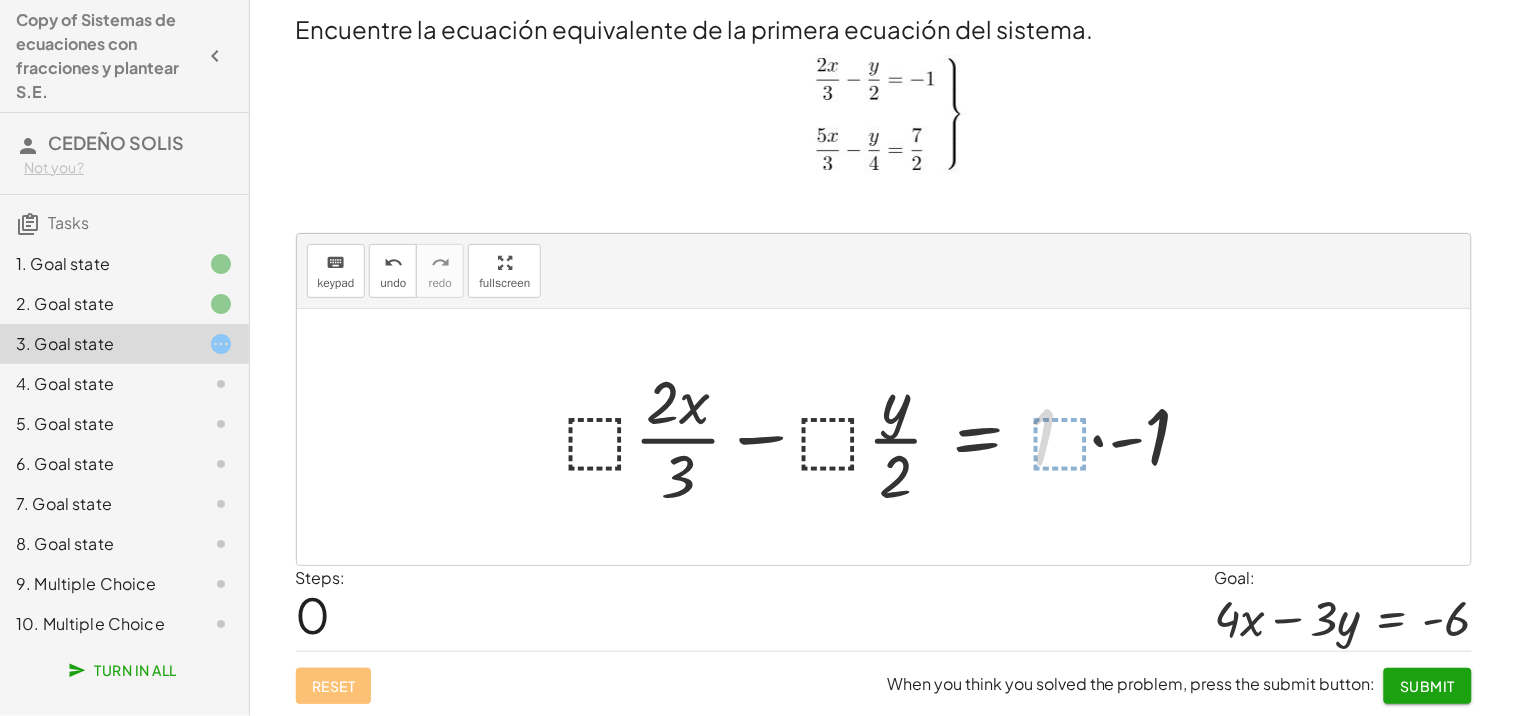 drag, startPoint x: 1115, startPoint y: 425, endPoint x: 1101, endPoint y: 441, distance: 21.260292 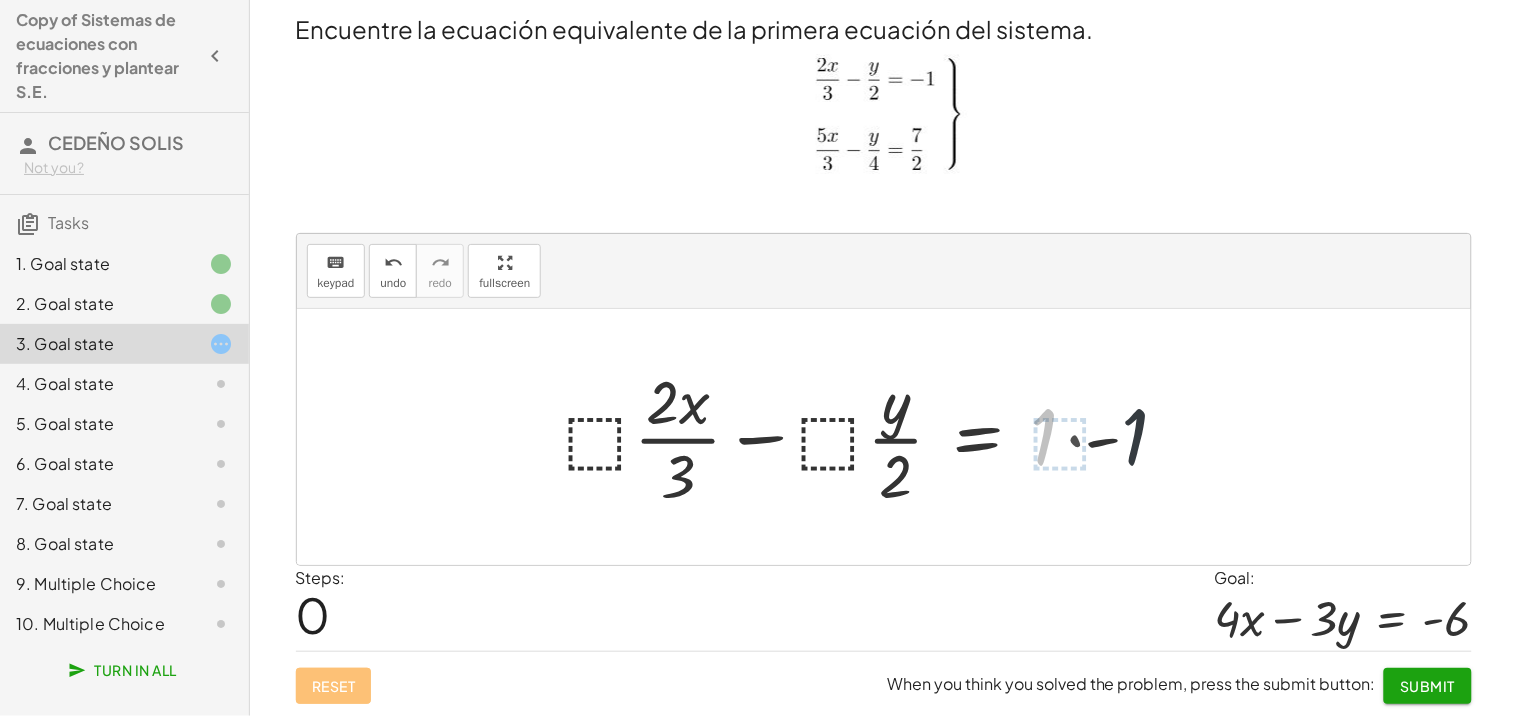 drag, startPoint x: 1090, startPoint y: 448, endPoint x: 1077, endPoint y: 441, distance: 14.764823 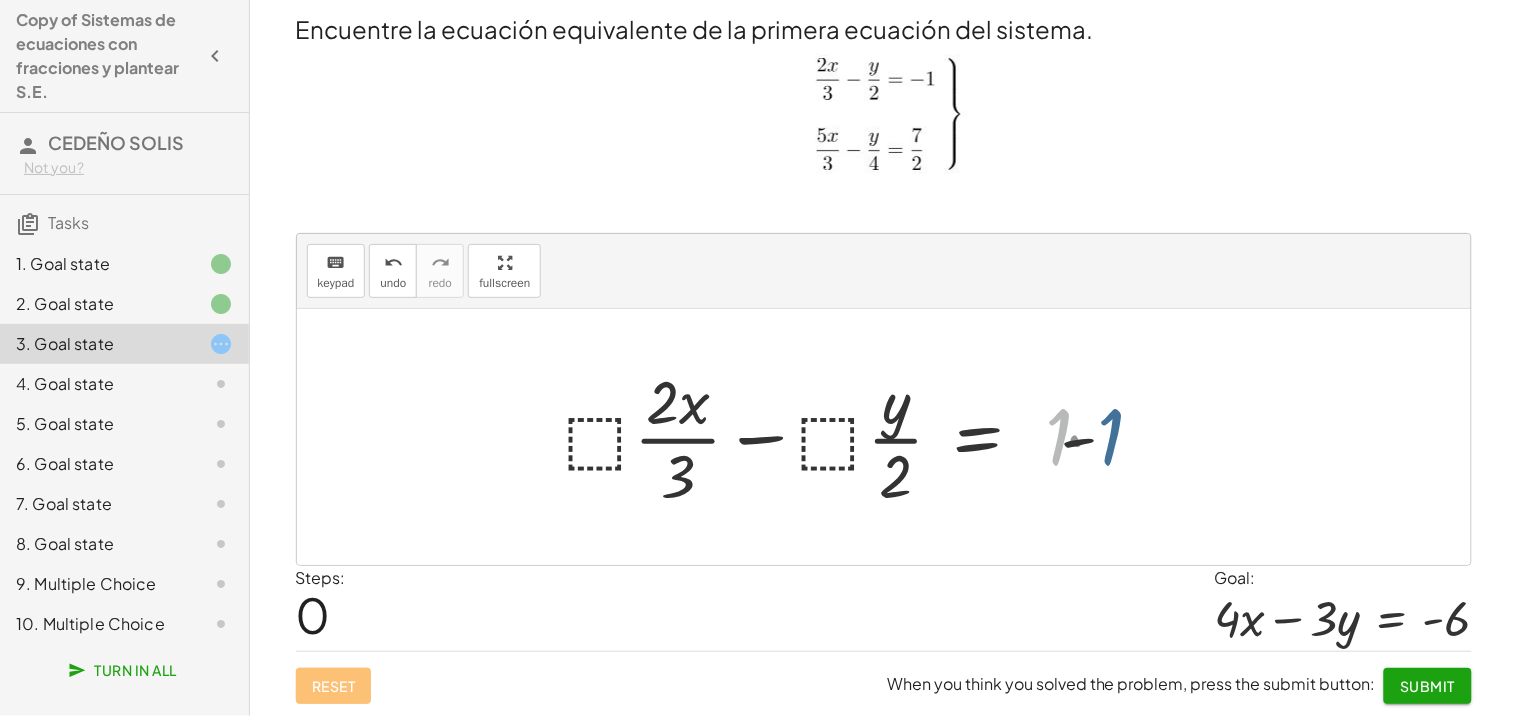 click at bounding box center [847, 437] 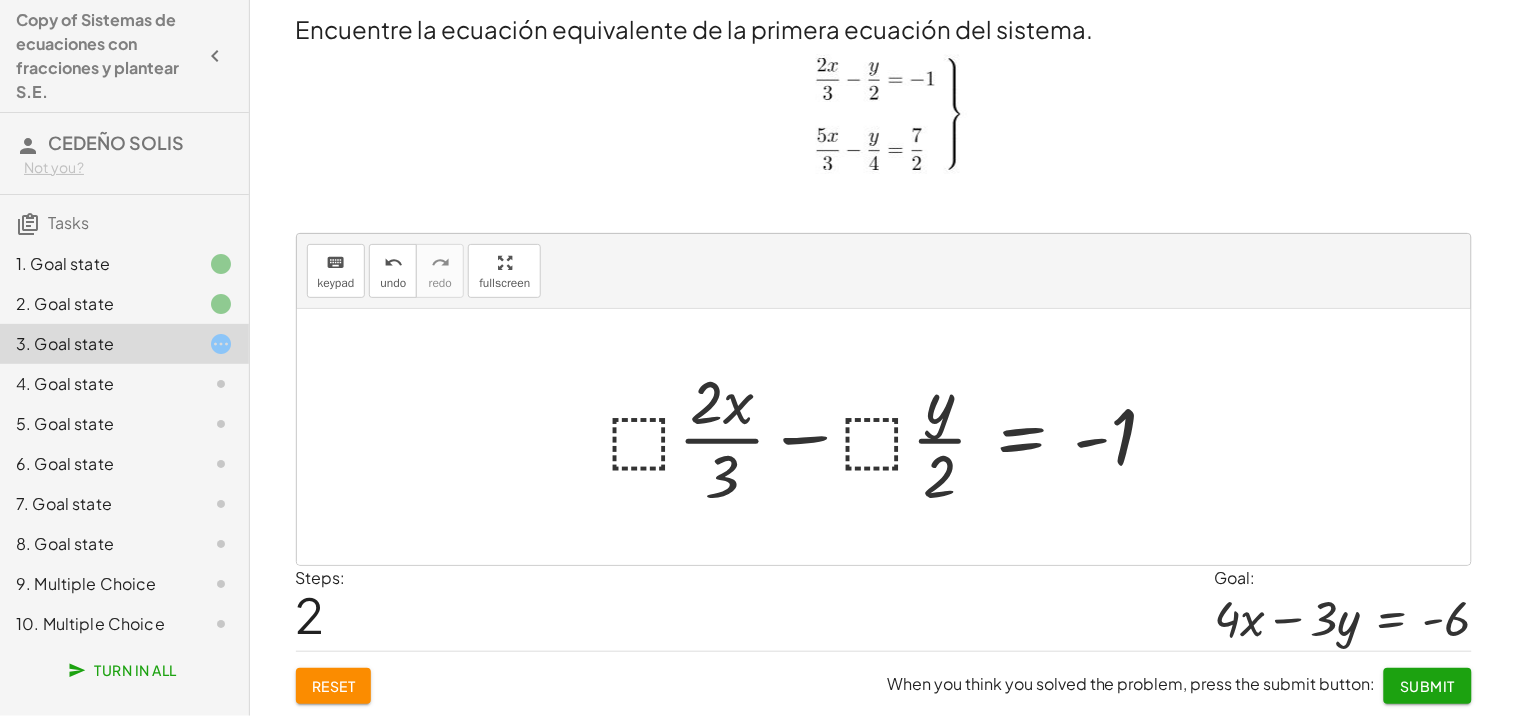 click at bounding box center (891, 437) 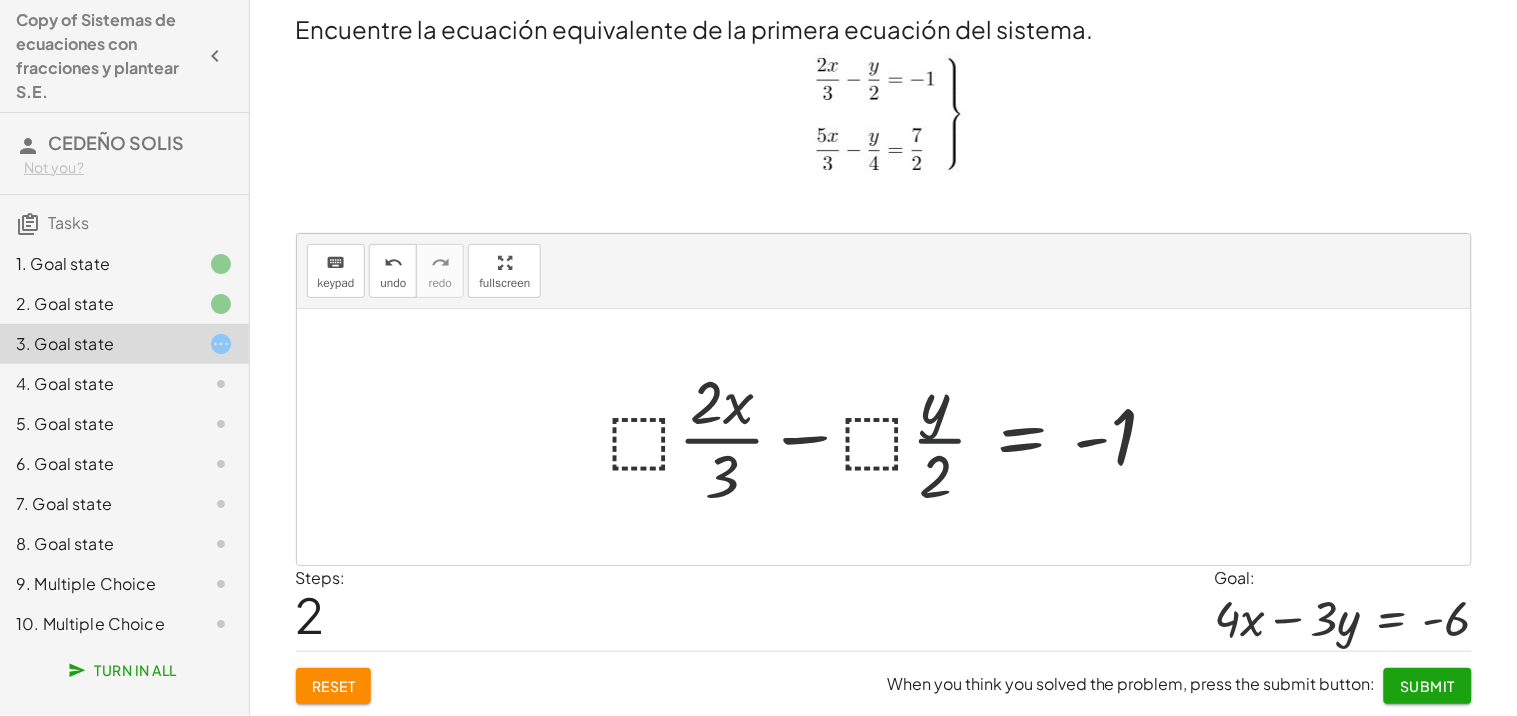 click at bounding box center (891, 437) 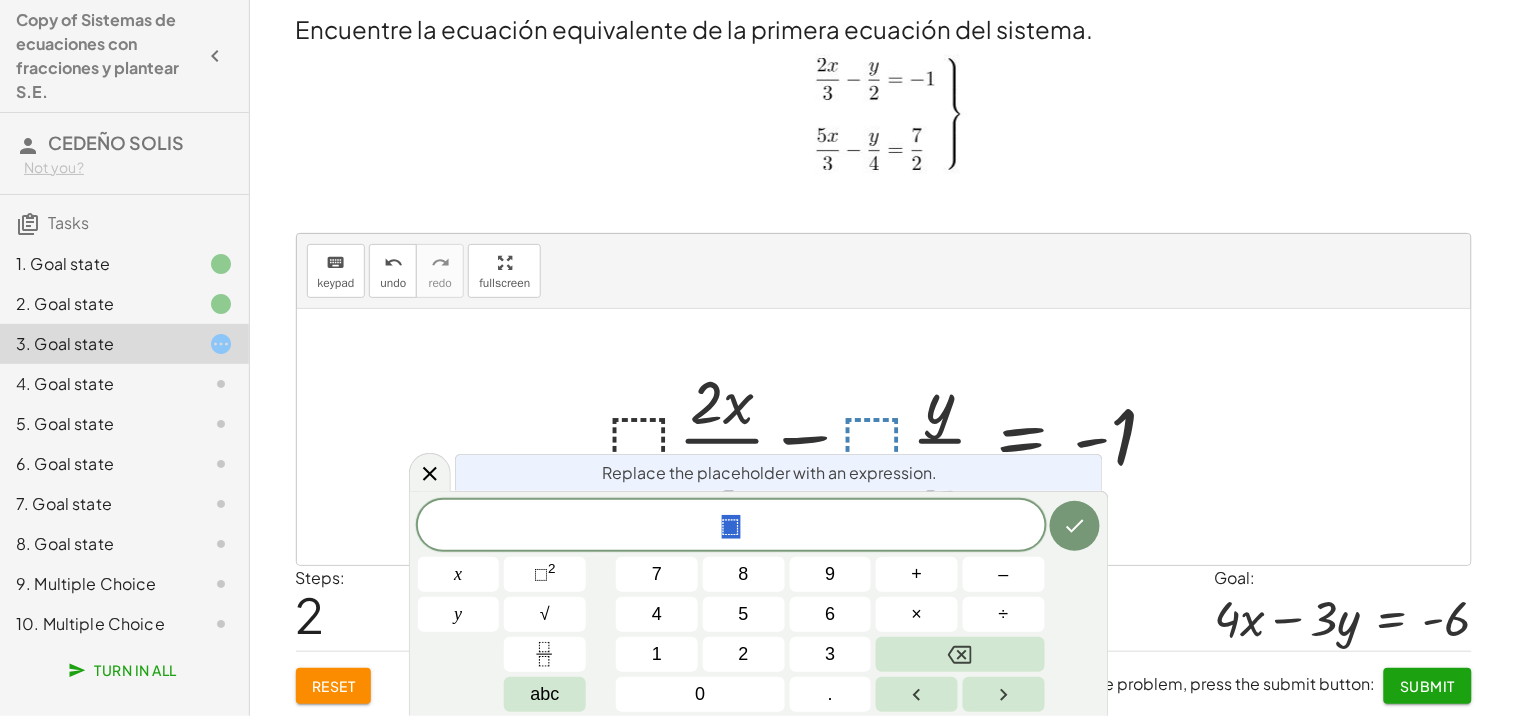 click at bounding box center [884, 437] 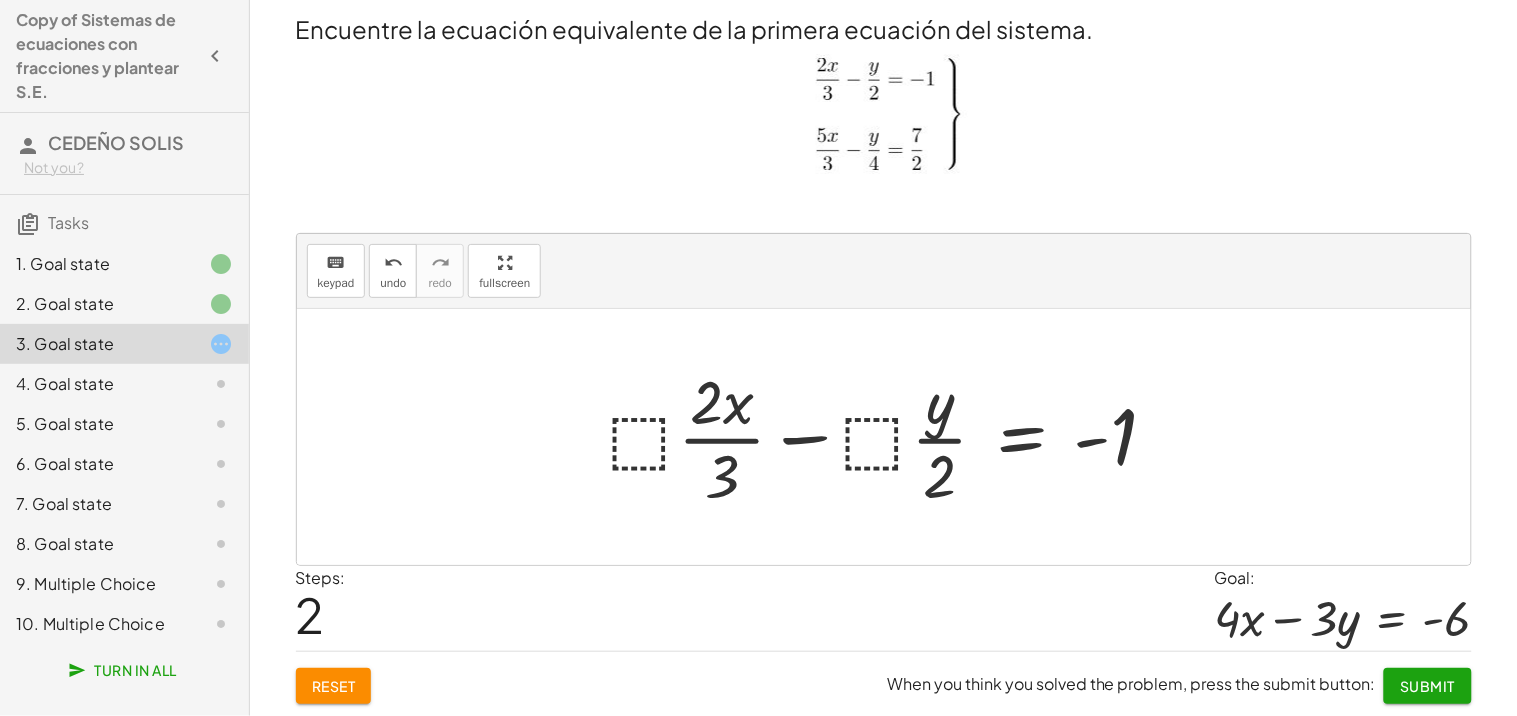 click at bounding box center (891, 437) 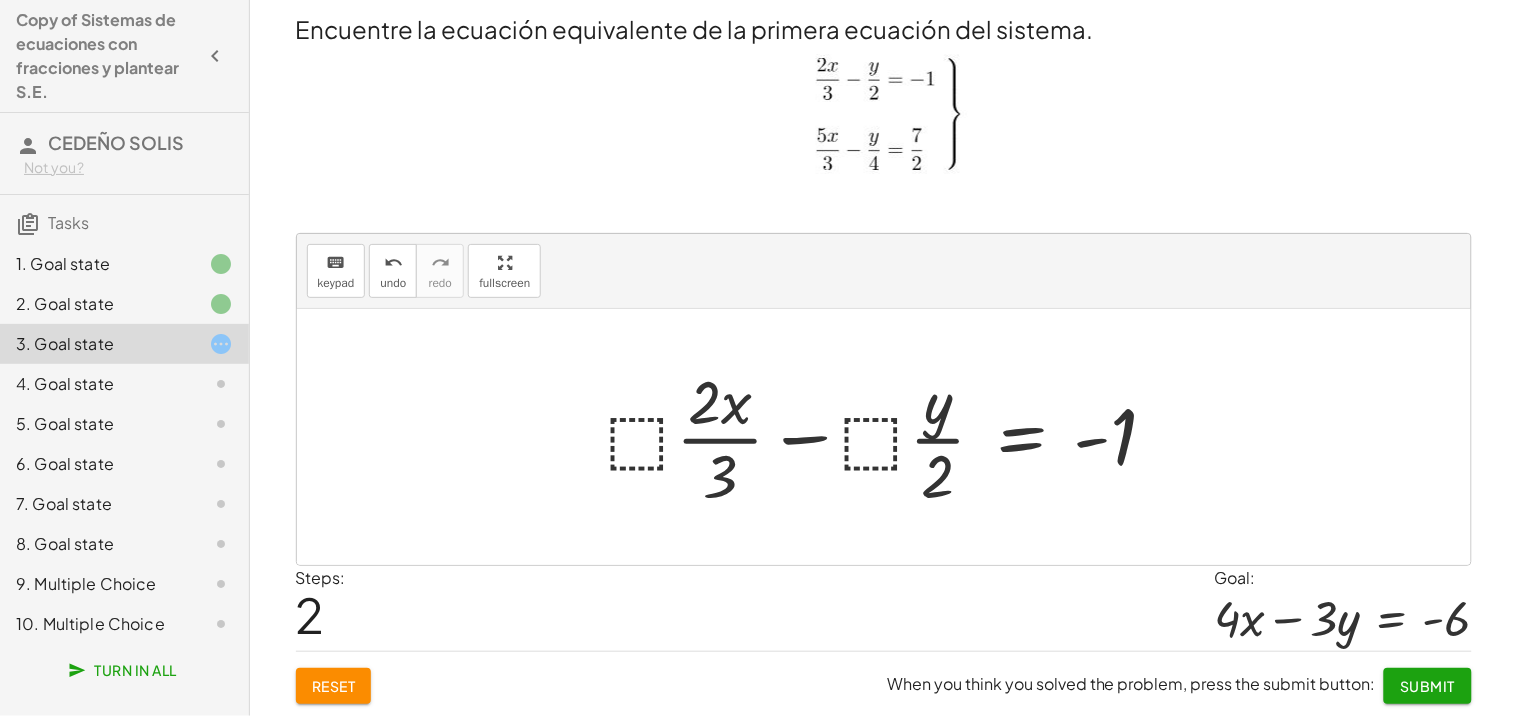click at bounding box center [891, 437] 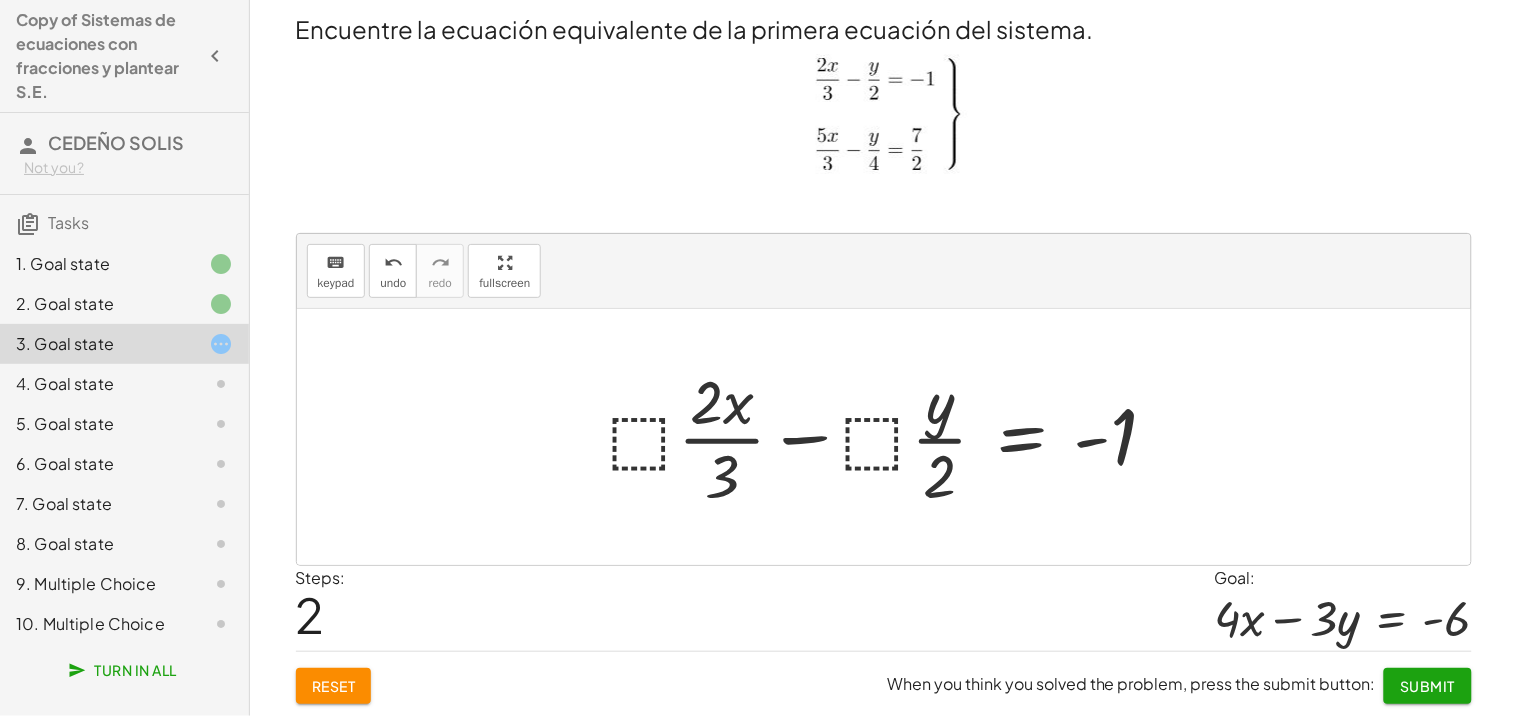 click at bounding box center (891, 437) 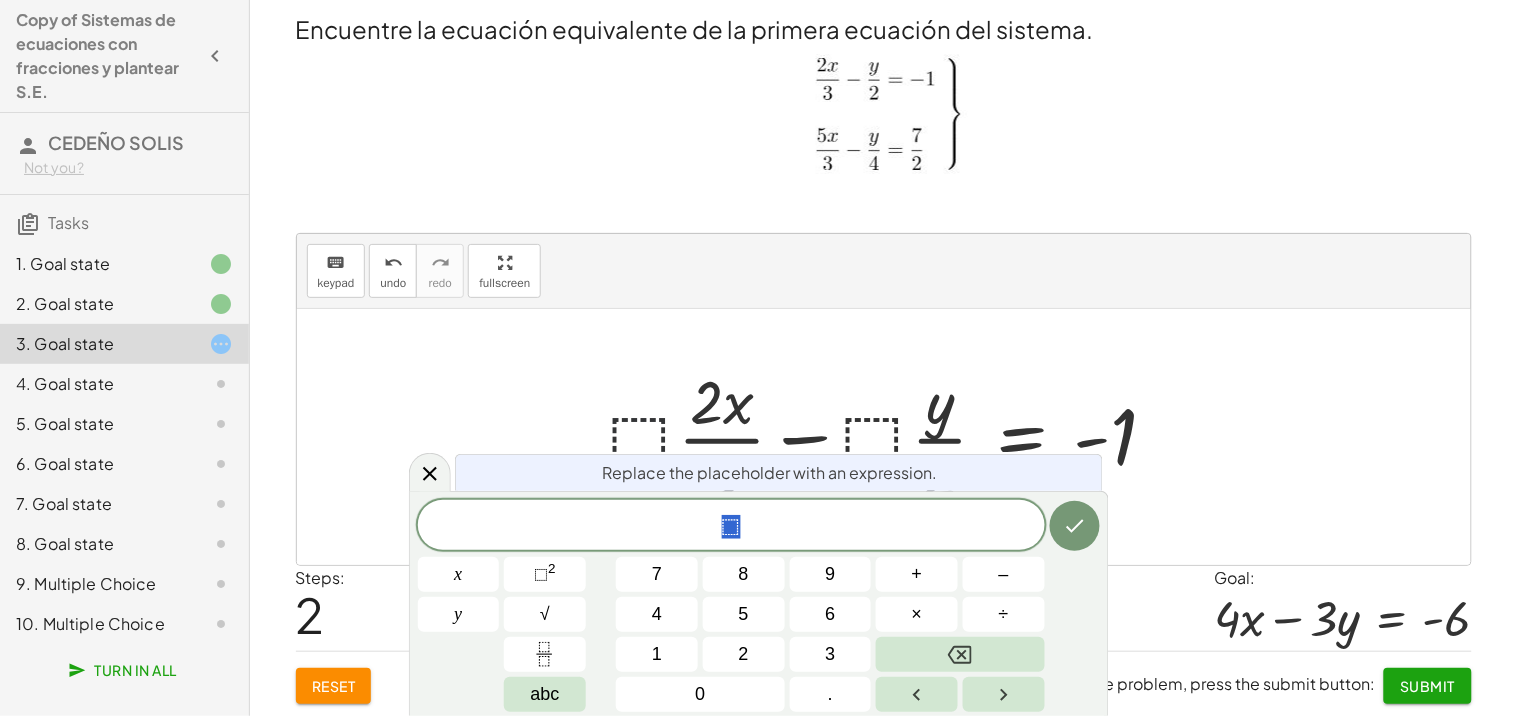 click at bounding box center [891, 437] 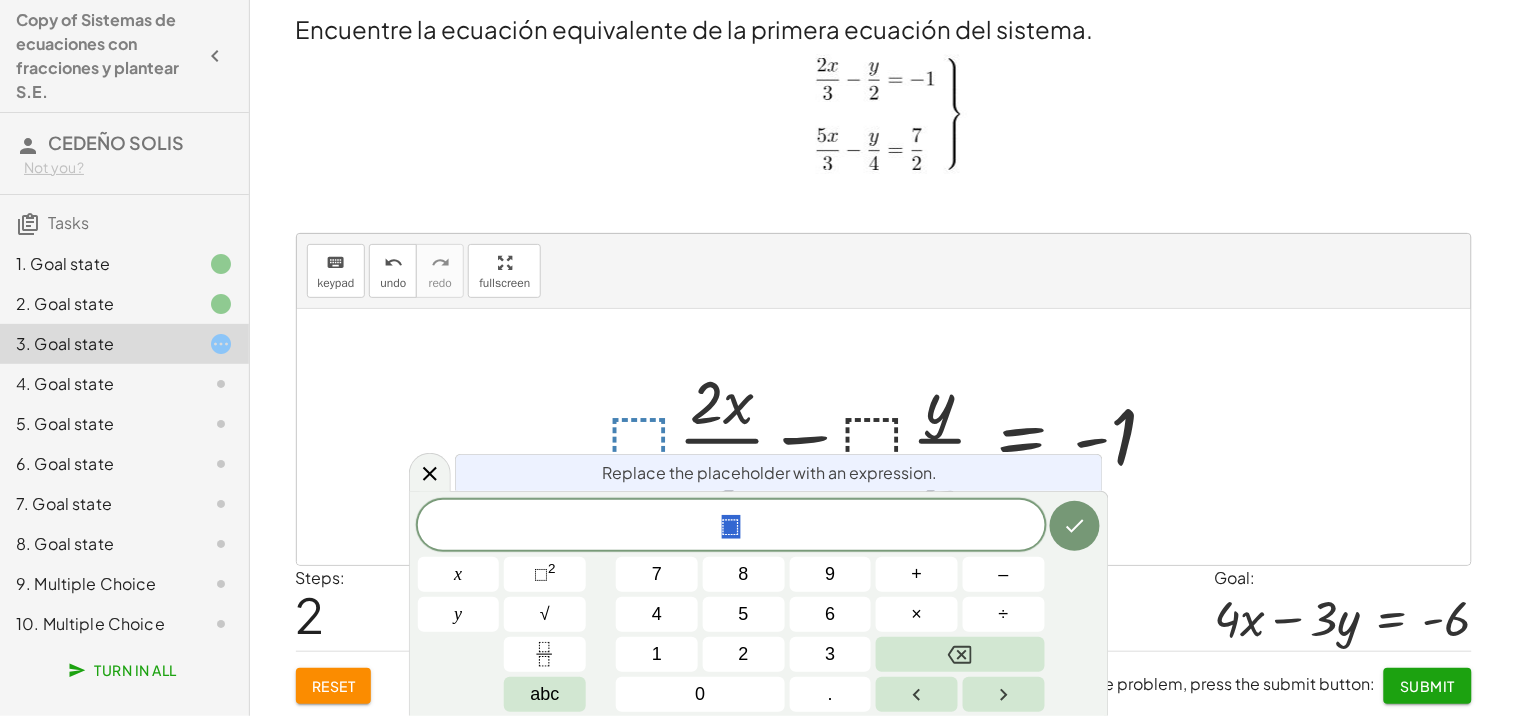 click at bounding box center (891, 437) 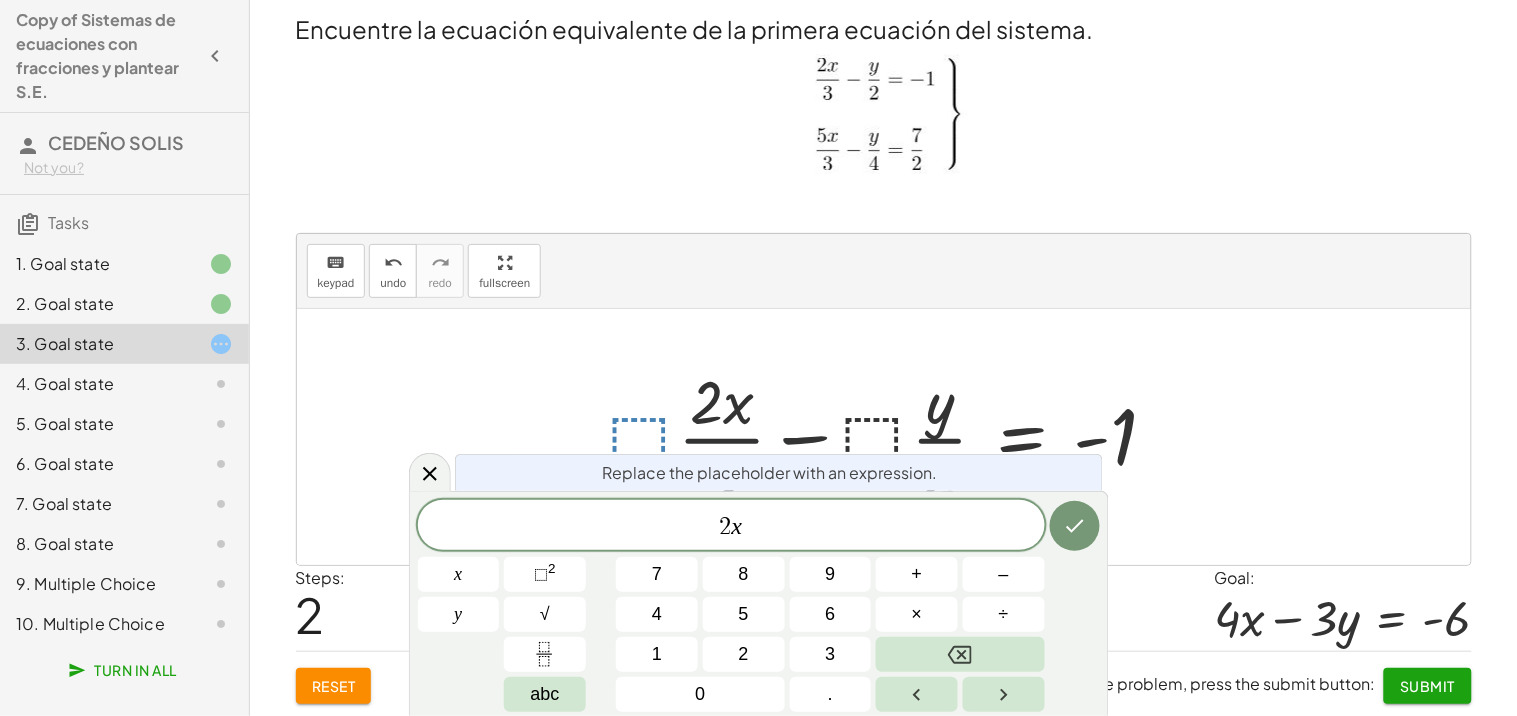 click 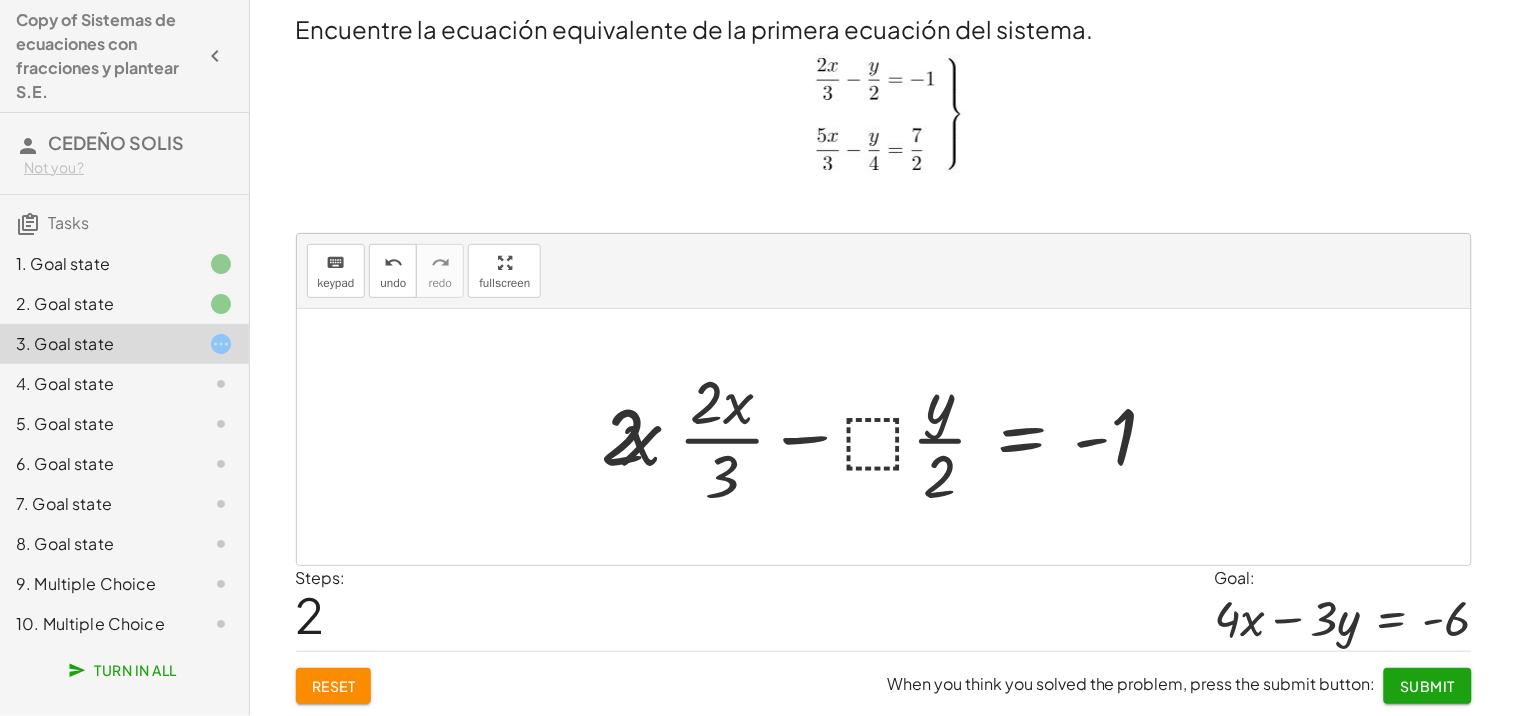 click at bounding box center [883, 437] 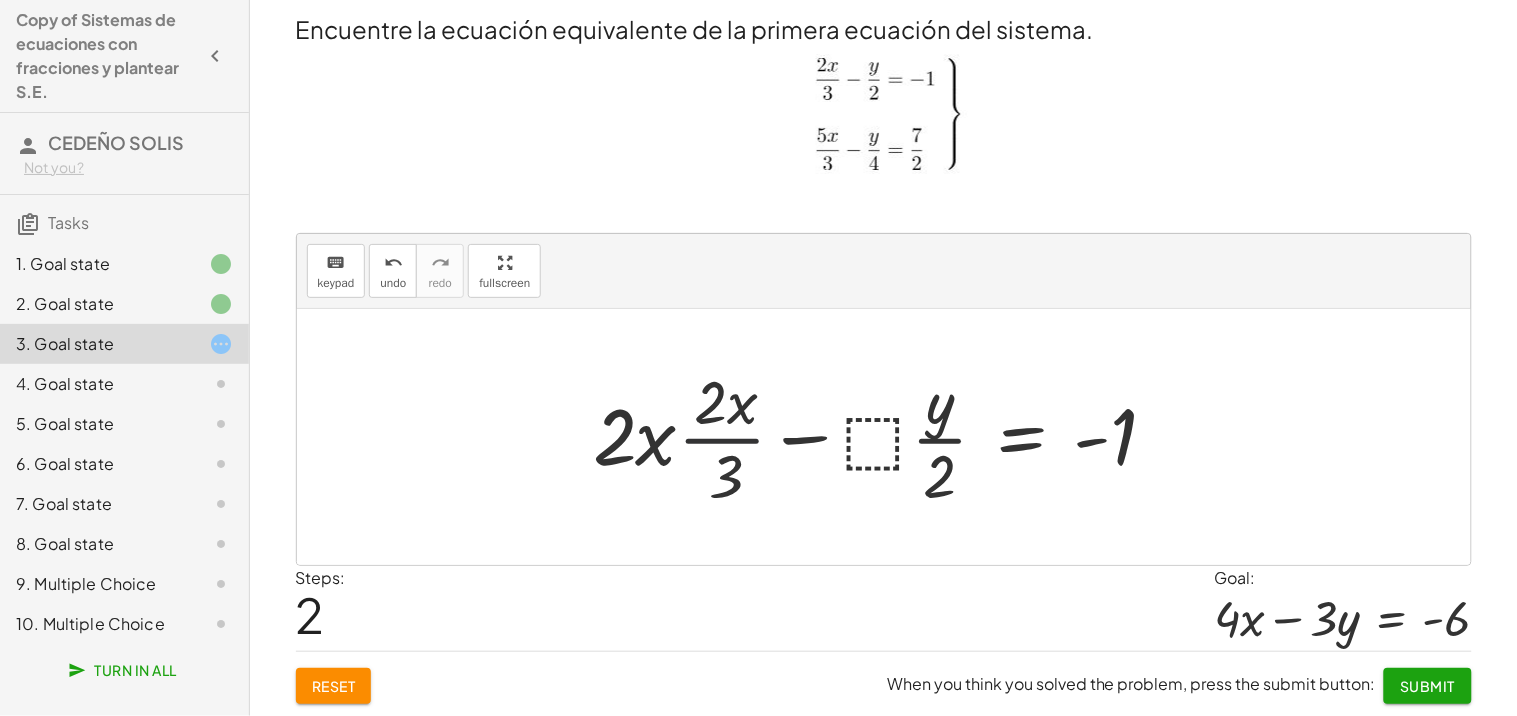 click at bounding box center [883, 437] 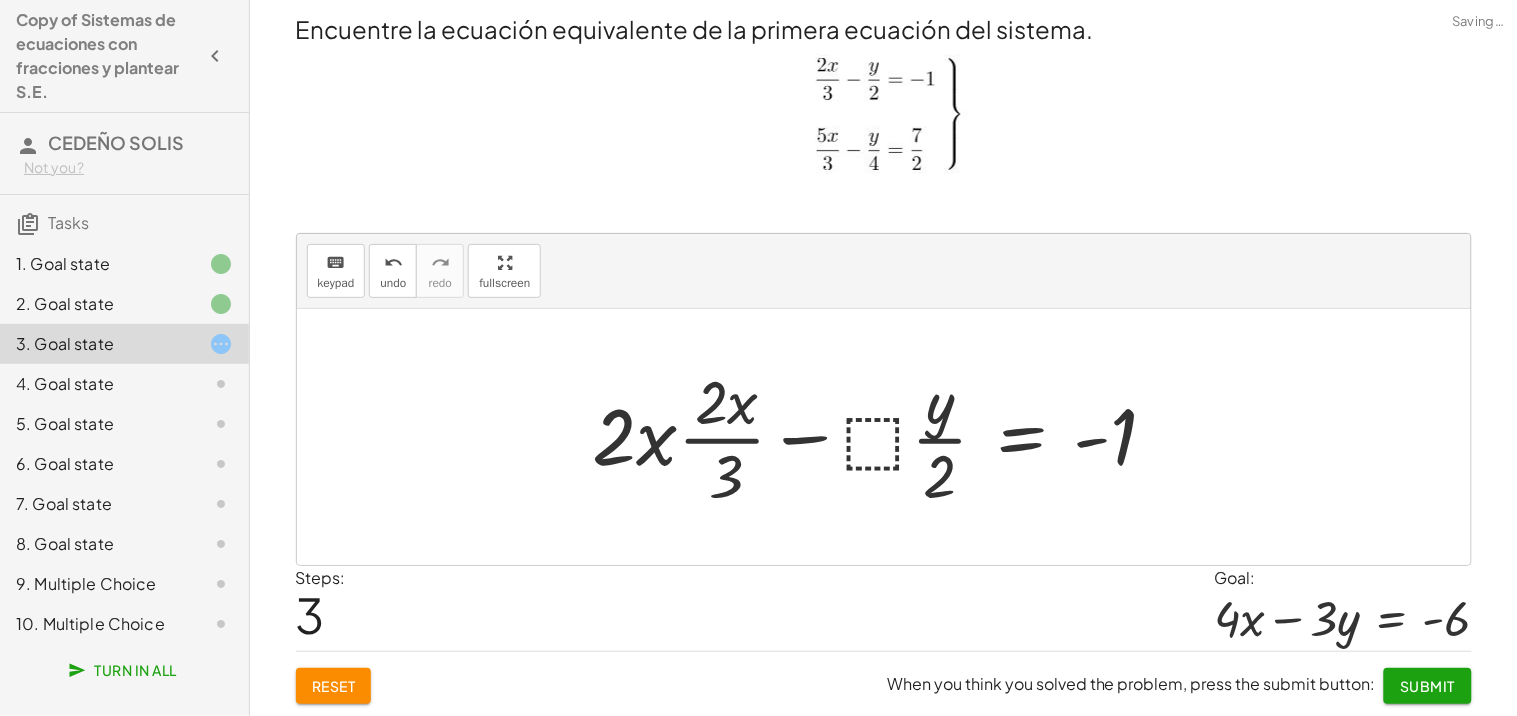 drag, startPoint x: 728, startPoint y: 413, endPoint x: 753, endPoint y: 391, distance: 33.30165 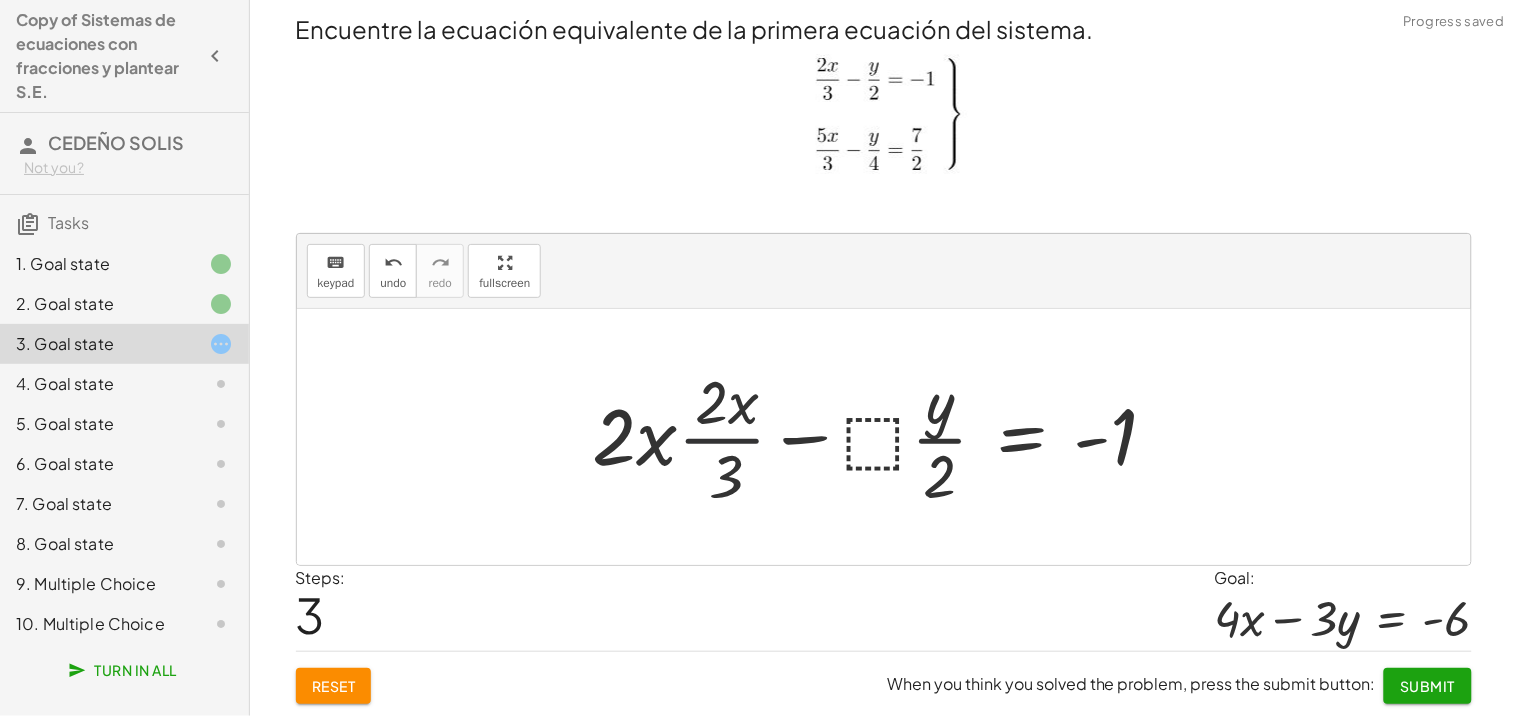 drag, startPoint x: 753, startPoint y: 391, endPoint x: 625, endPoint y: 411, distance: 129.55309 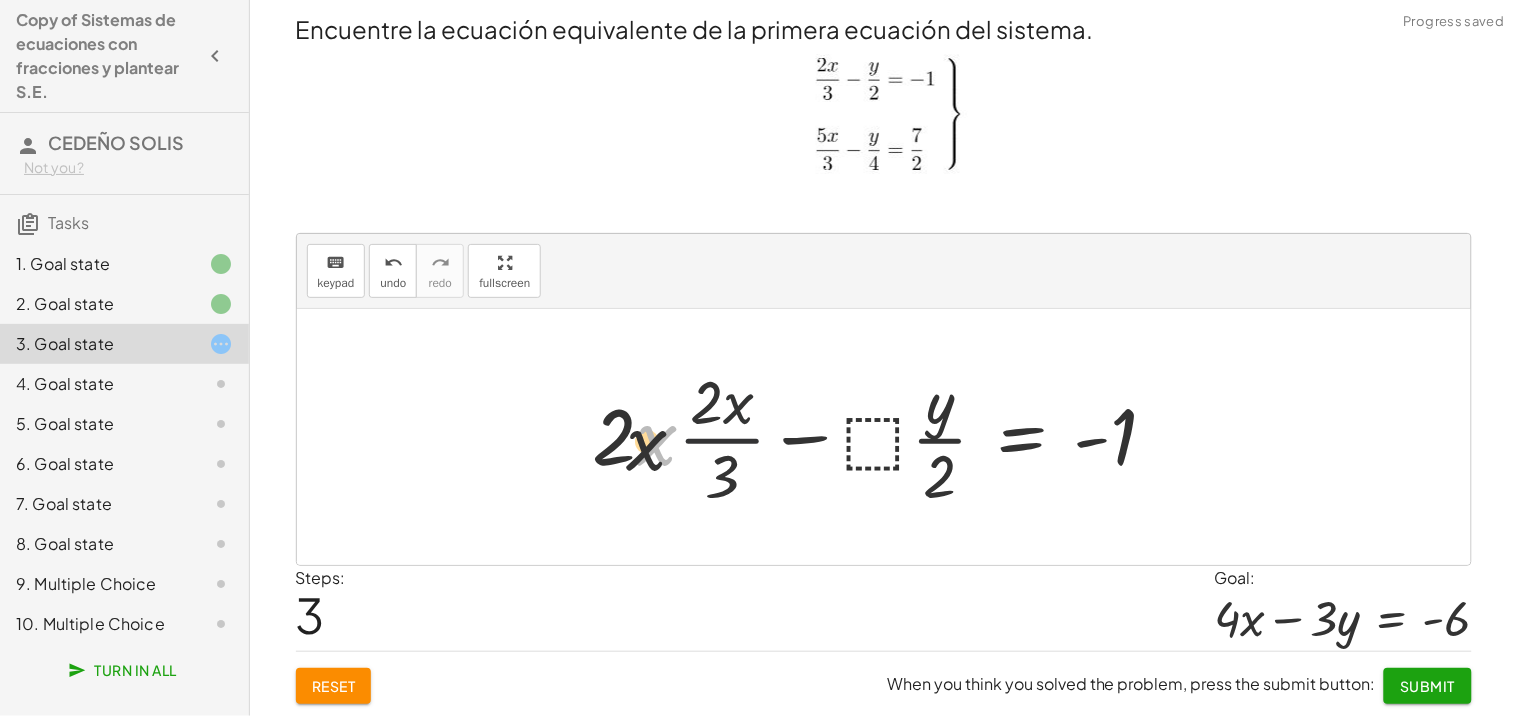 drag, startPoint x: 625, startPoint y: 411, endPoint x: 578, endPoint y: 436, distance: 53.235325 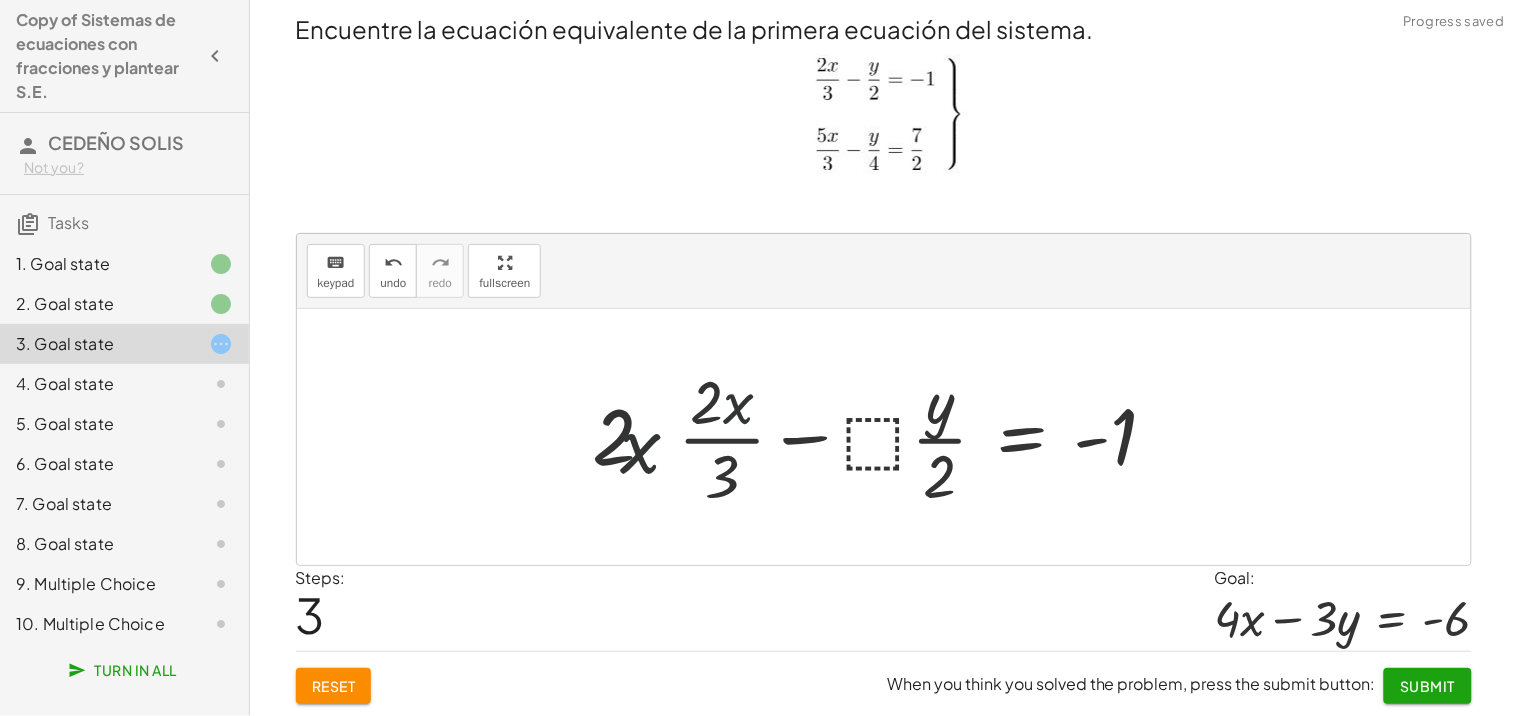 drag, startPoint x: 580, startPoint y: 445, endPoint x: 634, endPoint y: 443, distance: 54.037025 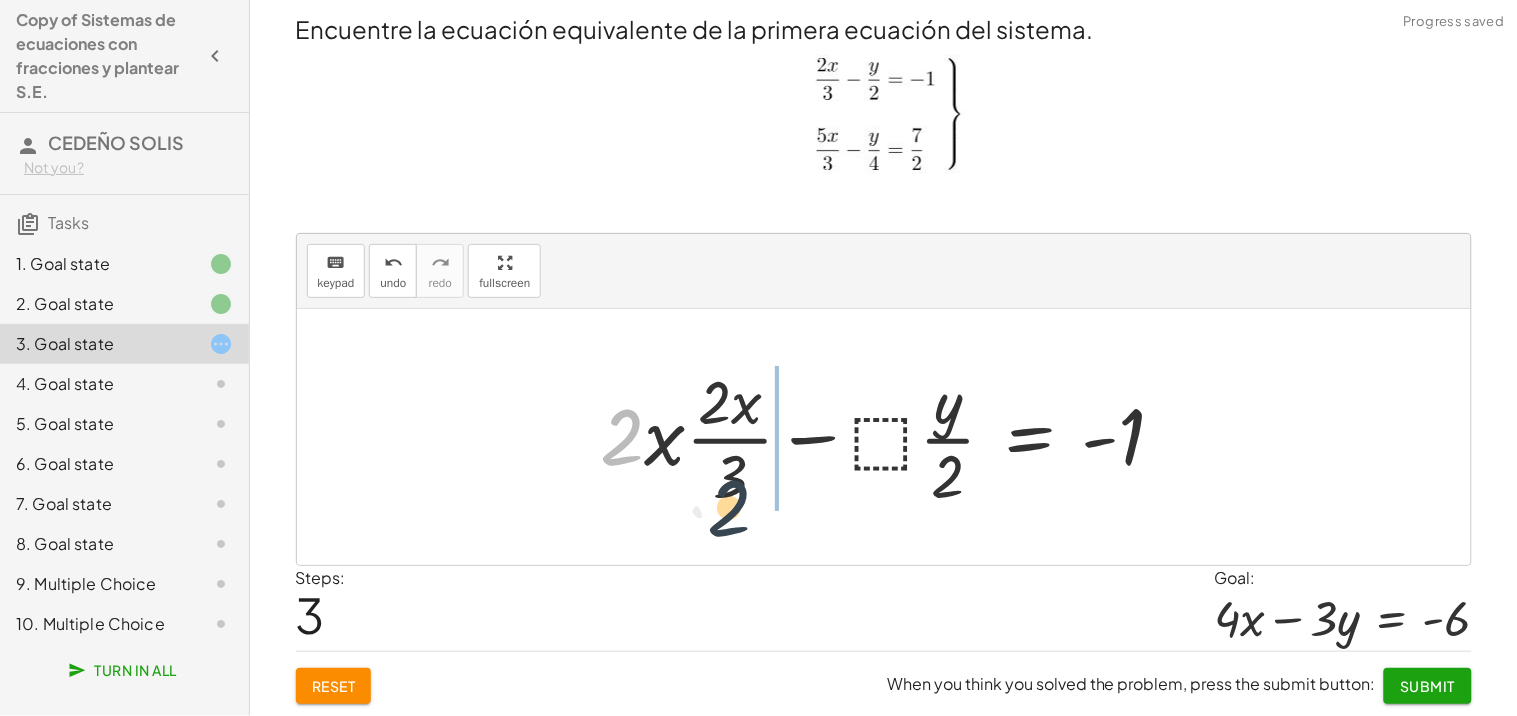 drag, startPoint x: 634, startPoint y: 437, endPoint x: 816, endPoint y: 495, distance: 191.01833 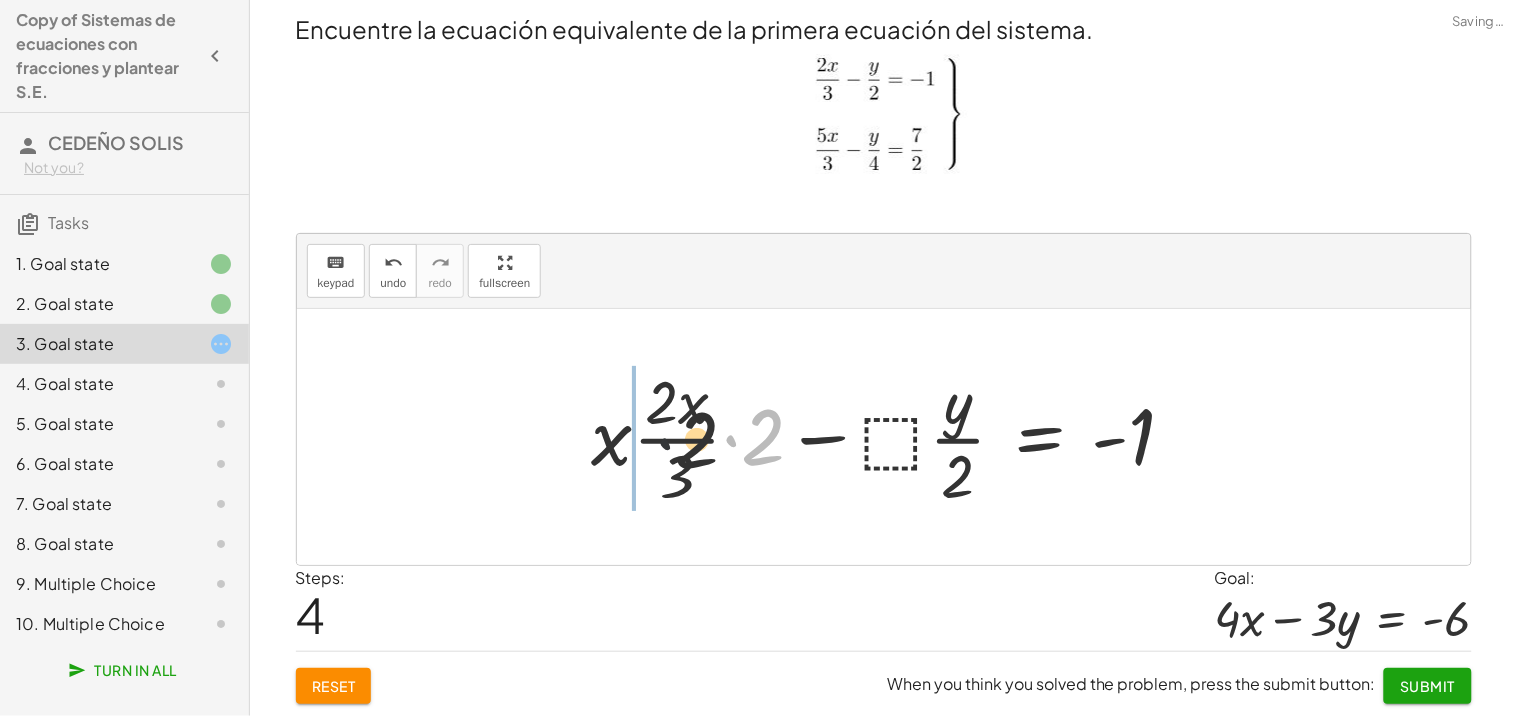 drag, startPoint x: 732, startPoint y: 442, endPoint x: 631, endPoint y: 438, distance: 101.07918 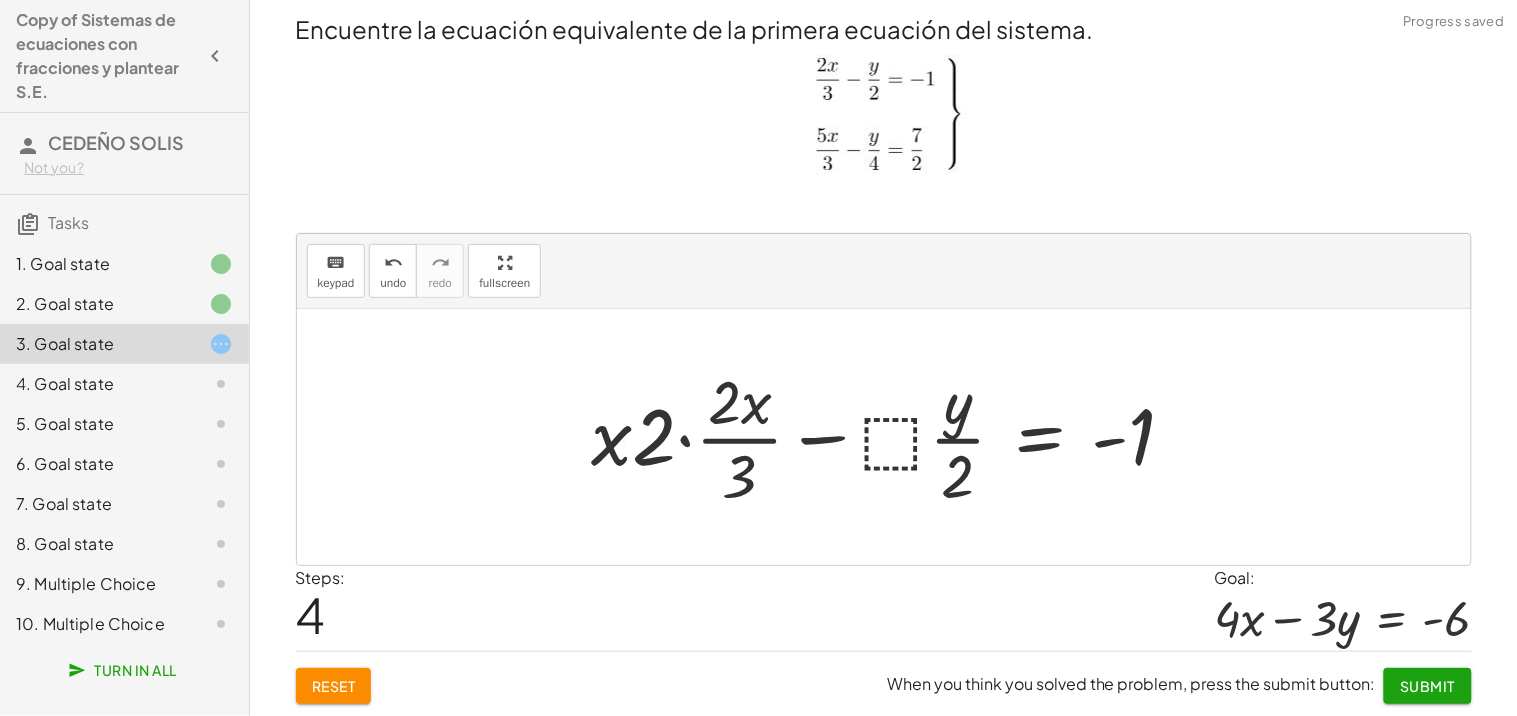 drag, startPoint x: 717, startPoint y: 426, endPoint x: 745, endPoint y: 396, distance: 41.036568 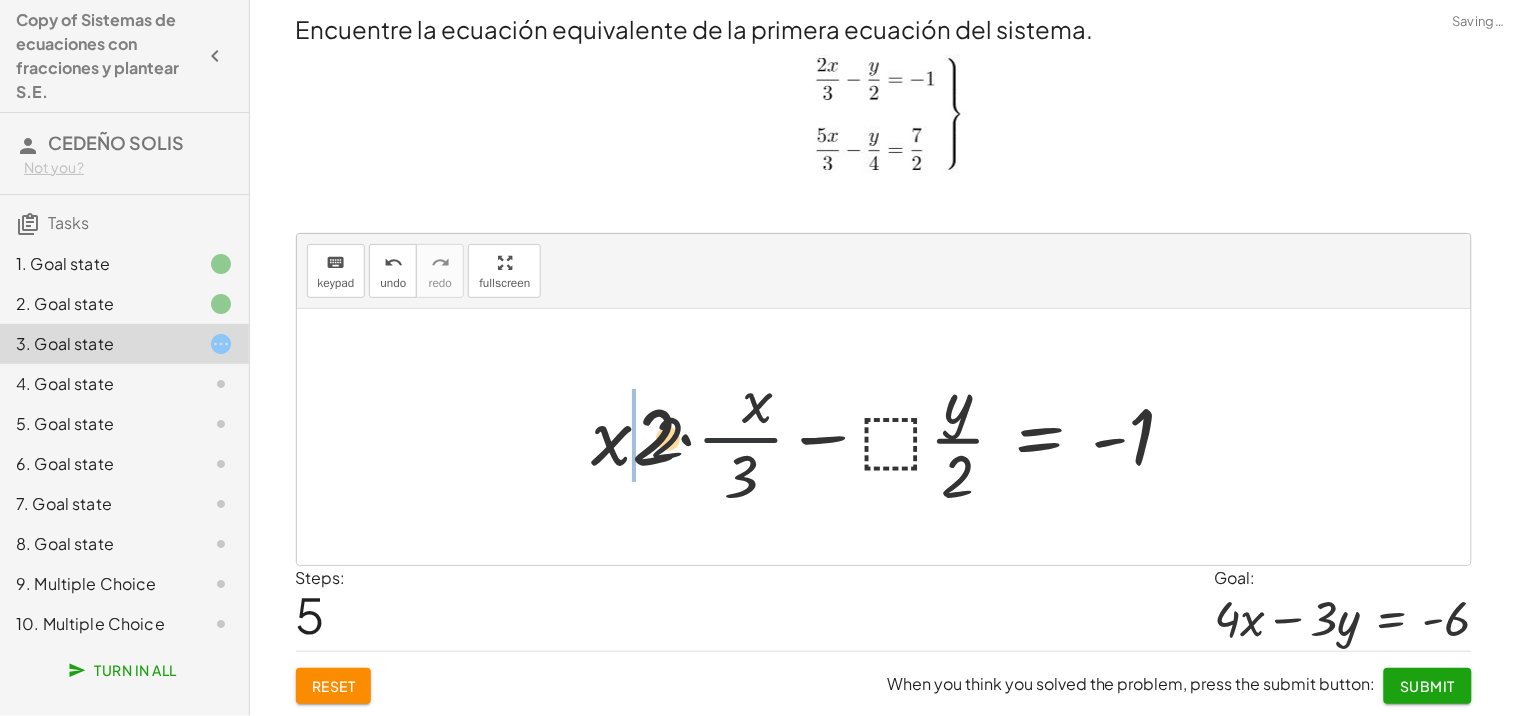 drag, startPoint x: 705, startPoint y: 402, endPoint x: 591, endPoint y: 464, distance: 129.76903 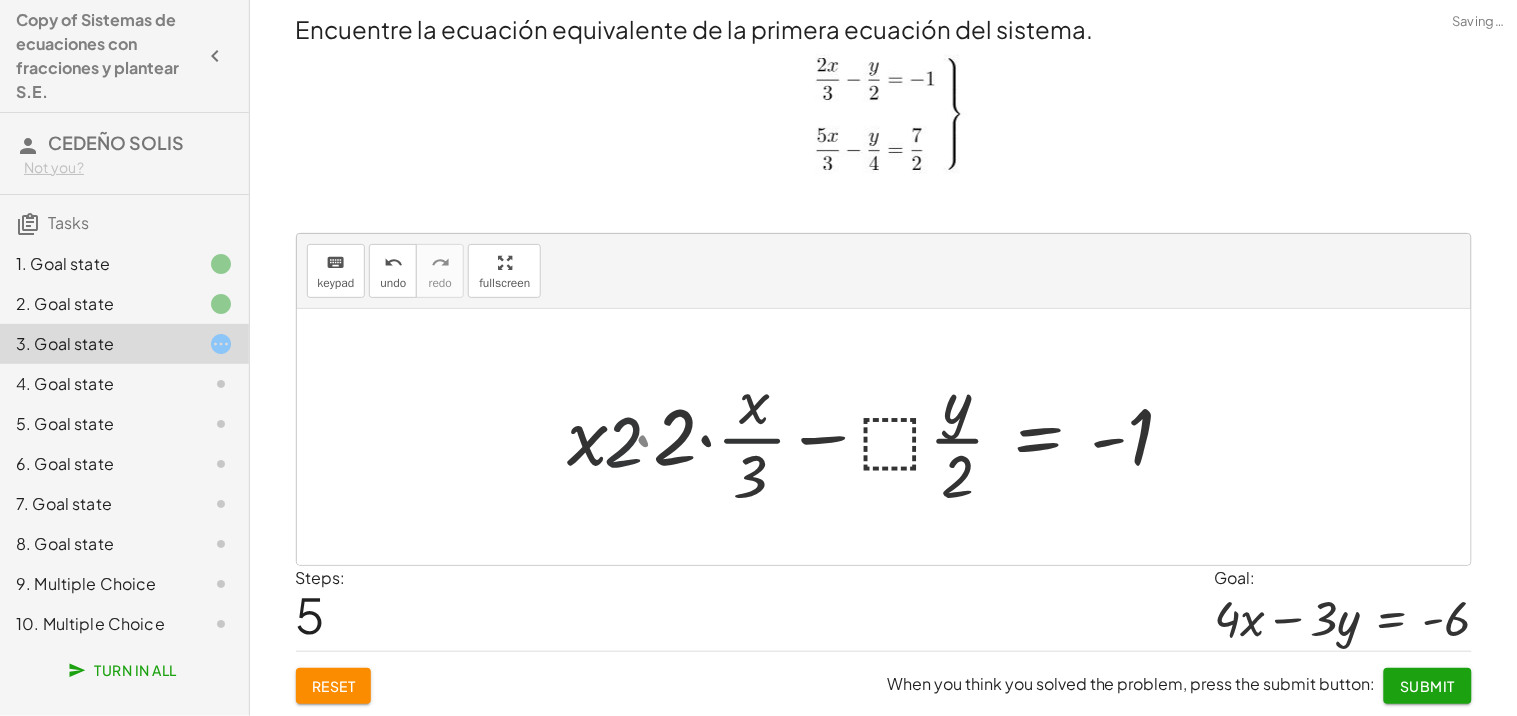 click at bounding box center (874, 437) 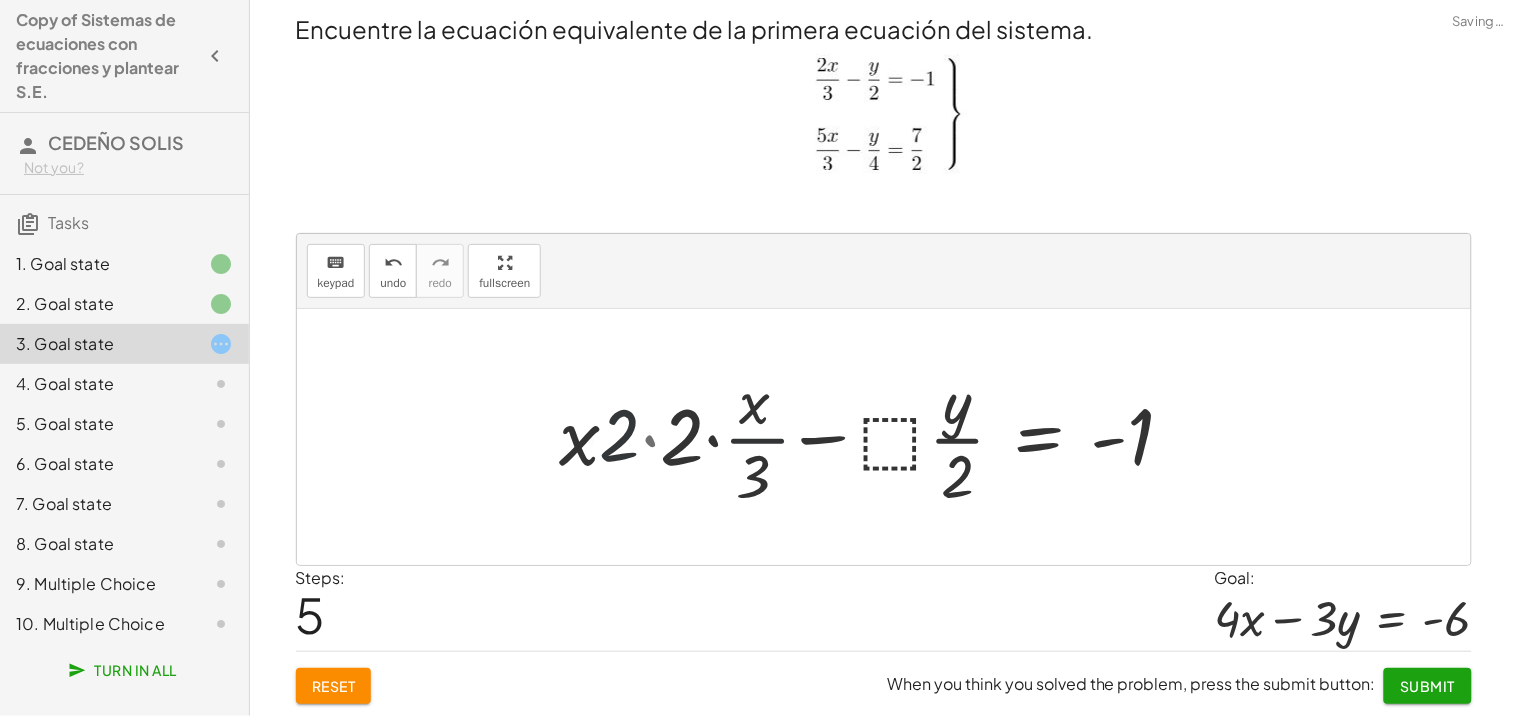 click at bounding box center (874, 437) 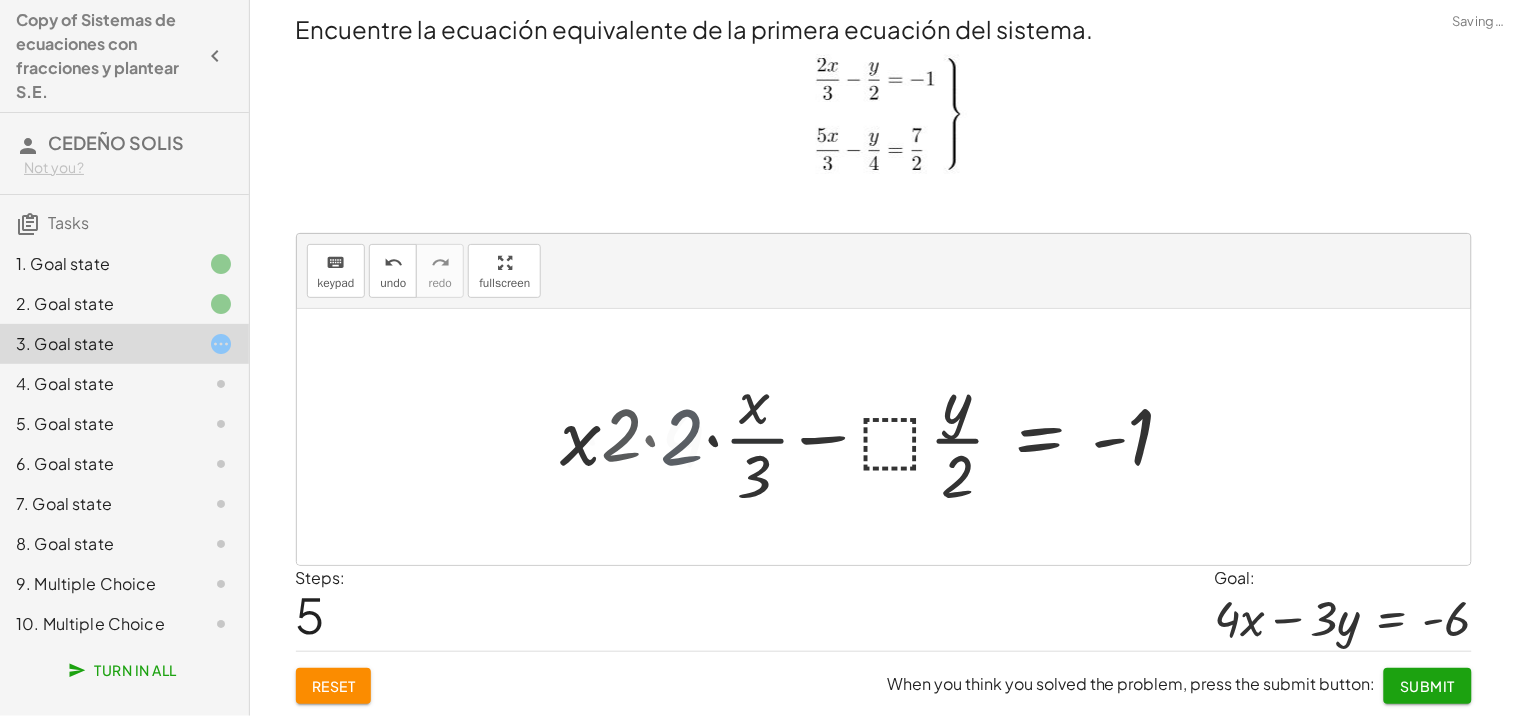 click at bounding box center [906, 437] 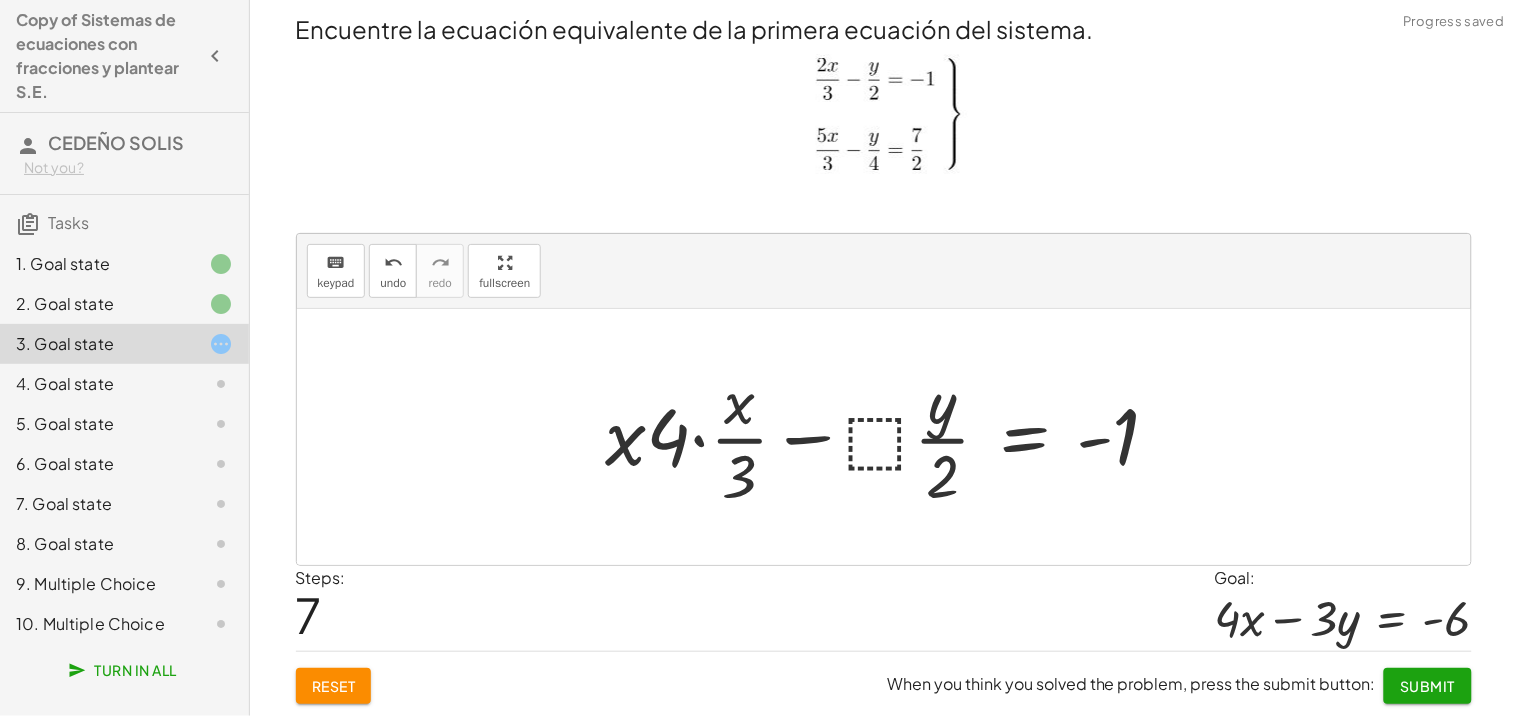 drag, startPoint x: 675, startPoint y: 436, endPoint x: 690, endPoint y: 440, distance: 15.524175 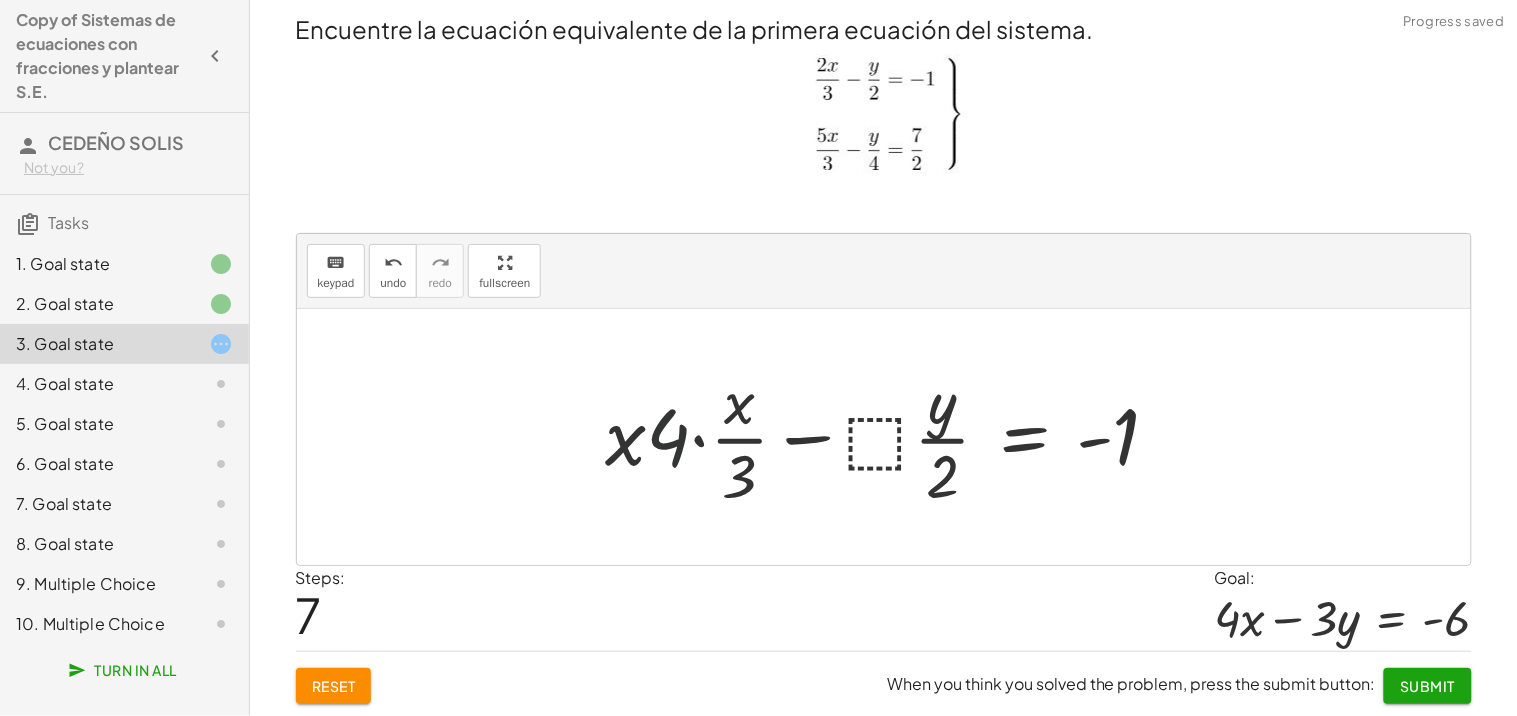 click at bounding box center (891, 437) 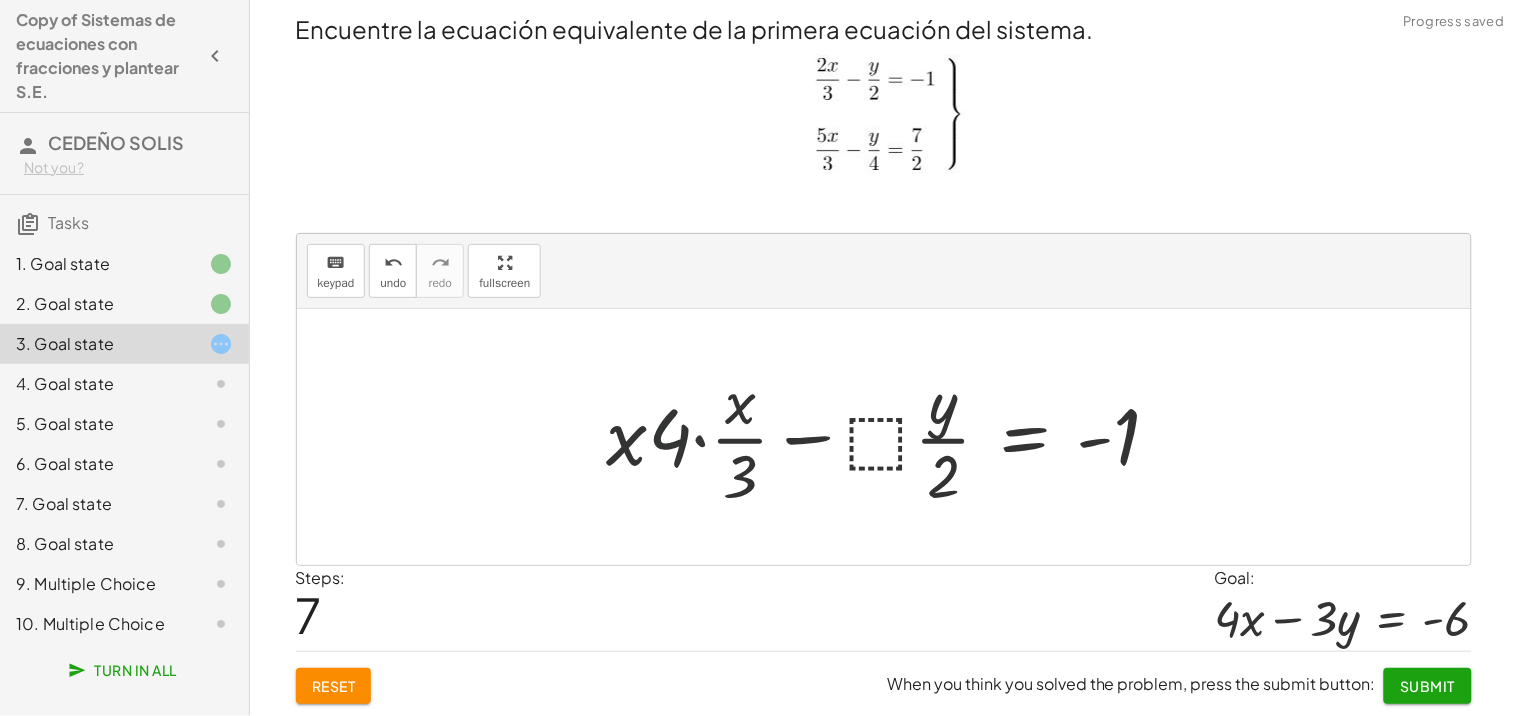 click at bounding box center [908, 437] 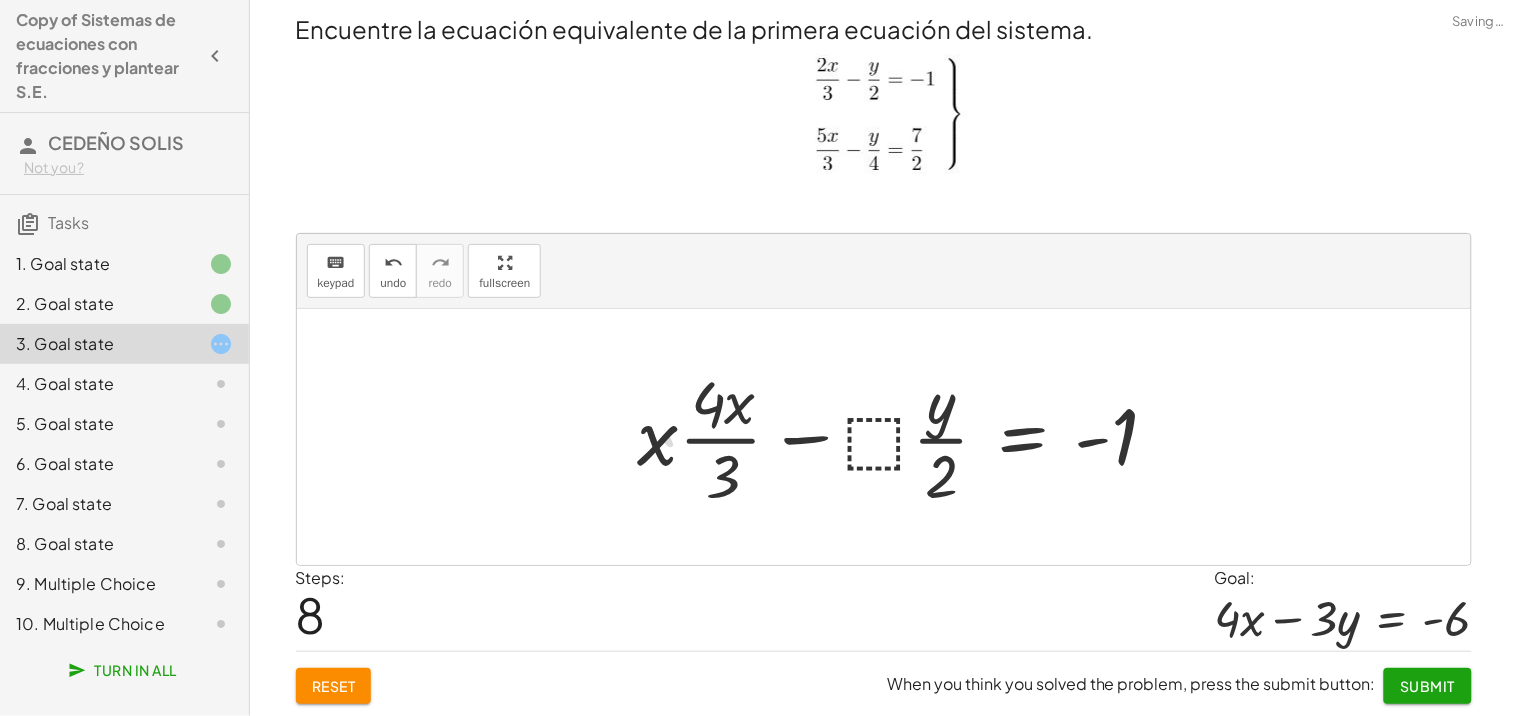 click at bounding box center [906, 437] 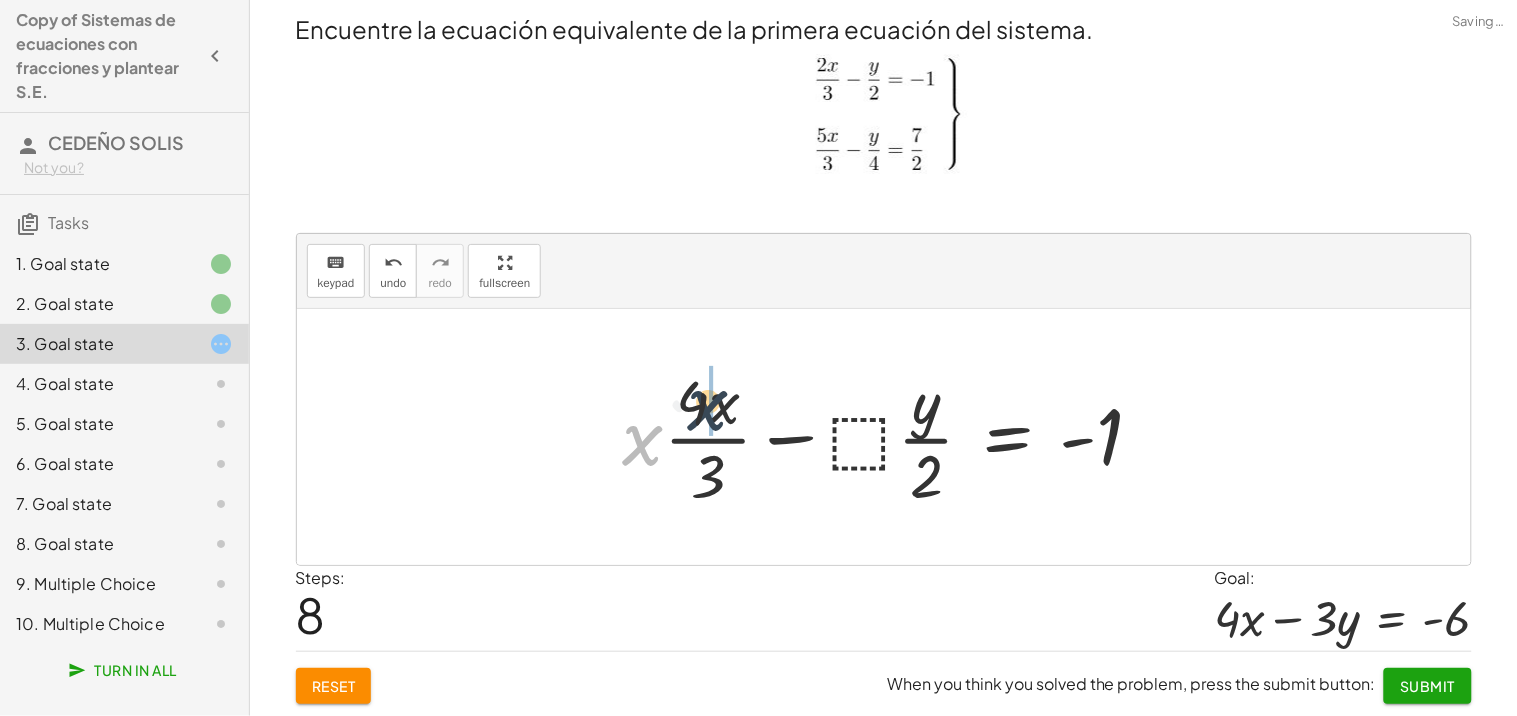 drag, startPoint x: 644, startPoint y: 441, endPoint x: 713, endPoint y: 407, distance: 76.922035 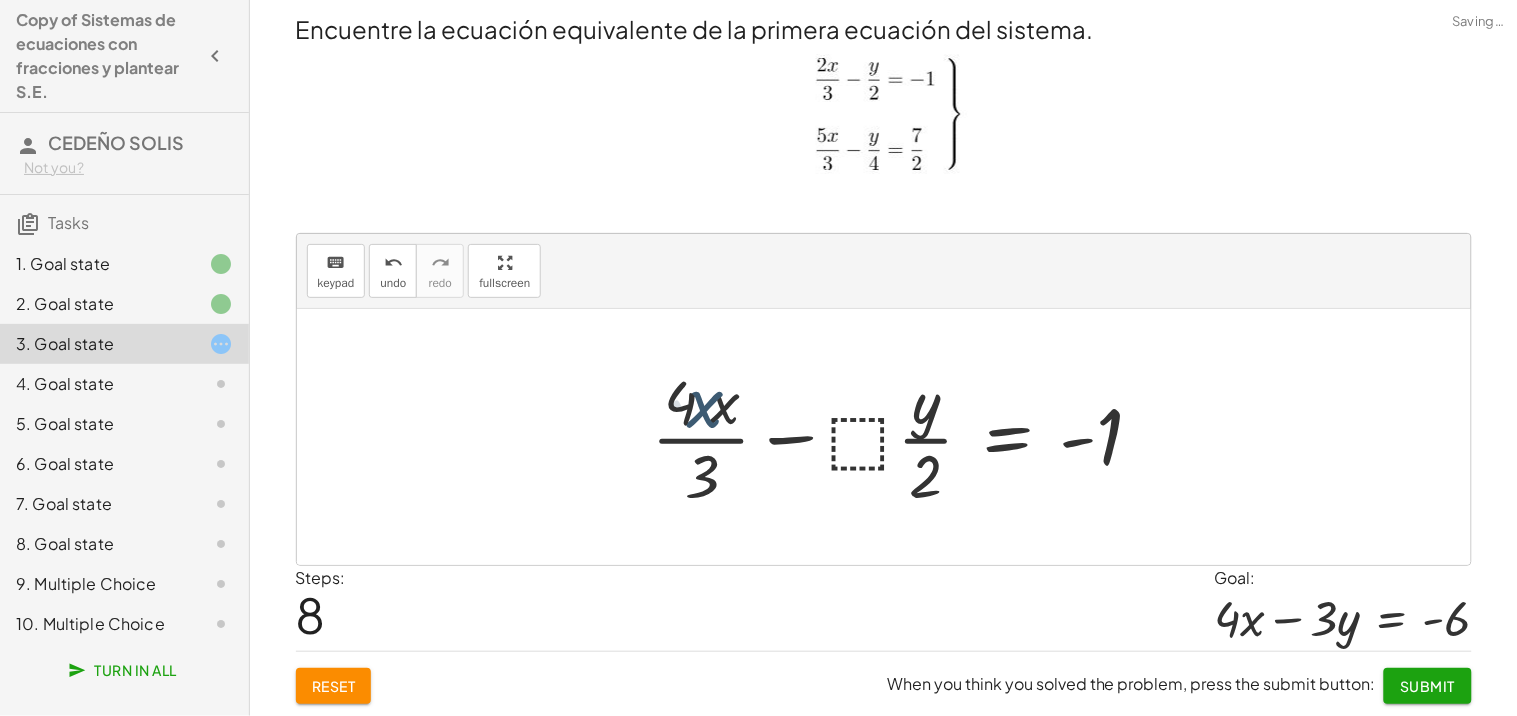 click at bounding box center [896, 437] 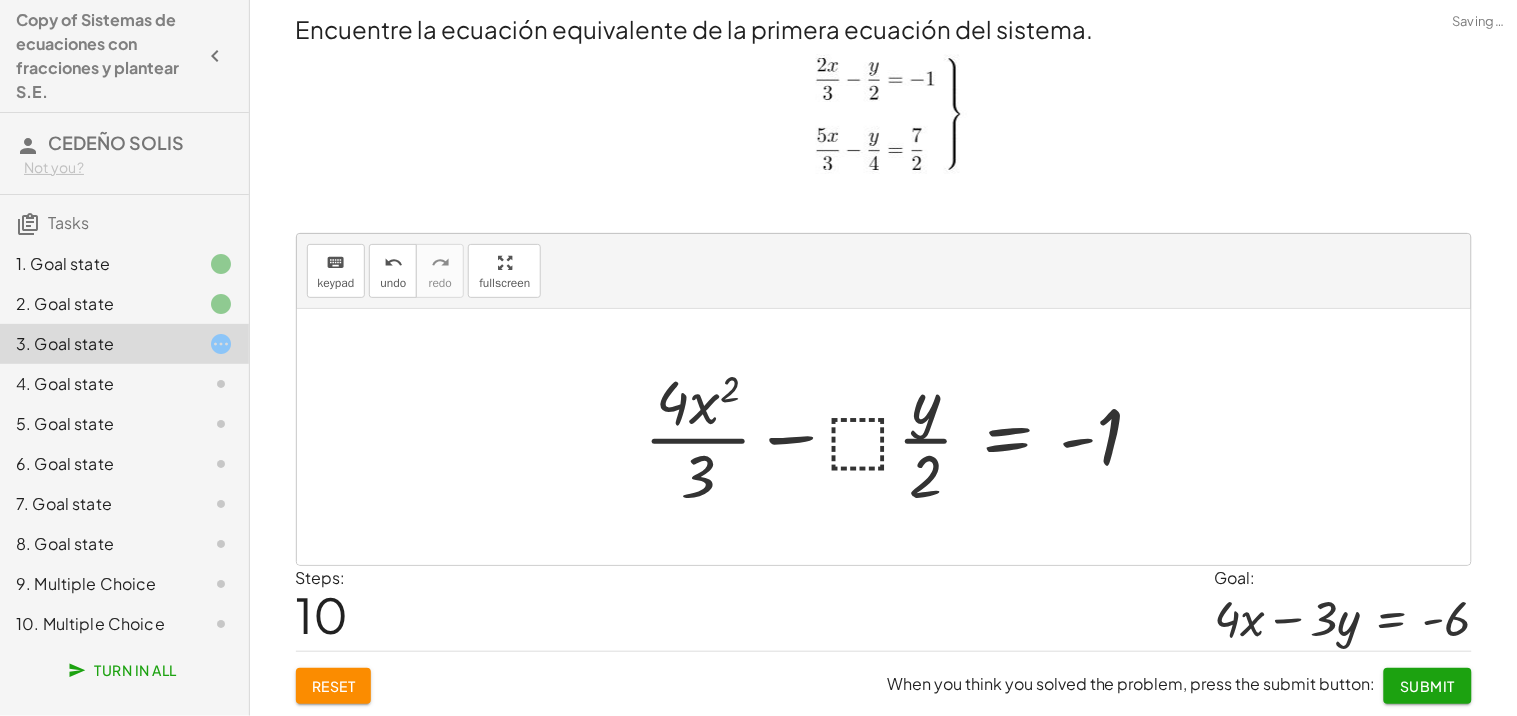 drag, startPoint x: 696, startPoint y: 455, endPoint x: 697, endPoint y: 473, distance: 18.027756 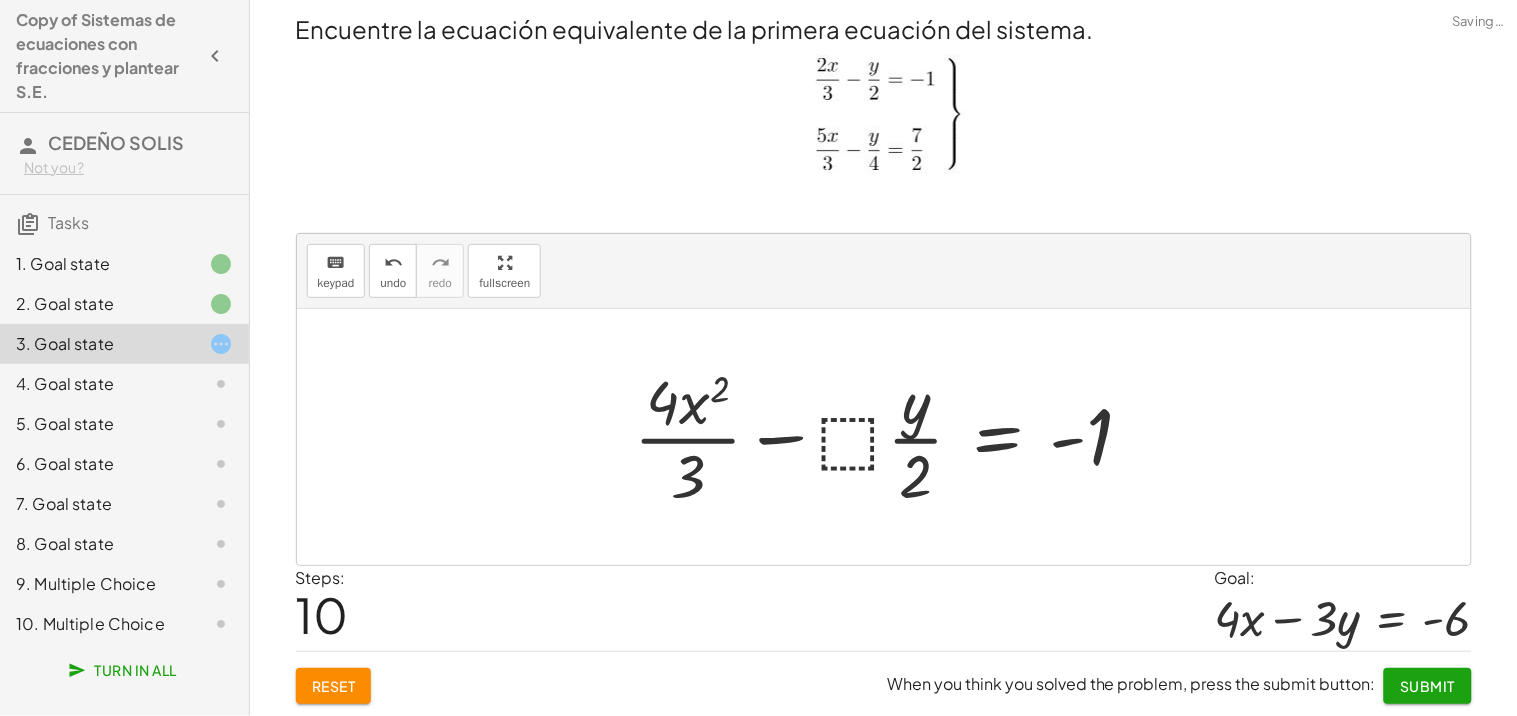 drag, startPoint x: 710, startPoint y: 452, endPoint x: 755, endPoint y: 434, distance: 48.466484 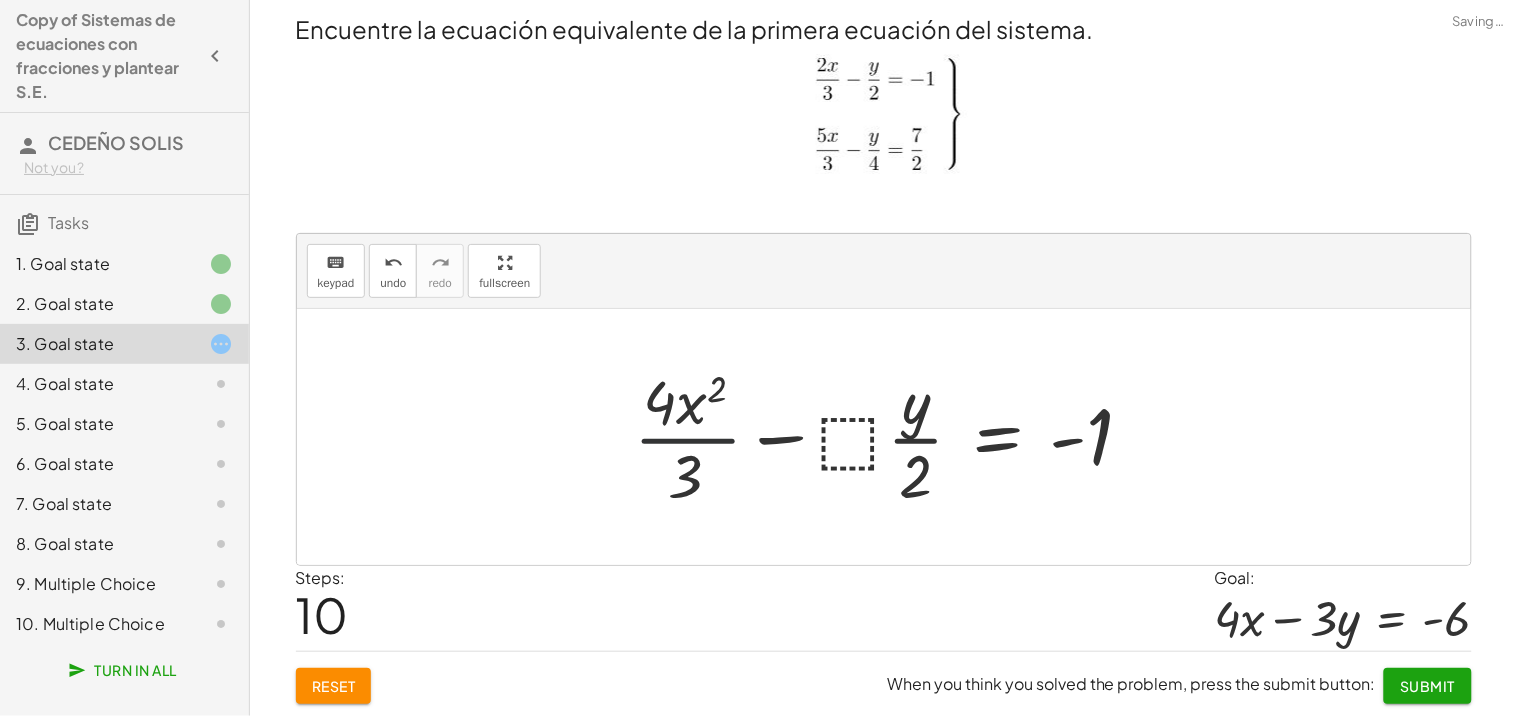 click at bounding box center [891, 437] 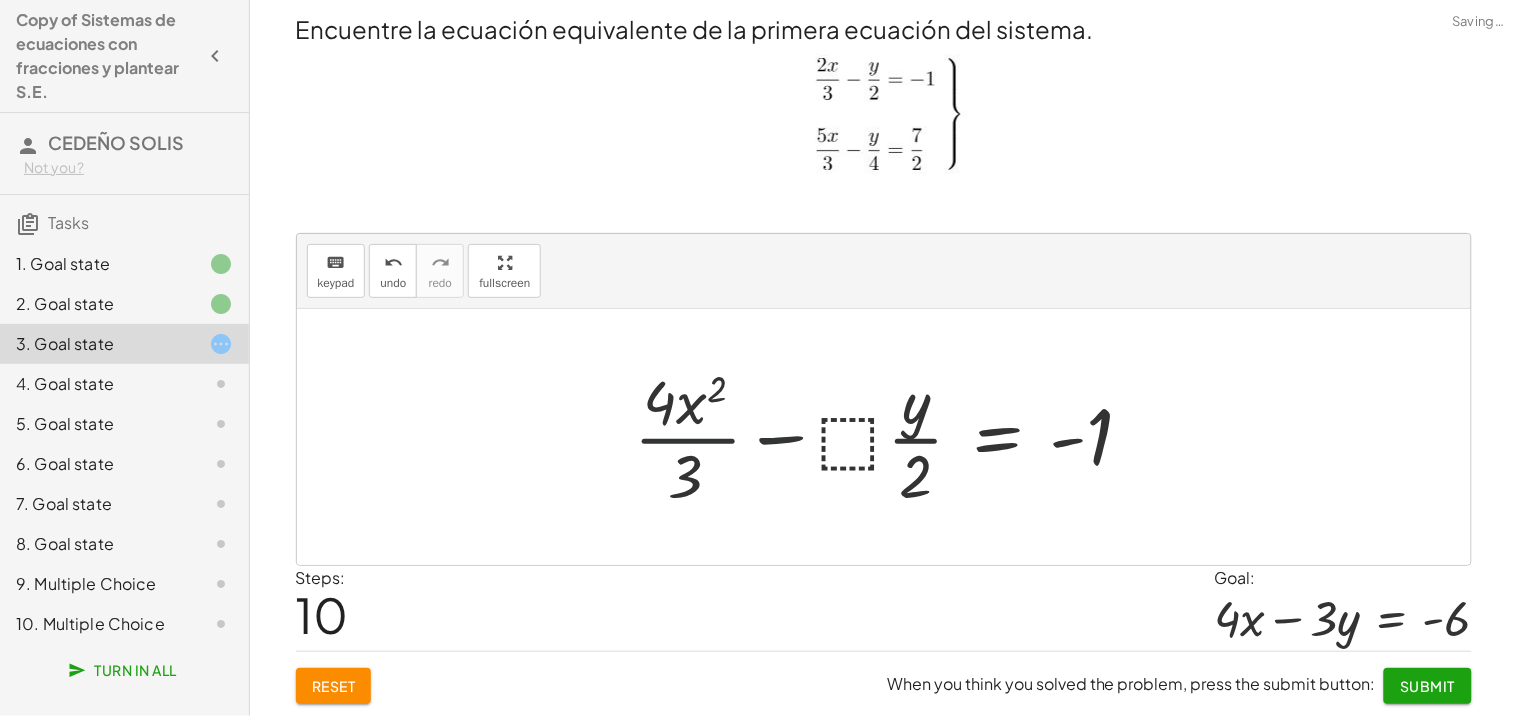 click at bounding box center (891, 437) 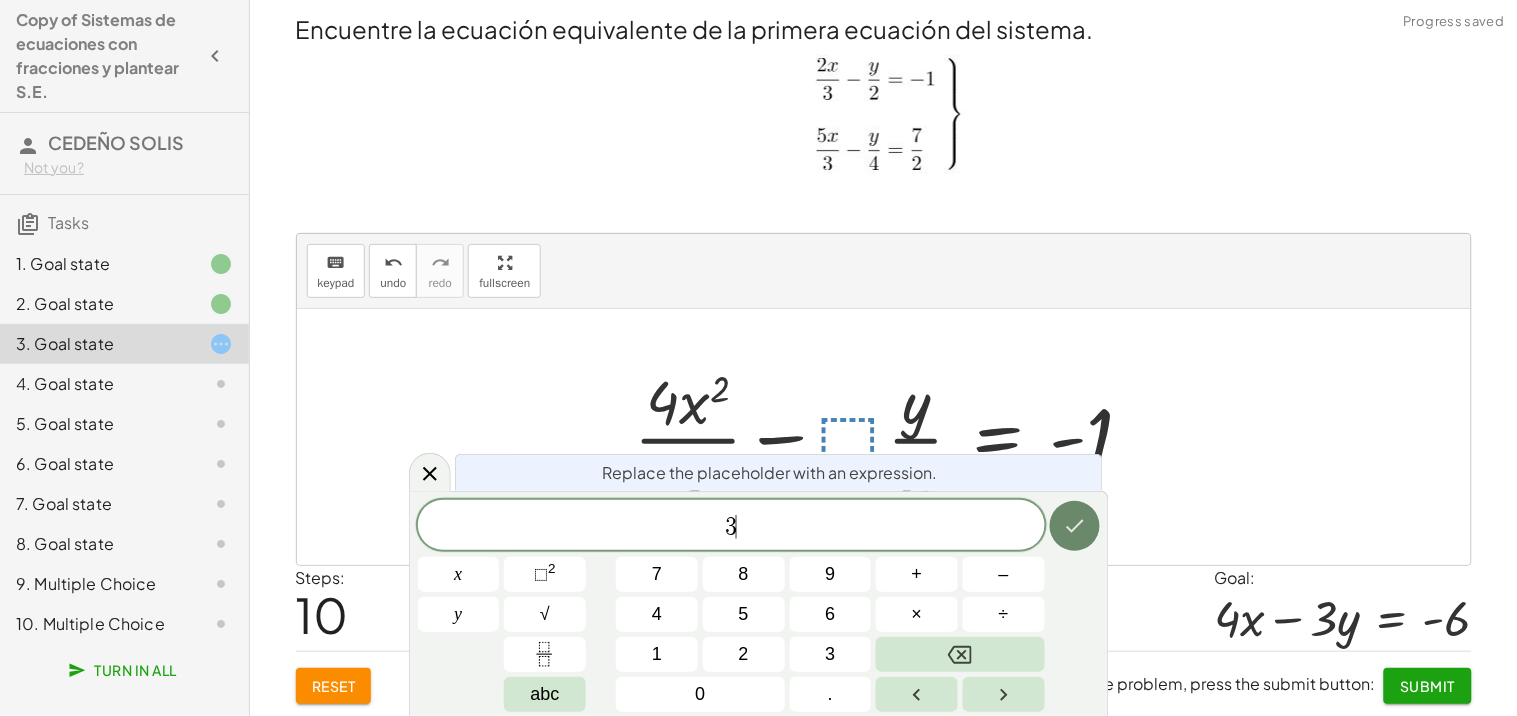 click 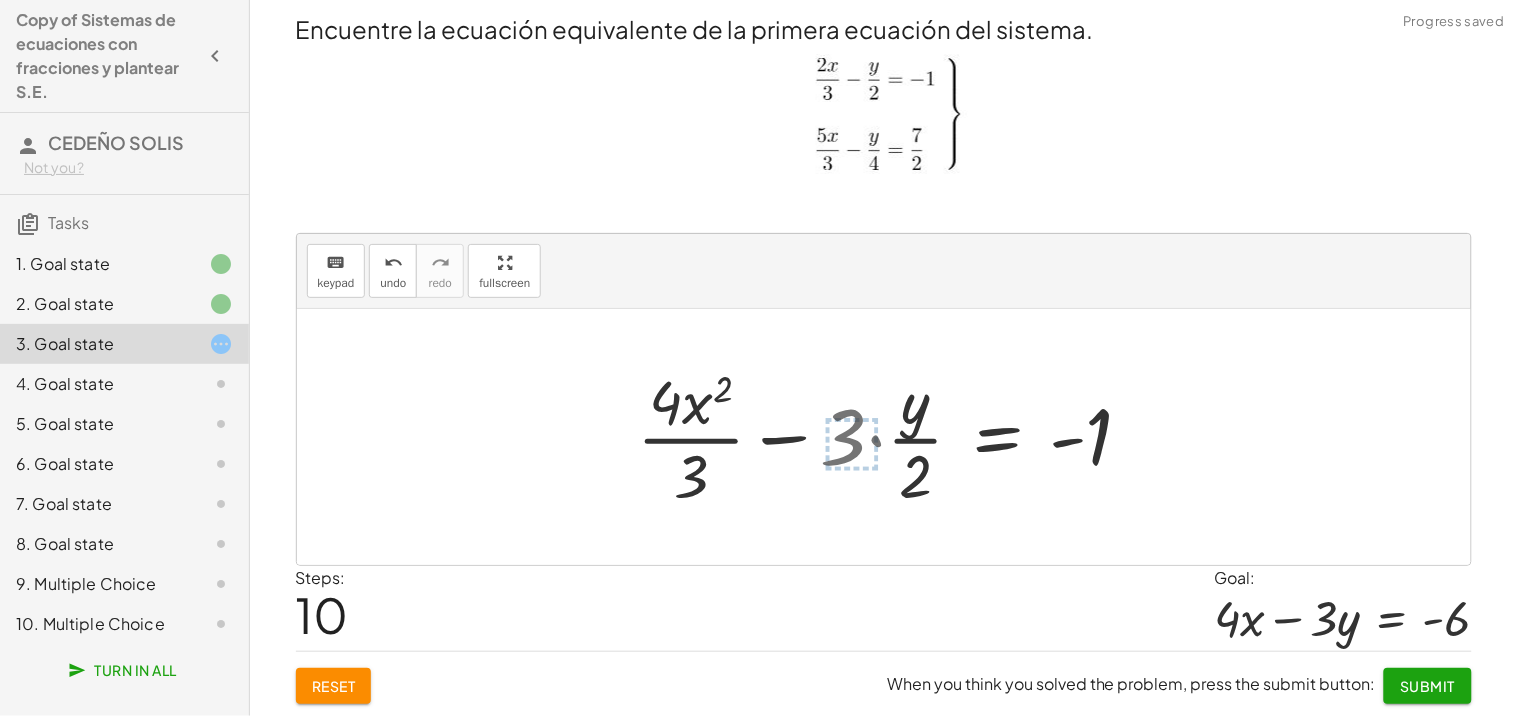 drag, startPoint x: 921, startPoint y: 443, endPoint x: 901, endPoint y: 436, distance: 21.189621 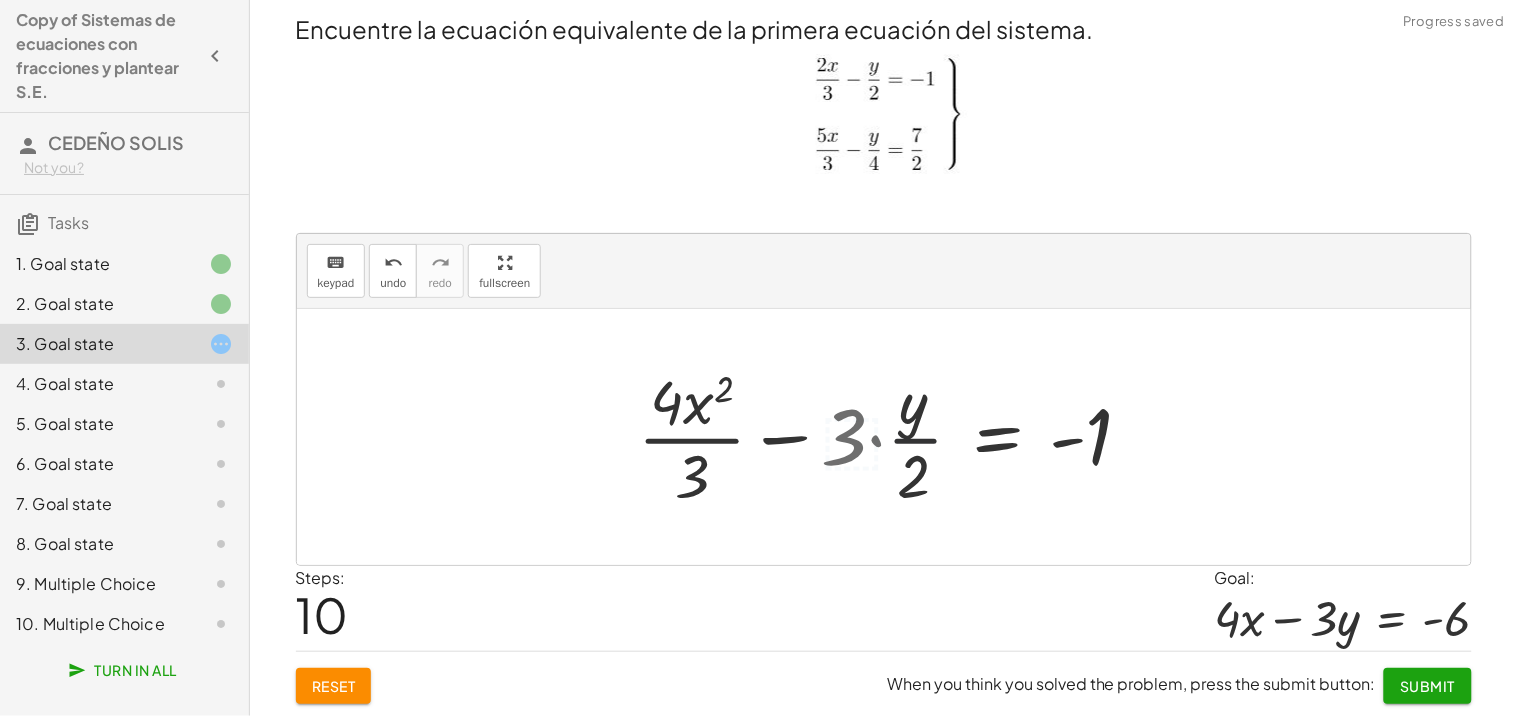 click at bounding box center (893, 437) 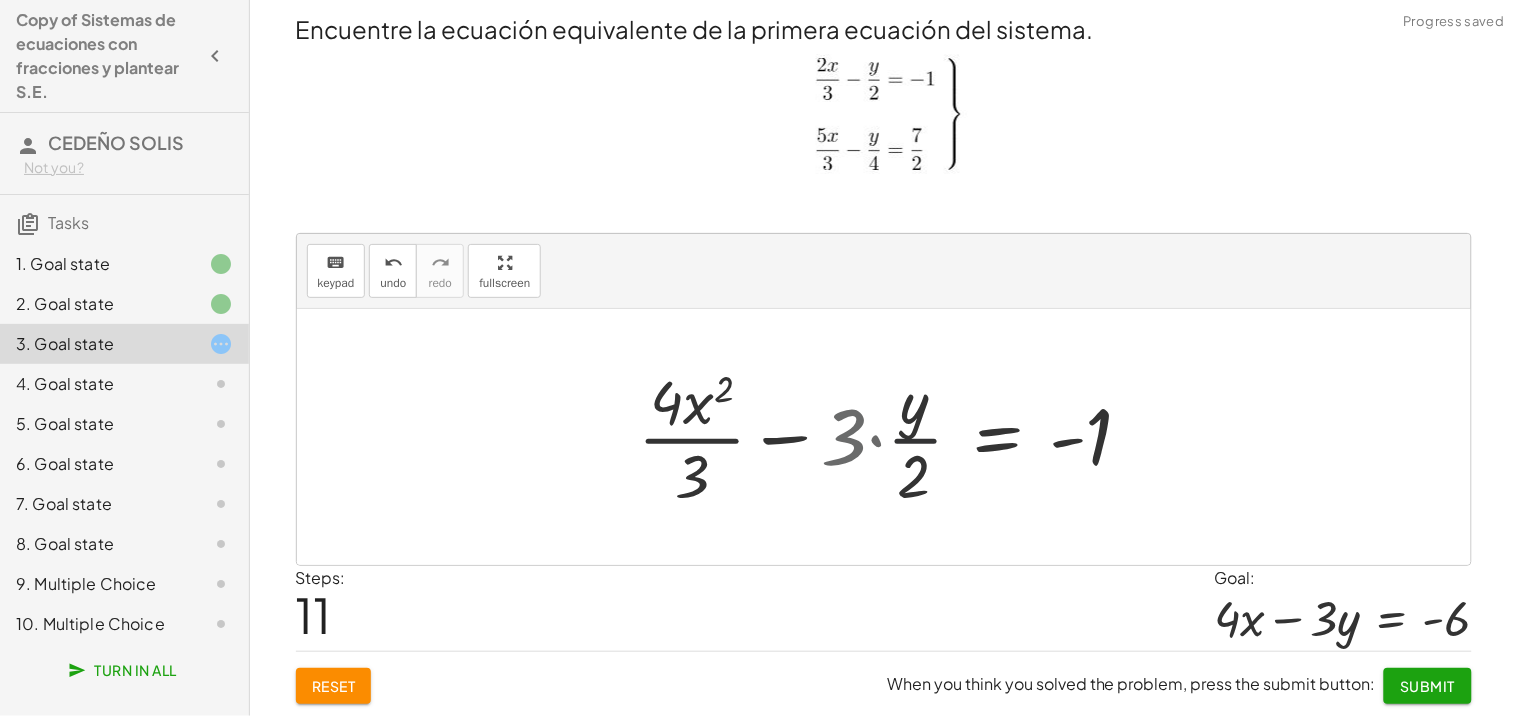 click at bounding box center [893, 437] 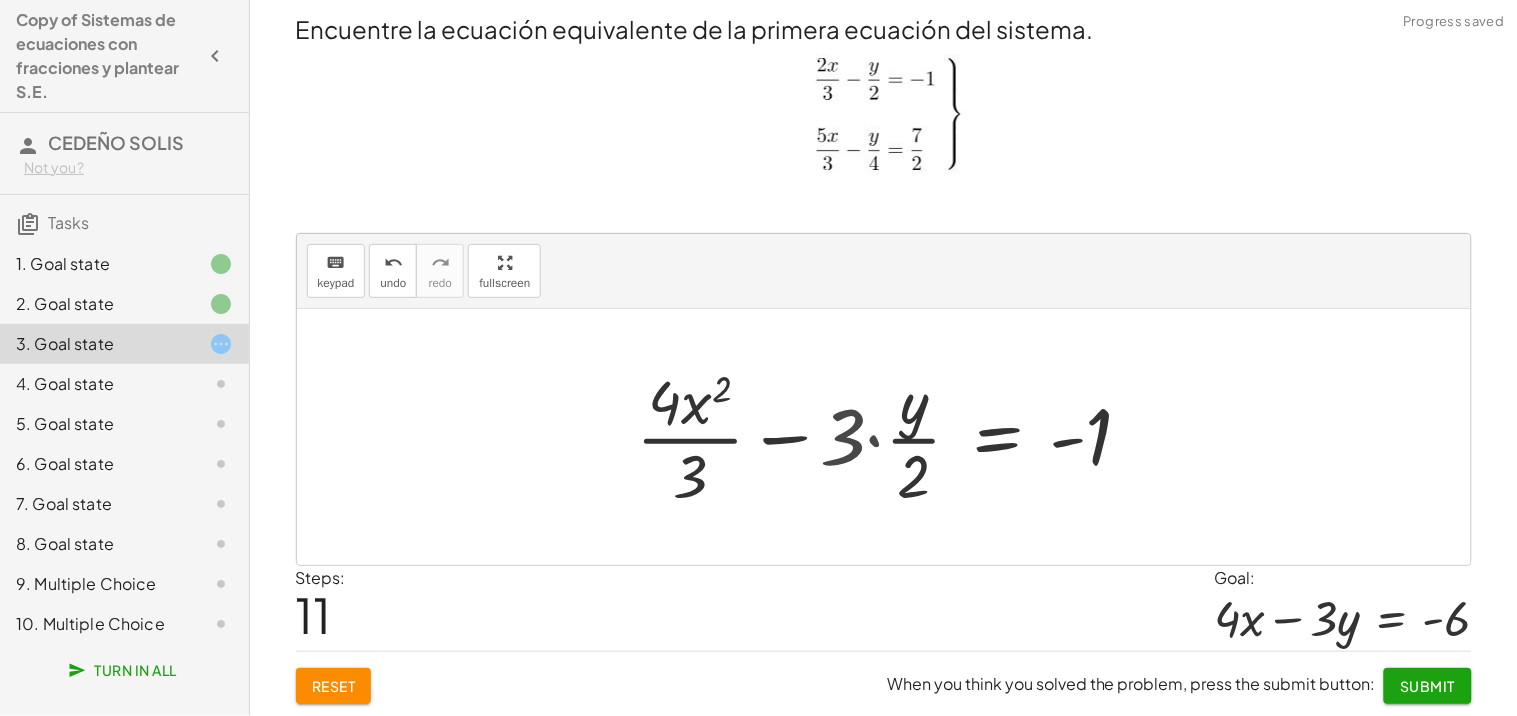 click at bounding box center (893, 437) 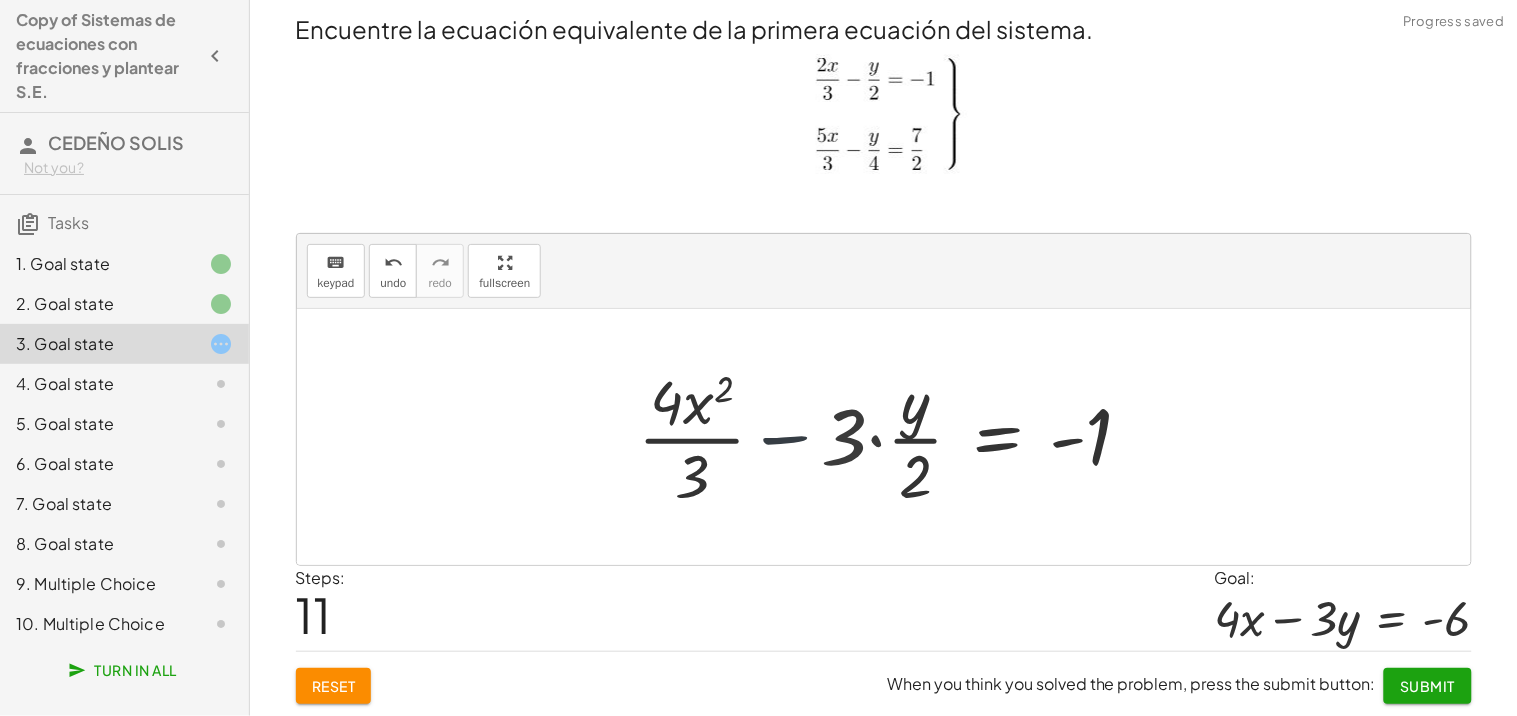 click at bounding box center (893, 437) 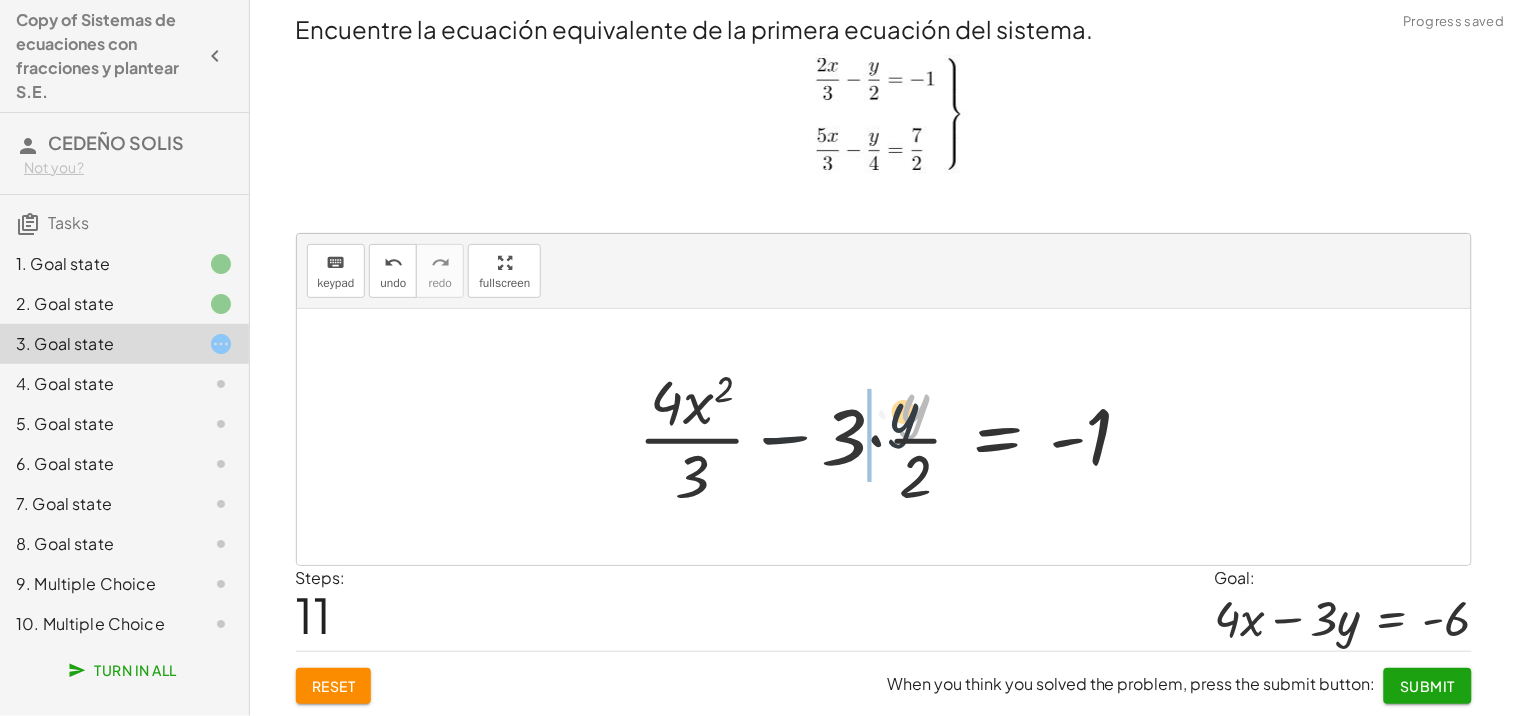 drag, startPoint x: 911, startPoint y: 396, endPoint x: 763, endPoint y: 407, distance: 148.40822 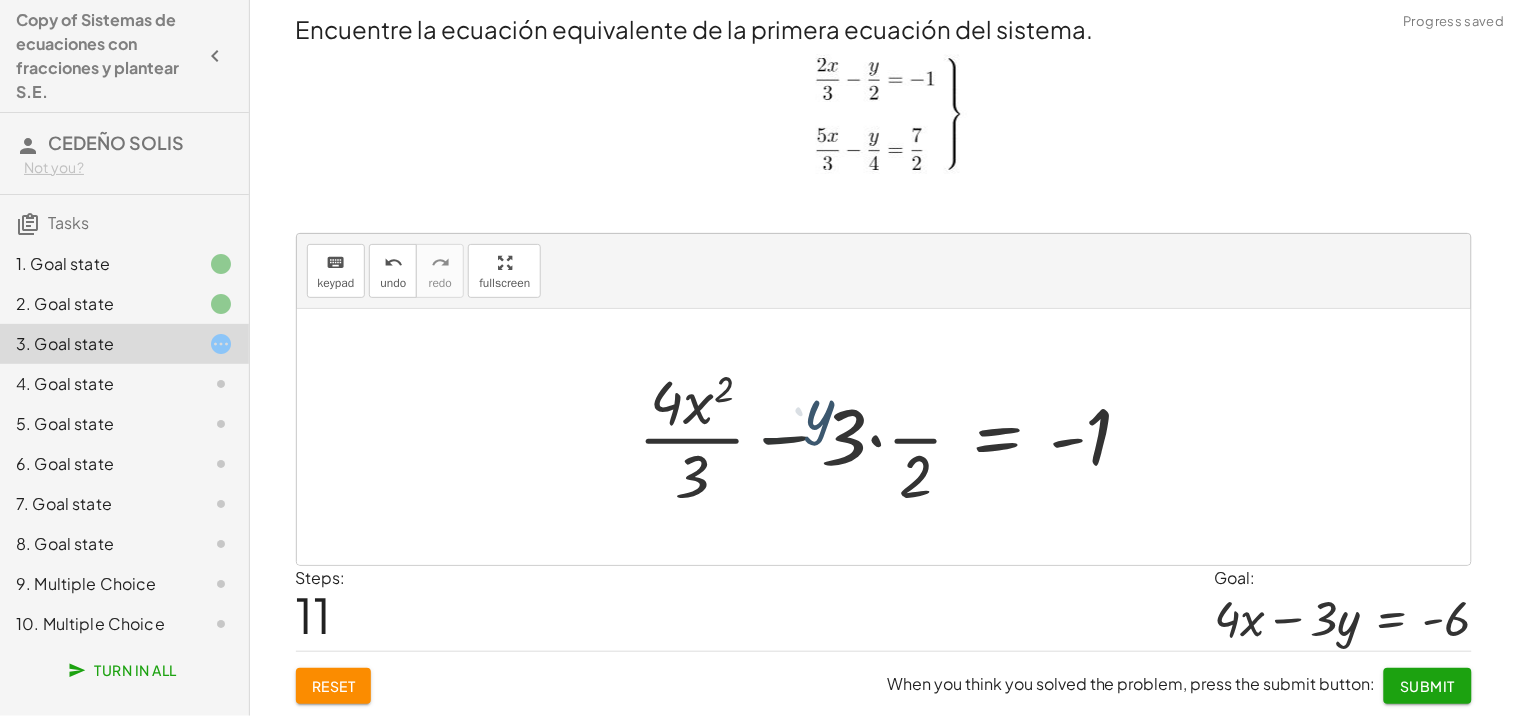 click at bounding box center (893, 437) 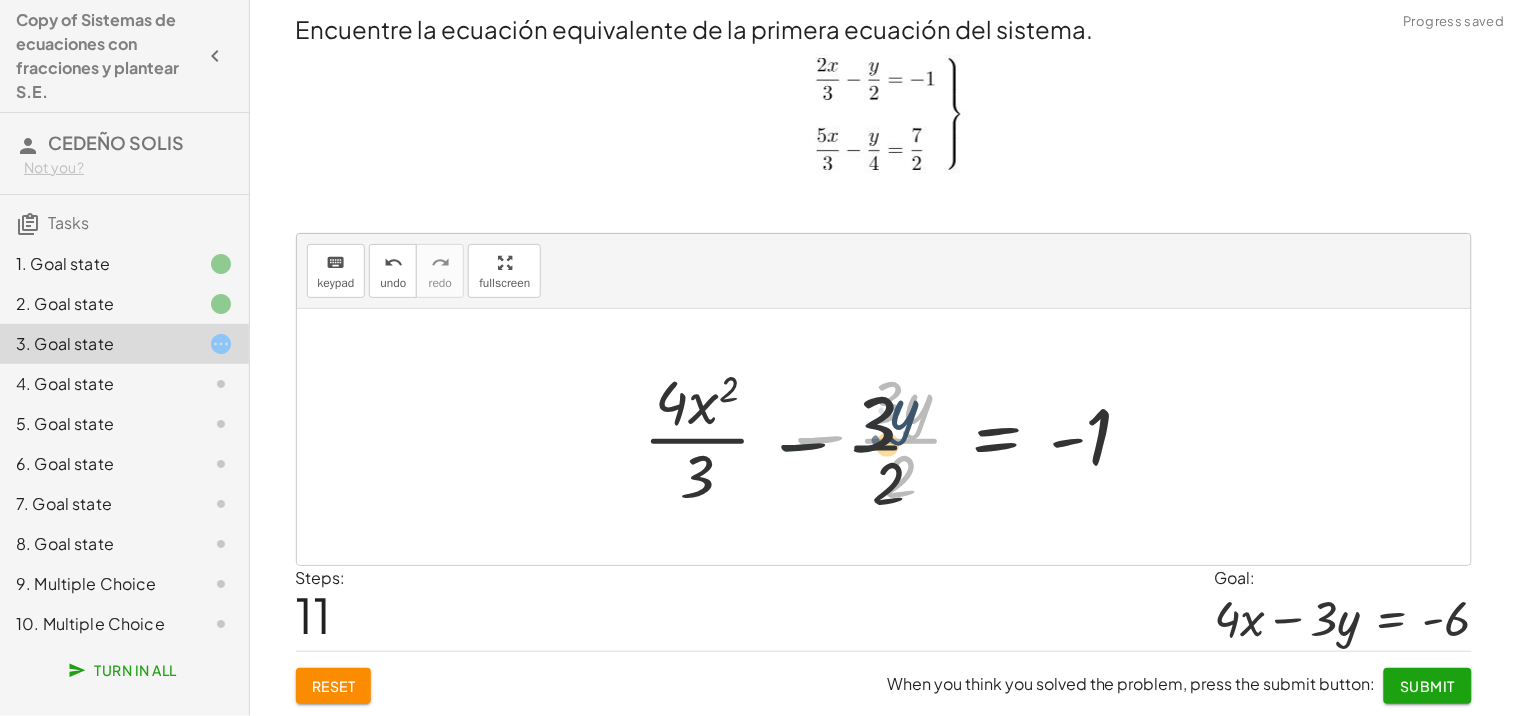 drag, startPoint x: 875, startPoint y: 432, endPoint x: 848, endPoint y: 437, distance: 27.45906 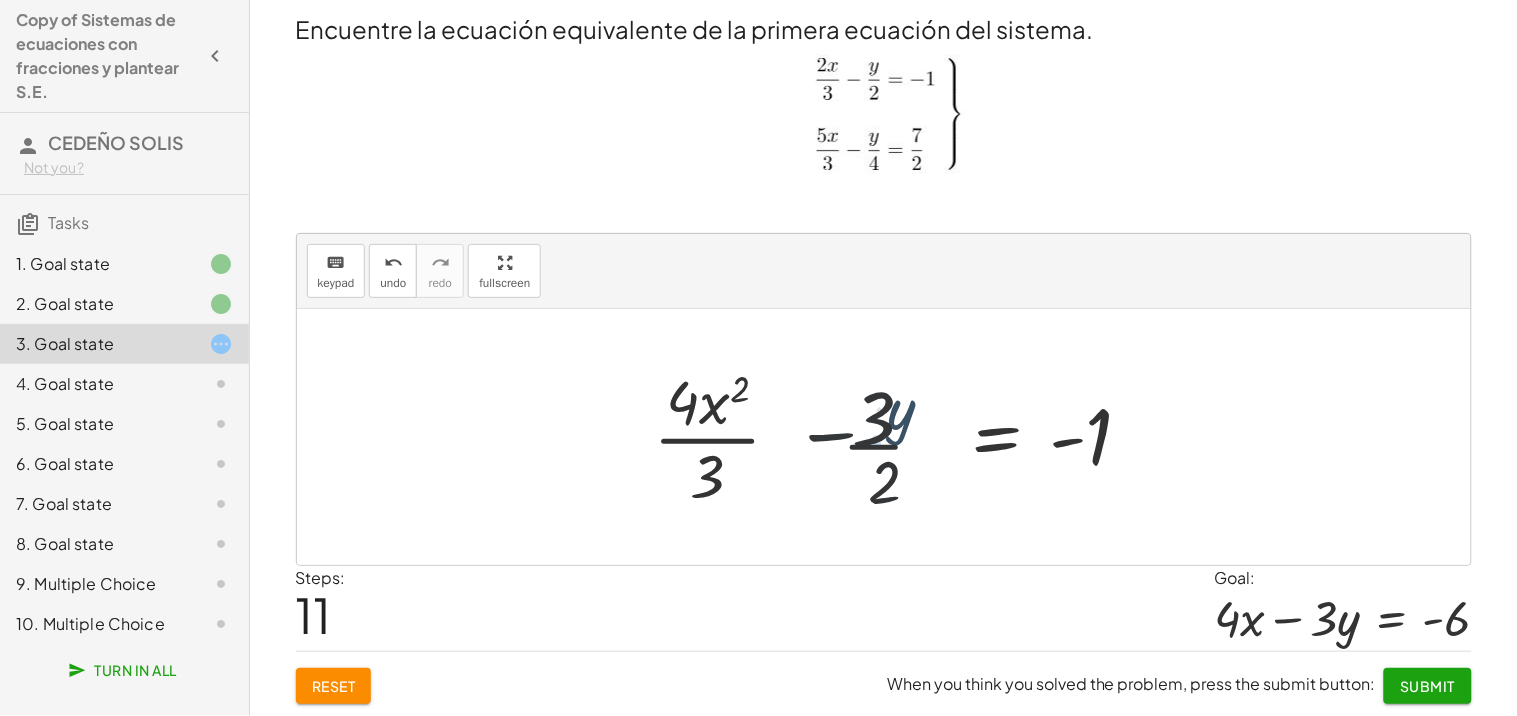 click at bounding box center (911, 437) 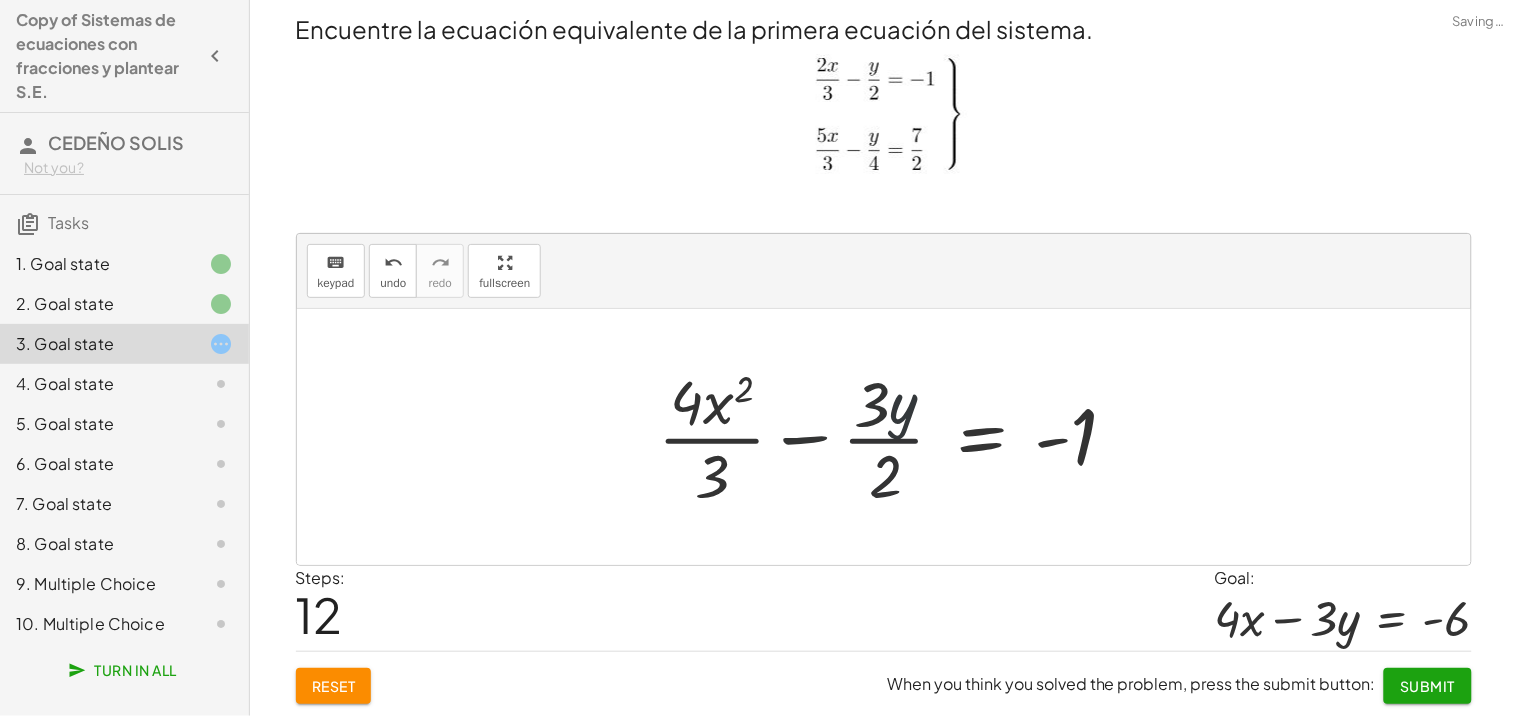 click at bounding box center [896, 437] 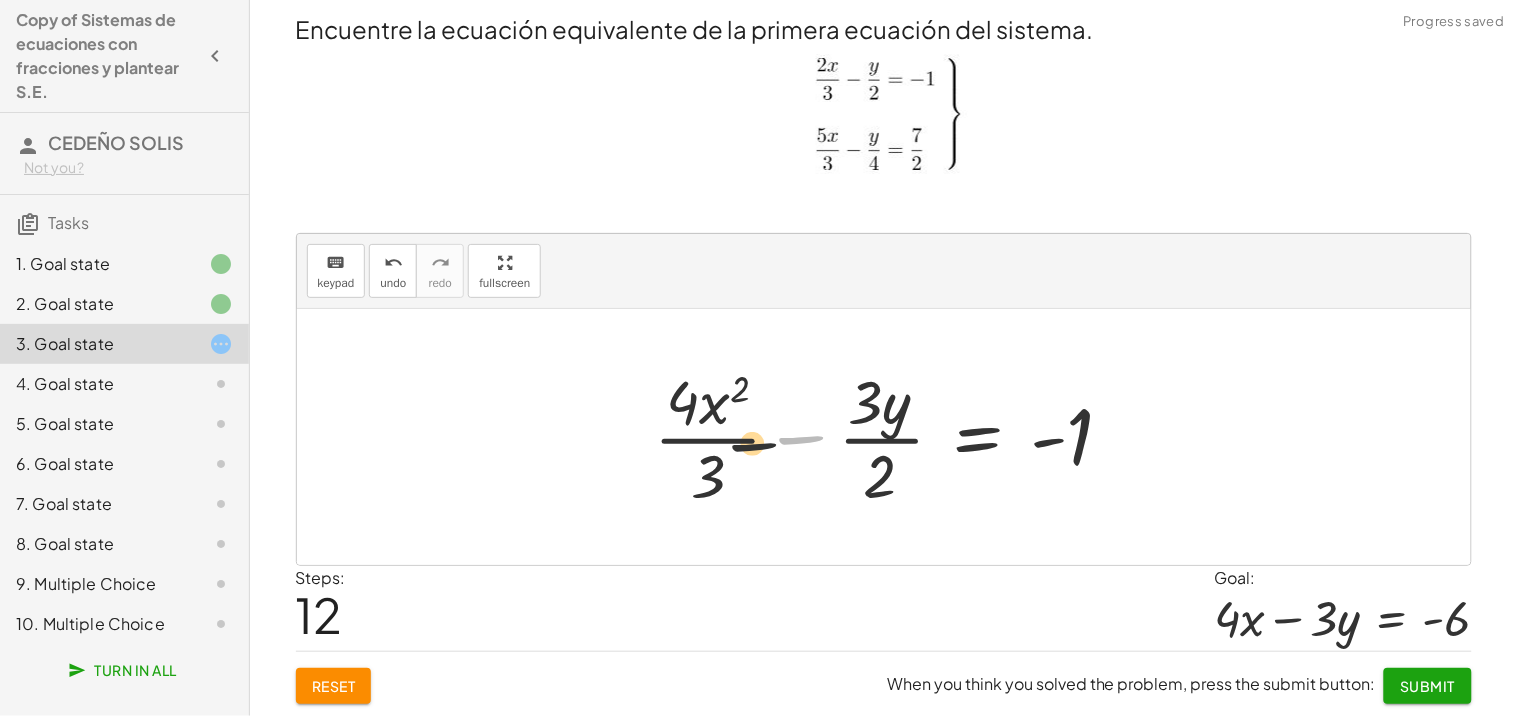 drag, startPoint x: 730, startPoint y: 447, endPoint x: 641, endPoint y: 458, distance: 89.6772 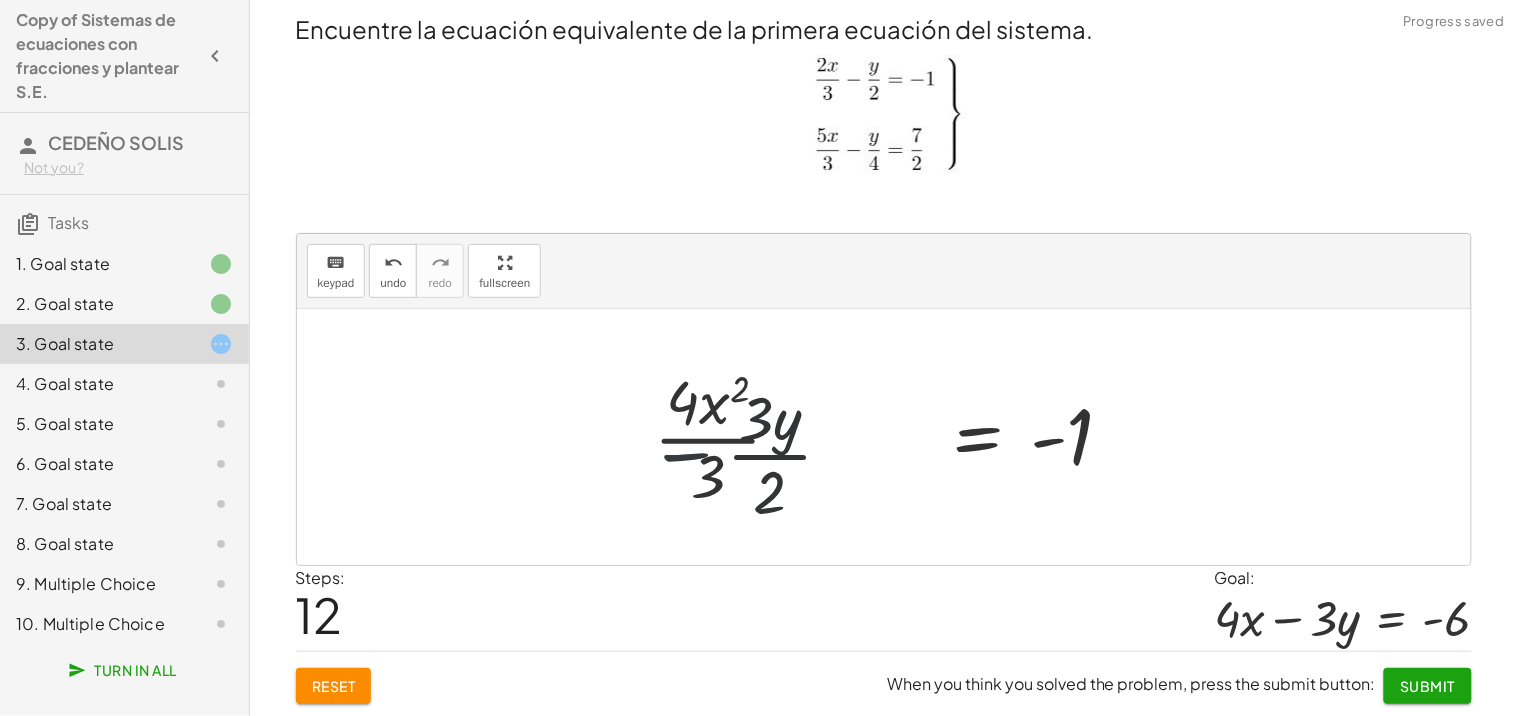 drag, startPoint x: 792, startPoint y: 414, endPoint x: 813, endPoint y: 425, distance: 23.70654 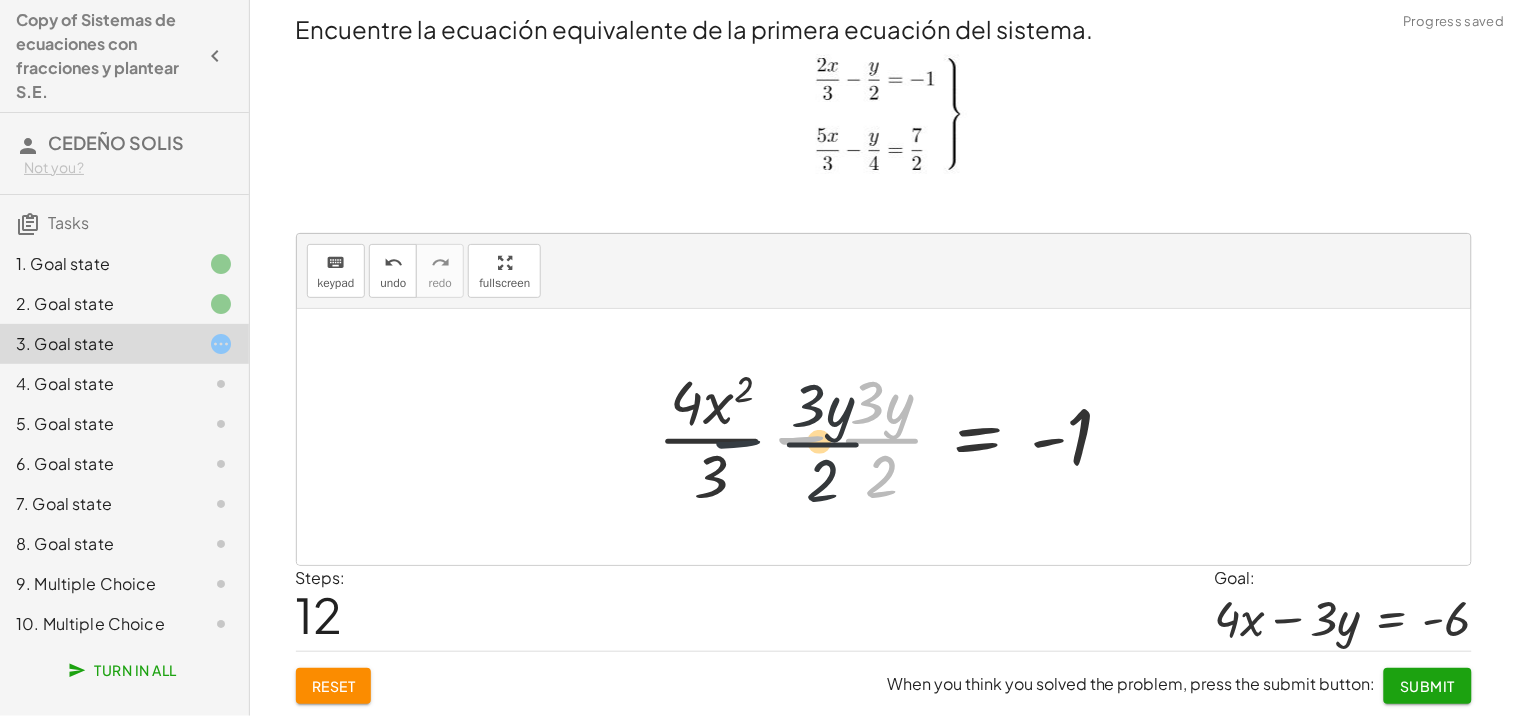 drag, startPoint x: 850, startPoint y: 433, endPoint x: 770, endPoint y: 432, distance: 80.00625 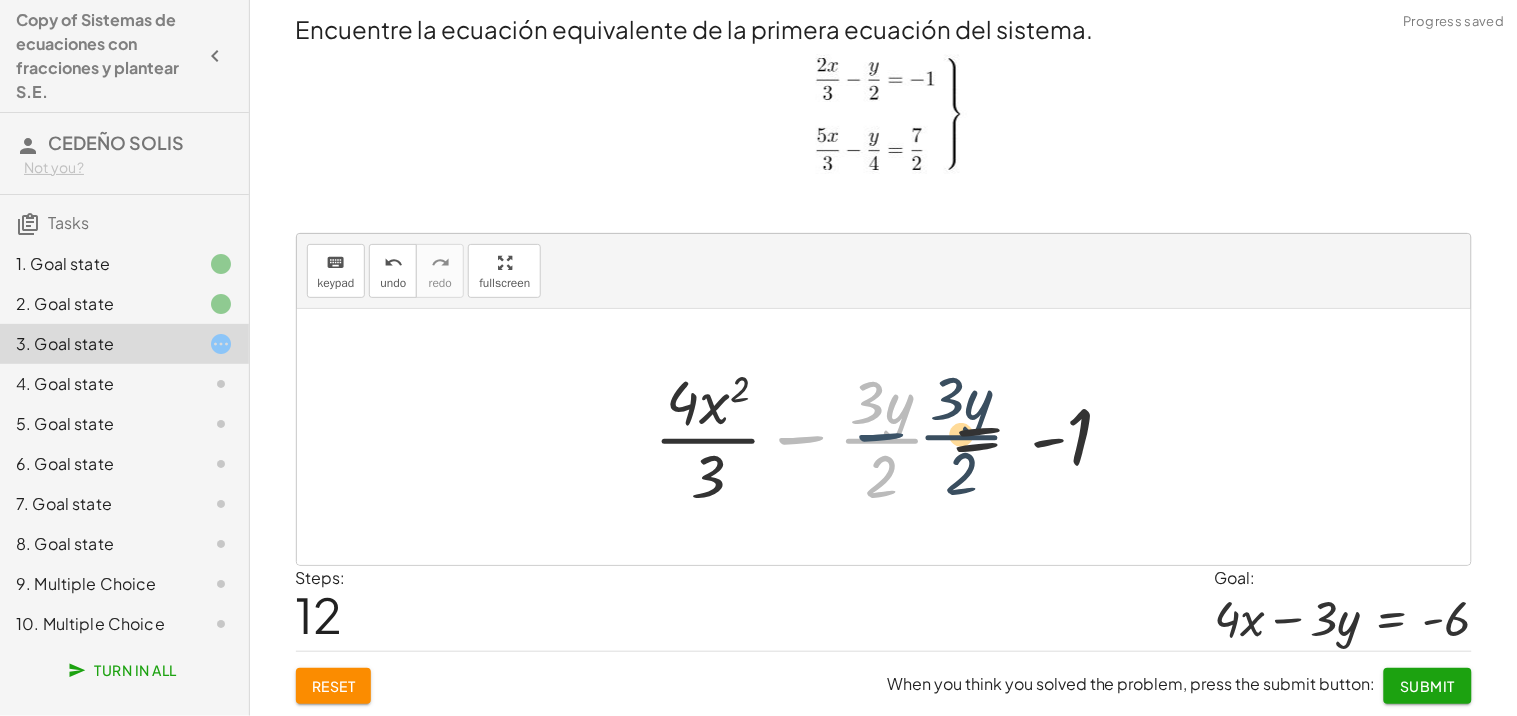 drag, startPoint x: 820, startPoint y: 431, endPoint x: 845, endPoint y: 425, distance: 25.70992 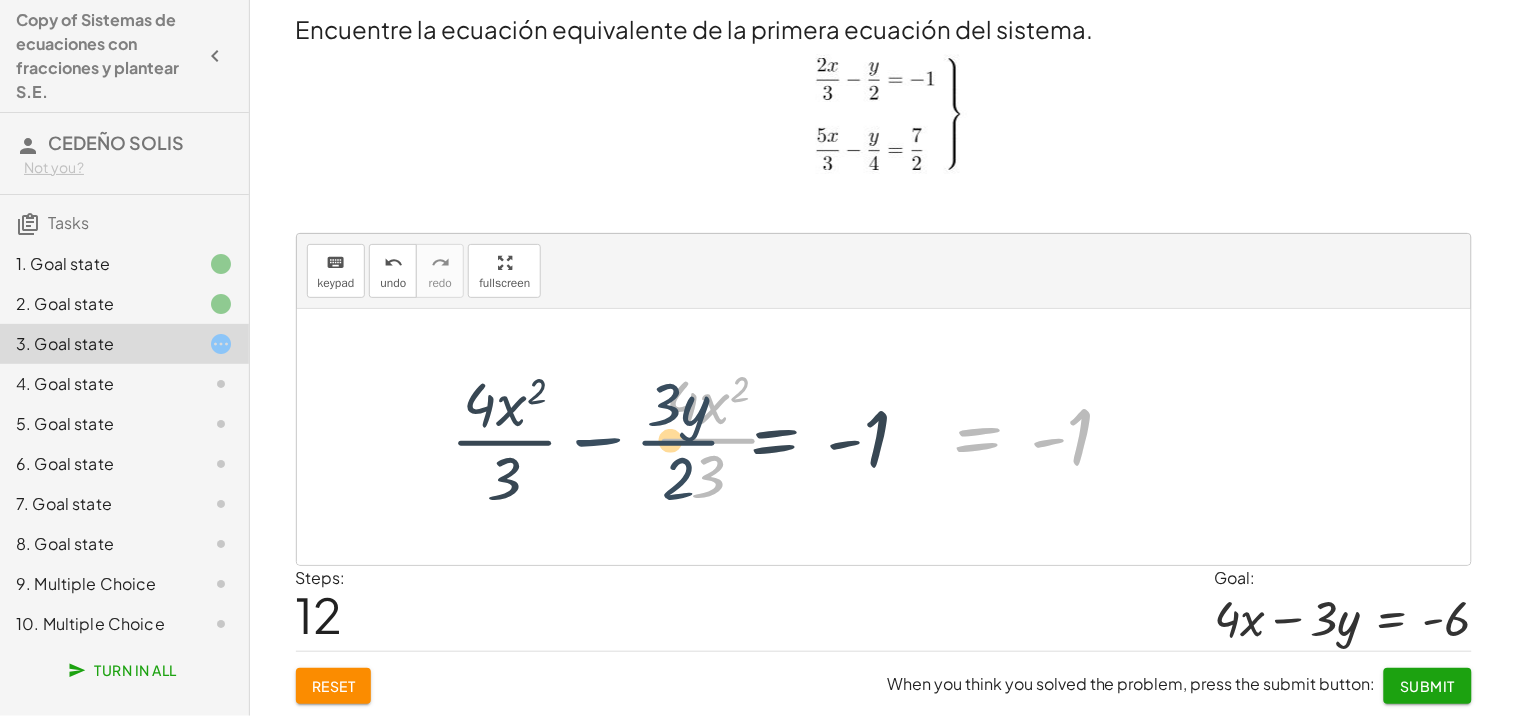 drag, startPoint x: 933, startPoint y: 430, endPoint x: 811, endPoint y: 432, distance: 122.016396 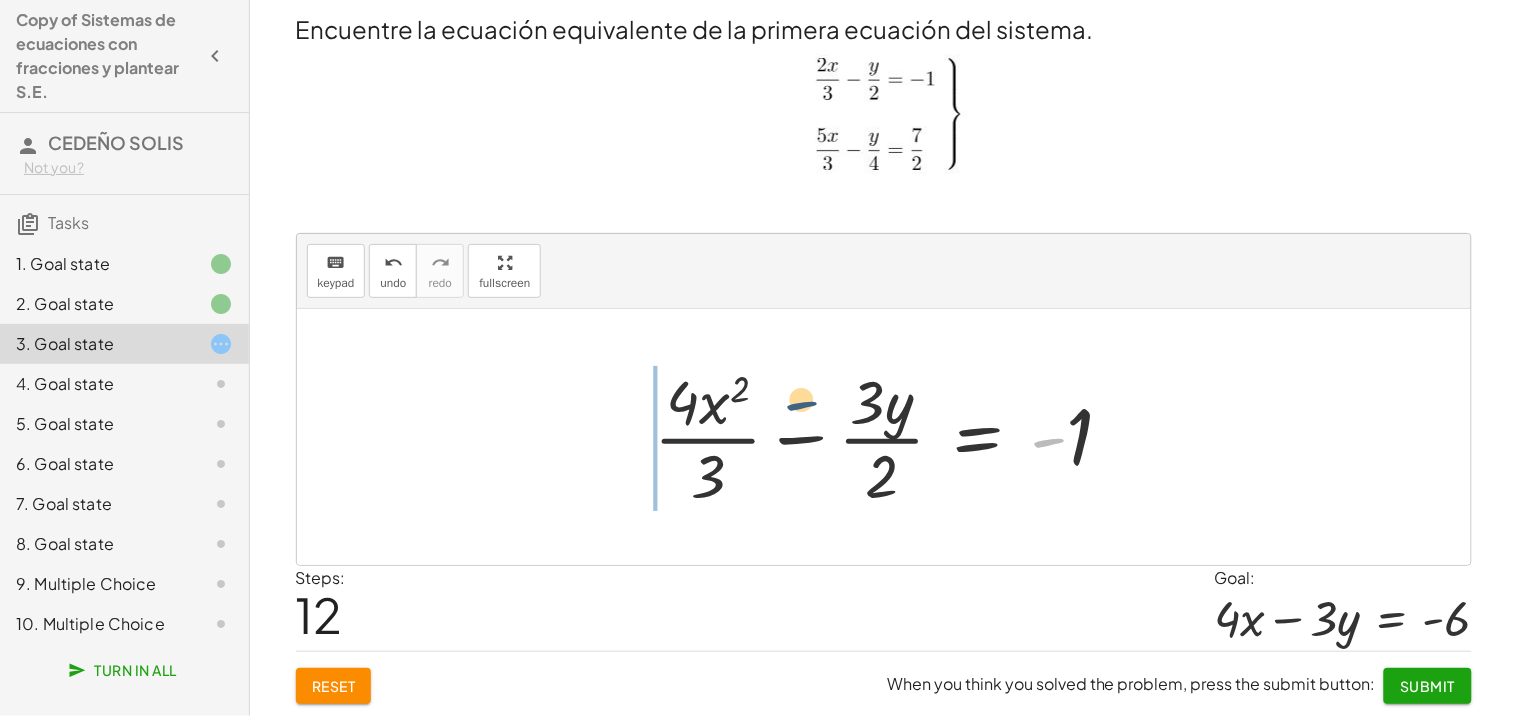 drag, startPoint x: 1072, startPoint y: 431, endPoint x: 832, endPoint y: 420, distance: 240.25195 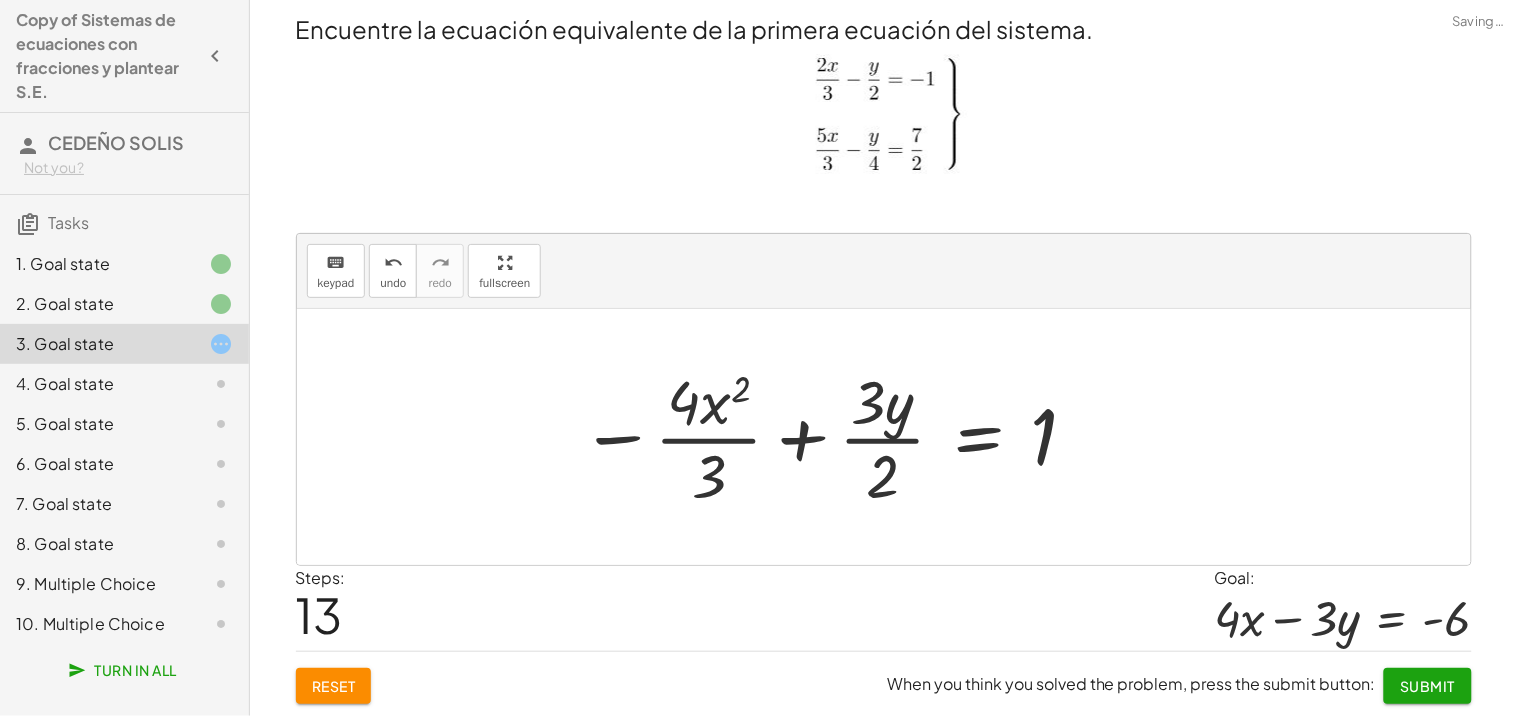 click on "+ · ⬚ · · 2 · x · 3 − · ⬚ · · y · 2 = · ⬚ · - 1 + · ⬚ · · 2 · x · 3 − · ⬚ · · y · 2 = · 1 · - 1 + · ⬚ · · 2 · x · 3 − · ⬚ · · y · 2 = - 1 + · 2 · x · · 2 · x · 3 − · ⬚ · · y · 2 = - 1 + · x · · 2 · x · 3 · 2 − · ⬚ · · y · 2 = - 1 + · x · 2 · · 2 · x · 3 − · ⬚ · · y · 2 = - 1 + · x · 2 · 2 · · x · 3 − · ⬚ · · y · 2 = - 1 + · x · 4 · · x · 3 − · ⬚ · · y · 2 = - 1 + · x · · 4 · x · 3 − · ⬚ · · y · 2 = - 1 + · 4 · x · x · 3 − · ⬚ · · y · 2 = - 1 + · 4 · x 2 · 3 − · ⬚ · · y · 2 = - 1 + · 4 · x 2 · 3 − · 3 · · y · 2 = - 1 + · 4 · x 2 · 3 − · 3 · y · 2 = - 1 · · 3 · · y · 2 = 1 · x 4 2 3 − +" at bounding box center [884, 437] 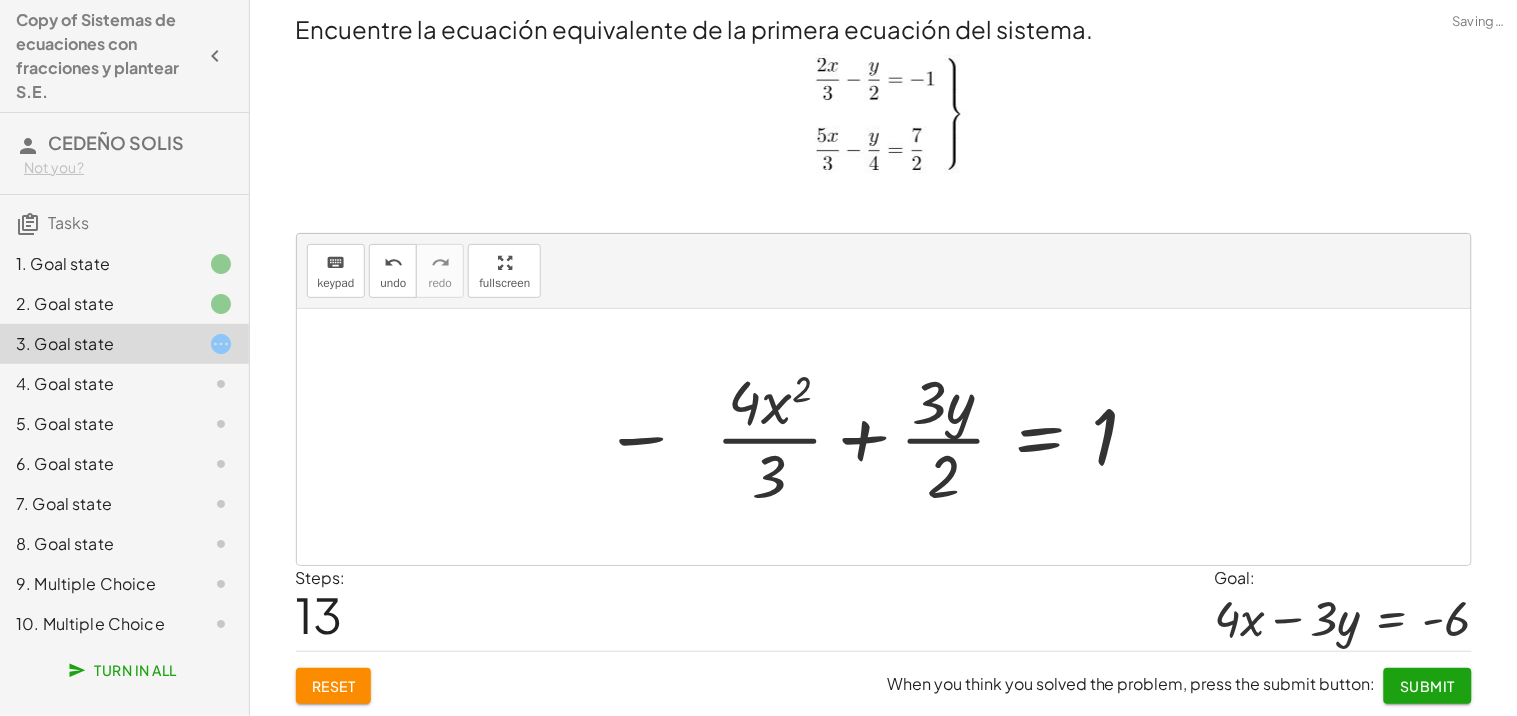 click at bounding box center [884, 437] 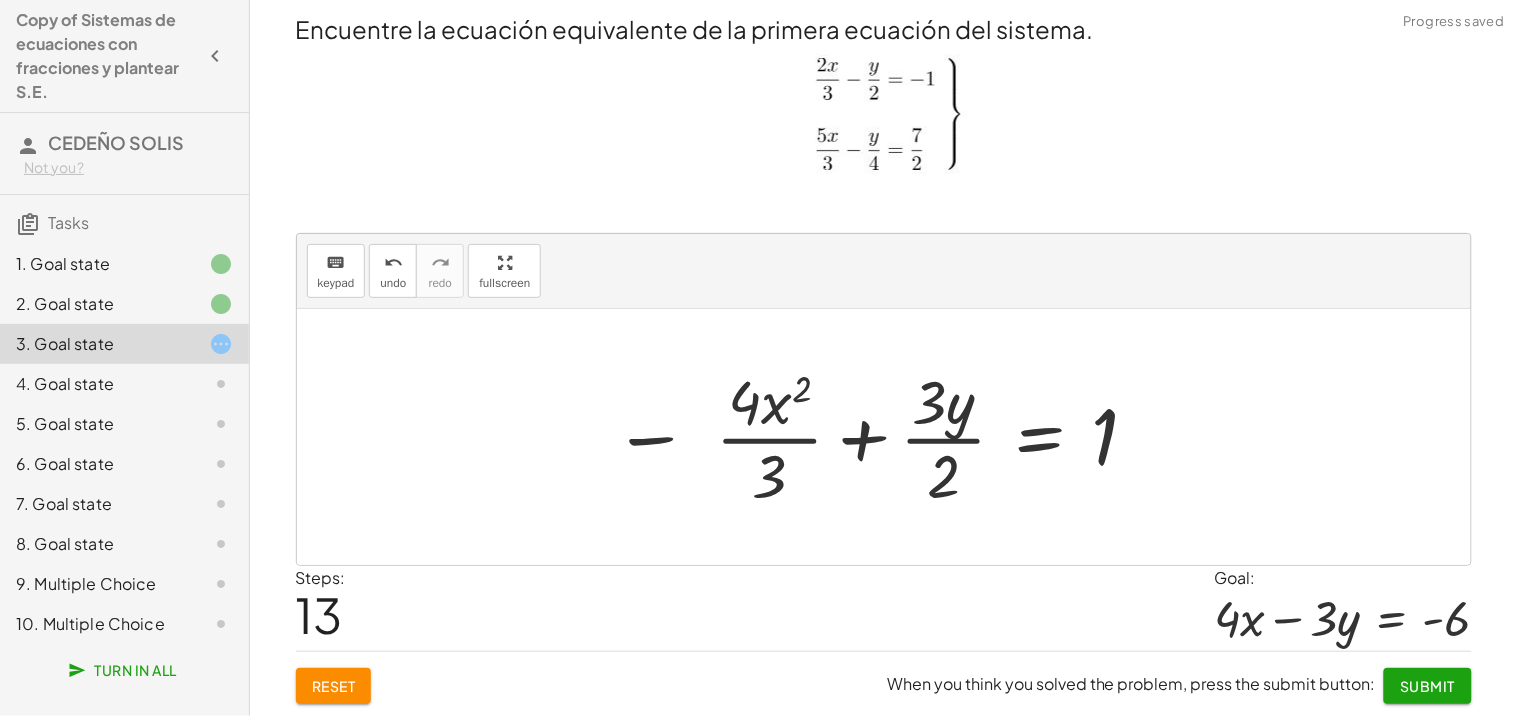 click at bounding box center (891, 437) 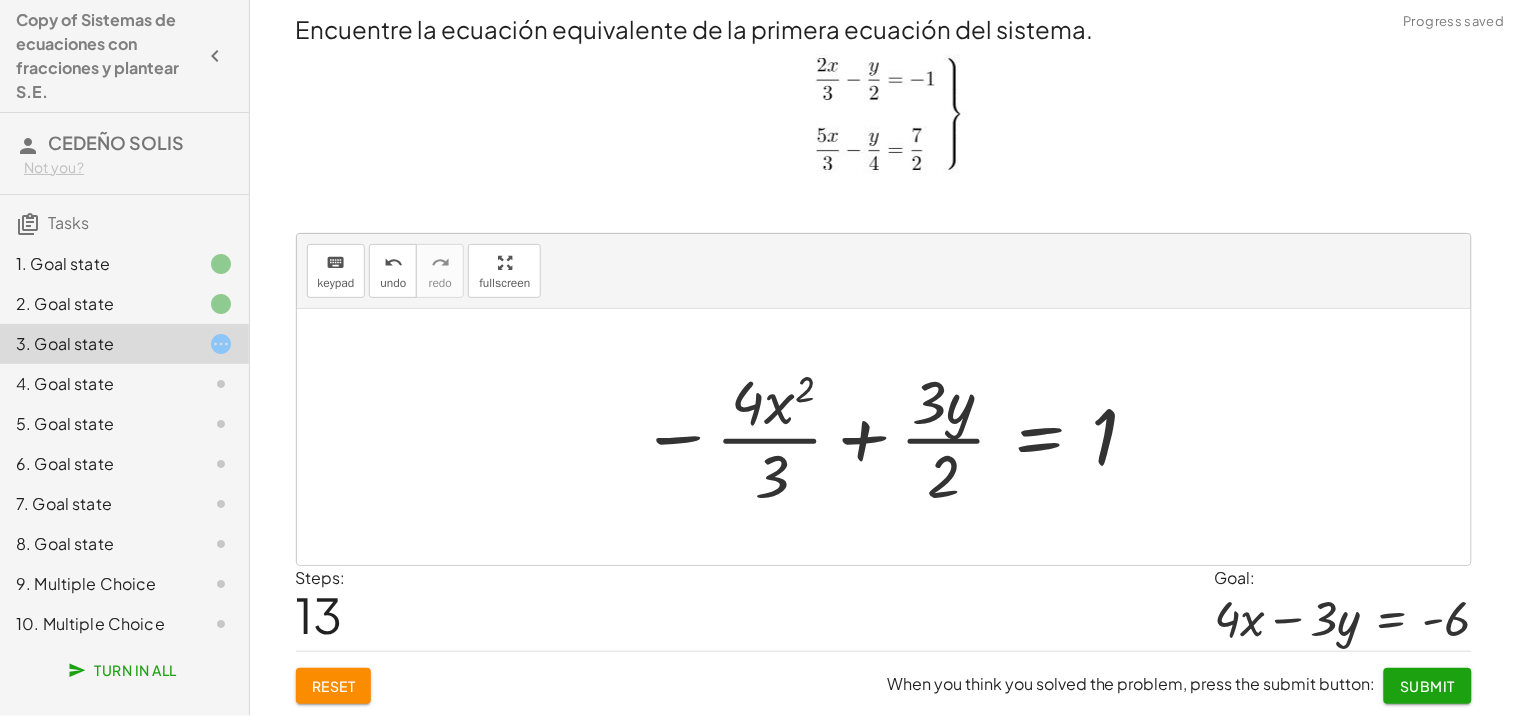 click at bounding box center [891, 437] 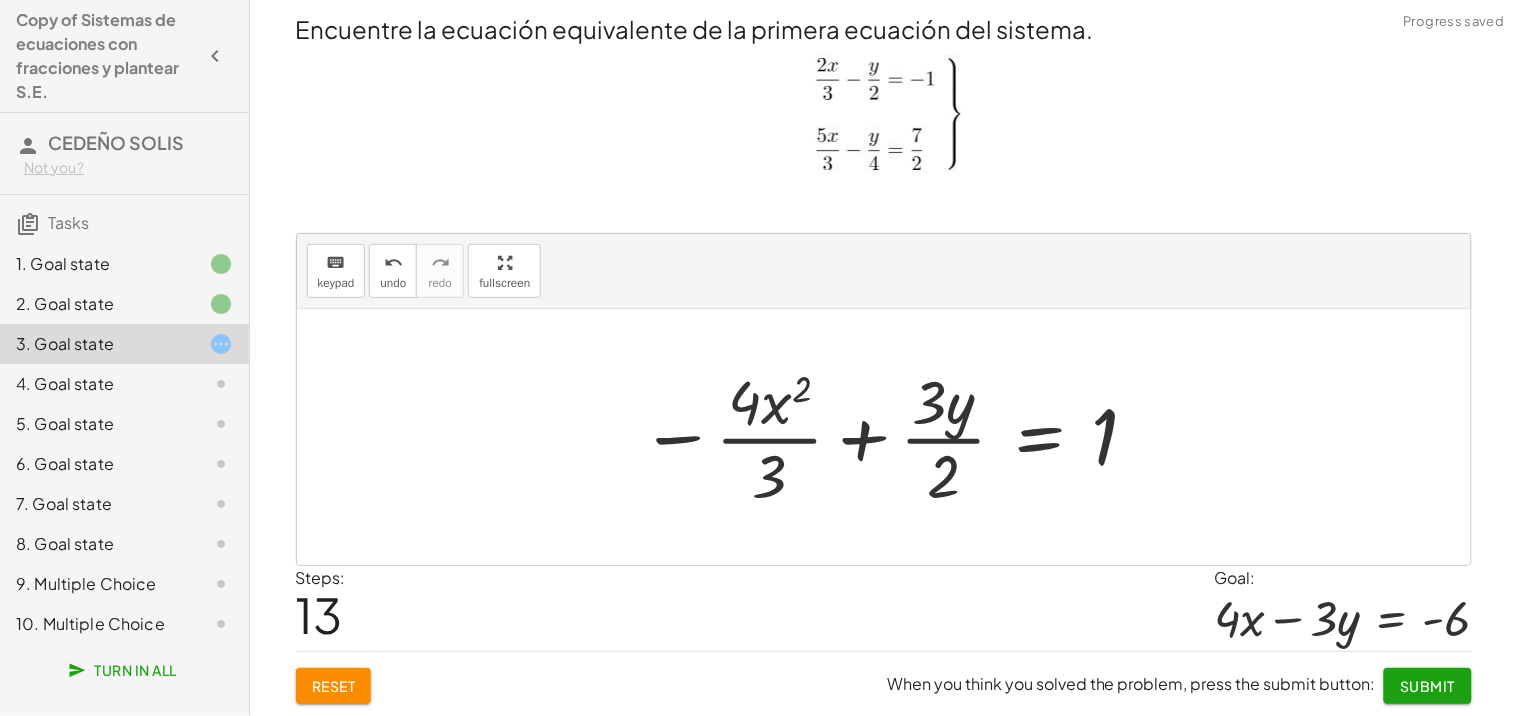 click on "Reset" 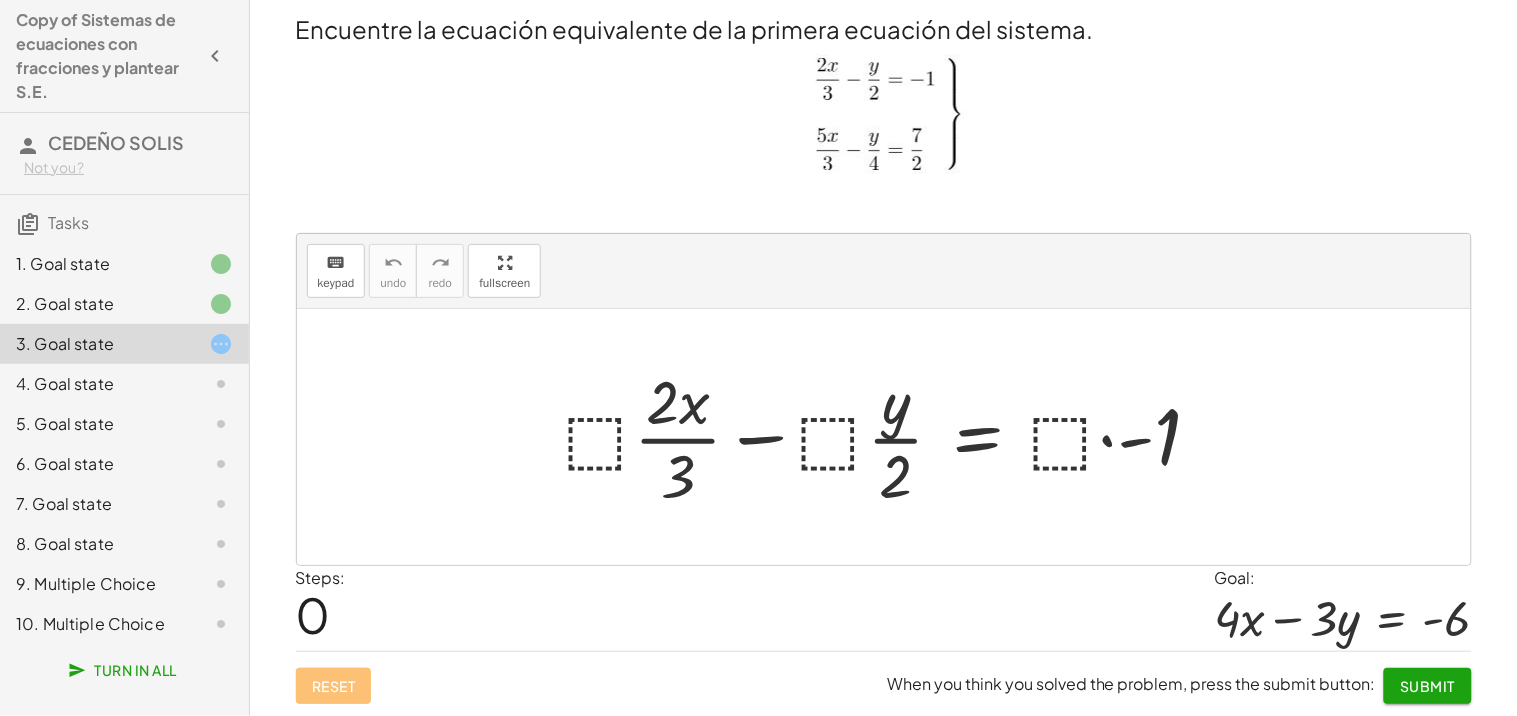 click at bounding box center (891, 437) 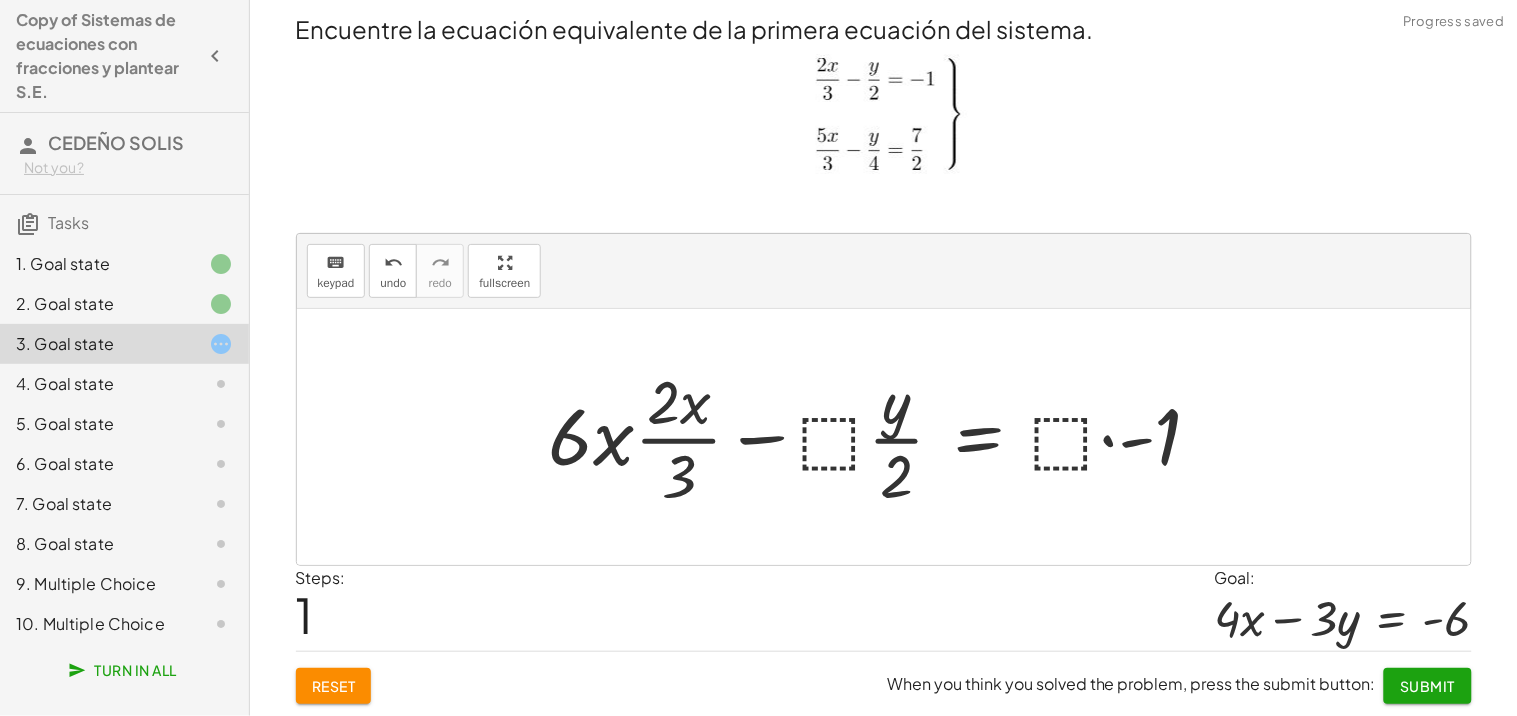 click at bounding box center (883, 437) 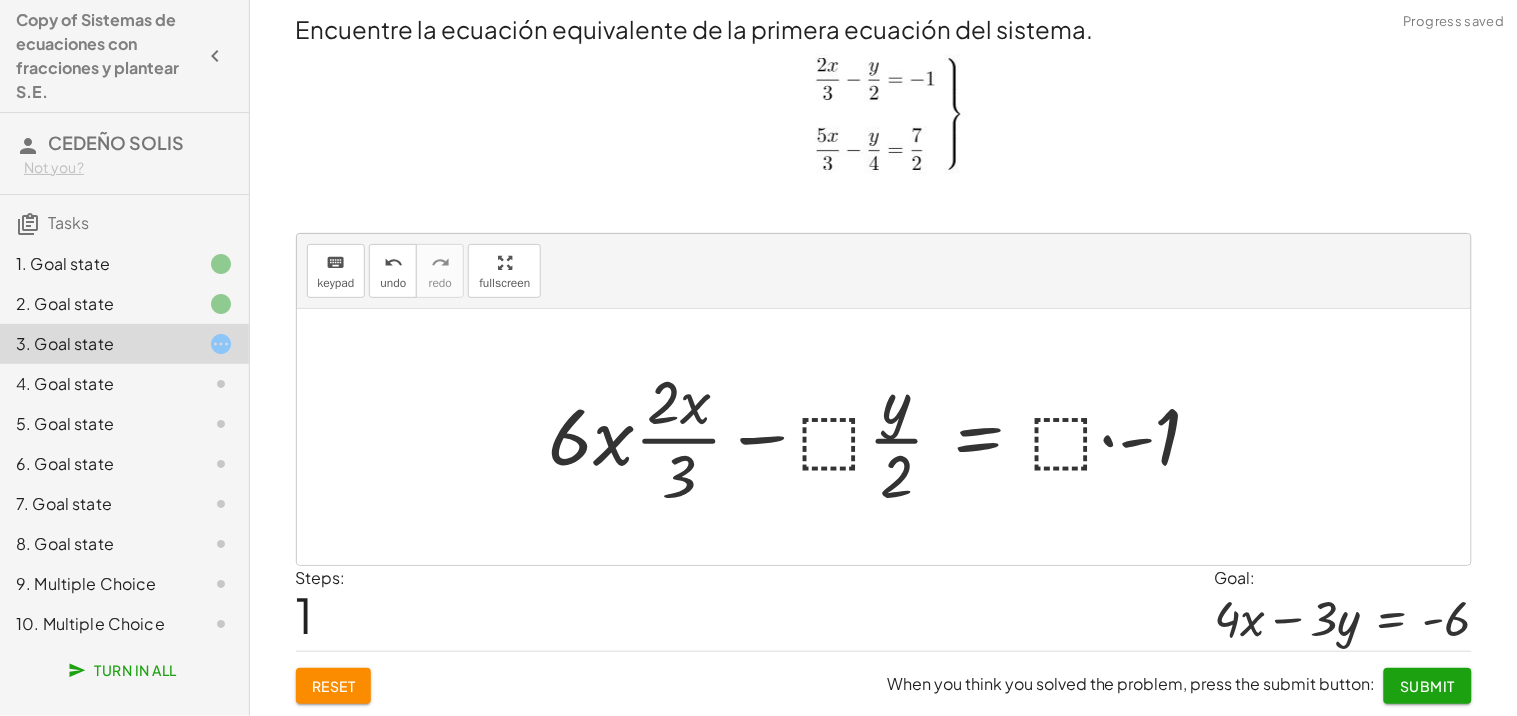 click at bounding box center (883, 437) 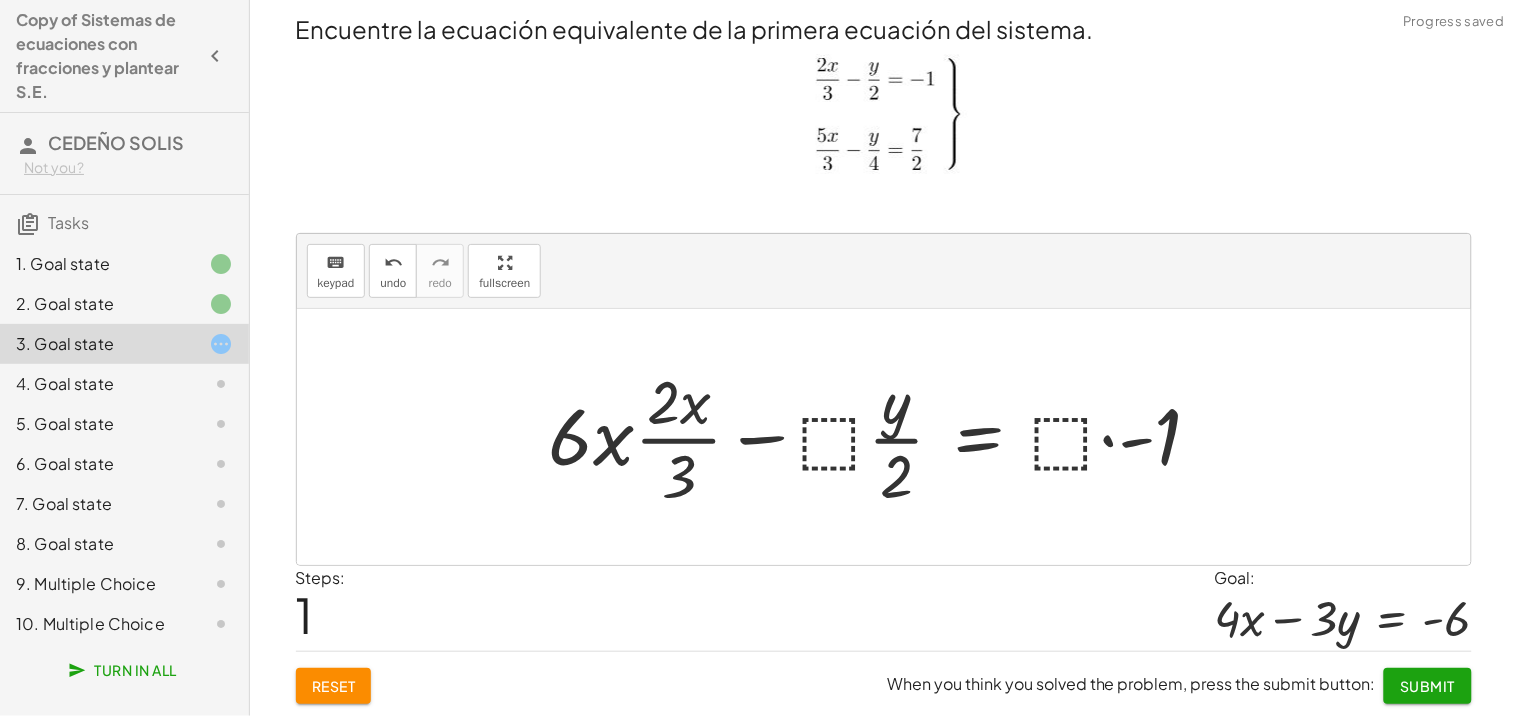click at bounding box center [883, 437] 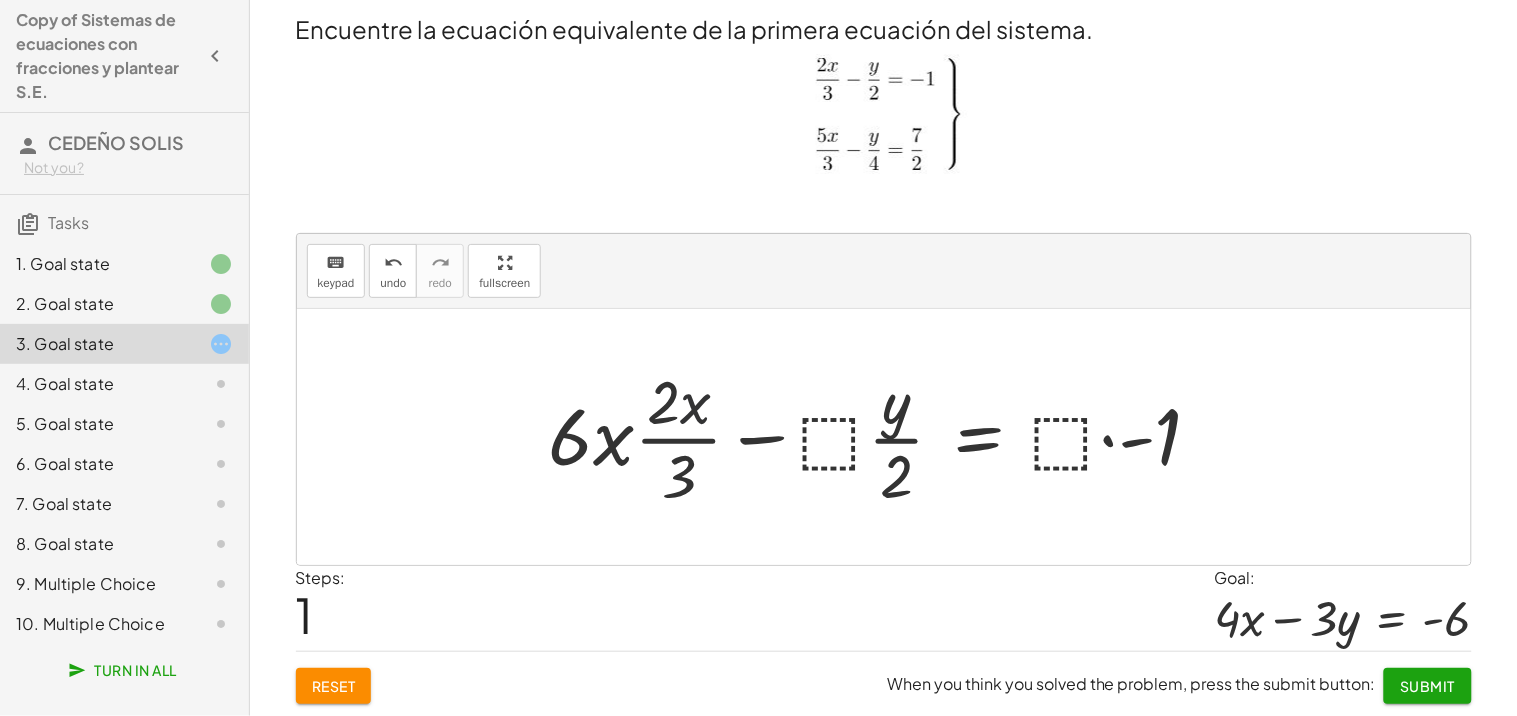 drag, startPoint x: 660, startPoint y: 400, endPoint x: 610, endPoint y: 428, distance: 57.306194 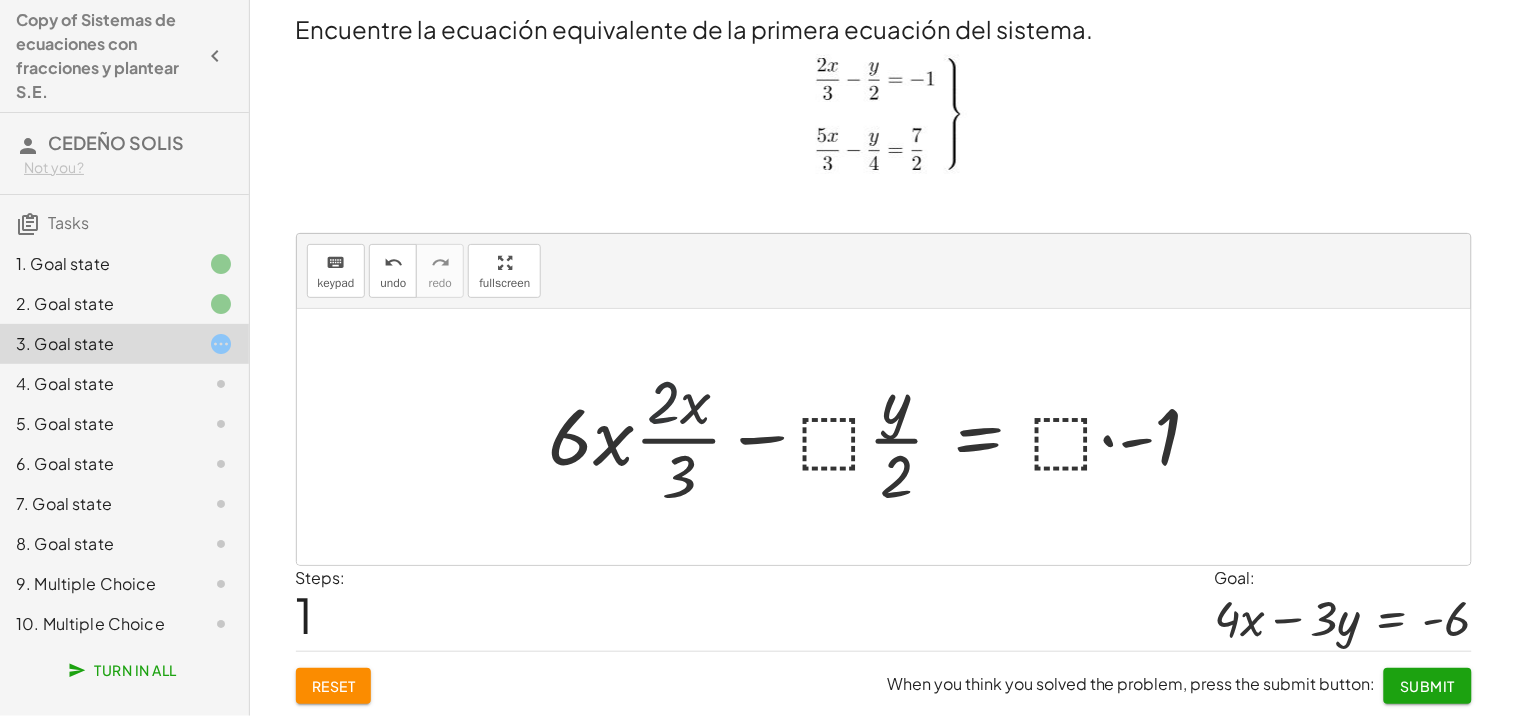 drag, startPoint x: 610, startPoint y: 428, endPoint x: 575, endPoint y: 435, distance: 35.69314 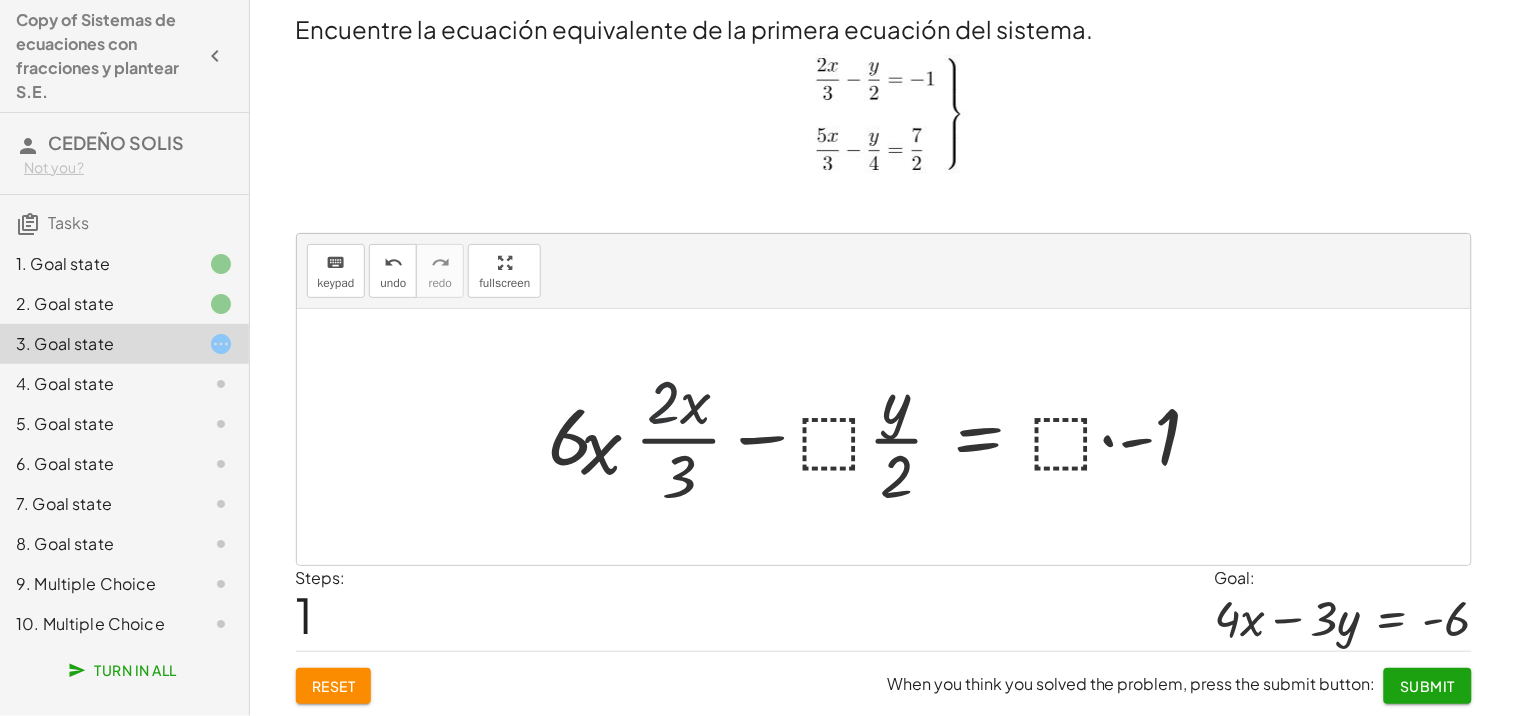 click at bounding box center (883, 437) 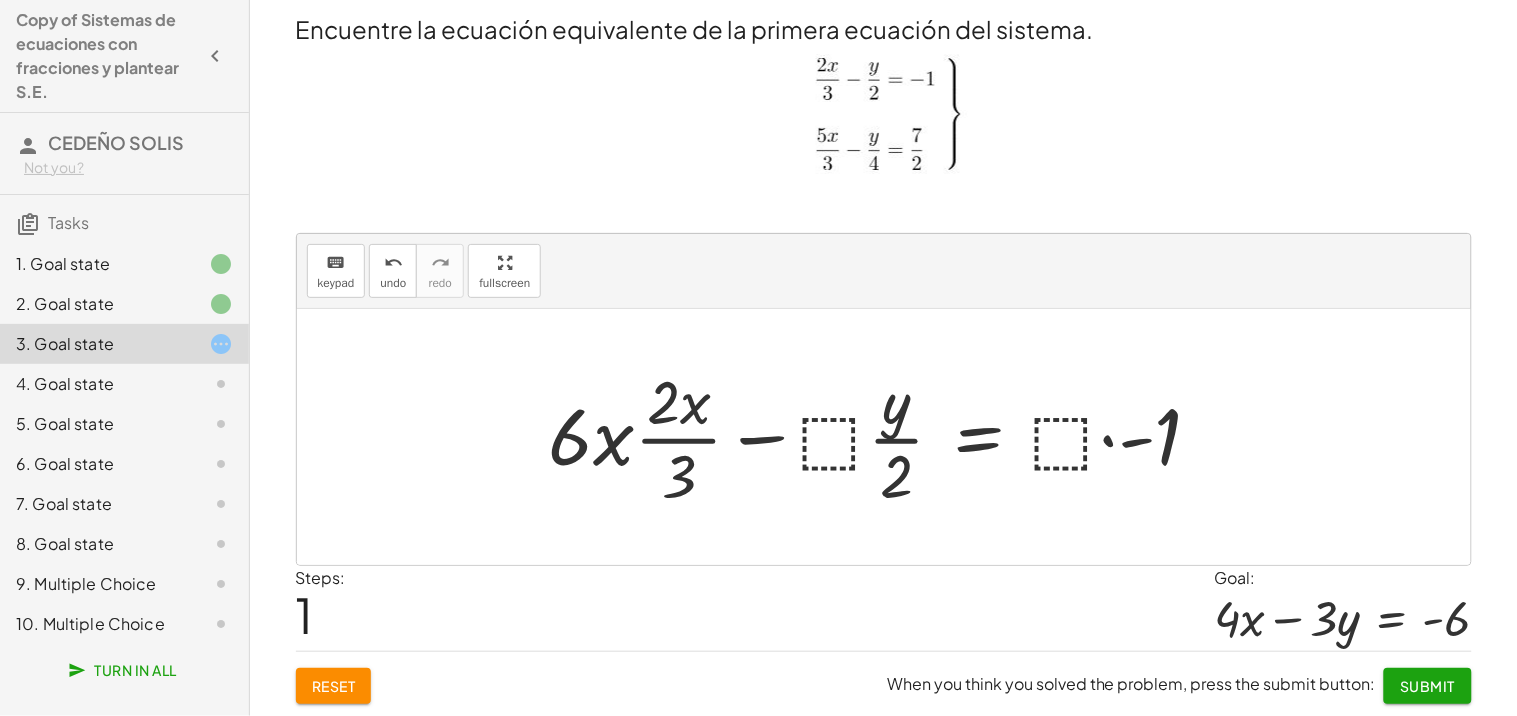 click on "Reset" at bounding box center (334, 686) 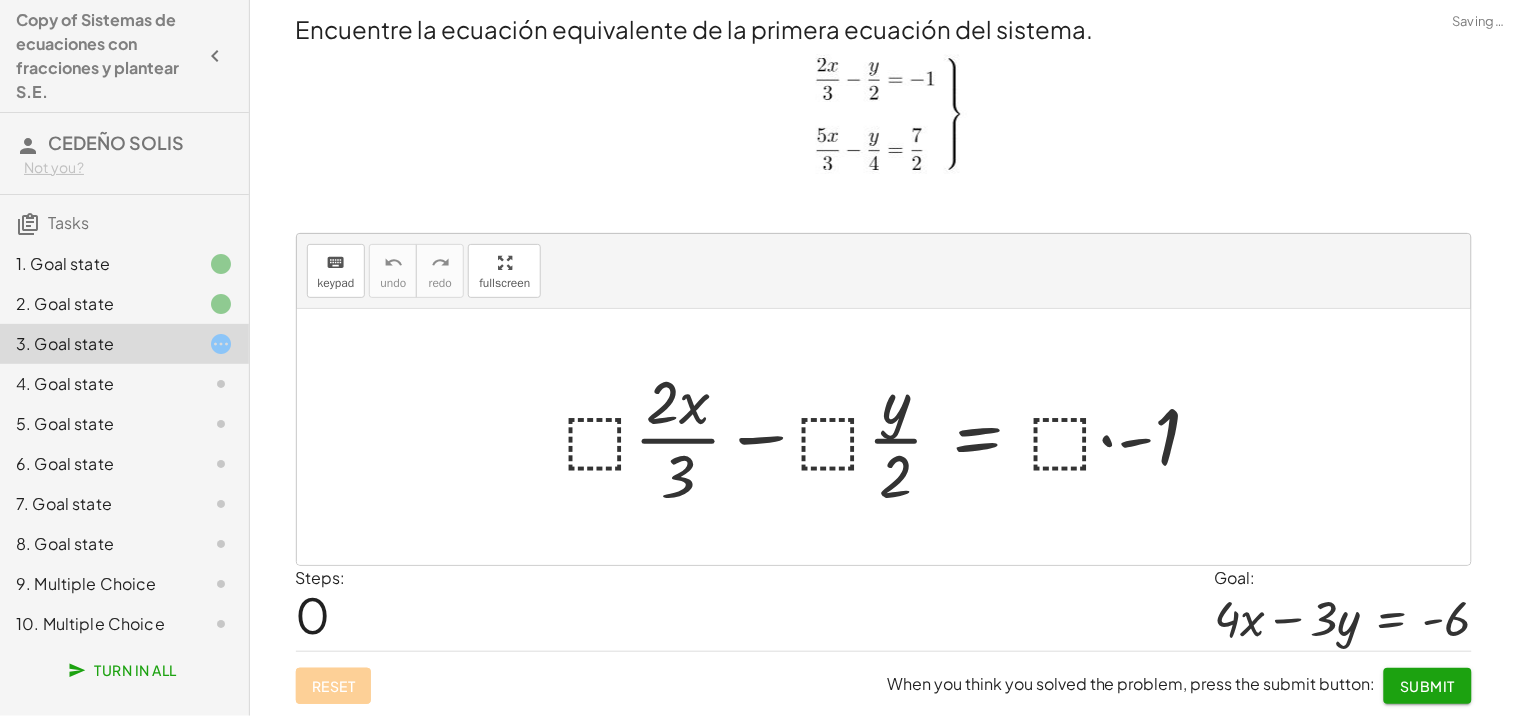 click on "Reset  When you think you solved the problem, press the submit button: Submit" at bounding box center [884, 677] 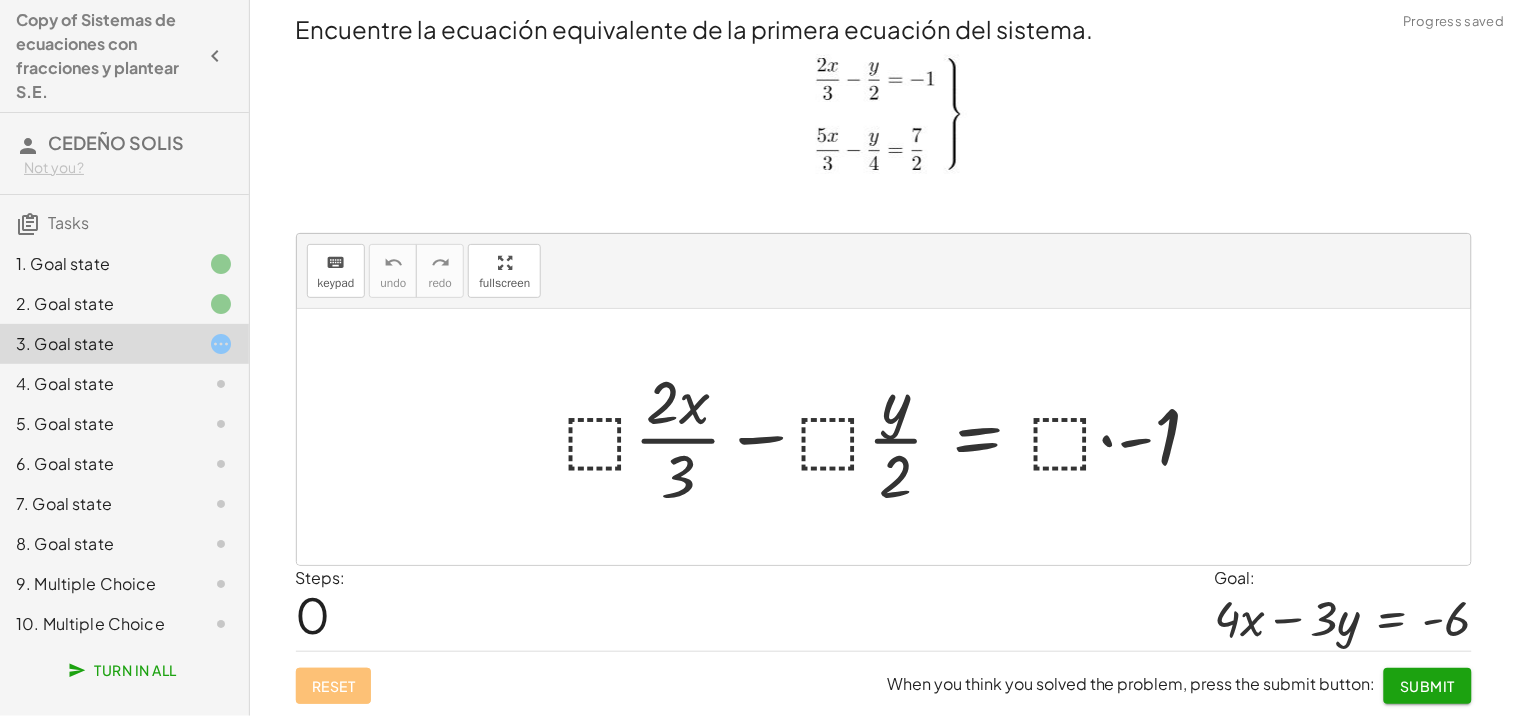 click at bounding box center (891, 437) 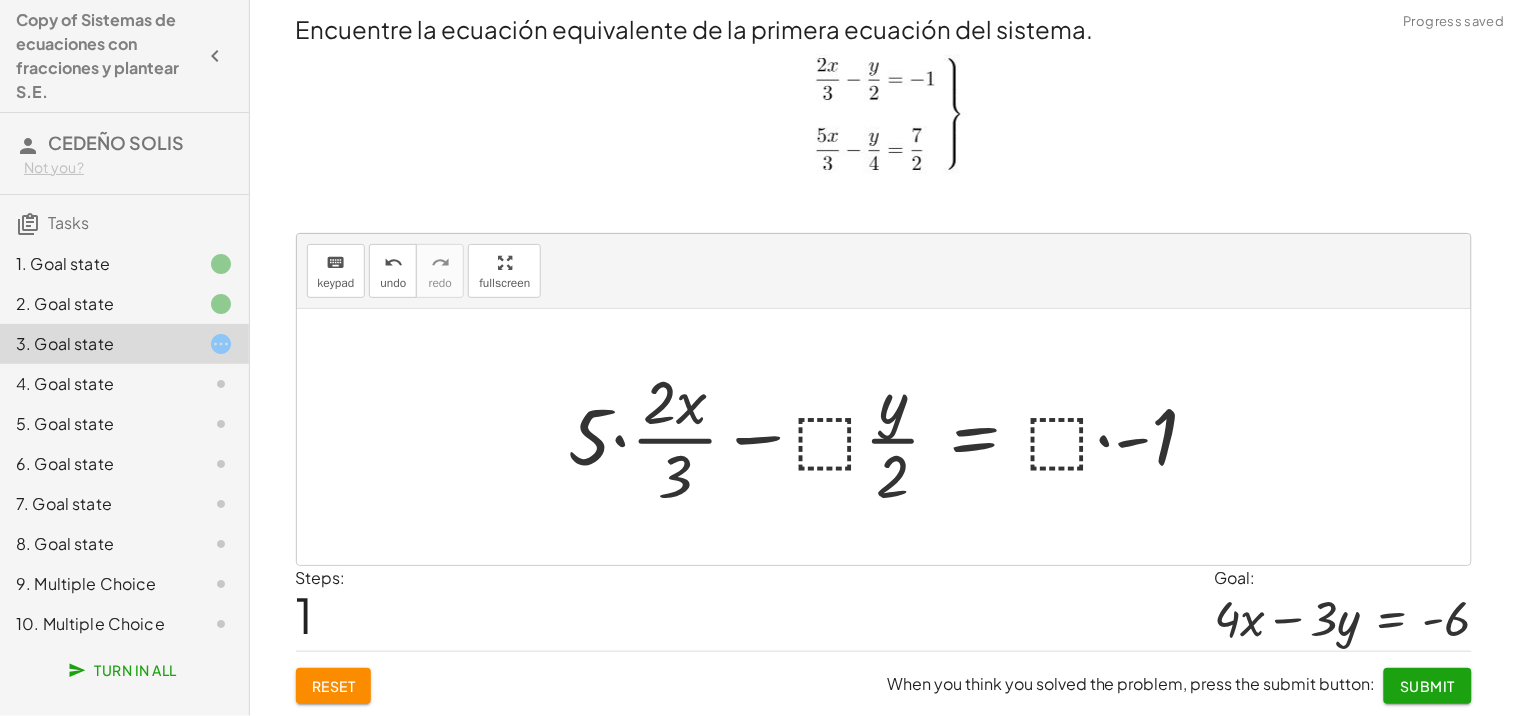 click on "Reset" at bounding box center [334, 686] 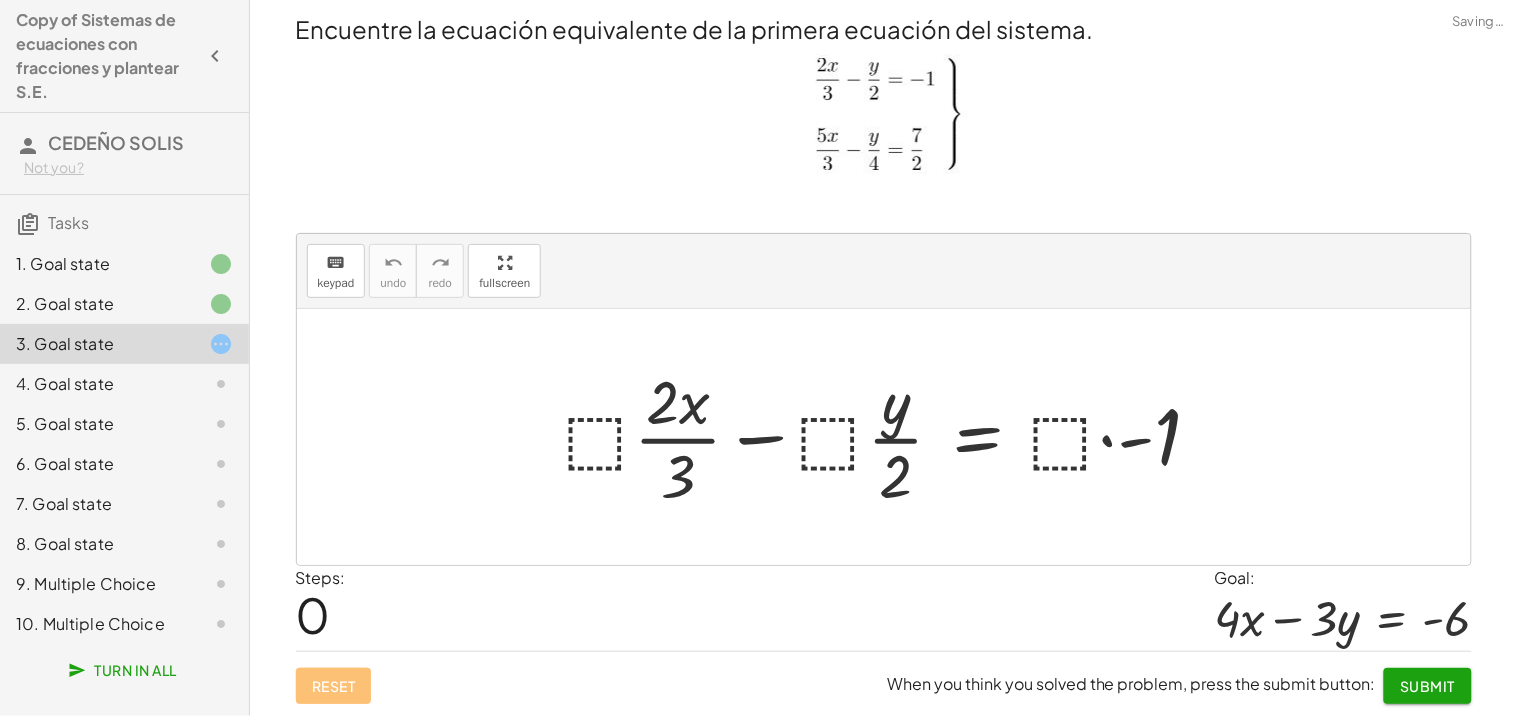 click at bounding box center (891, 437) 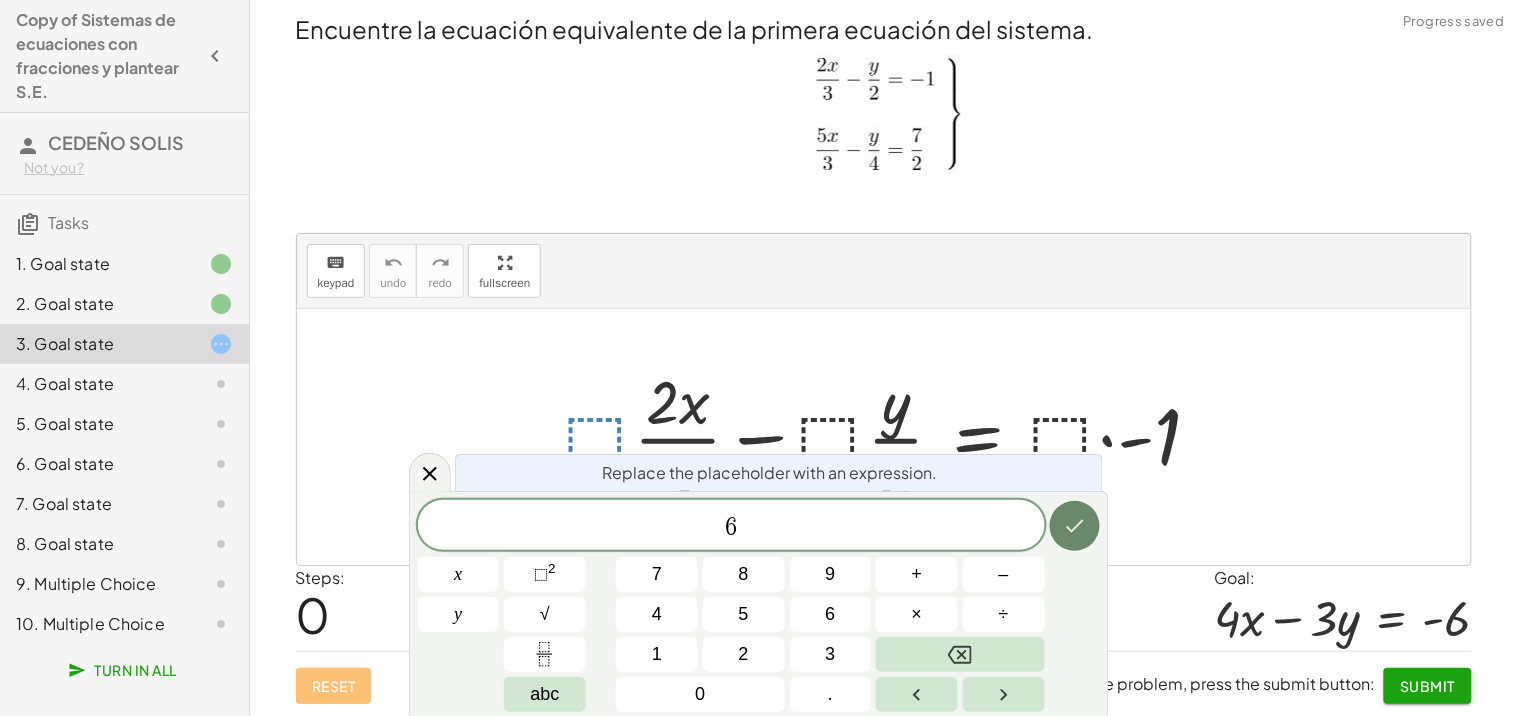 click at bounding box center [1075, 526] 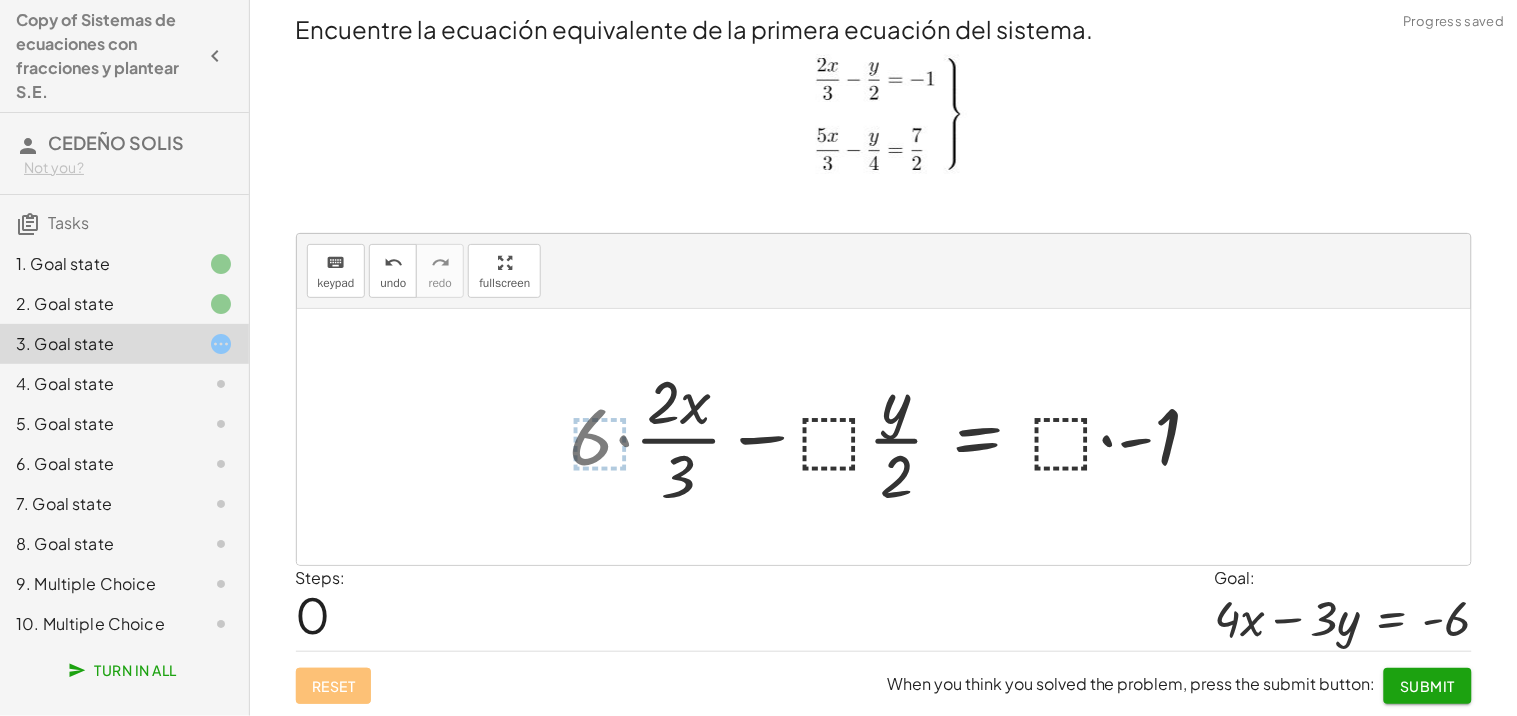 click at bounding box center [894, 437] 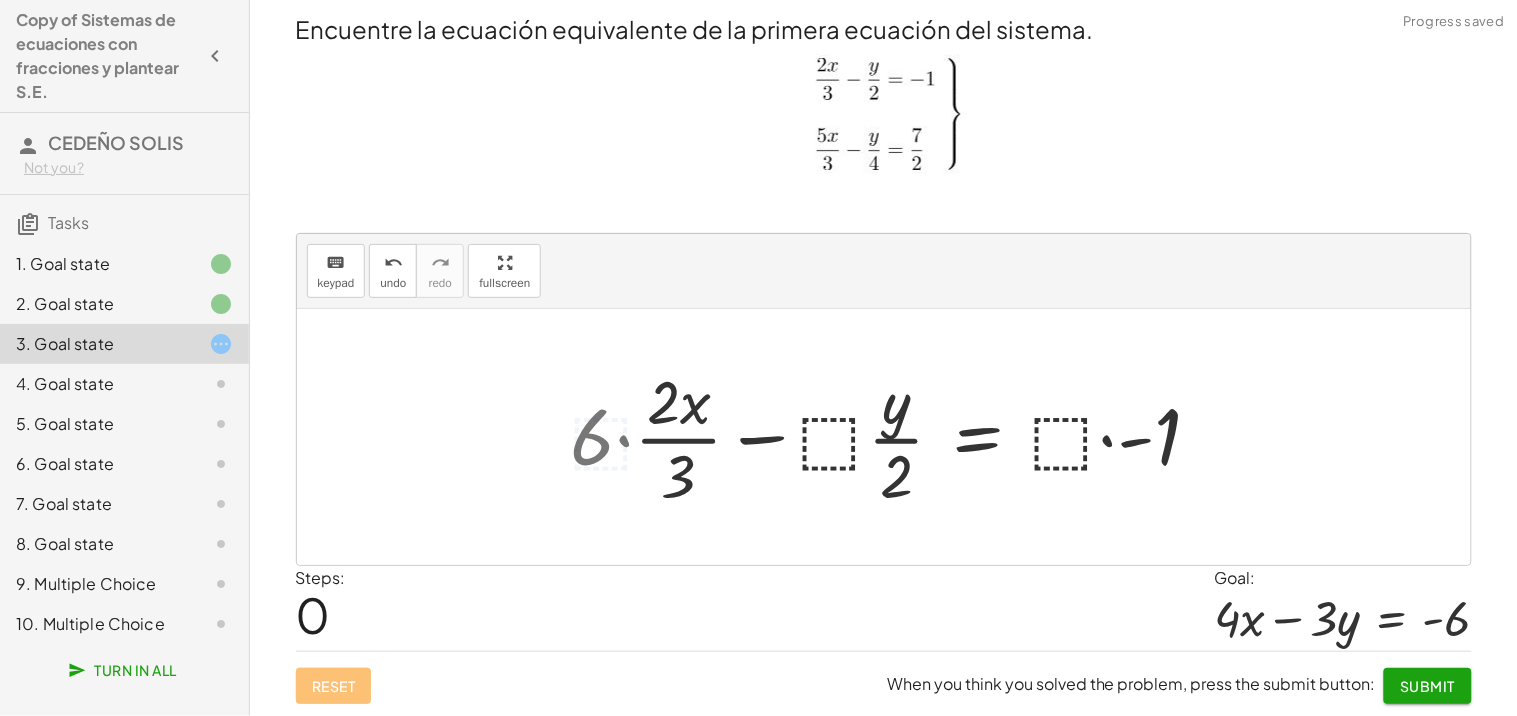 click at bounding box center (894, 437) 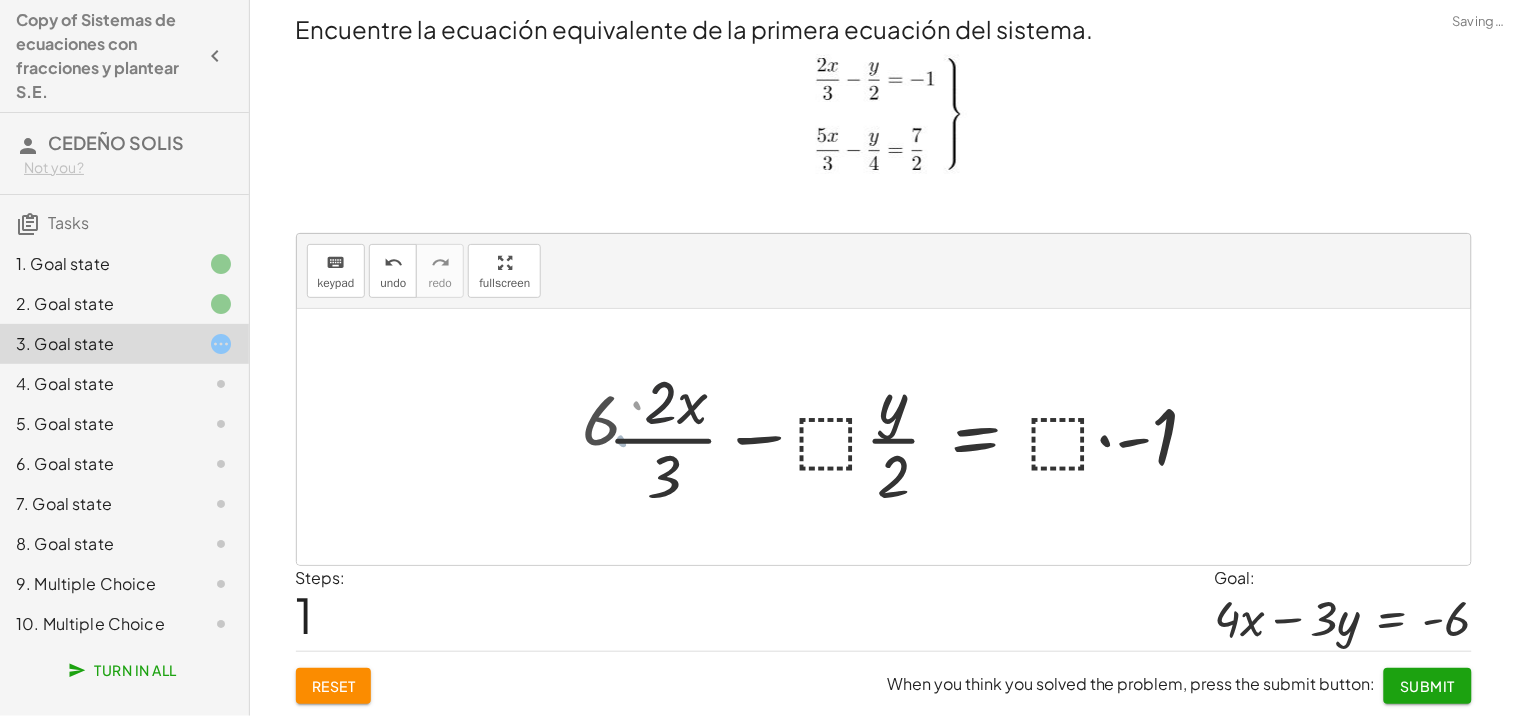click at bounding box center [899, 437] 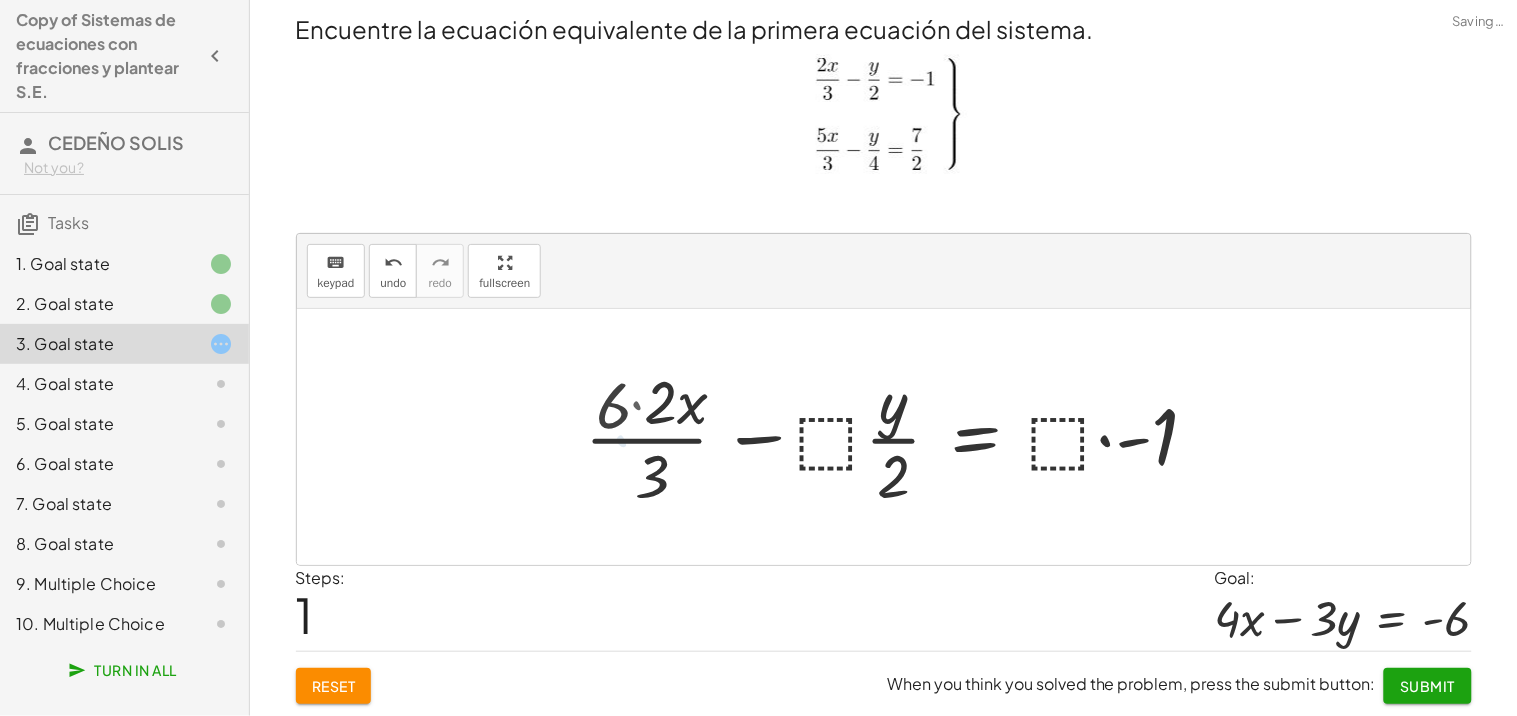 click at bounding box center [899, 437] 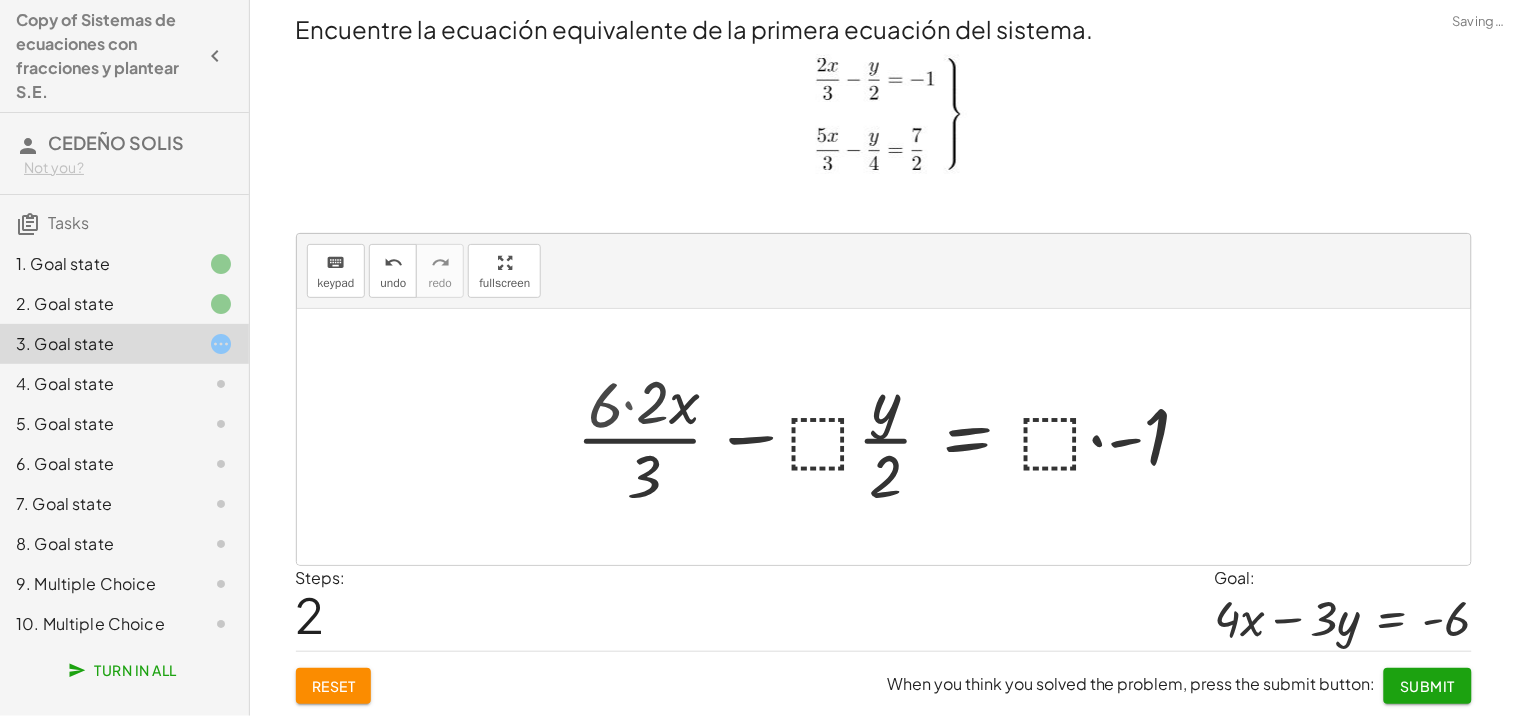 click at bounding box center [905, 437] 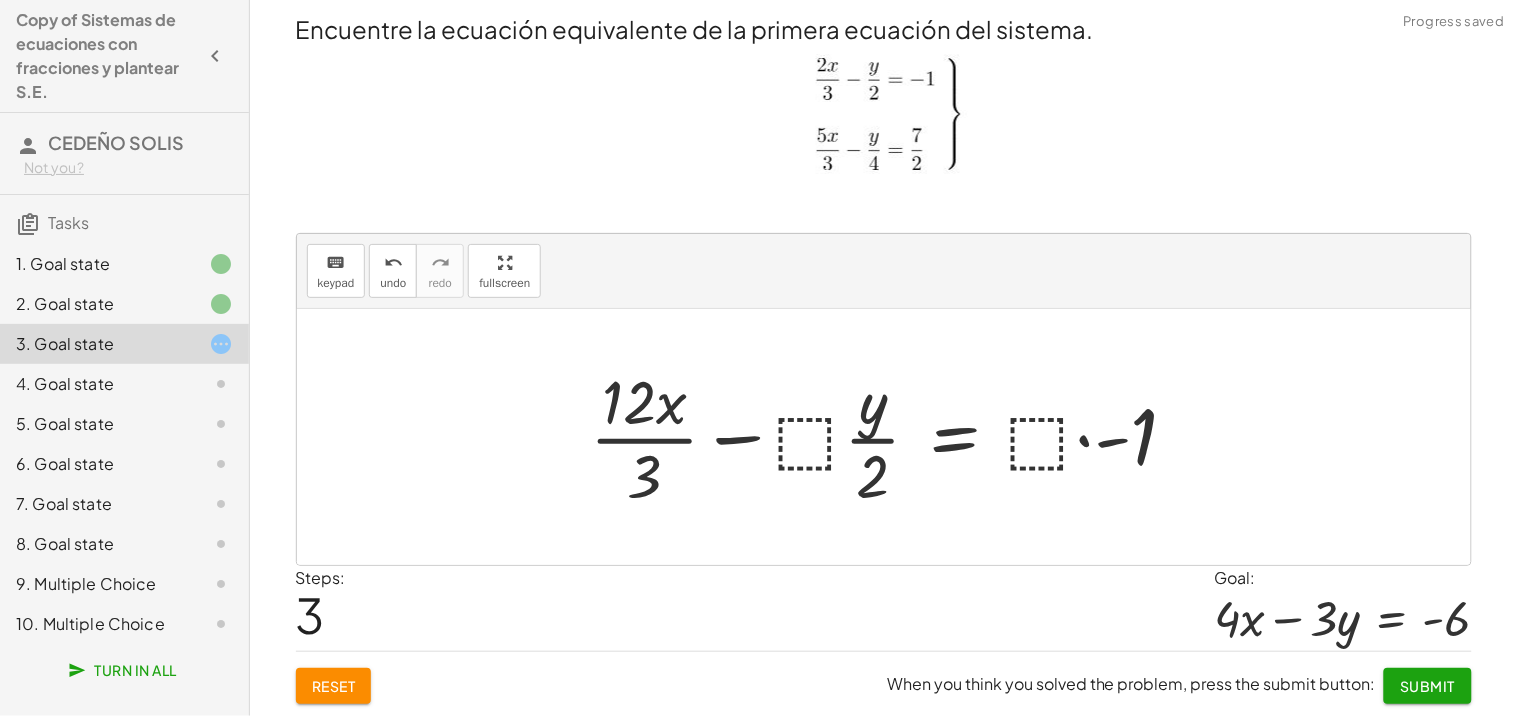 click at bounding box center [892, 437] 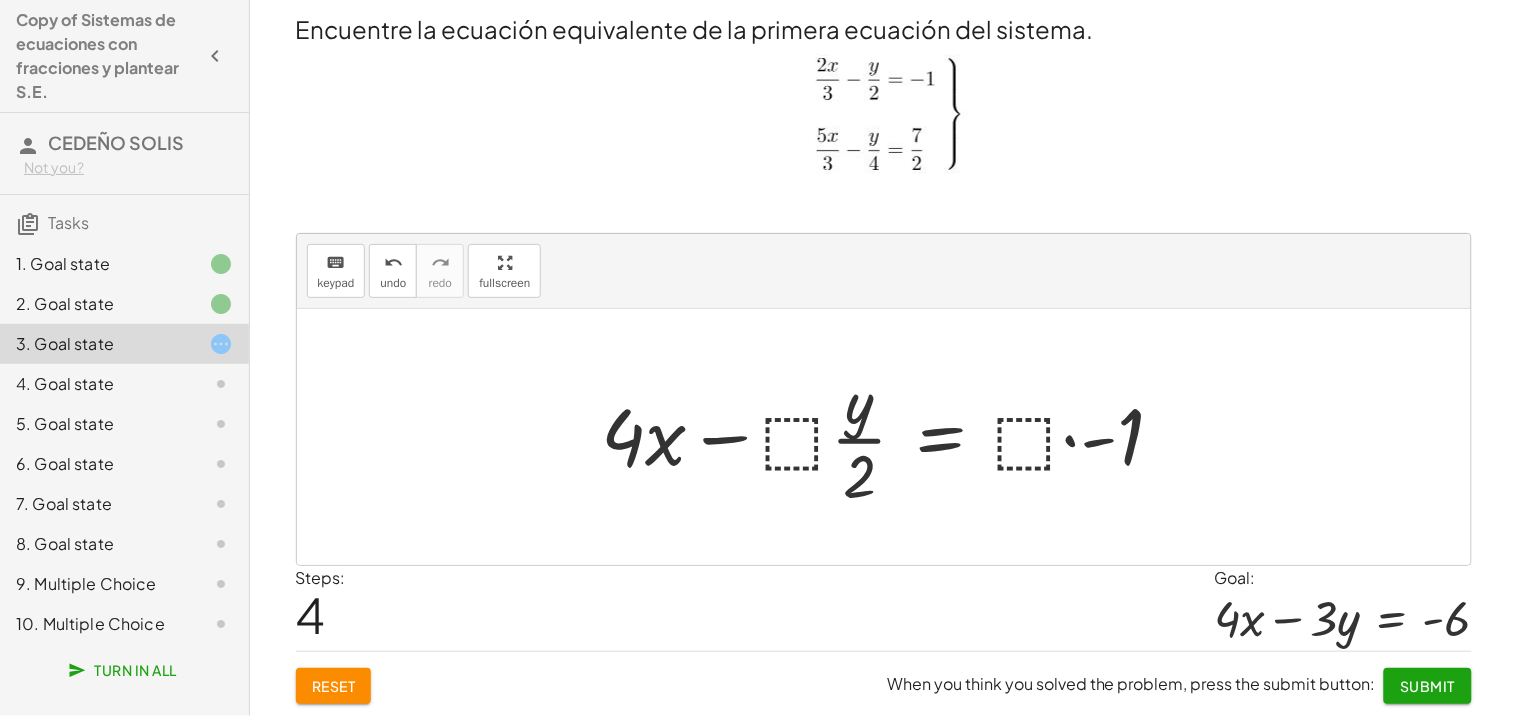 click at bounding box center [891, 437] 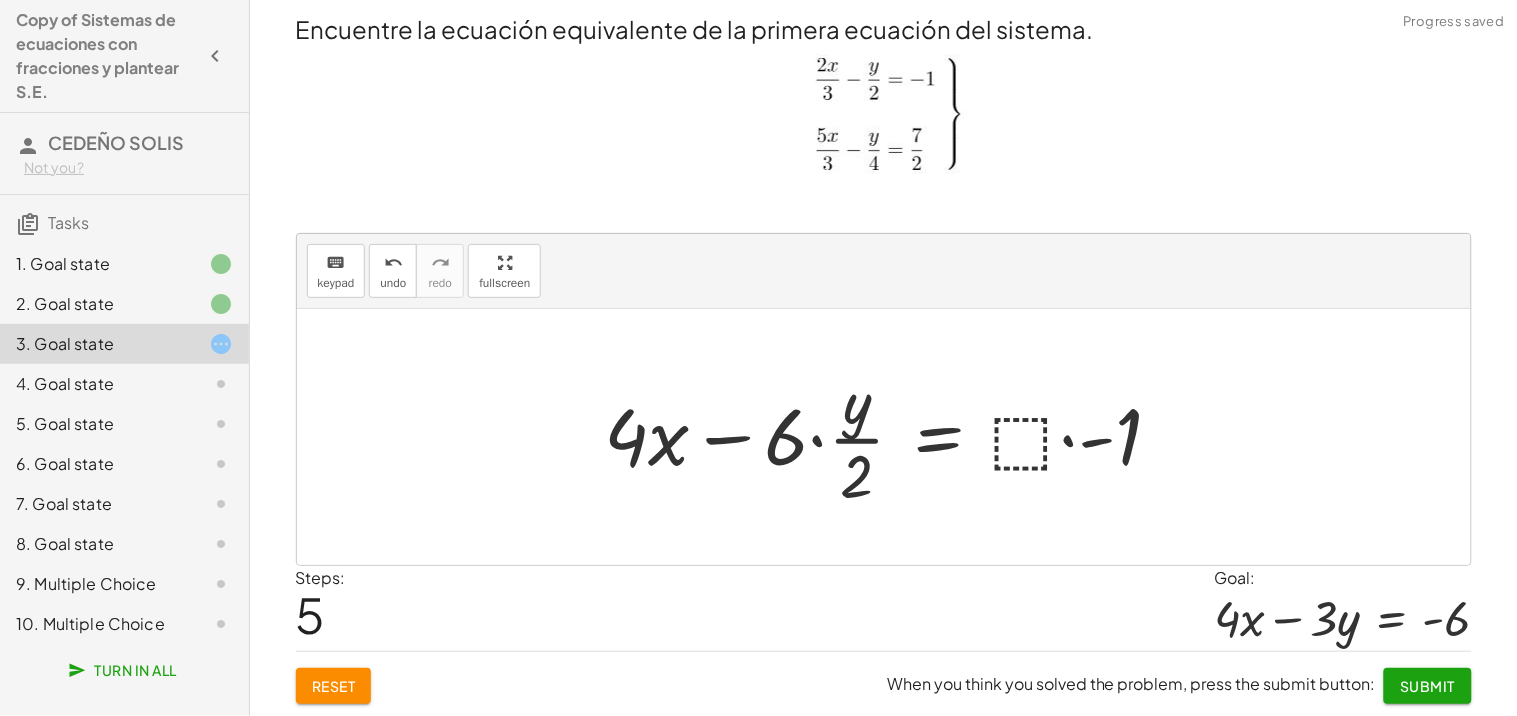 click at bounding box center [891, 437] 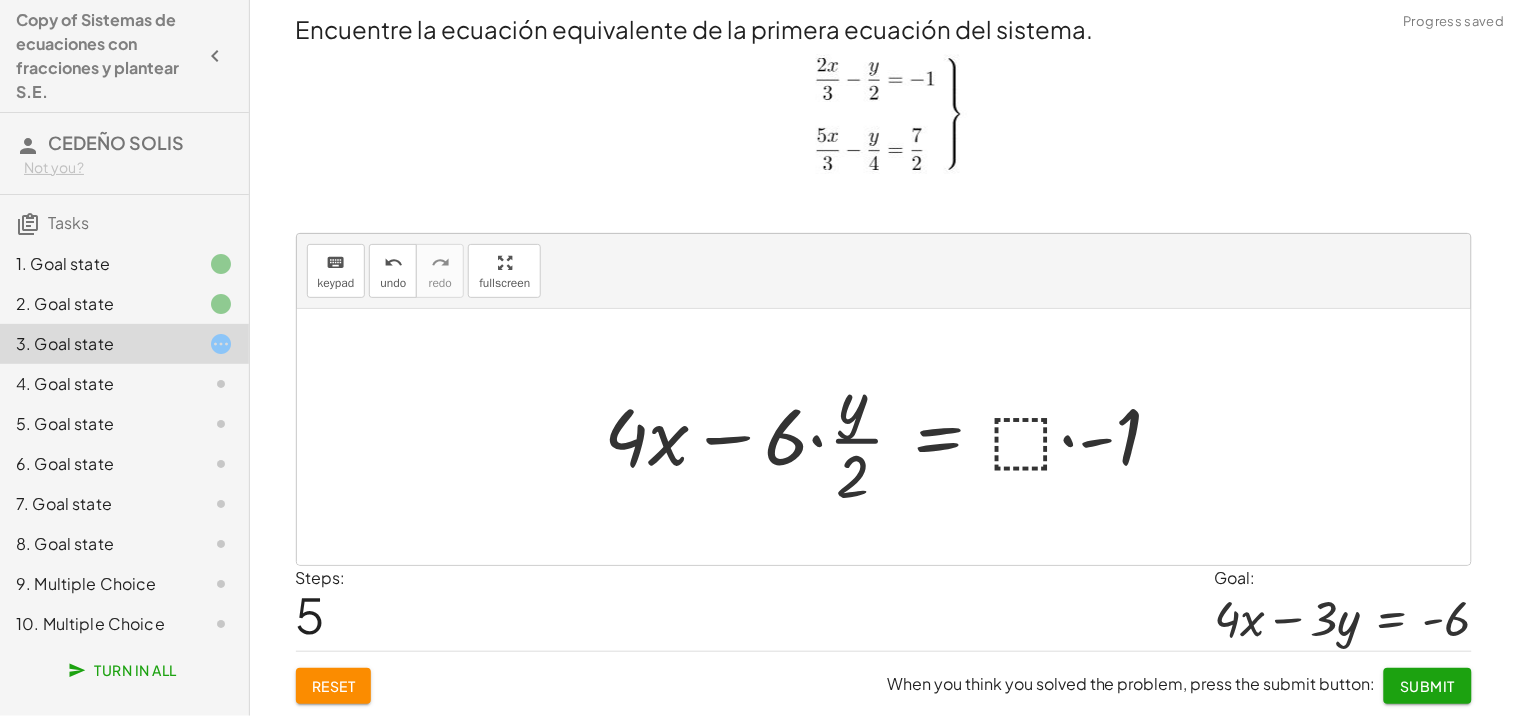 click at bounding box center [891, 437] 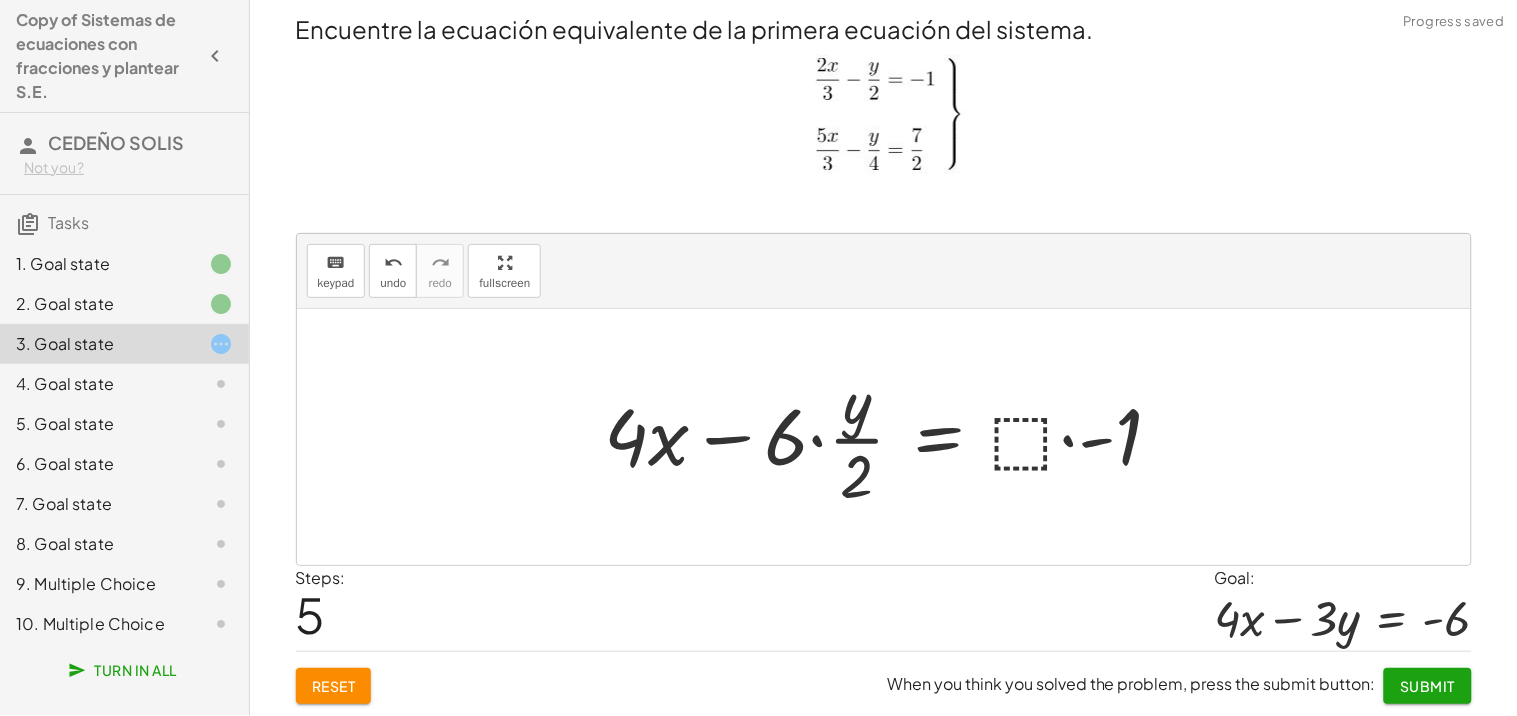 click at bounding box center (891, 437) 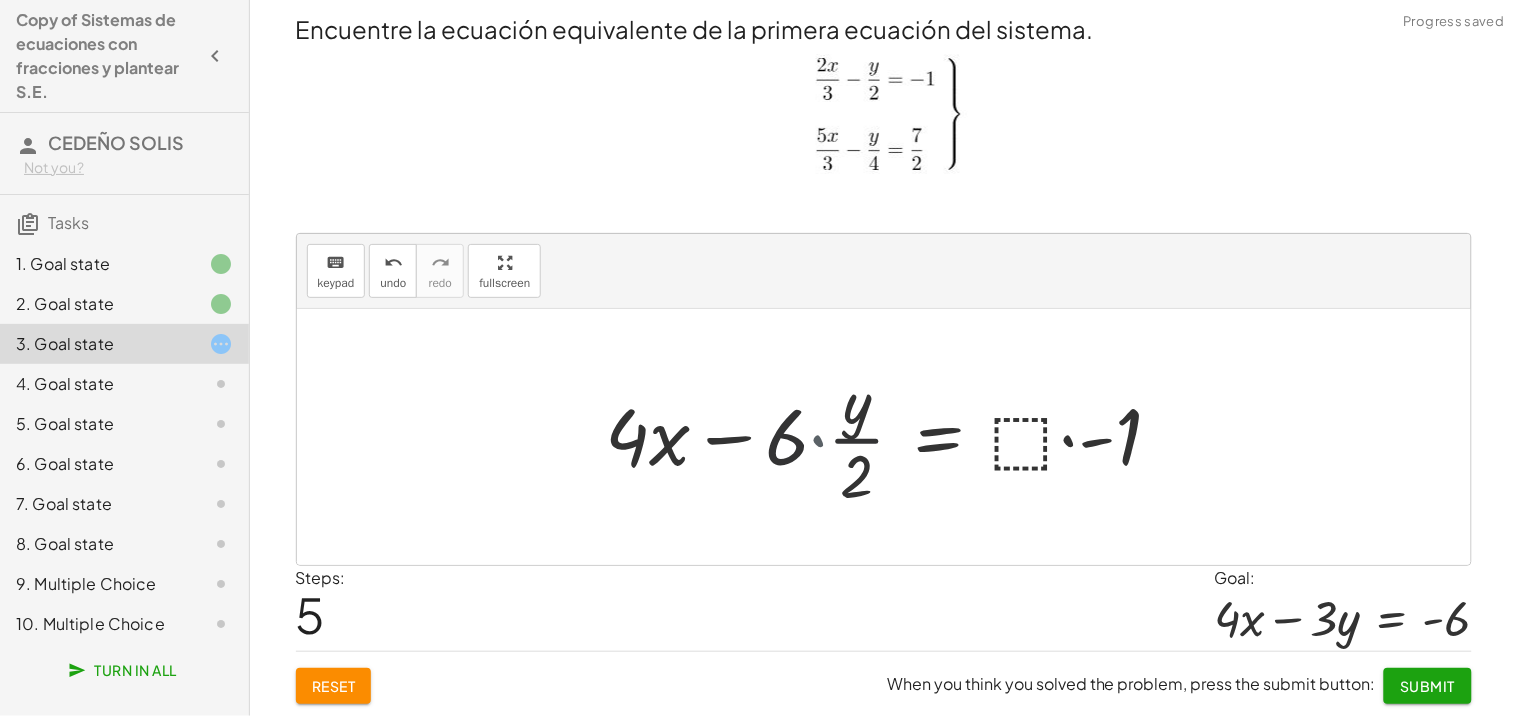 click at bounding box center [909, 437] 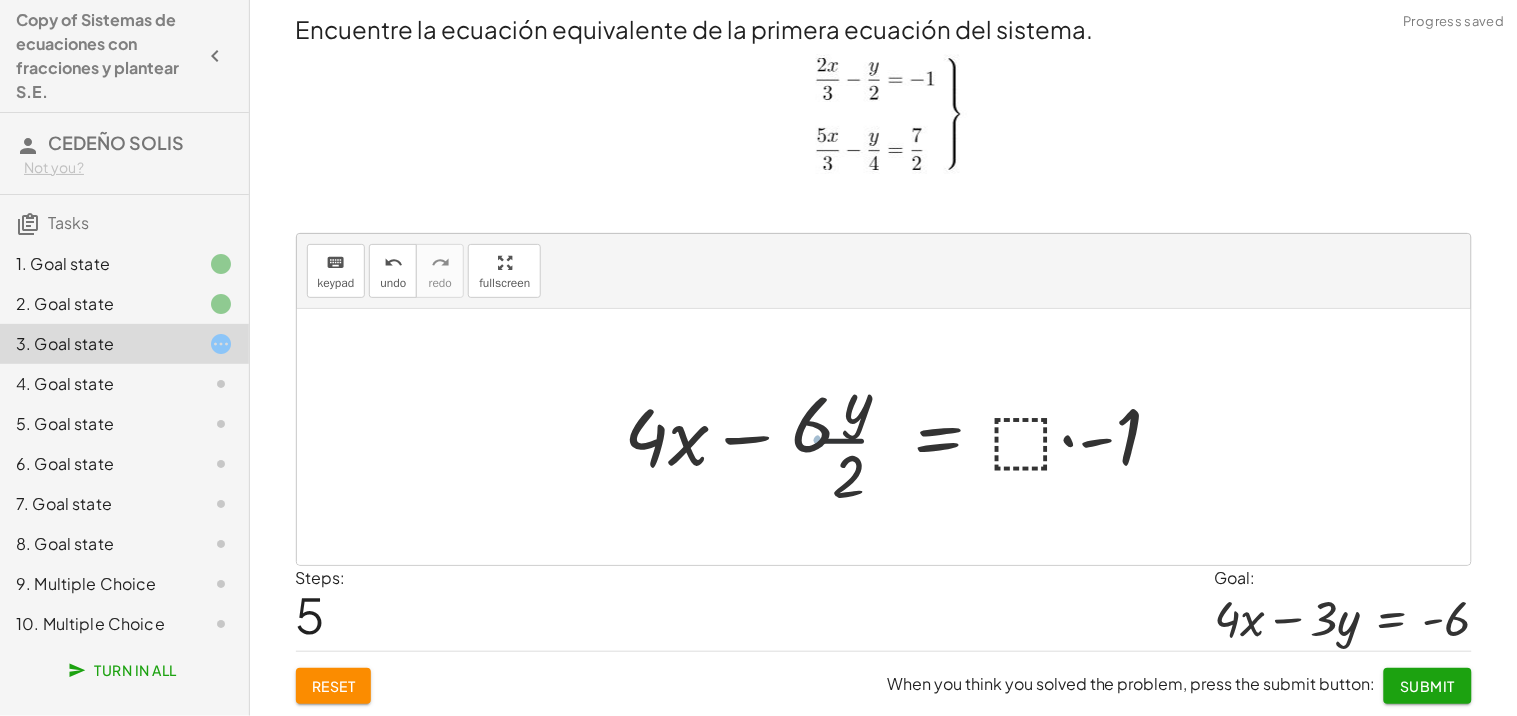 click at bounding box center (909, 437) 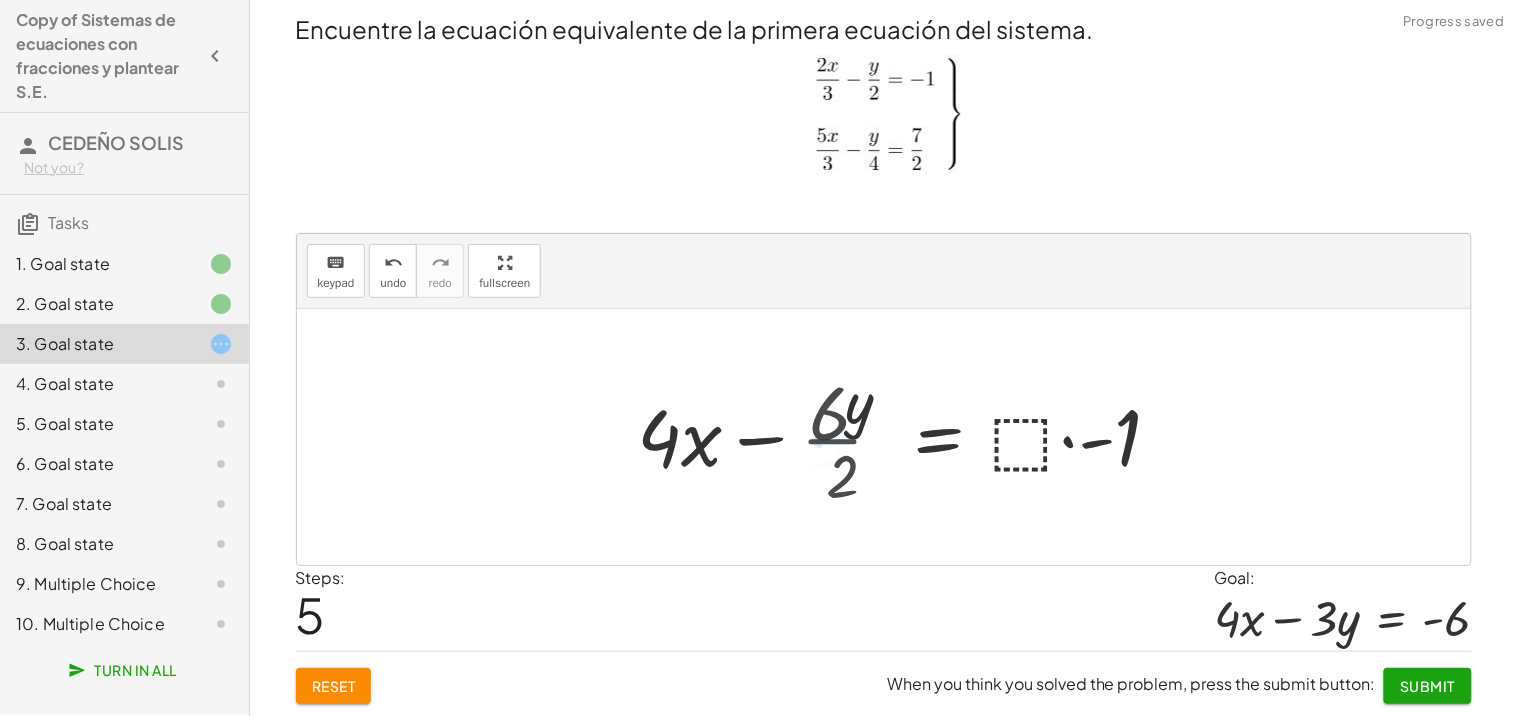 click at bounding box center (911, 437) 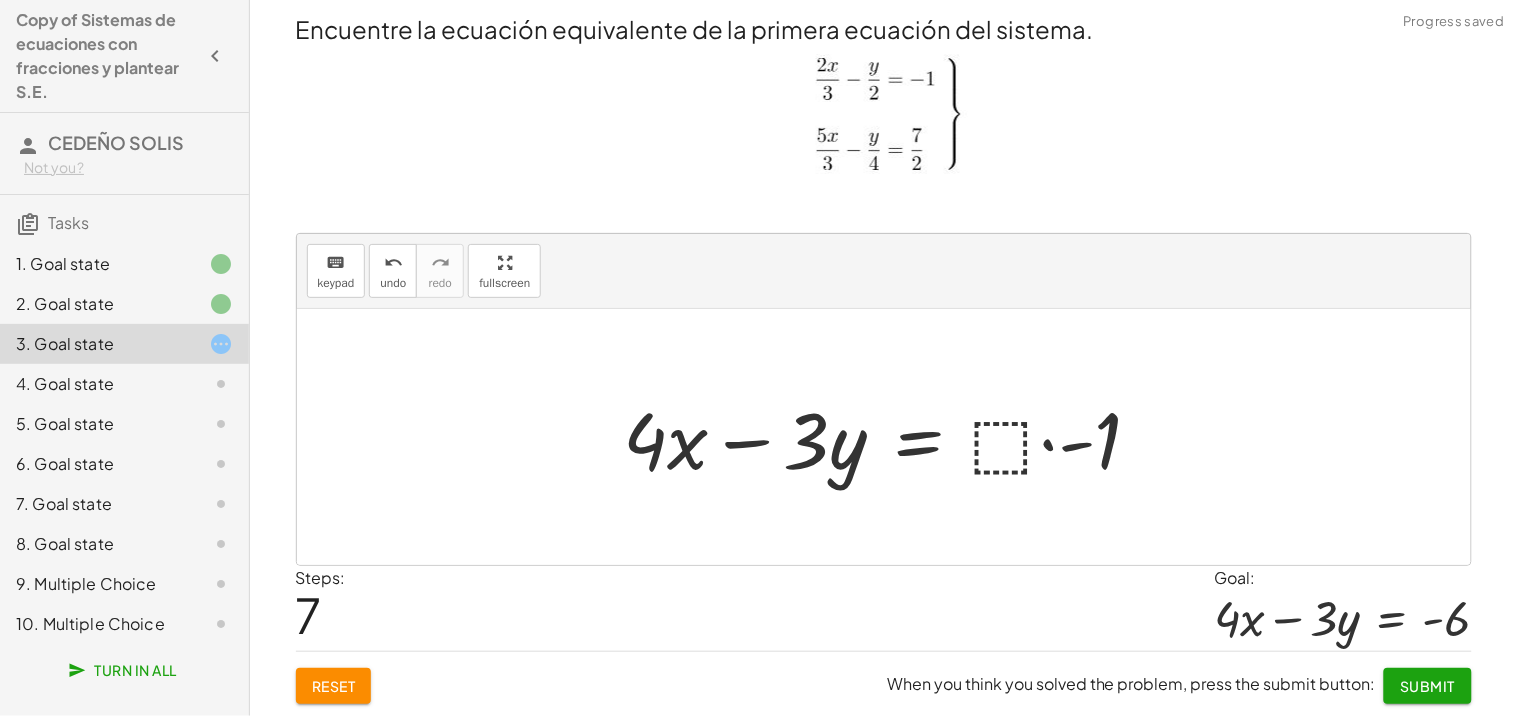 click at bounding box center (891, 437) 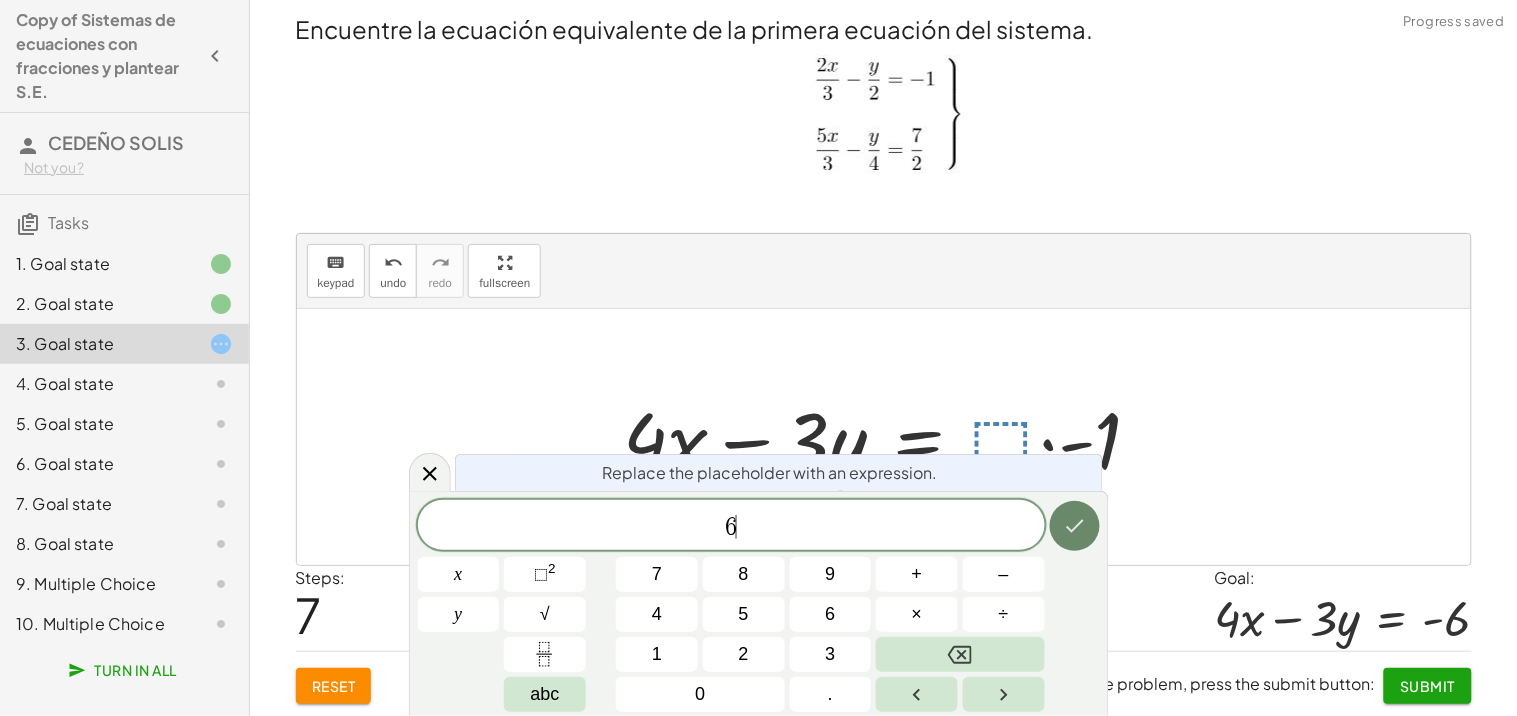 click at bounding box center [1075, 526] 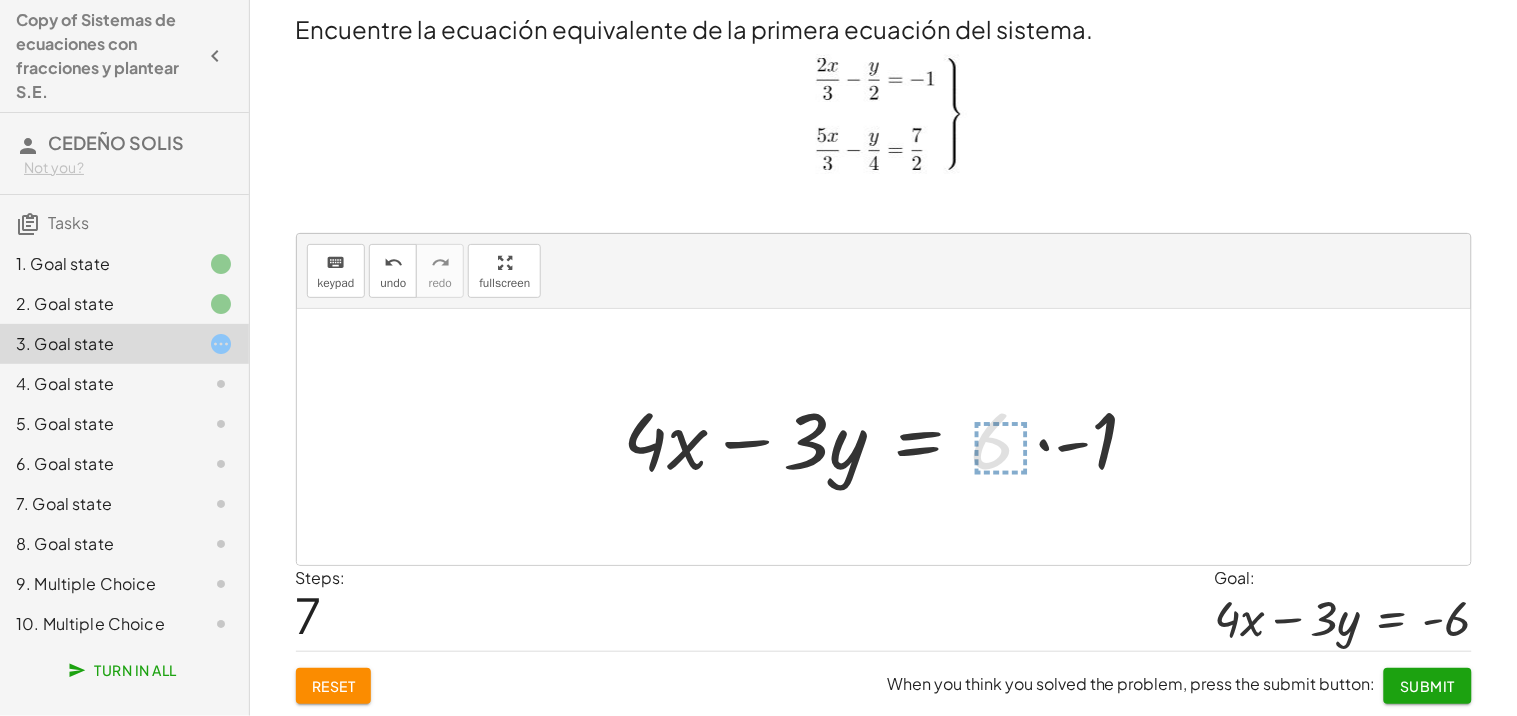 click at bounding box center [879, 437] 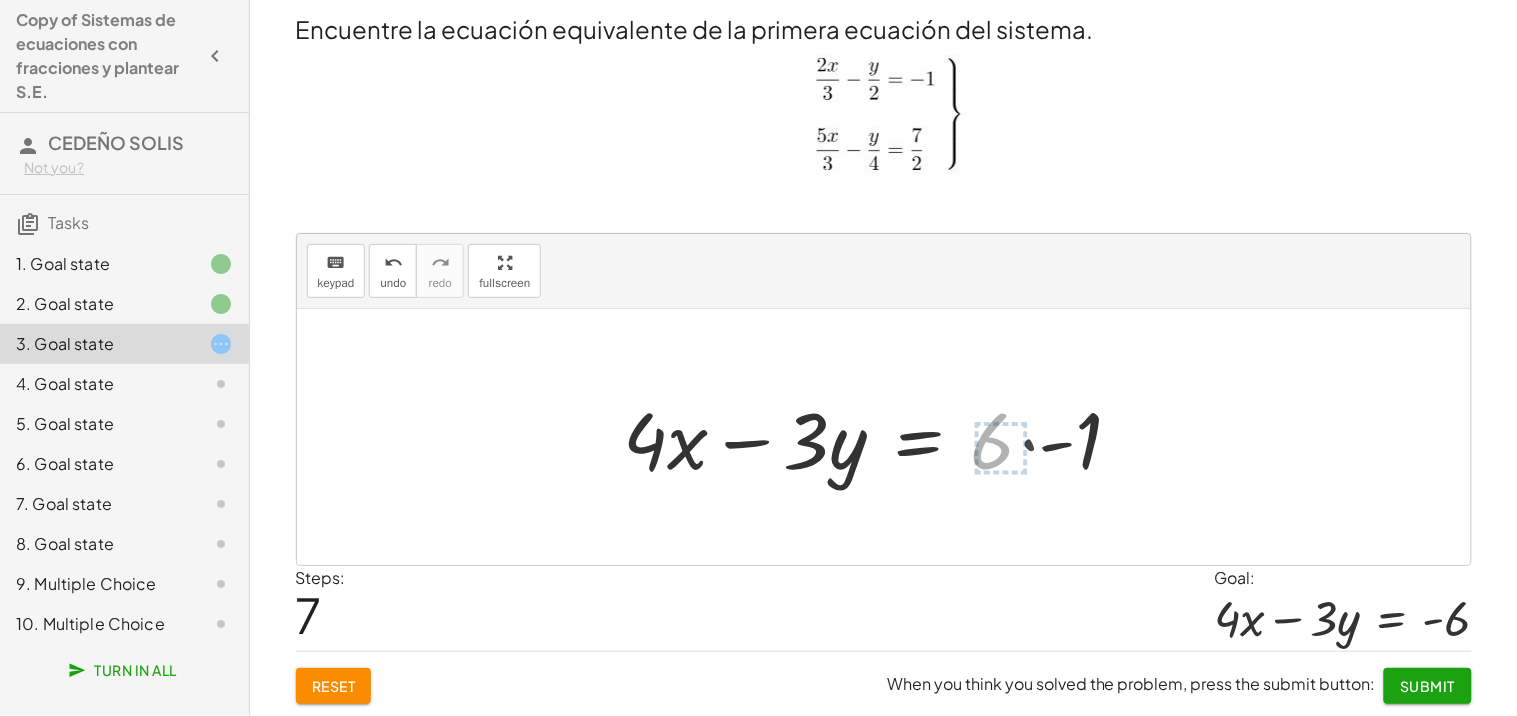 click at bounding box center (855, 437) 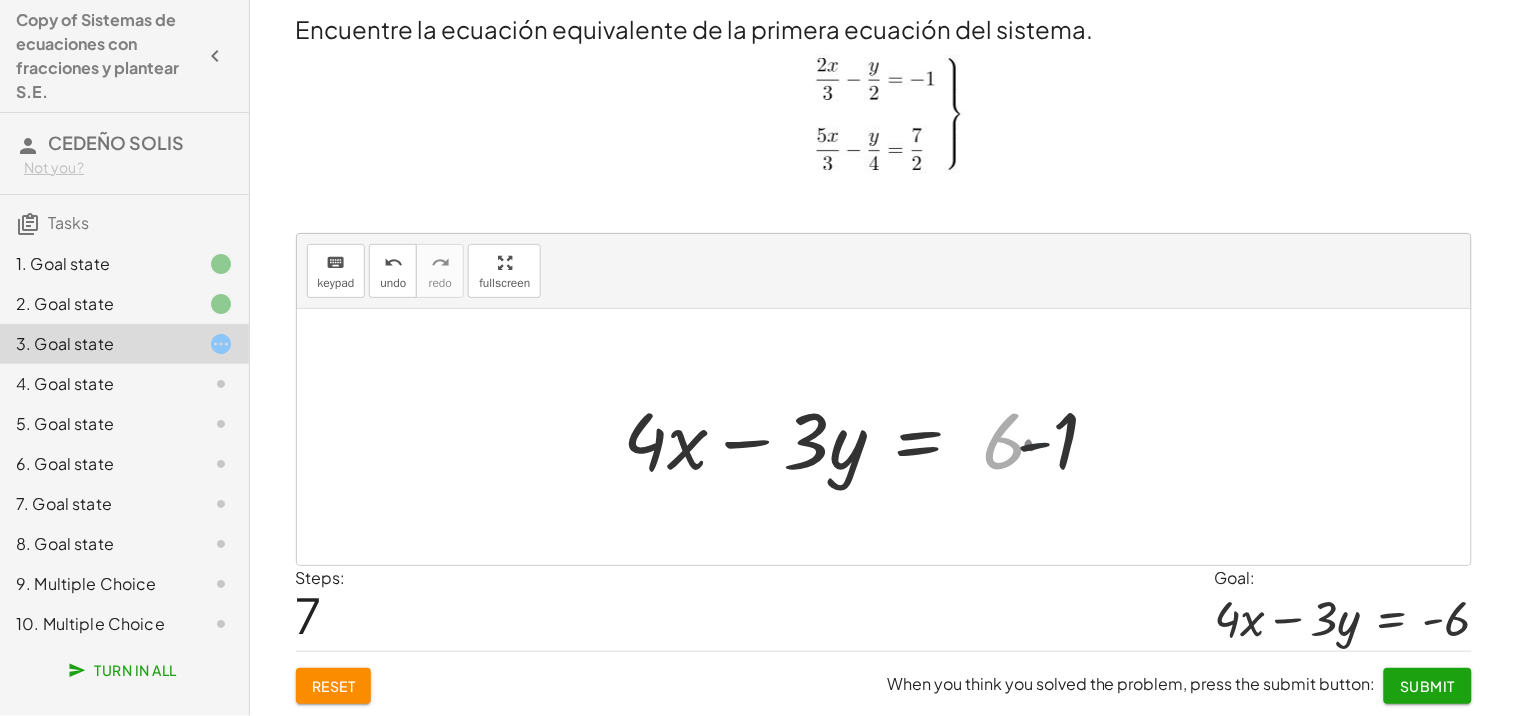click at bounding box center (855, 437) 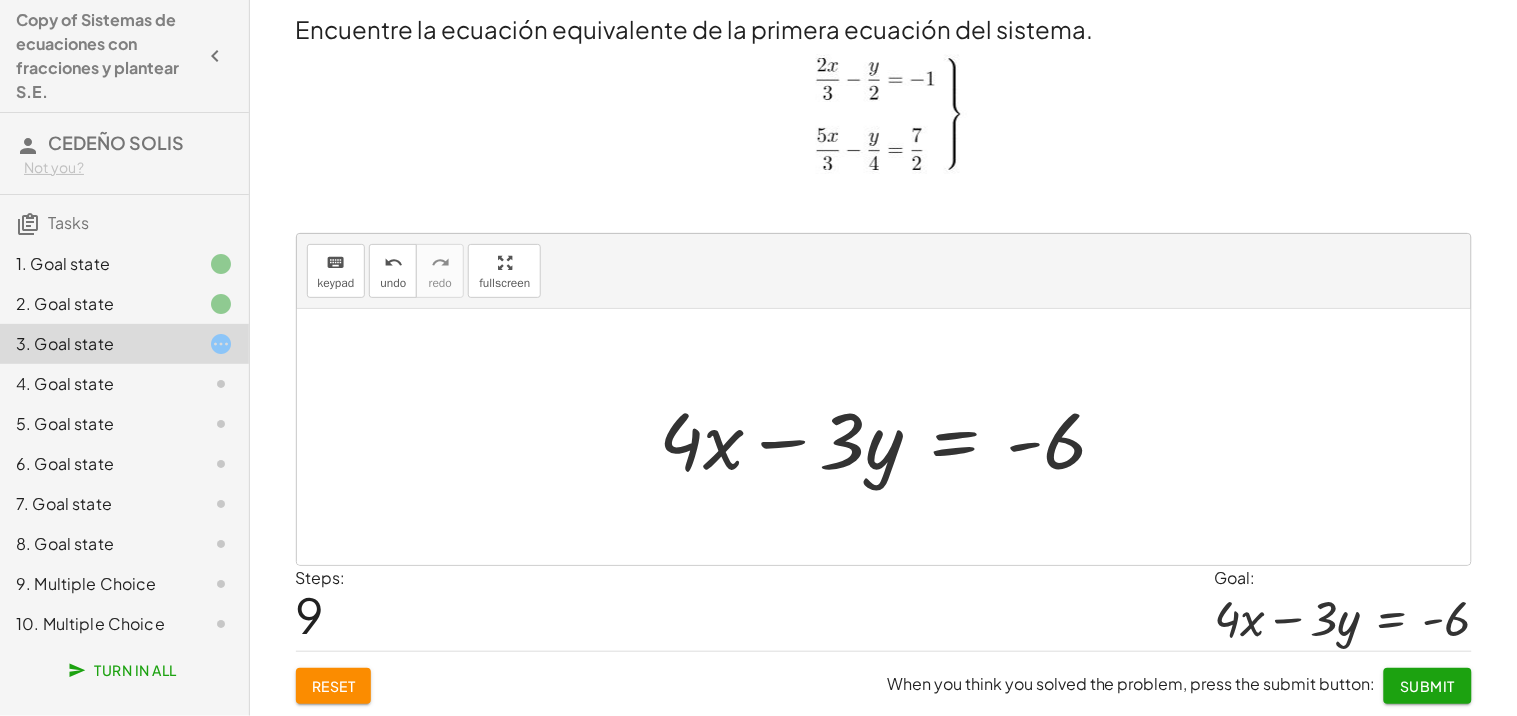 click on "Submit" 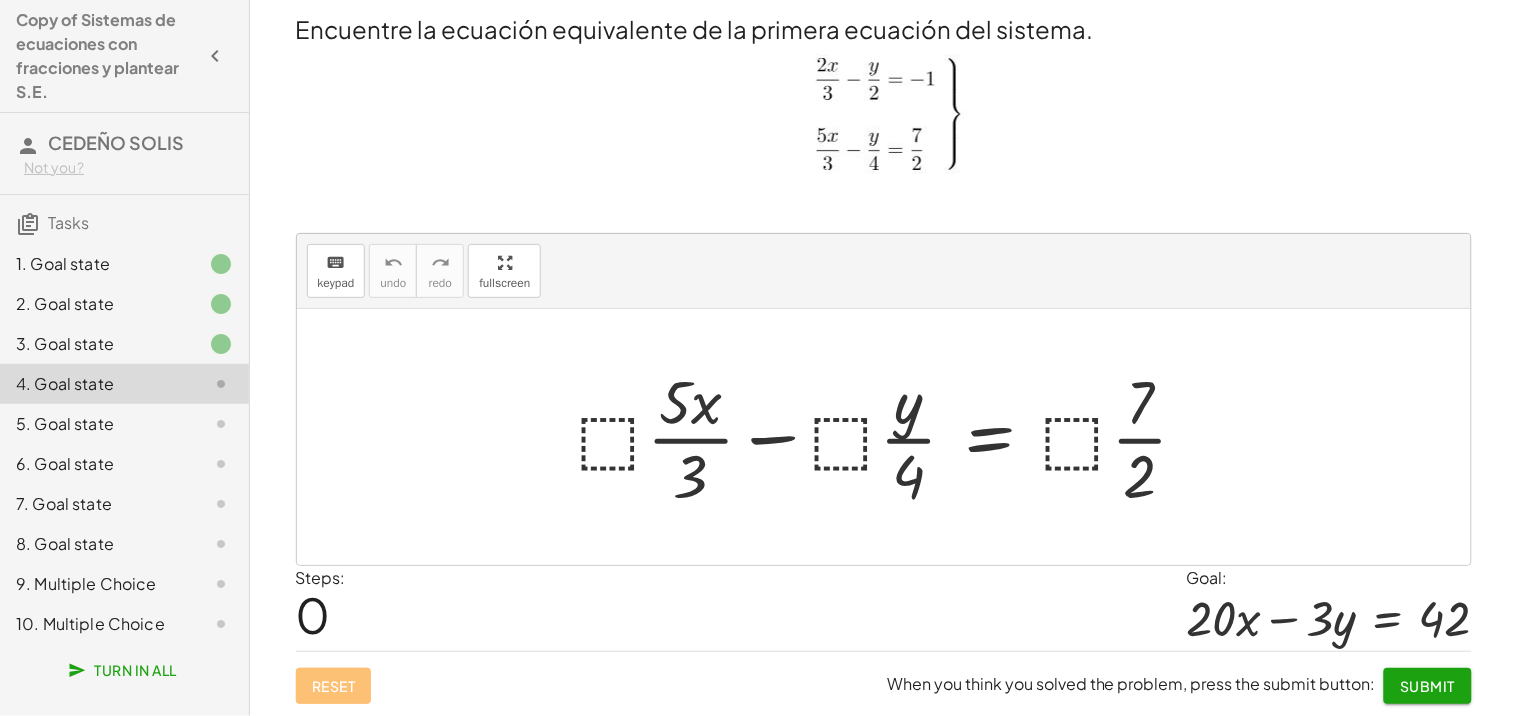 click at bounding box center [891, 437] 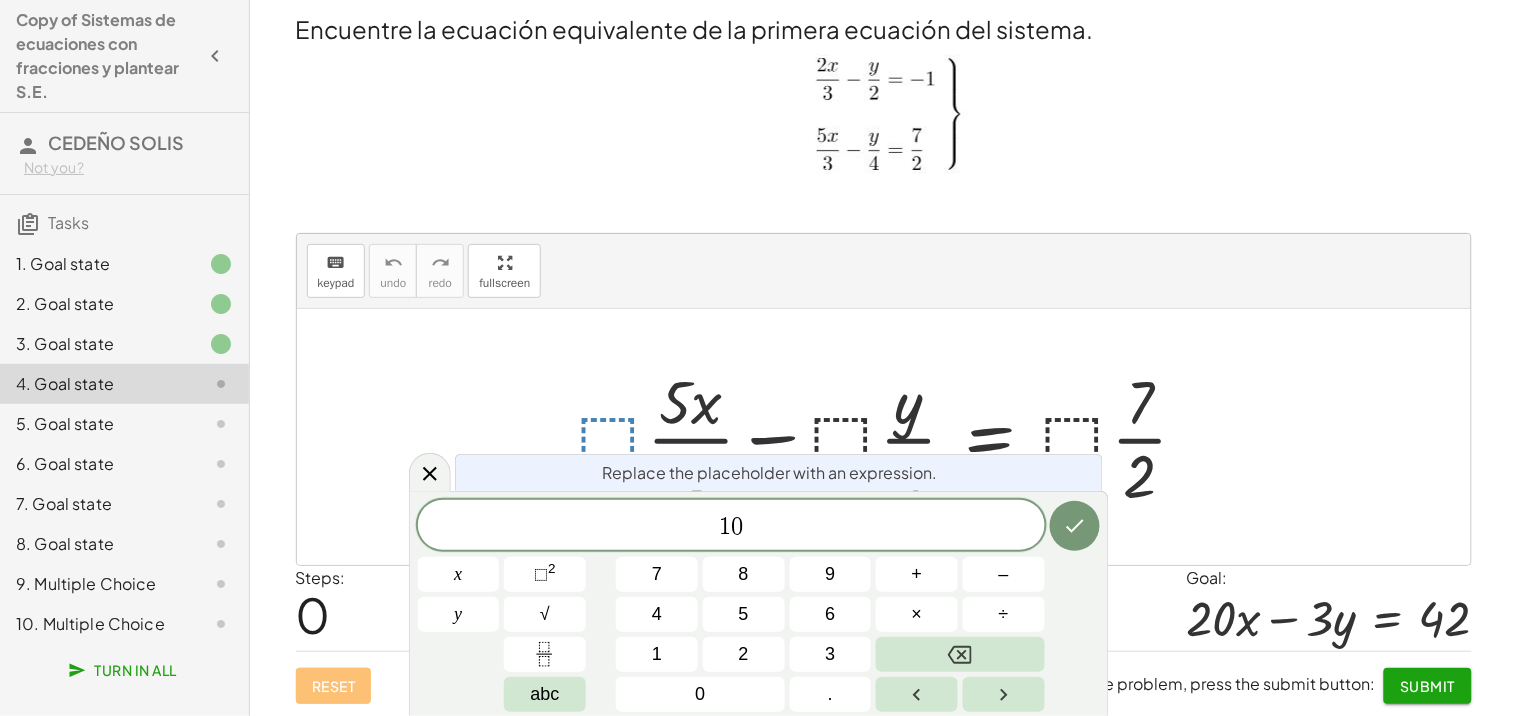 click 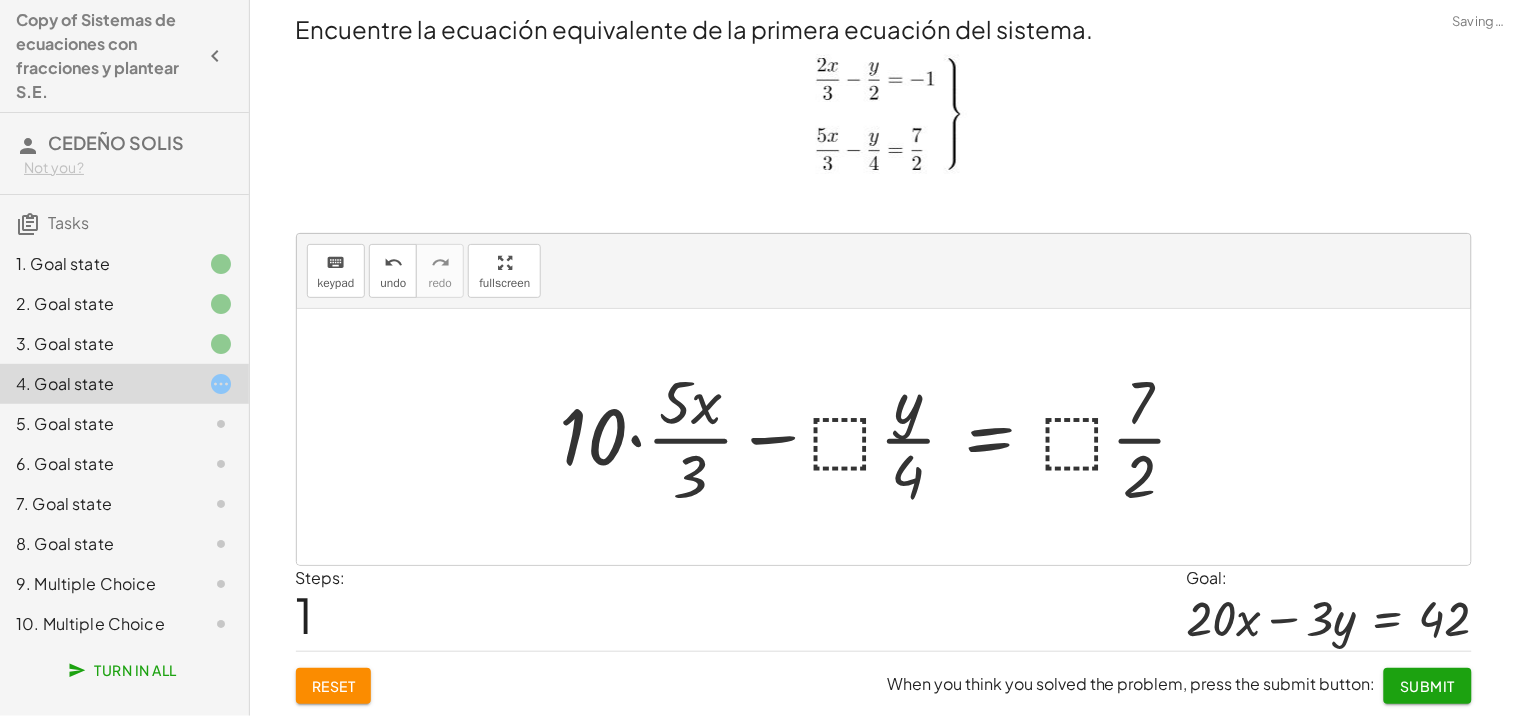 click at bounding box center [882, 437] 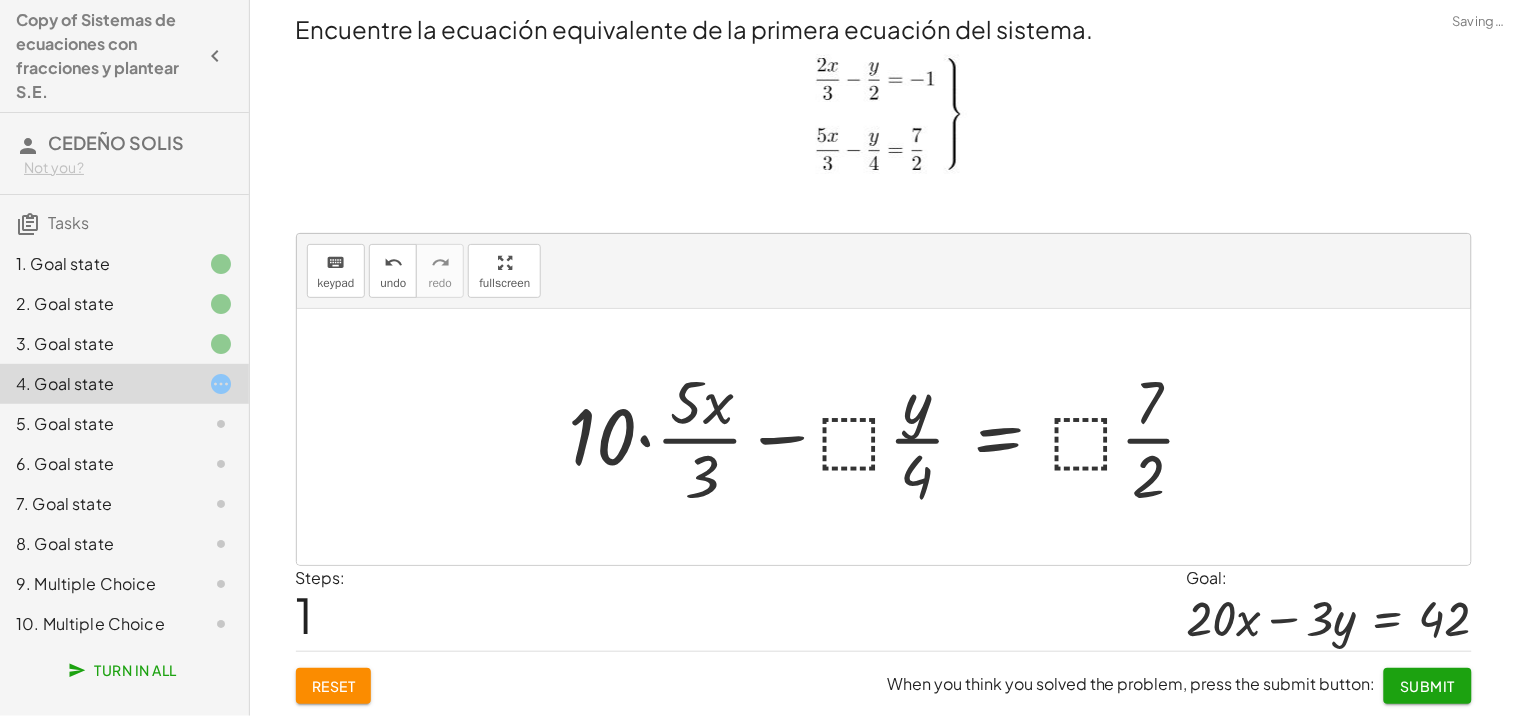 click at bounding box center [891, 437] 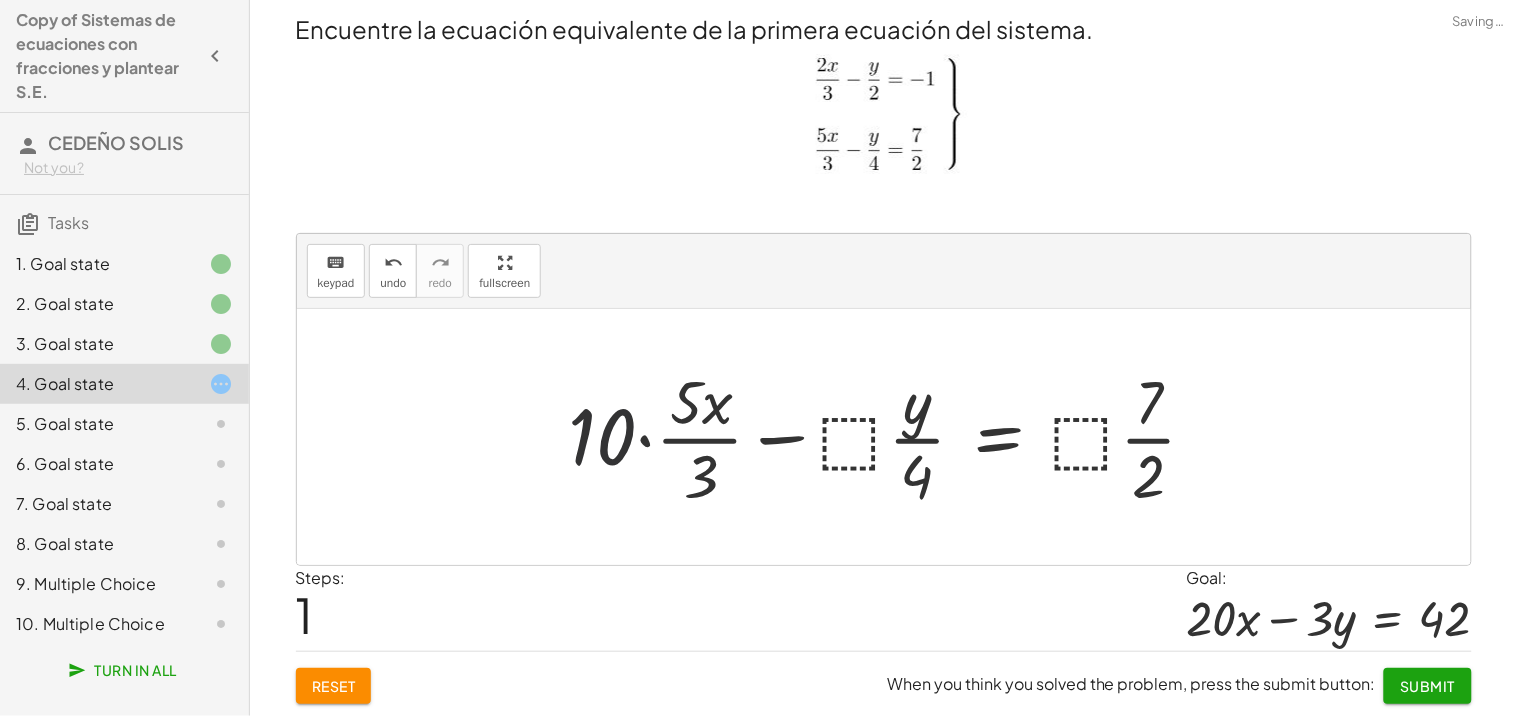click at bounding box center [891, 437] 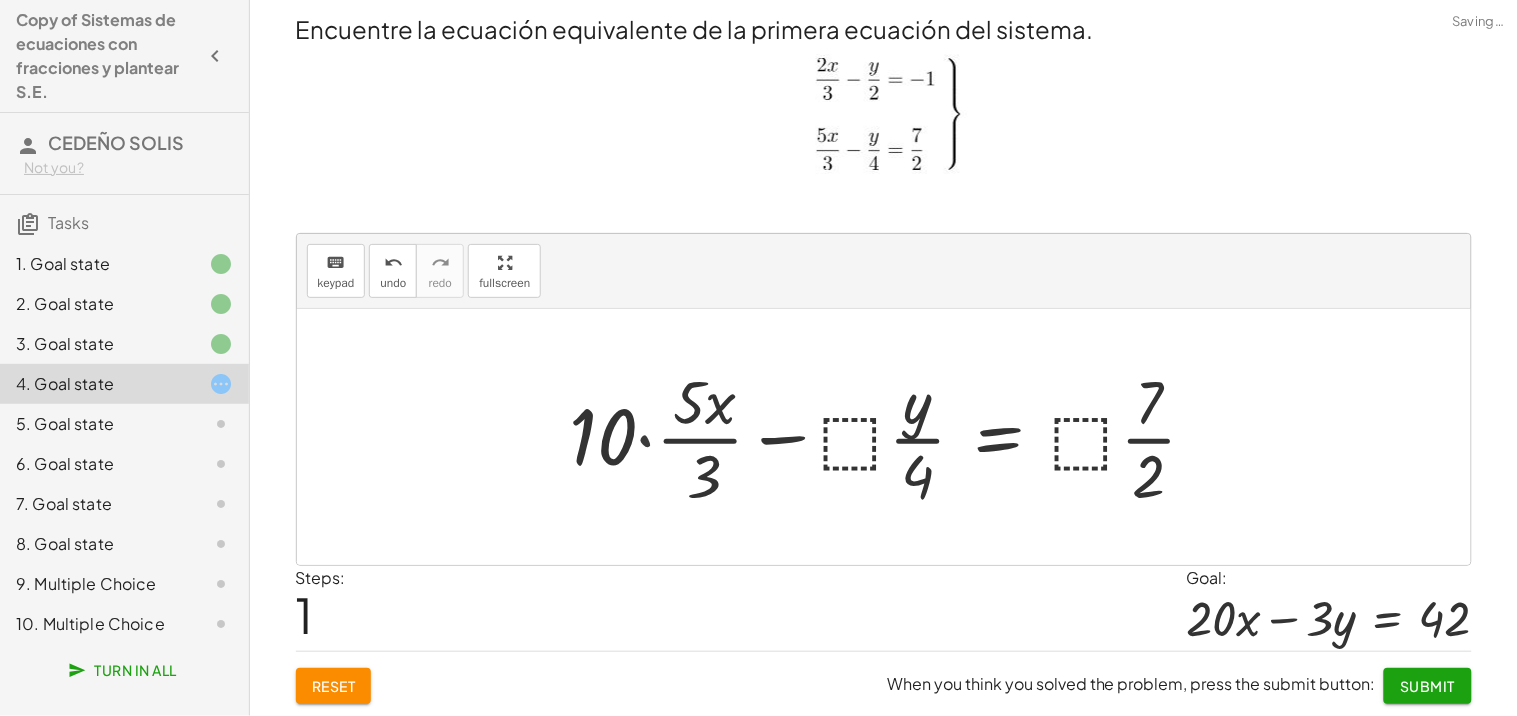 click at bounding box center (902, 437) 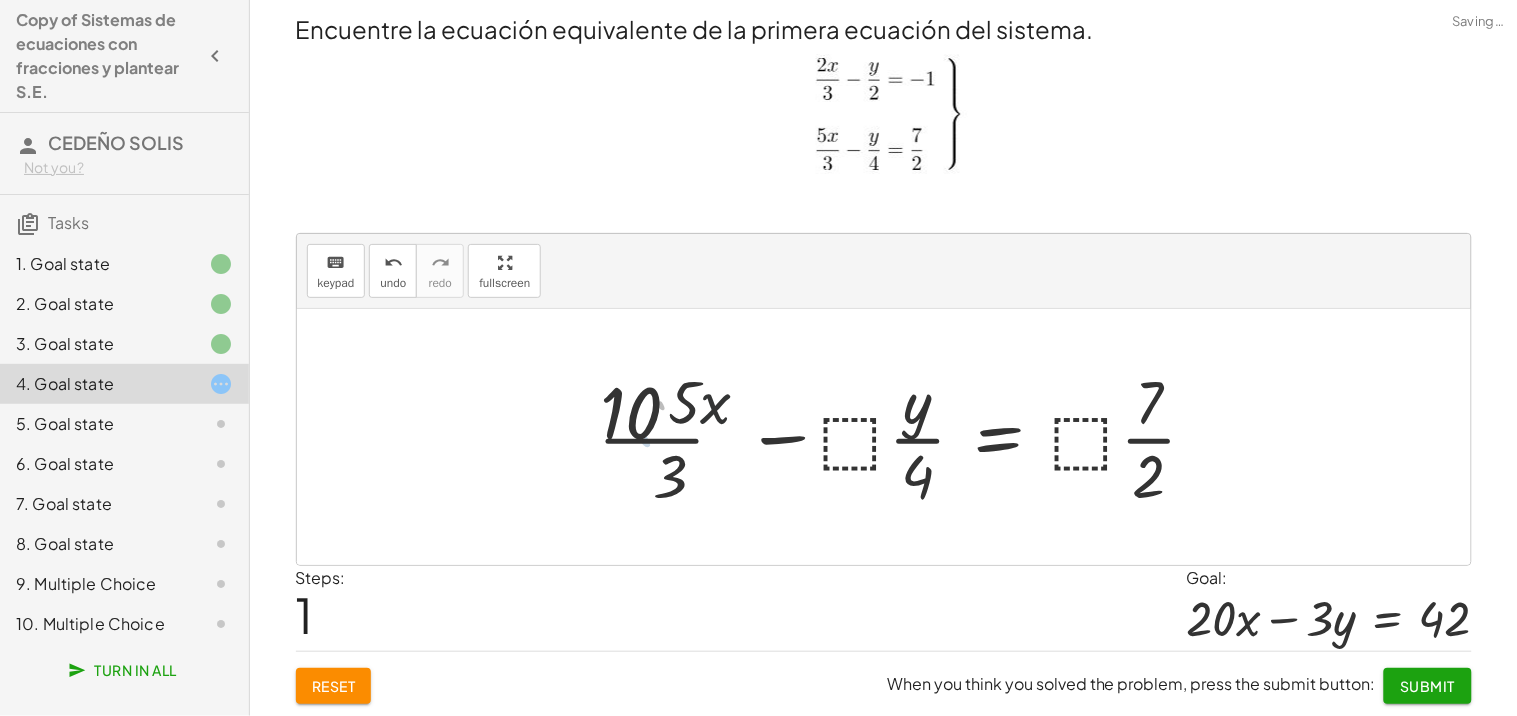 click at bounding box center (902, 437) 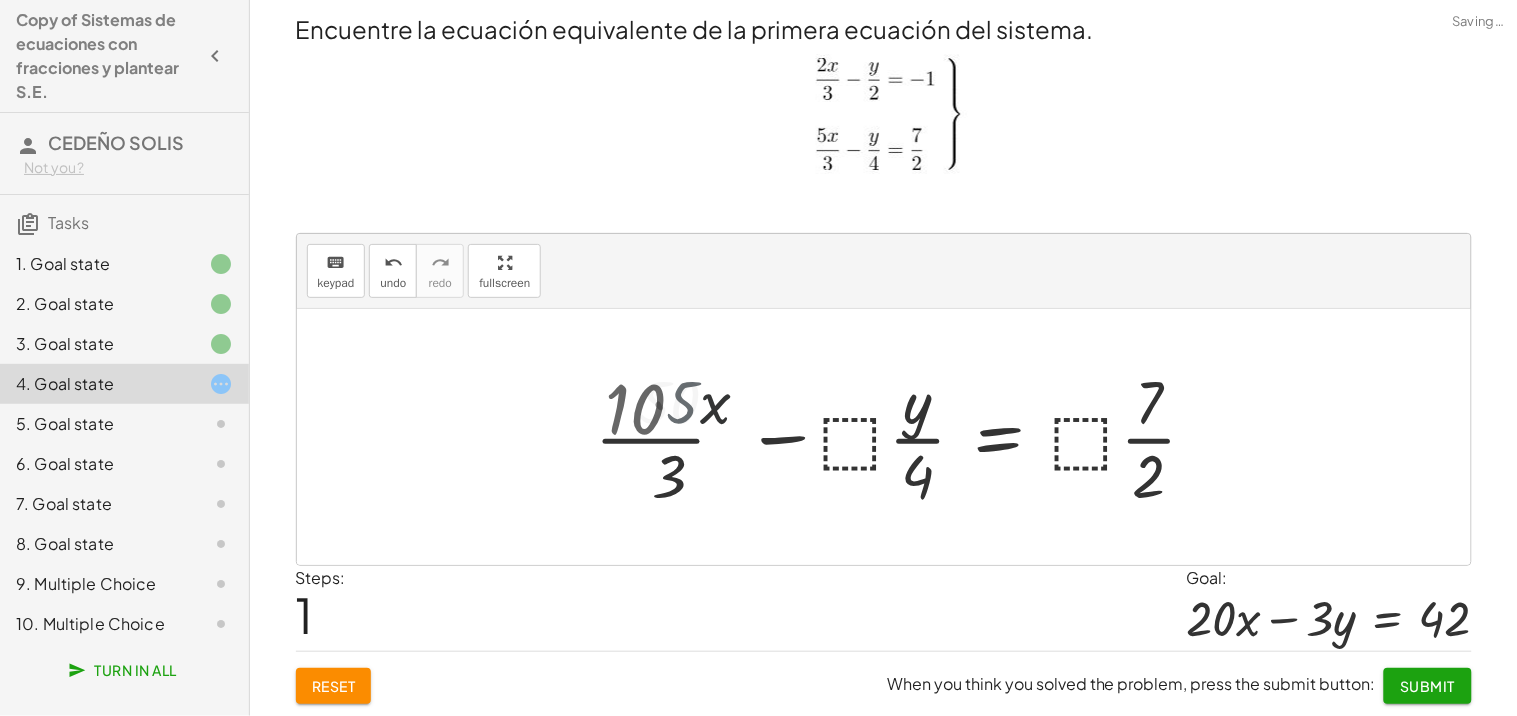 click at bounding box center (920, 437) 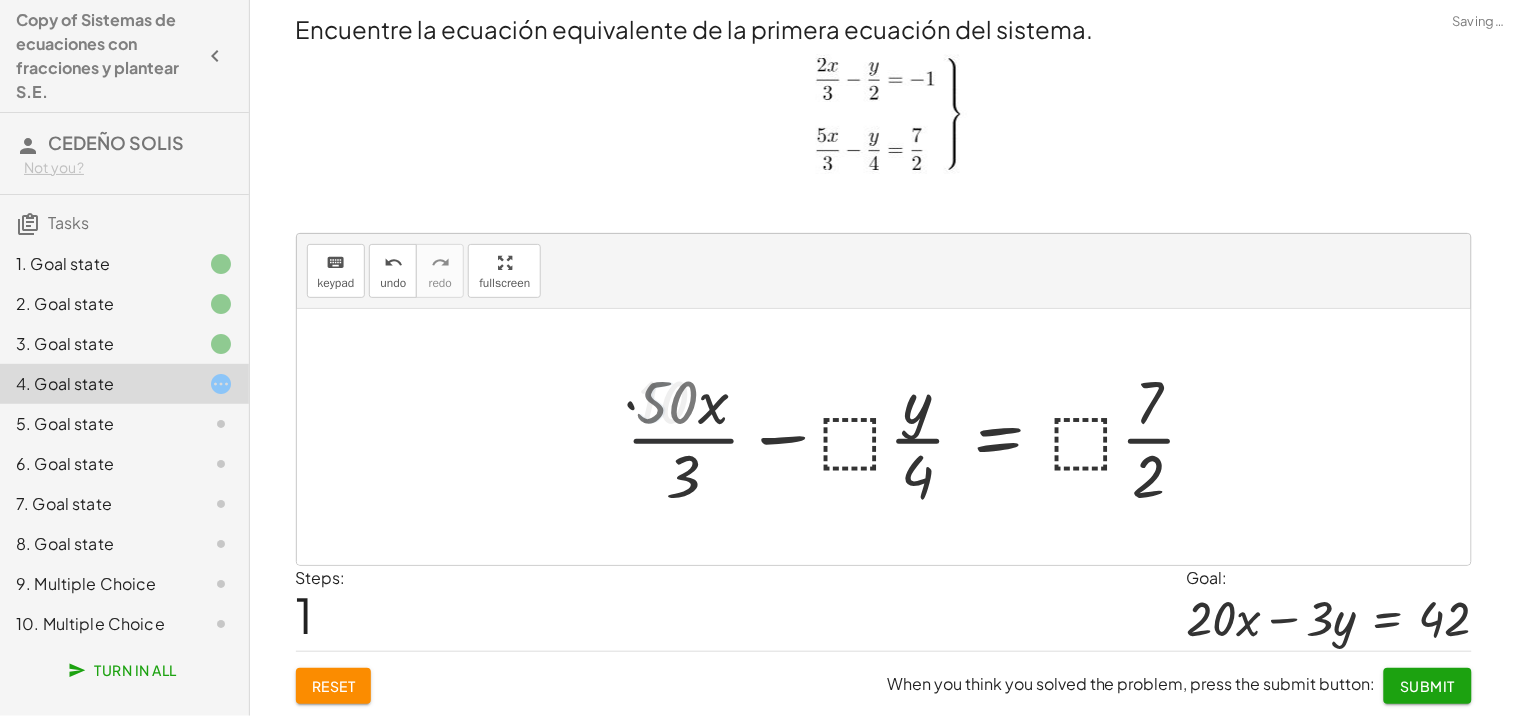 click at bounding box center (920, 437) 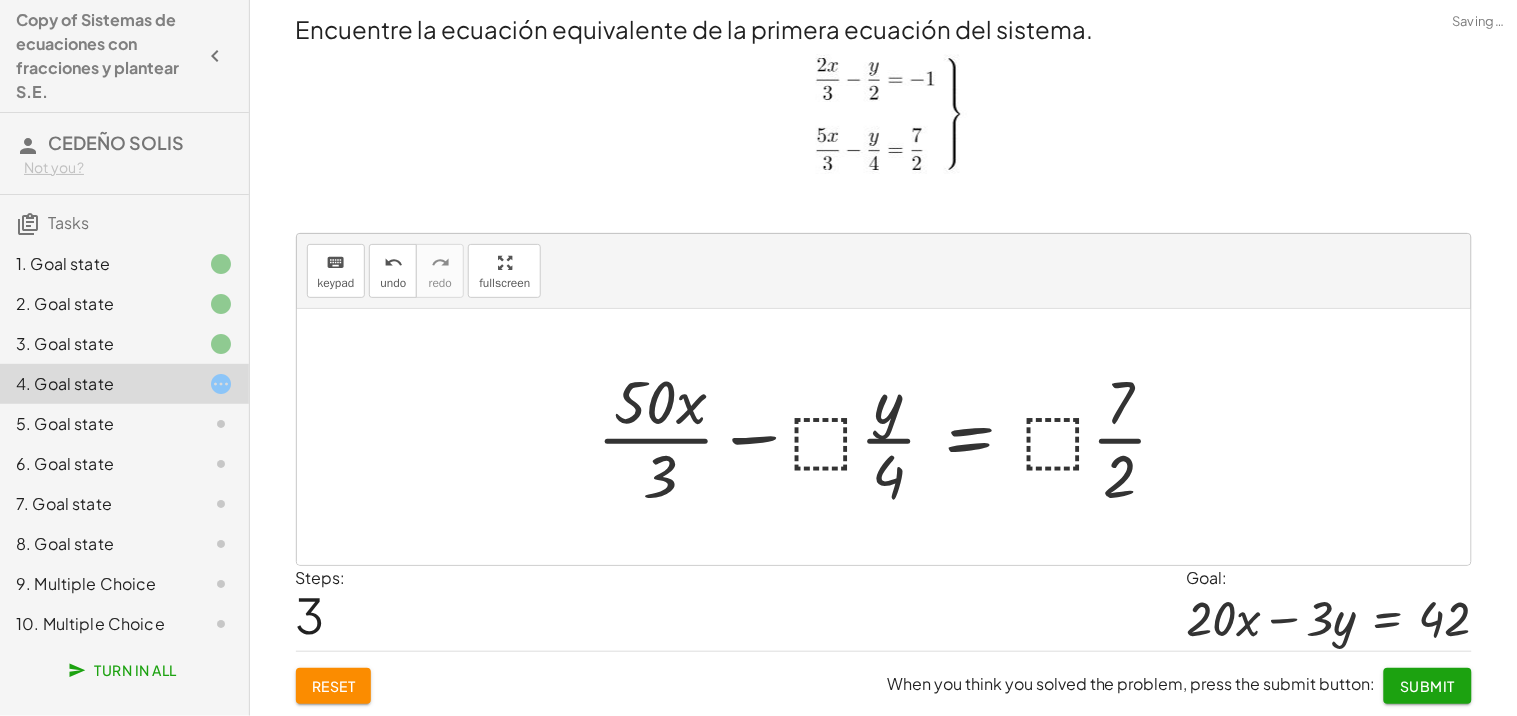 click at bounding box center (891, 437) 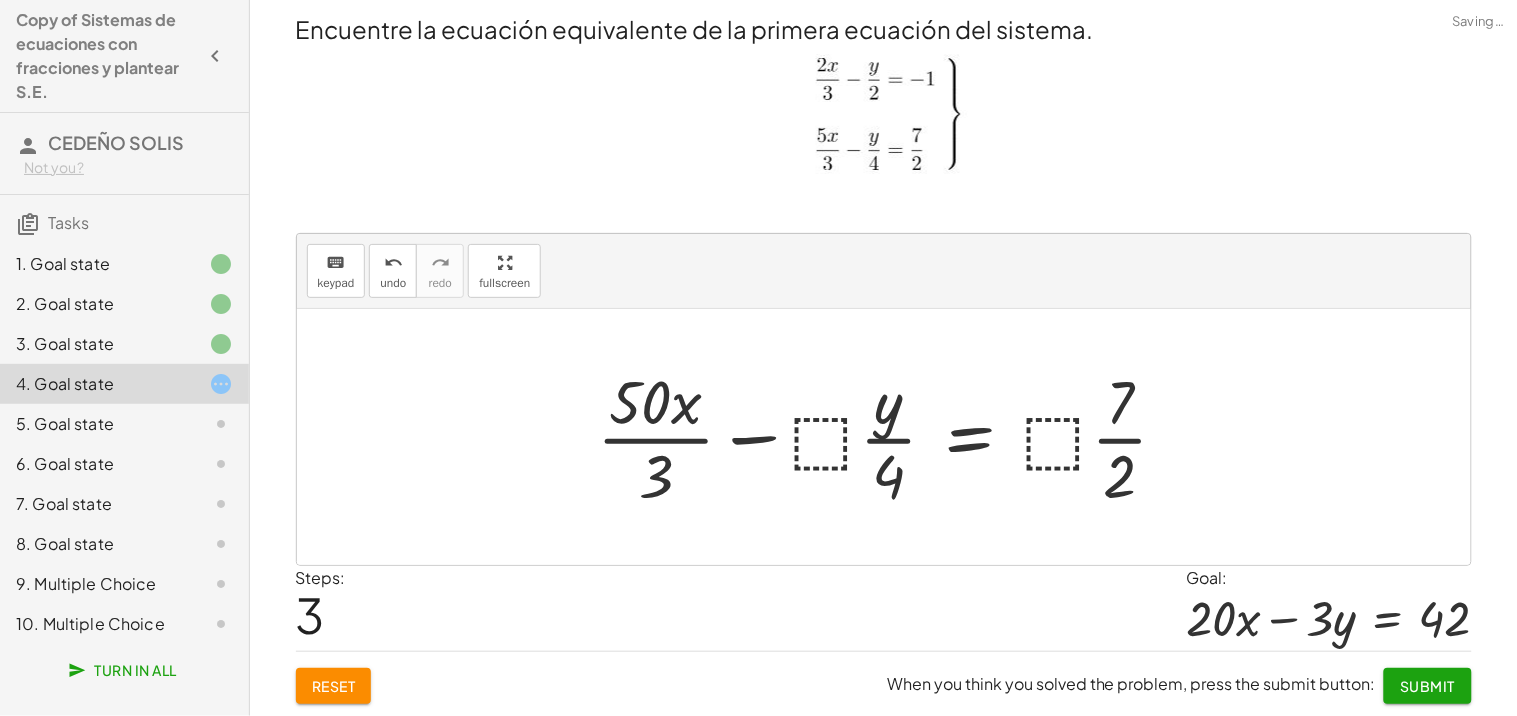 click at bounding box center [891, 437] 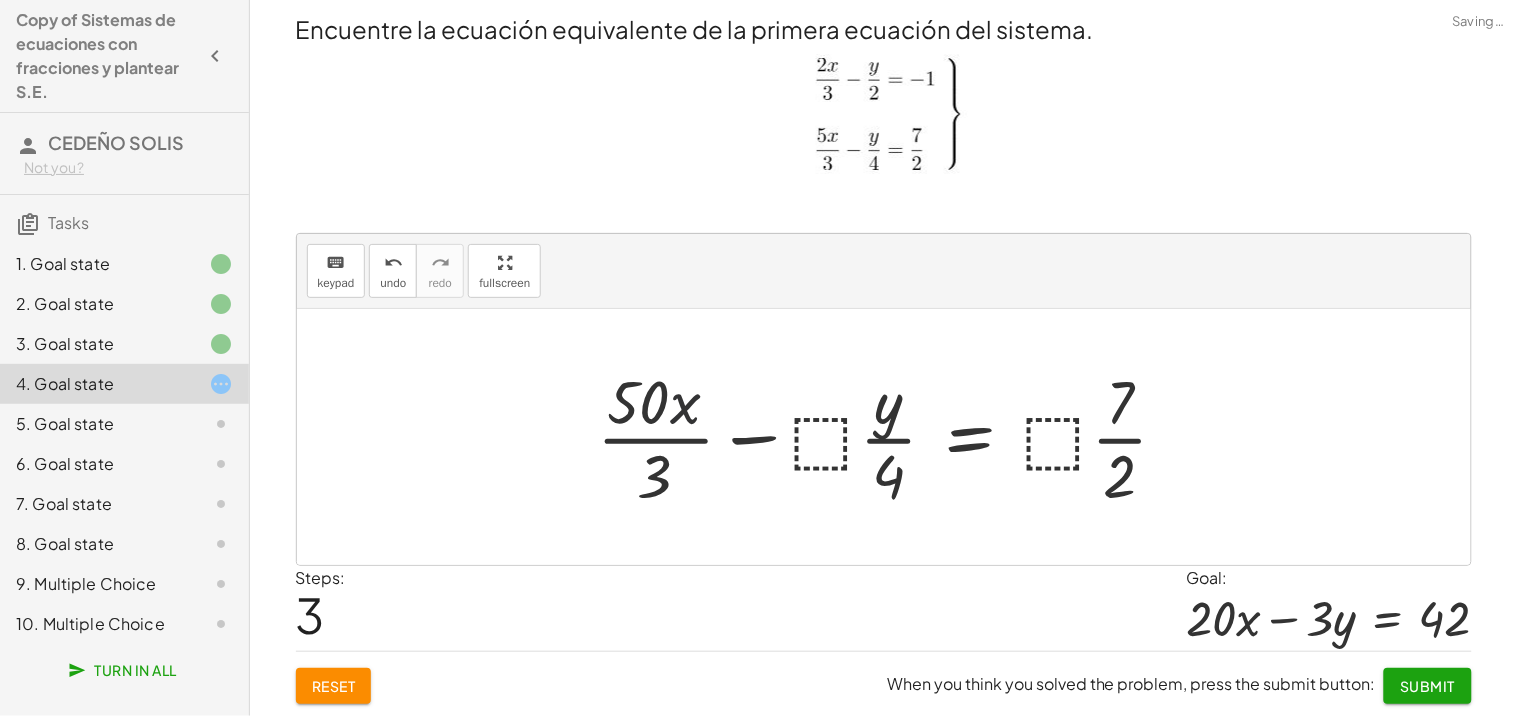 click at bounding box center (891, 437) 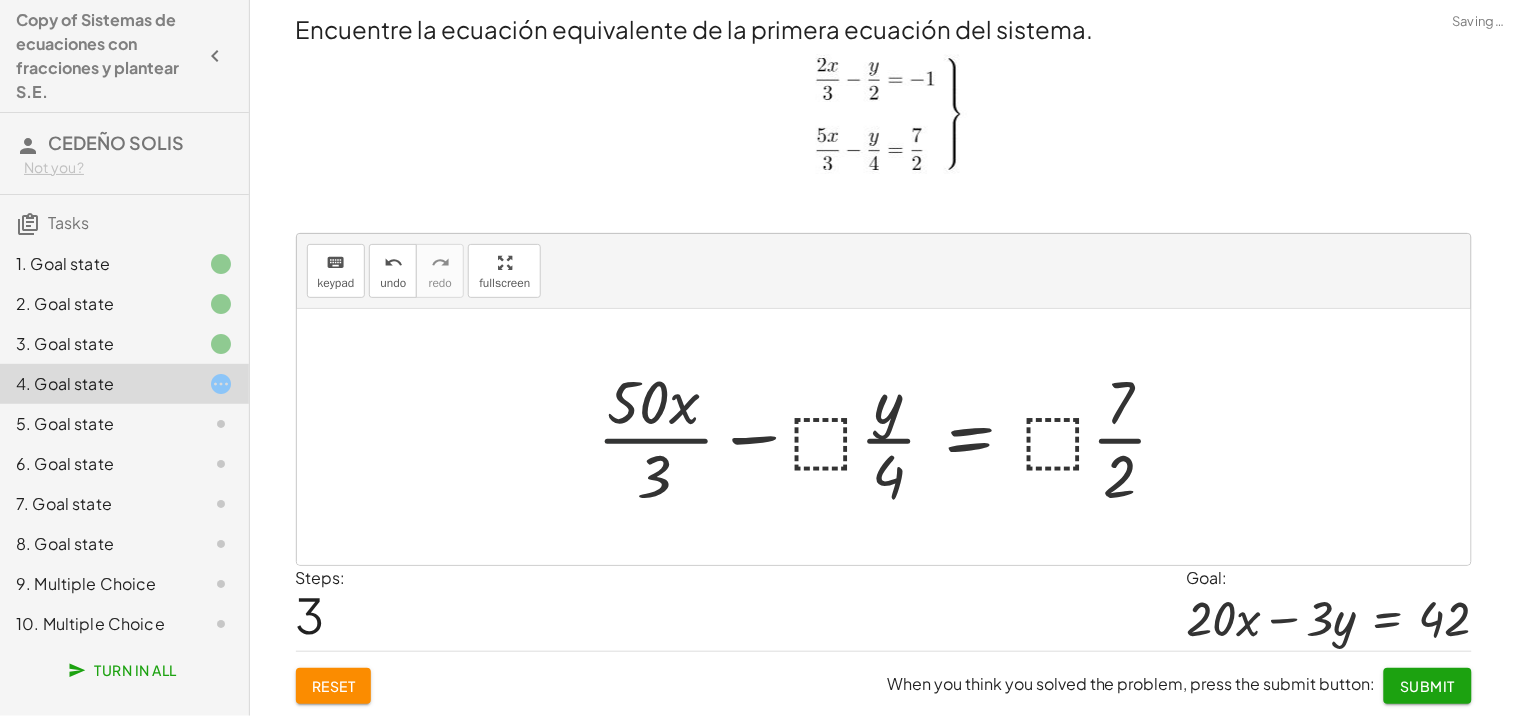 click at bounding box center (891, 437) 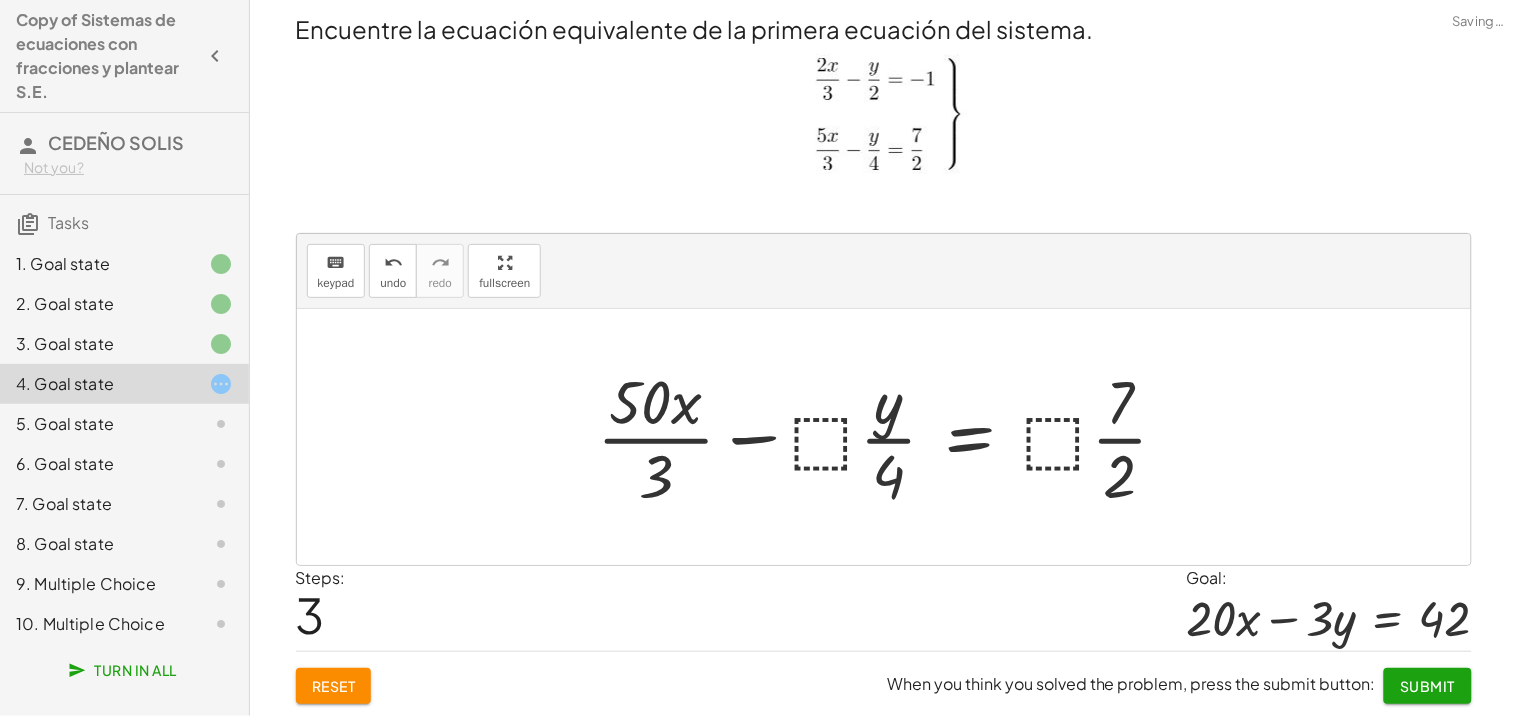 click on "Reset" 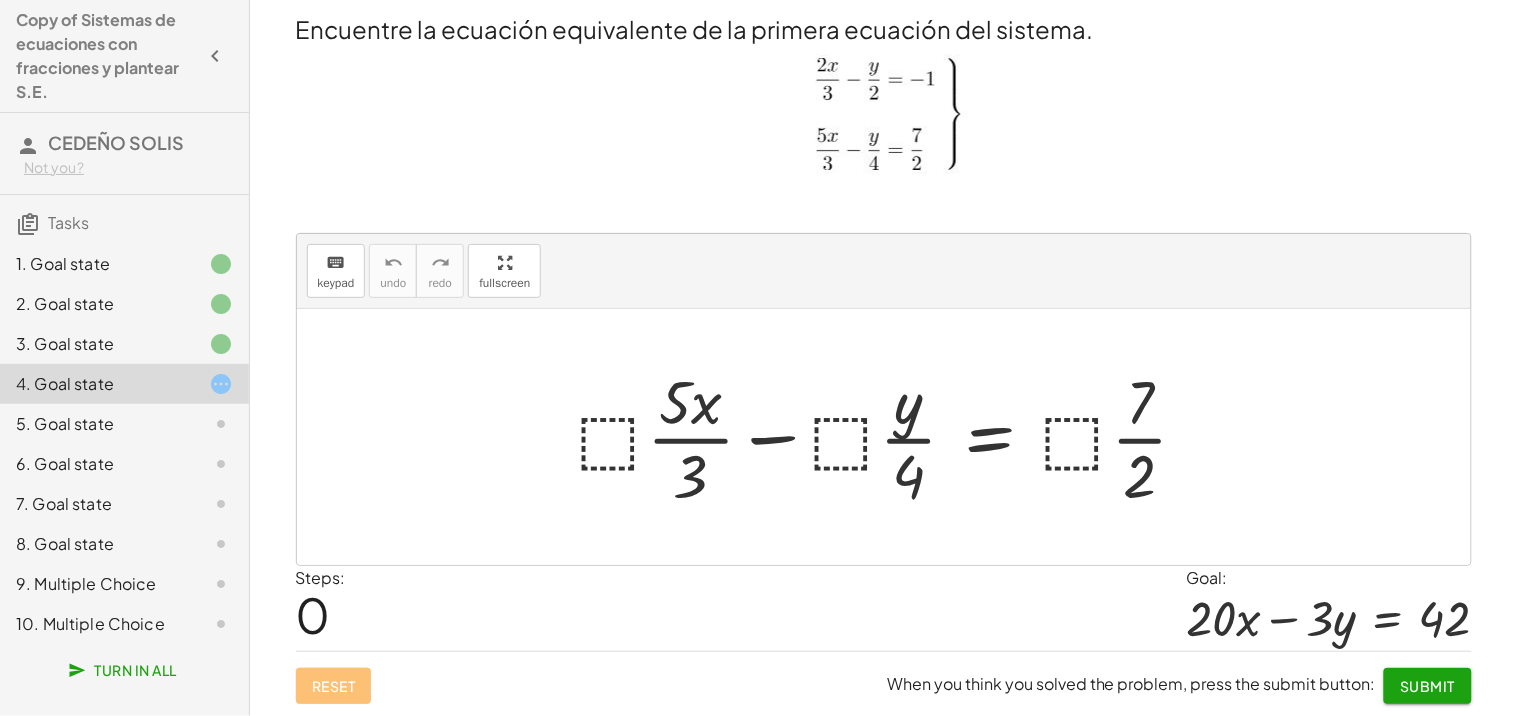 click at bounding box center (891, 437) 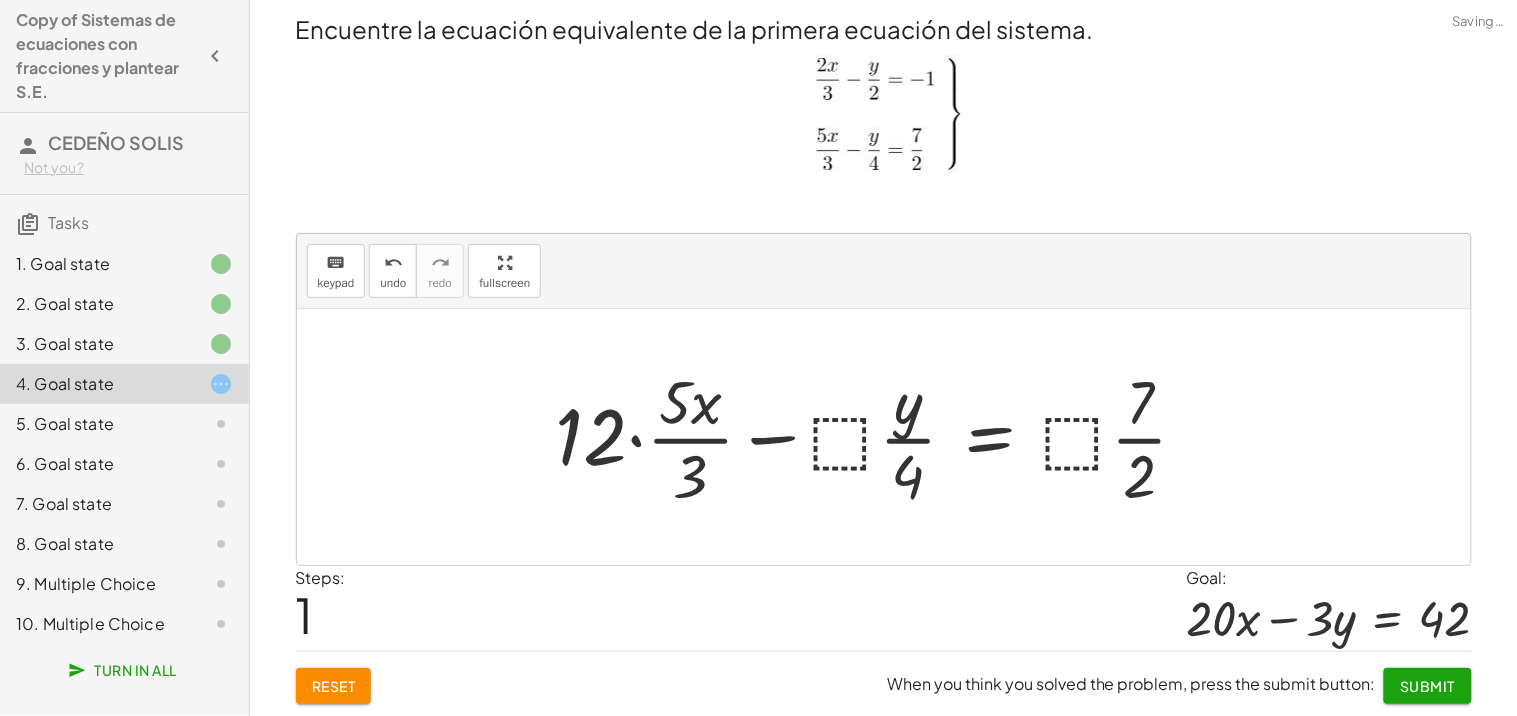 drag, startPoint x: 773, startPoint y: 478, endPoint x: 690, endPoint y: 428, distance: 96.89685 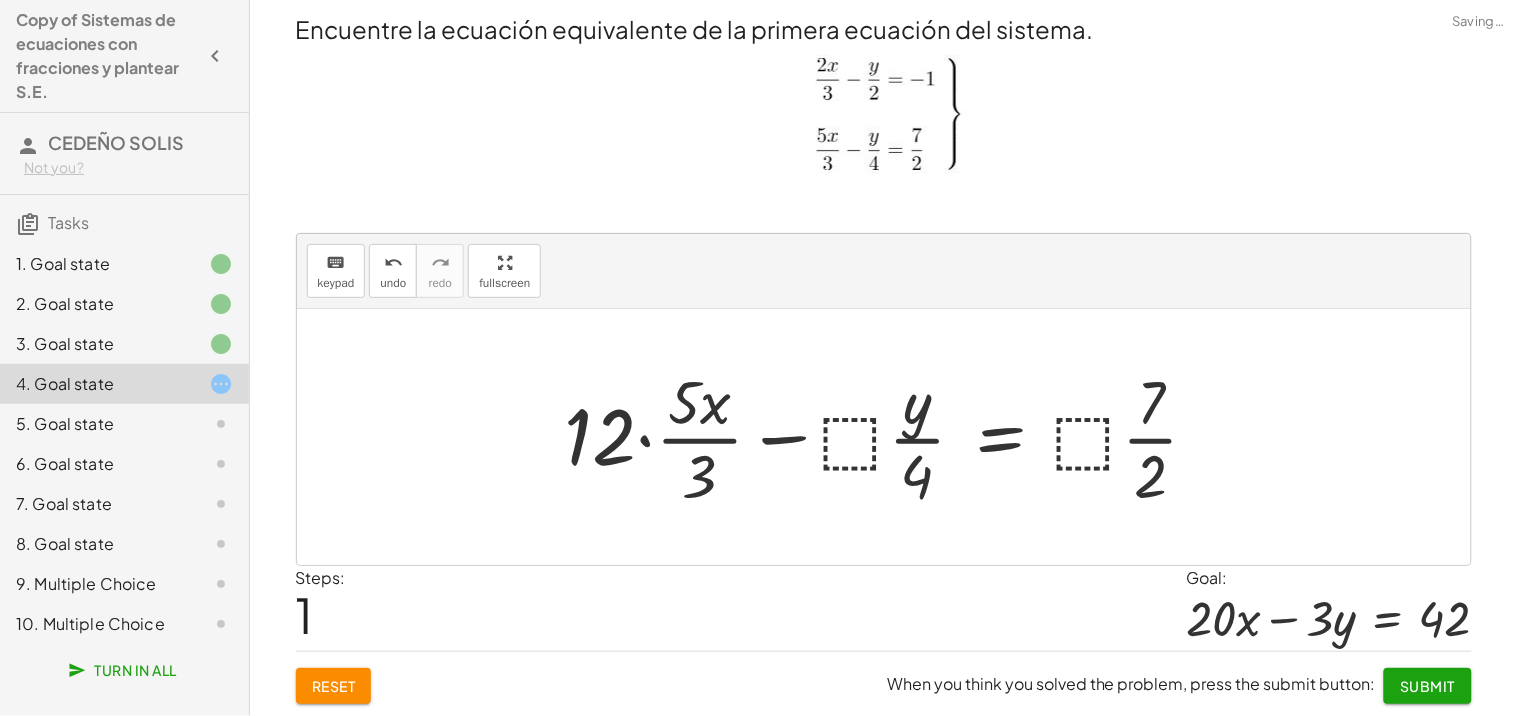 click at bounding box center [891, 437] 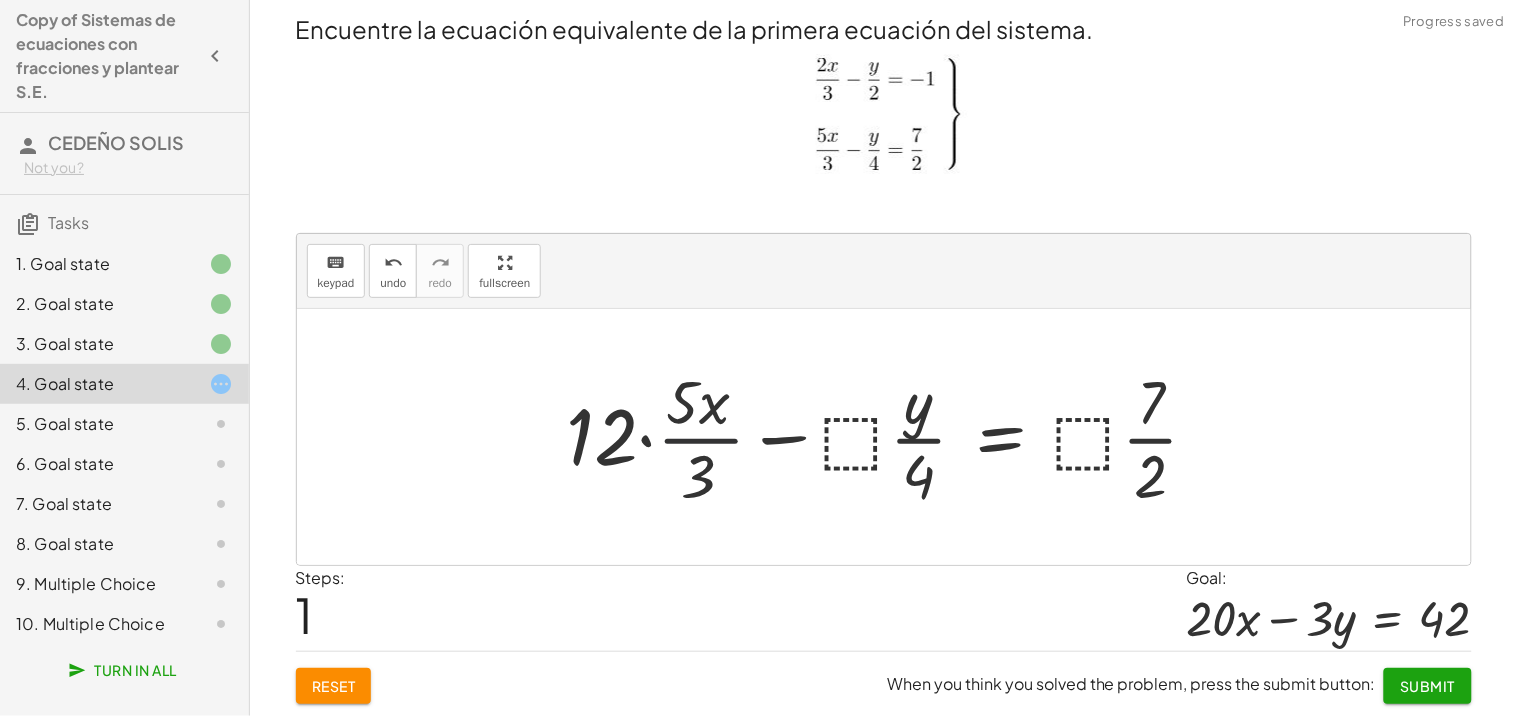 click at bounding box center (891, 437) 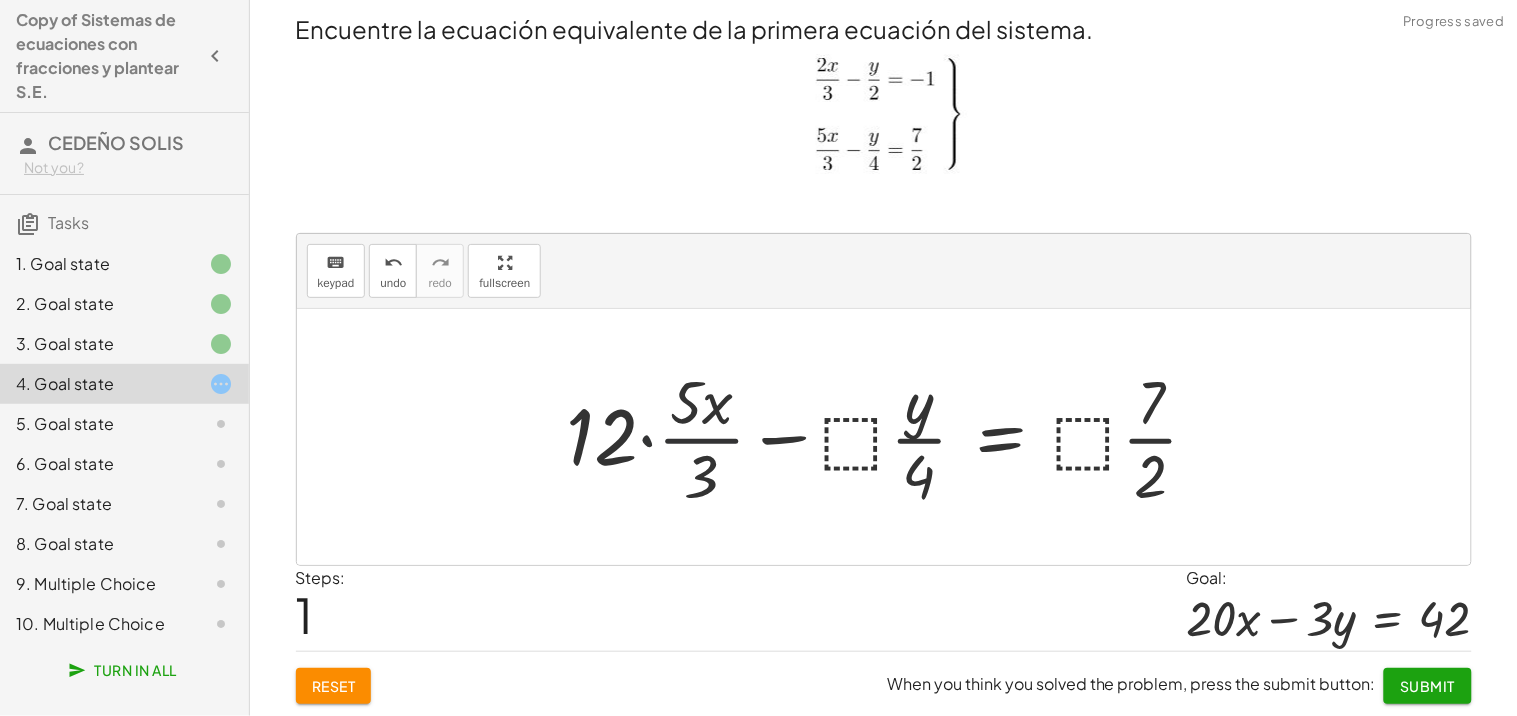 click at bounding box center [891, 437] 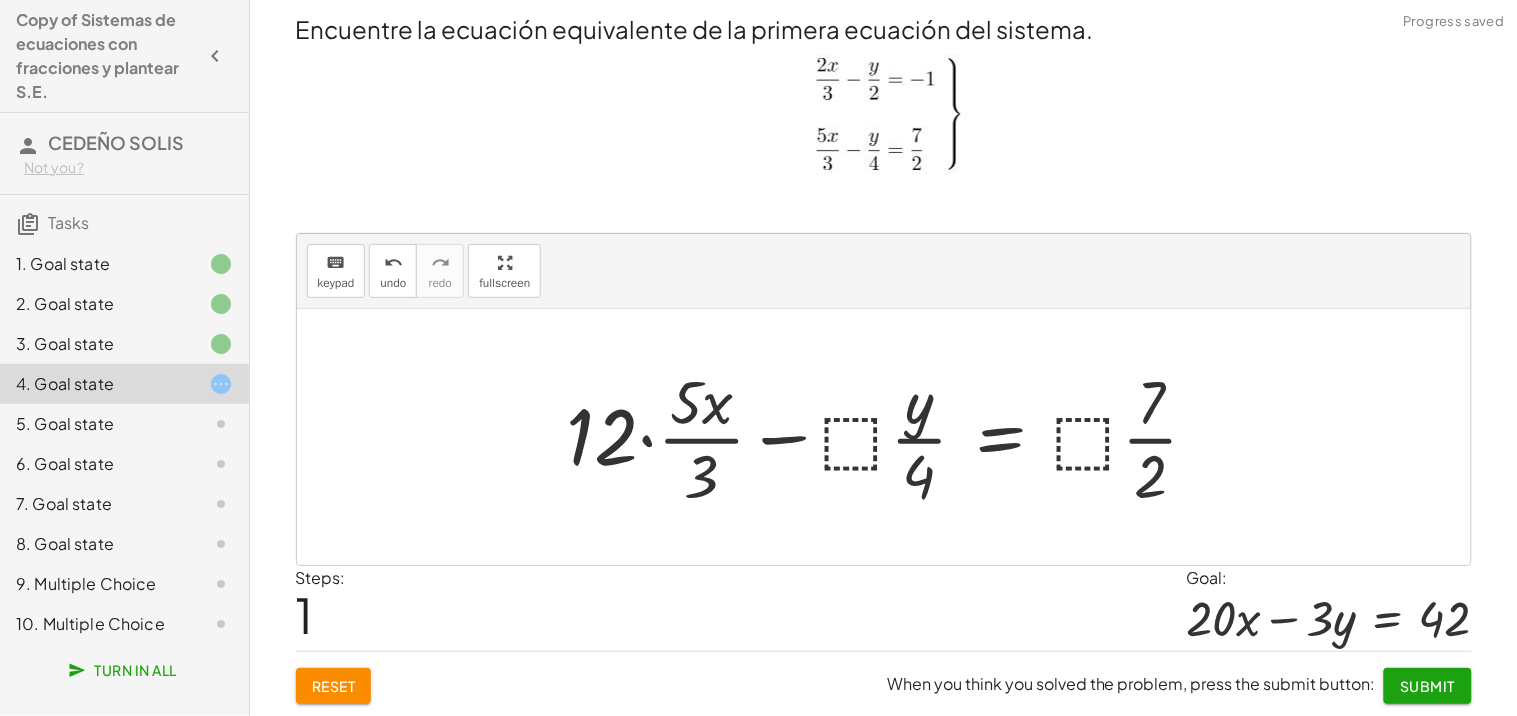 click at bounding box center [891, 437] 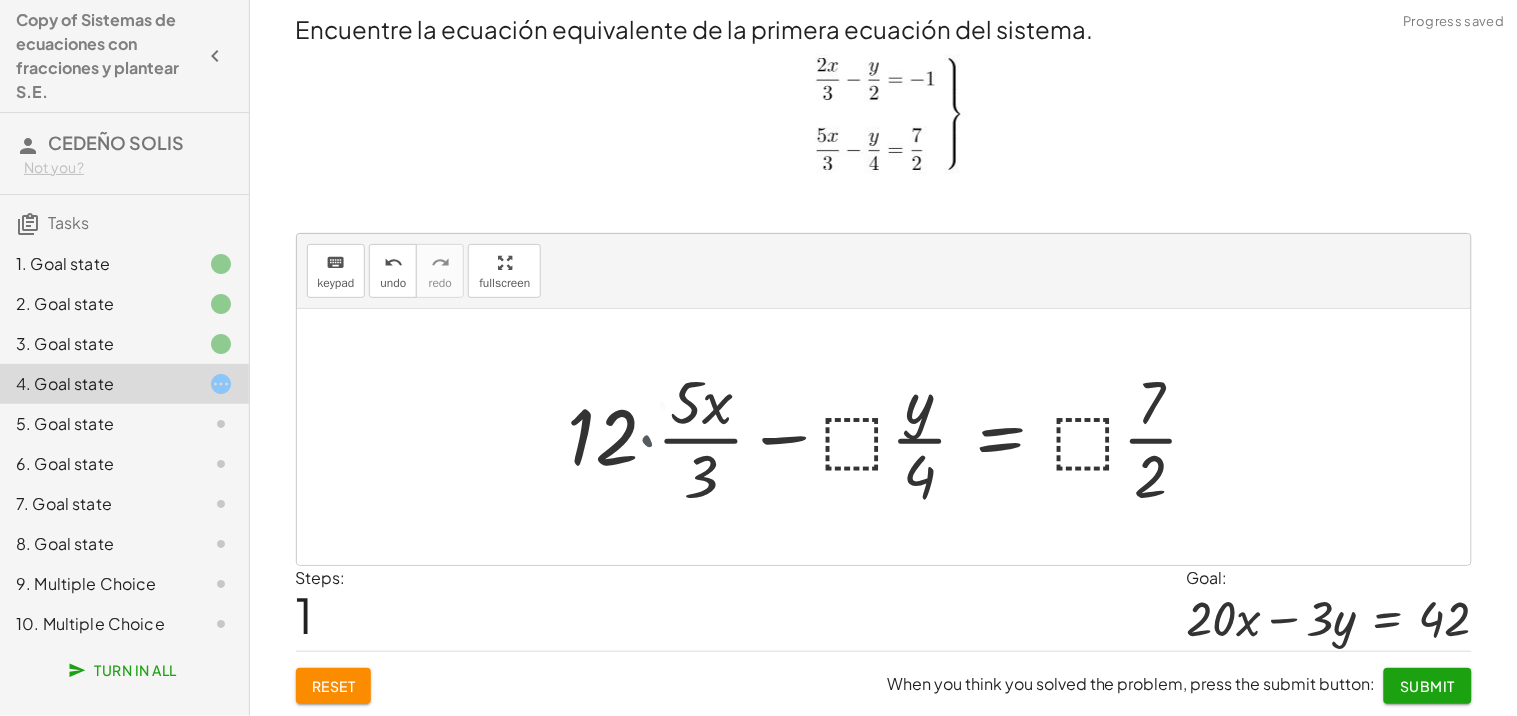 click at bounding box center (903, 437) 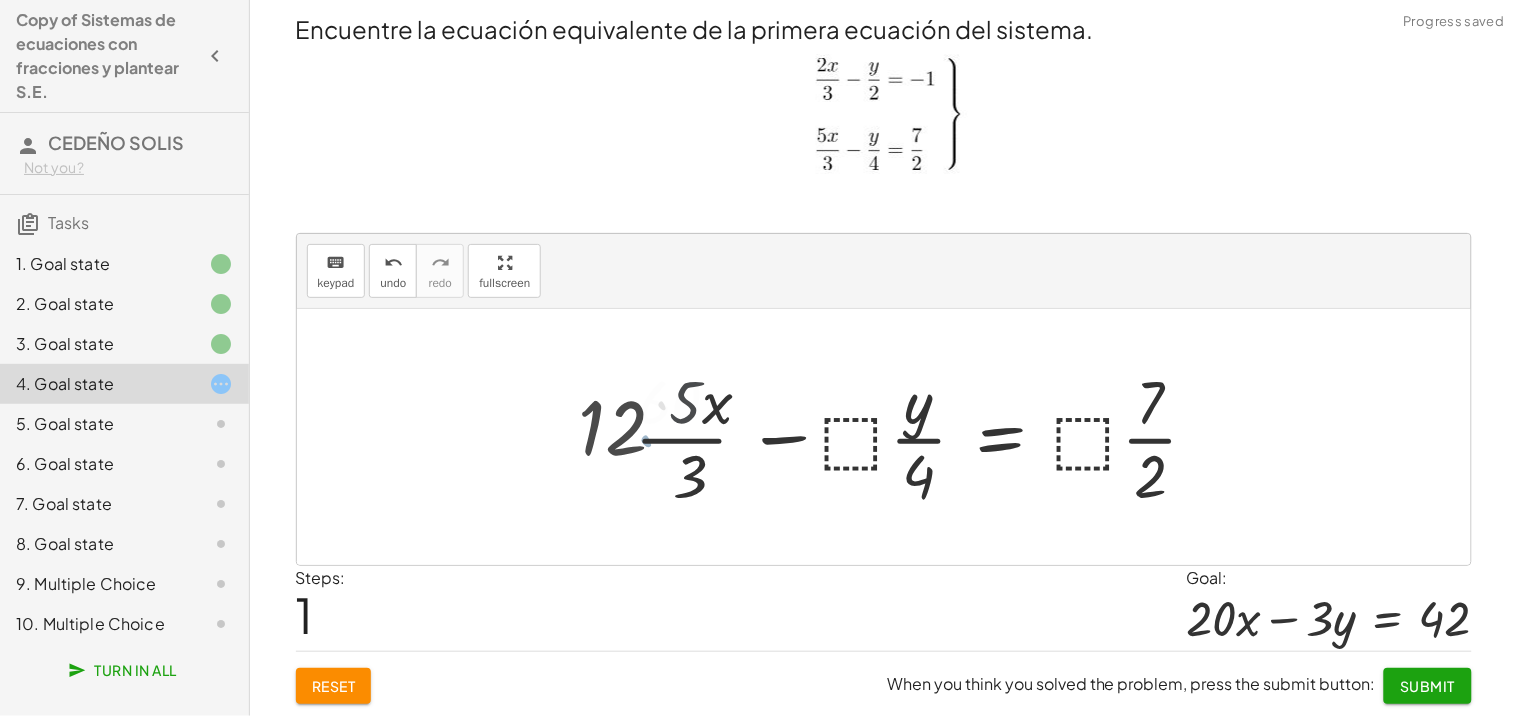 click at bounding box center [921, 437] 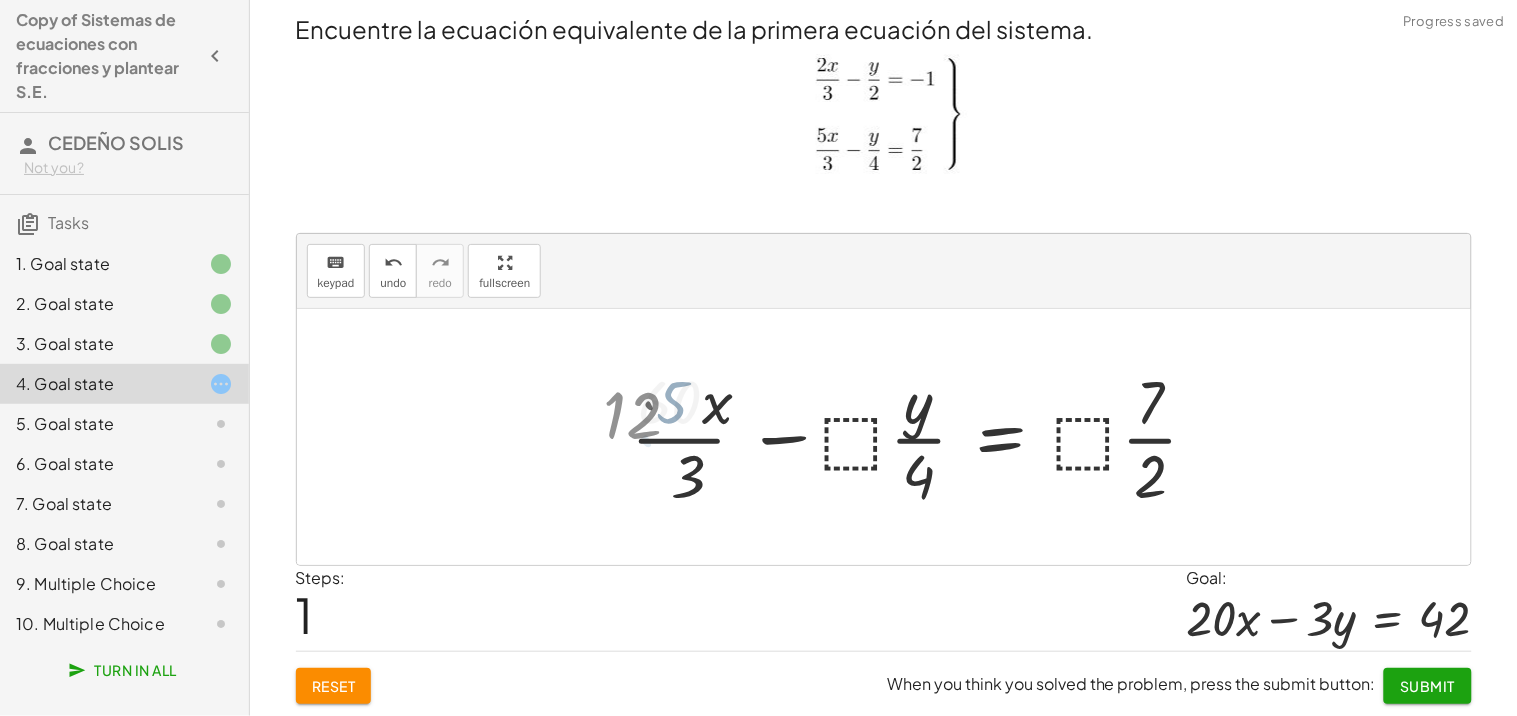 click at bounding box center [921, 437] 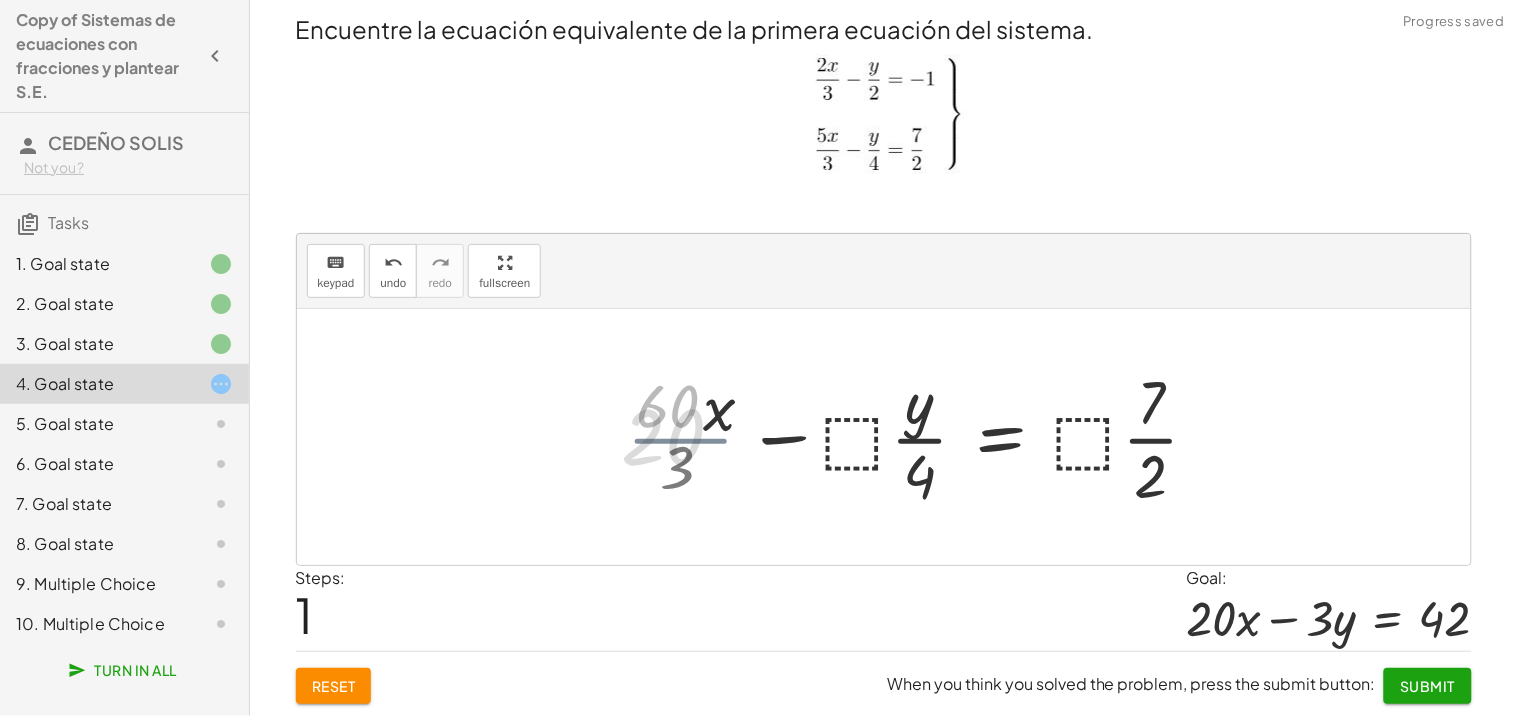 click at bounding box center (919, 437) 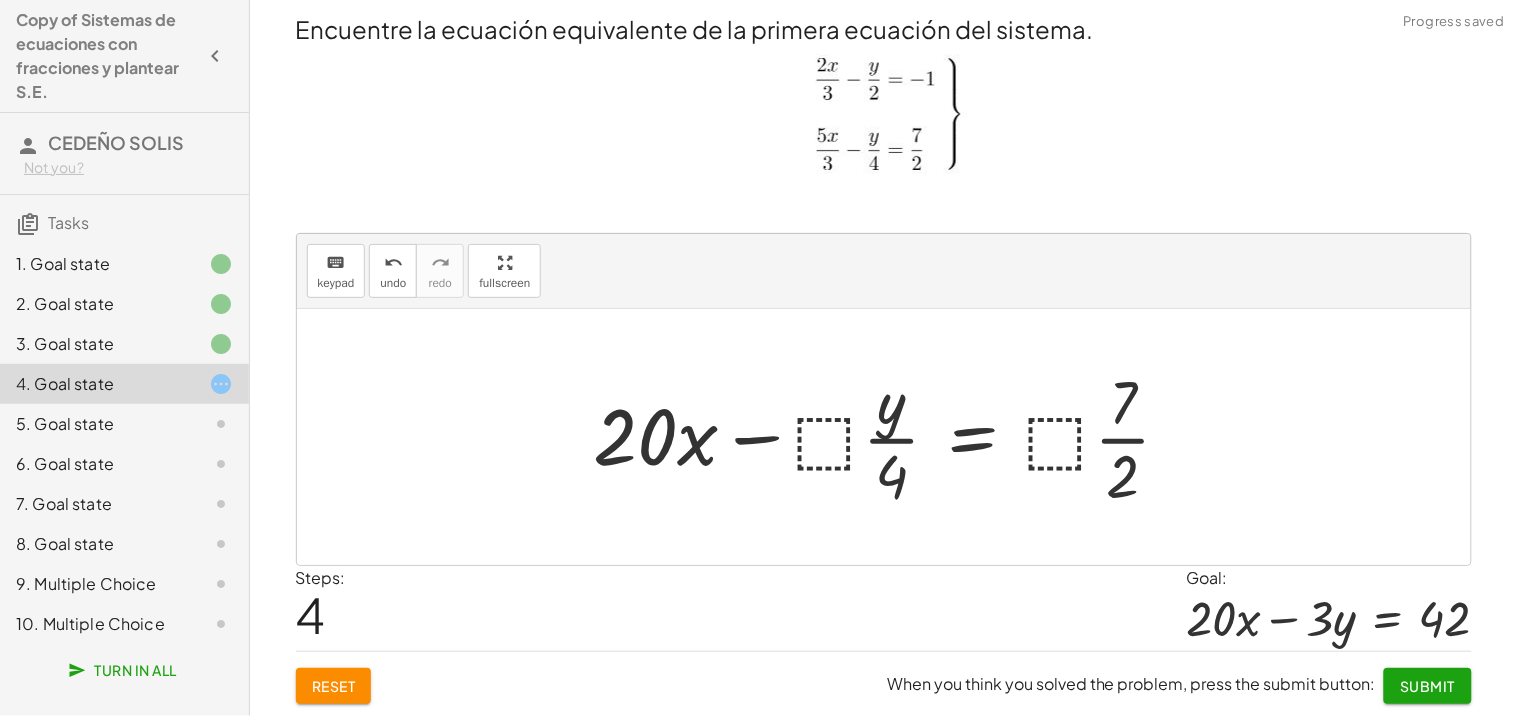 click at bounding box center [891, 437] 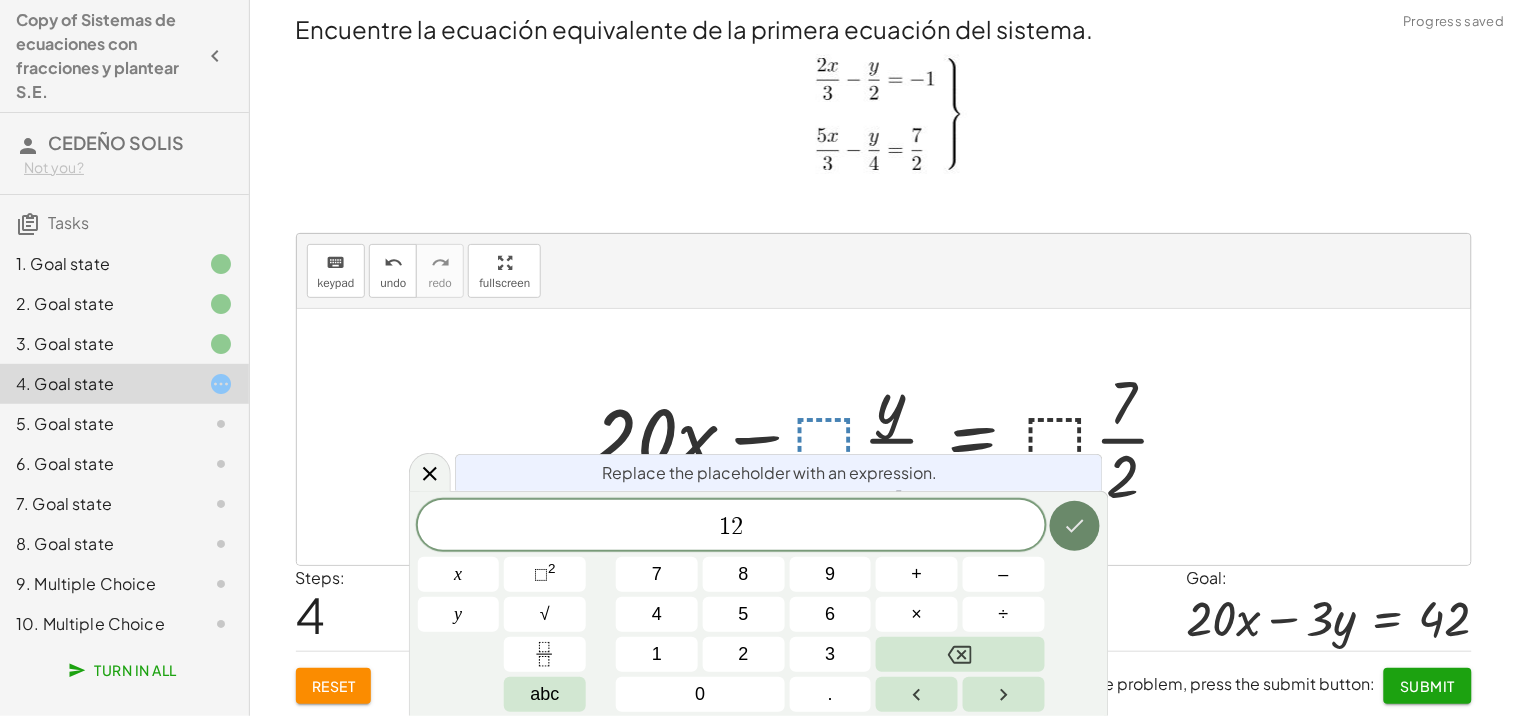 click at bounding box center (1075, 526) 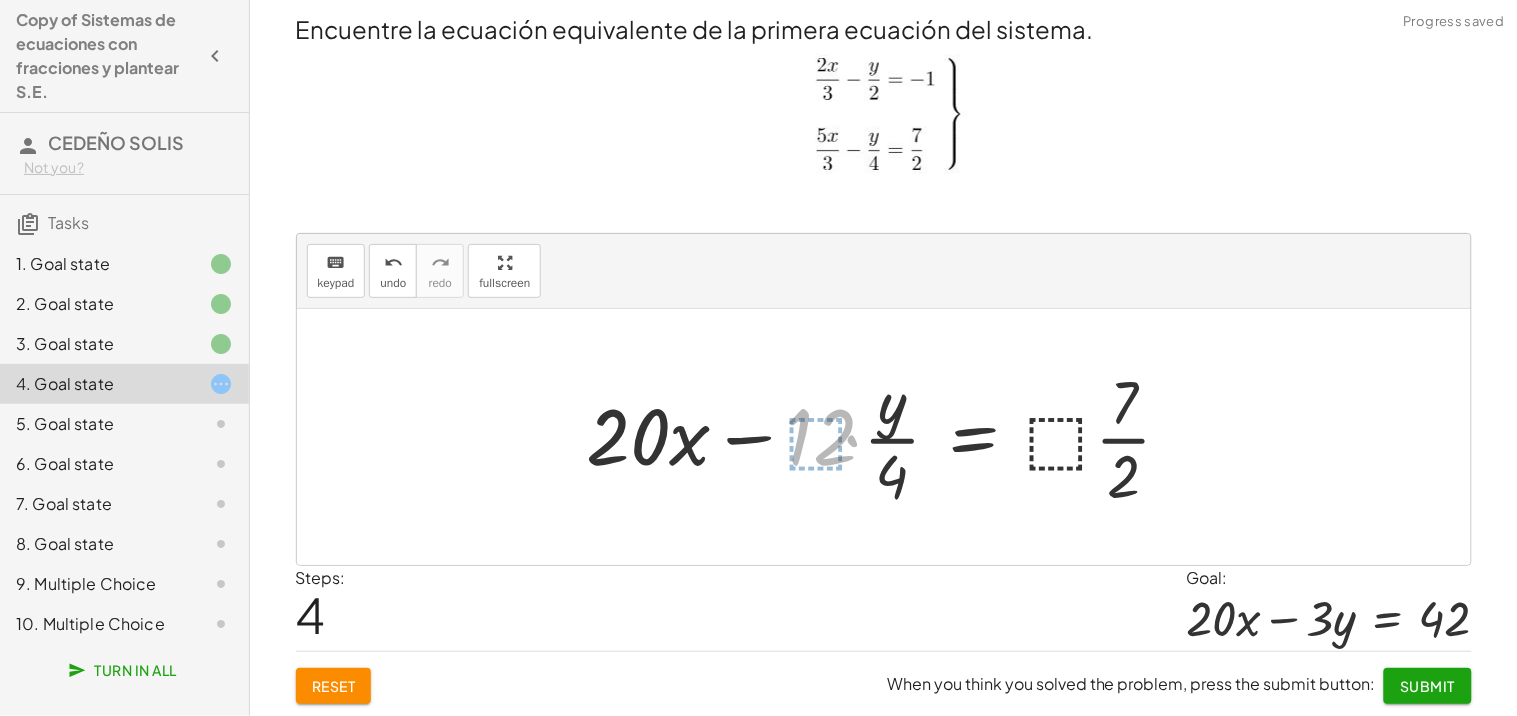 click at bounding box center [881, 437] 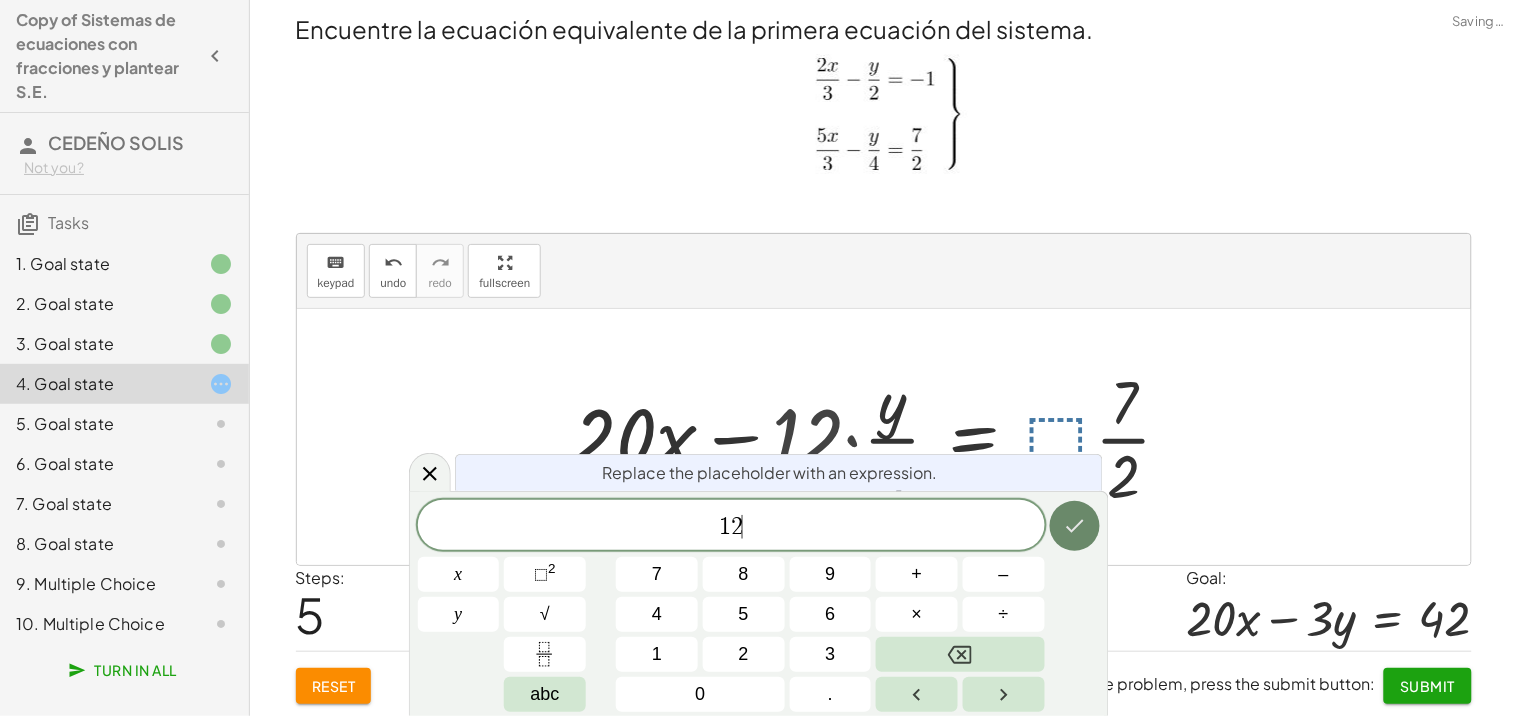 click 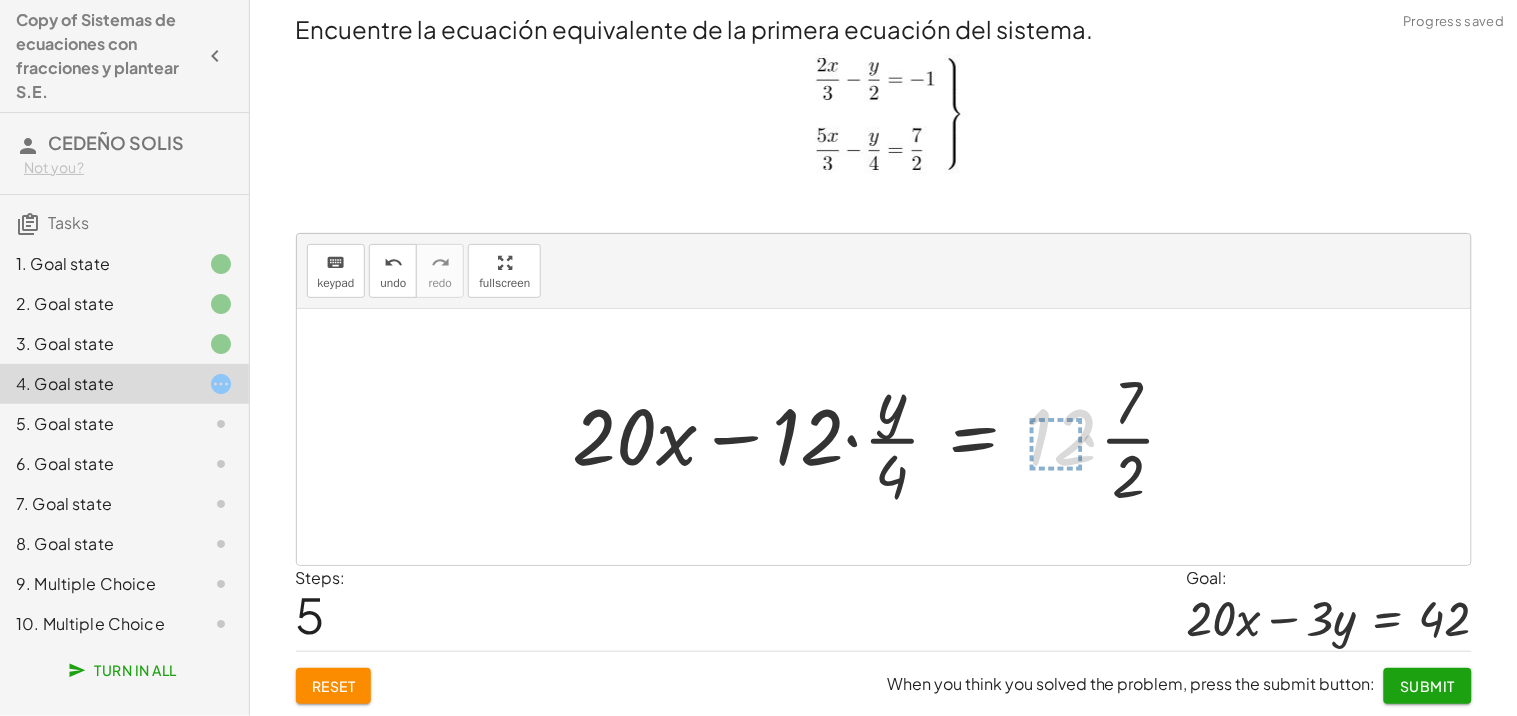 drag, startPoint x: 836, startPoint y: 438, endPoint x: 912, endPoint y: 428, distance: 76.655075 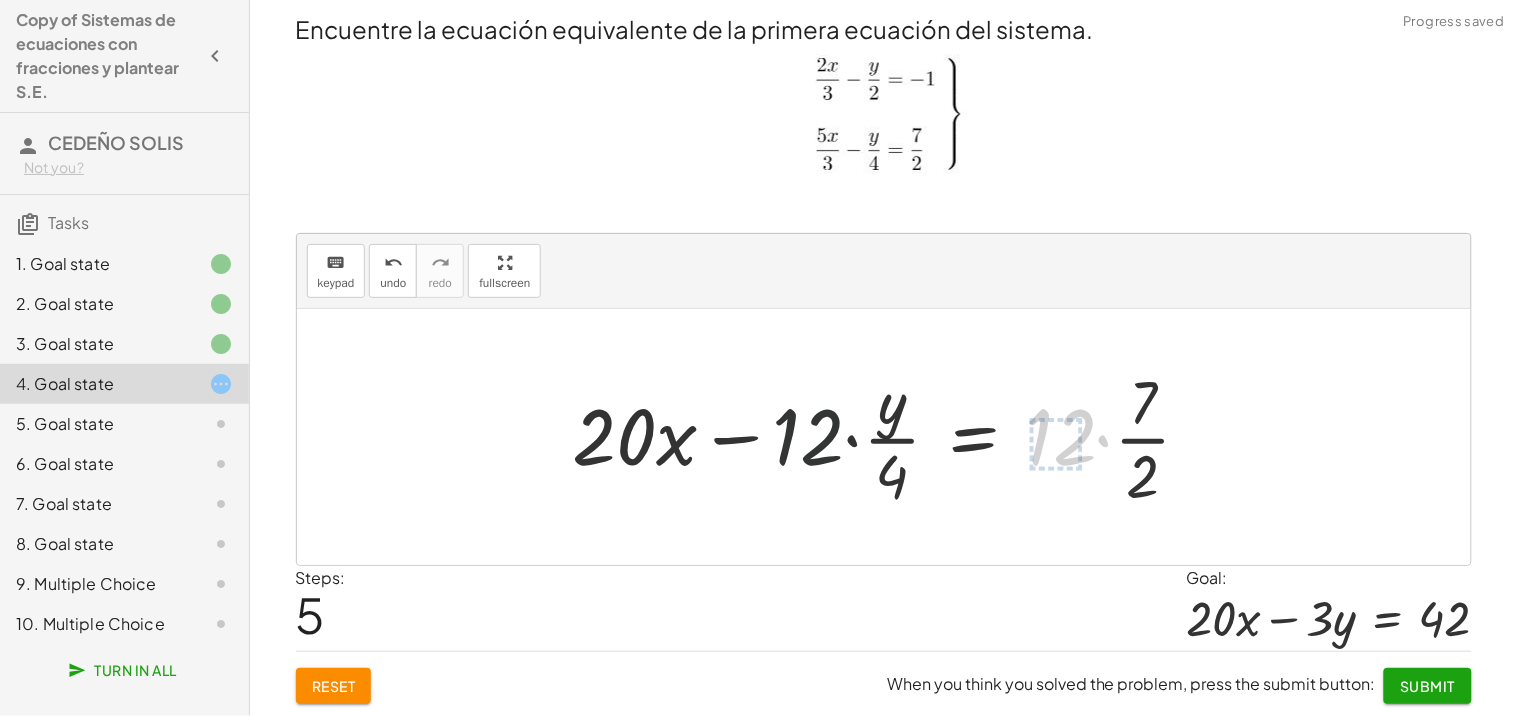 click at bounding box center (892, 437) 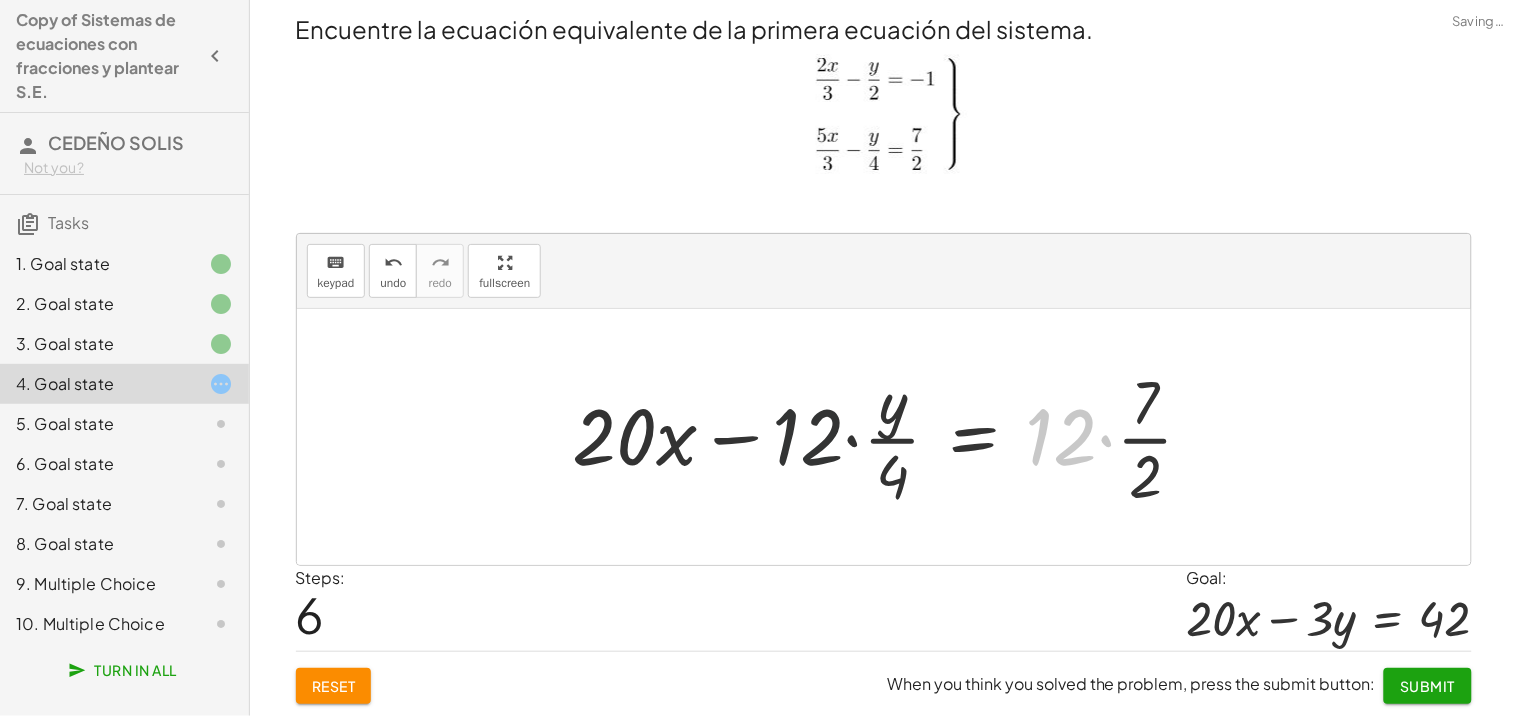 drag, startPoint x: 874, startPoint y: 438, endPoint x: 855, endPoint y: 436, distance: 19.104973 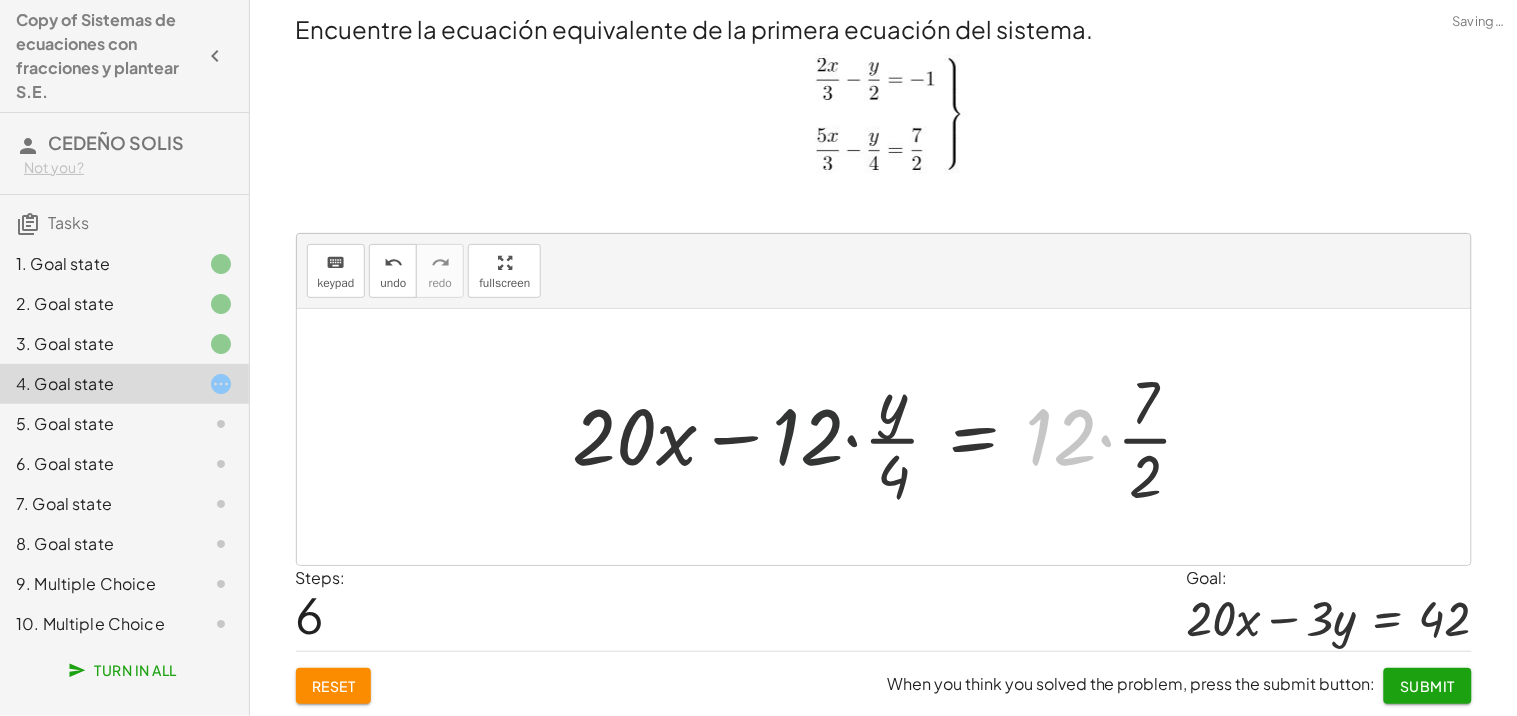 click at bounding box center (892, 437) 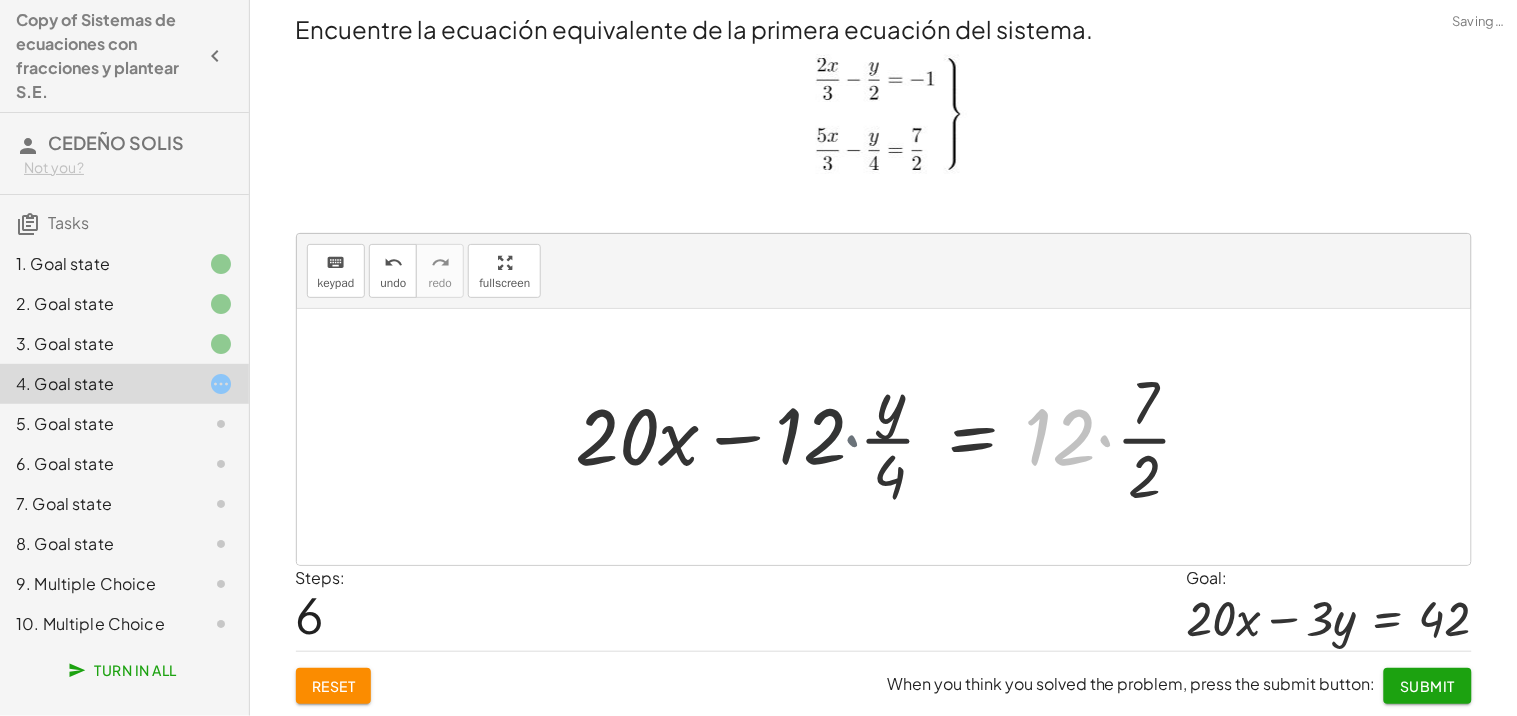 click at bounding box center (912, 437) 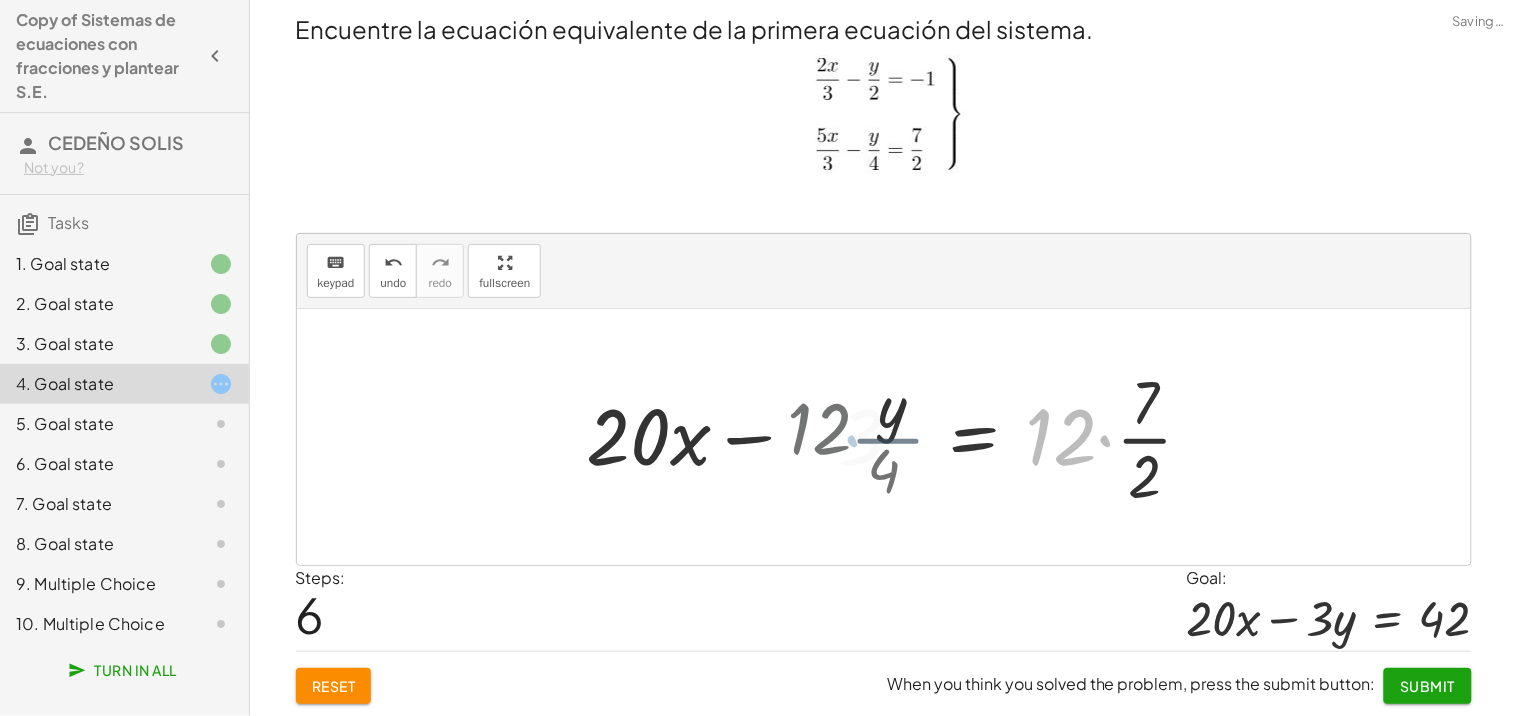 click at bounding box center [924, 437] 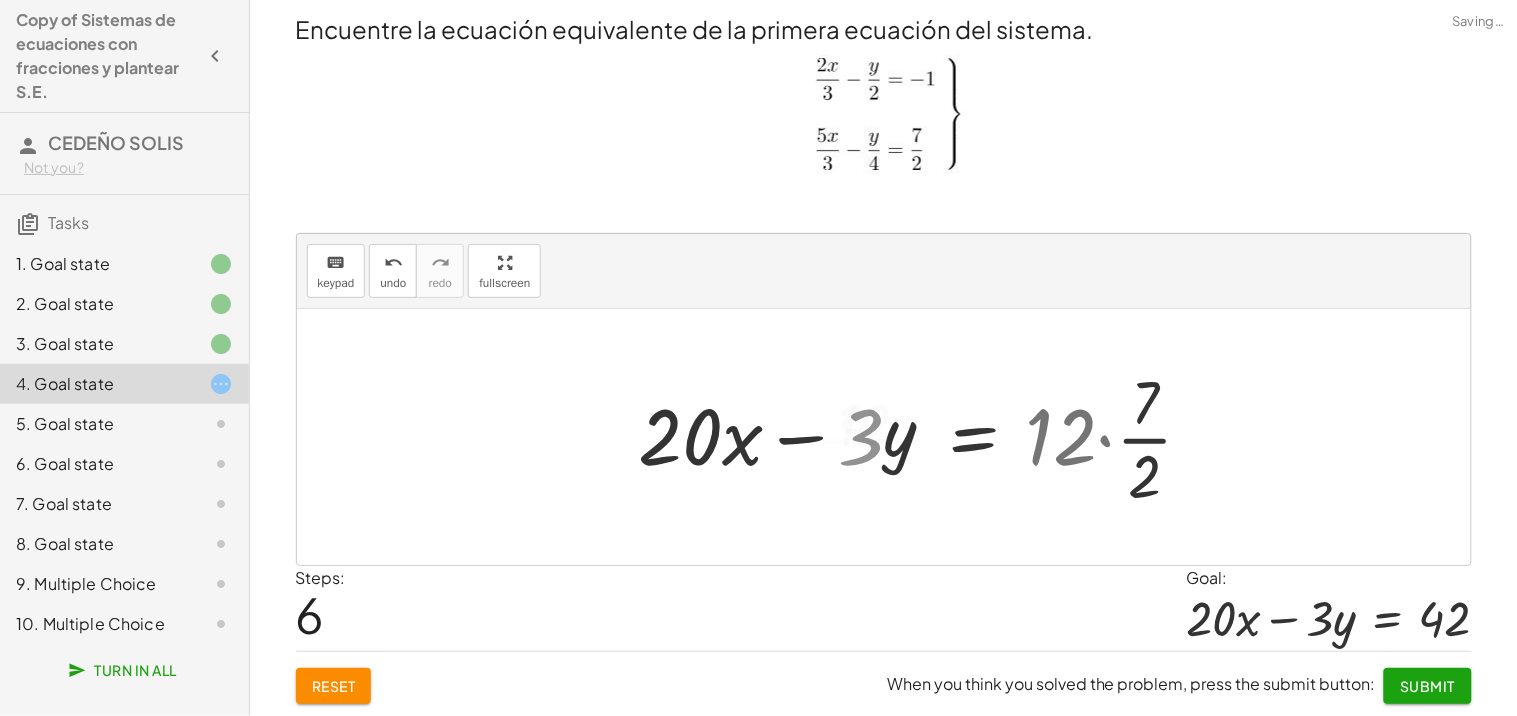 click at bounding box center (924, 437) 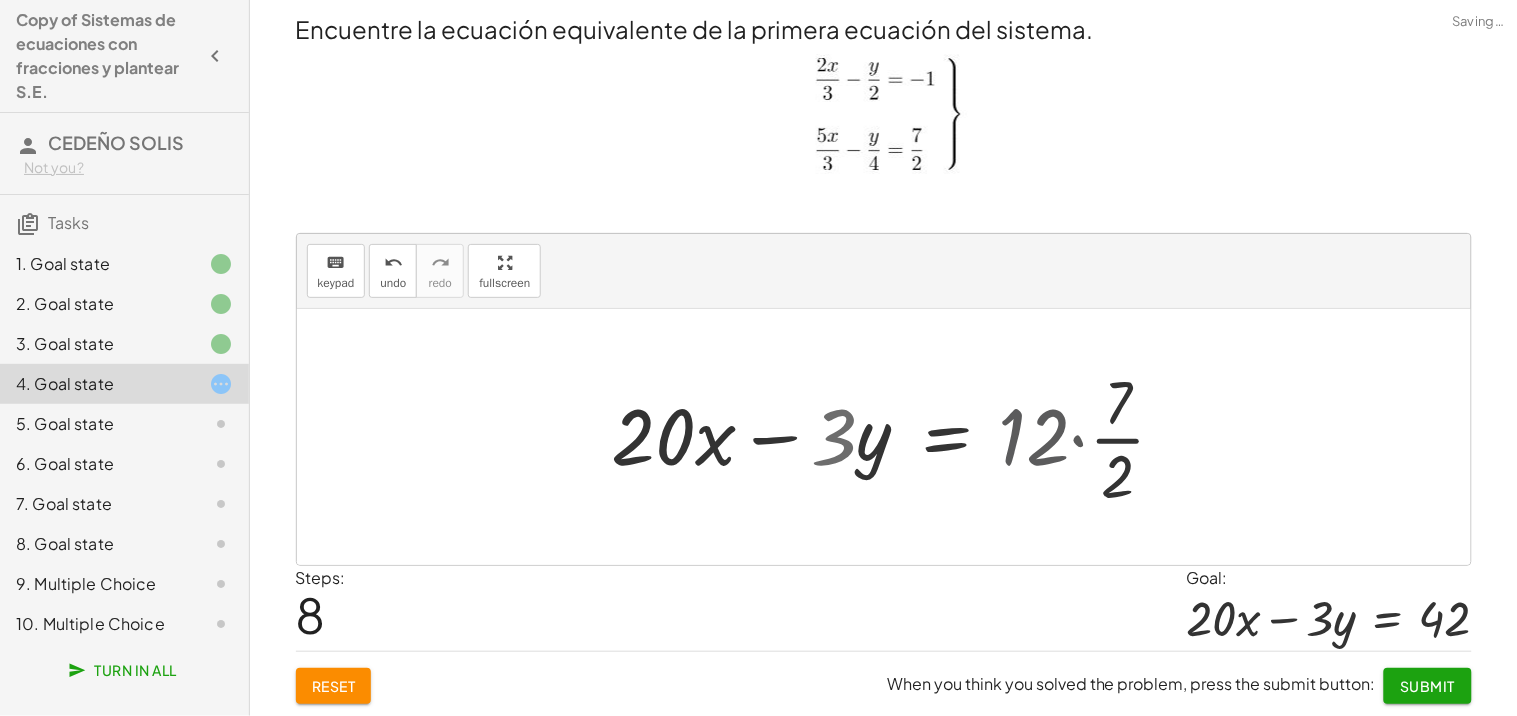 click at bounding box center [897, 437] 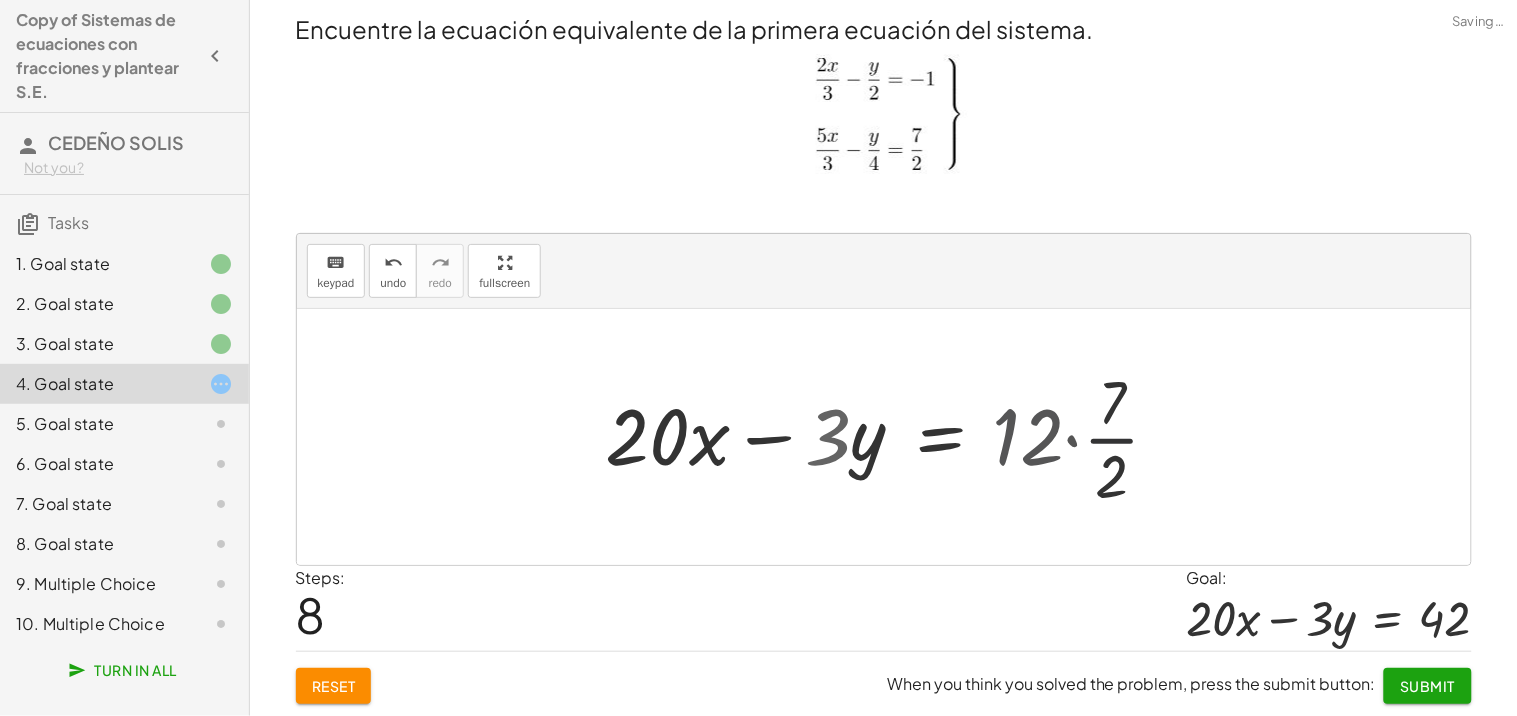 click at bounding box center [891, 437] 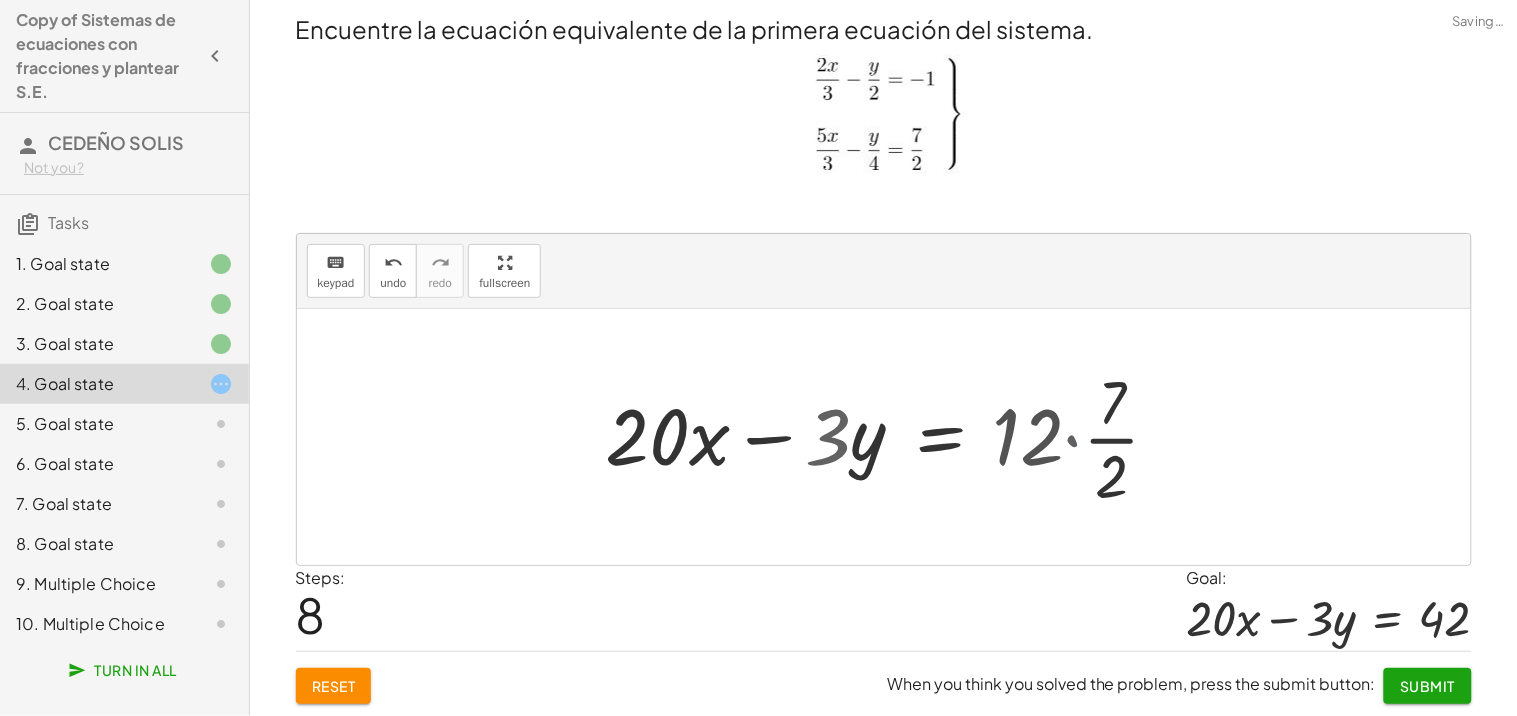 drag, startPoint x: 1066, startPoint y: 442, endPoint x: 1102, endPoint y: 432, distance: 37.363083 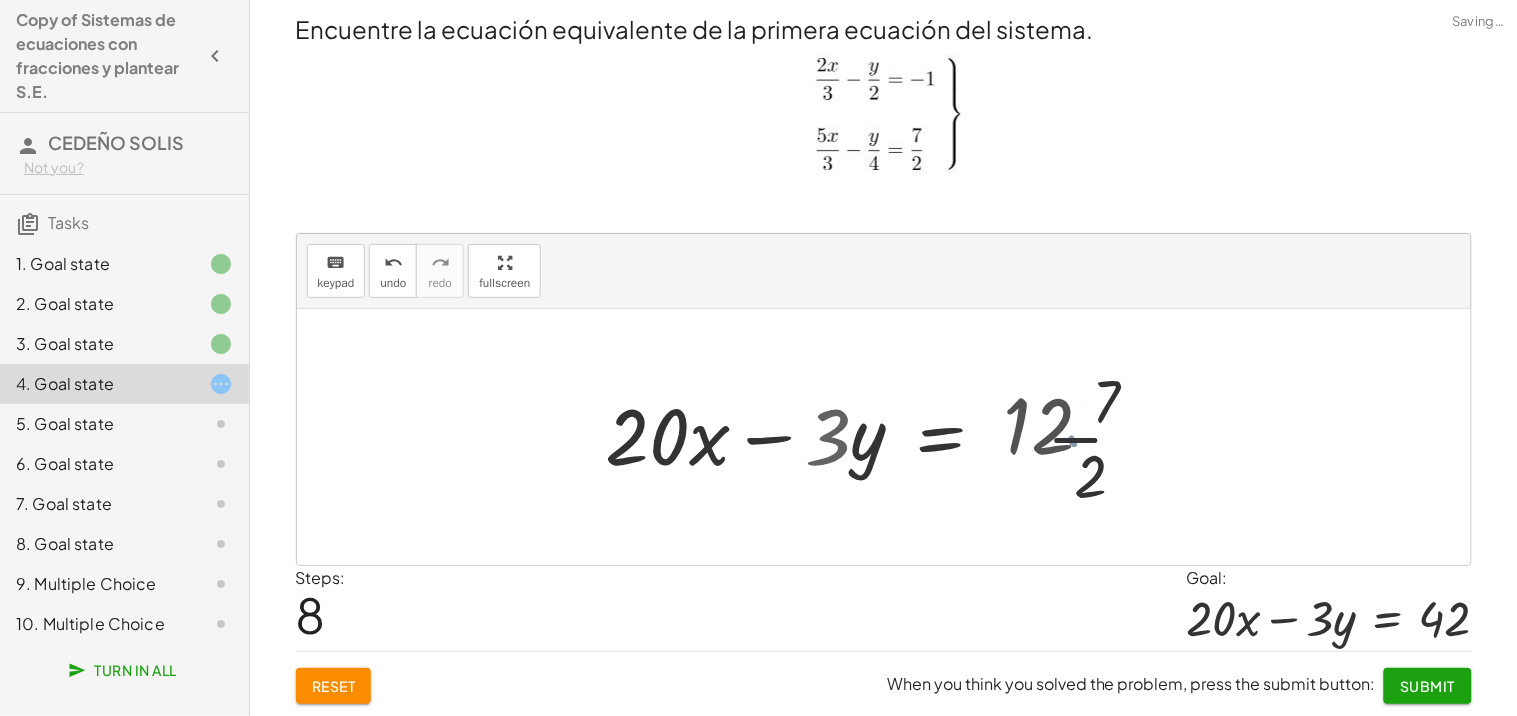 click at bounding box center [877, 437] 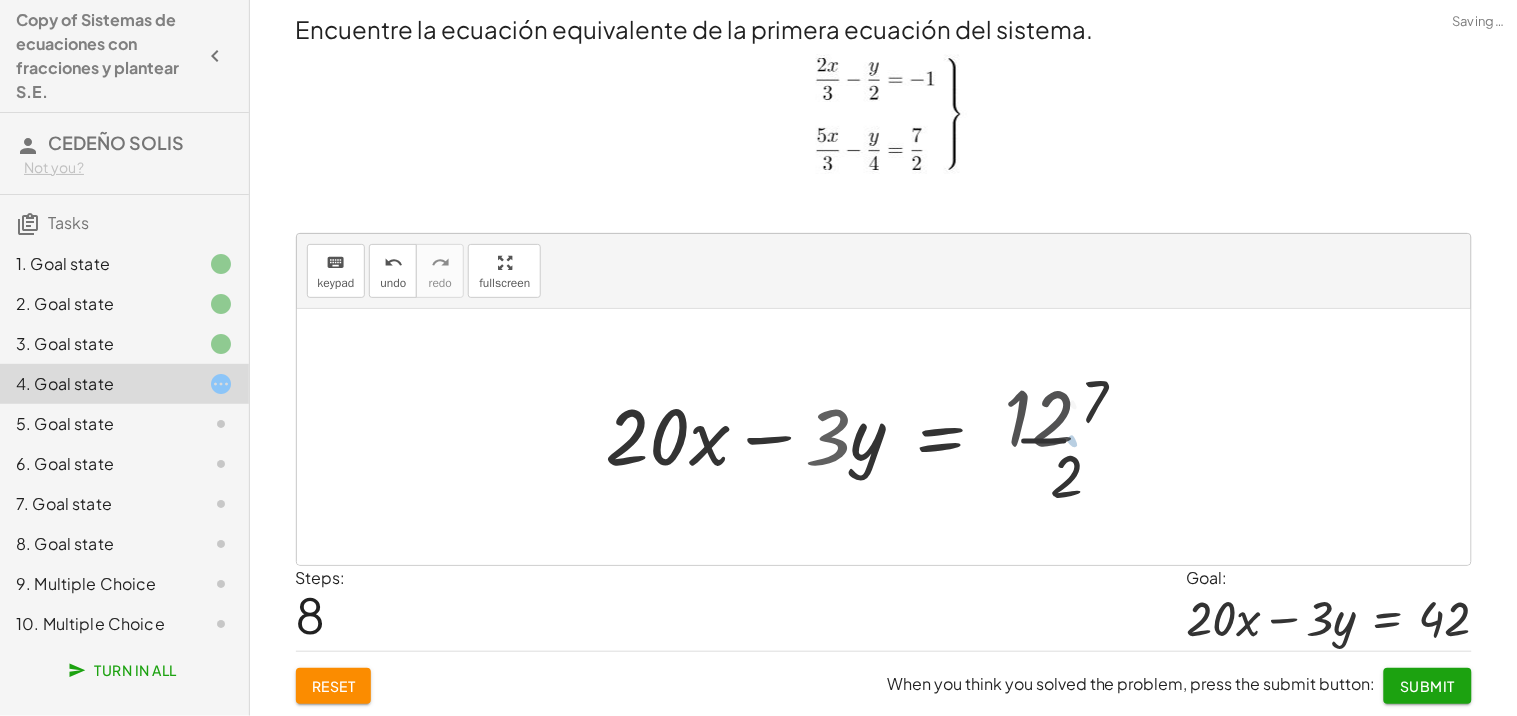 drag, startPoint x: 1093, startPoint y: 447, endPoint x: 1077, endPoint y: 440, distance: 17.464249 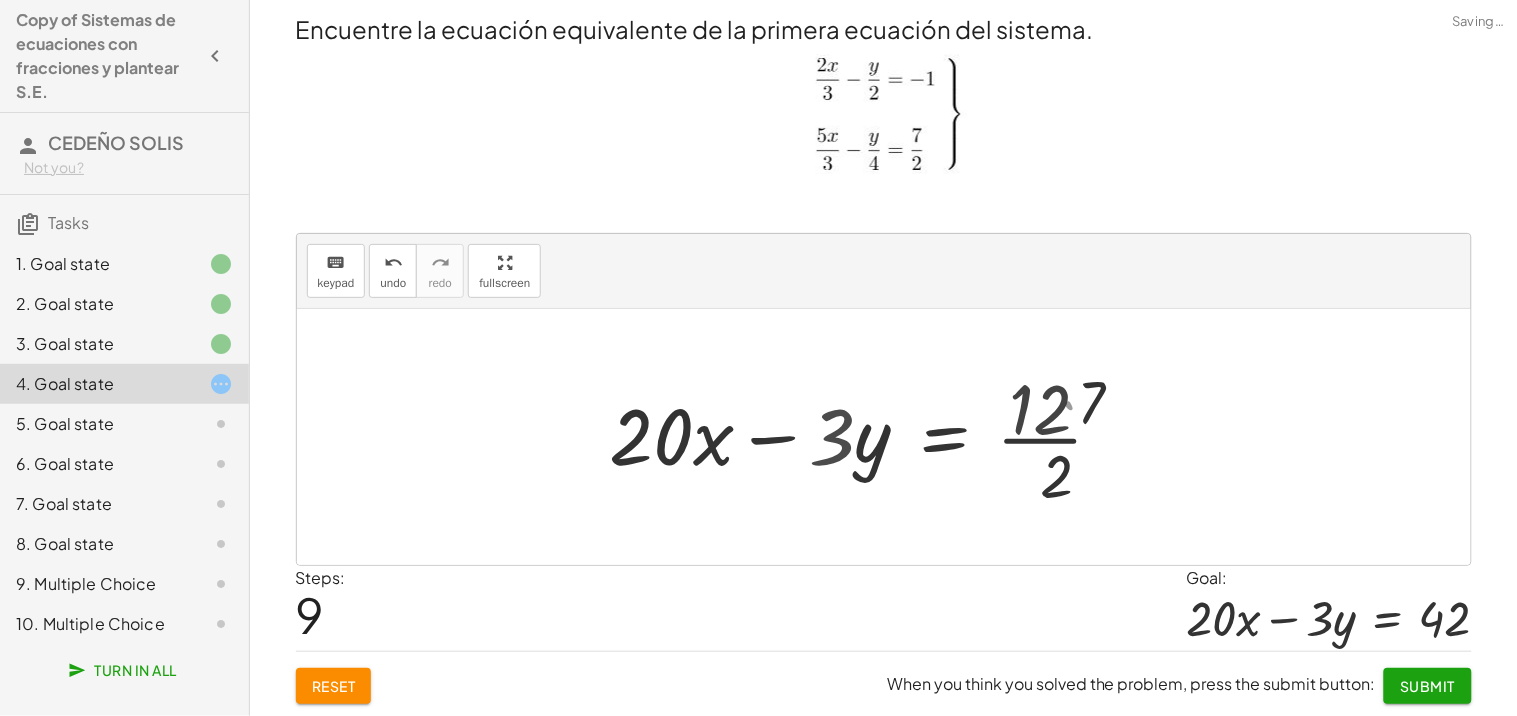 click at bounding box center [881, 437] 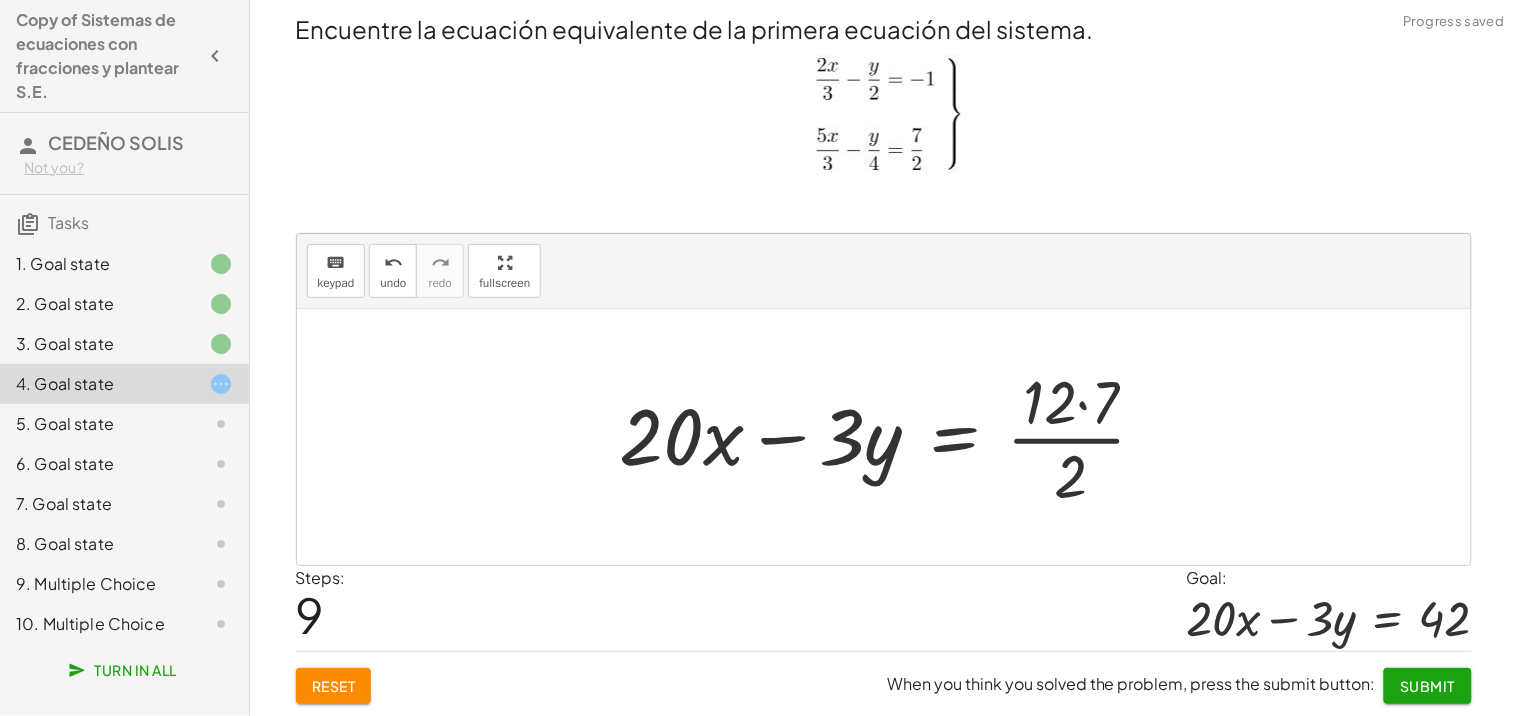 click at bounding box center (891, 437) 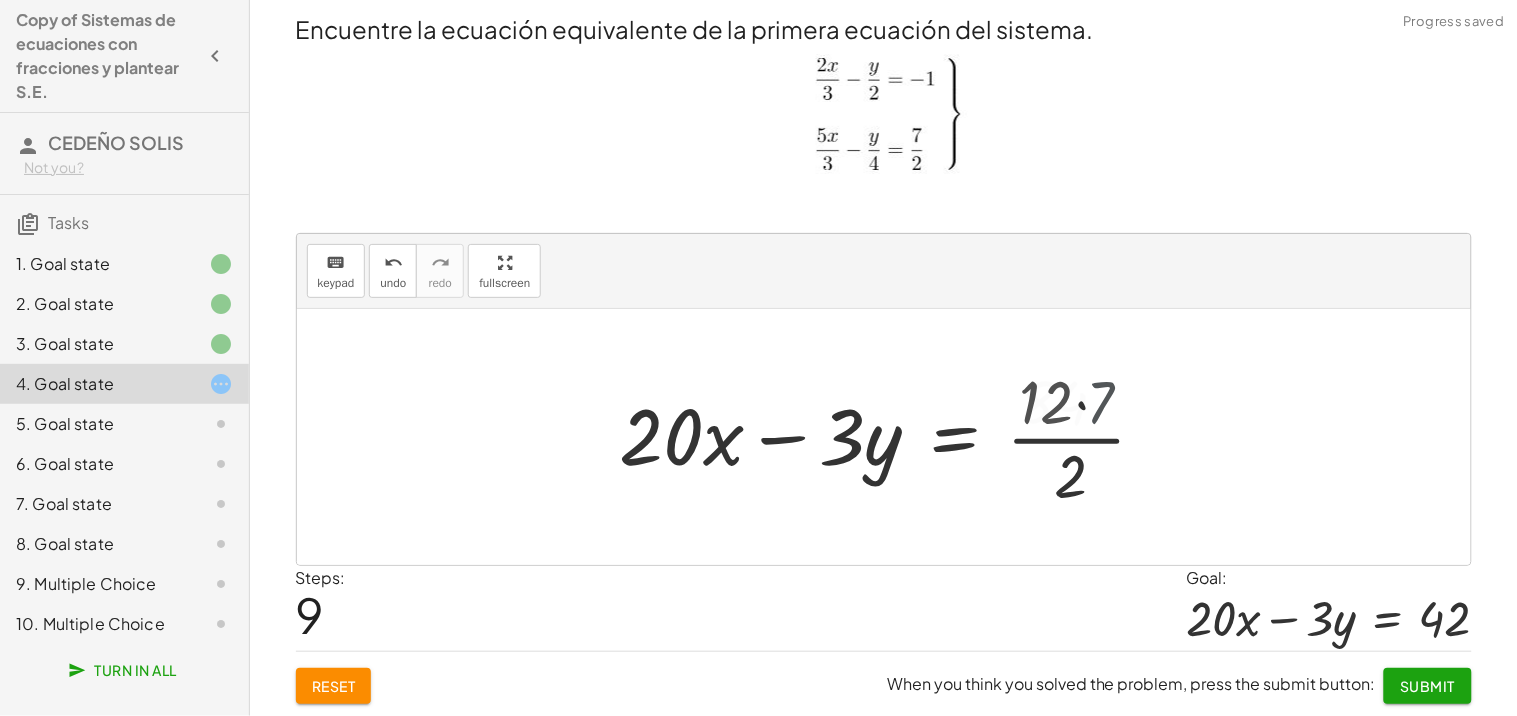 click at bounding box center (878, 437) 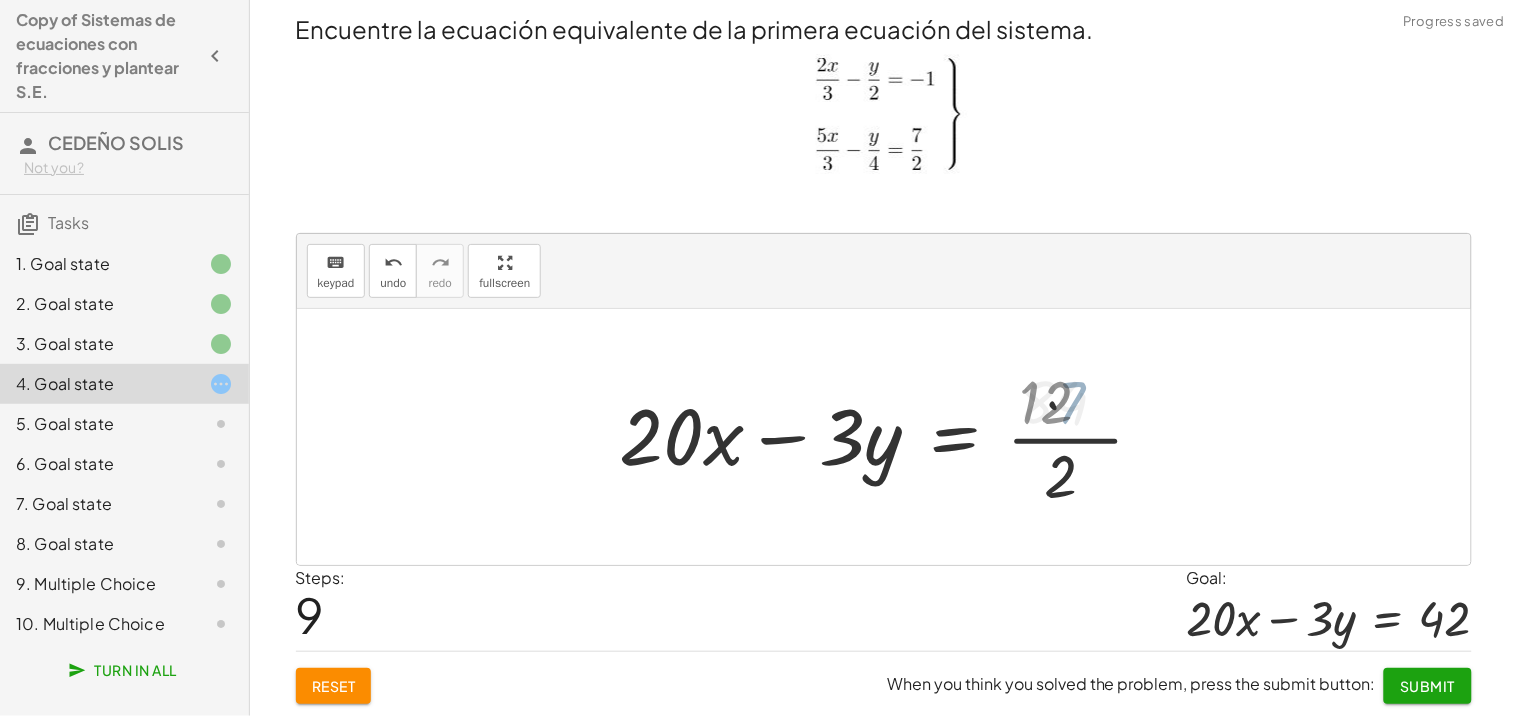 click at bounding box center [878, 437] 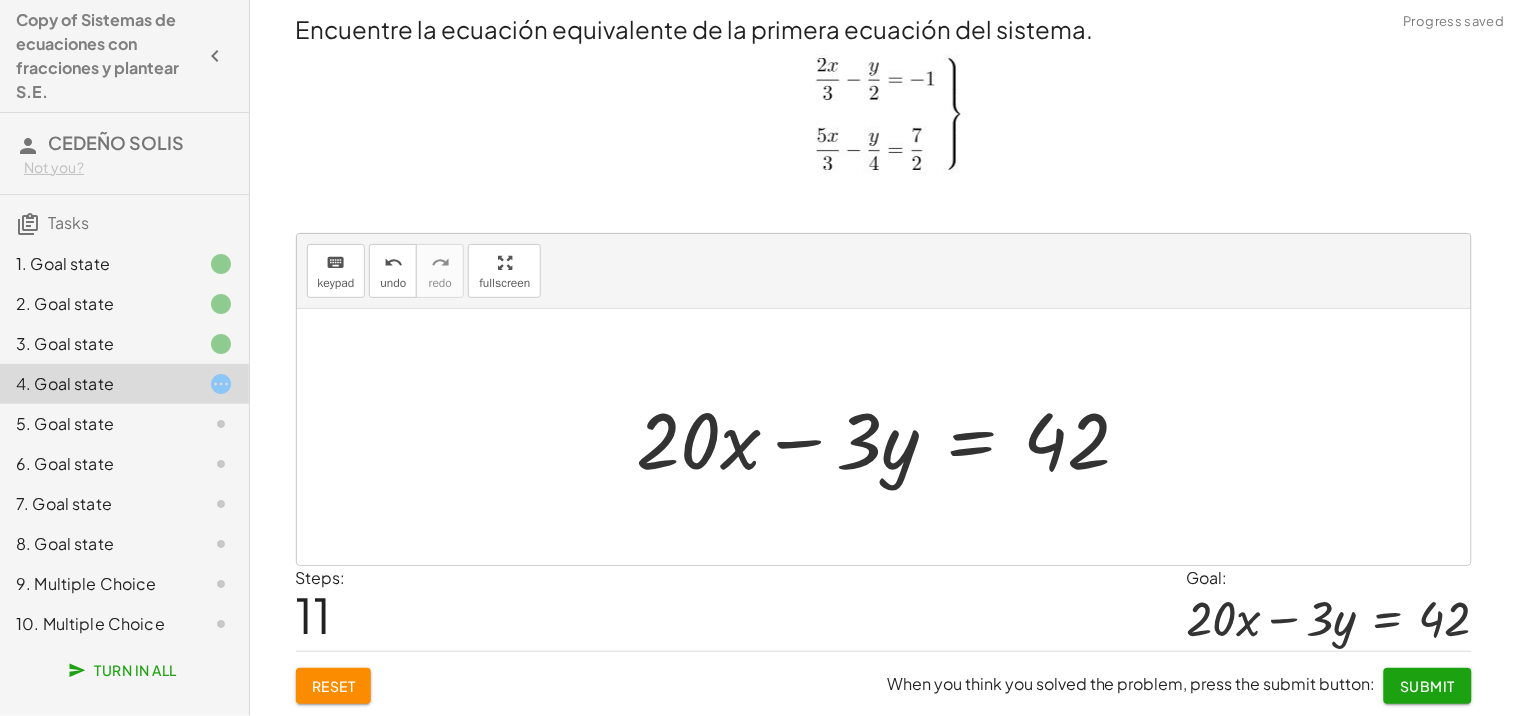 click on "Submit" 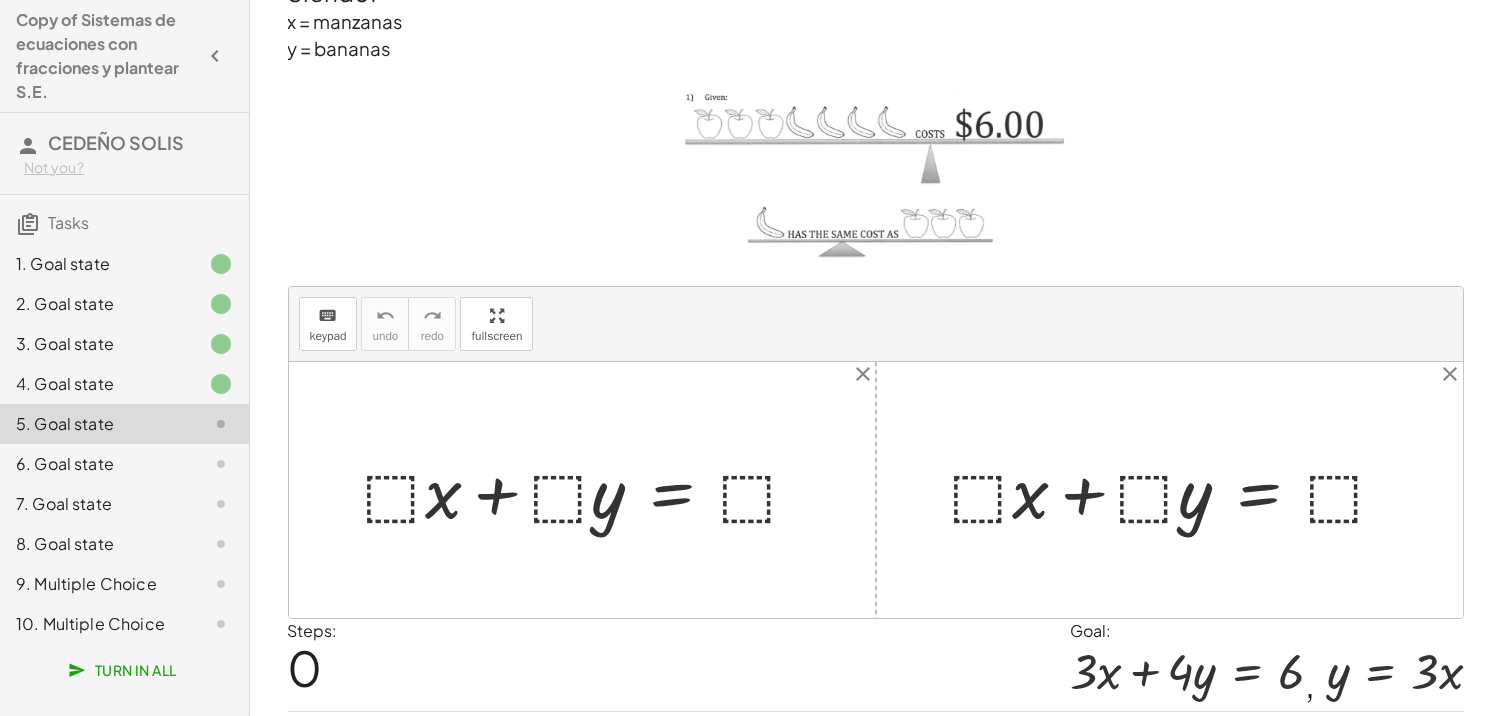 scroll, scrollTop: 130, scrollLeft: 0, axis: vertical 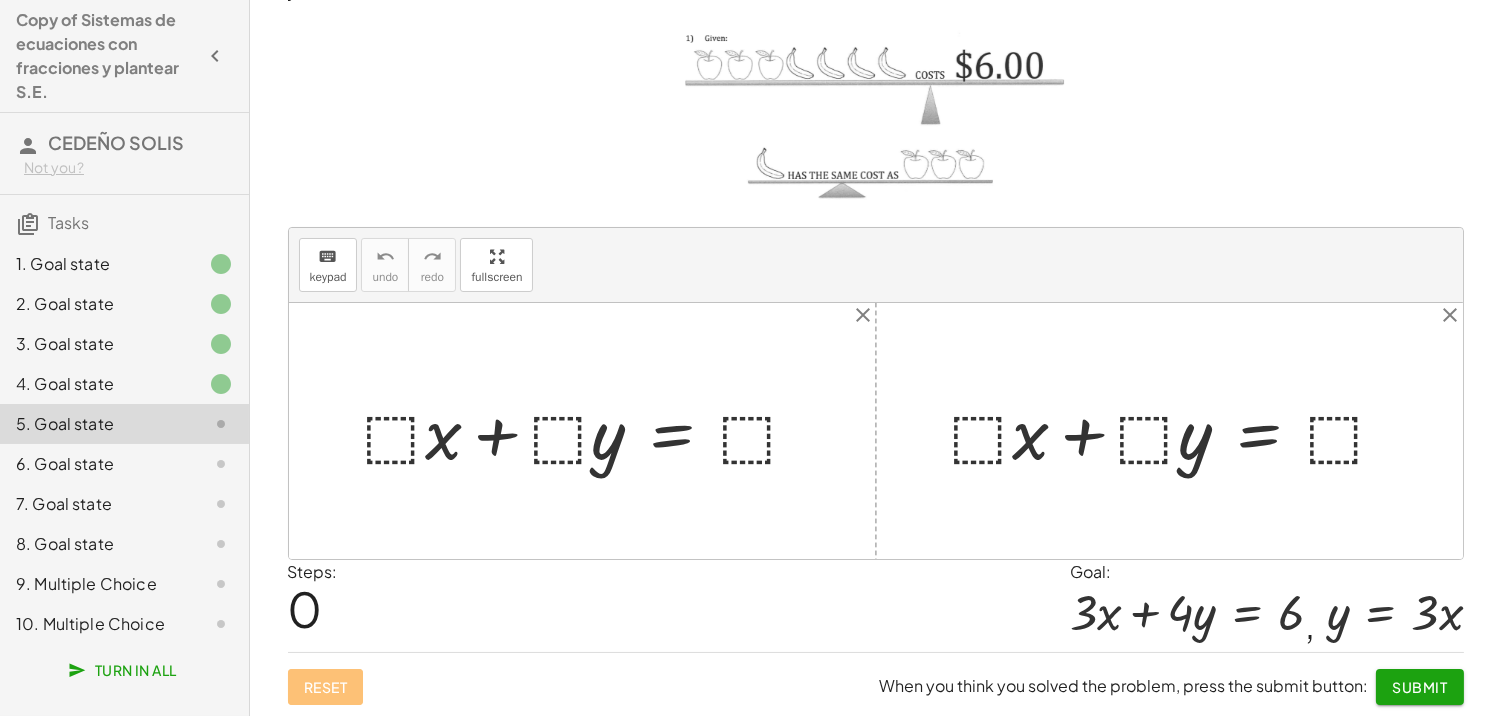 click at bounding box center (590, 430) 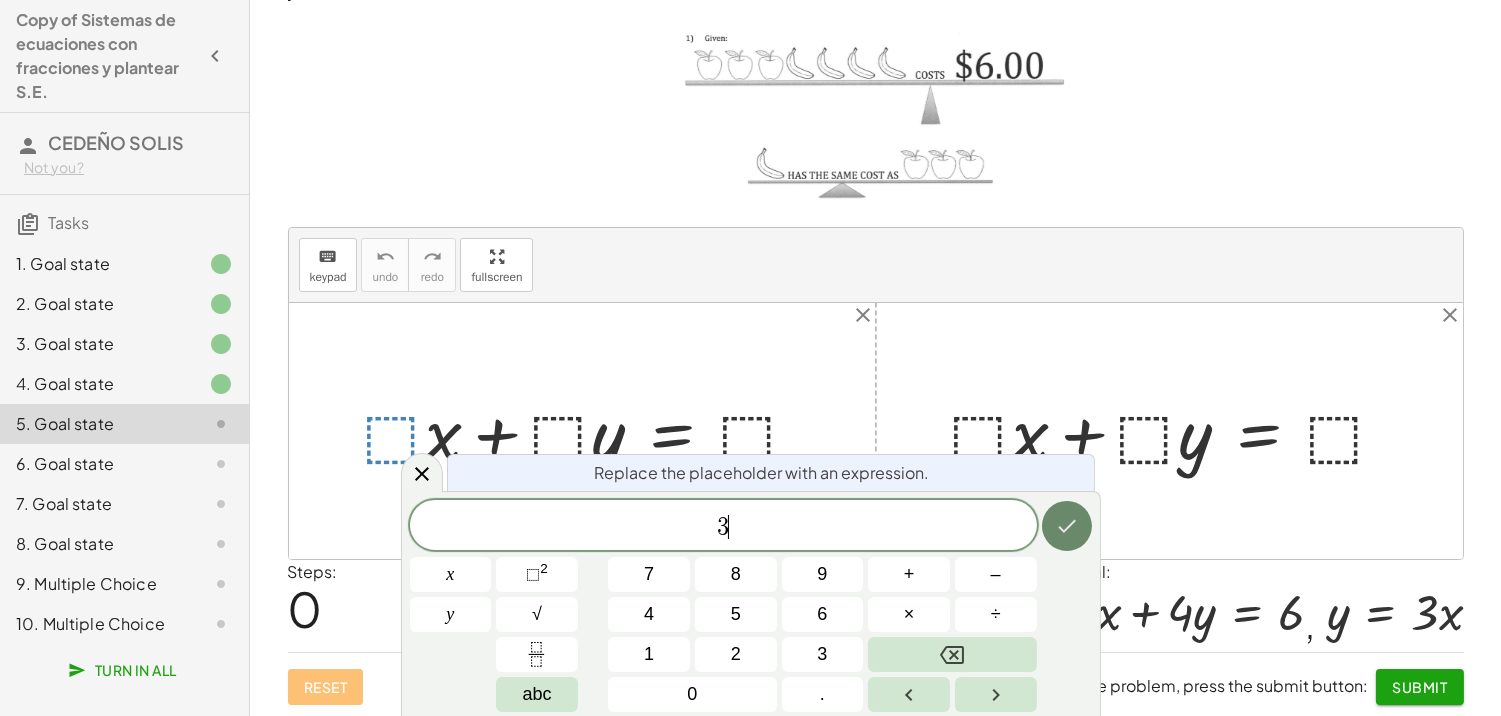 click 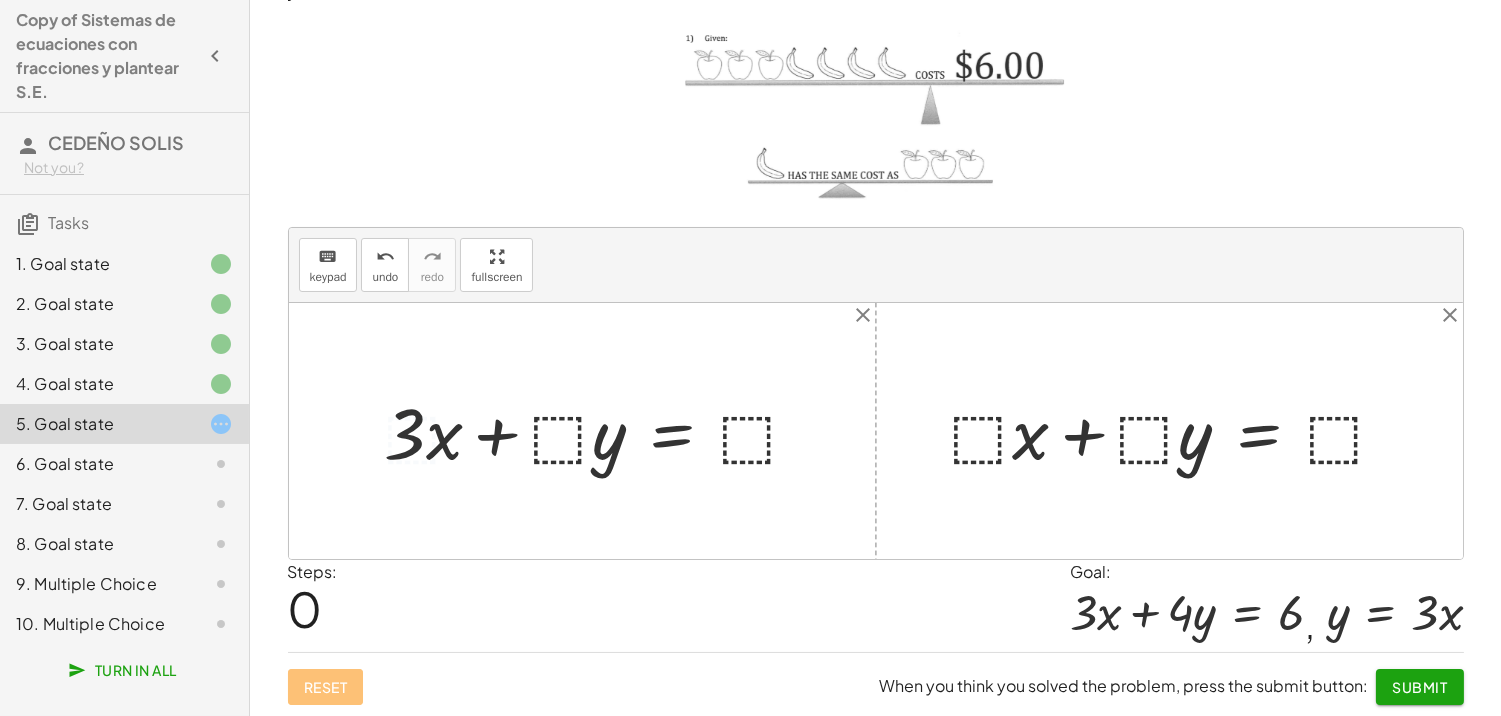 click at bounding box center [600, 430] 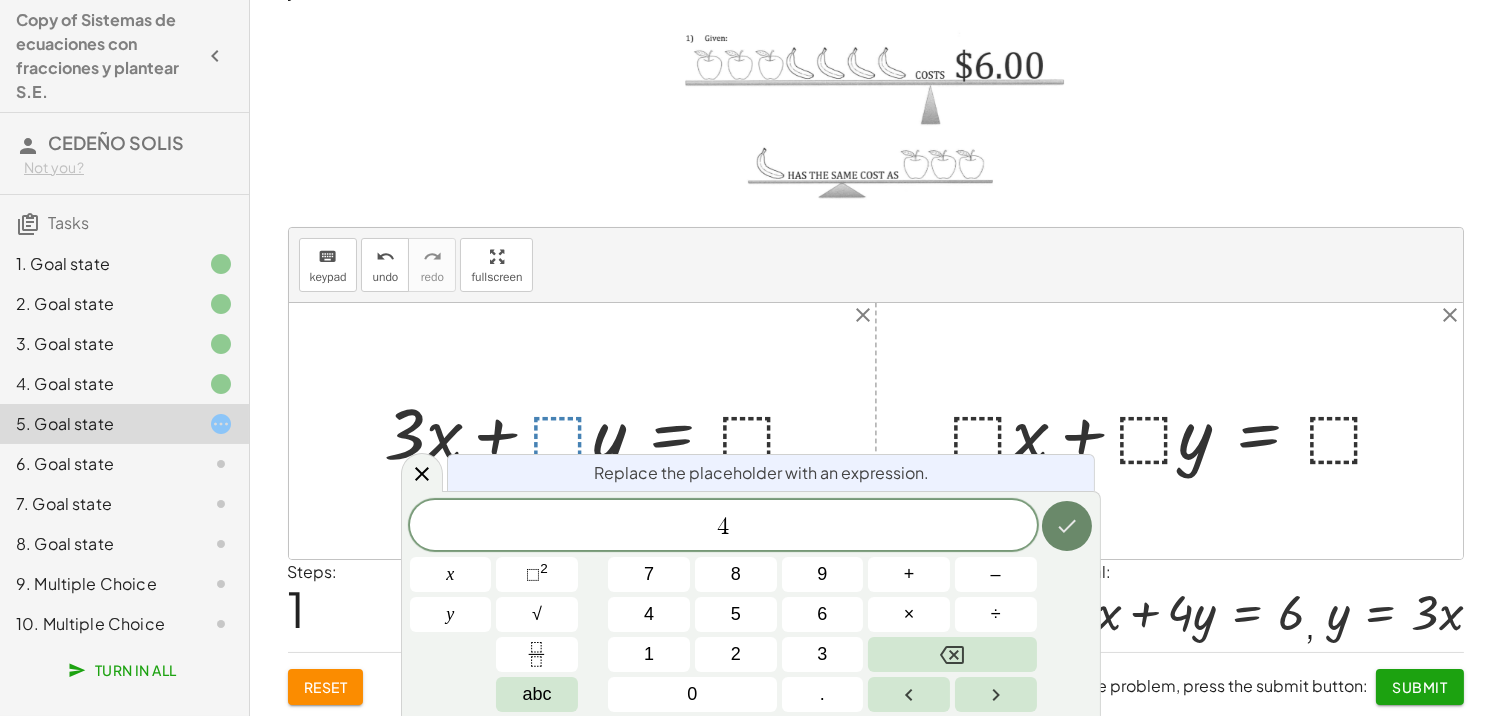 click 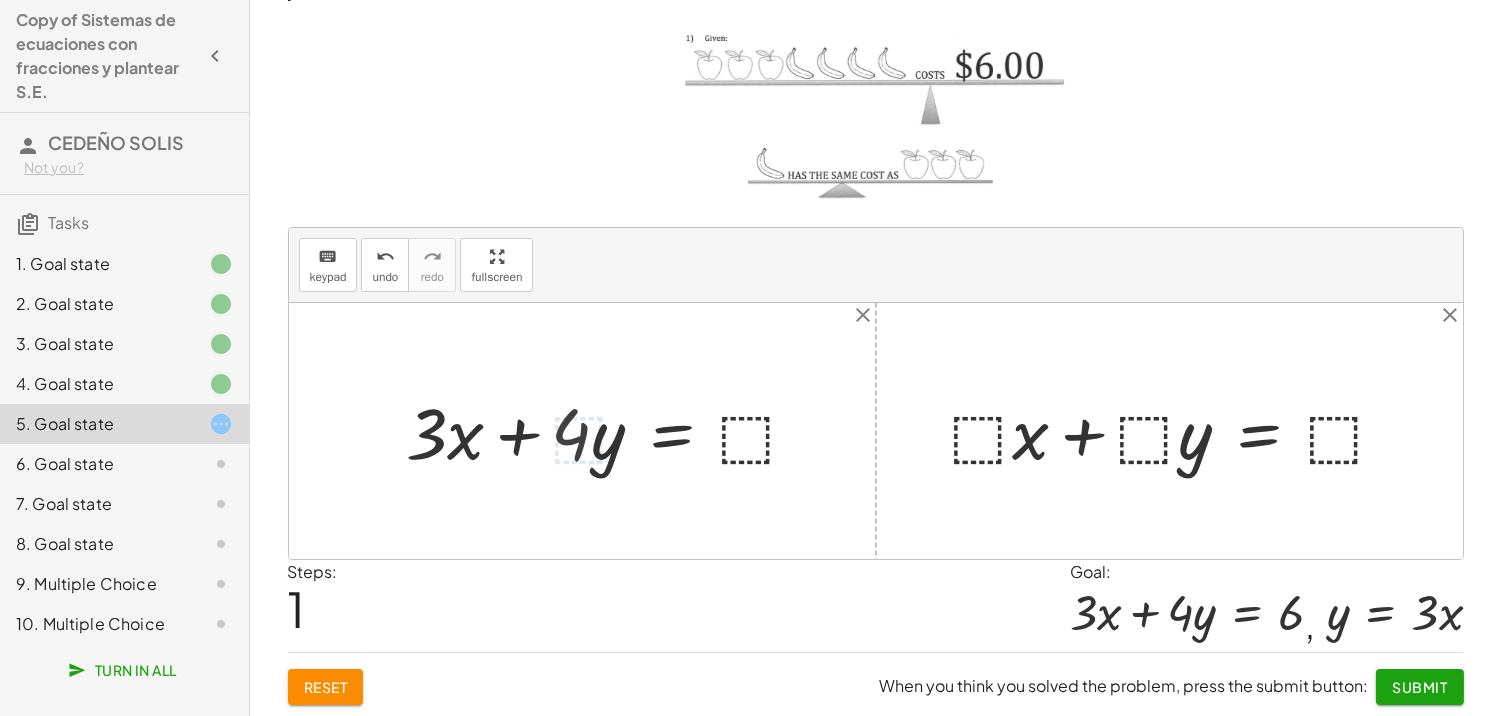 click at bounding box center [611, 430] 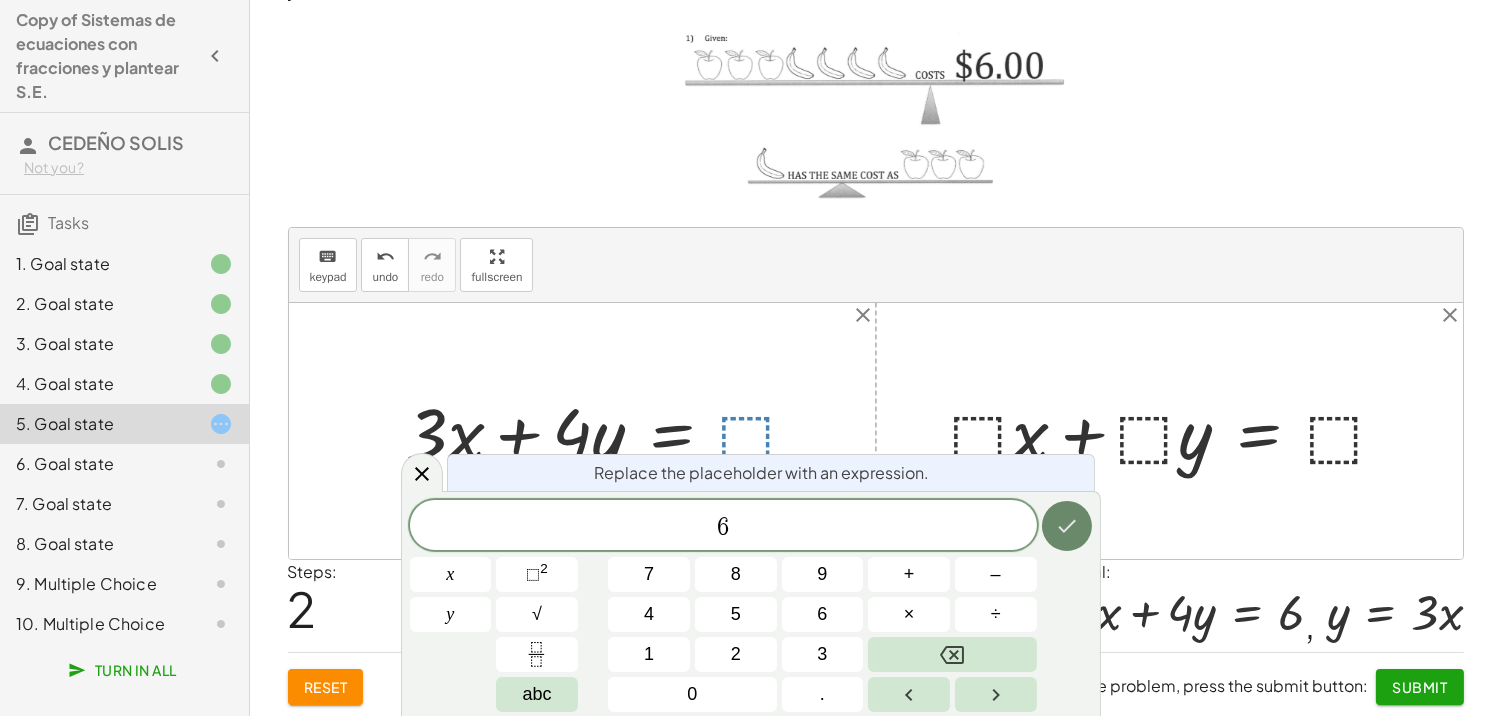 click at bounding box center (1067, 526) 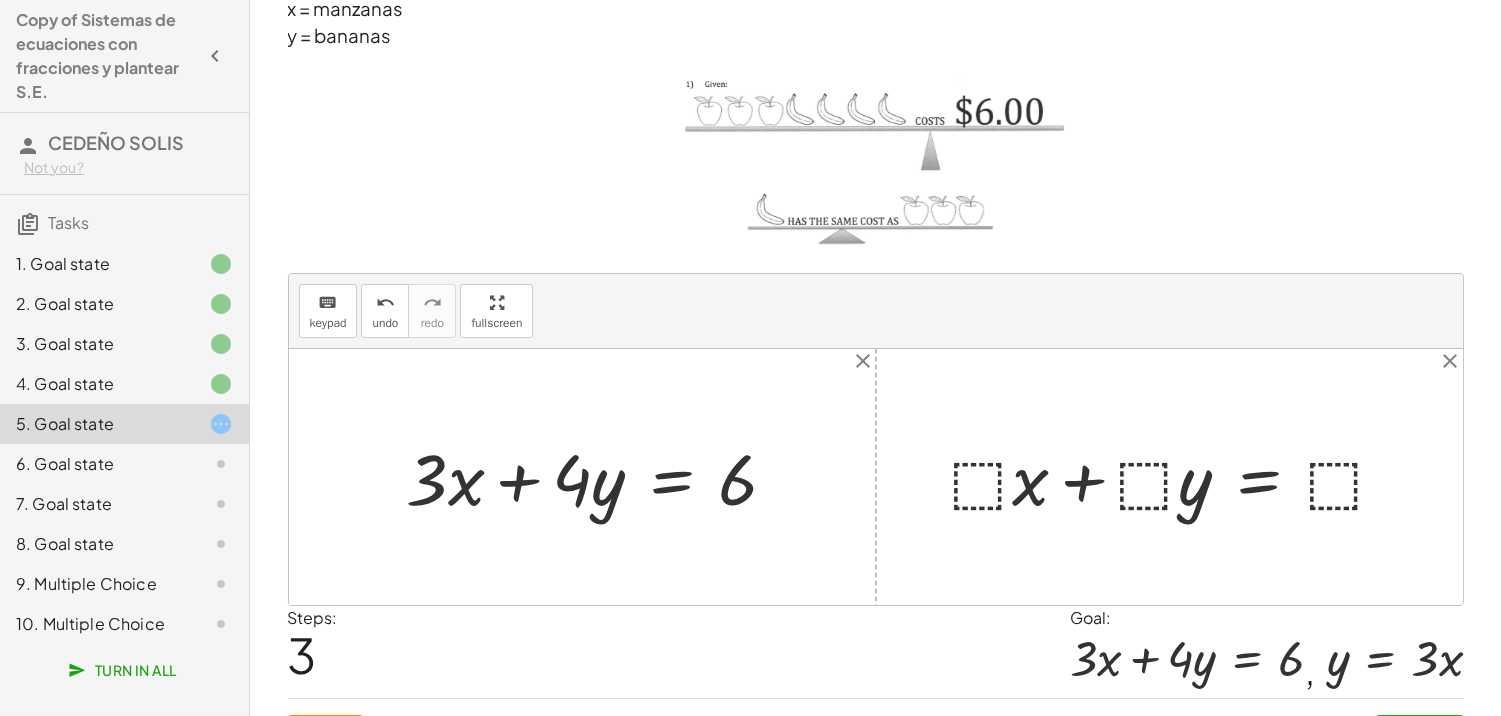 scroll, scrollTop: 130, scrollLeft: 0, axis: vertical 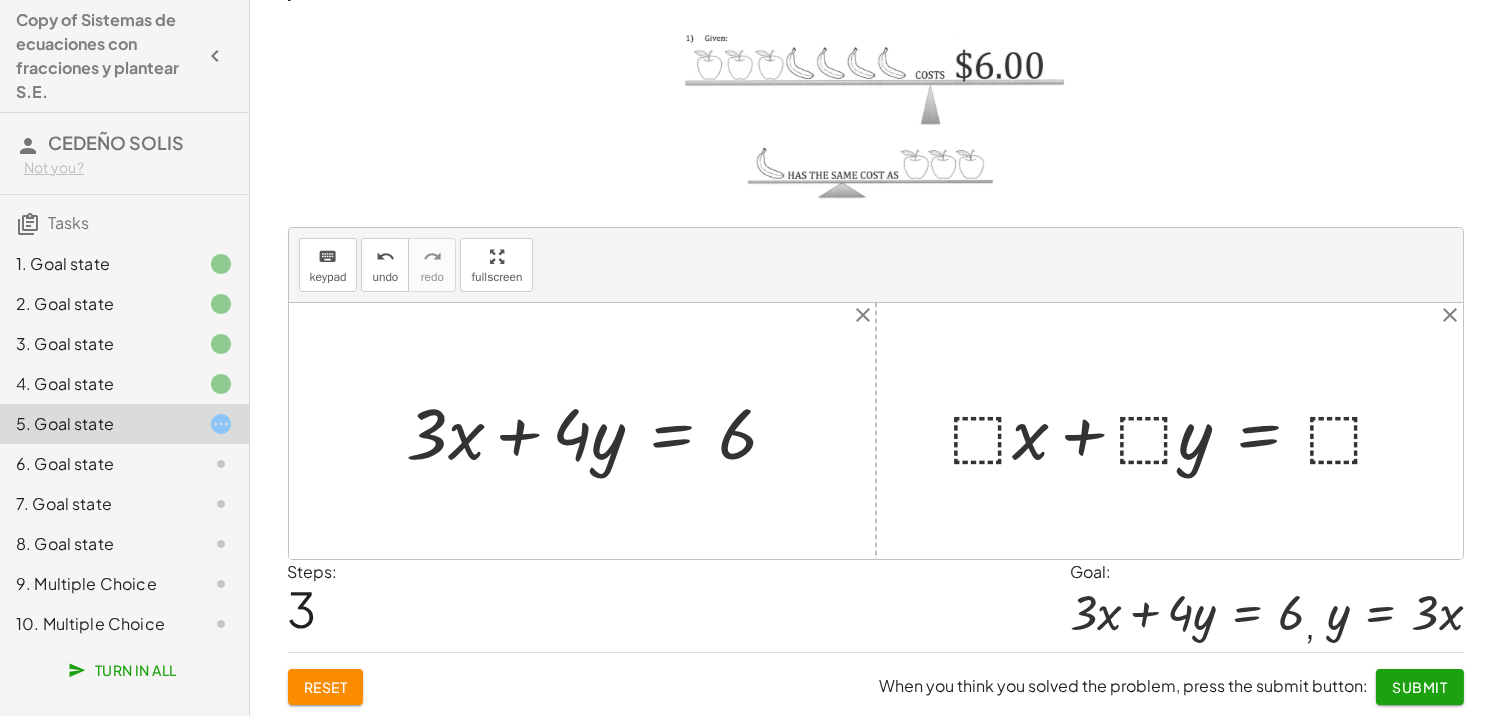 click at bounding box center [1177, 430] 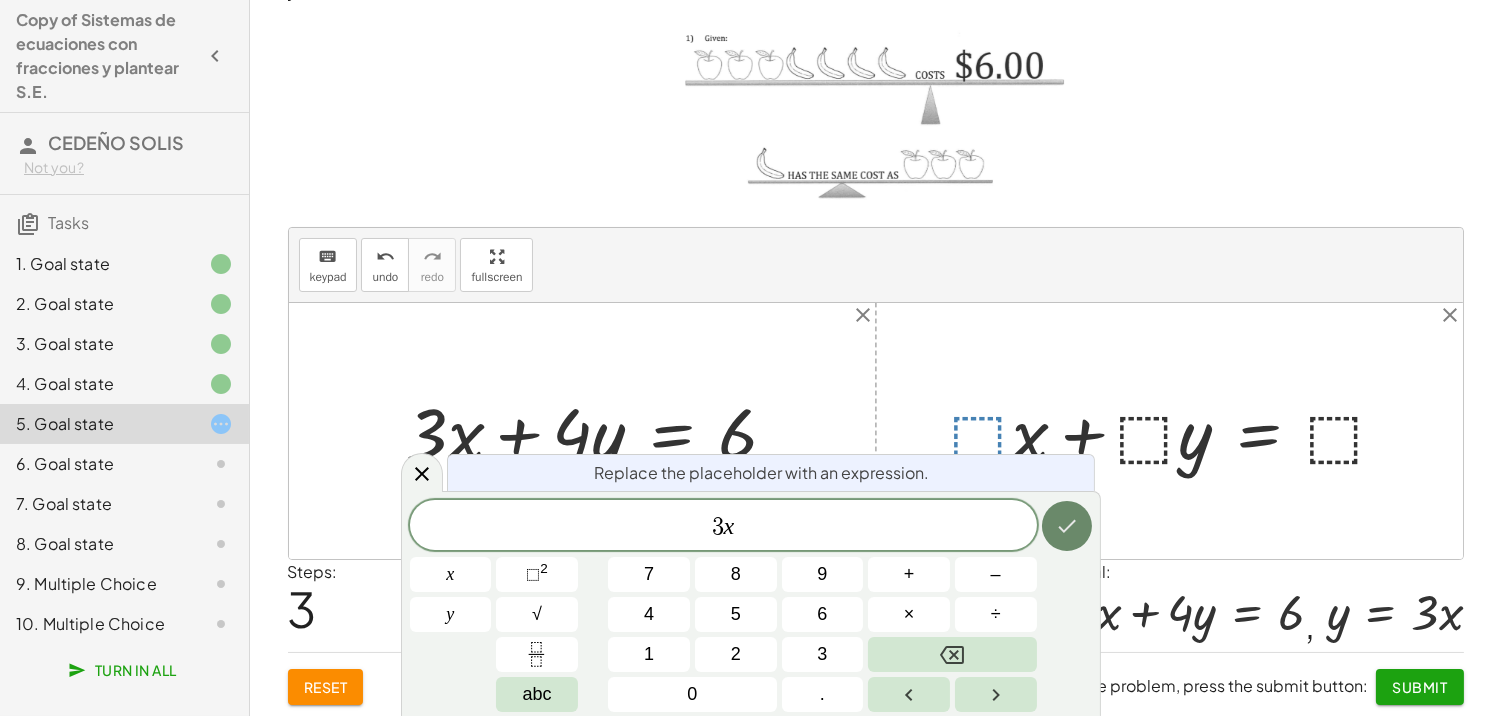 click at bounding box center [1067, 526] 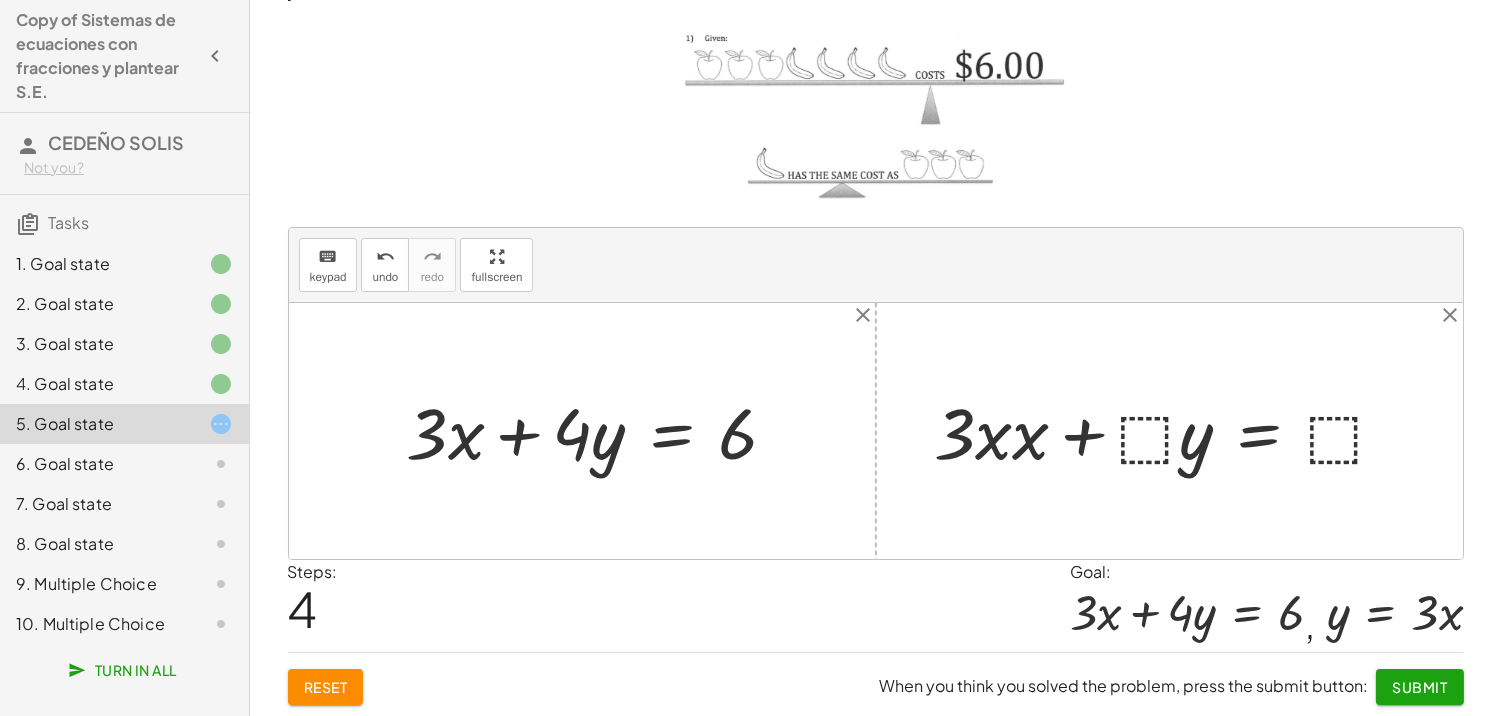 click at bounding box center (1169, 430) 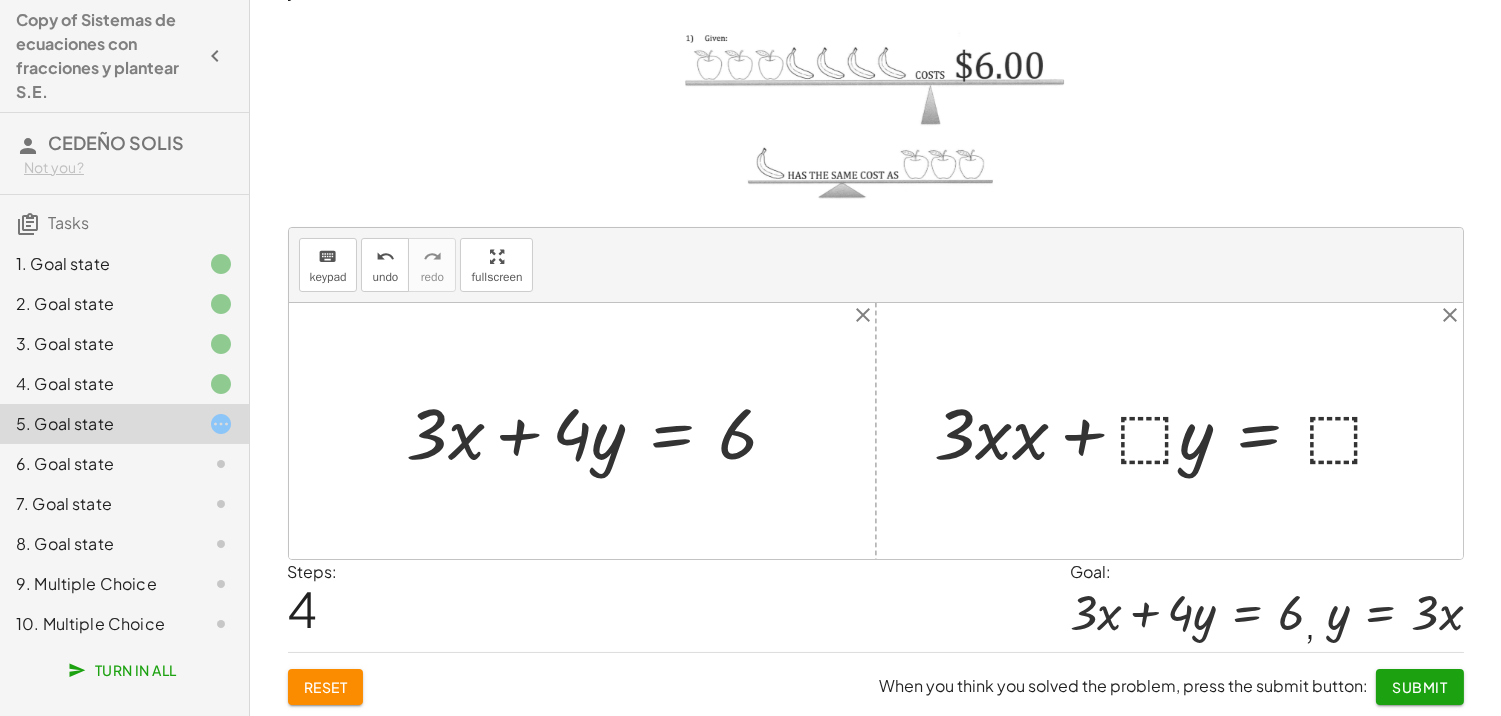 click at bounding box center (1169, 430) 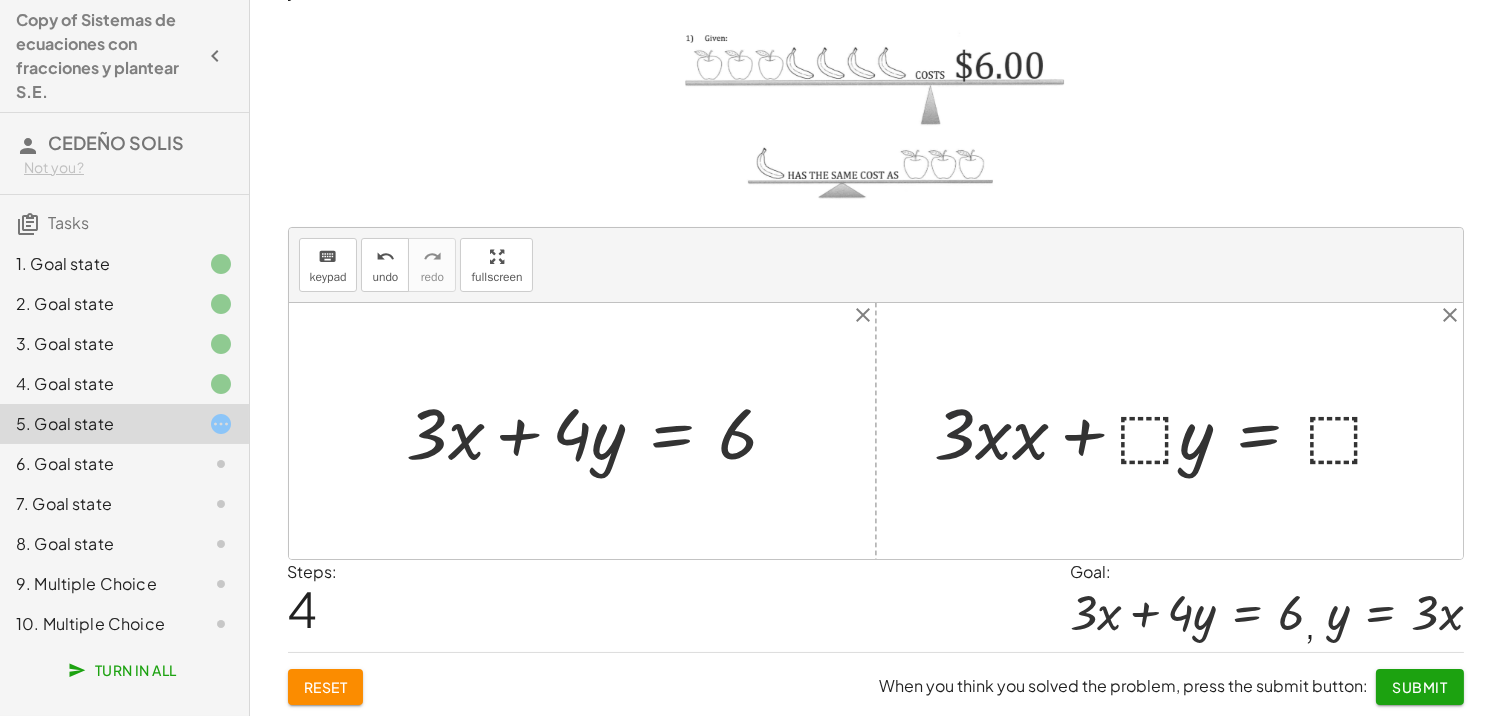 click at bounding box center [1169, 430] 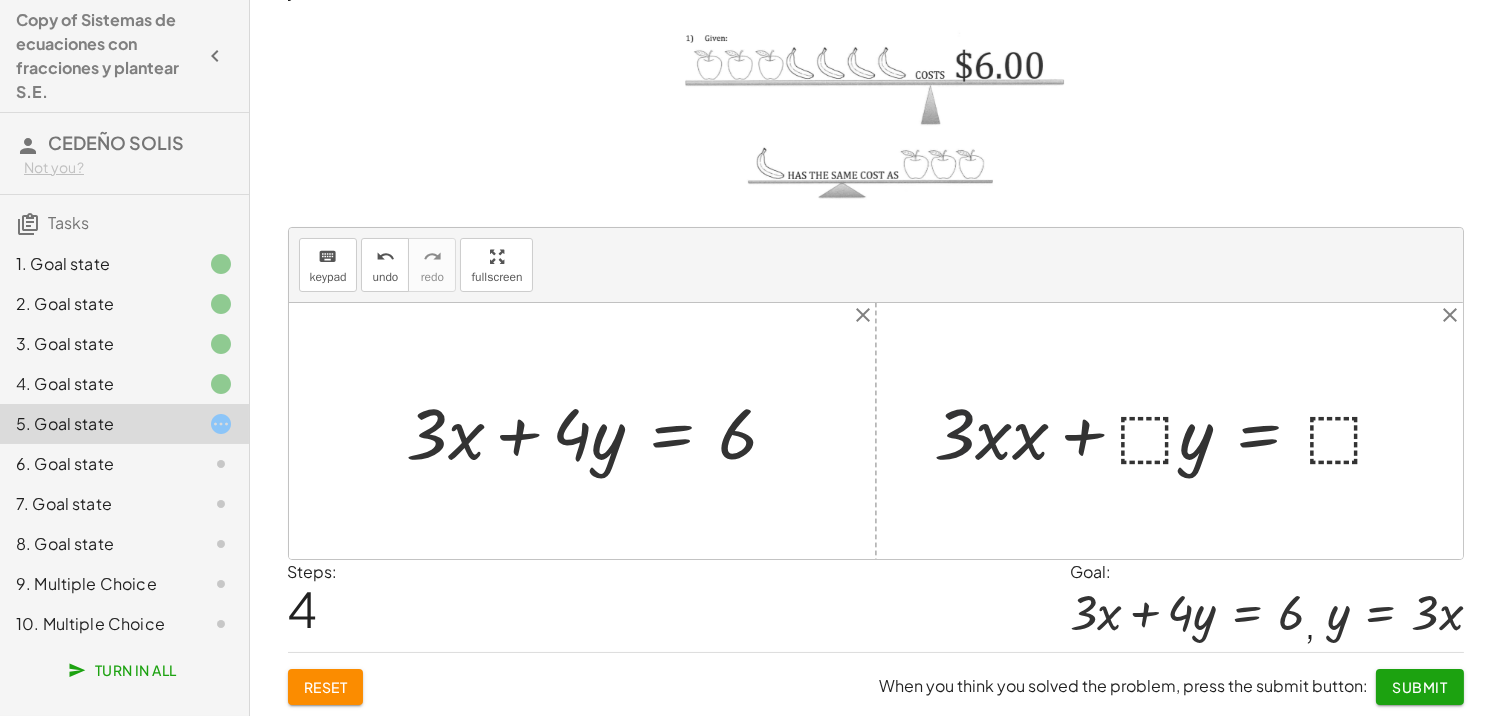 click at bounding box center [1169, 430] 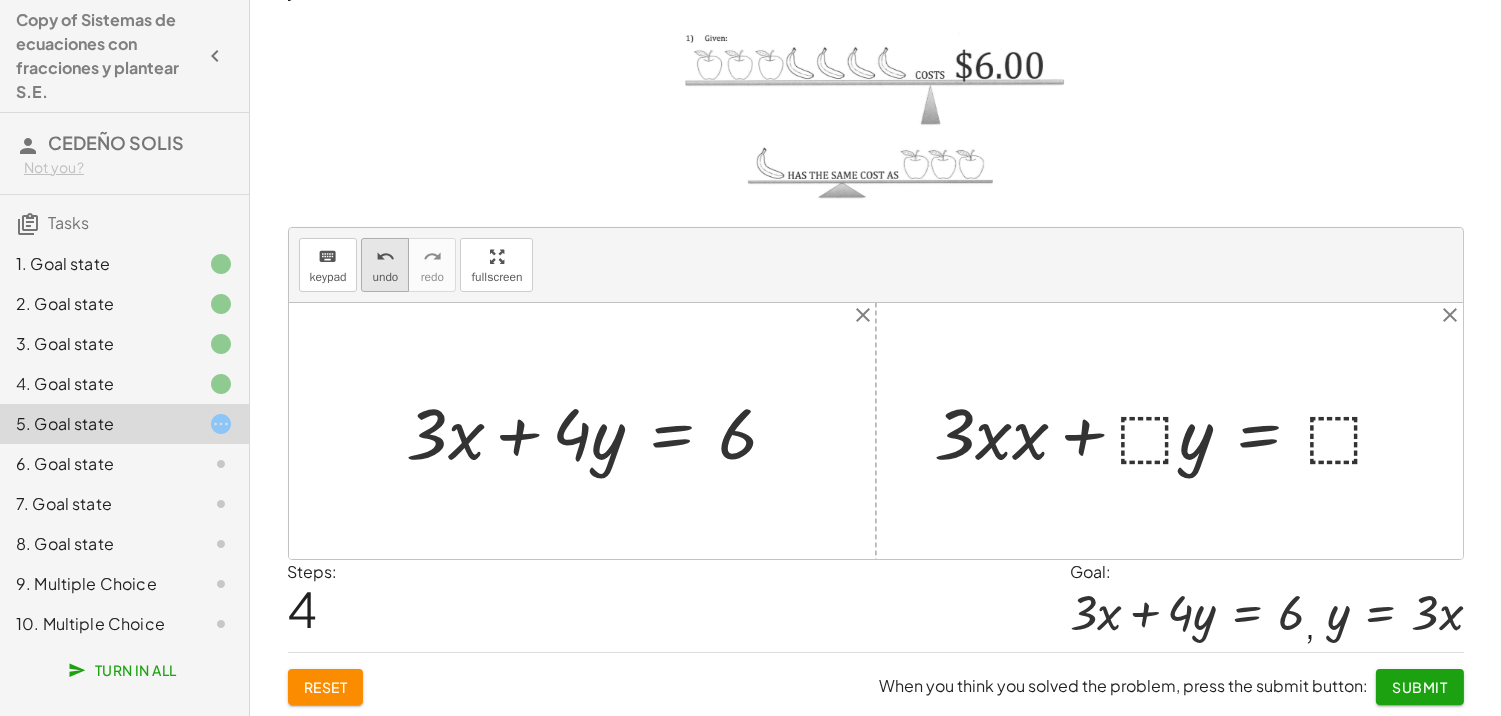 click on "undo" at bounding box center (385, 257) 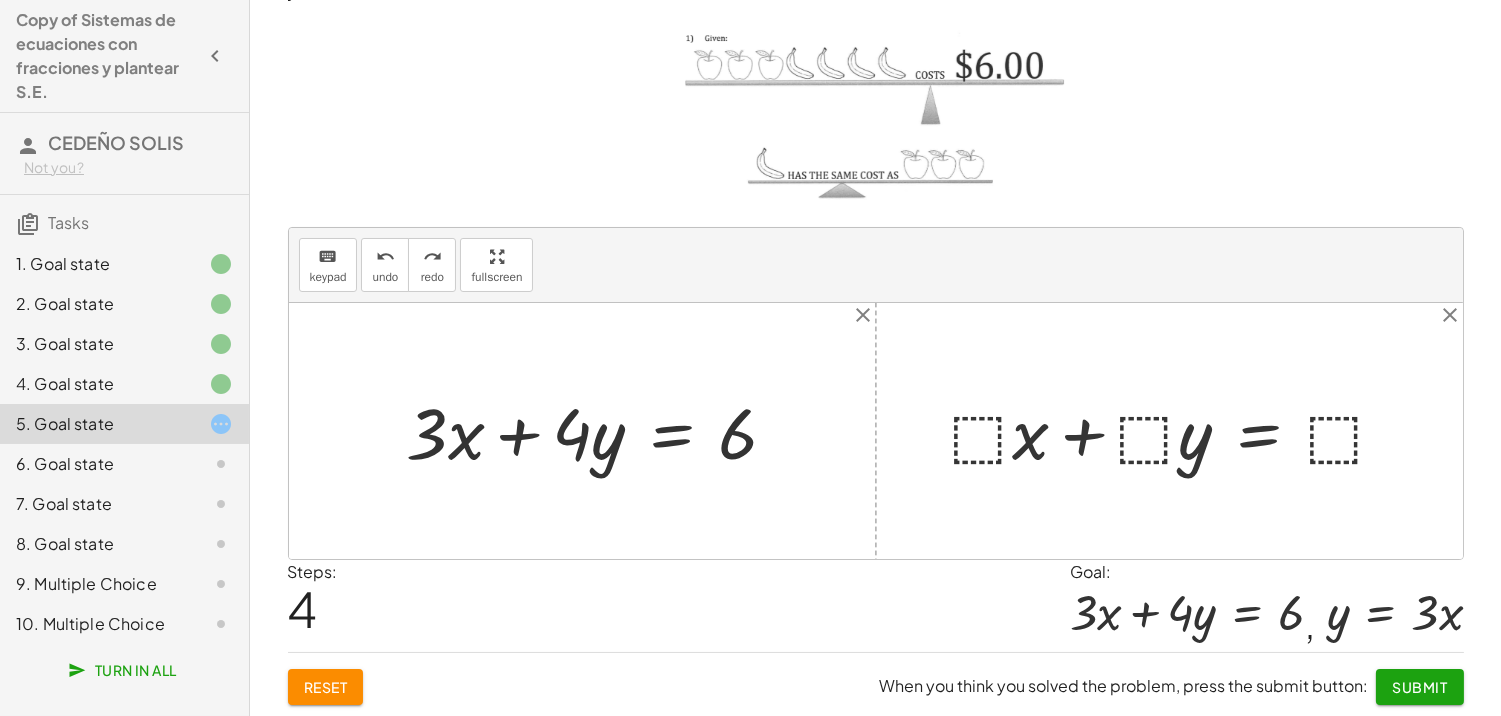 click at bounding box center (1177, 430) 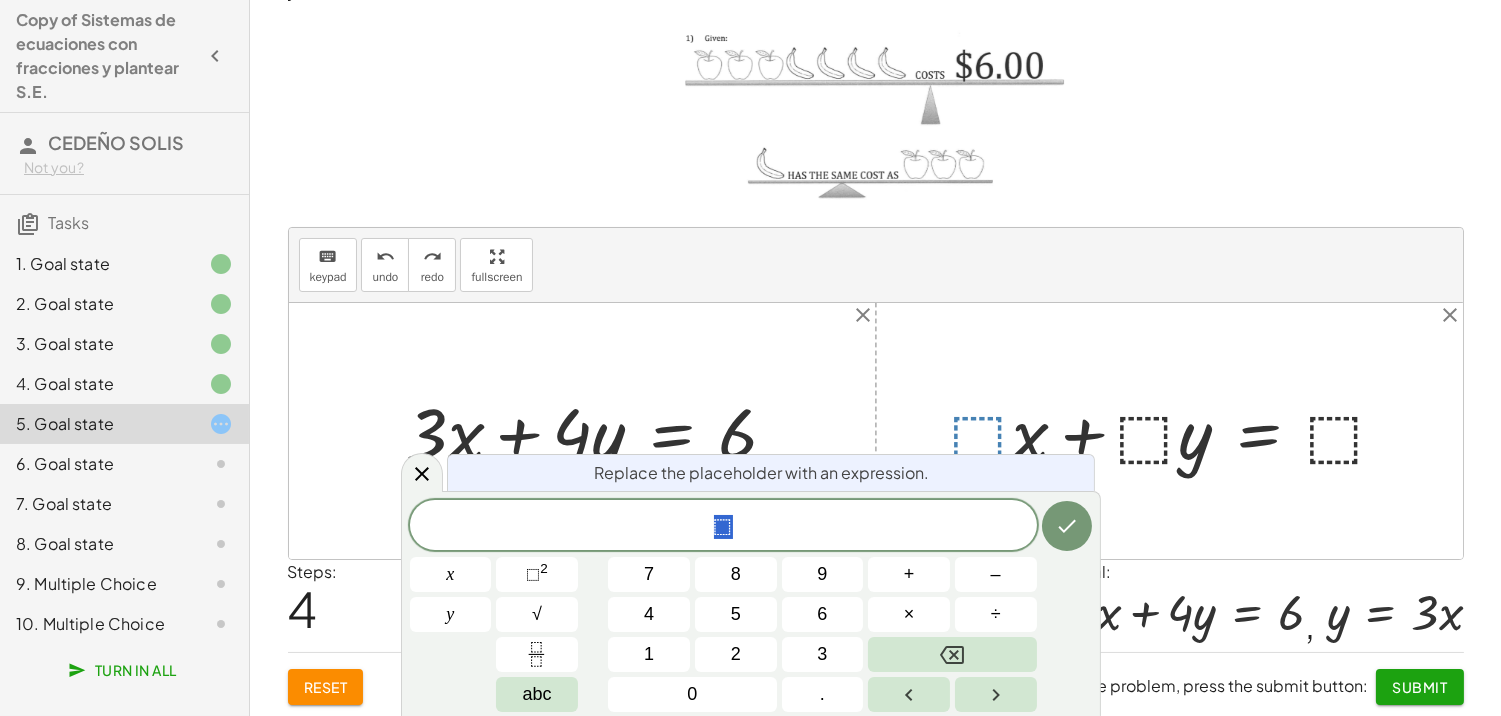 click at bounding box center (1177, 430) 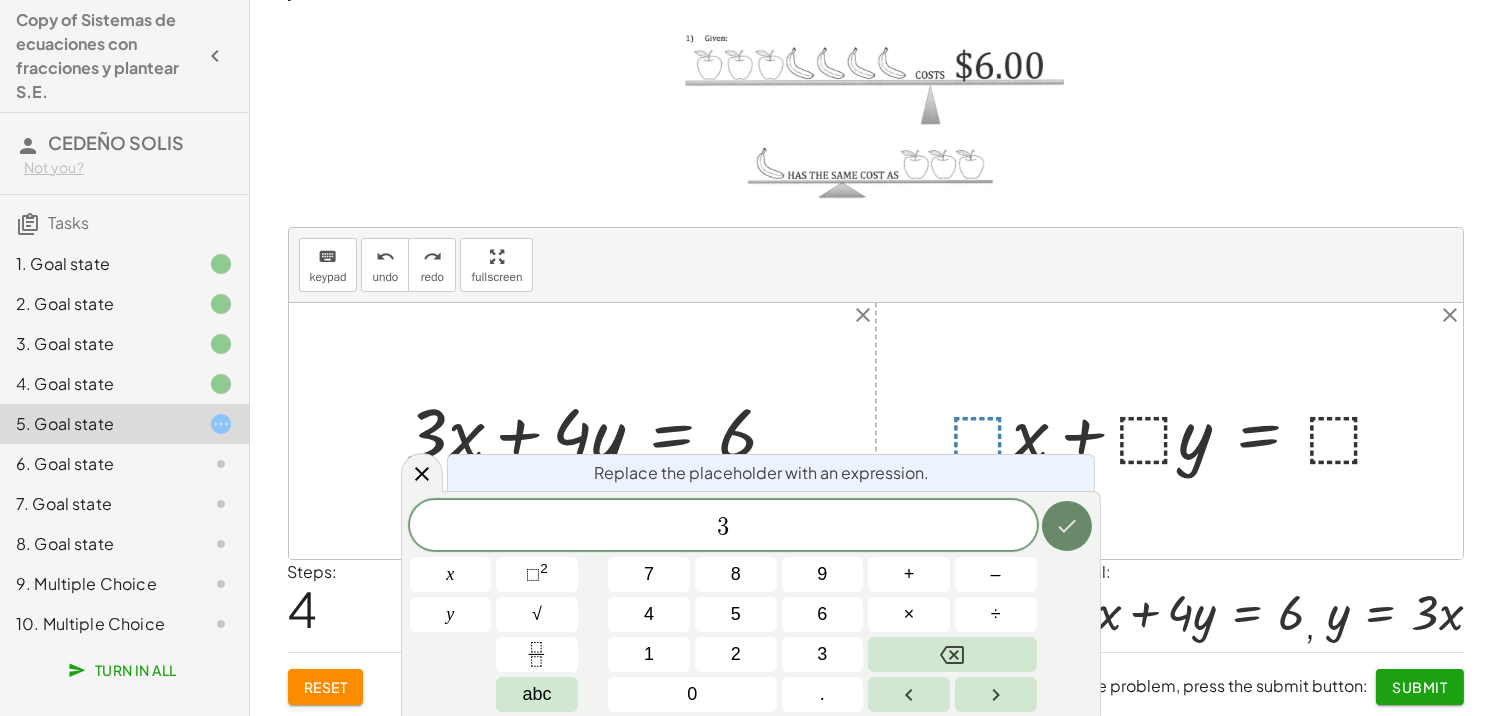click 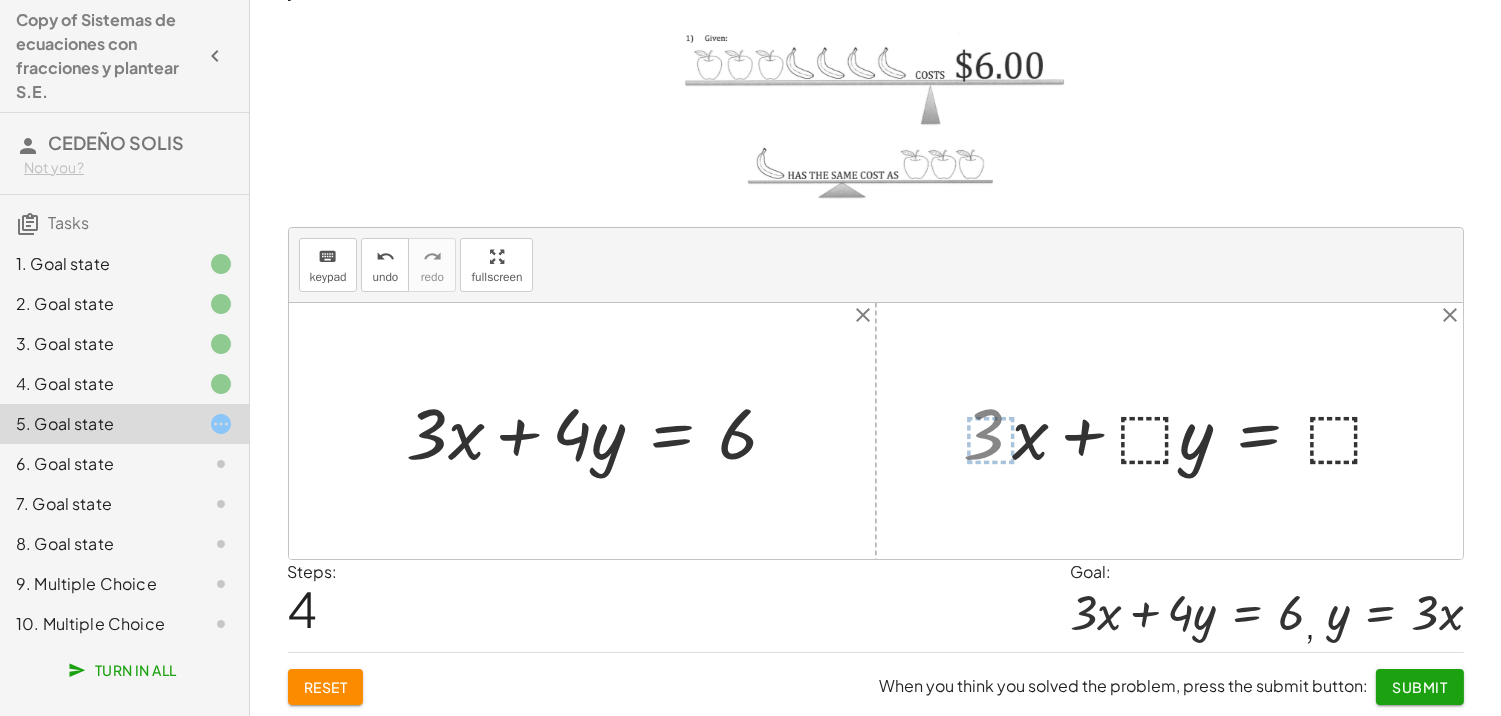 click at bounding box center [1187, 430] 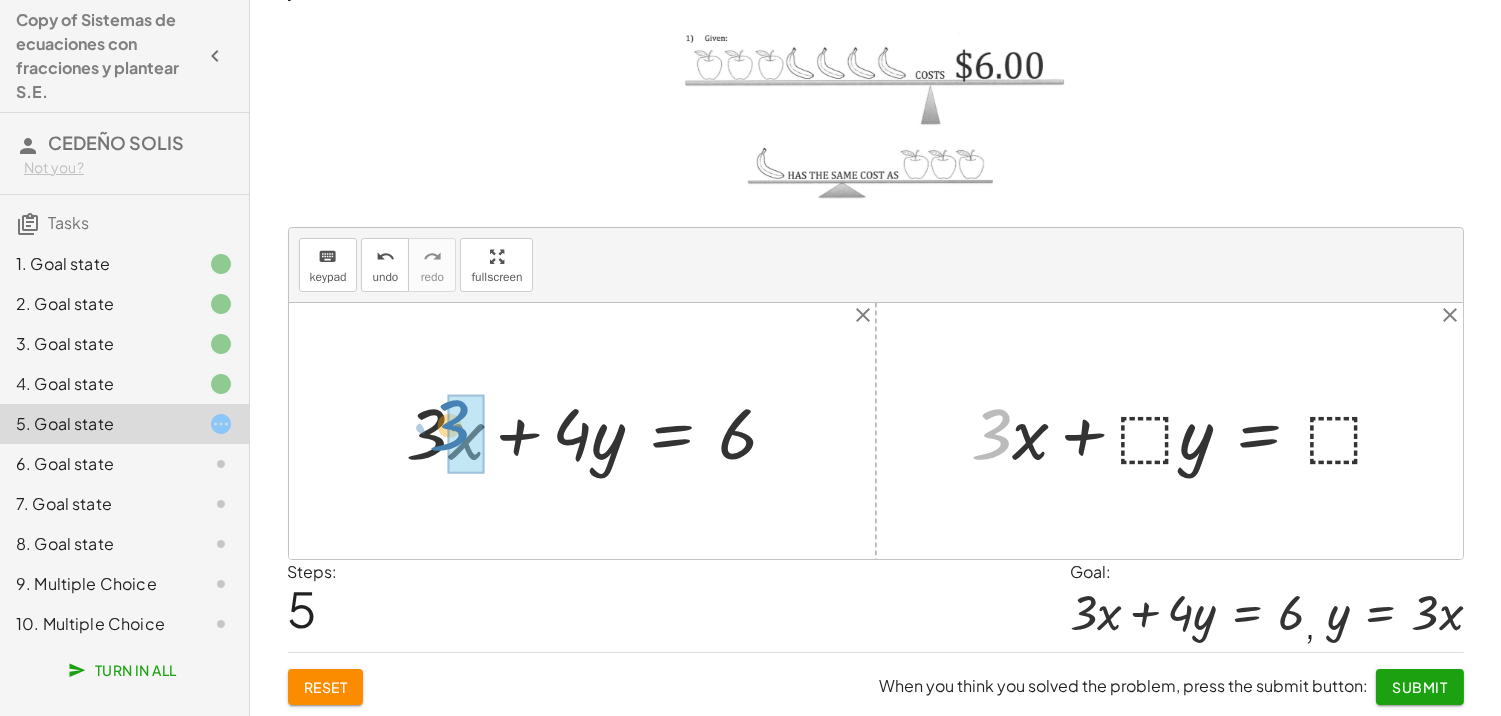 drag, startPoint x: 1010, startPoint y: 424, endPoint x: 467, endPoint y: 414, distance: 543.0921 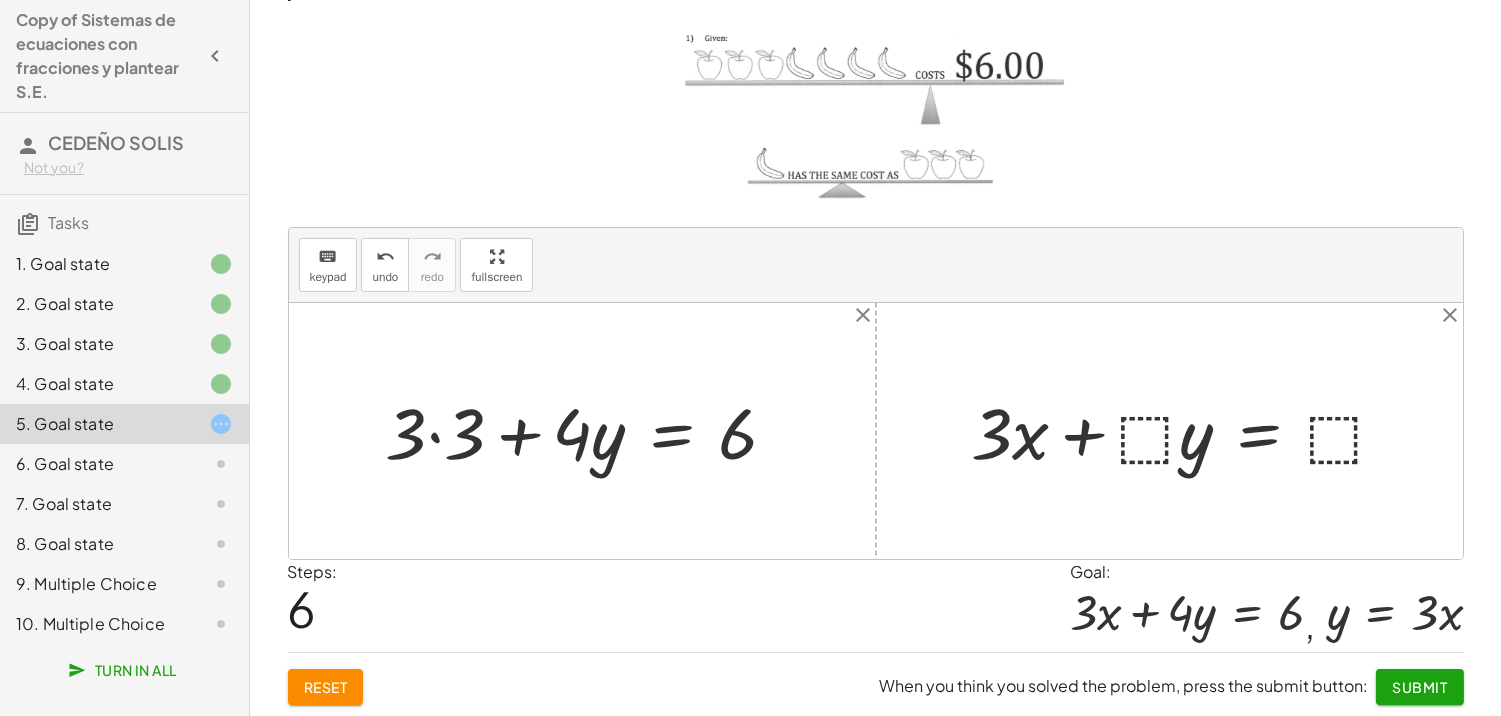 click at bounding box center [590, 430] 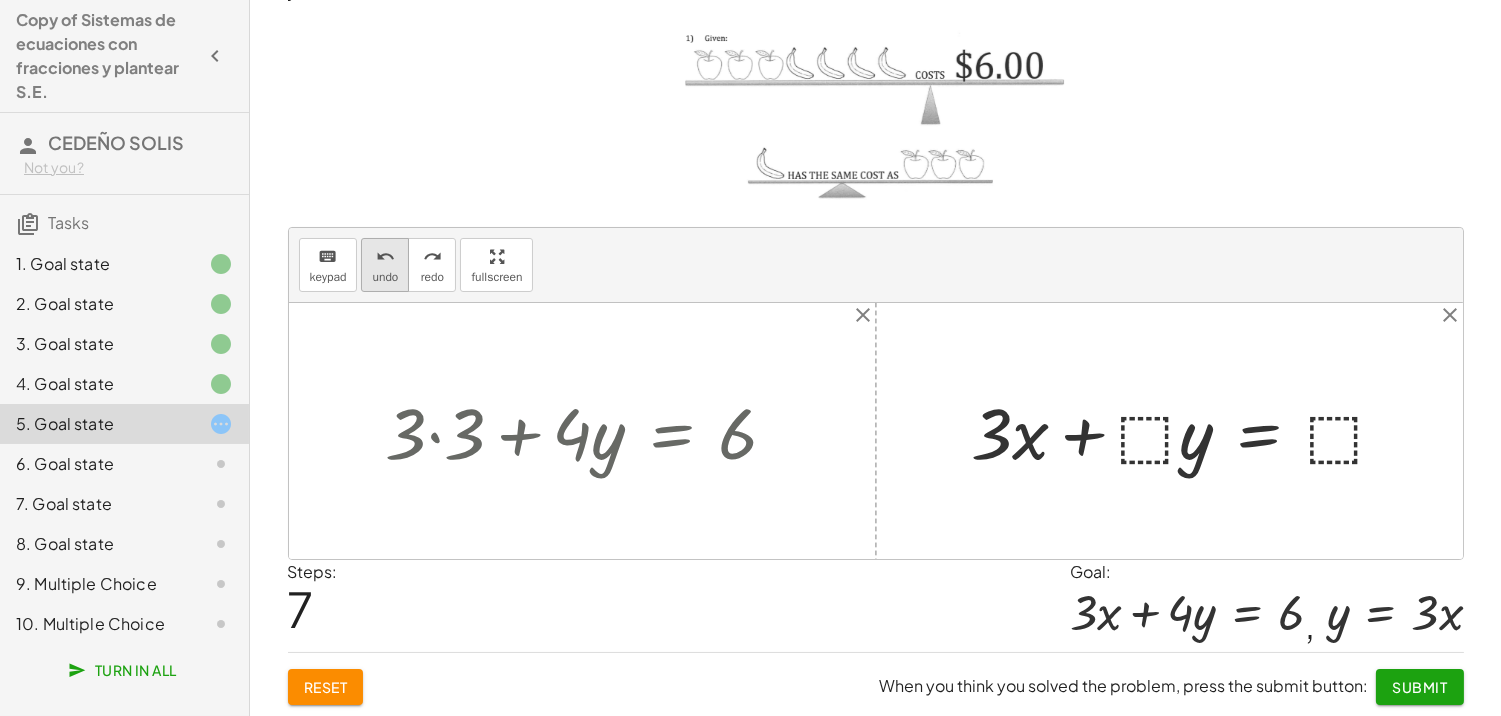 click on "undo" at bounding box center [385, 257] 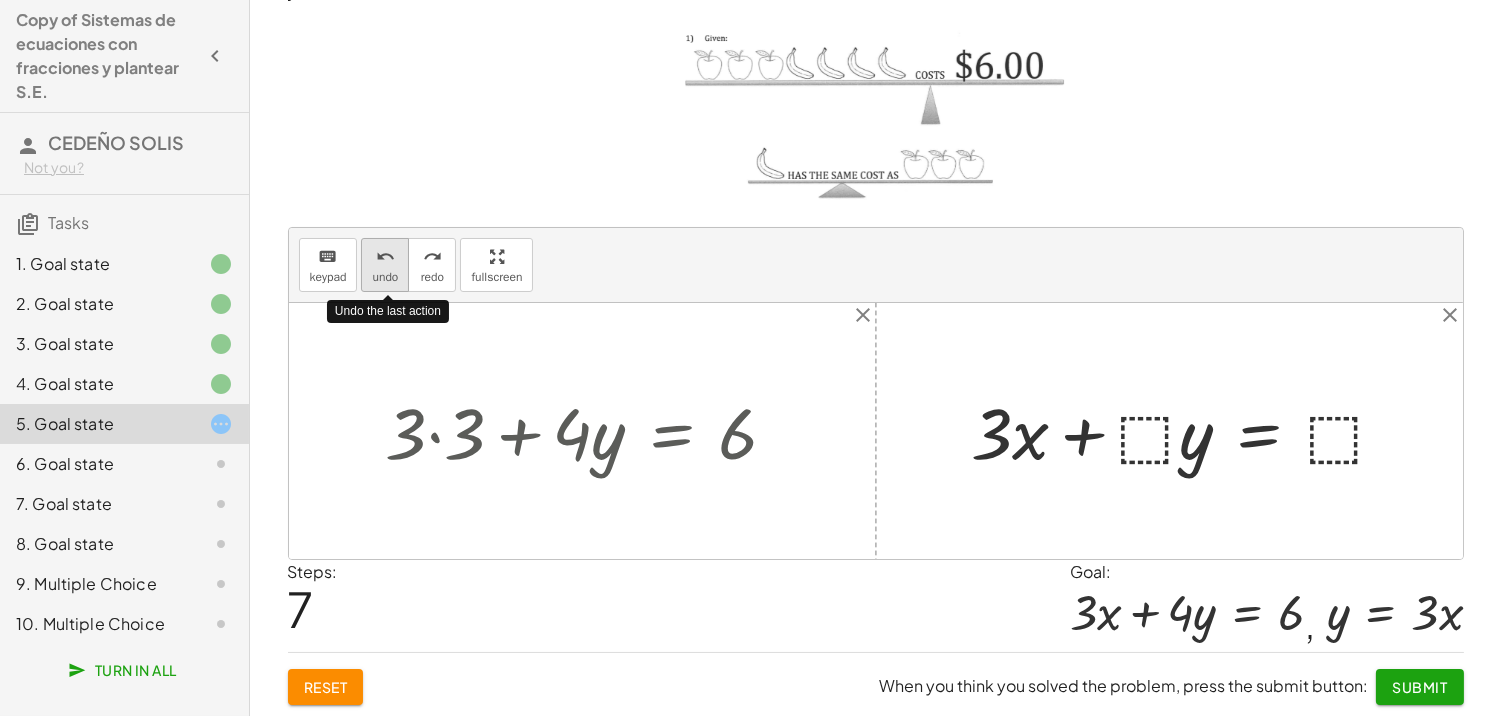 click on "undo" at bounding box center (385, 257) 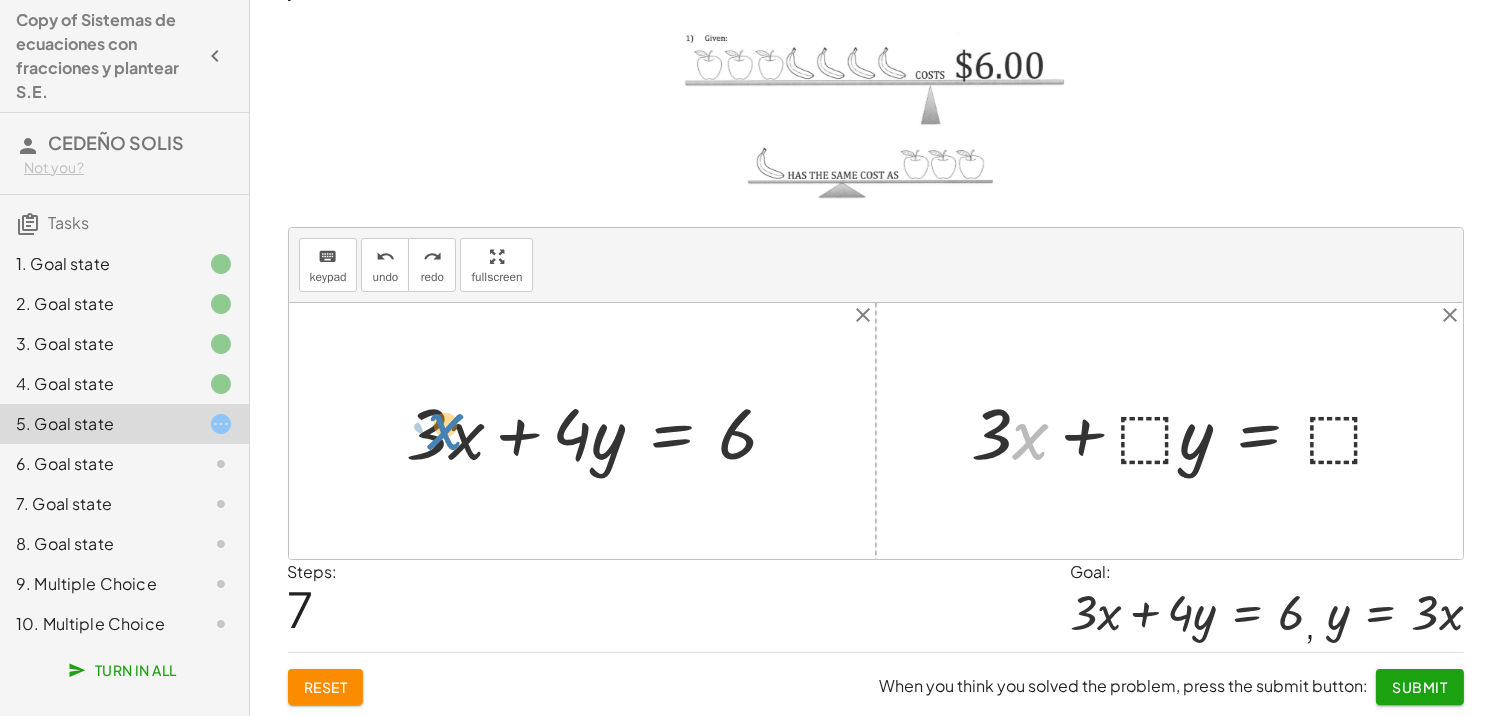 drag, startPoint x: 1023, startPoint y: 424, endPoint x: 502, endPoint y: 416, distance: 521.0614 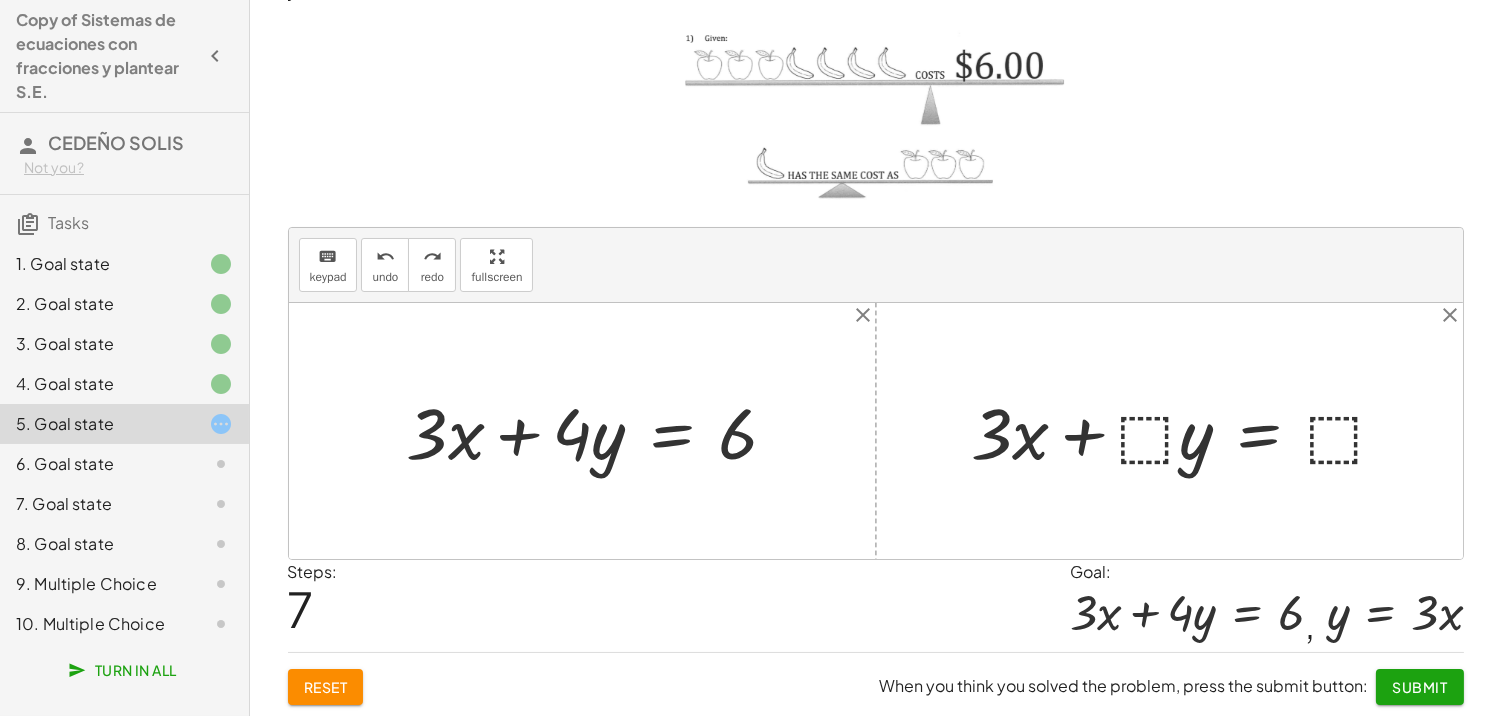 click at bounding box center (1187, 430) 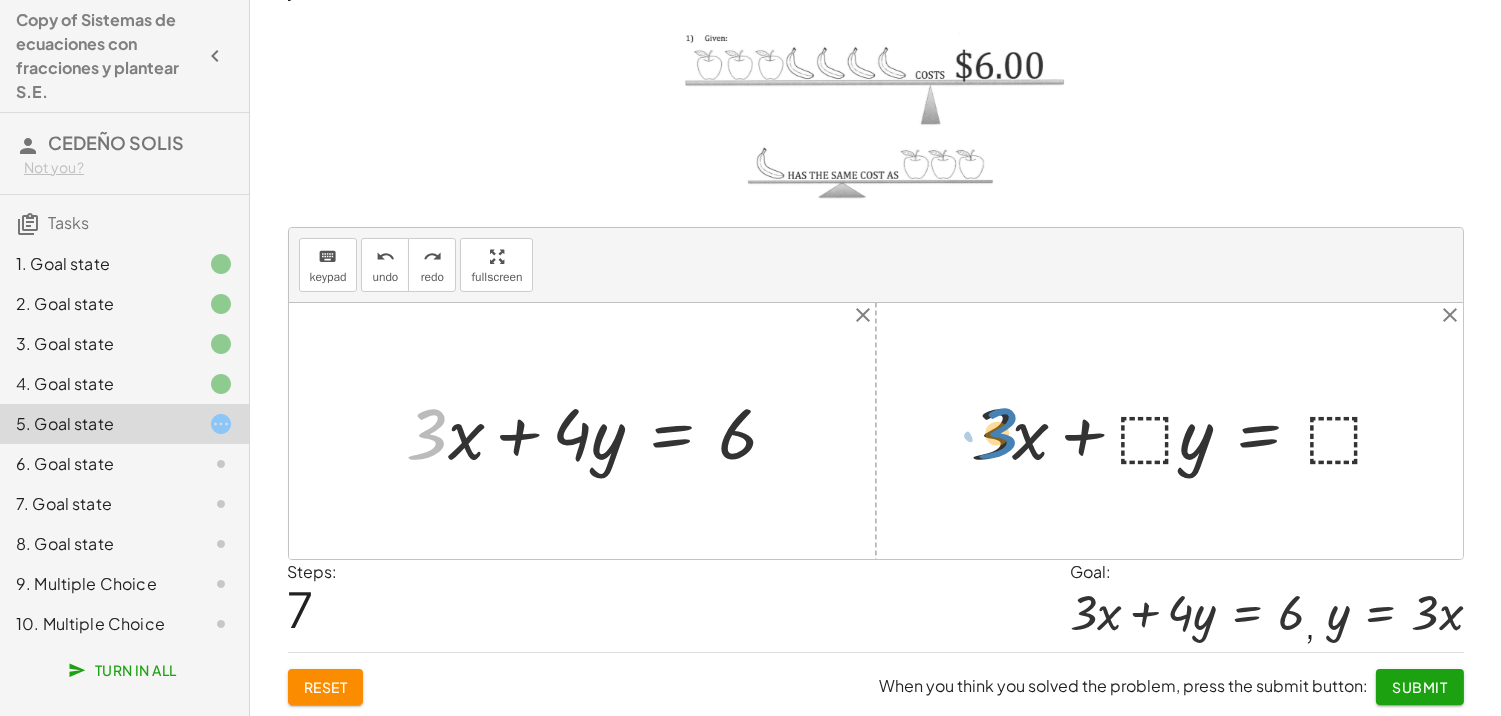 drag, startPoint x: 430, startPoint y: 421, endPoint x: 995, endPoint y: 417, distance: 565.01416 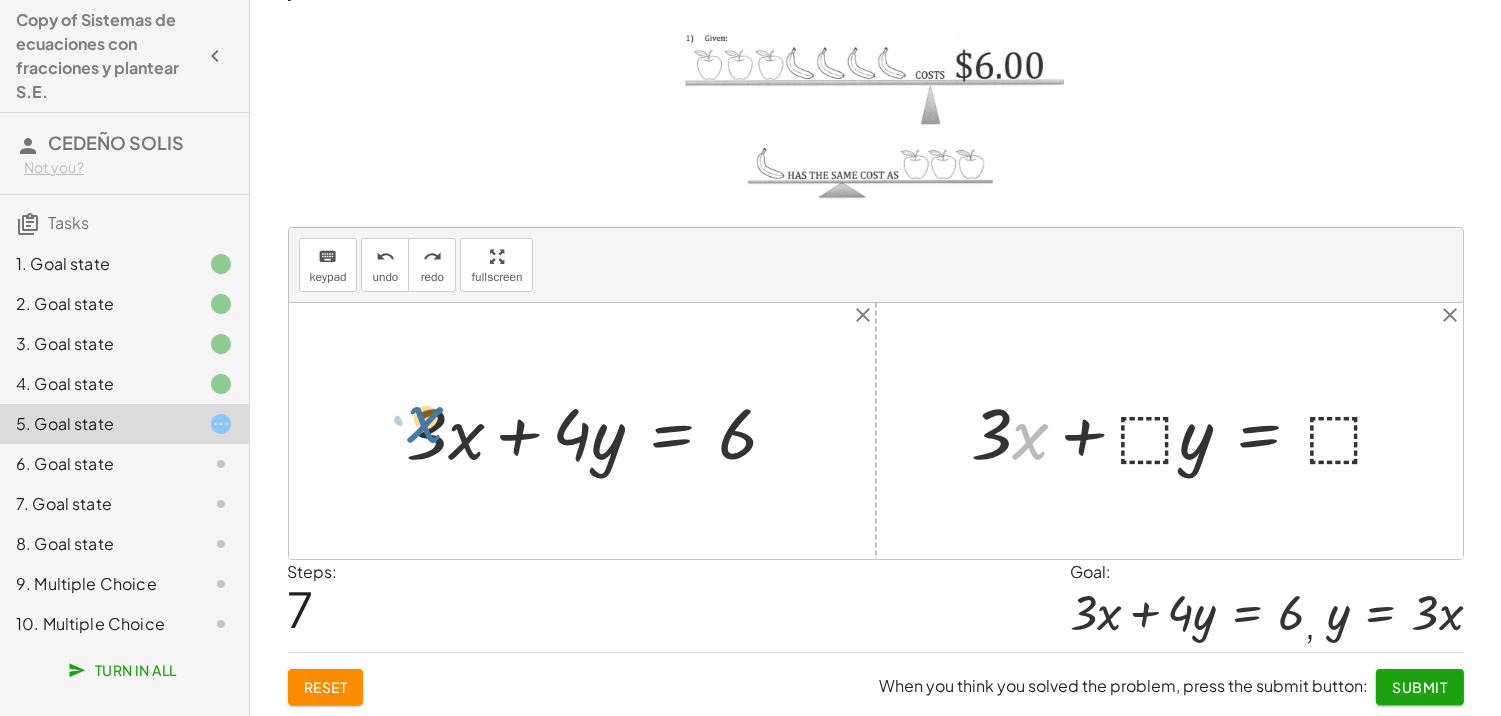 drag, startPoint x: 1013, startPoint y: 421, endPoint x: 375, endPoint y: 404, distance: 638.22644 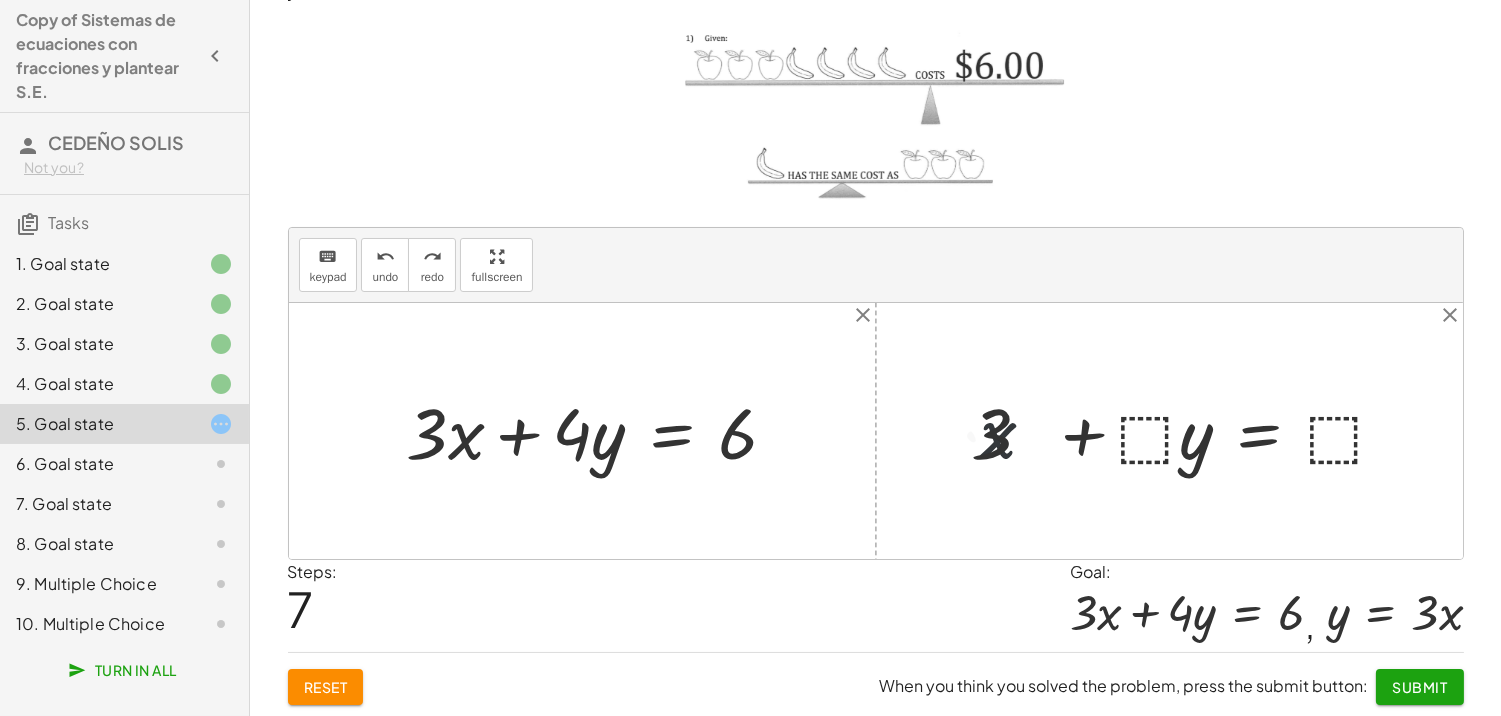 click at bounding box center (1187, 430) 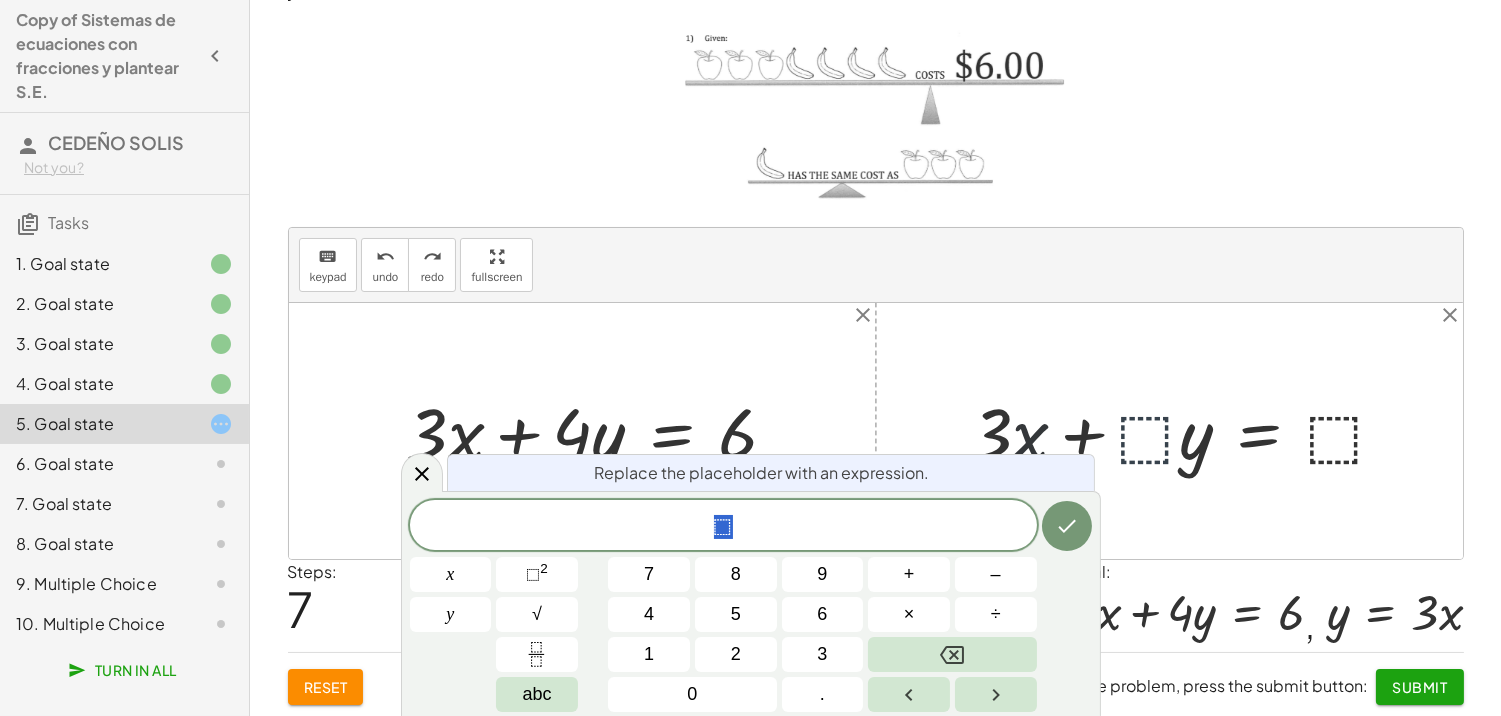 click at bounding box center [1187, 430] 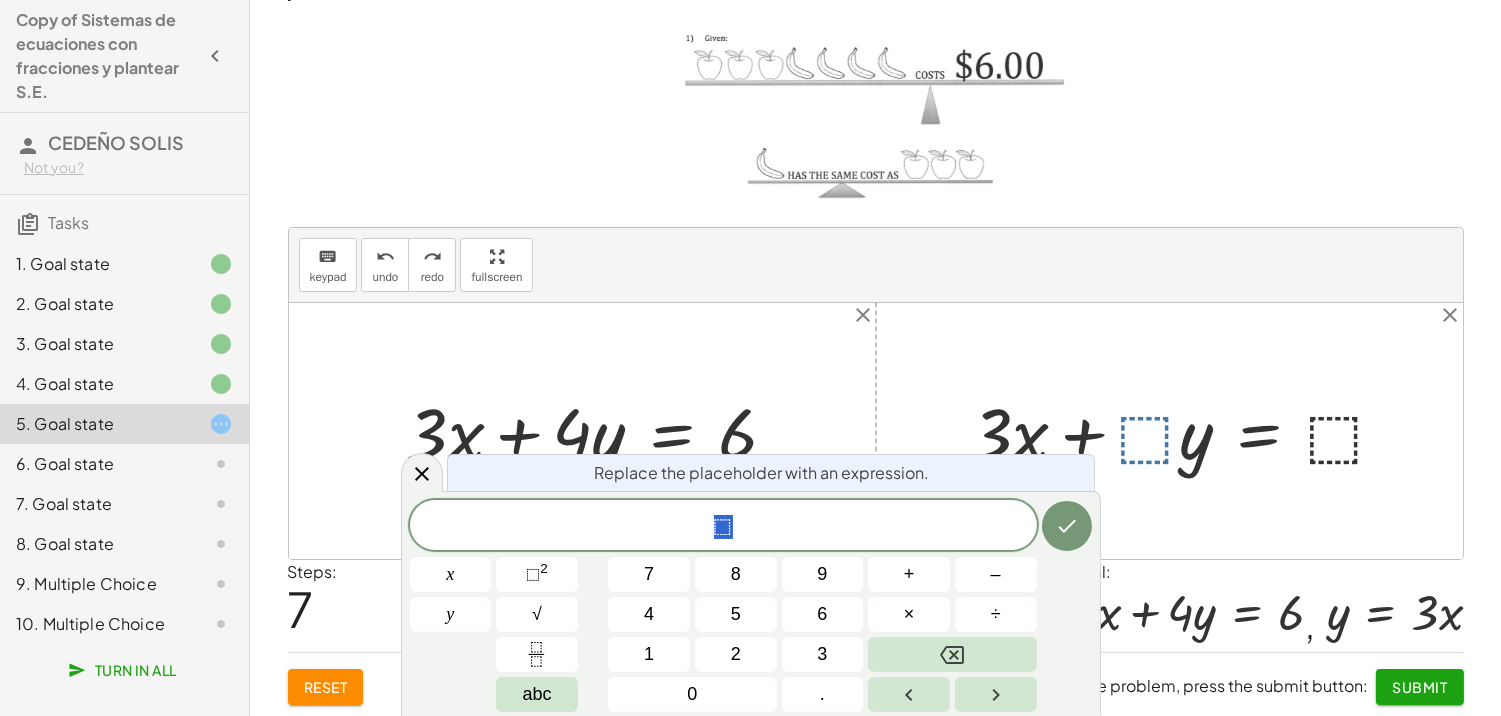 click at bounding box center [1187, 430] 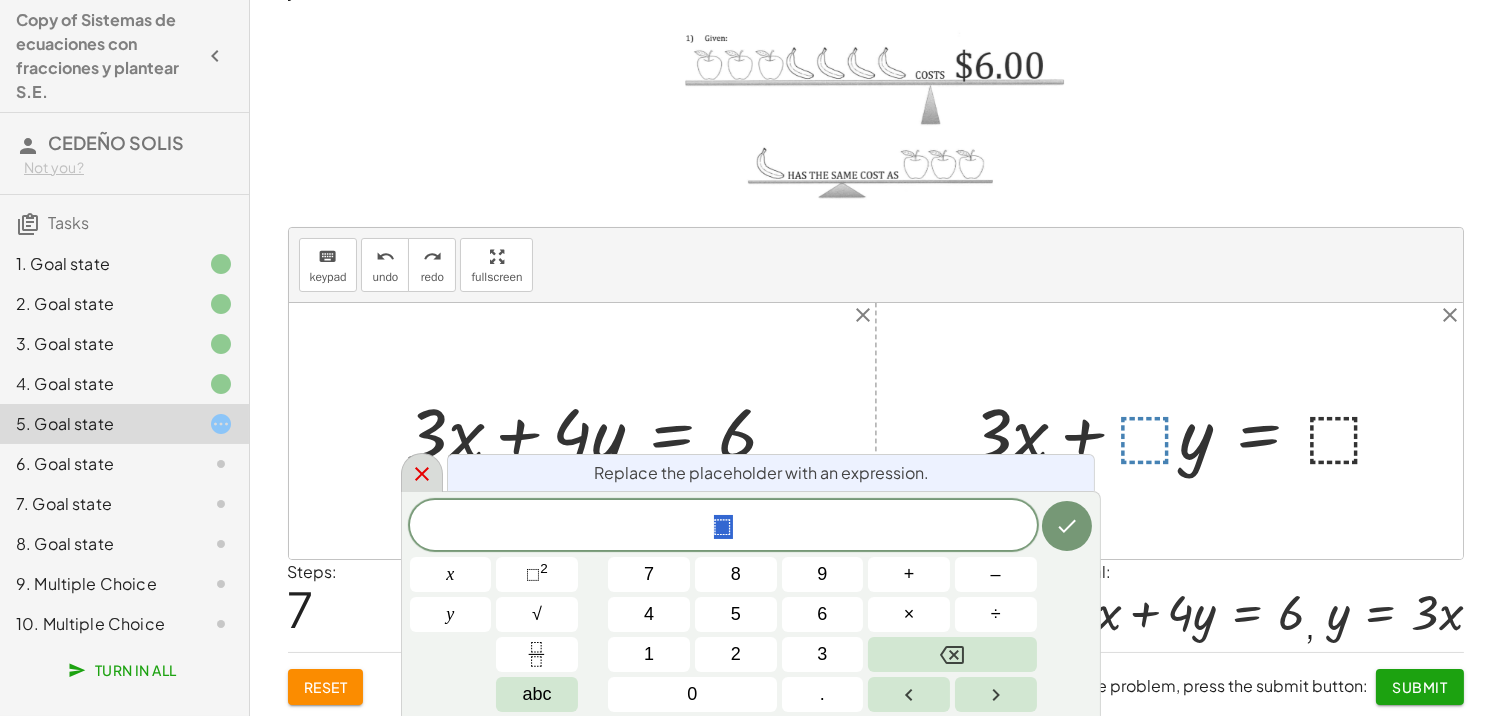 click 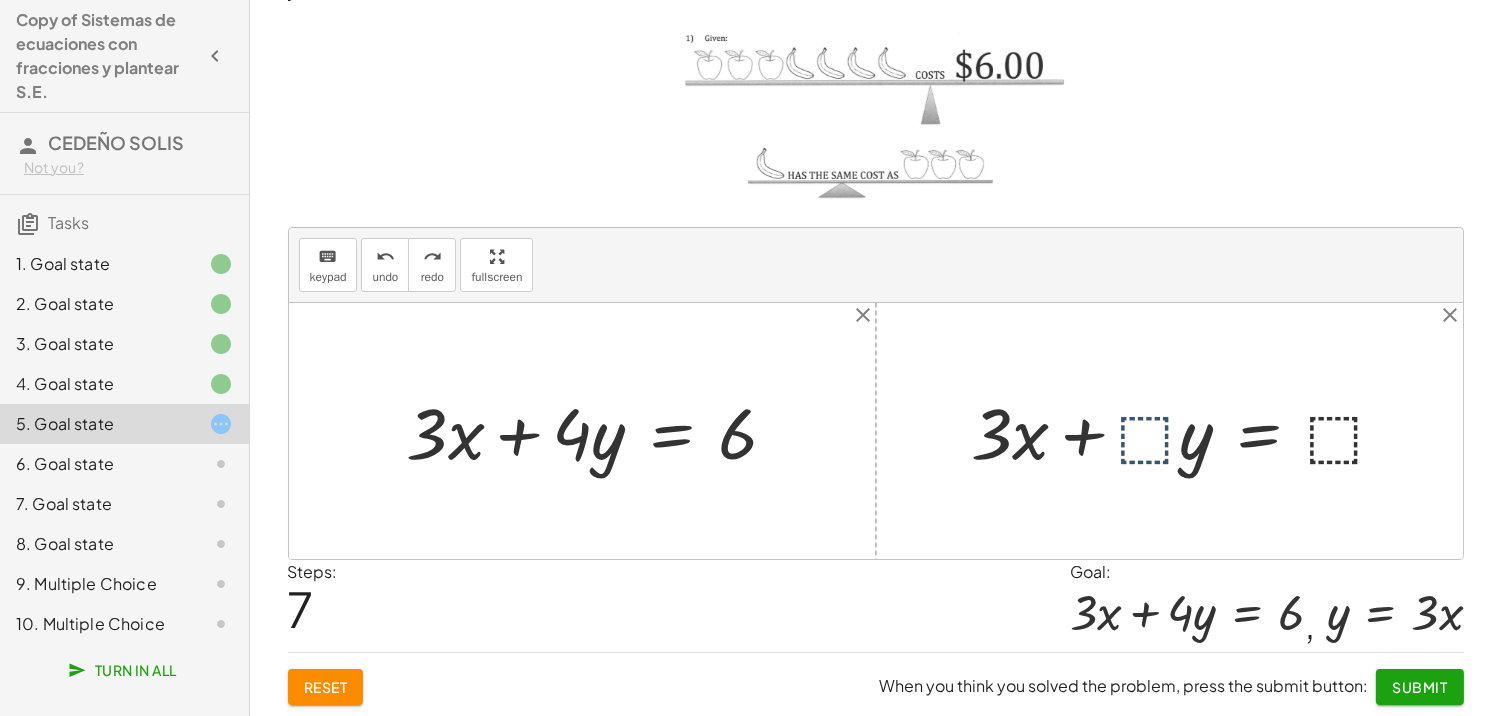 click at bounding box center (1187, 430) 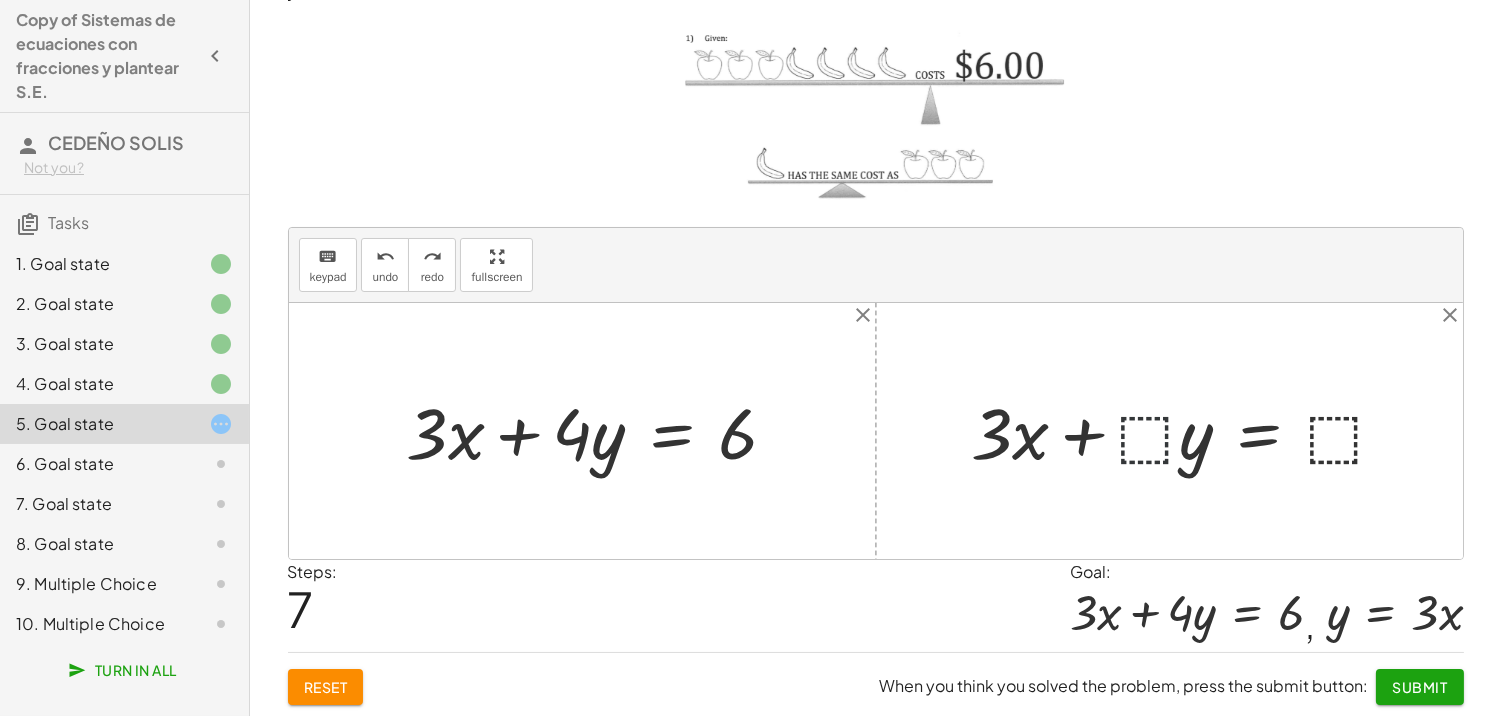 click at bounding box center [1187, 430] 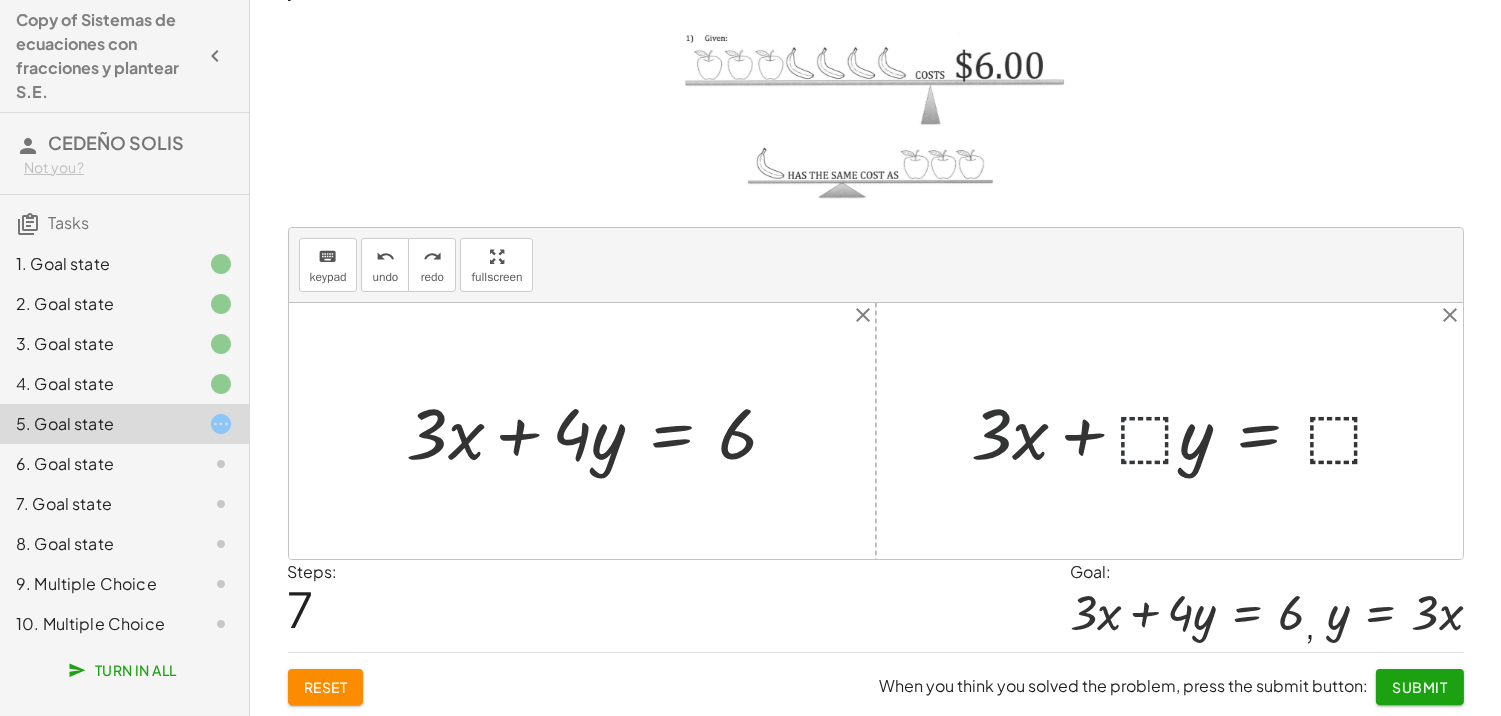 click at bounding box center (1187, 430) 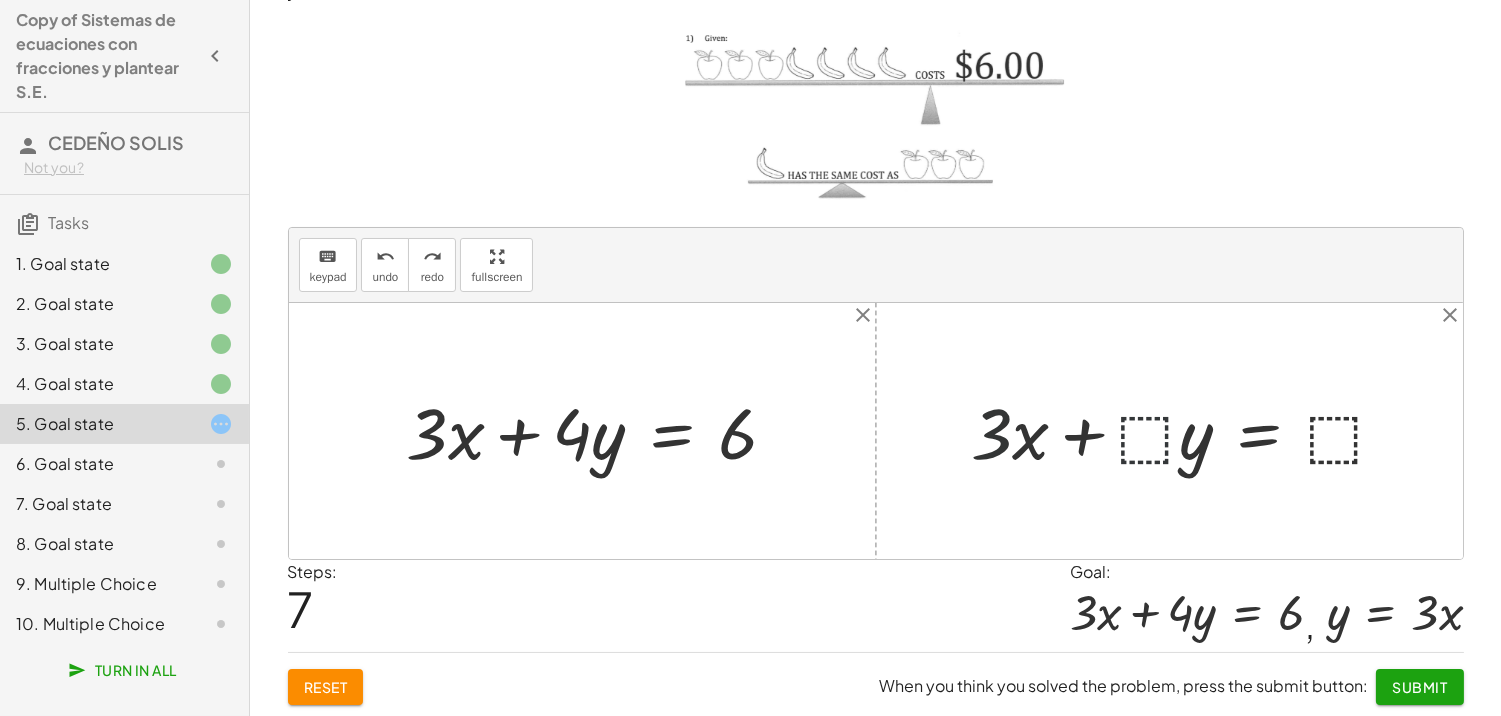 click at bounding box center [600, 430] 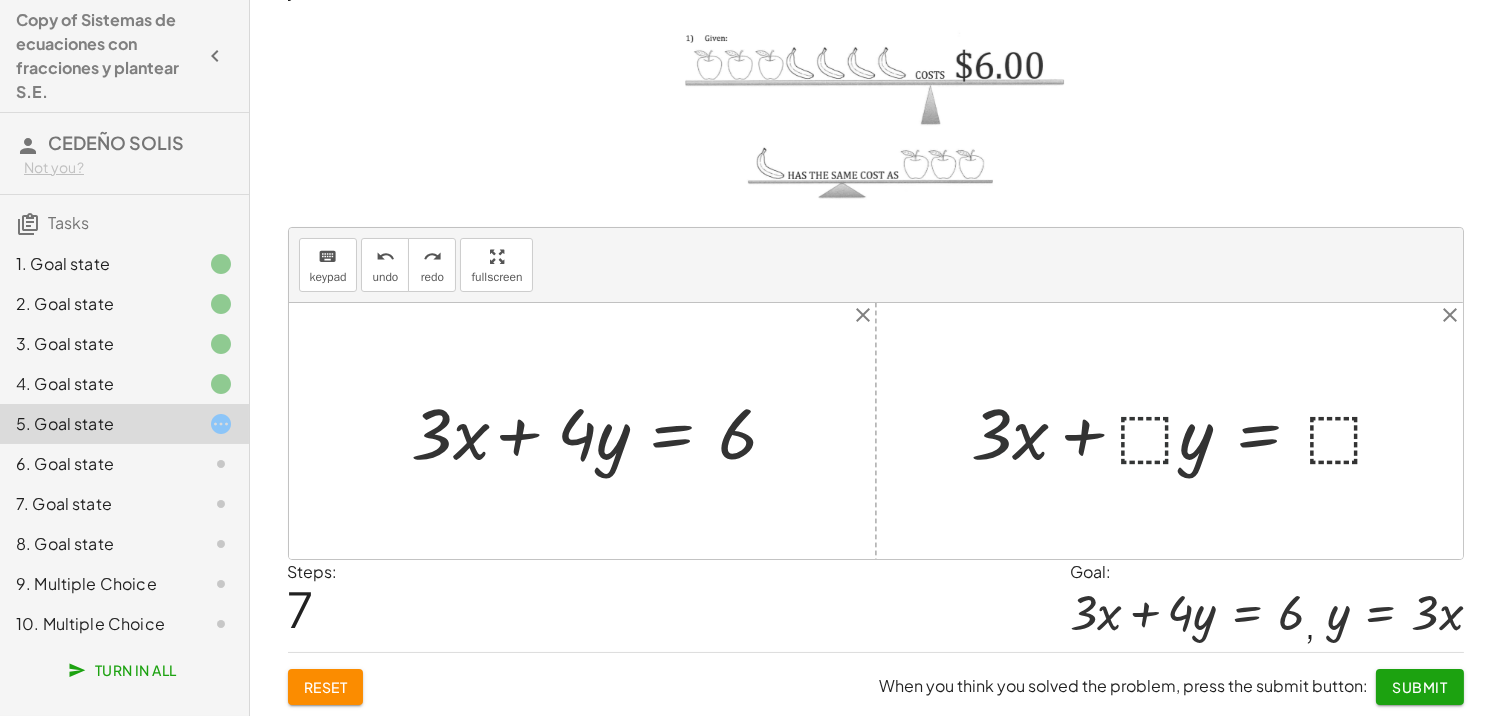 drag, startPoint x: 461, startPoint y: 440, endPoint x: 568, endPoint y: 431, distance: 107.37784 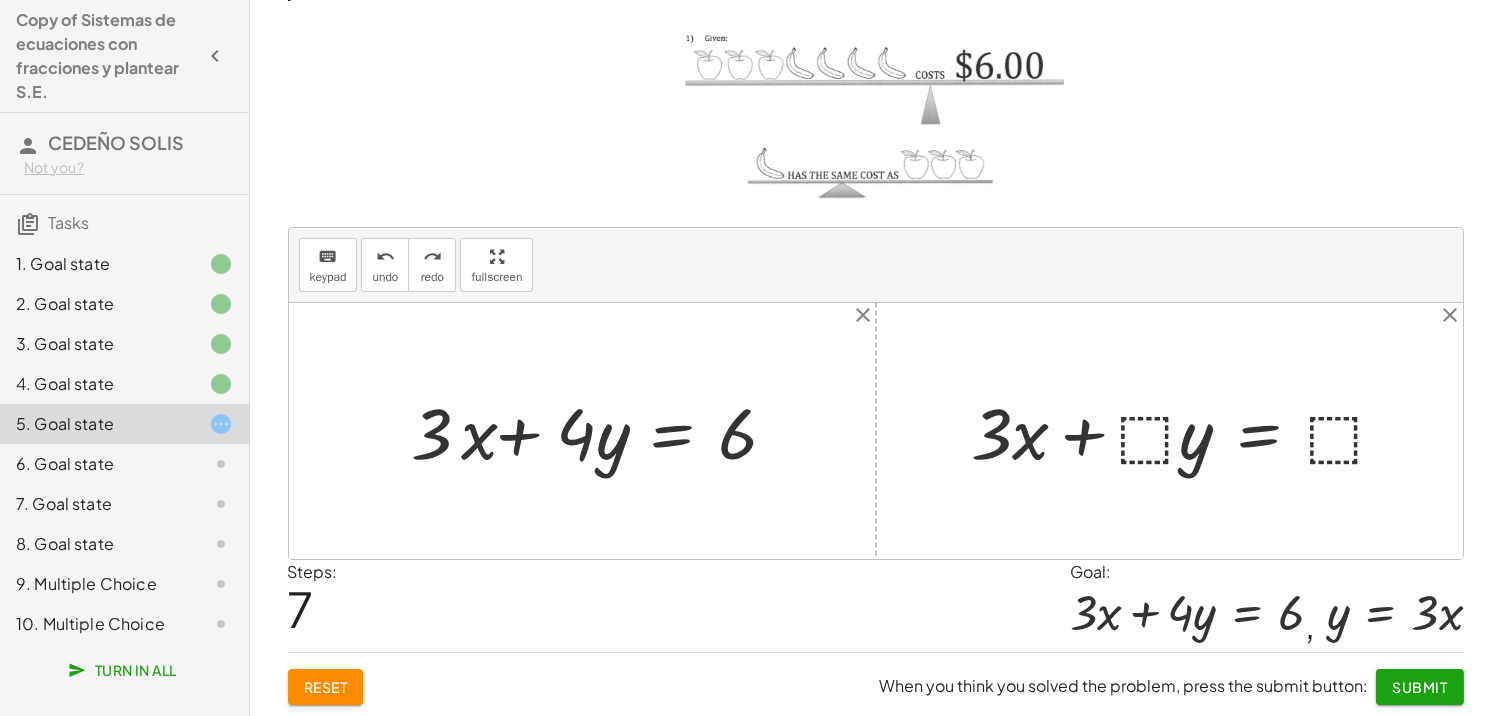 click at bounding box center [600, 430] 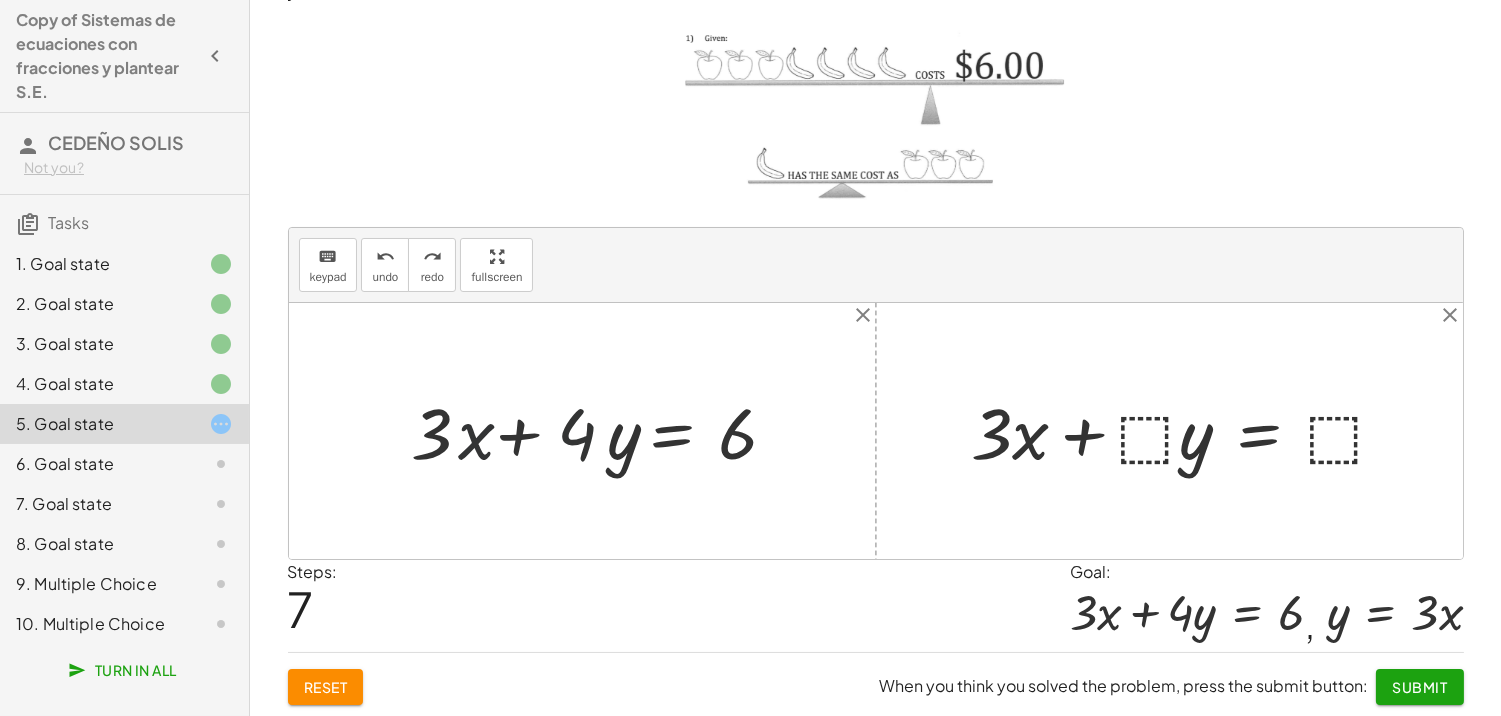 click at bounding box center (600, 430) 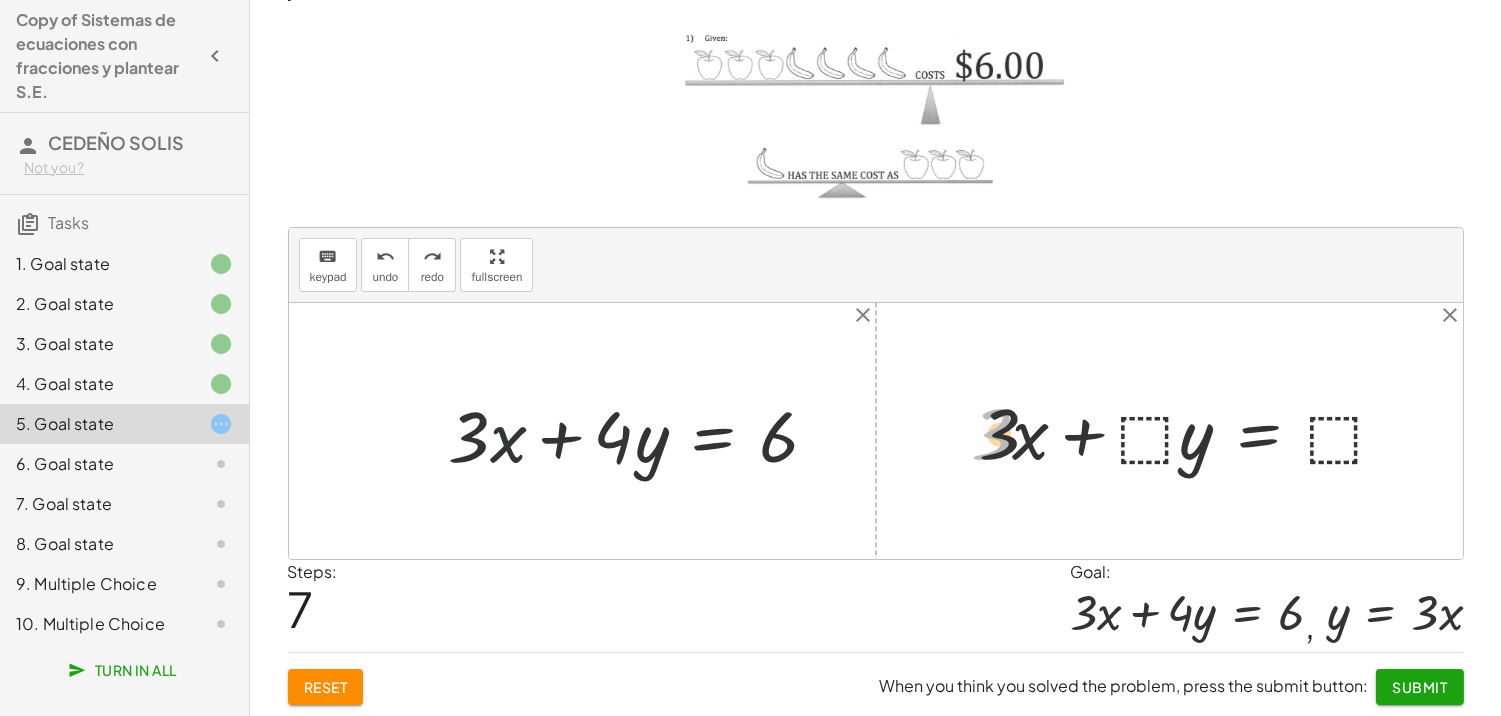 drag, startPoint x: 986, startPoint y: 421, endPoint x: 1001, endPoint y: 421, distance: 15 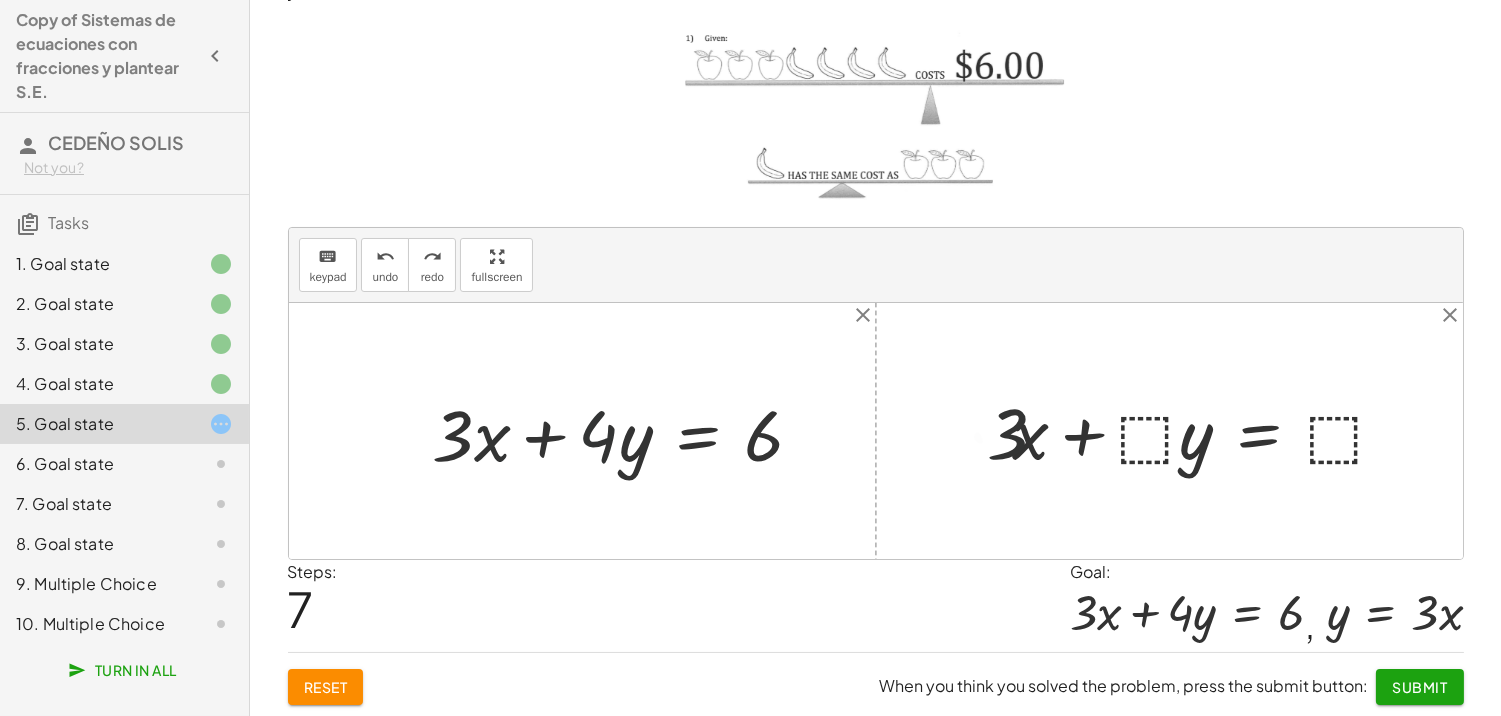 click at bounding box center [1187, 430] 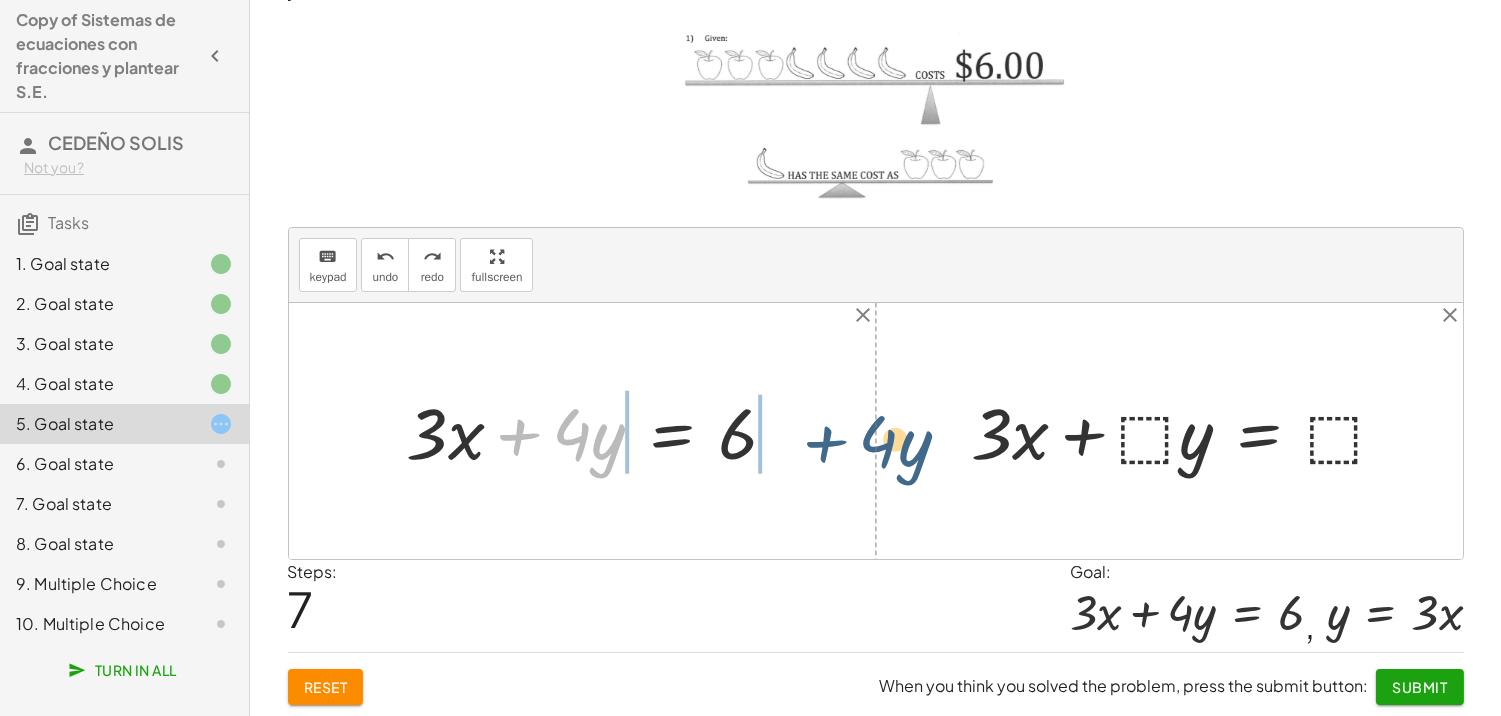 drag, startPoint x: 525, startPoint y: 434, endPoint x: 535, endPoint y: 445, distance: 14.866069 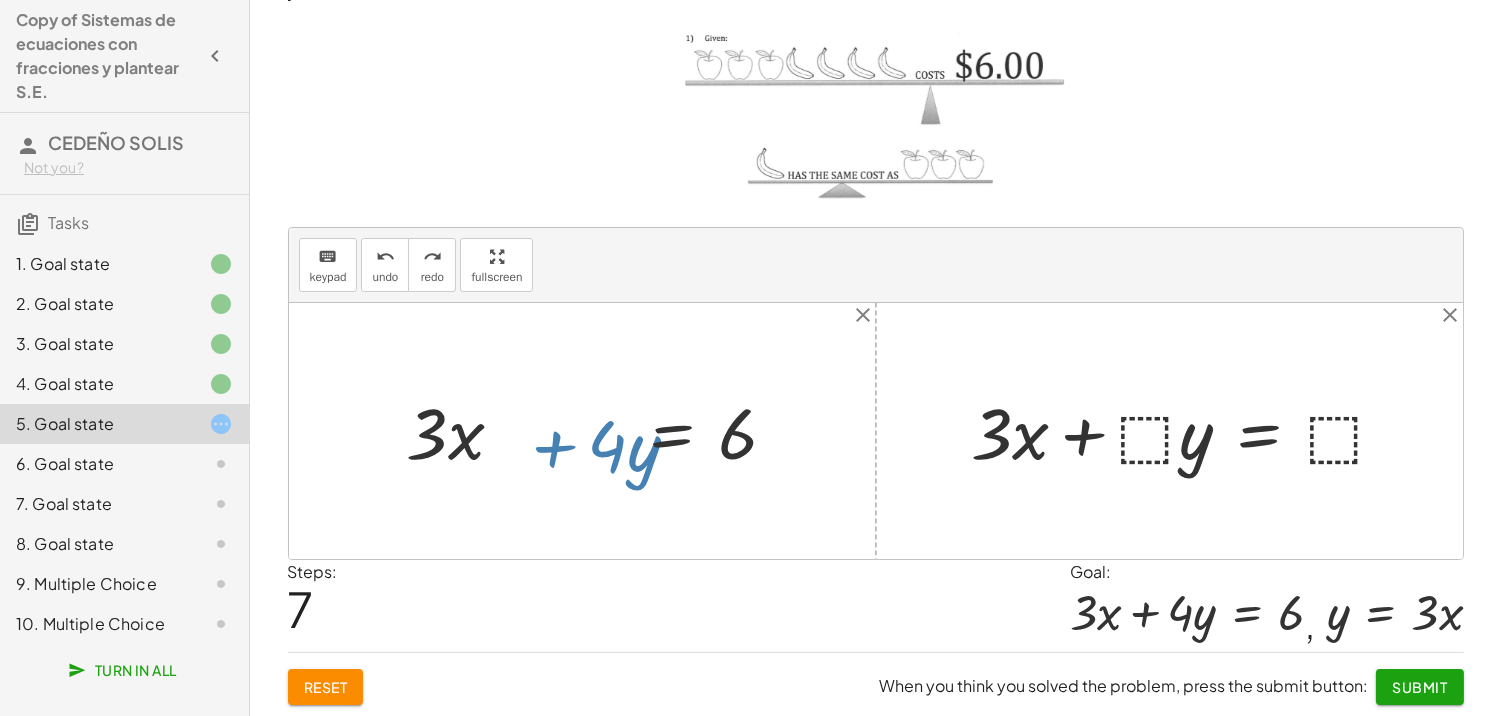 click at bounding box center (600, 430) 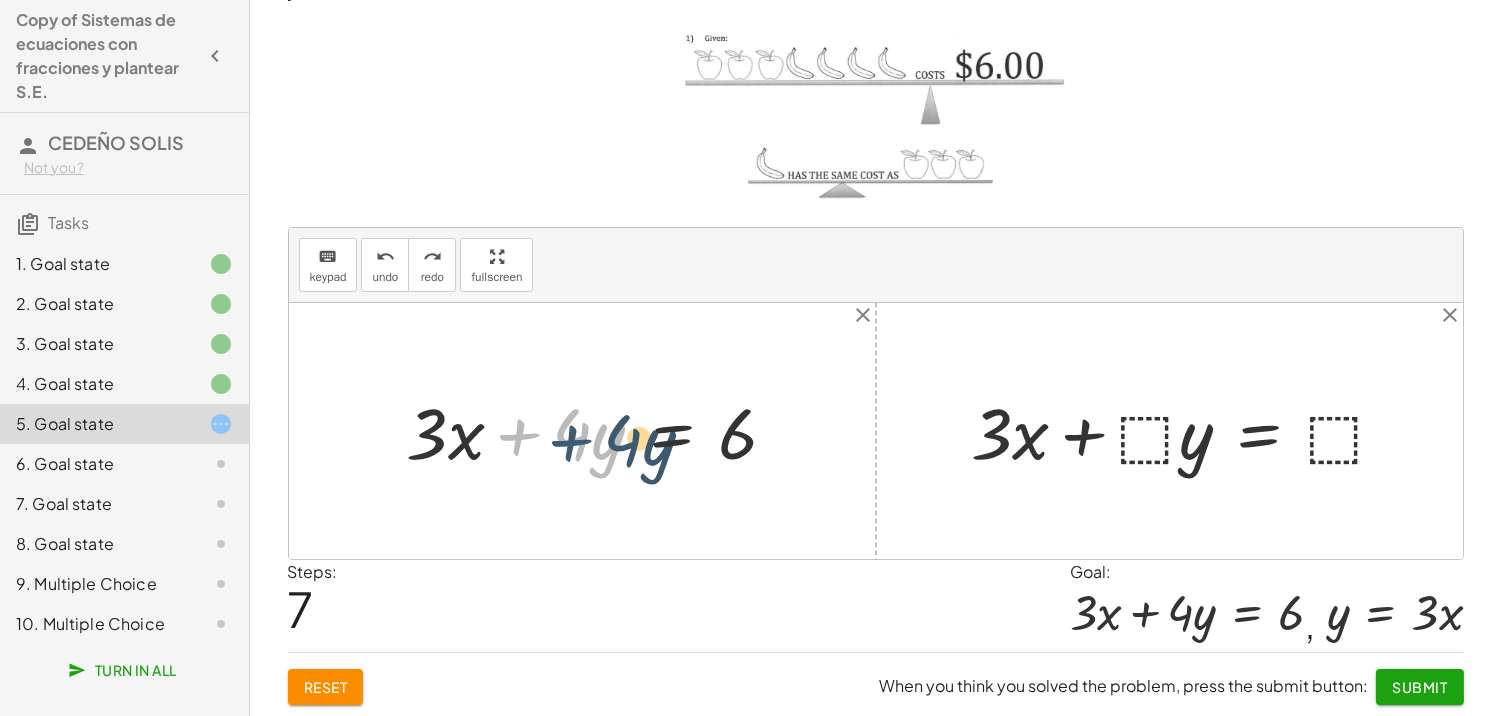 drag, startPoint x: 487, startPoint y: 397, endPoint x: 544, endPoint y: 400, distance: 57.07889 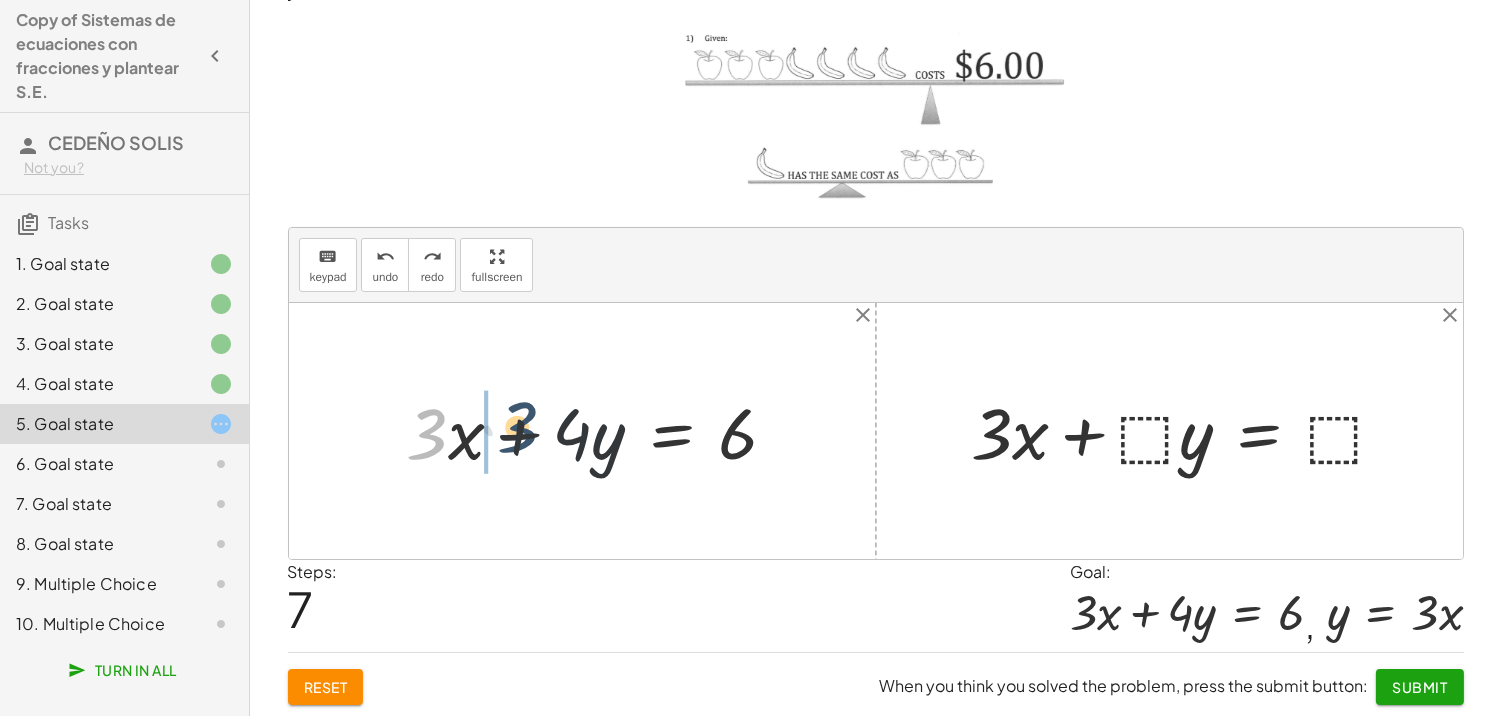 drag, startPoint x: 446, startPoint y: 400, endPoint x: 540, endPoint y: 393, distance: 94.26028 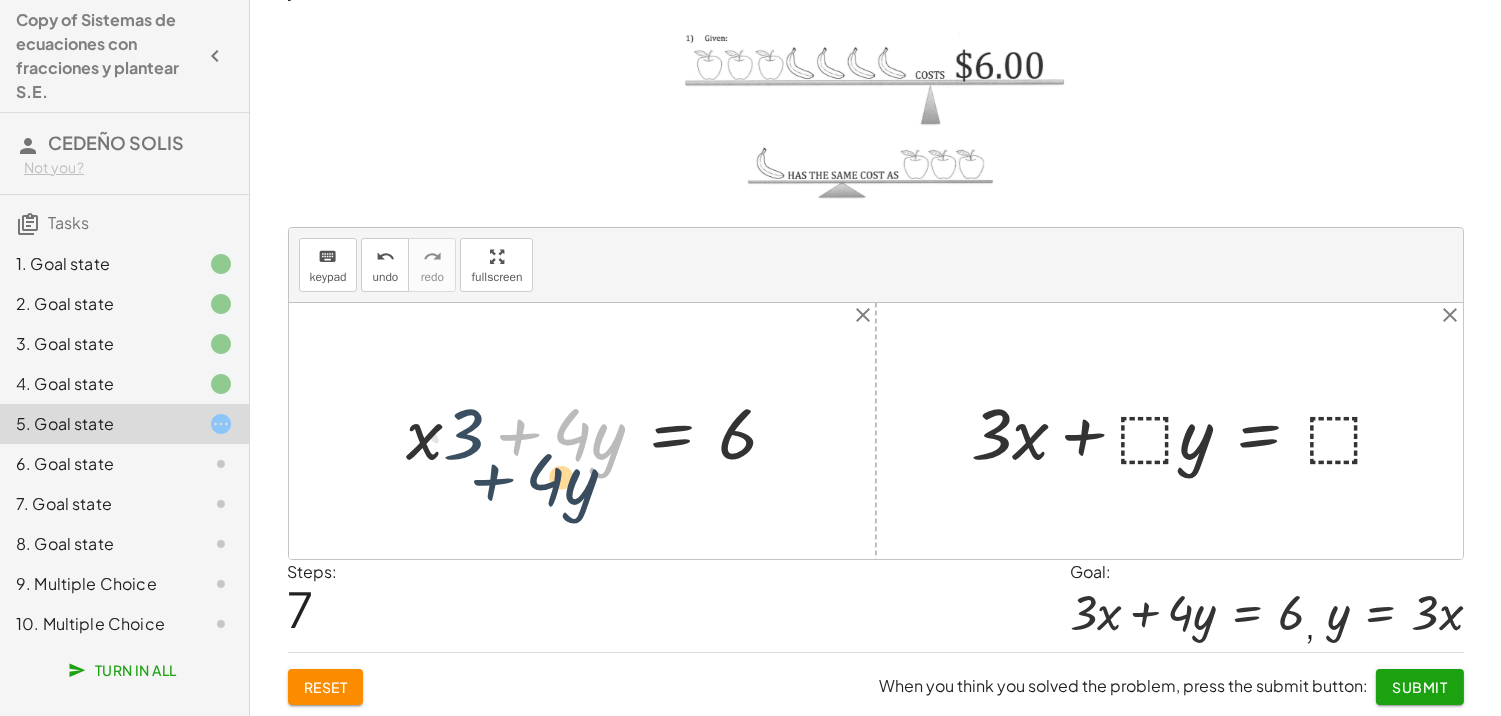 drag, startPoint x: 497, startPoint y: 393, endPoint x: 460, endPoint y: 427, distance: 50.24938 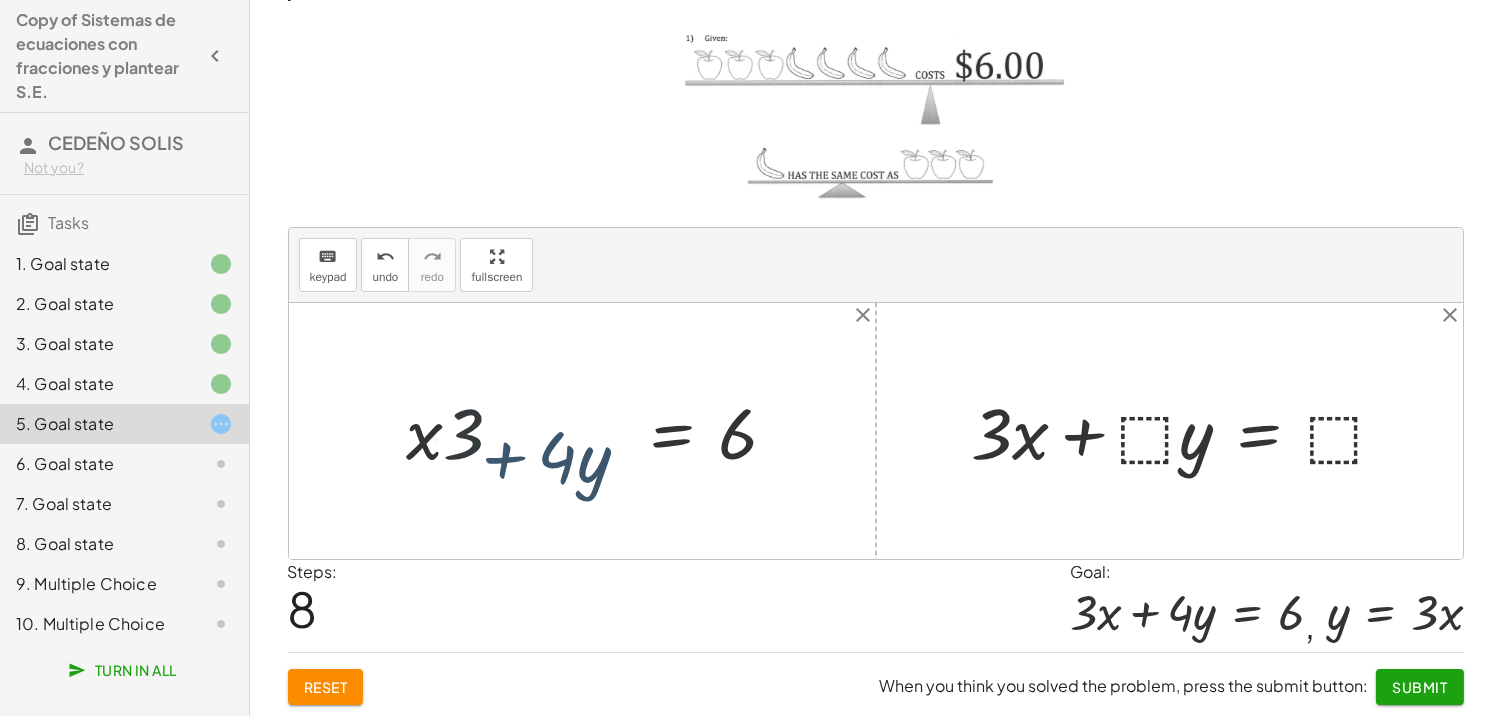 drag, startPoint x: 460, startPoint y: 413, endPoint x: 398, endPoint y: 413, distance: 62 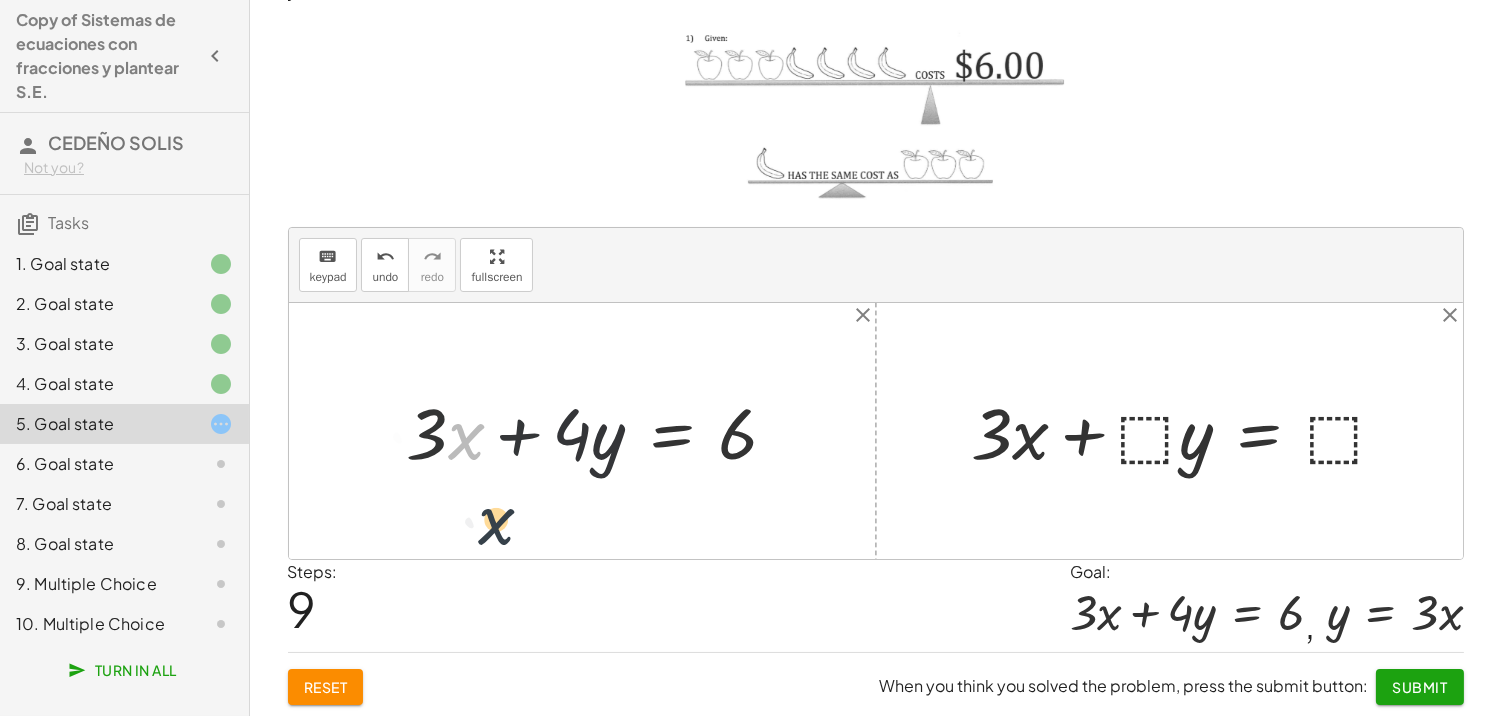 drag, startPoint x: 470, startPoint y: 406, endPoint x: 530, endPoint y: 453, distance: 76.2168 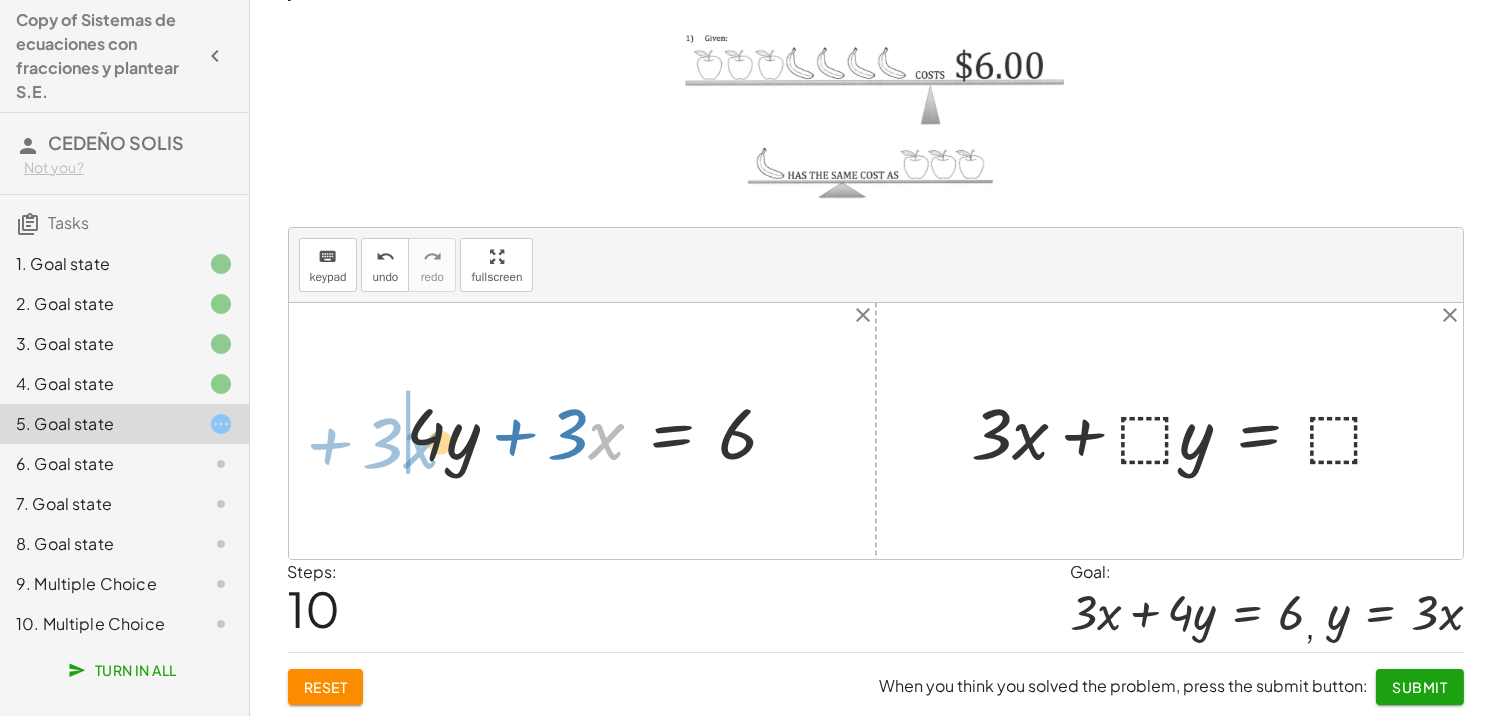 drag, startPoint x: 620, startPoint y: 405, endPoint x: 426, endPoint y: 414, distance: 194.20865 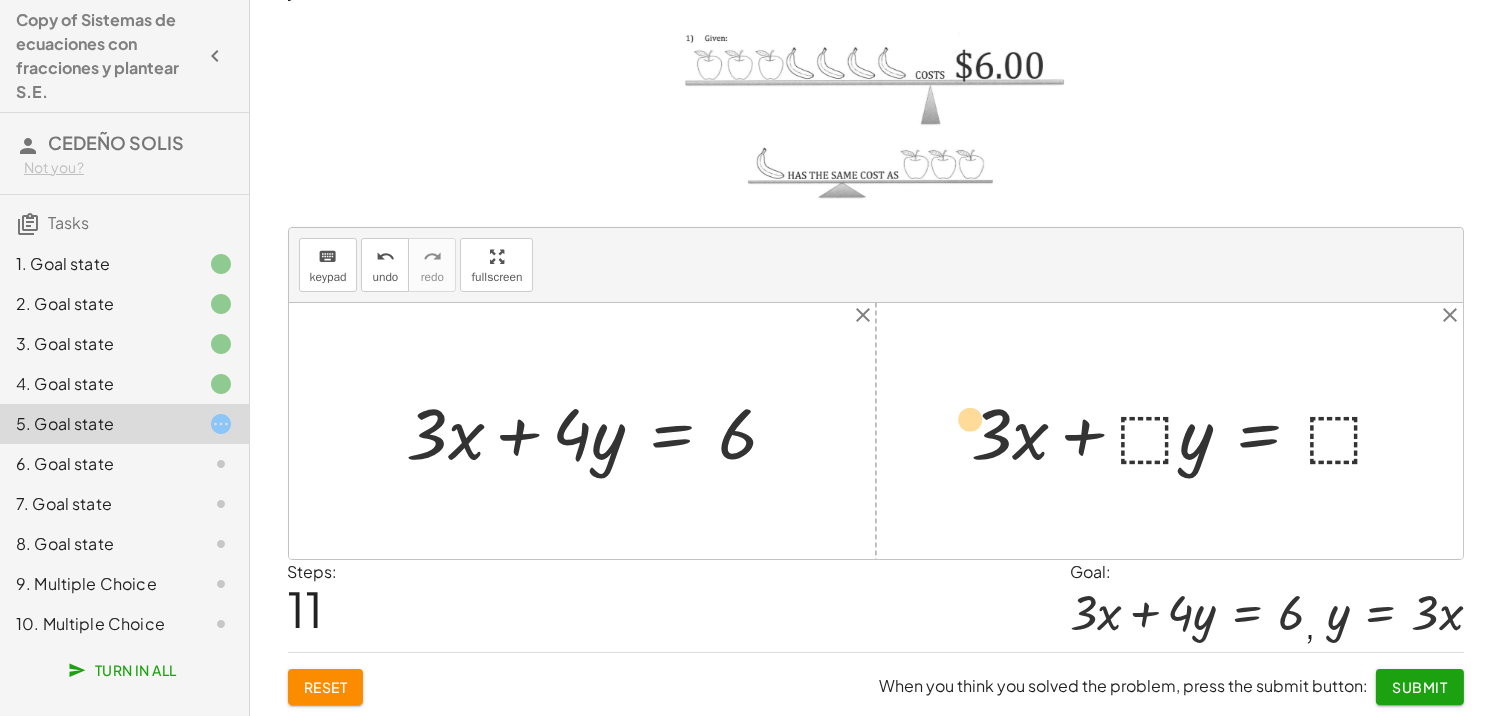 drag, startPoint x: 453, startPoint y: 411, endPoint x: 1023, endPoint y: 385, distance: 570.59265 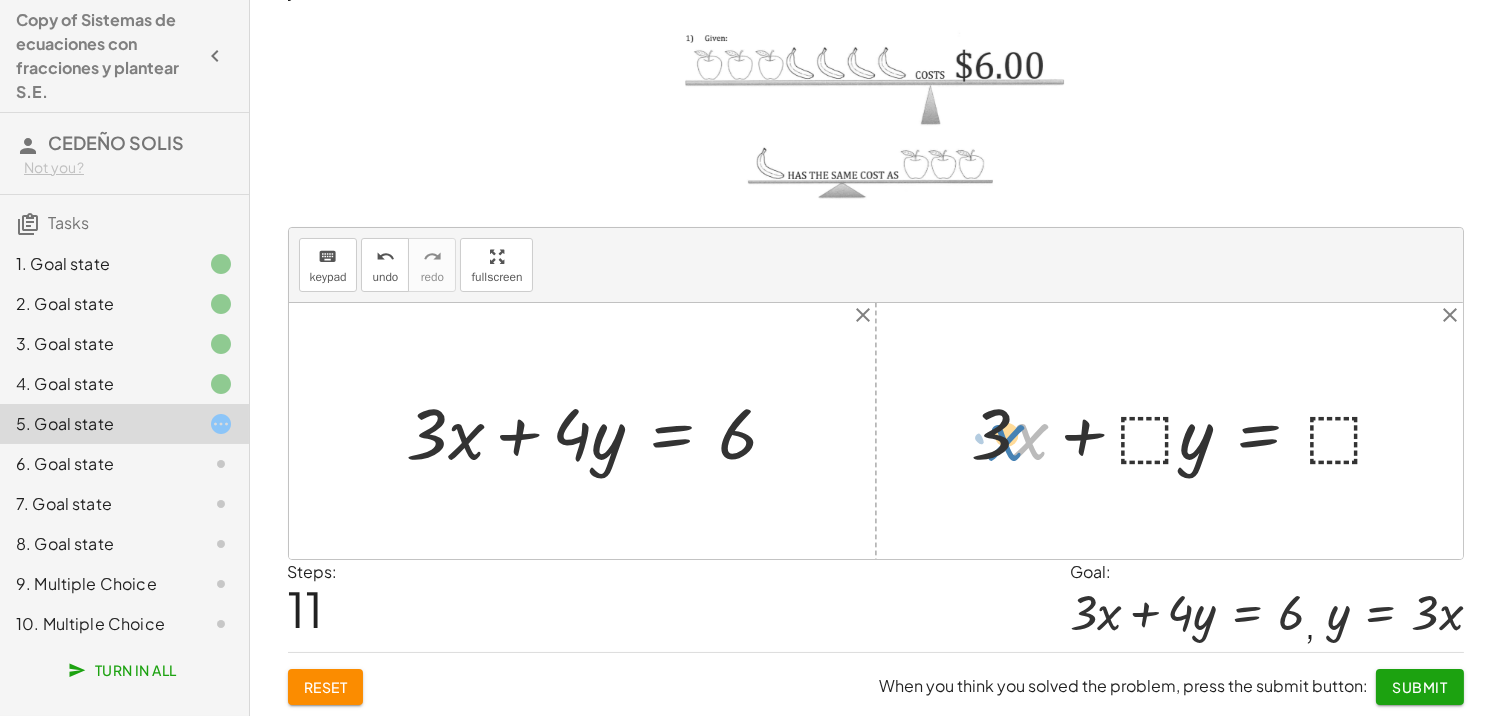 drag, startPoint x: 1031, startPoint y: 413, endPoint x: 1058, endPoint y: 412, distance: 27.018513 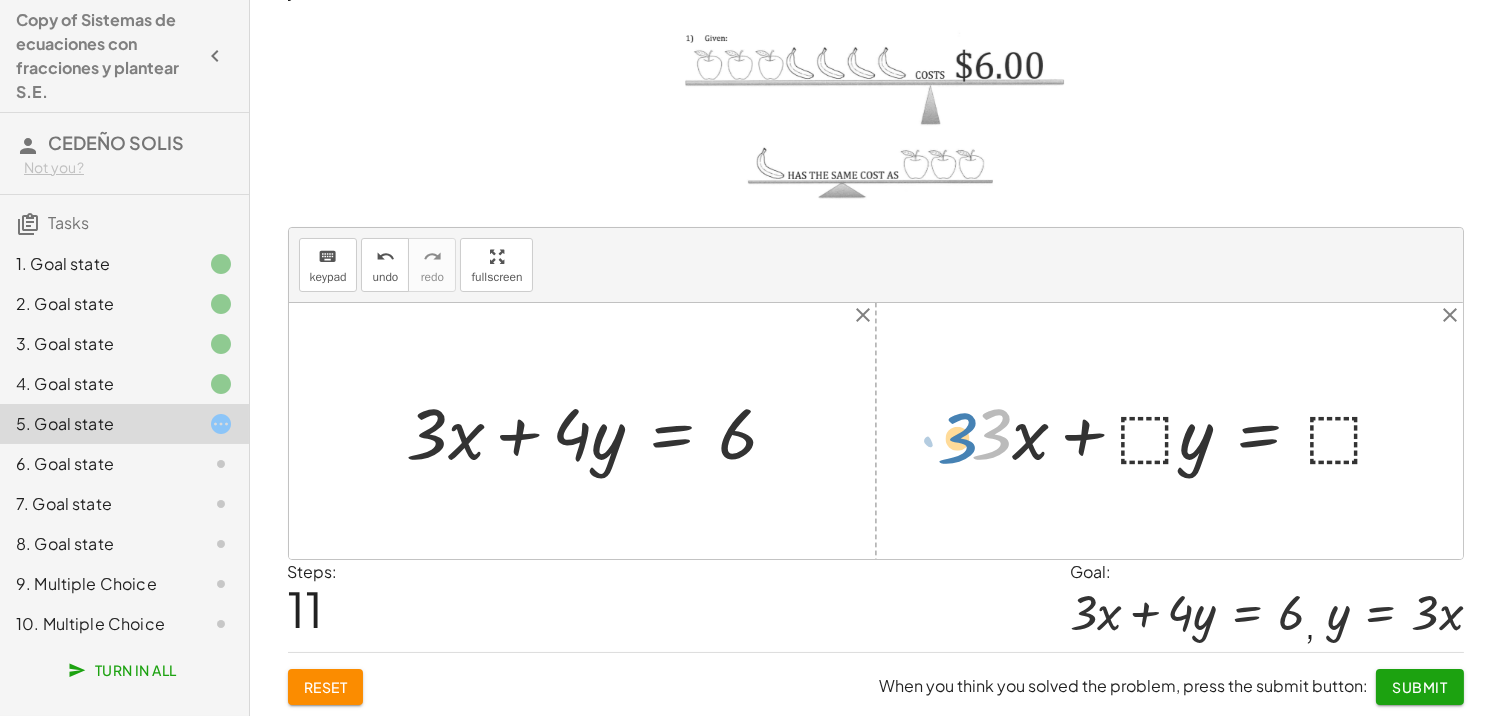 click at bounding box center (1187, 430) 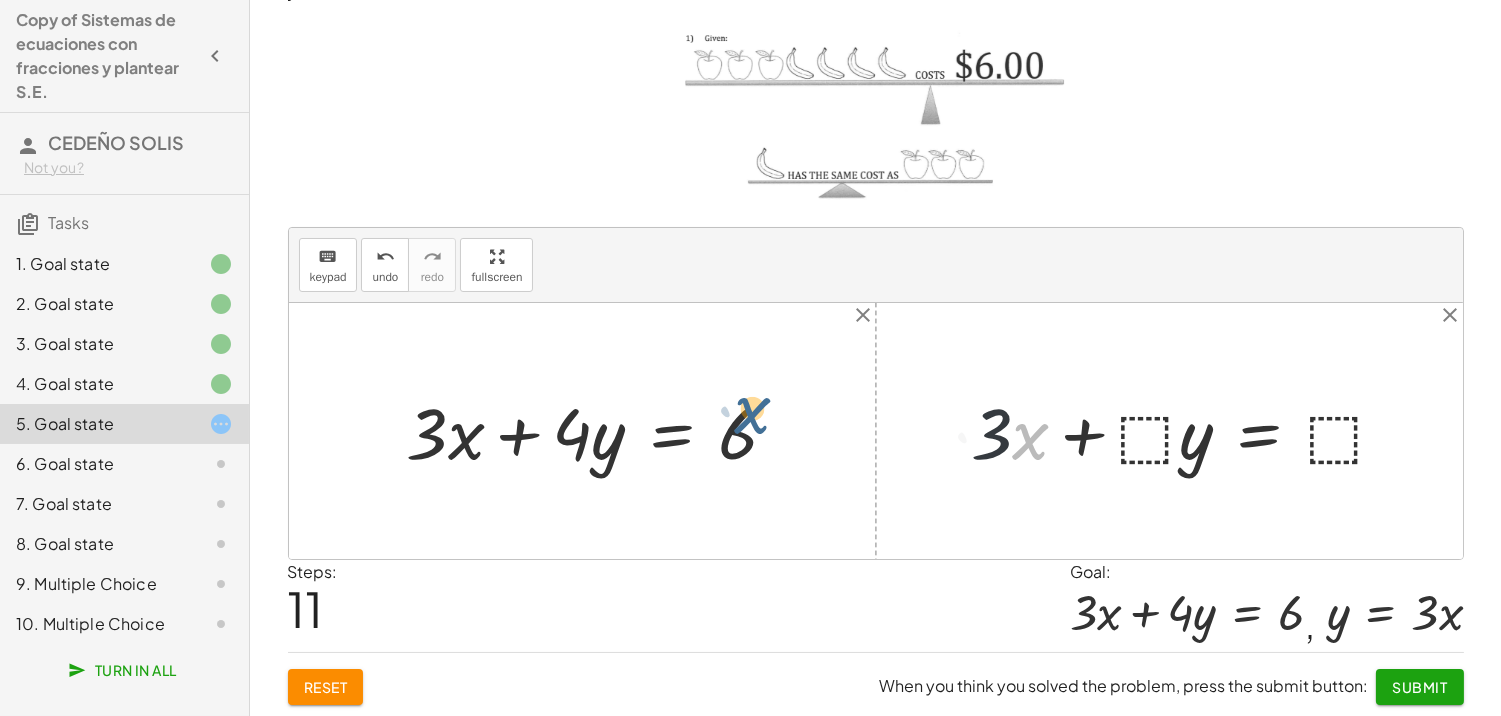 drag, startPoint x: 1023, startPoint y: 393, endPoint x: 897, endPoint y: 381, distance: 126.57014 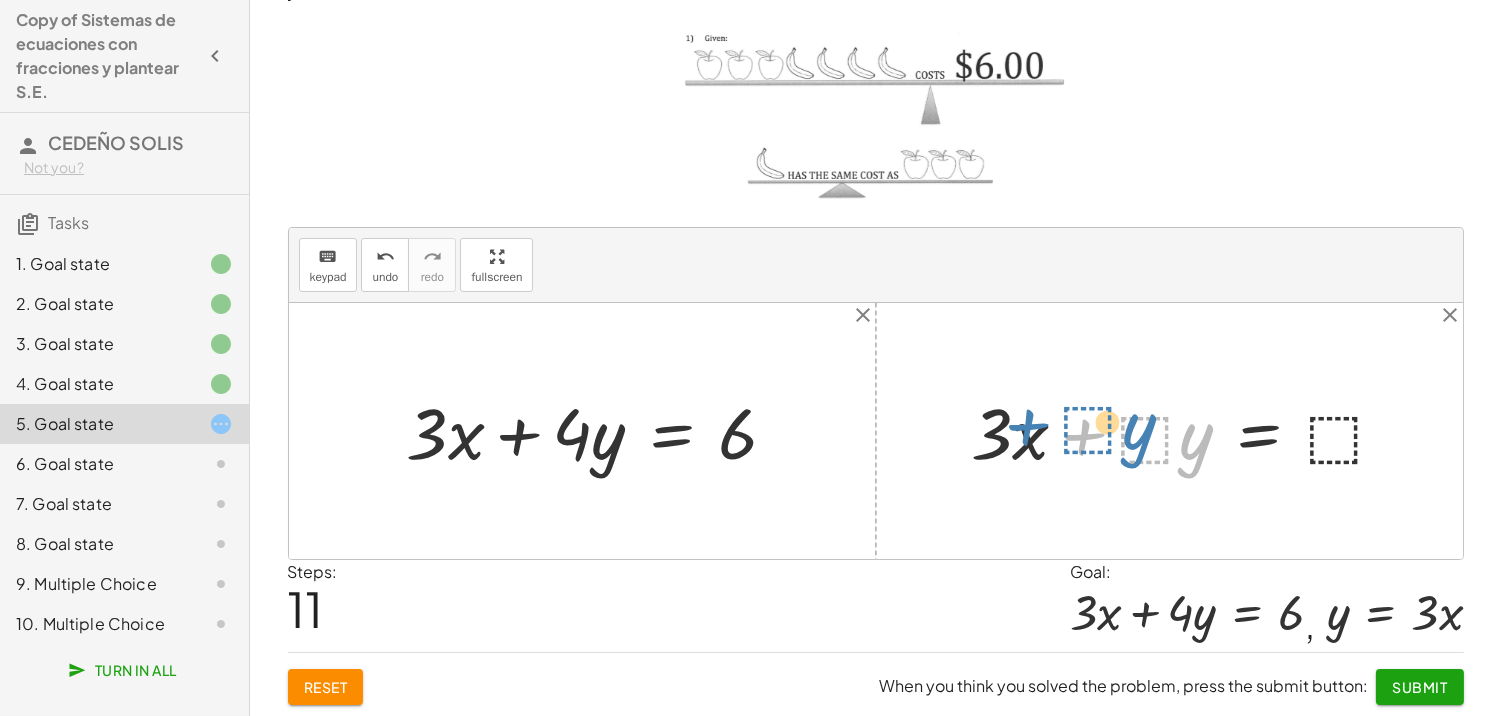 drag, startPoint x: 1063, startPoint y: 408, endPoint x: 1067, endPoint y: 381, distance: 27.294687 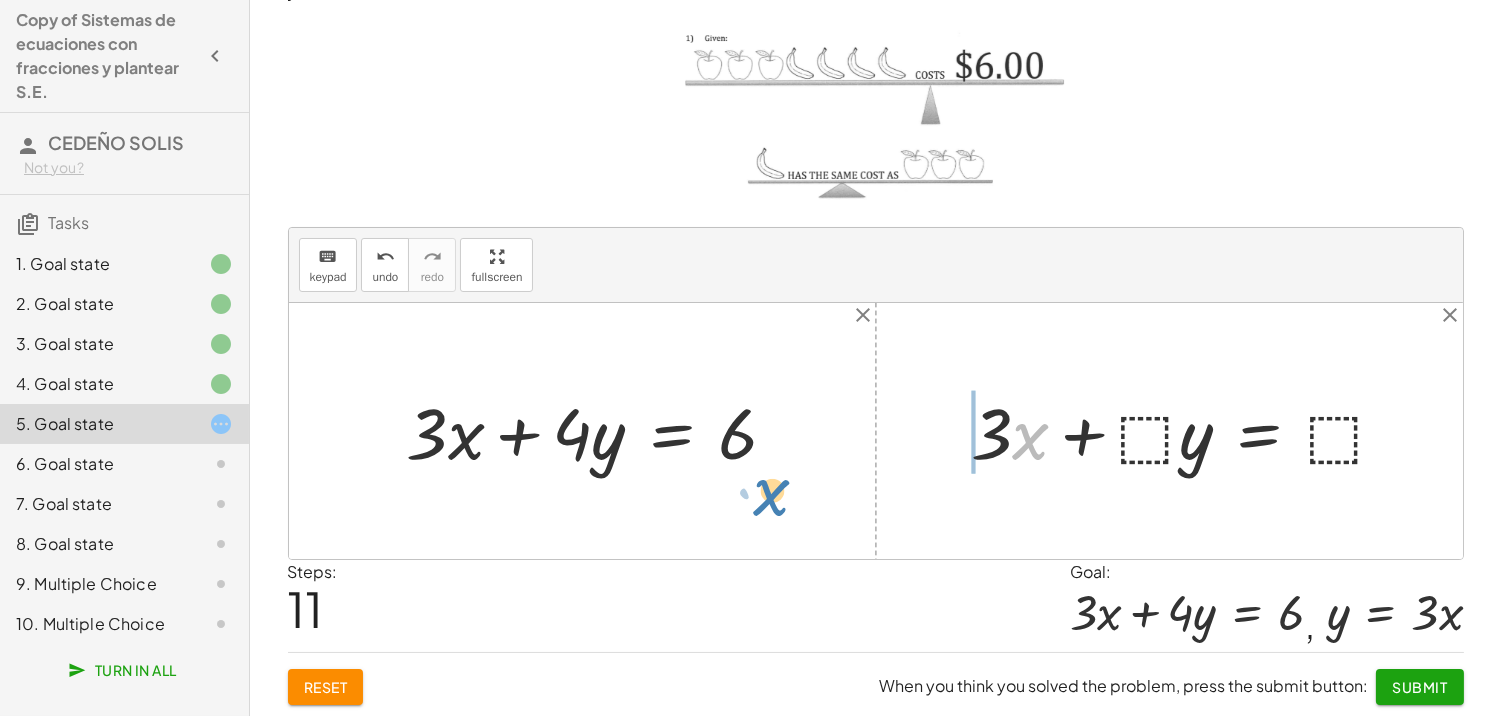 drag, startPoint x: 1035, startPoint y: 393, endPoint x: 1355, endPoint y: 410, distance: 320.45123 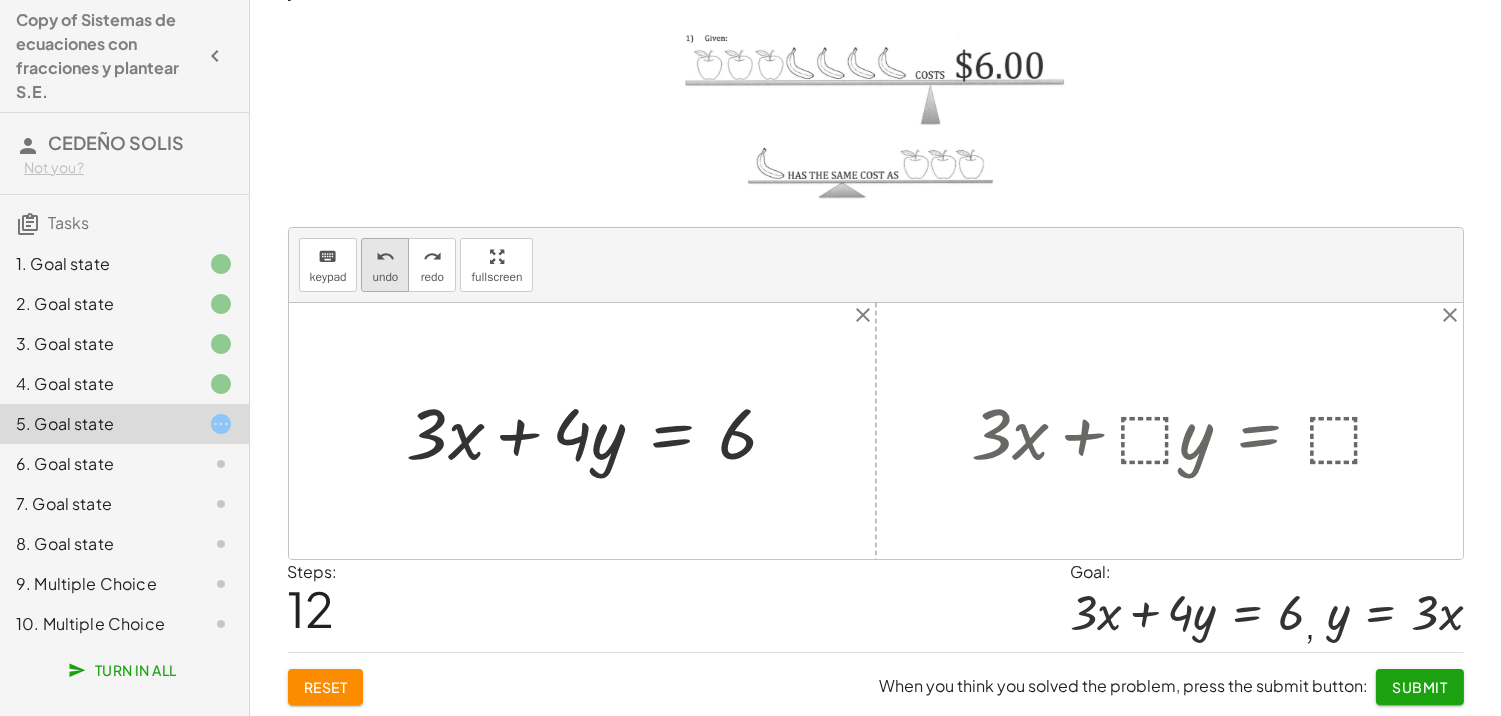 click on "undo undo" at bounding box center [385, 265] 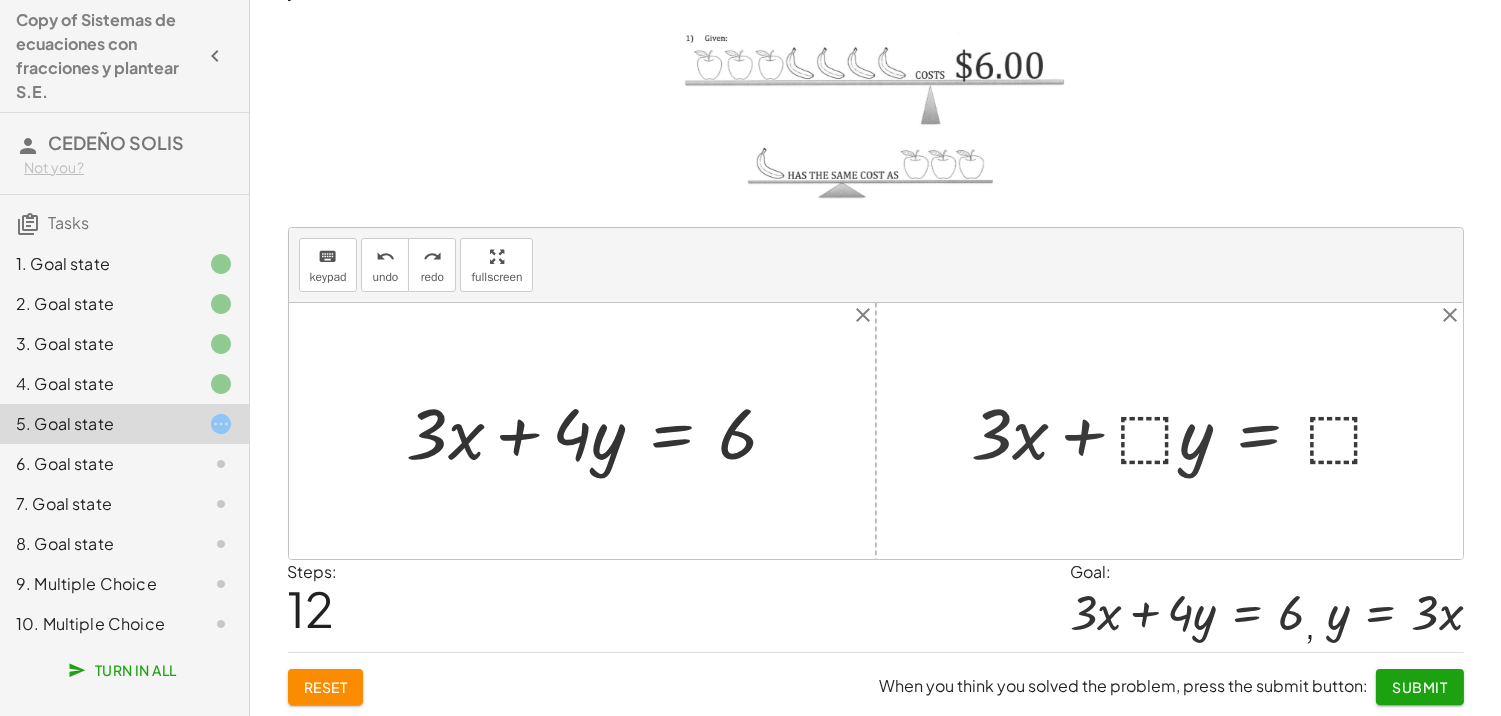 click at bounding box center (1187, 430) 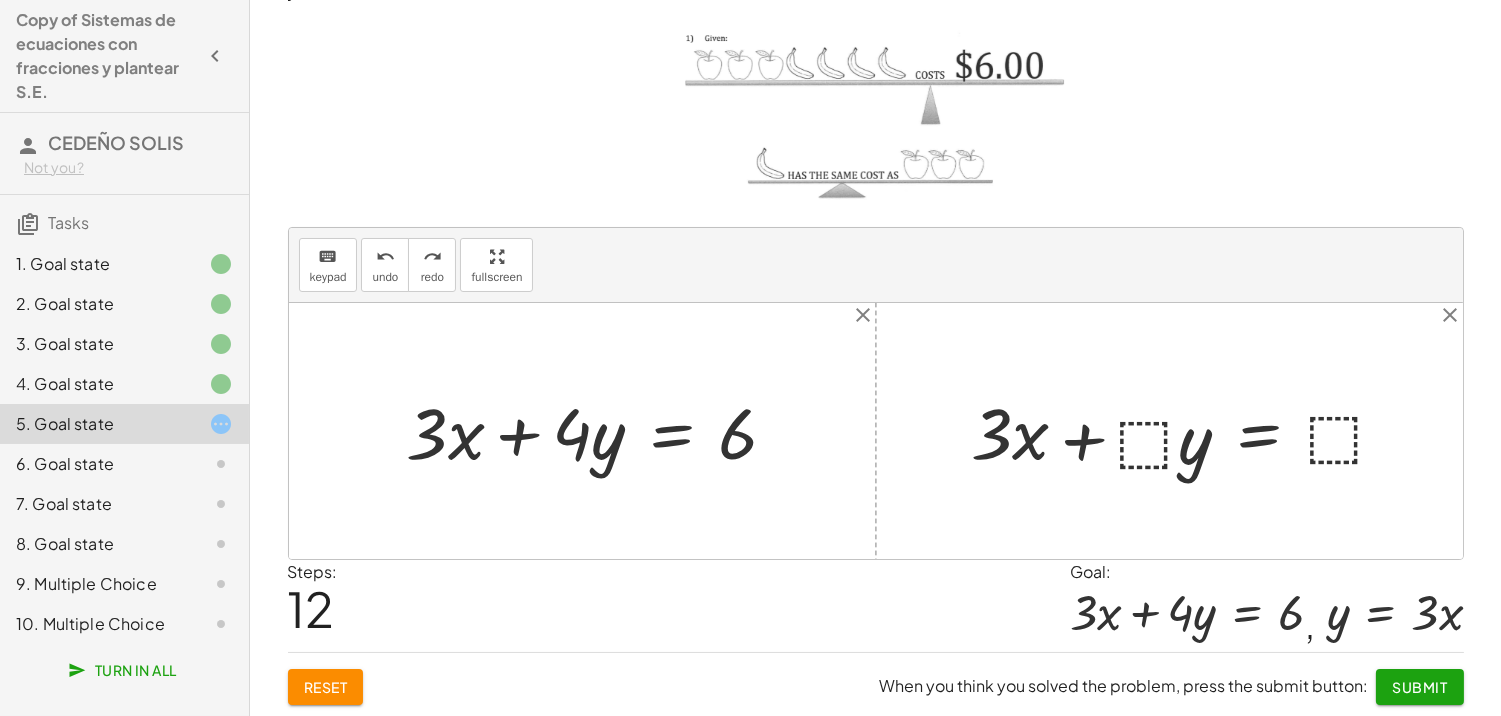 click at bounding box center [1187, 430] 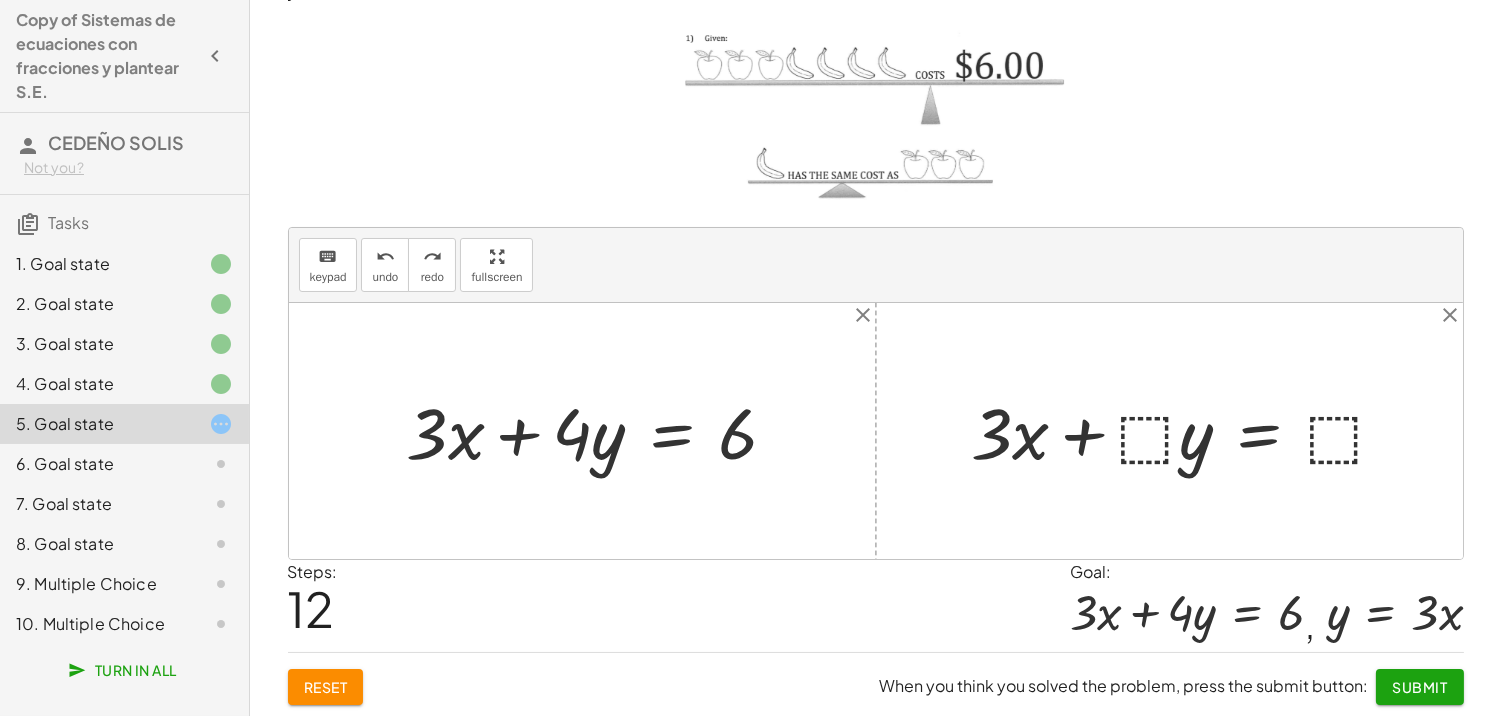 click at bounding box center (1187, 430) 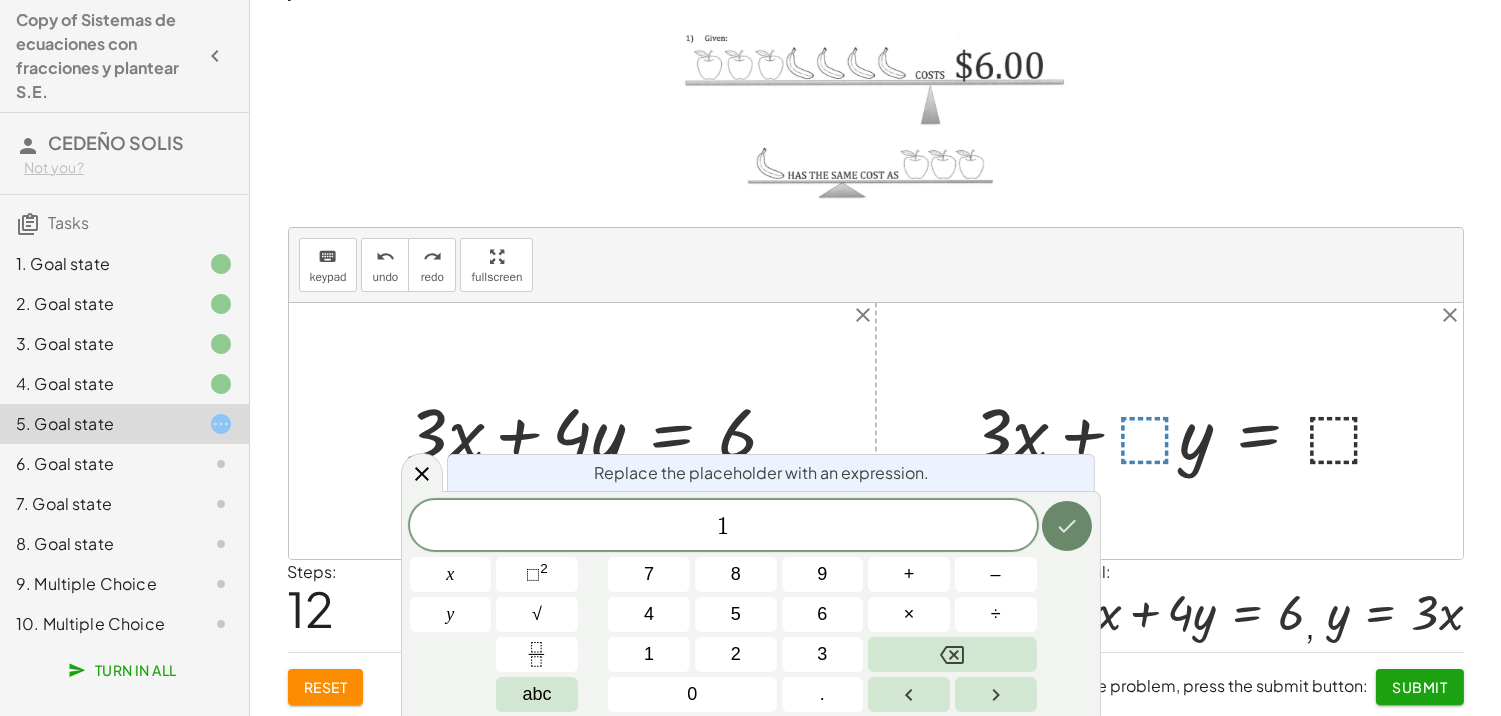 click 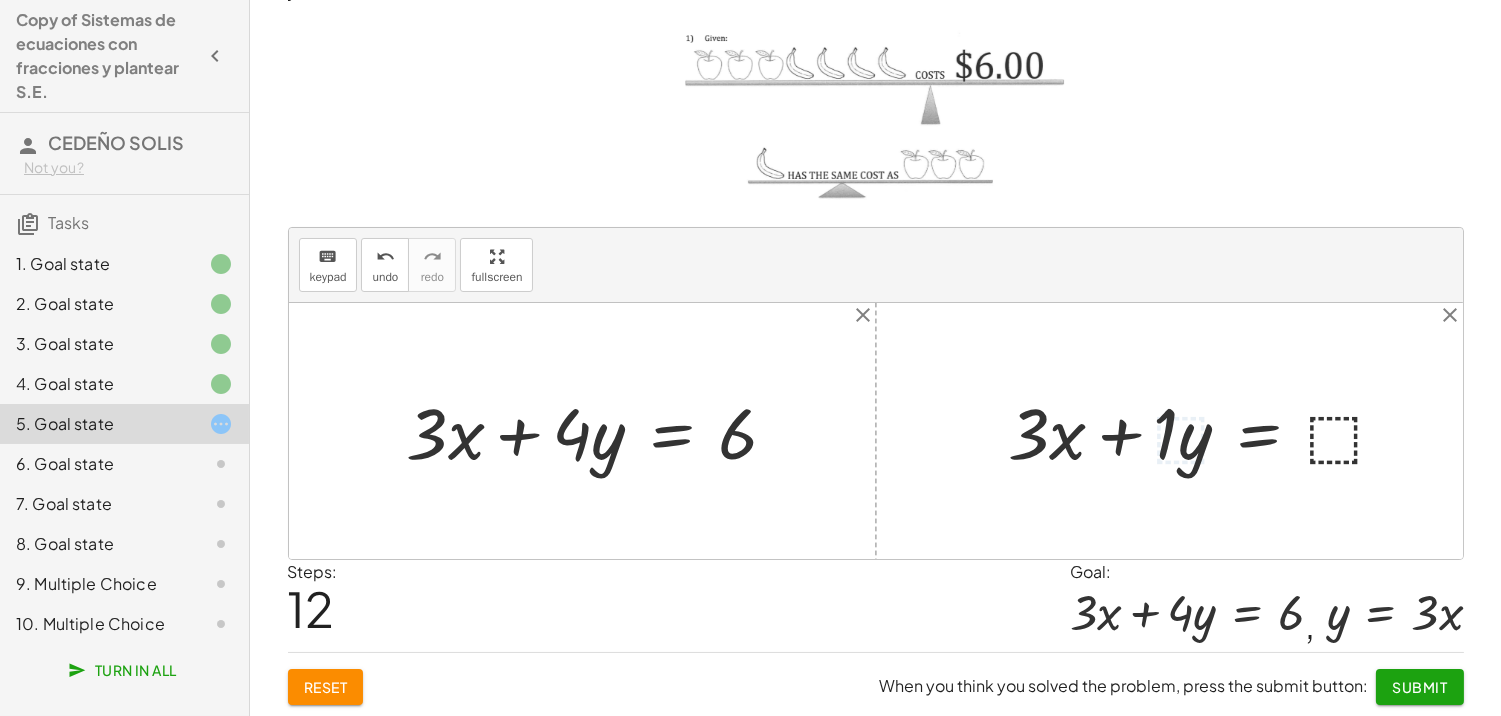 click at bounding box center [1206, 430] 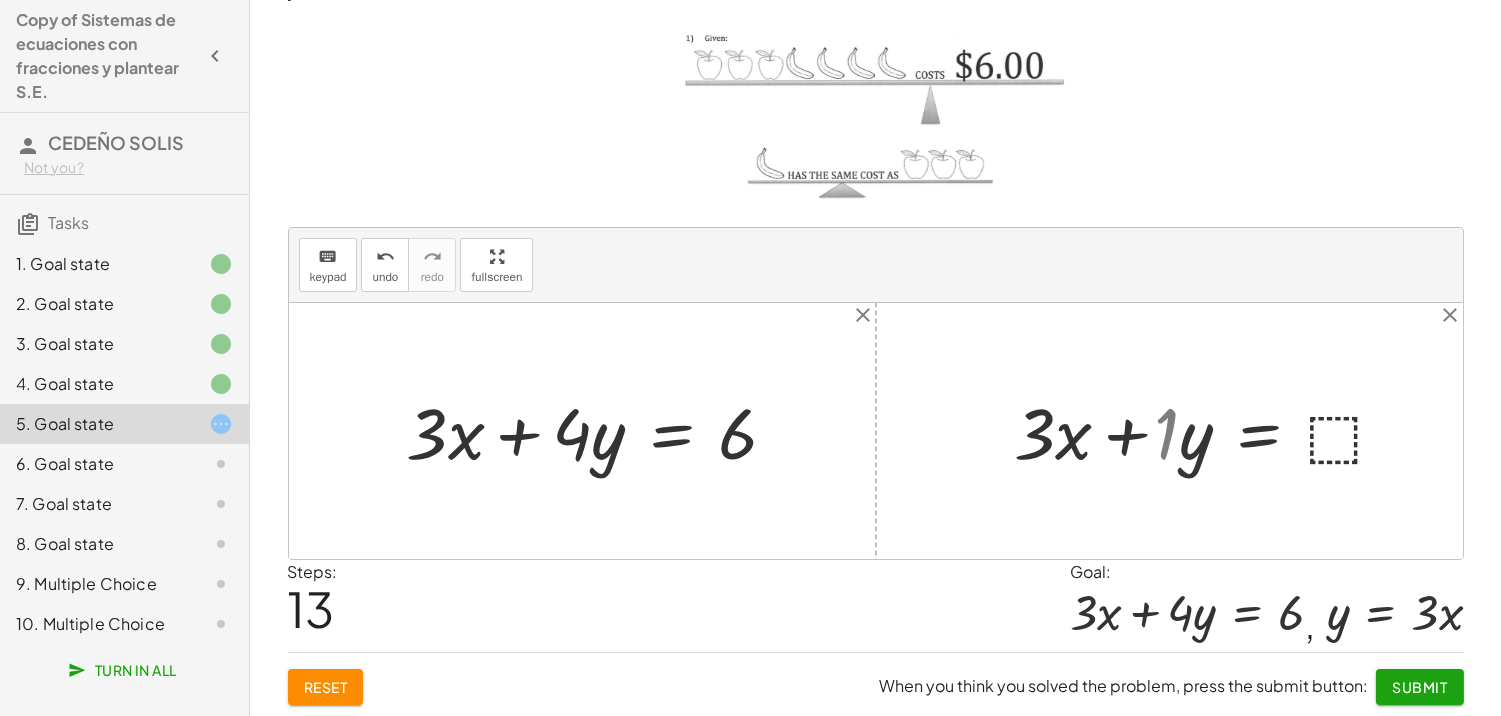 click at bounding box center (1218, 430) 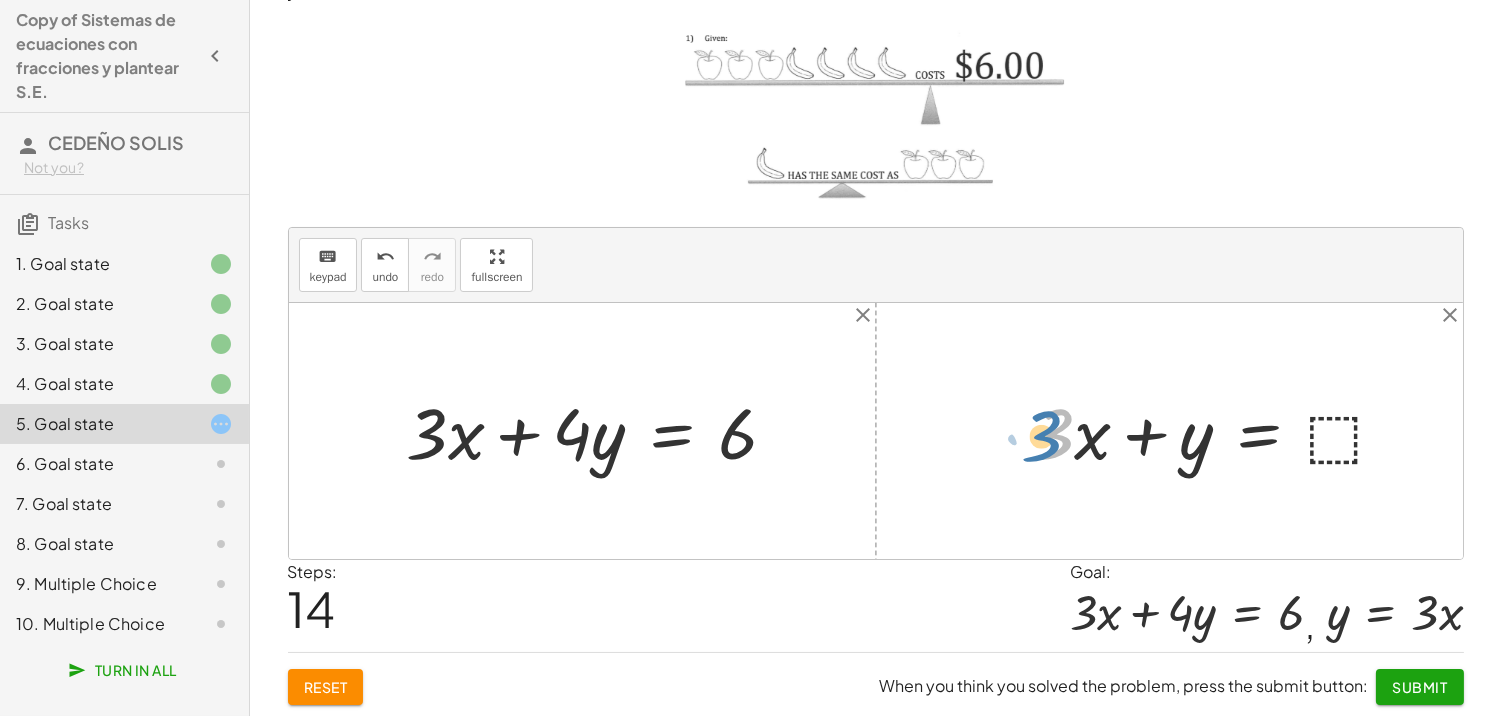 click at bounding box center (1218, 430) 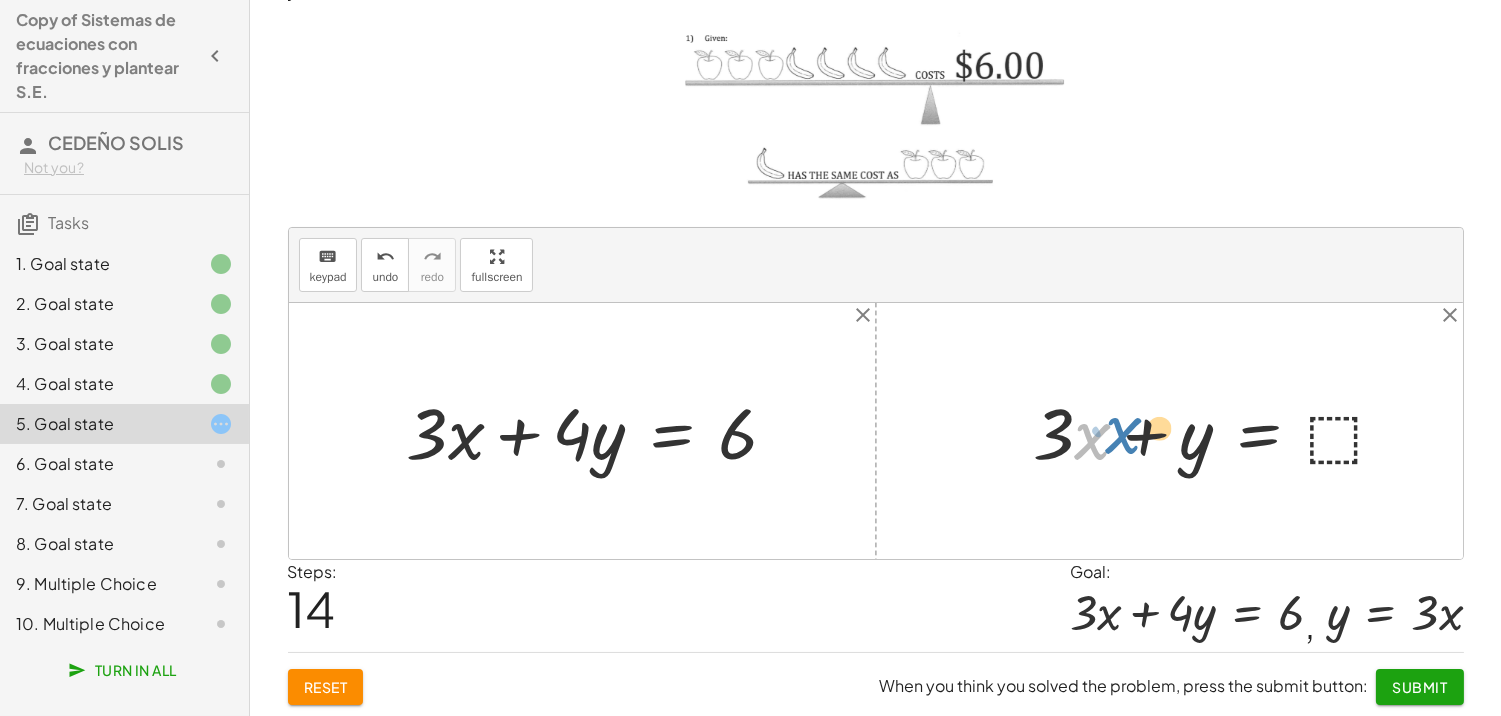 click at bounding box center (1218, 430) 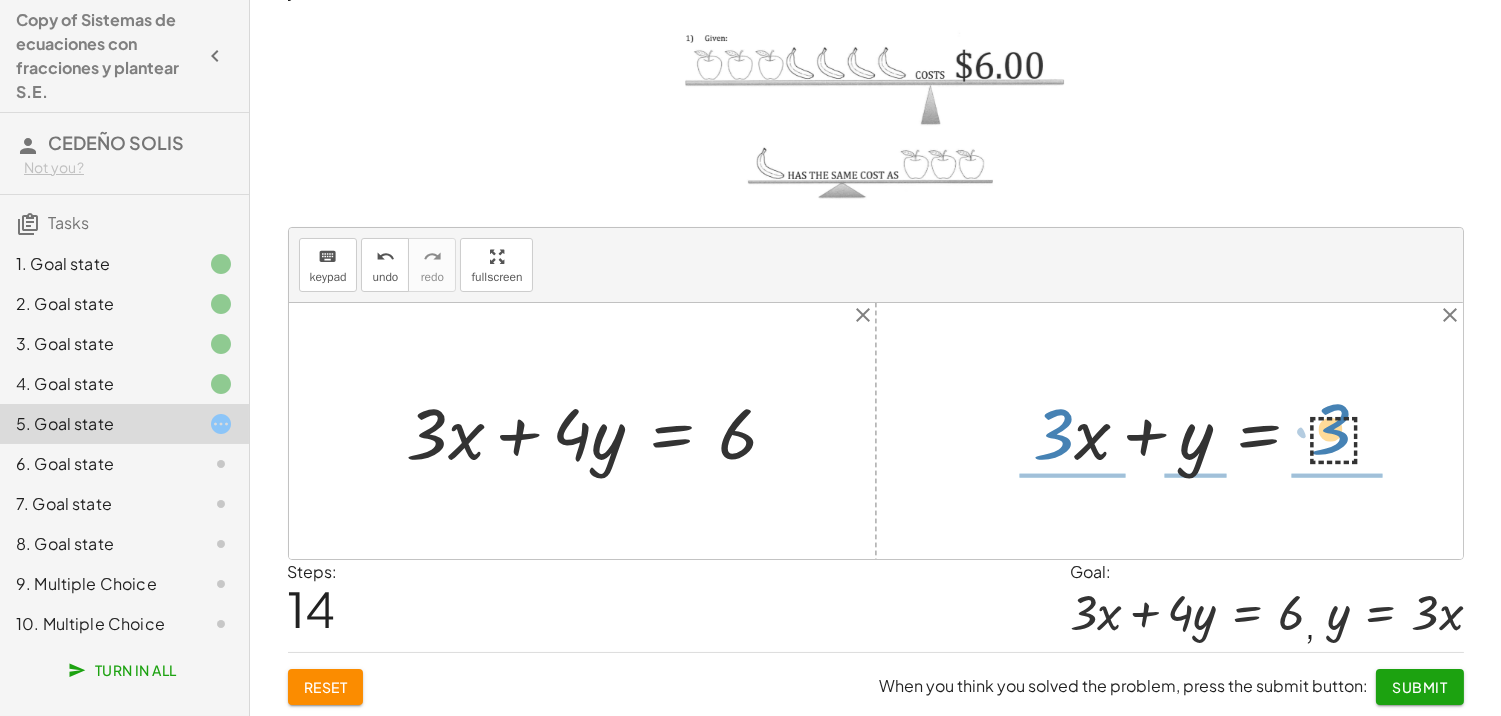 drag, startPoint x: 1070, startPoint y: 398, endPoint x: 1347, endPoint y: 393, distance: 277.04514 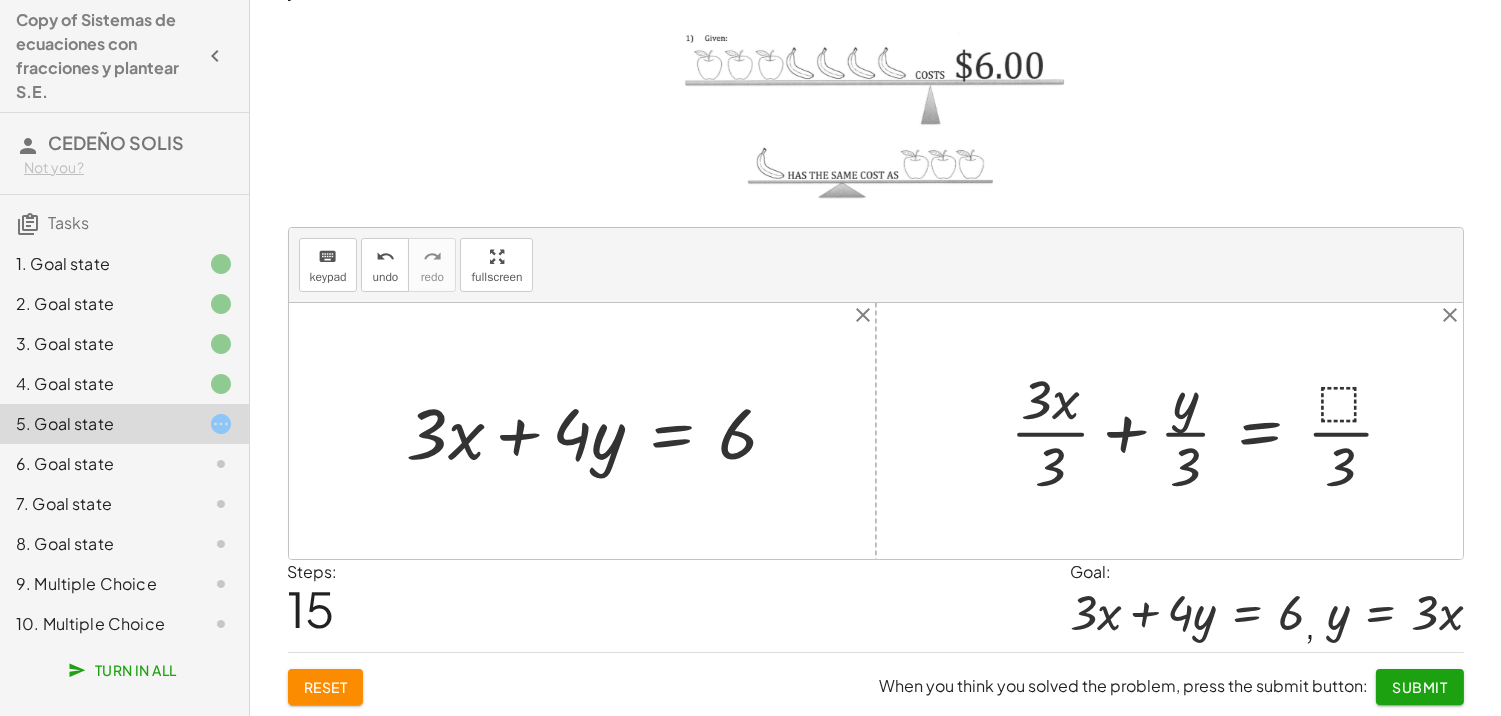 drag, startPoint x: 1386, startPoint y: 443, endPoint x: 1360, endPoint y: 422, distance: 33.42155 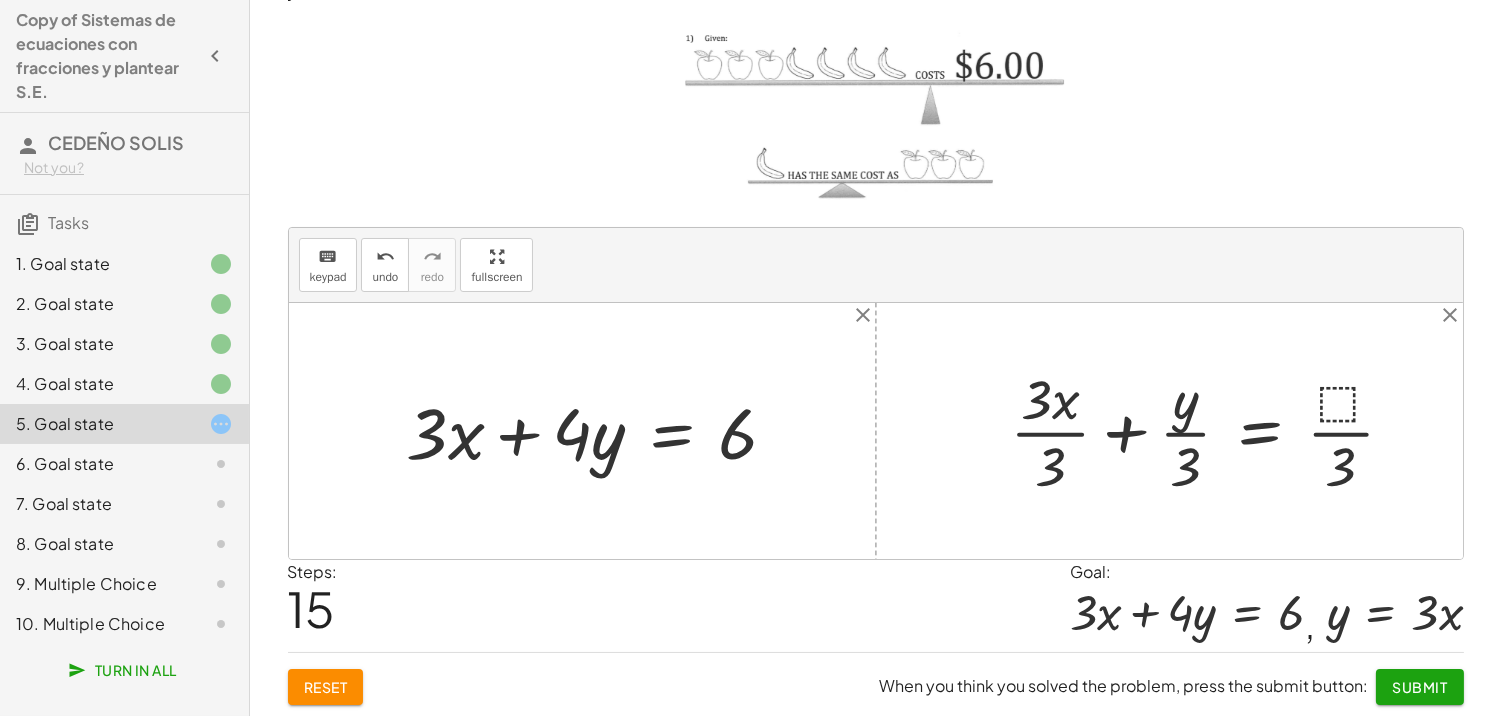 click at bounding box center (1210, 431) 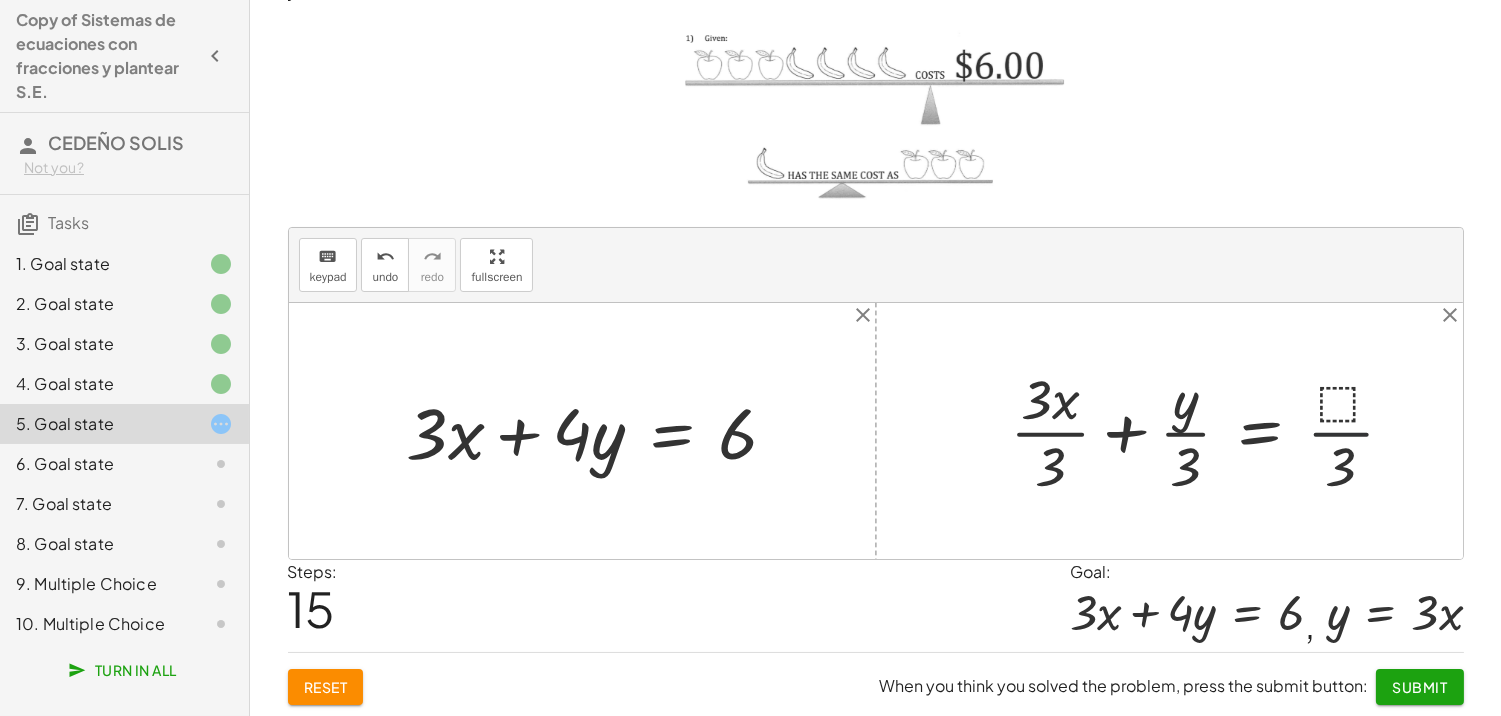 drag, startPoint x: 1356, startPoint y: 417, endPoint x: 1336, endPoint y: 434, distance: 26.24881 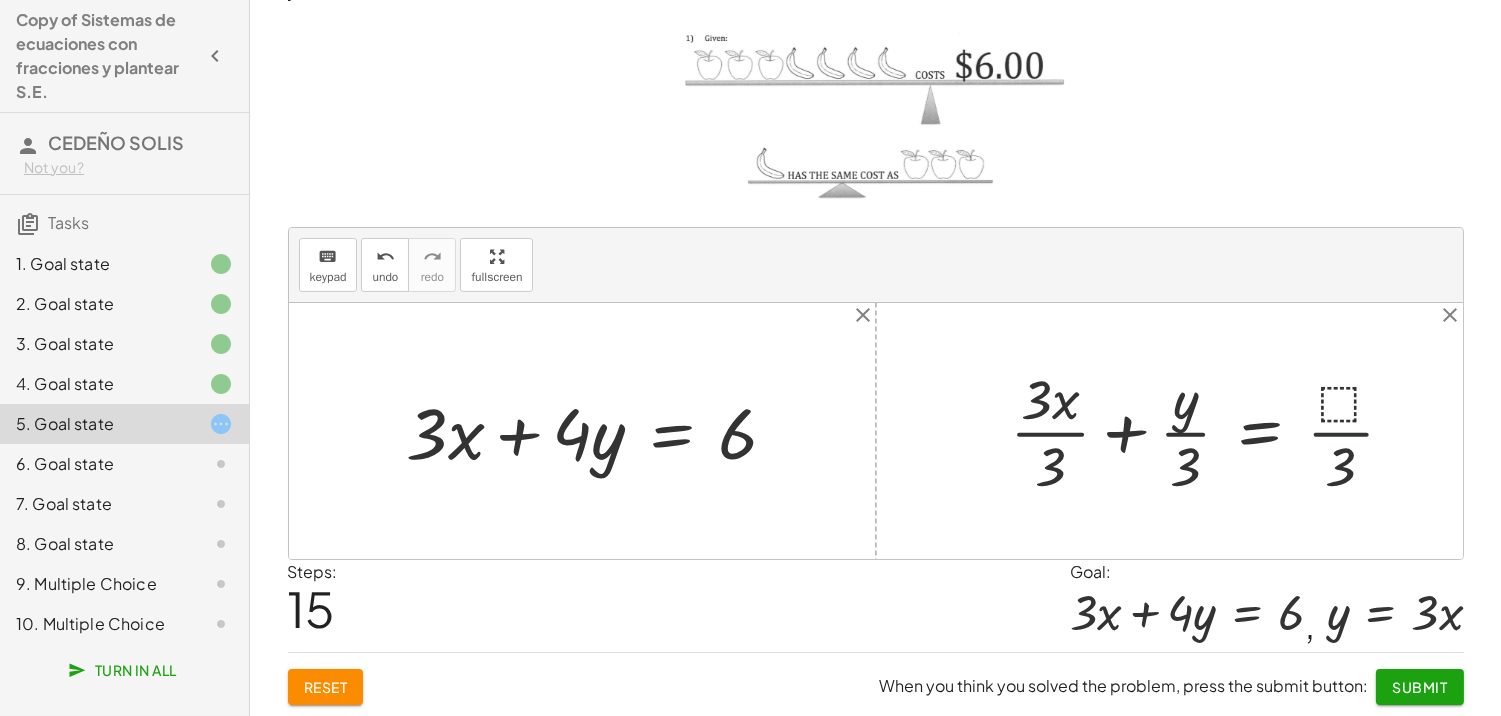click at bounding box center (1210, 431) 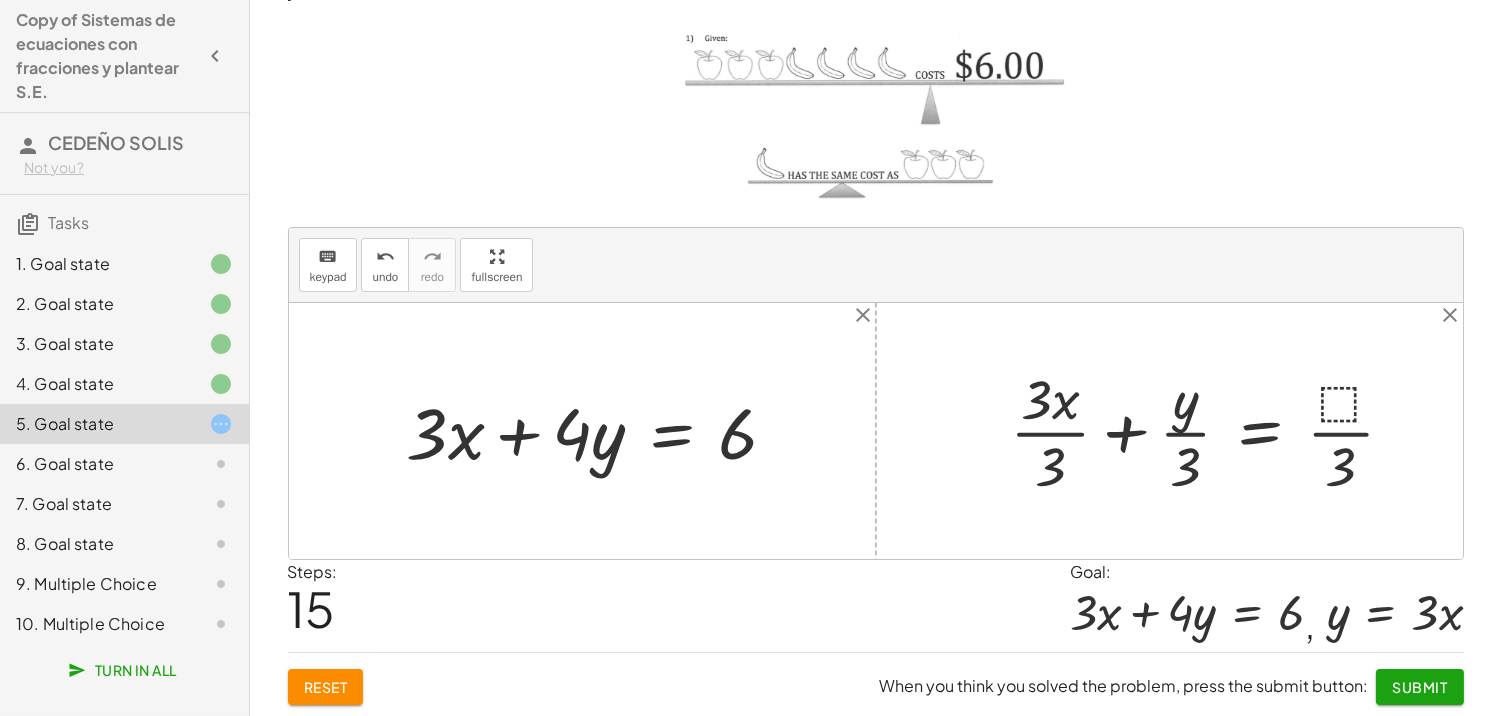 drag, startPoint x: 1337, startPoint y: 453, endPoint x: 1337, endPoint y: 441, distance: 12 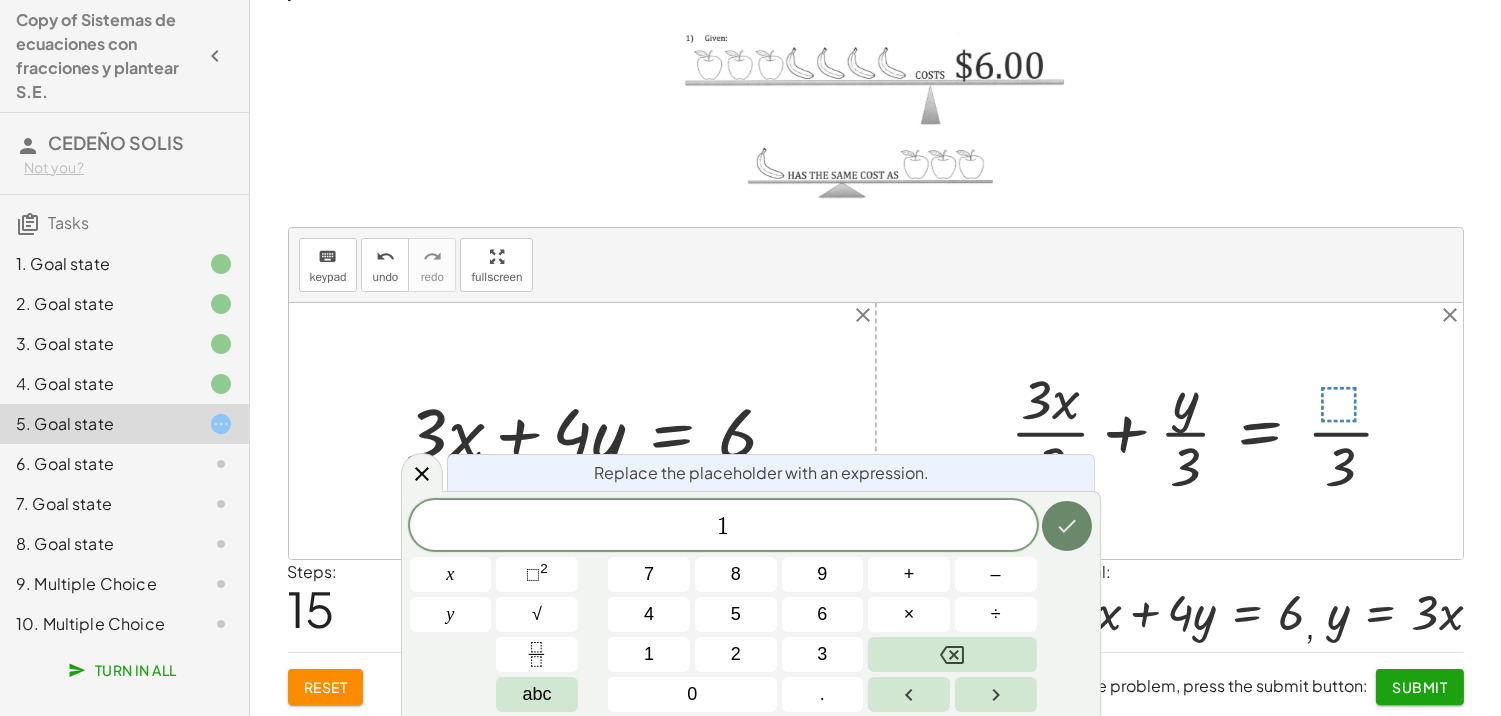 click 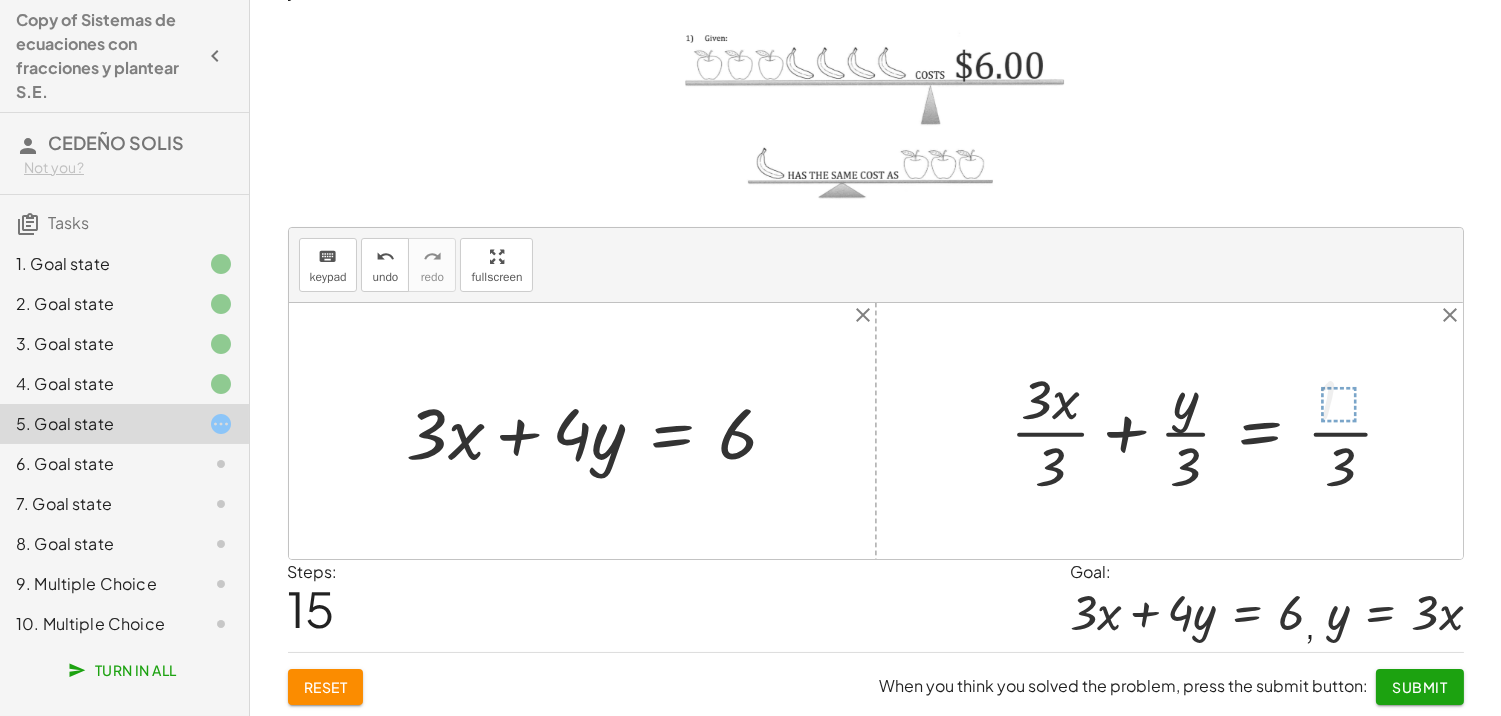 click at bounding box center [1203, 431] 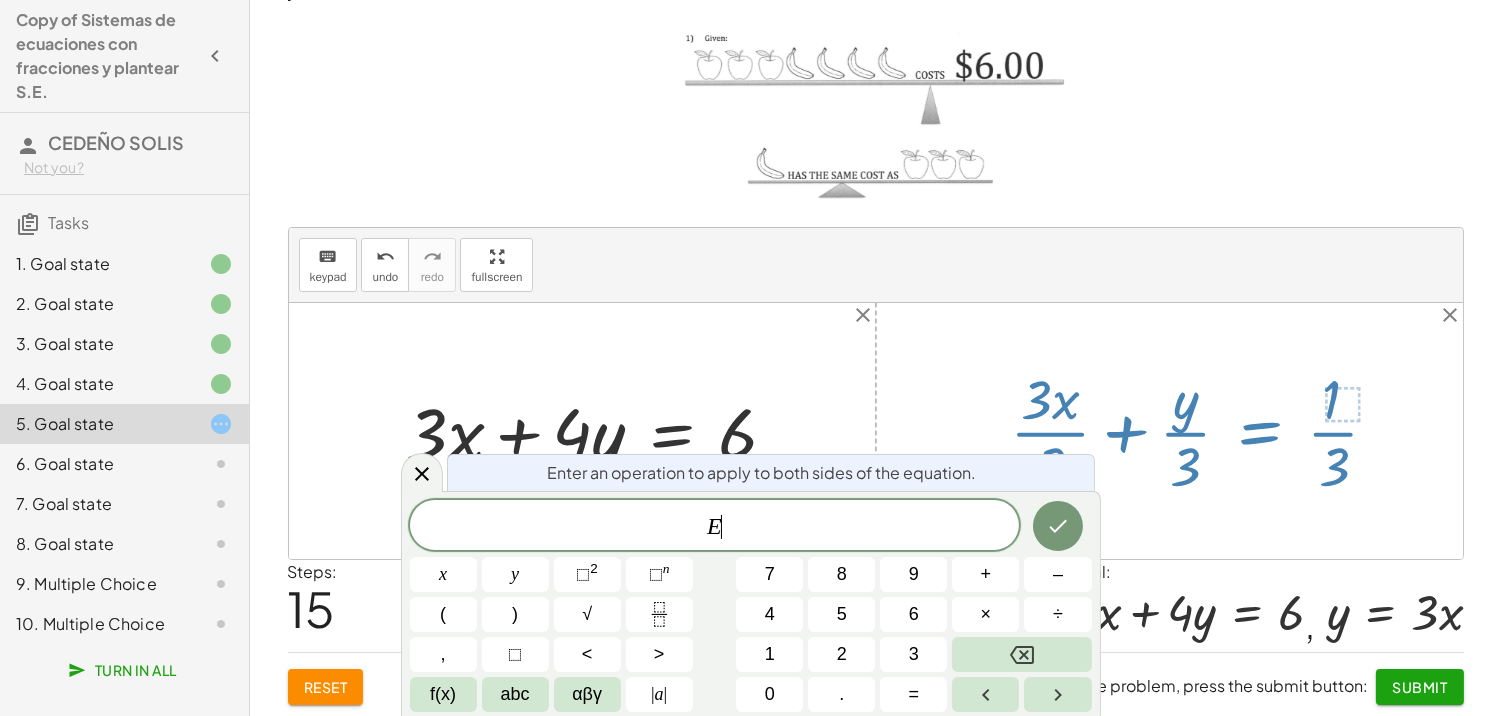 drag, startPoint x: 1312, startPoint y: 447, endPoint x: 1337, endPoint y: 440, distance: 25.96151 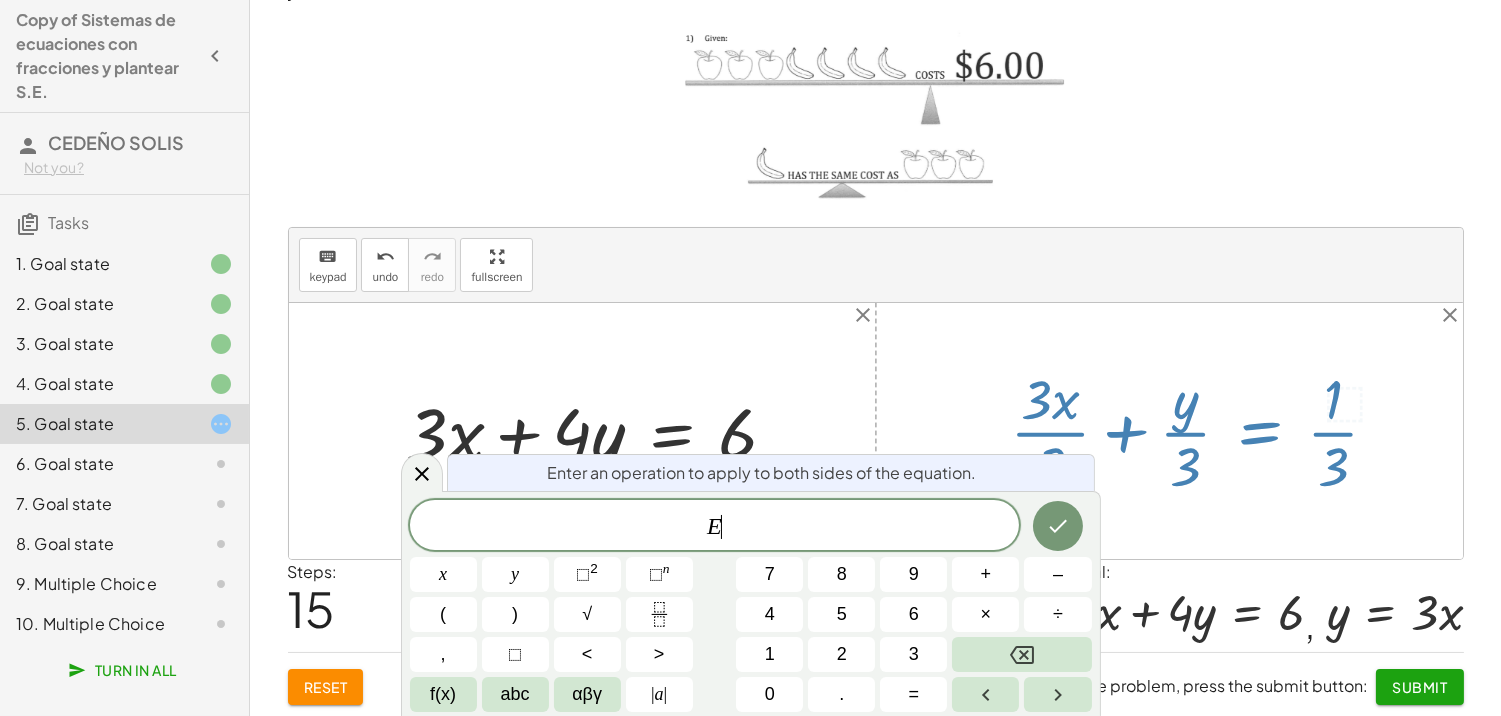 click at bounding box center (1203, 431) 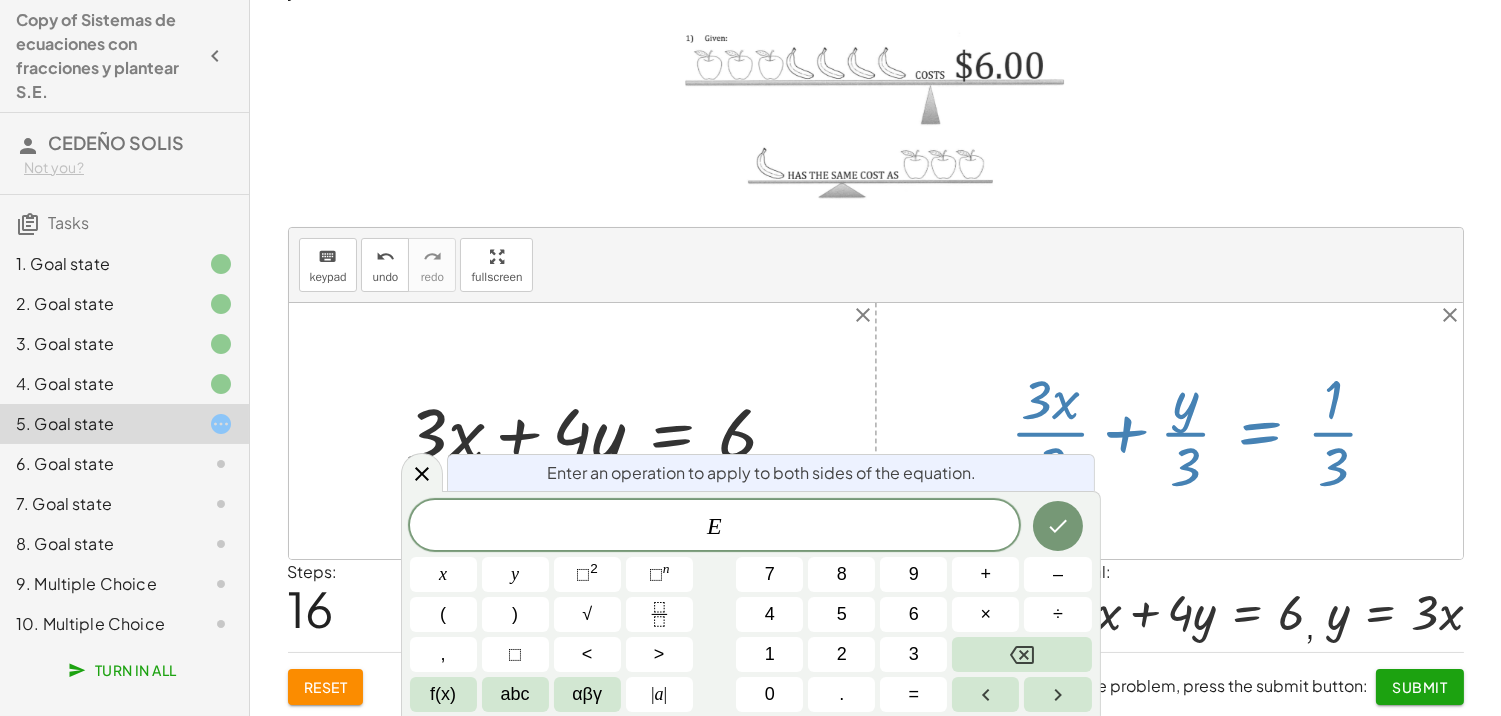 drag, startPoint x: 1344, startPoint y: 420, endPoint x: 1336, endPoint y: 437, distance: 18.788294 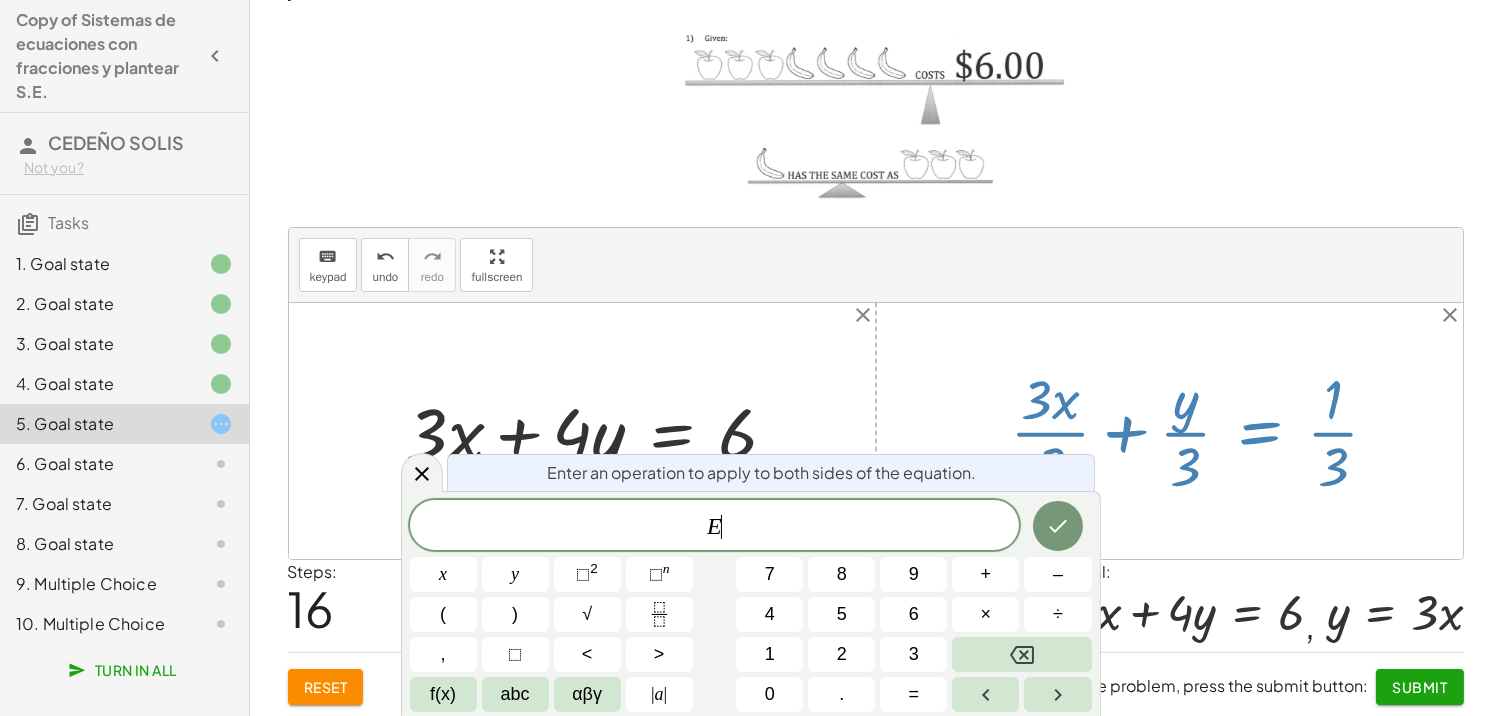 click at bounding box center [600, 430] 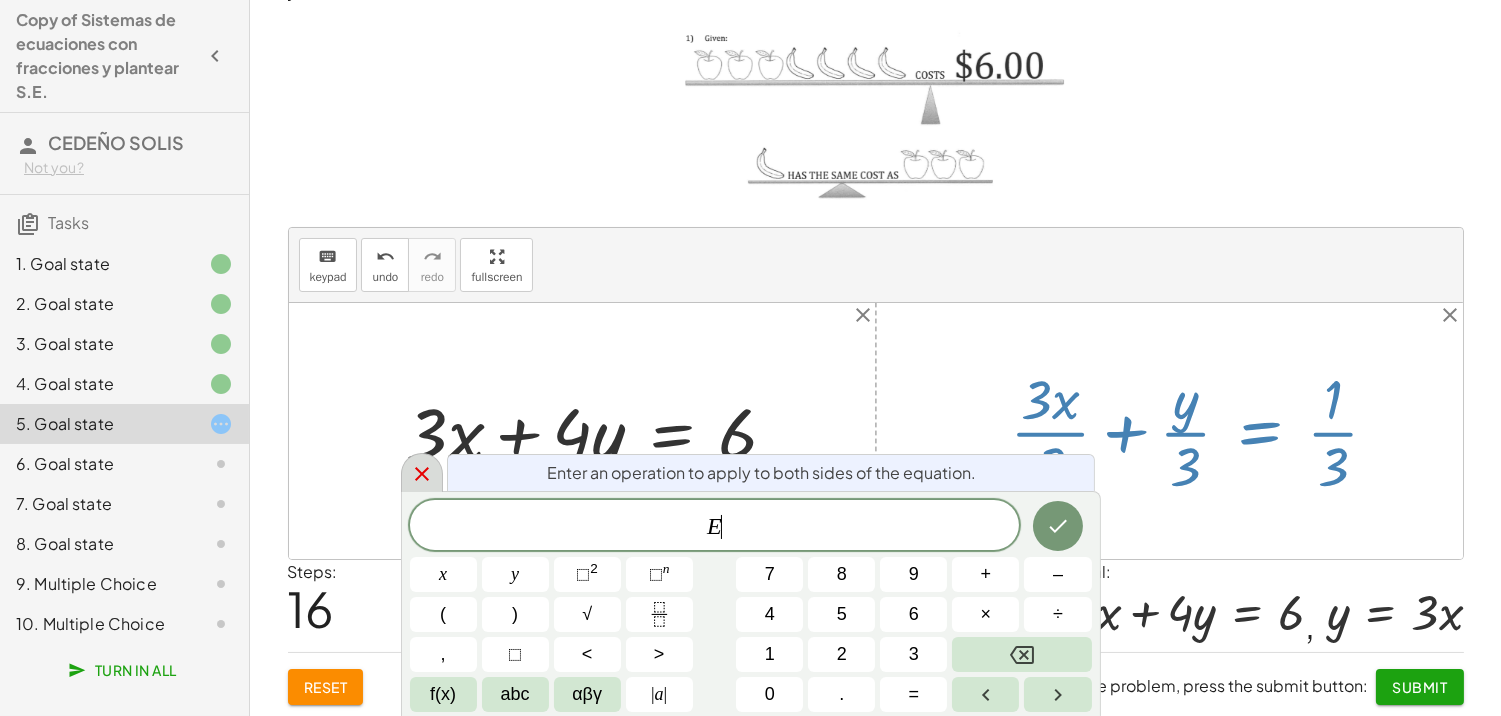 click 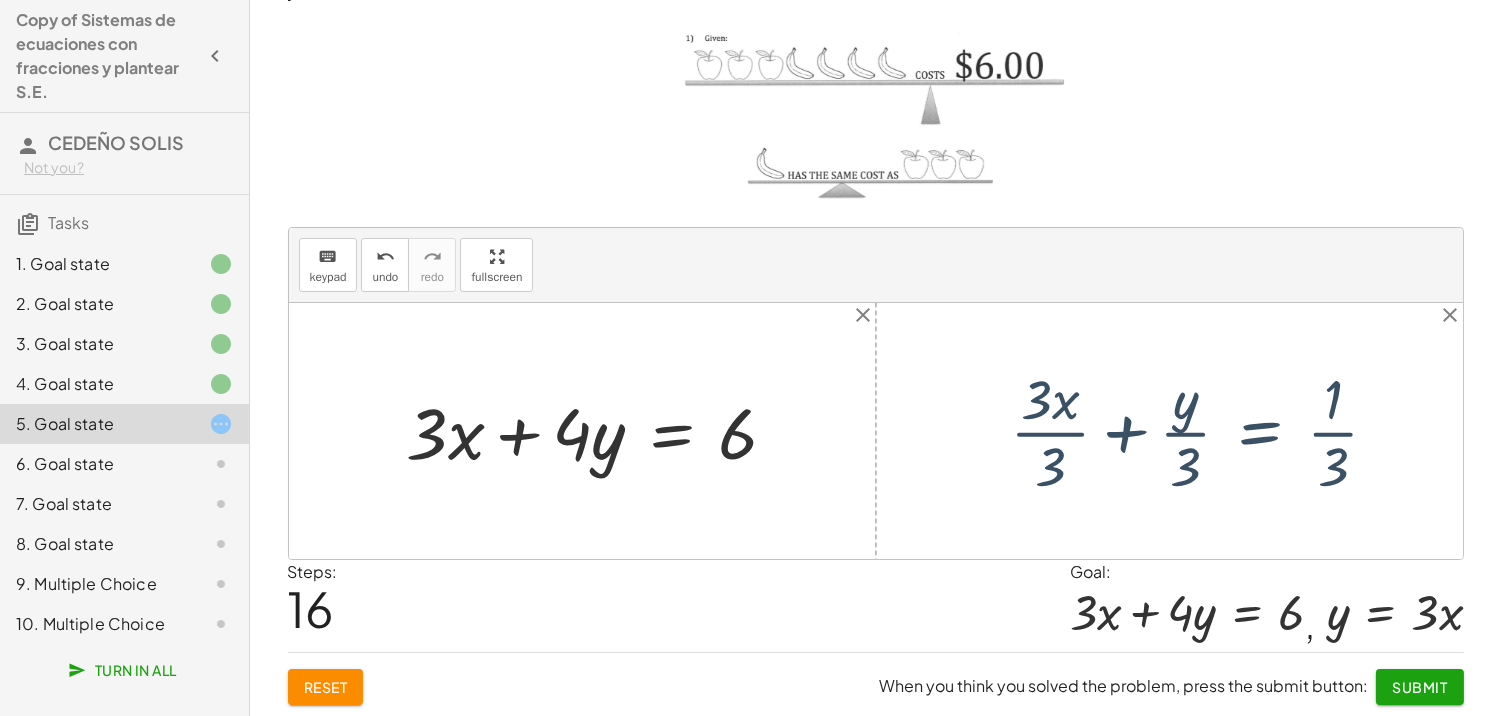 click at bounding box center (1203, 431) 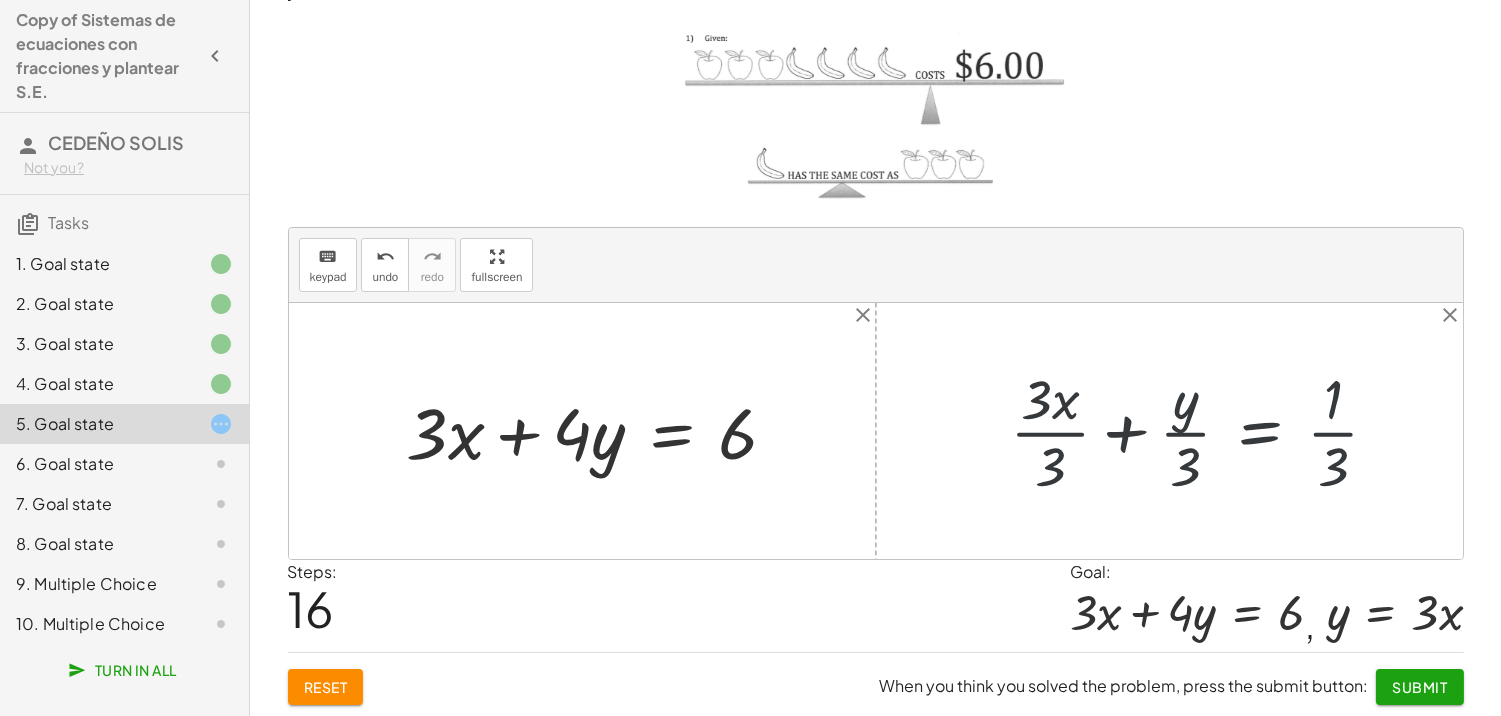 click at bounding box center [1203, 431] 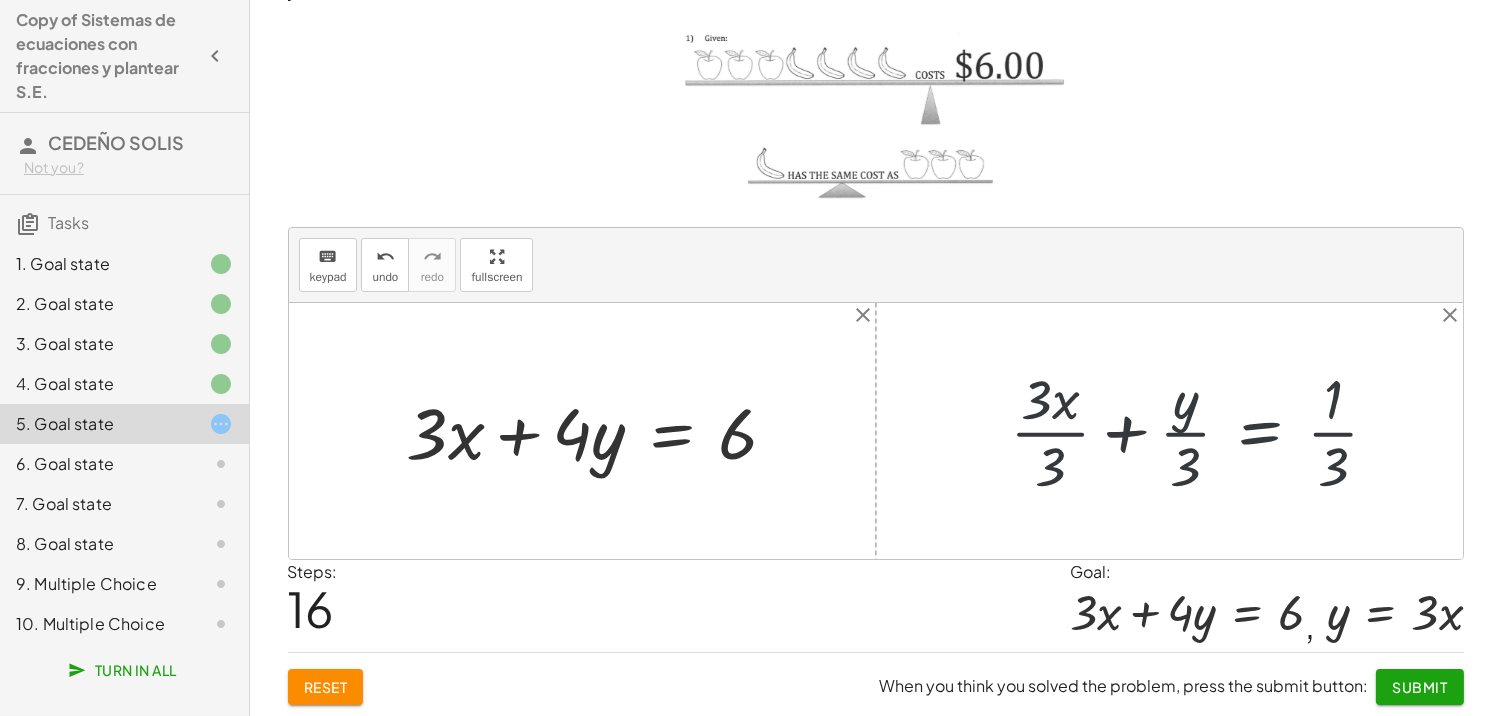 click at bounding box center [1203, 431] 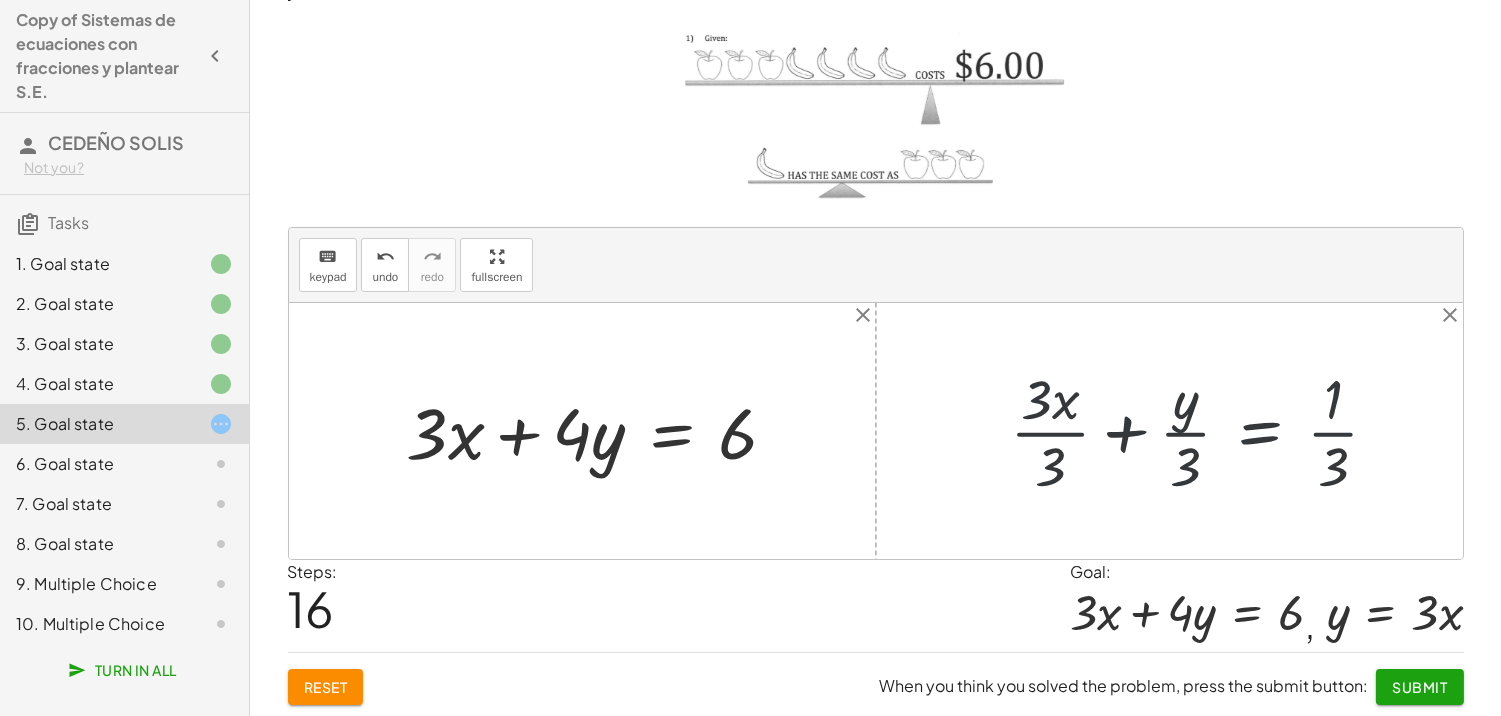 drag, startPoint x: 1333, startPoint y: 438, endPoint x: 1326, endPoint y: 421, distance: 18.384777 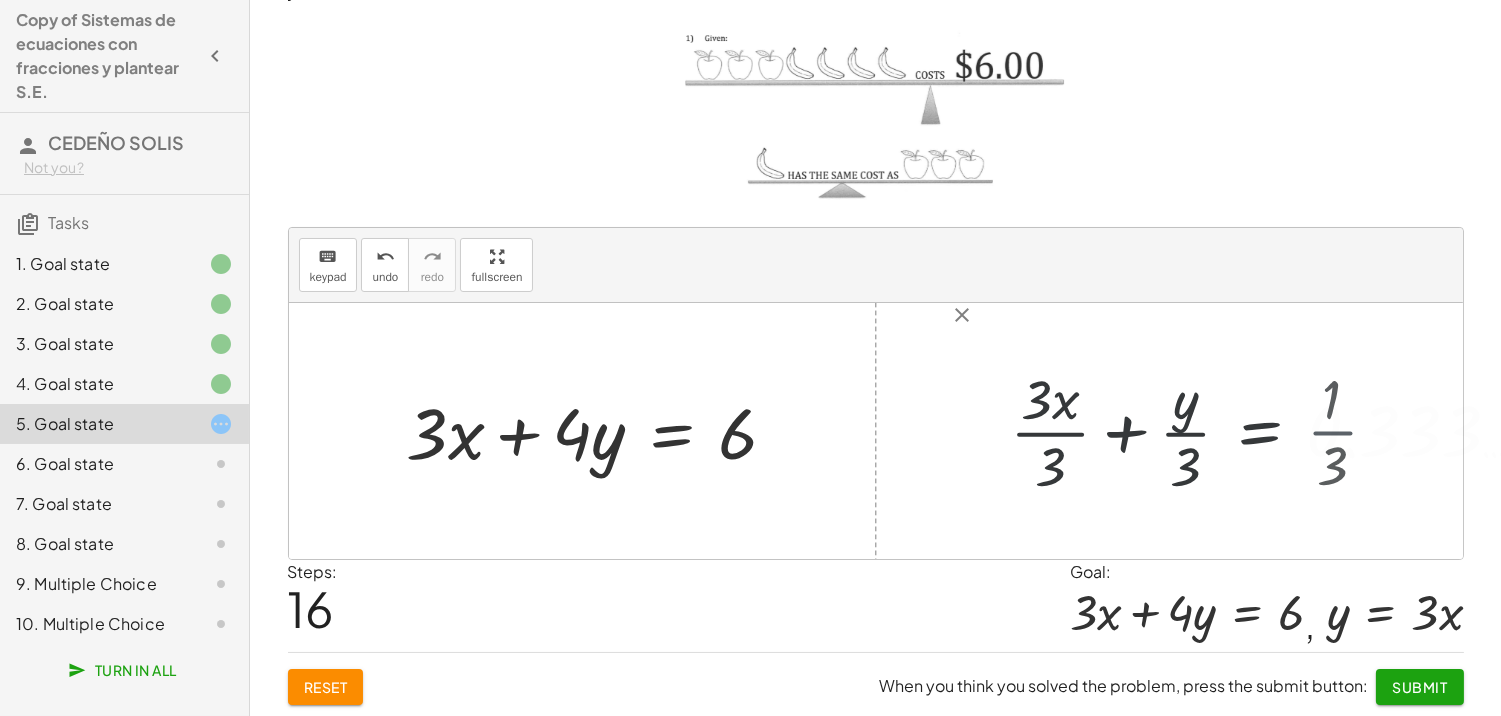 click at bounding box center [1276, 431] 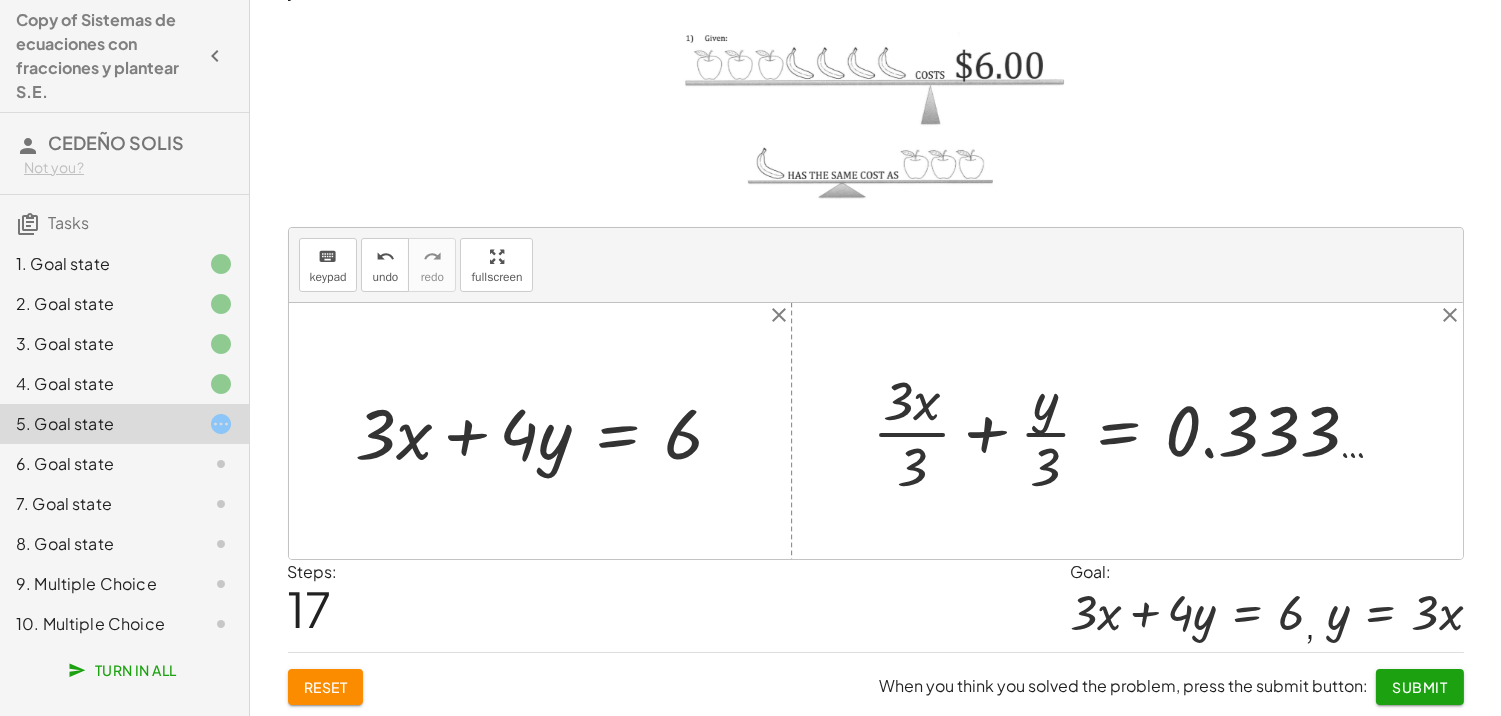 click at bounding box center (1135, 431) 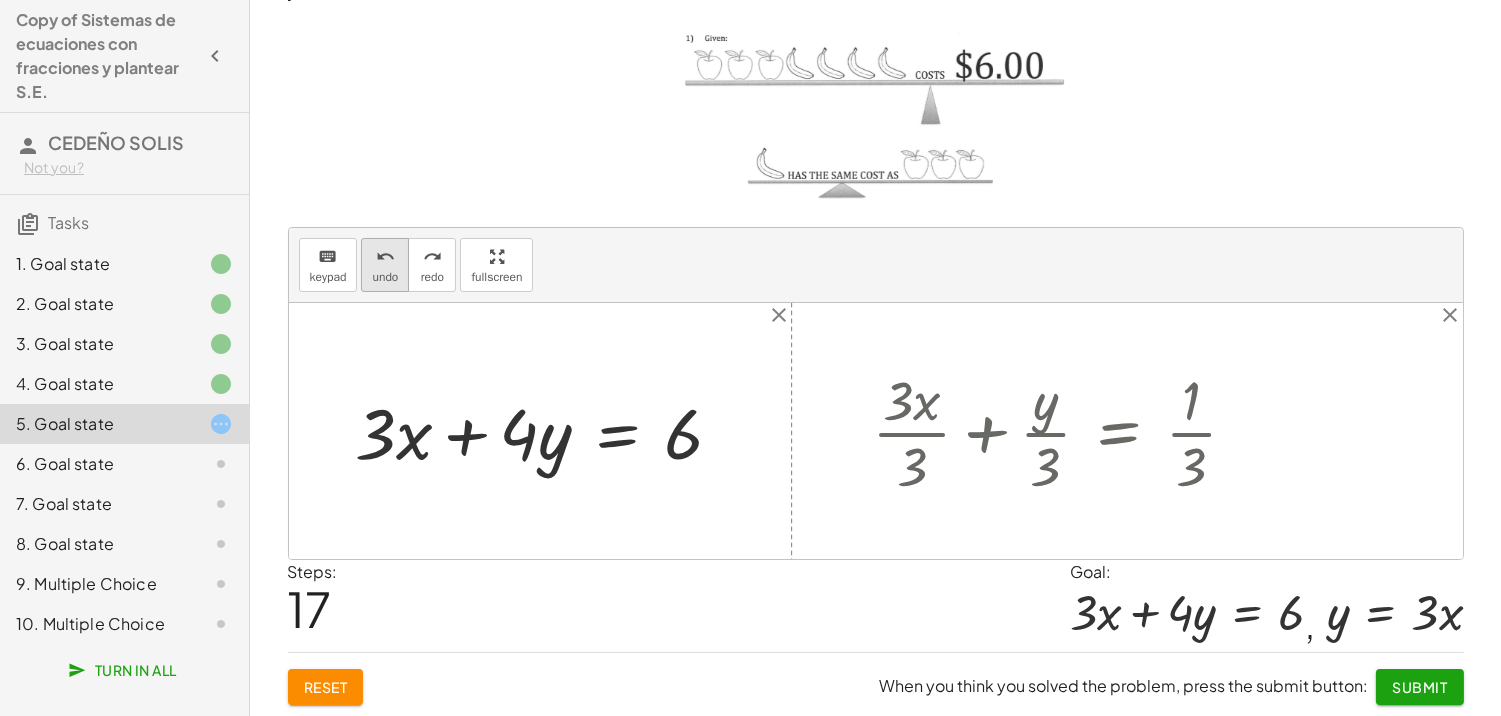 click on "undo" at bounding box center (385, 277) 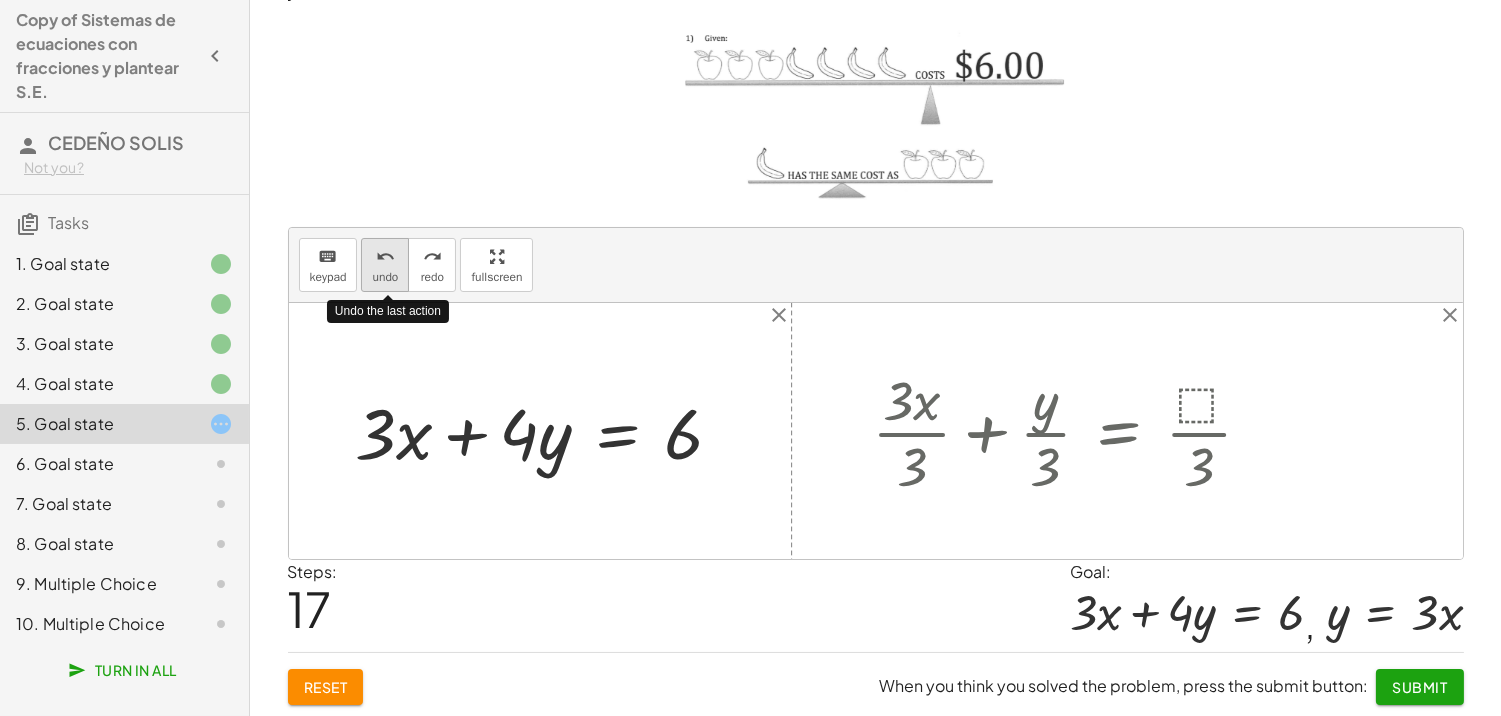 click on "undo" at bounding box center (385, 277) 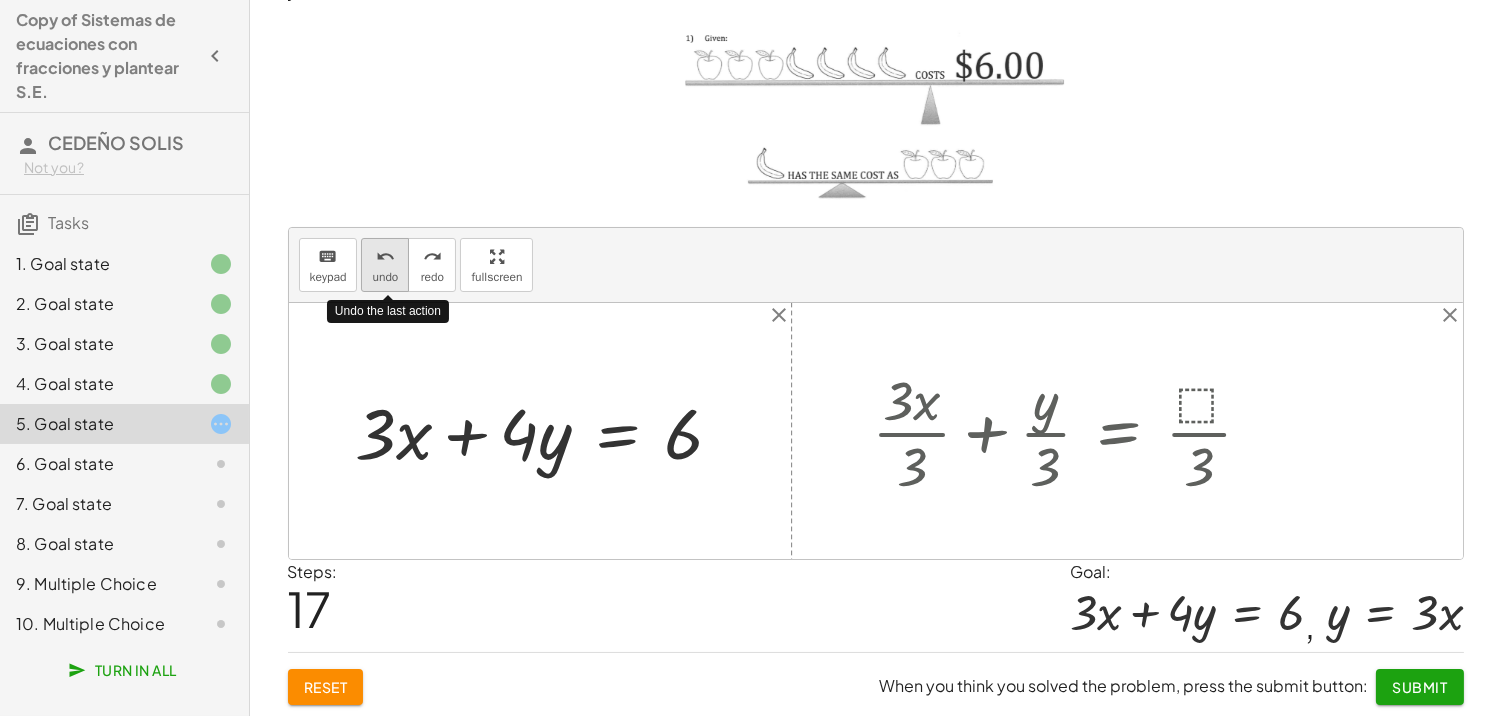 click on "undo" at bounding box center [385, 277] 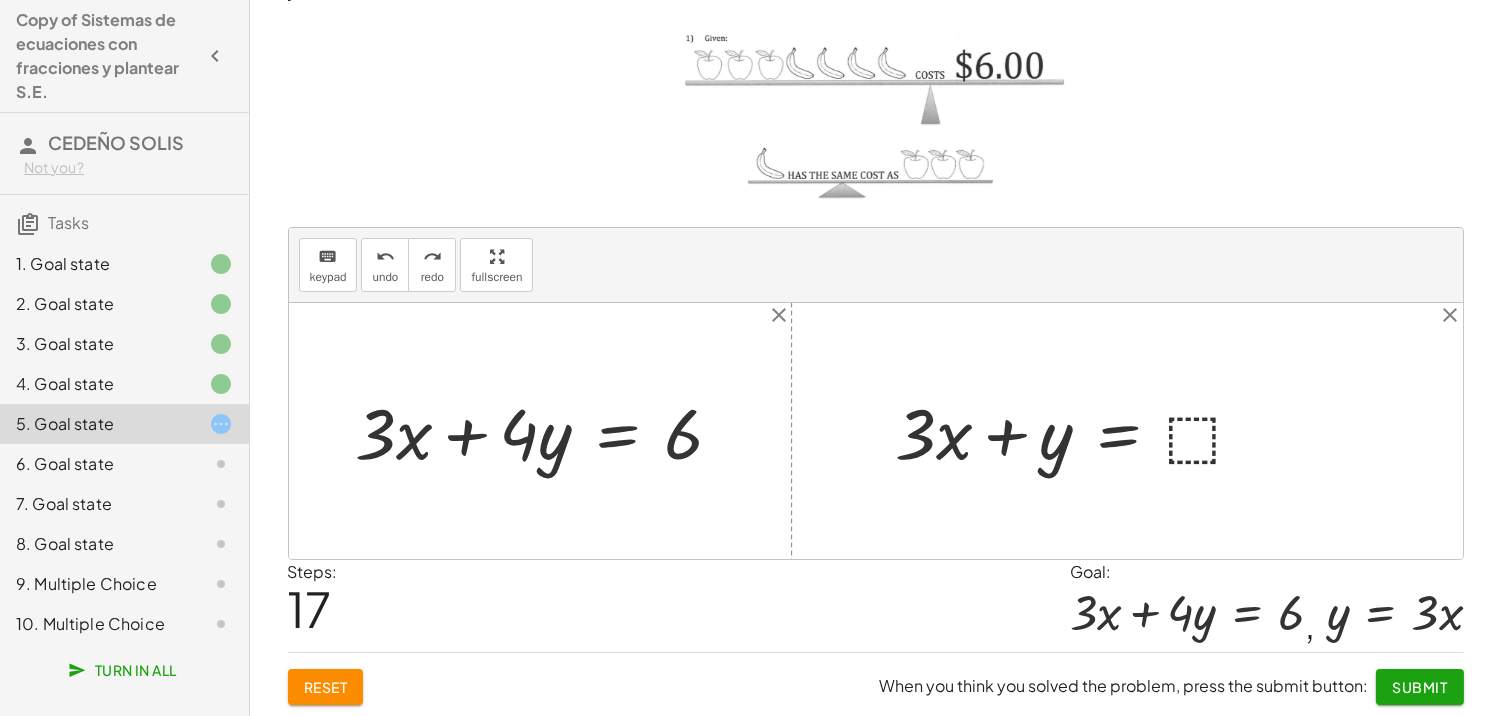 click at bounding box center (1078, 431) 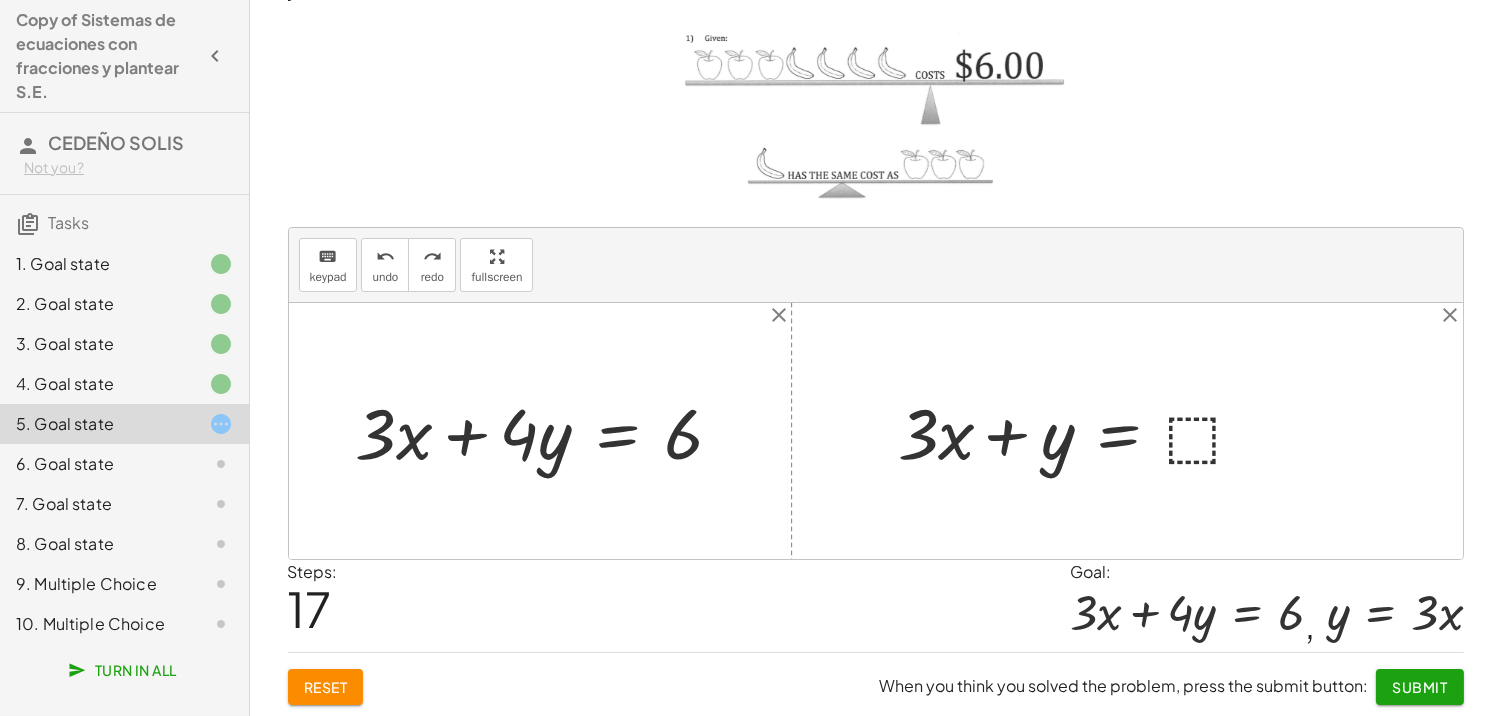 click at bounding box center (1078, 431) 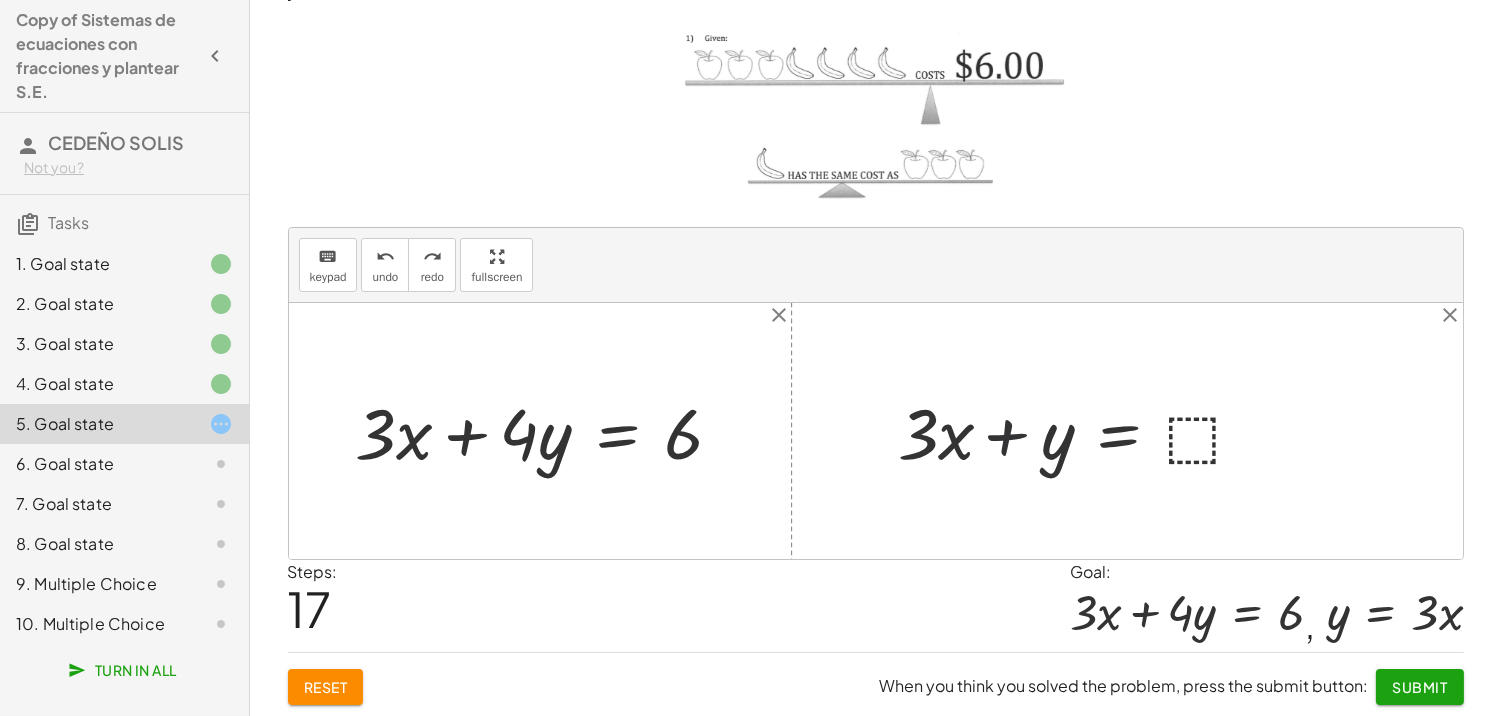 click at bounding box center [547, 431] 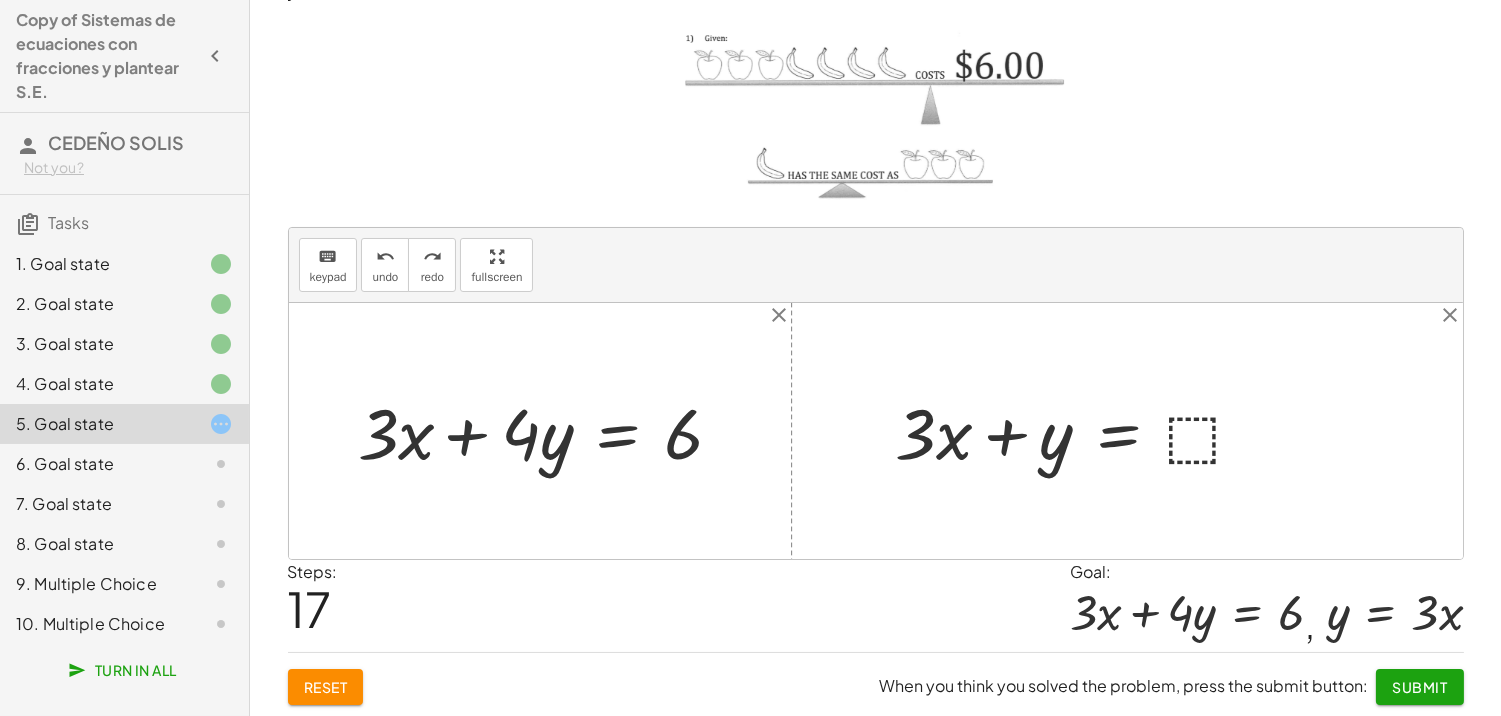 click at bounding box center [547, 431] 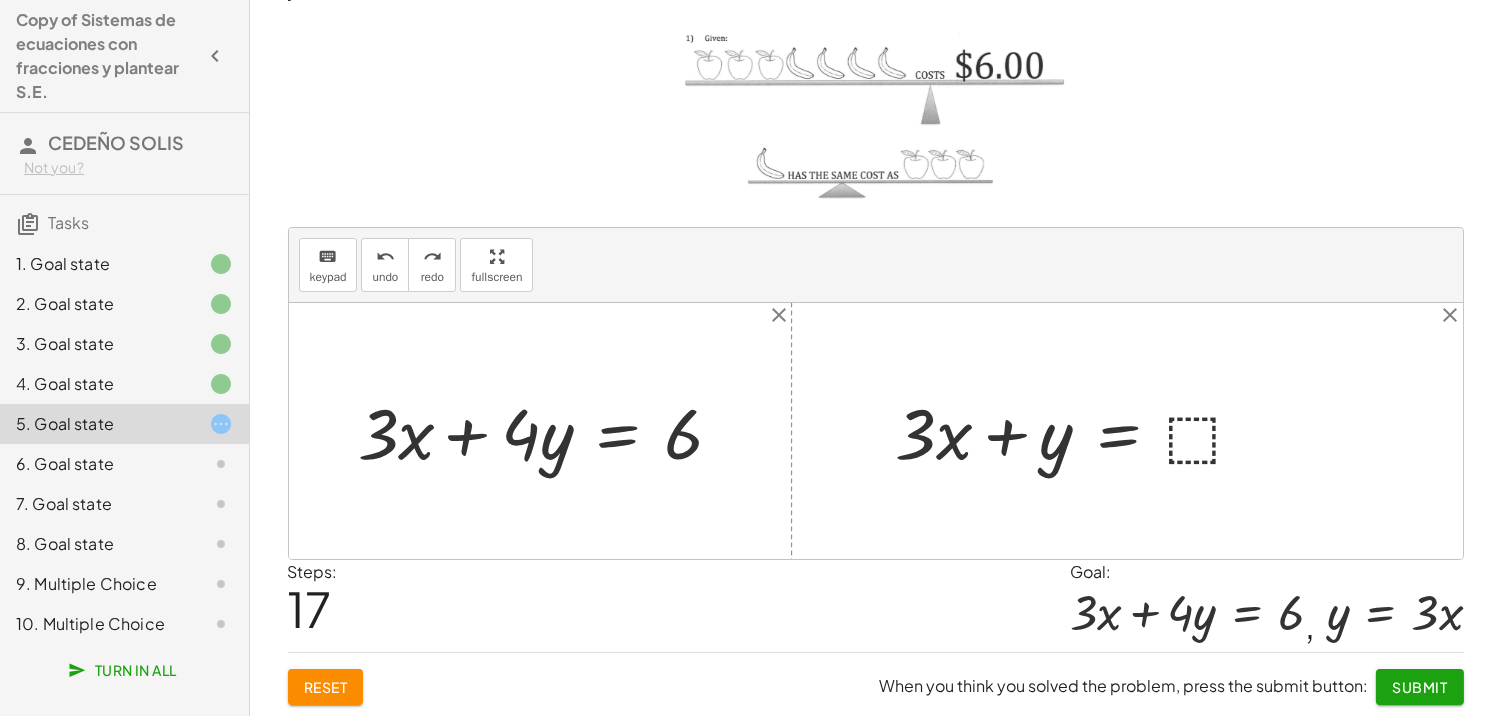 click at bounding box center (547, 431) 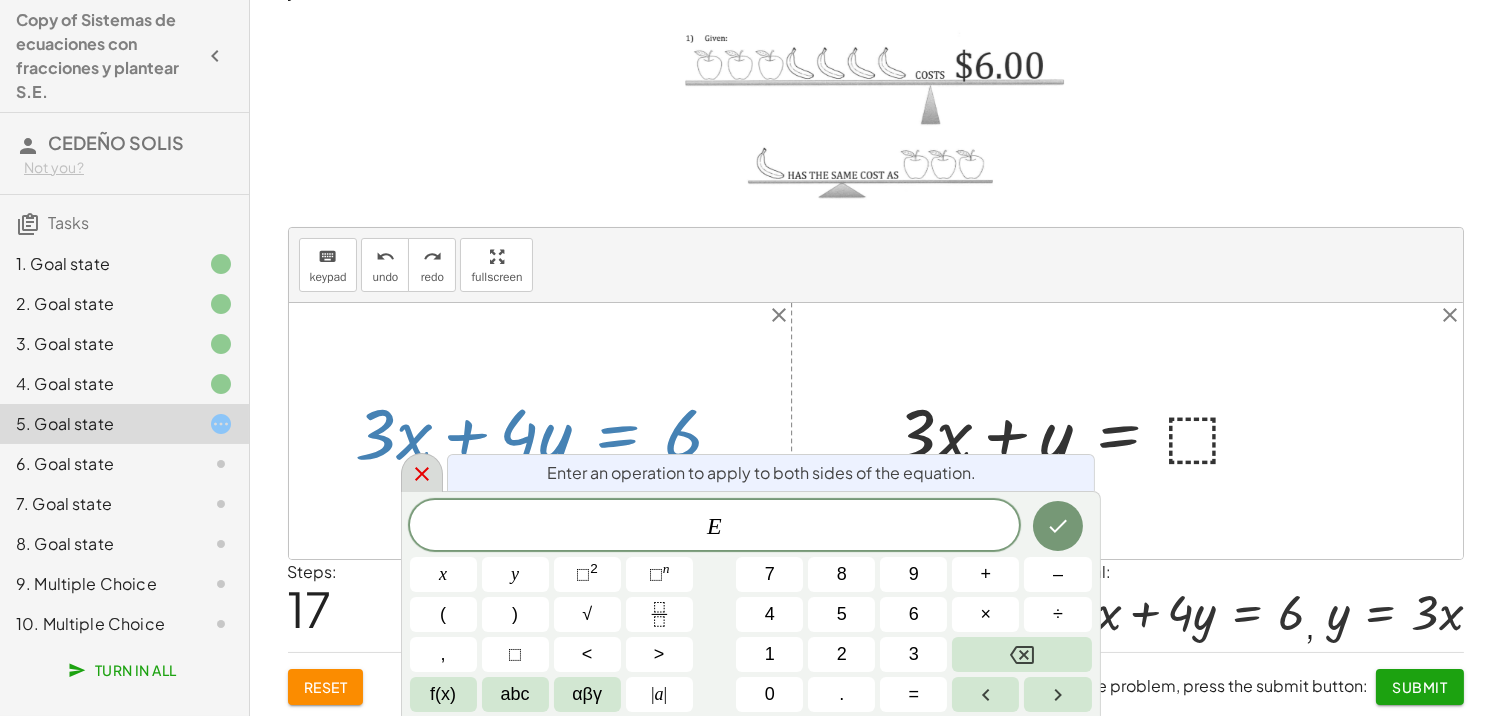 click 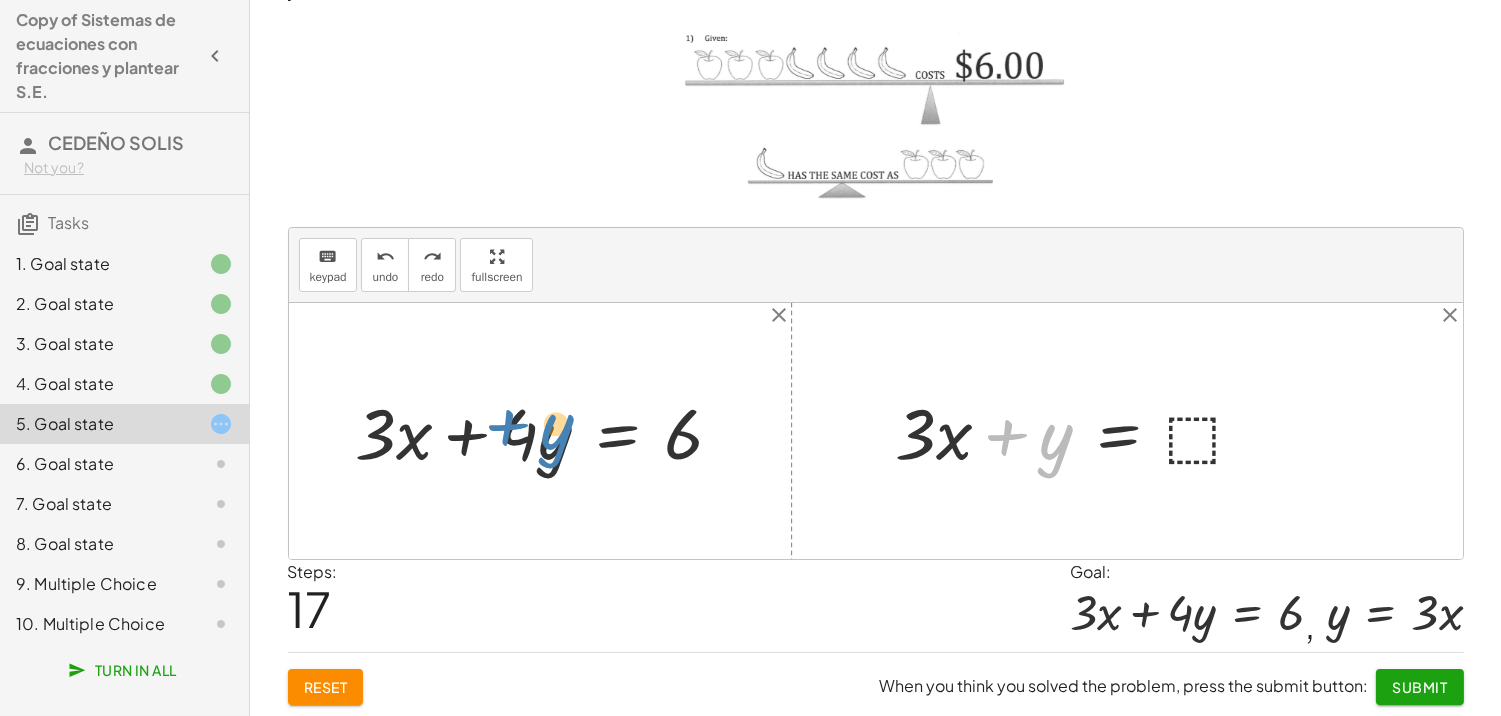 drag, startPoint x: 1006, startPoint y: 425, endPoint x: 704, endPoint y: 422, distance: 302.0149 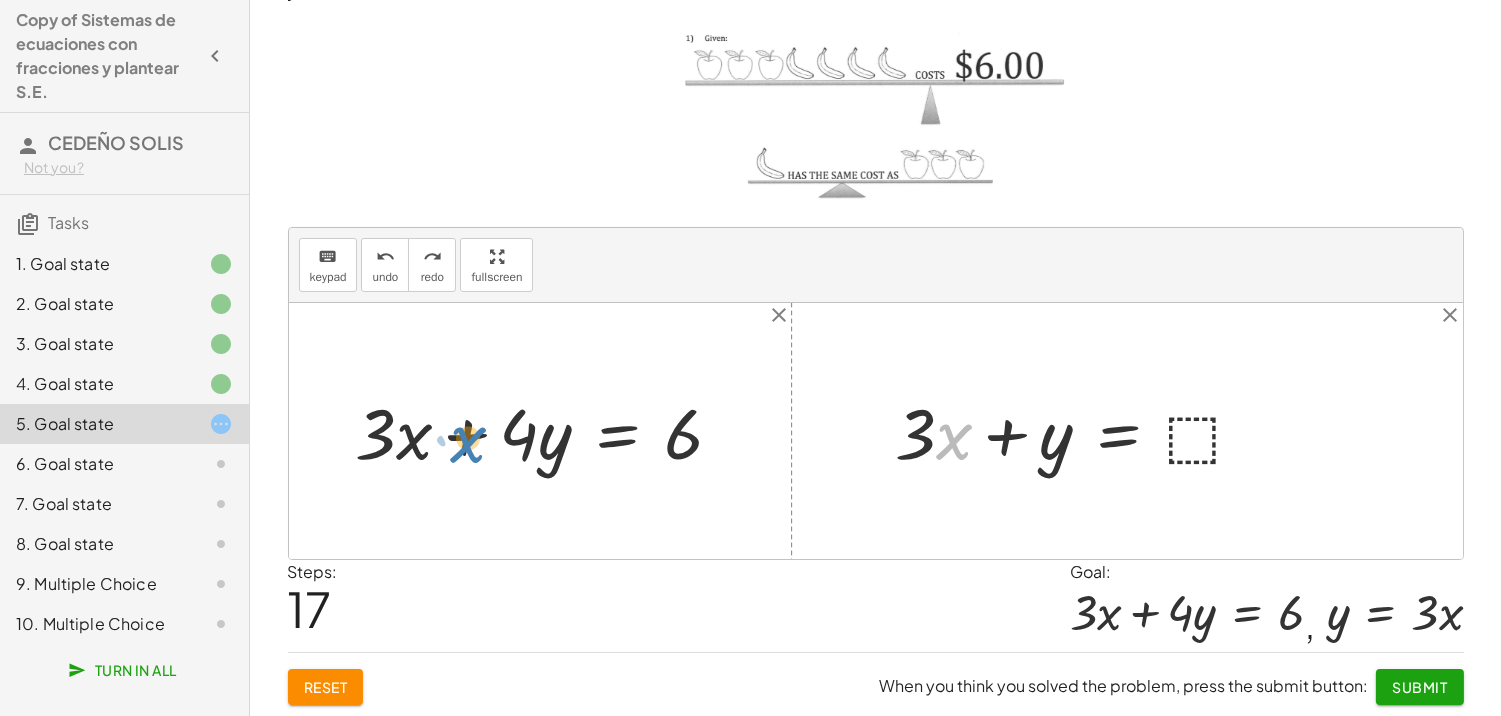 drag, startPoint x: 954, startPoint y: 418, endPoint x: 1025, endPoint y: 430, distance: 72.00694 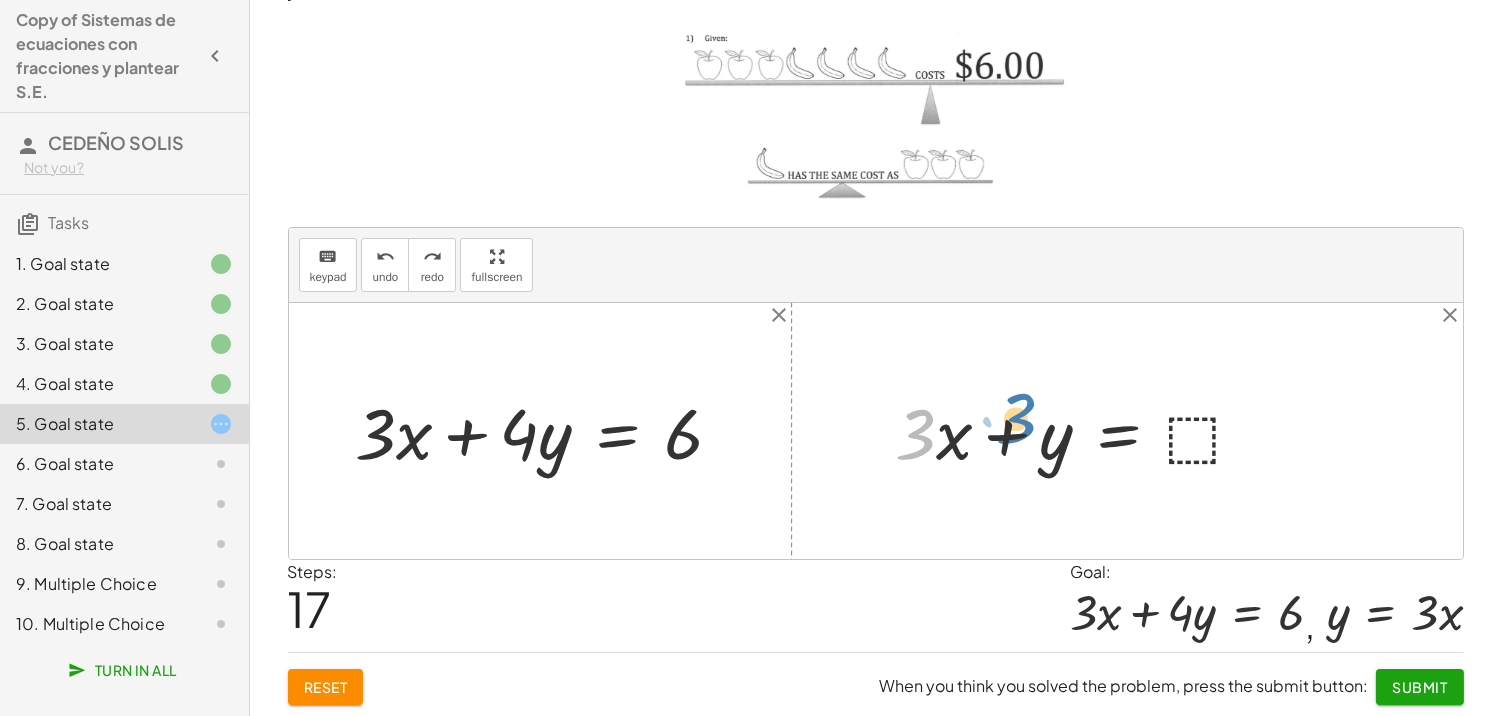 drag, startPoint x: 931, startPoint y: 404, endPoint x: 1071, endPoint y: 386, distance: 141.1524 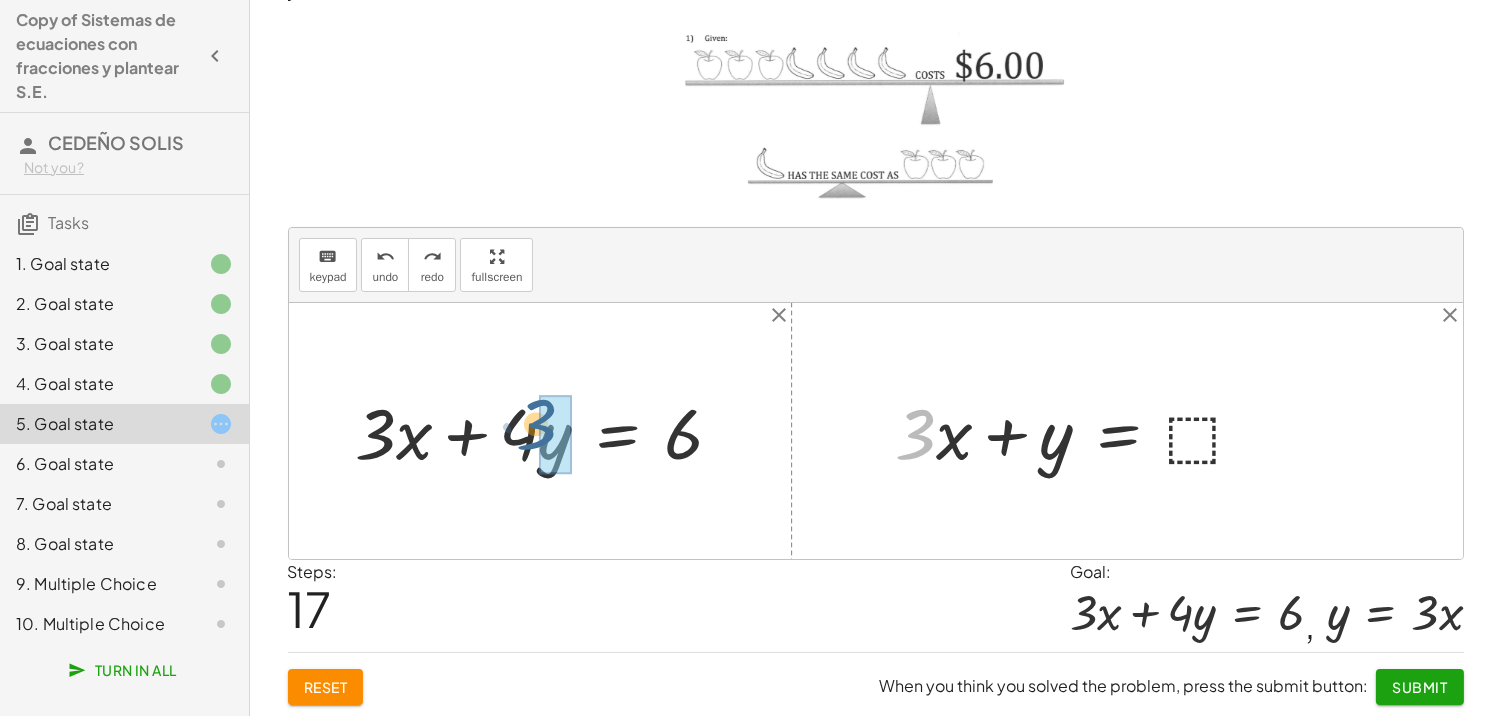 drag, startPoint x: 932, startPoint y: 420, endPoint x: 552, endPoint y: 415, distance: 380.0329 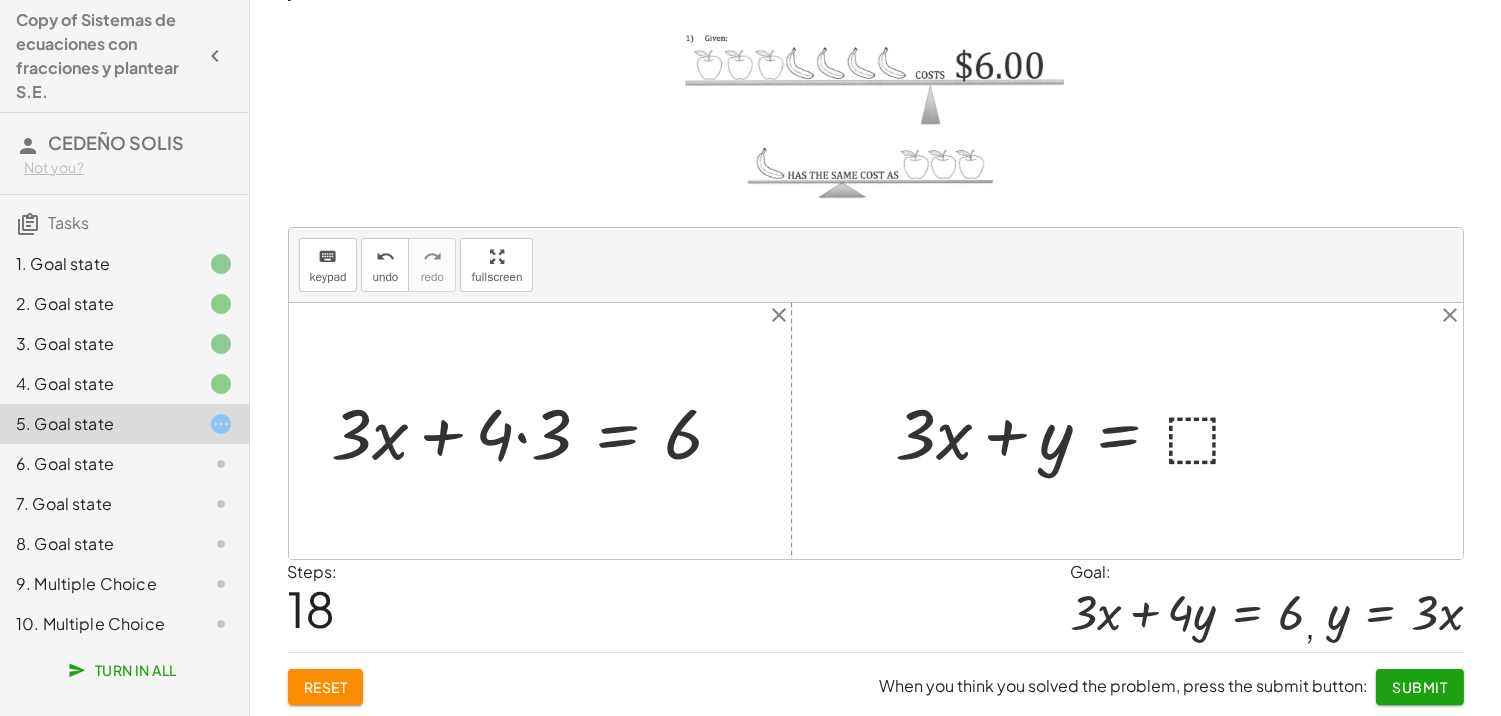 click at bounding box center (535, 431) 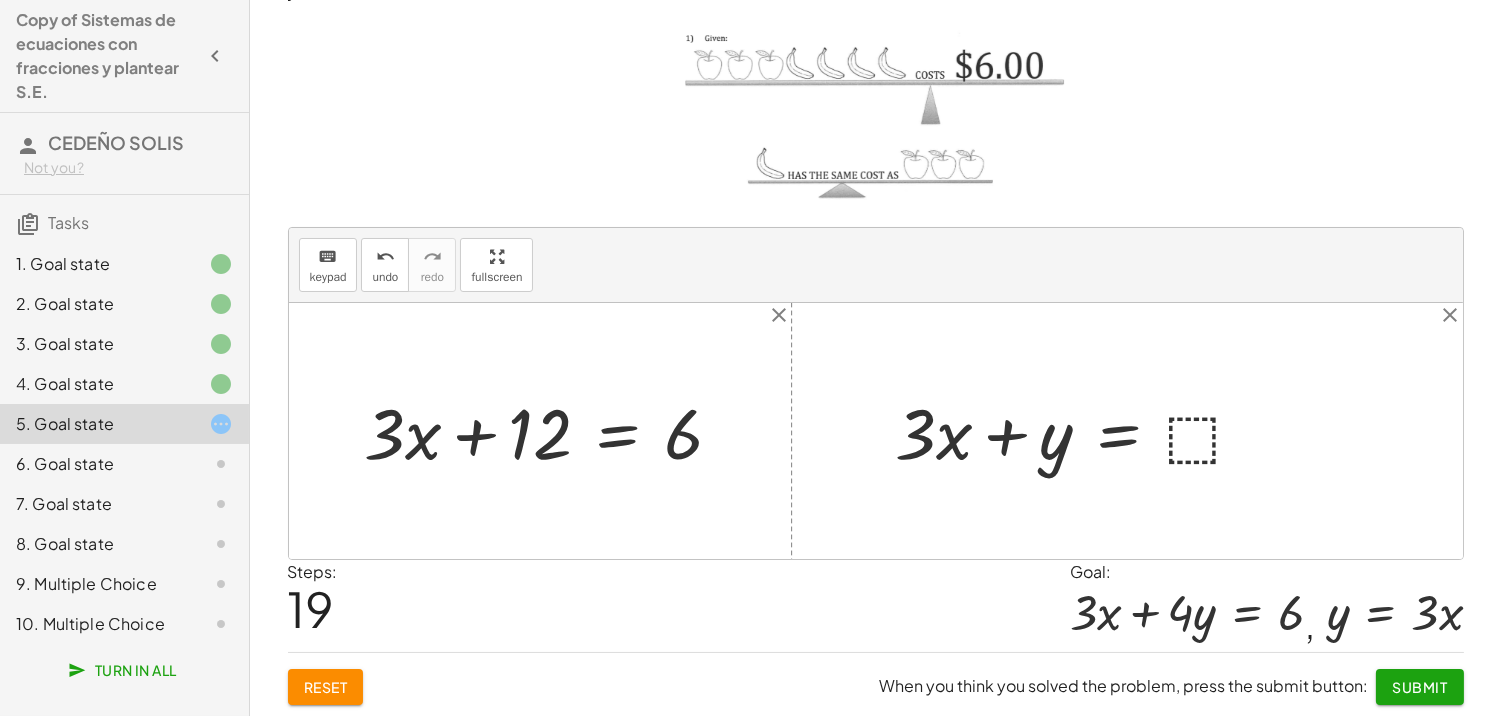 click at bounding box center (552, 431) 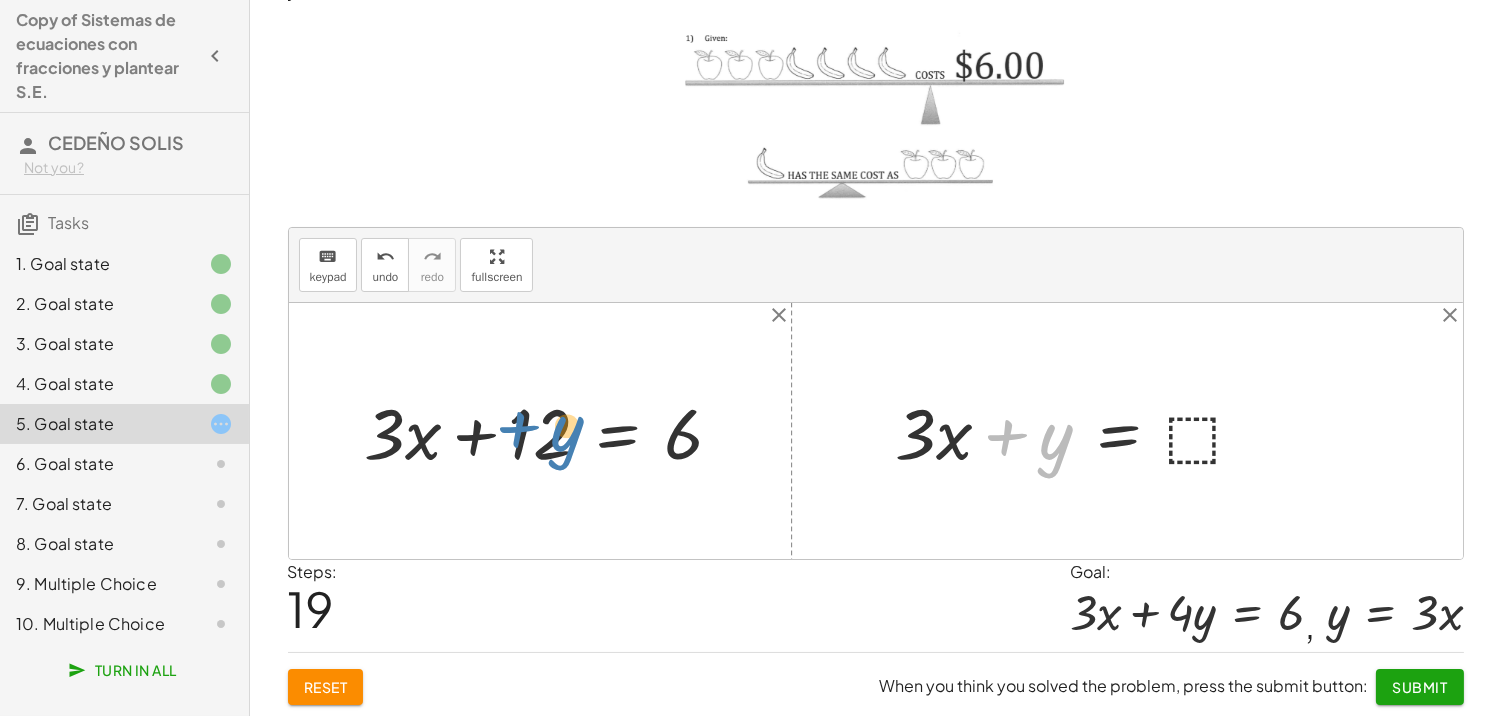 drag, startPoint x: 1042, startPoint y: 440, endPoint x: 553, endPoint y: 432, distance: 489.06543 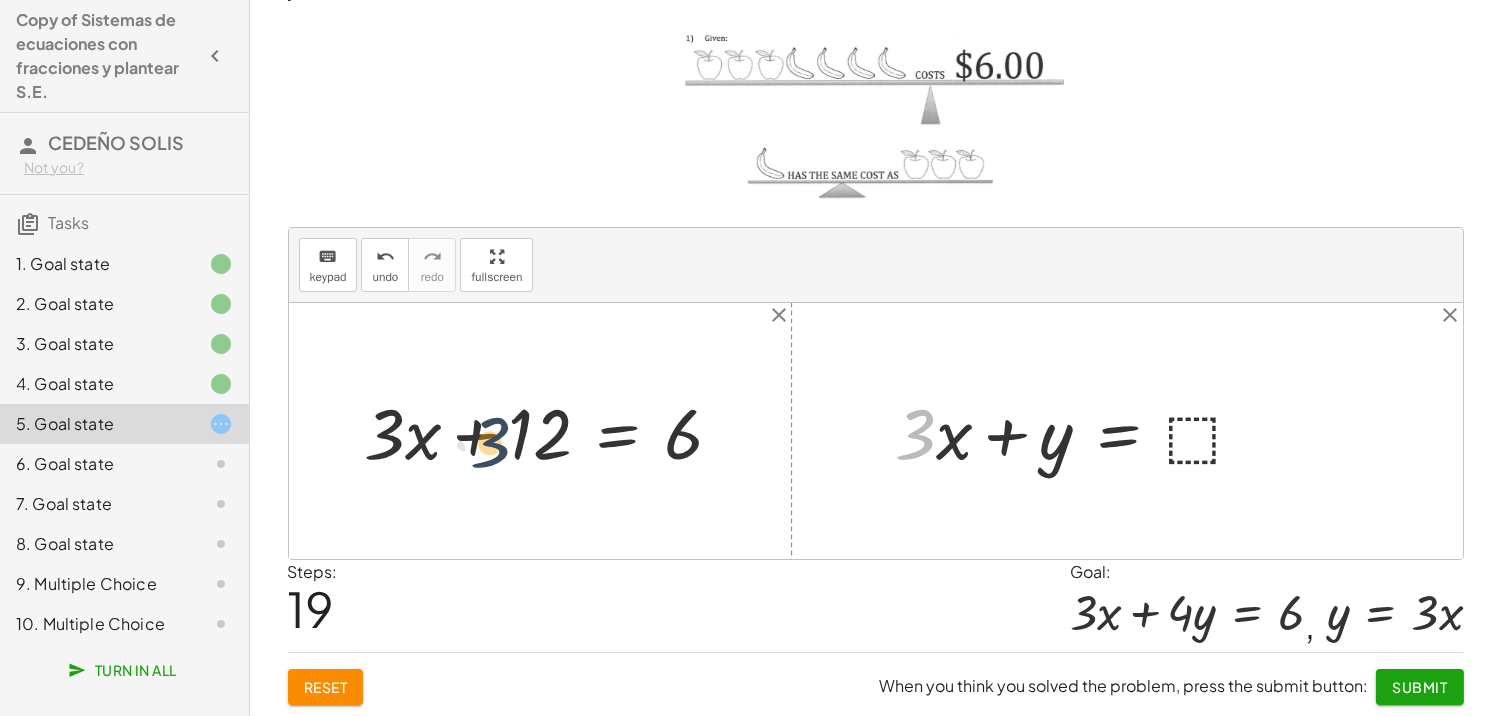 drag, startPoint x: 928, startPoint y: 426, endPoint x: 556, endPoint y: 426, distance: 372 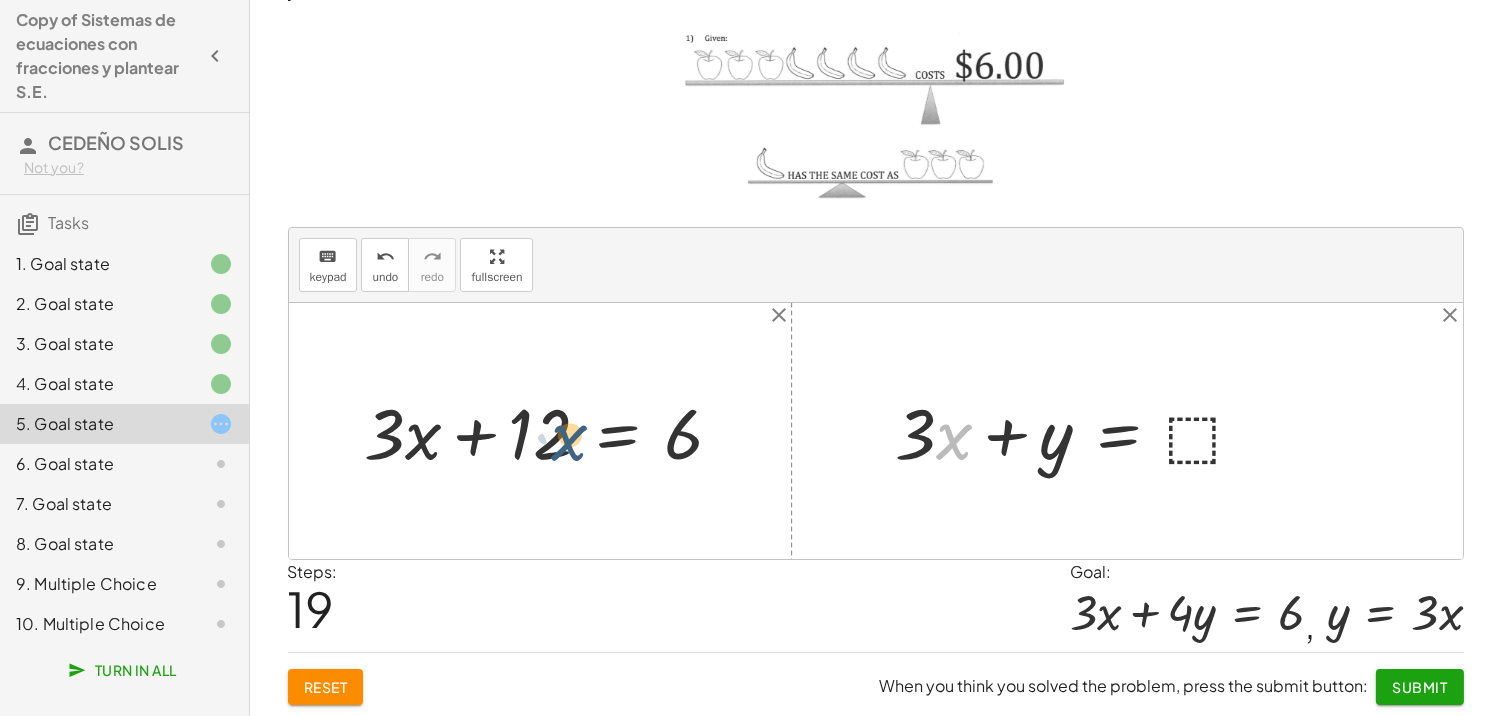 drag, startPoint x: 957, startPoint y: 431, endPoint x: 534, endPoint y: 426, distance: 423.02954 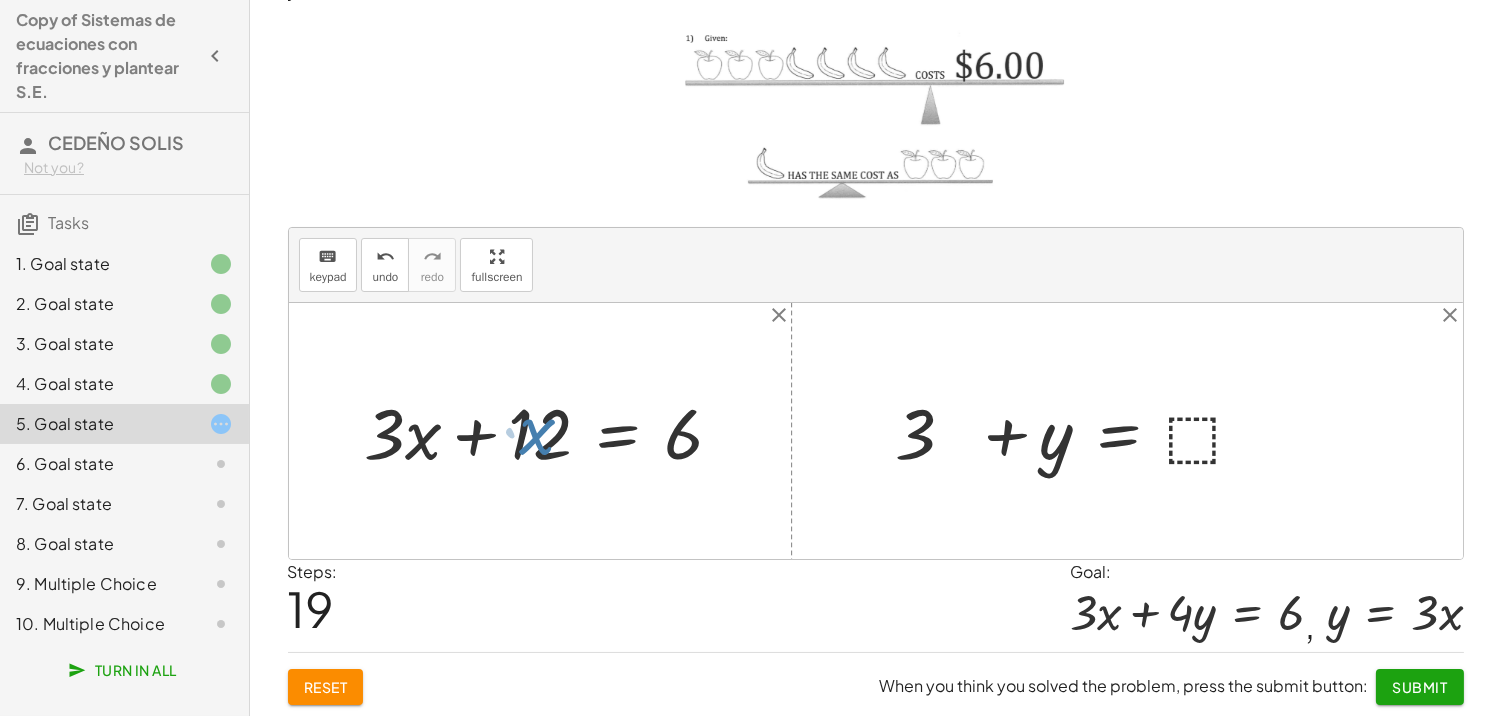 click at bounding box center [552, 431] 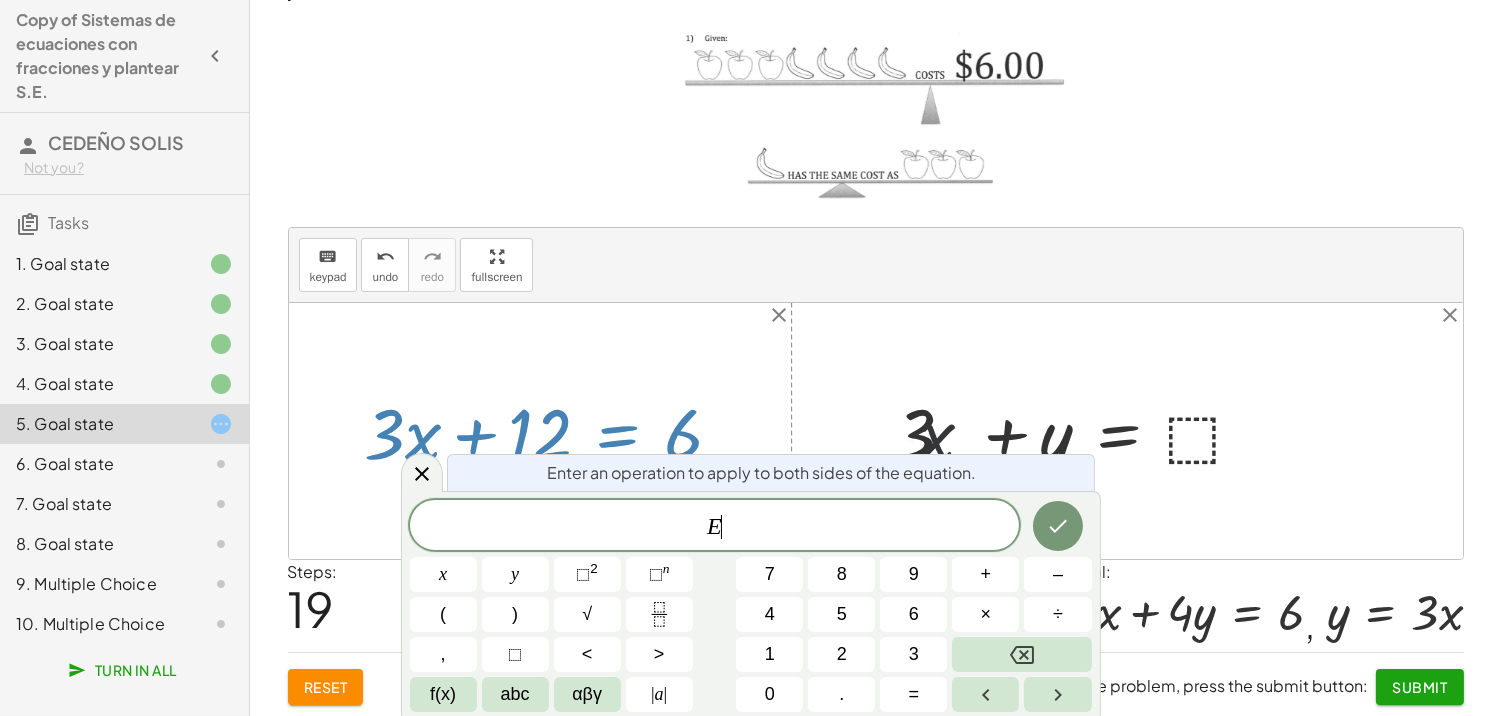 click at bounding box center [552, 431] 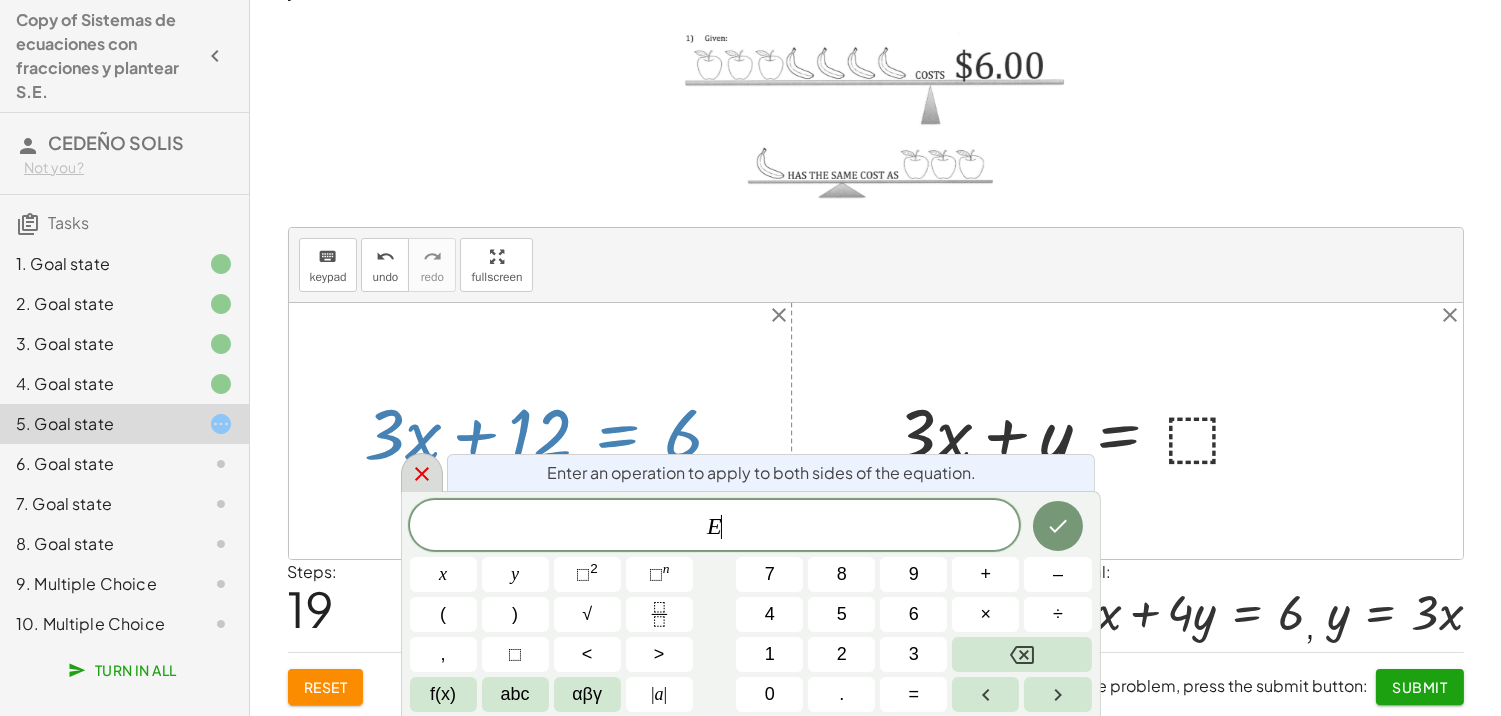 click 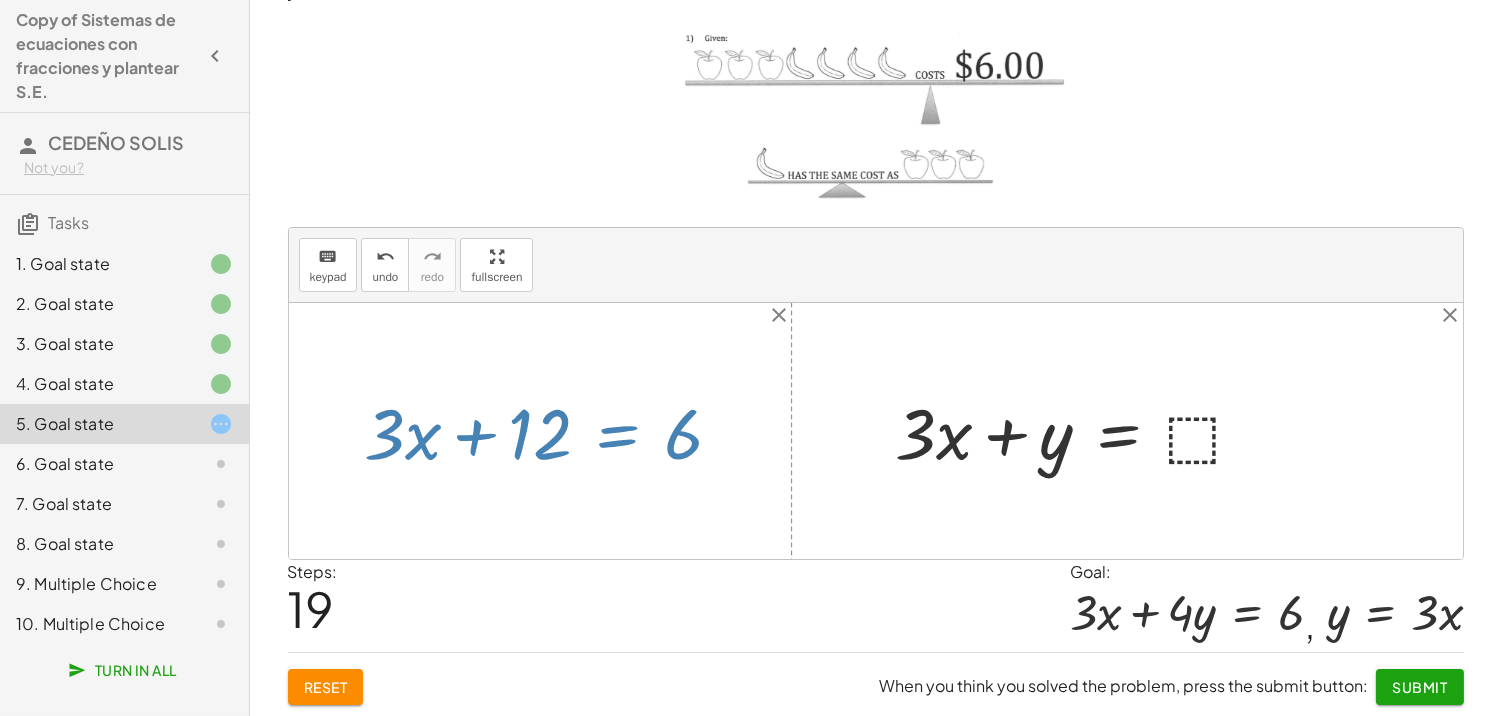 click at bounding box center [552, 431] 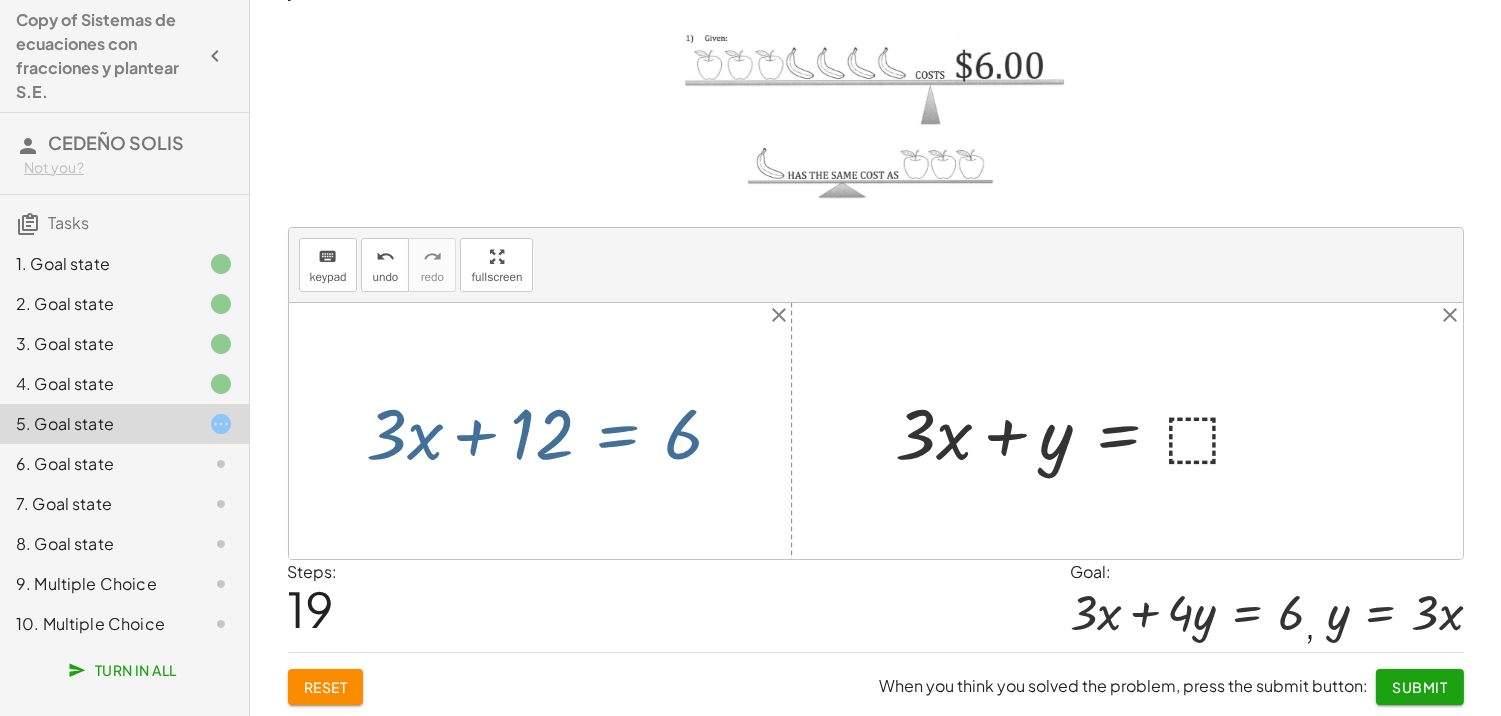 click at bounding box center (552, 431) 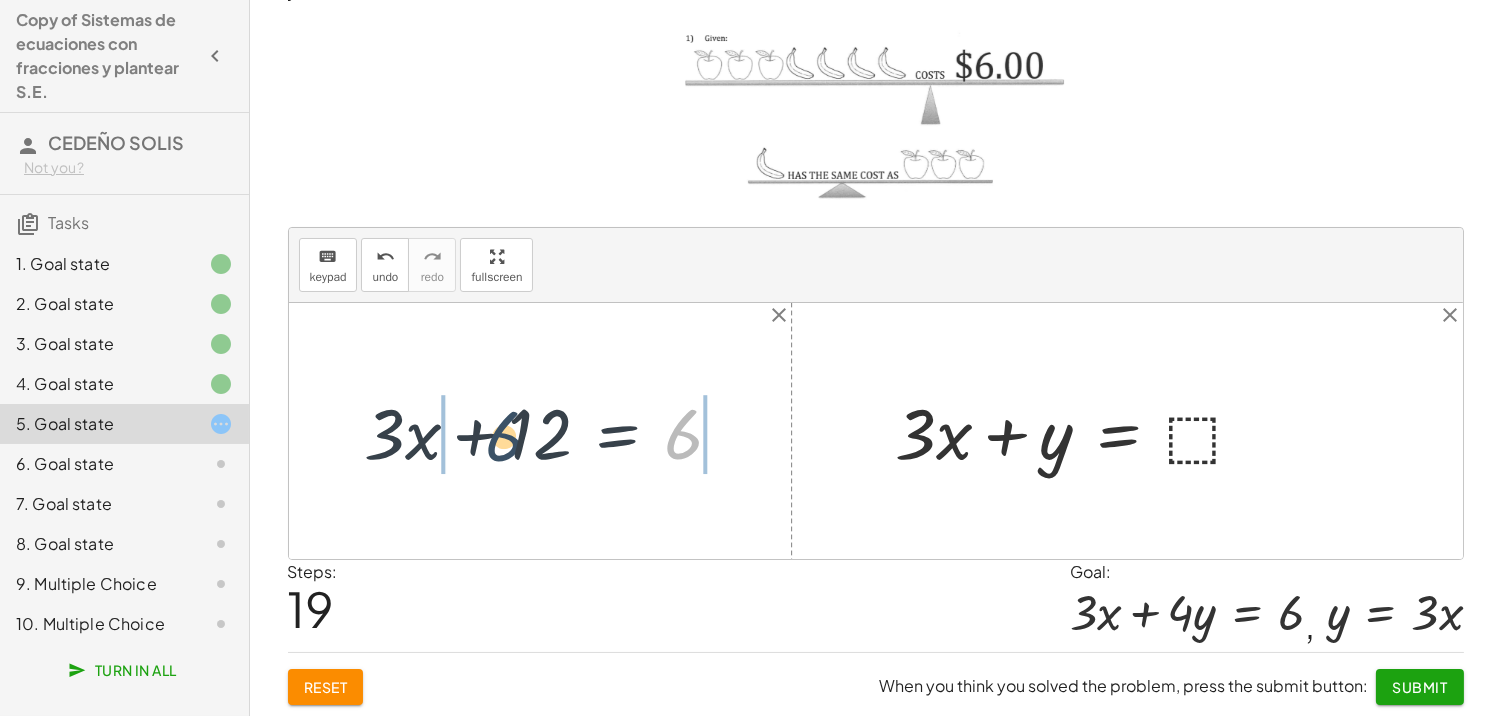 drag, startPoint x: 694, startPoint y: 431, endPoint x: 494, endPoint y: 433, distance: 200.01 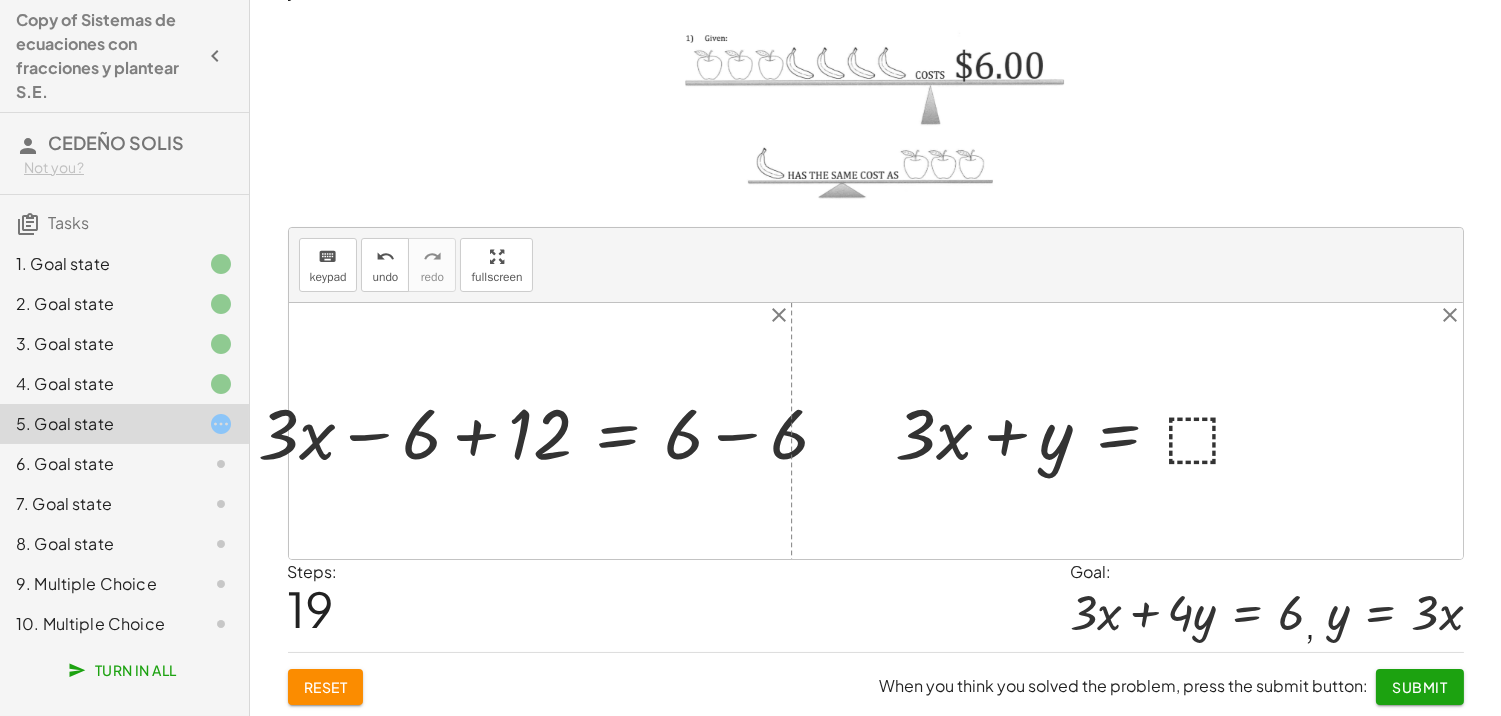 click at bounding box center [552, 431] 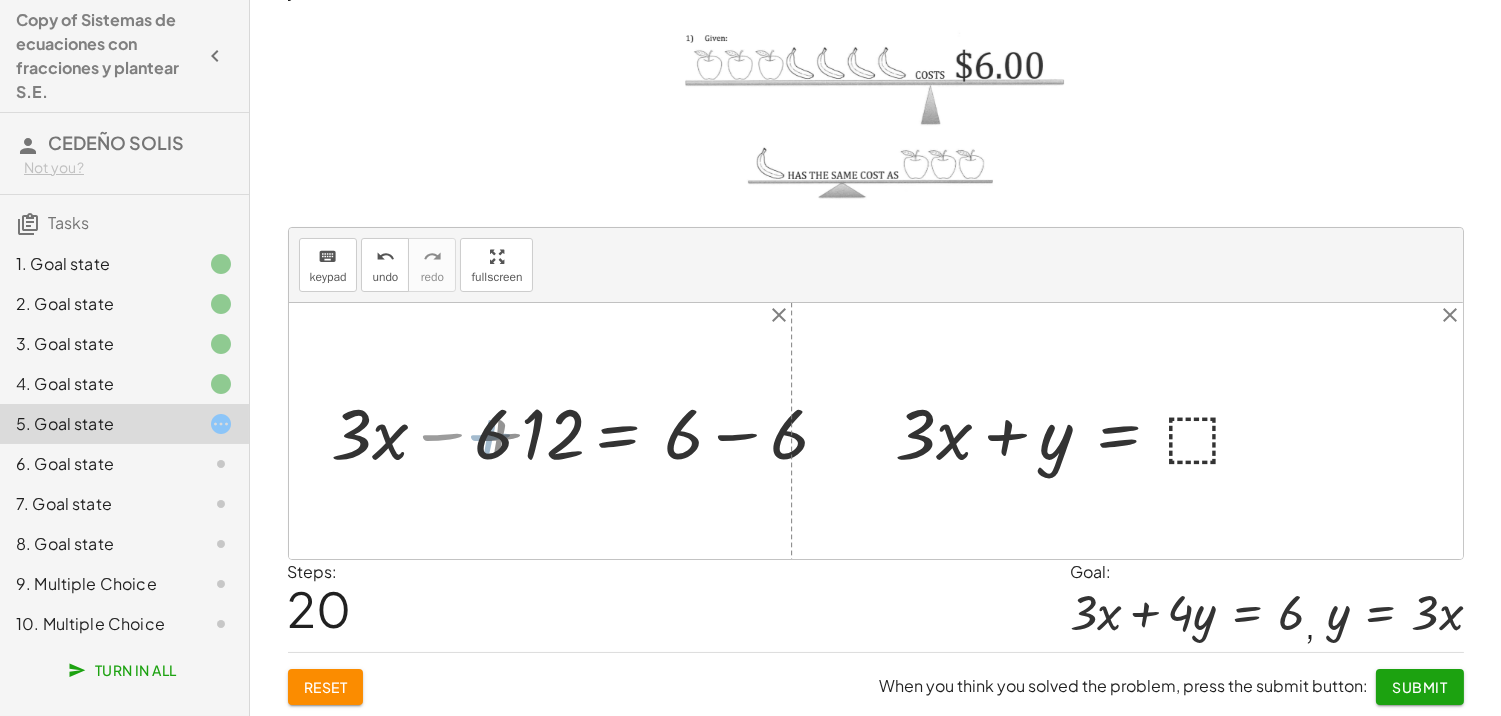 drag, startPoint x: 438, startPoint y: 424, endPoint x: 496, endPoint y: 427, distance: 58.077534 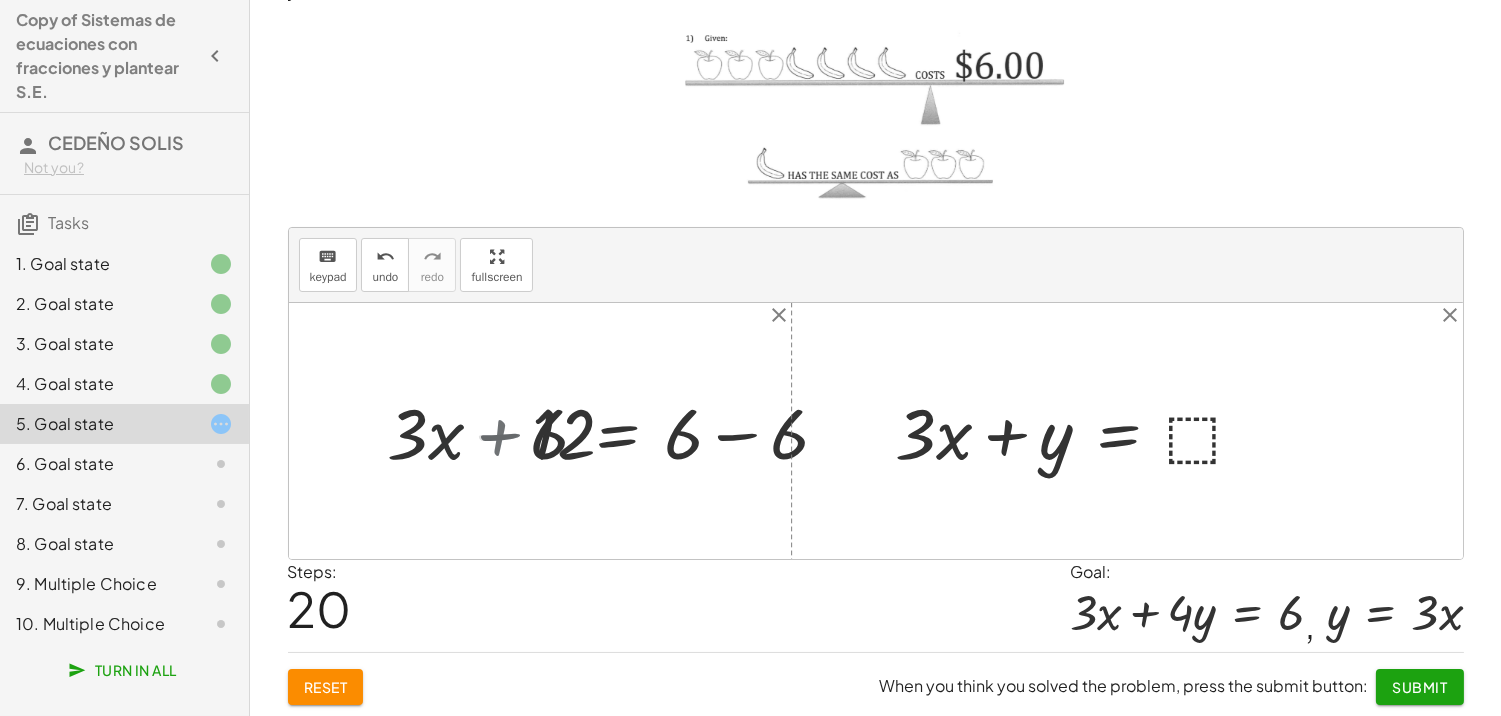 drag, startPoint x: 563, startPoint y: 430, endPoint x: 637, endPoint y: 430, distance: 74 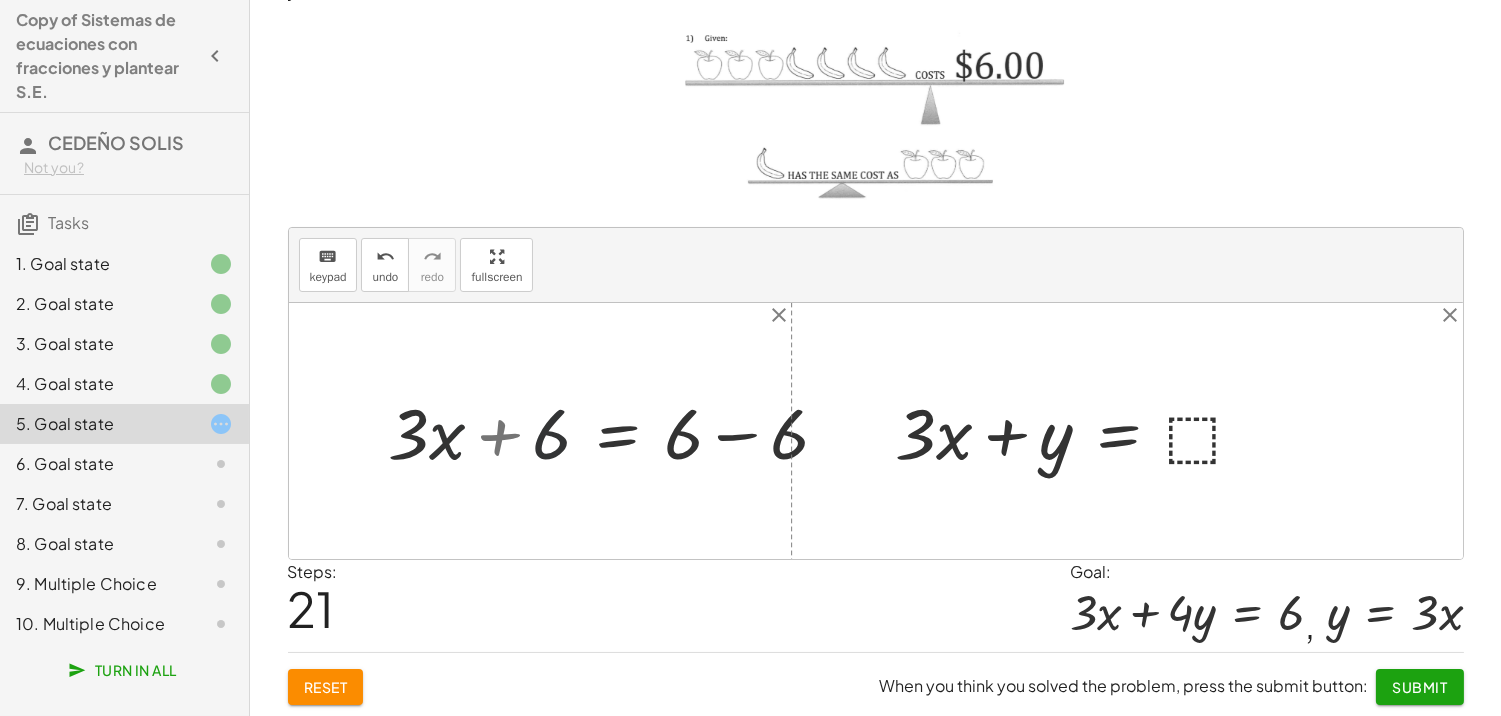 click at bounding box center (617, 431) 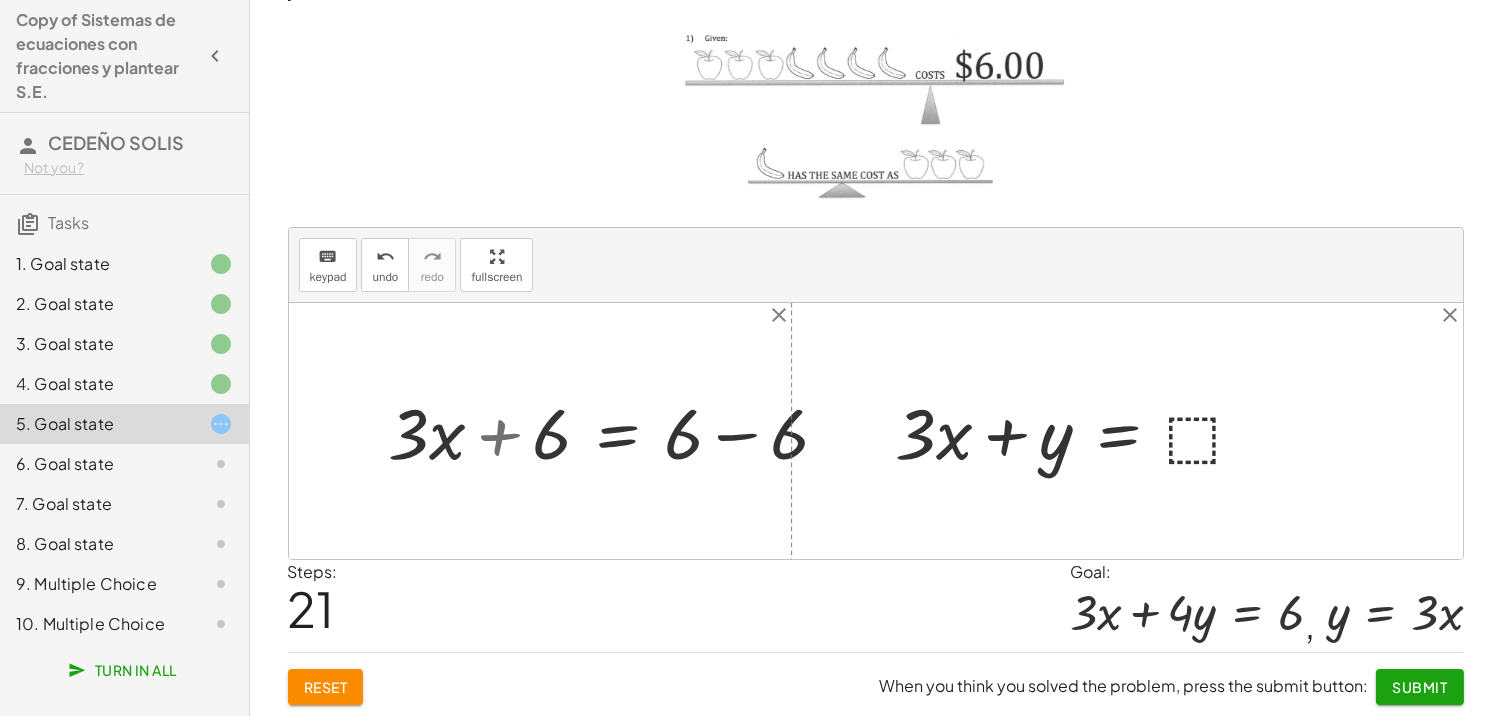 click at bounding box center [617, 431] 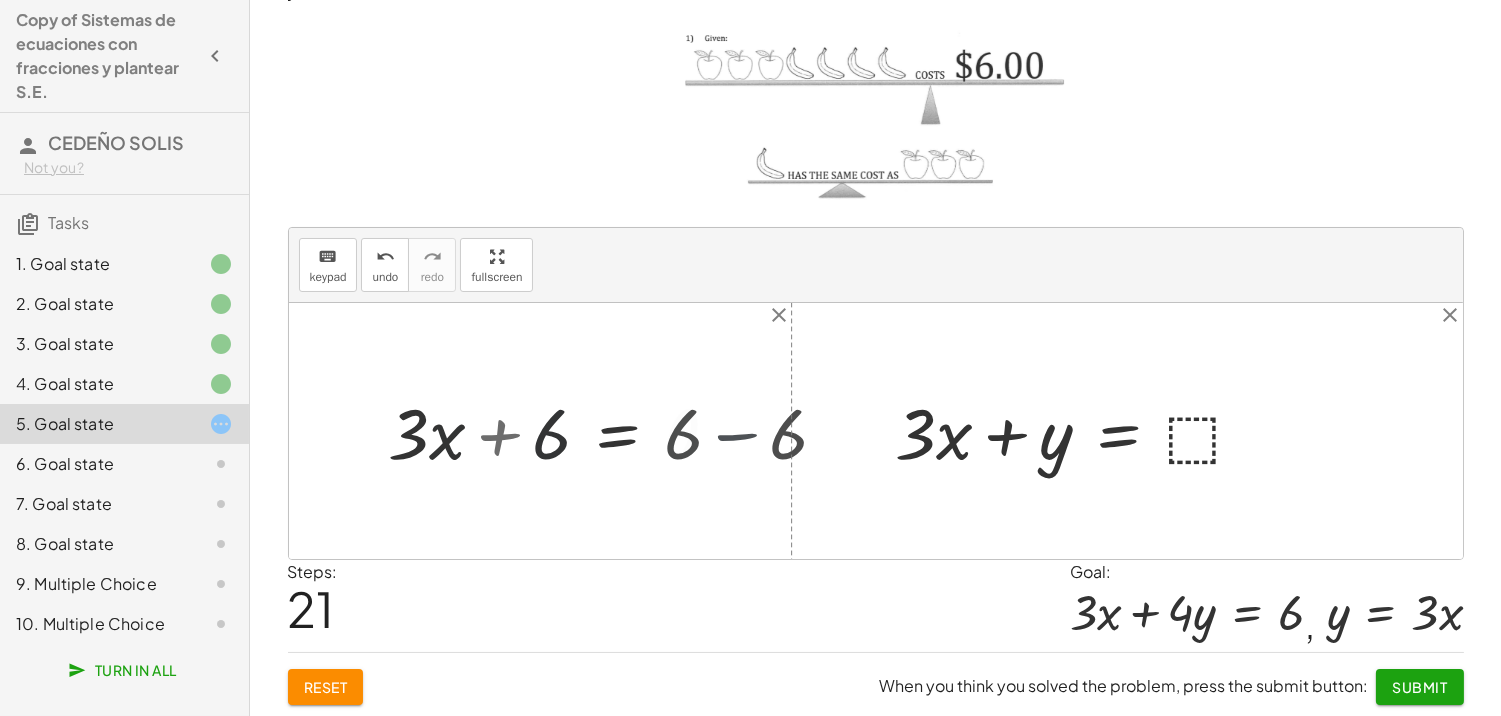 click at bounding box center (562, 431) 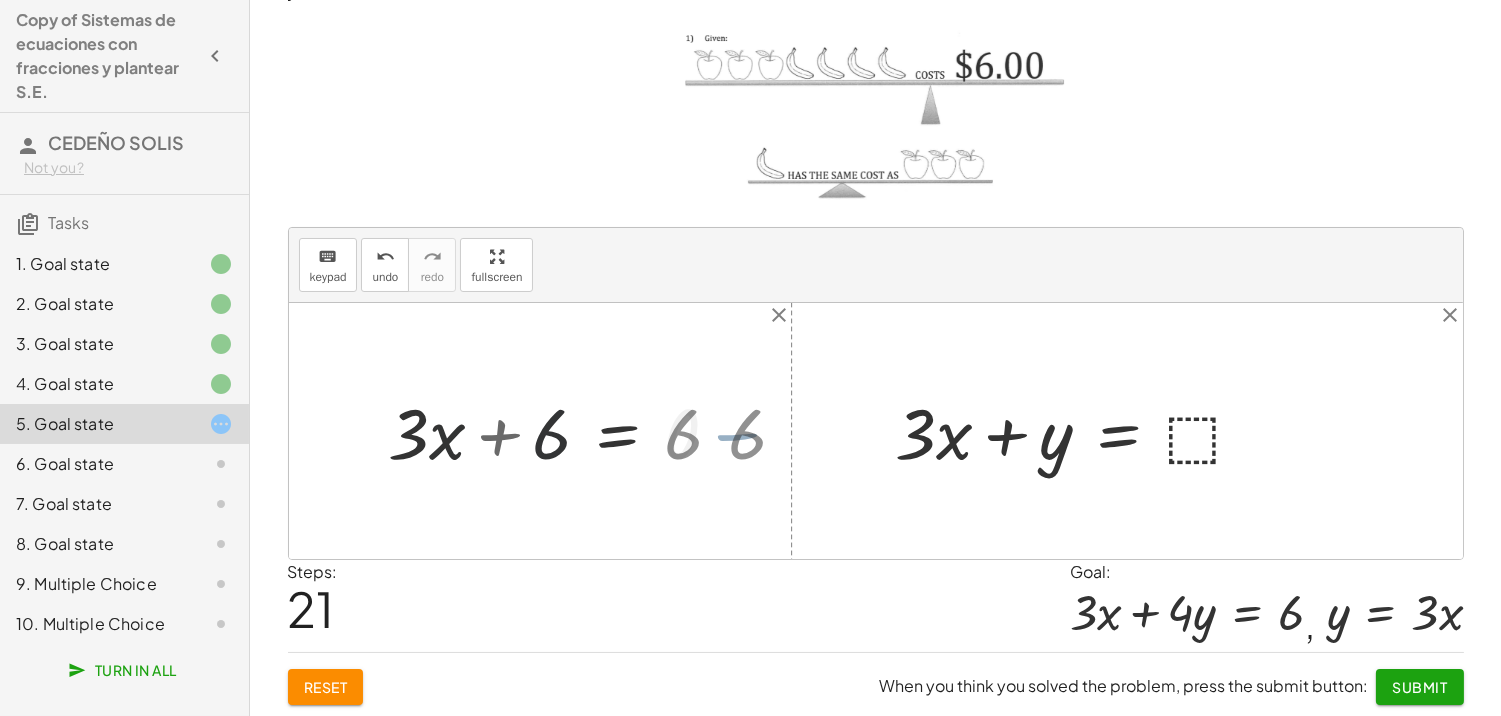 click at bounding box center [876, 431] 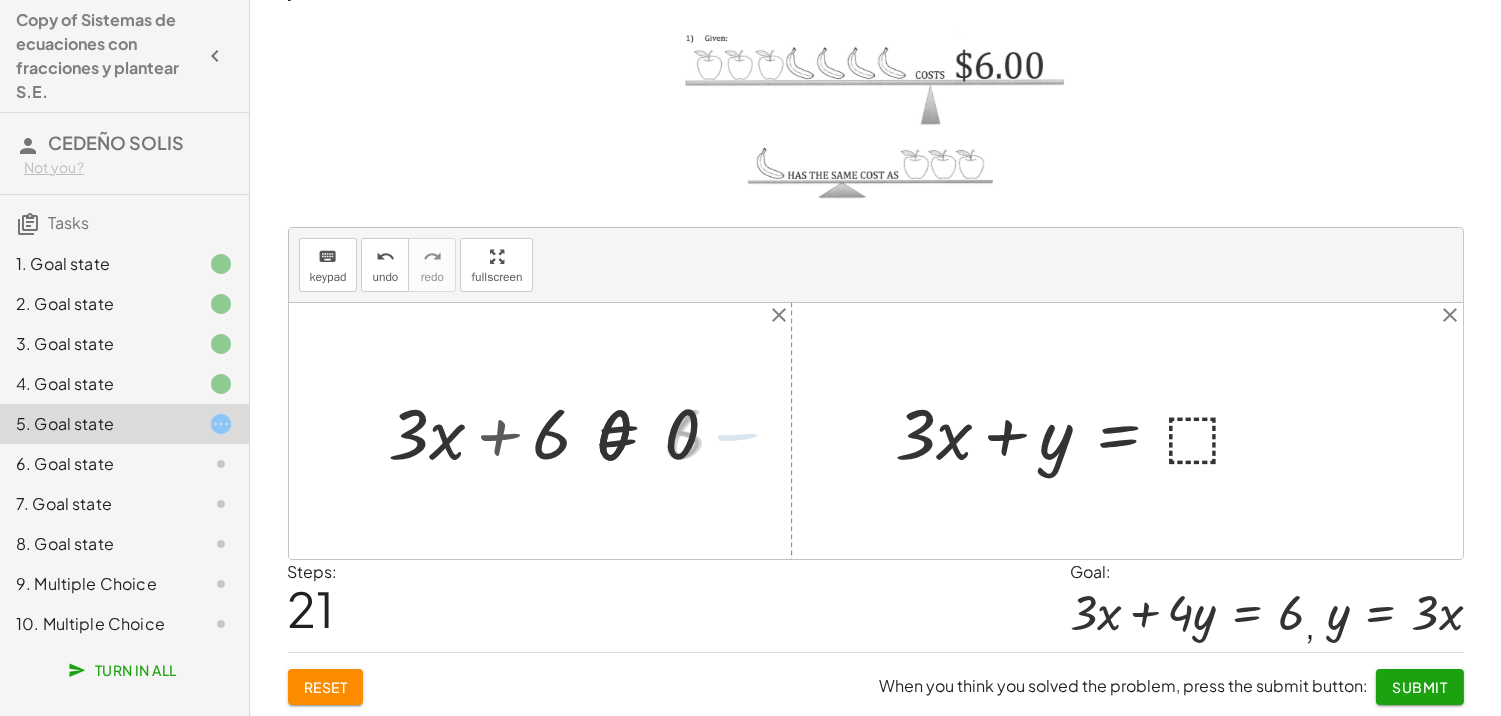 drag, startPoint x: 651, startPoint y: 436, endPoint x: 621, endPoint y: 437, distance: 30.016663 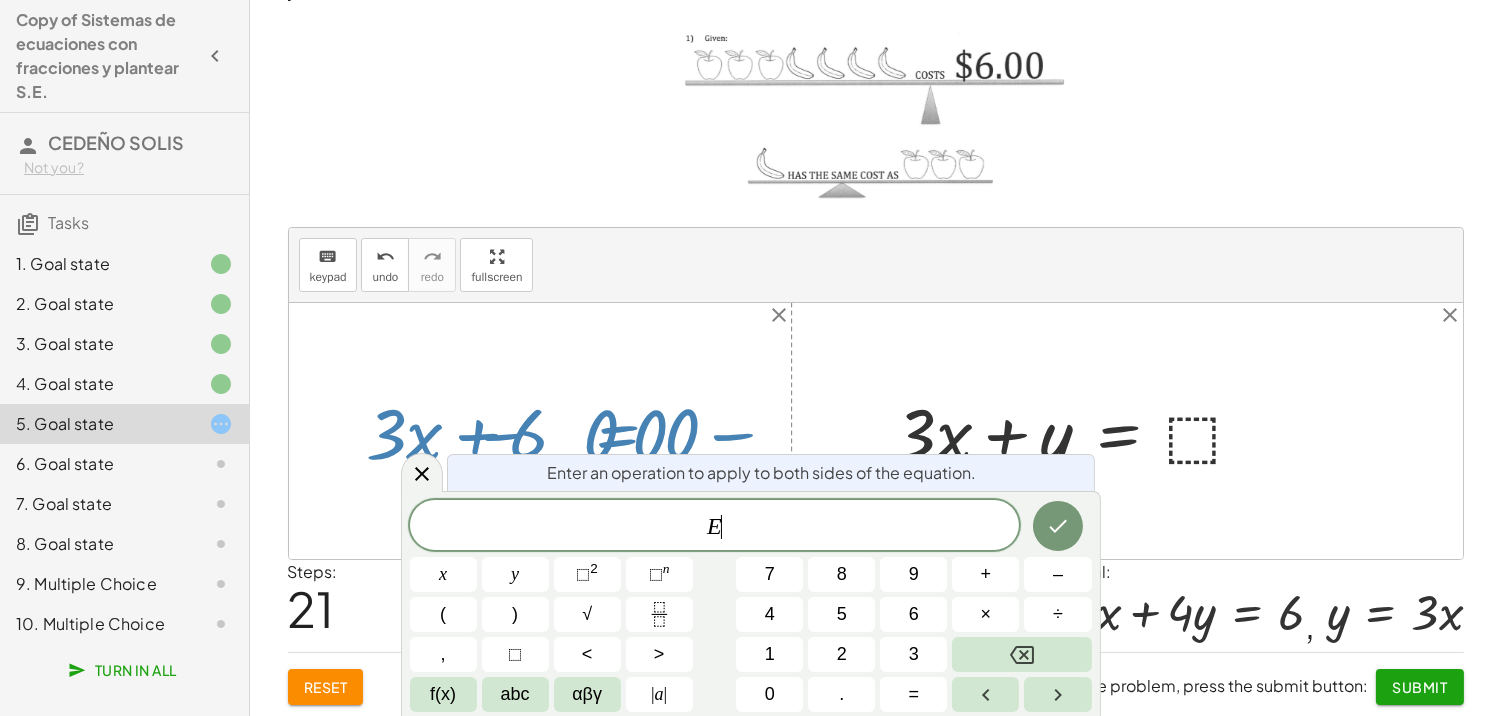 drag, startPoint x: 621, startPoint y: 437, endPoint x: 574, endPoint y: 440, distance: 47.095646 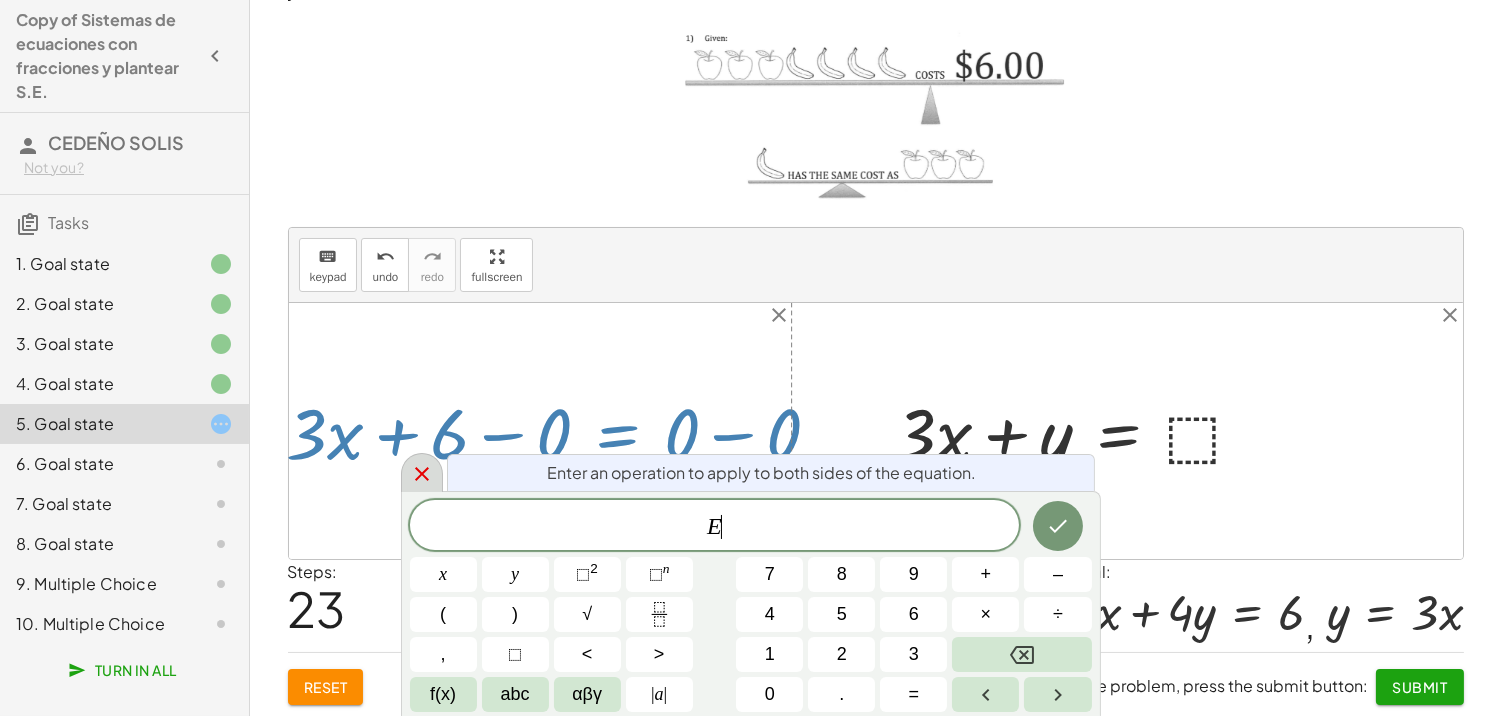 click 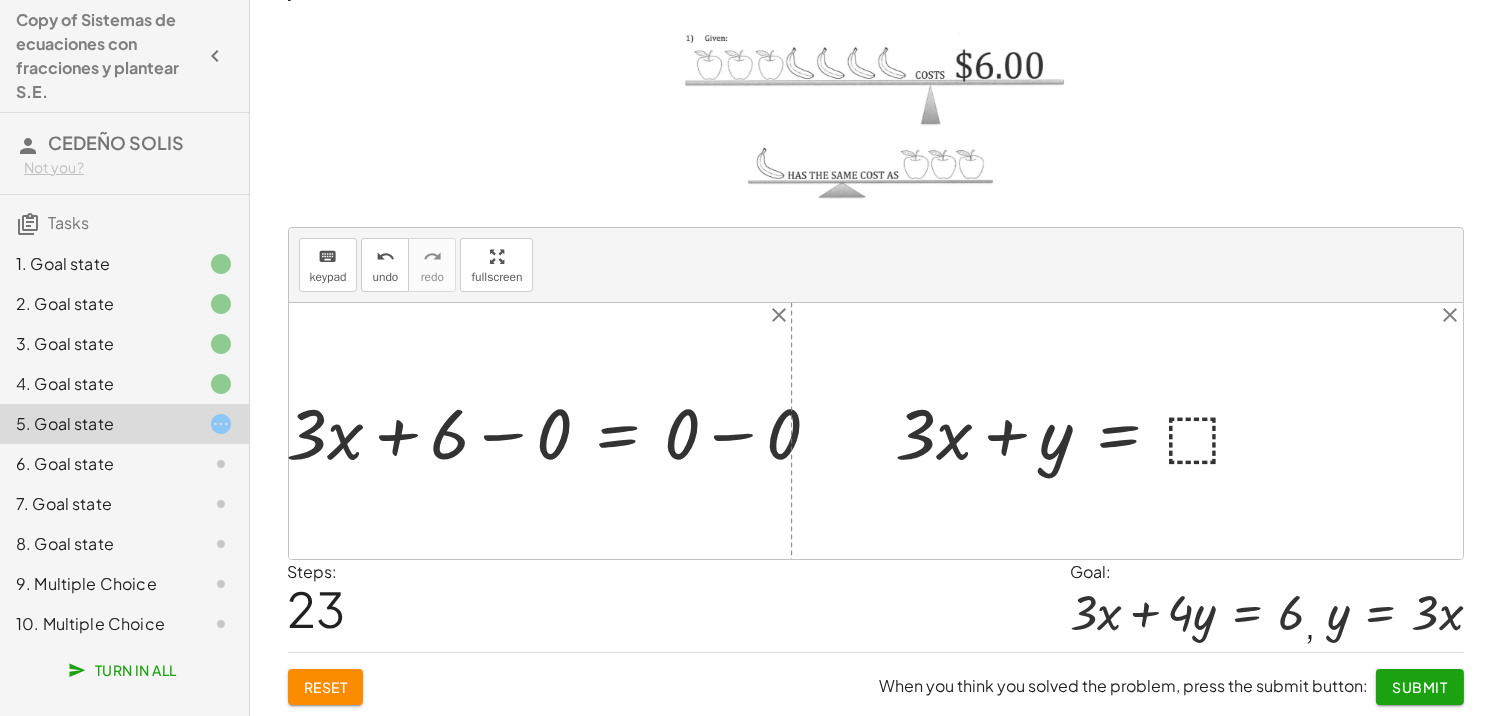 click at bounding box center [562, 431] 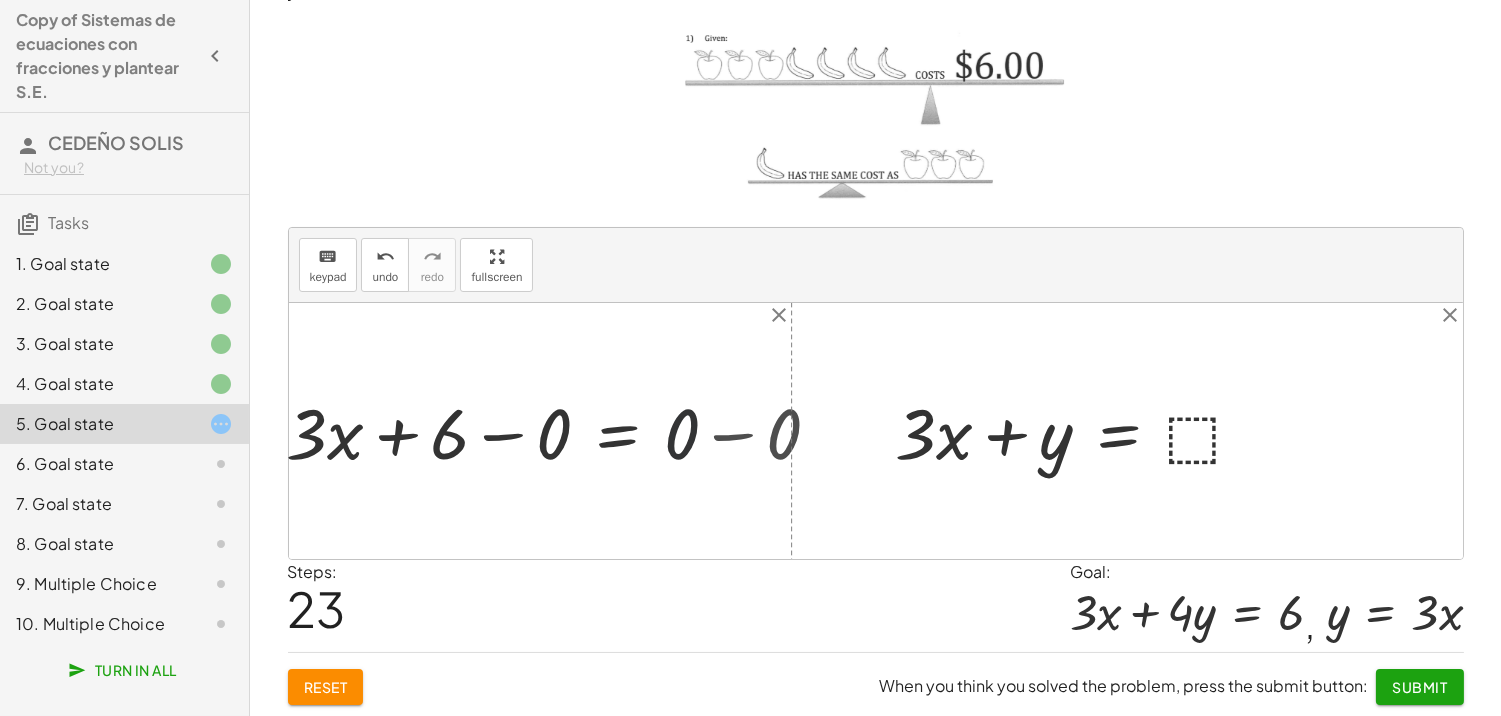 click at bounding box center (511, 431) 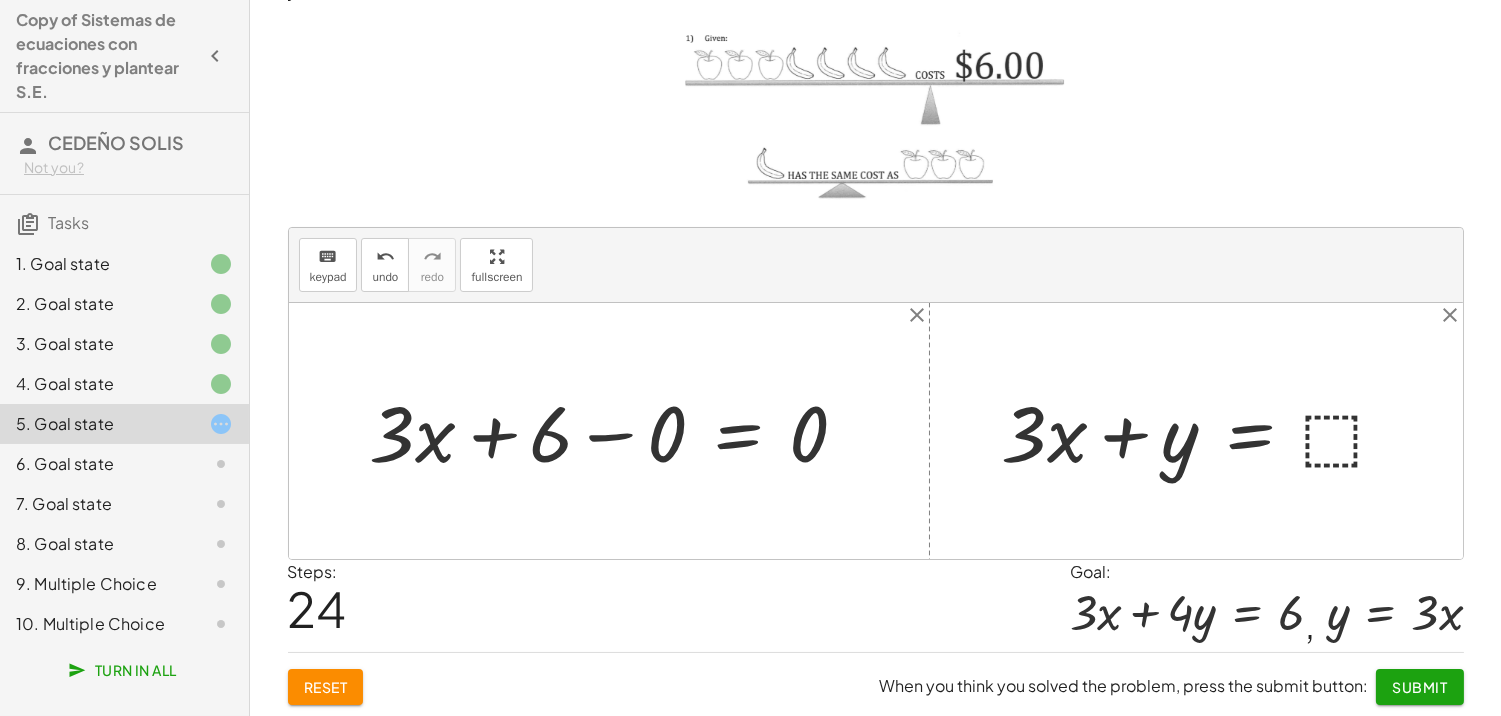 drag, startPoint x: 1205, startPoint y: 426, endPoint x: 1315, endPoint y: 426, distance: 110 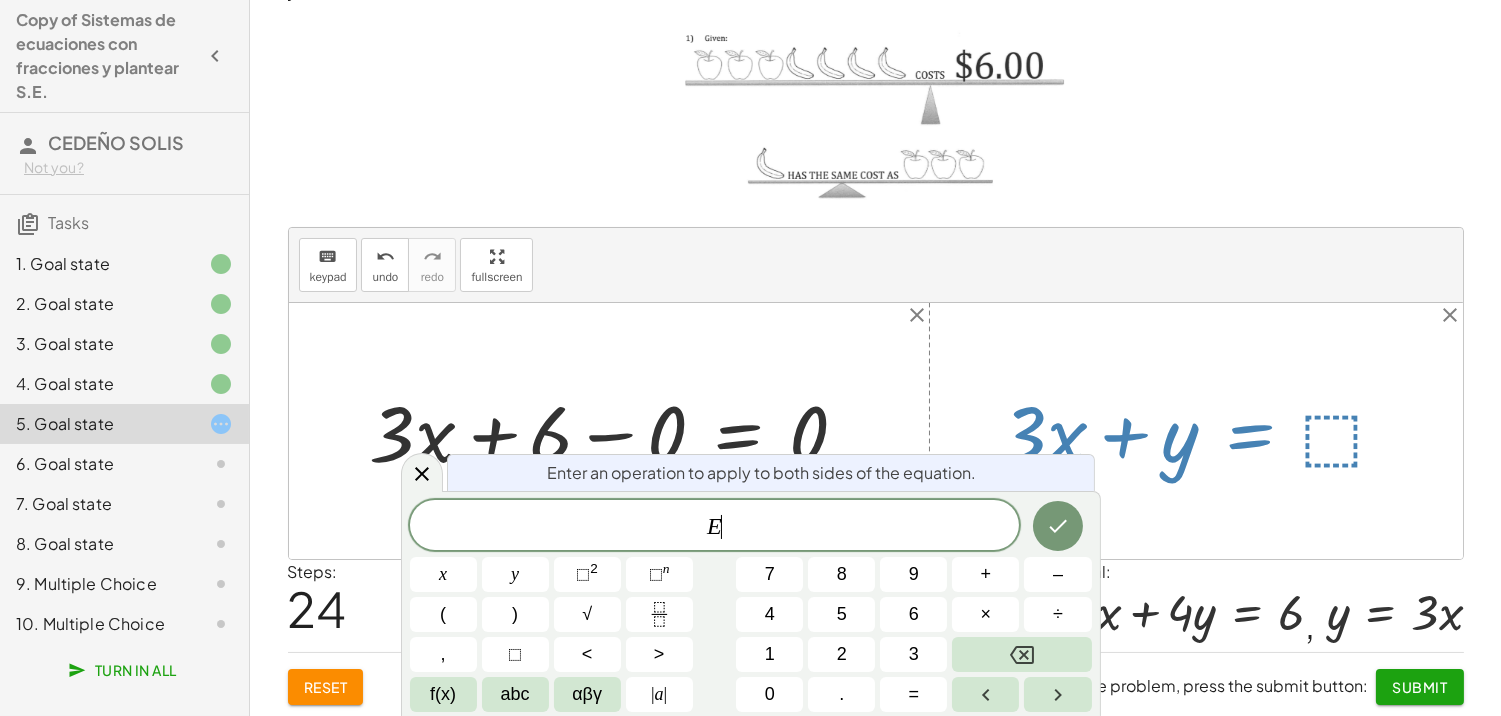 drag, startPoint x: 1161, startPoint y: 442, endPoint x: 1104, endPoint y: 438, distance: 57.14018 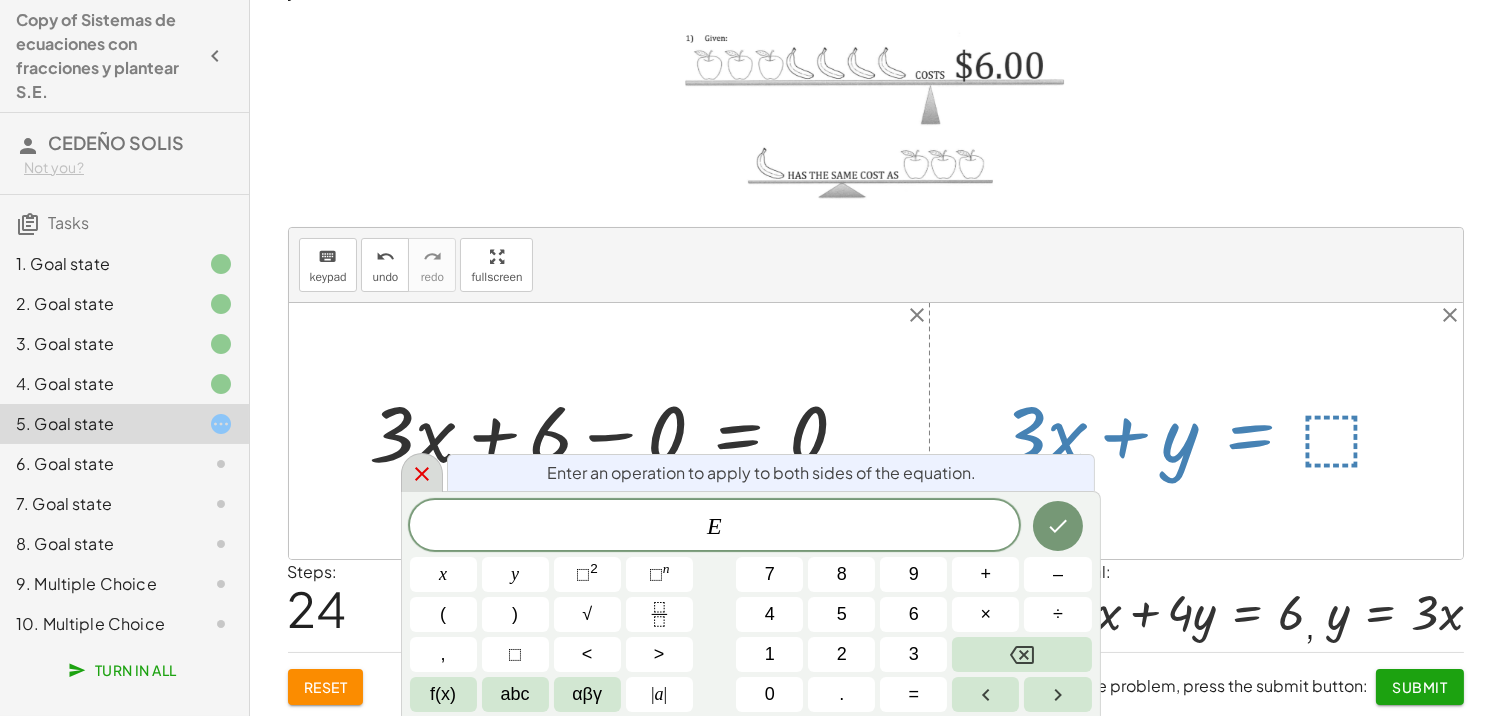 click 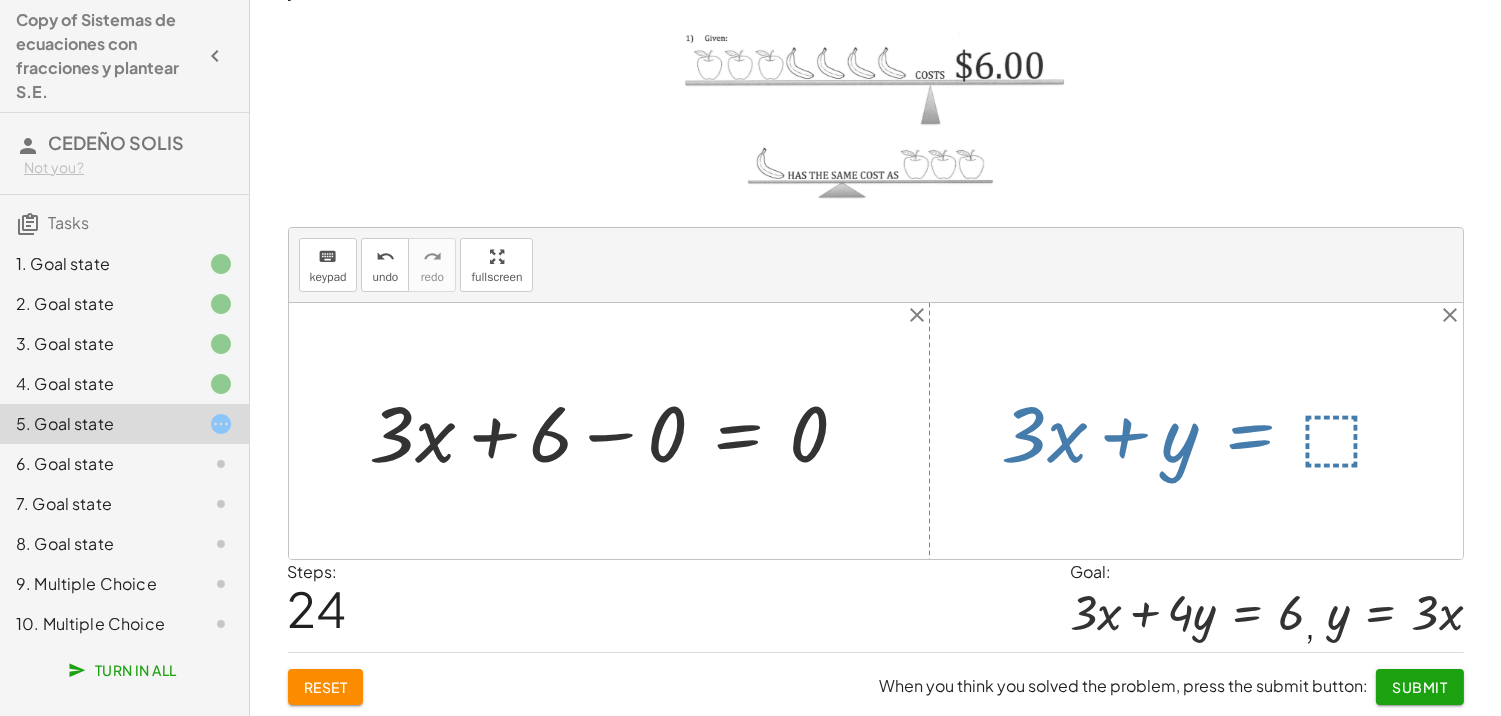 click at bounding box center (617, 431) 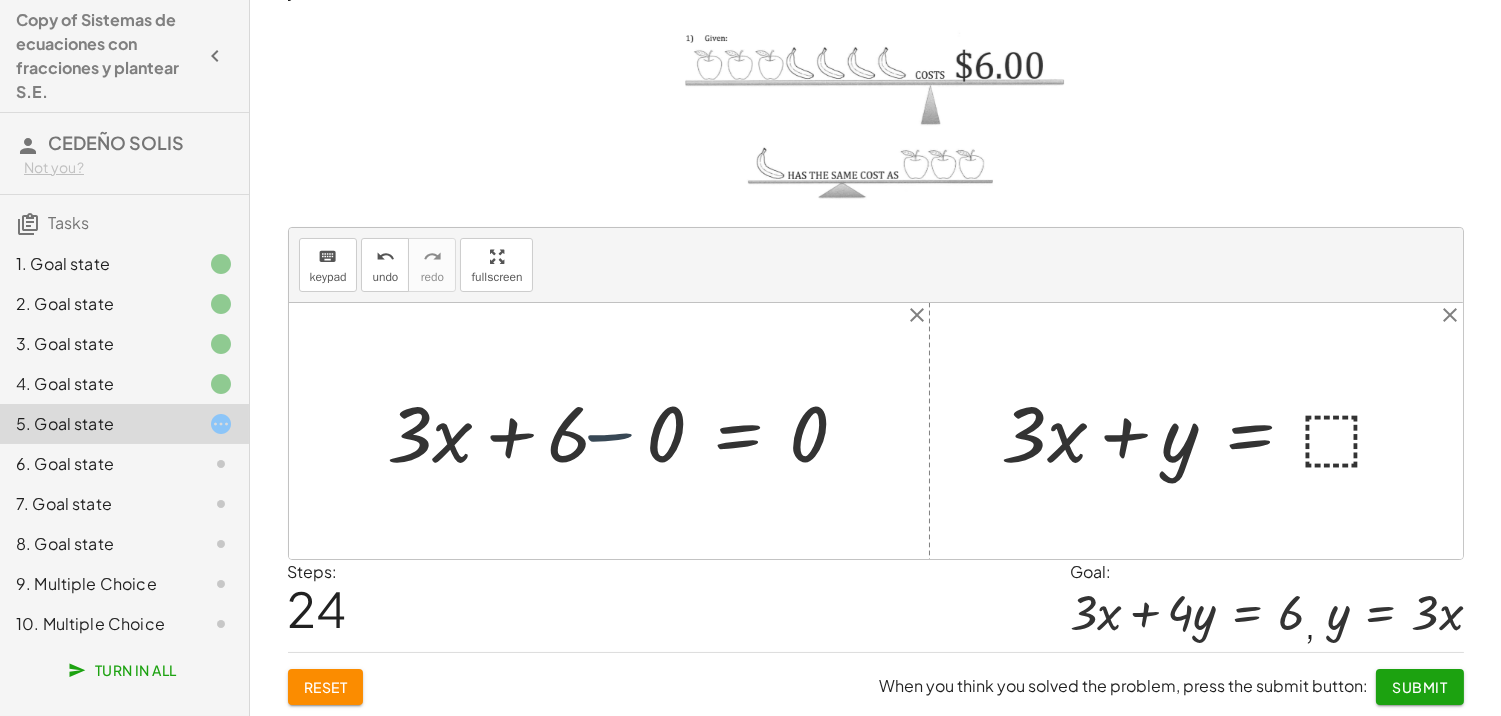 click at bounding box center [673, 431] 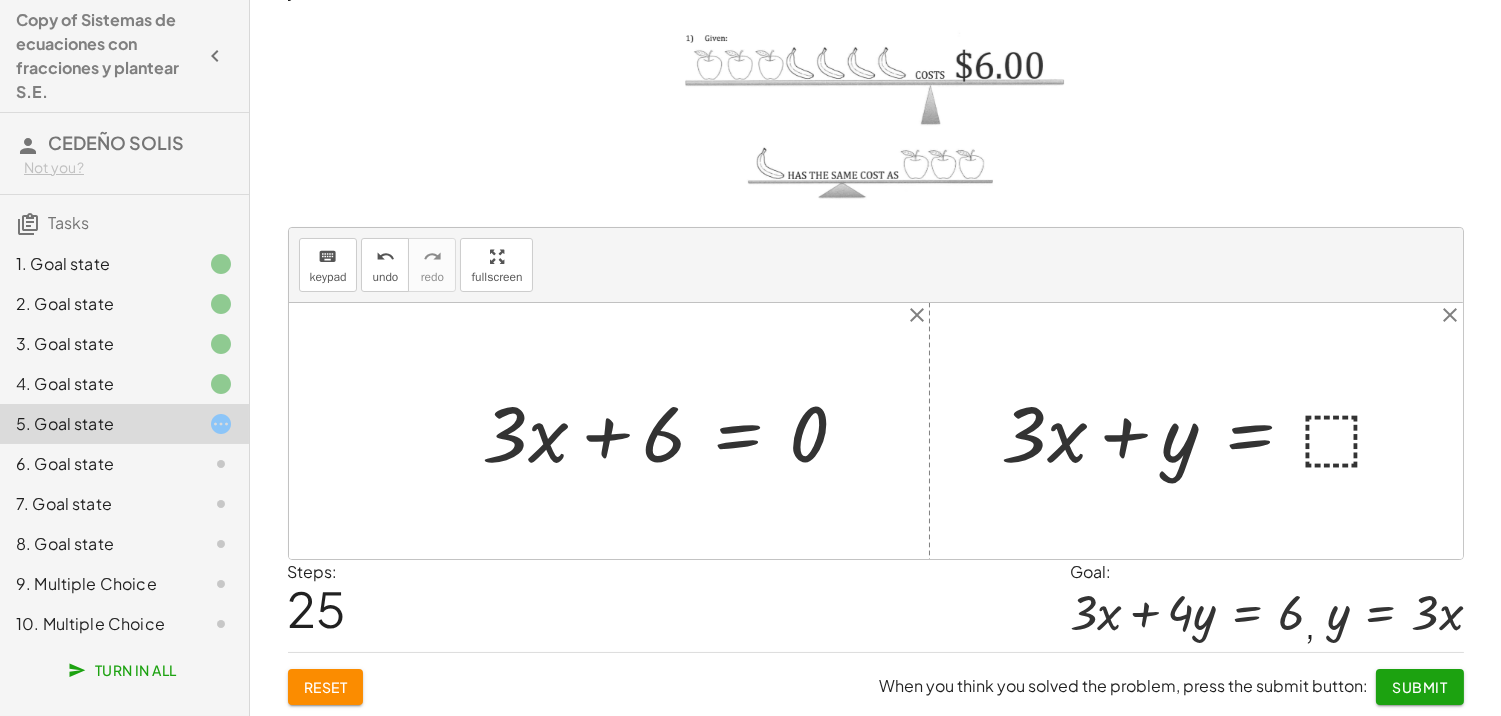 drag, startPoint x: 633, startPoint y: 434, endPoint x: 643, endPoint y: 436, distance: 10.198039 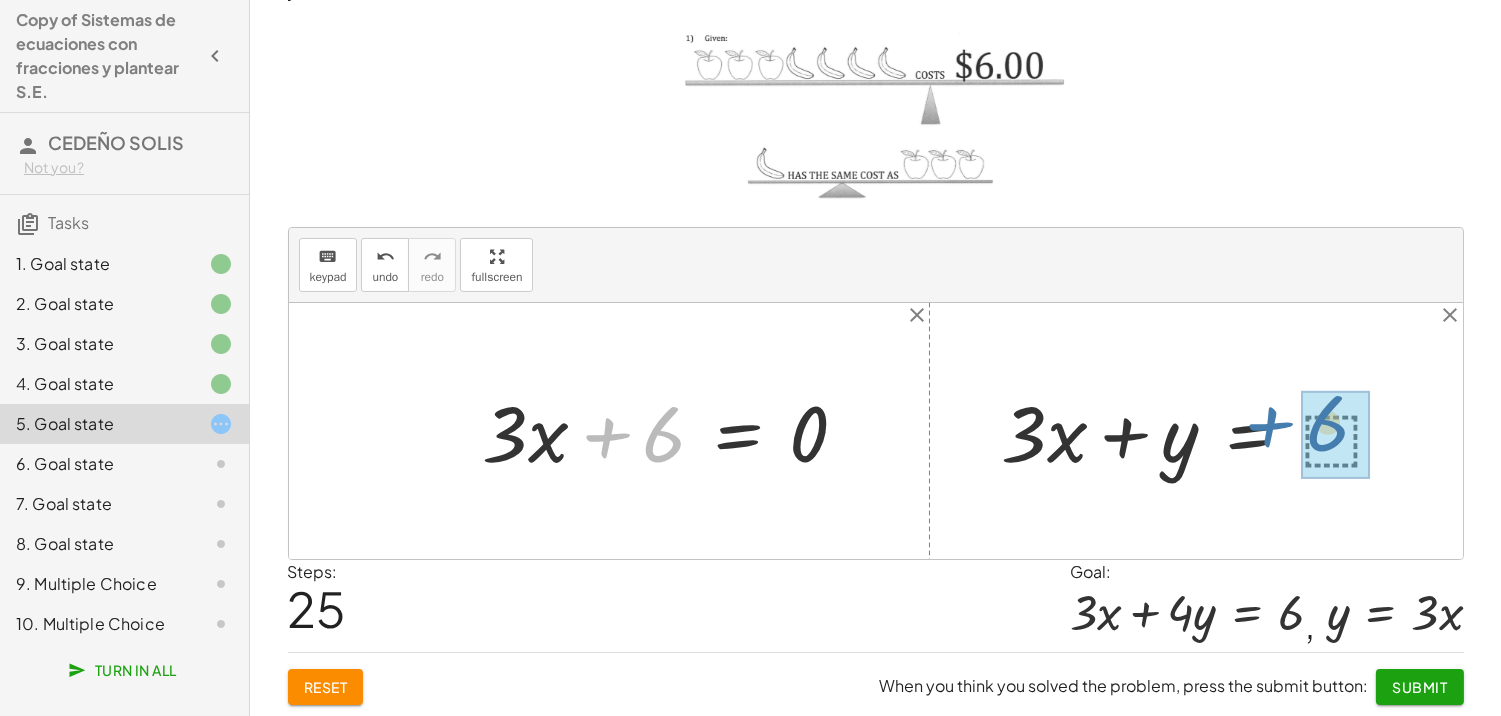 drag, startPoint x: 668, startPoint y: 424, endPoint x: 1336, endPoint y: 413, distance: 668.0906 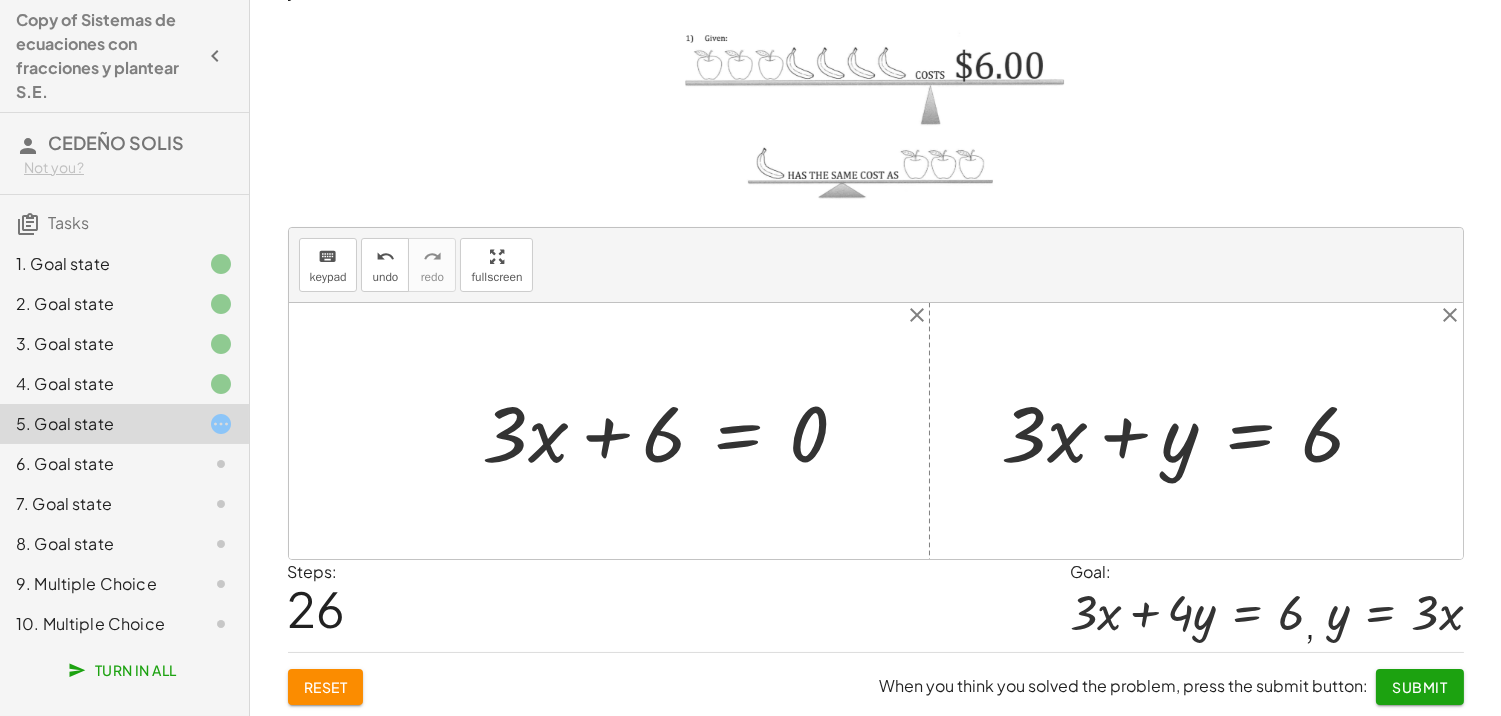 click at bounding box center [673, 431] 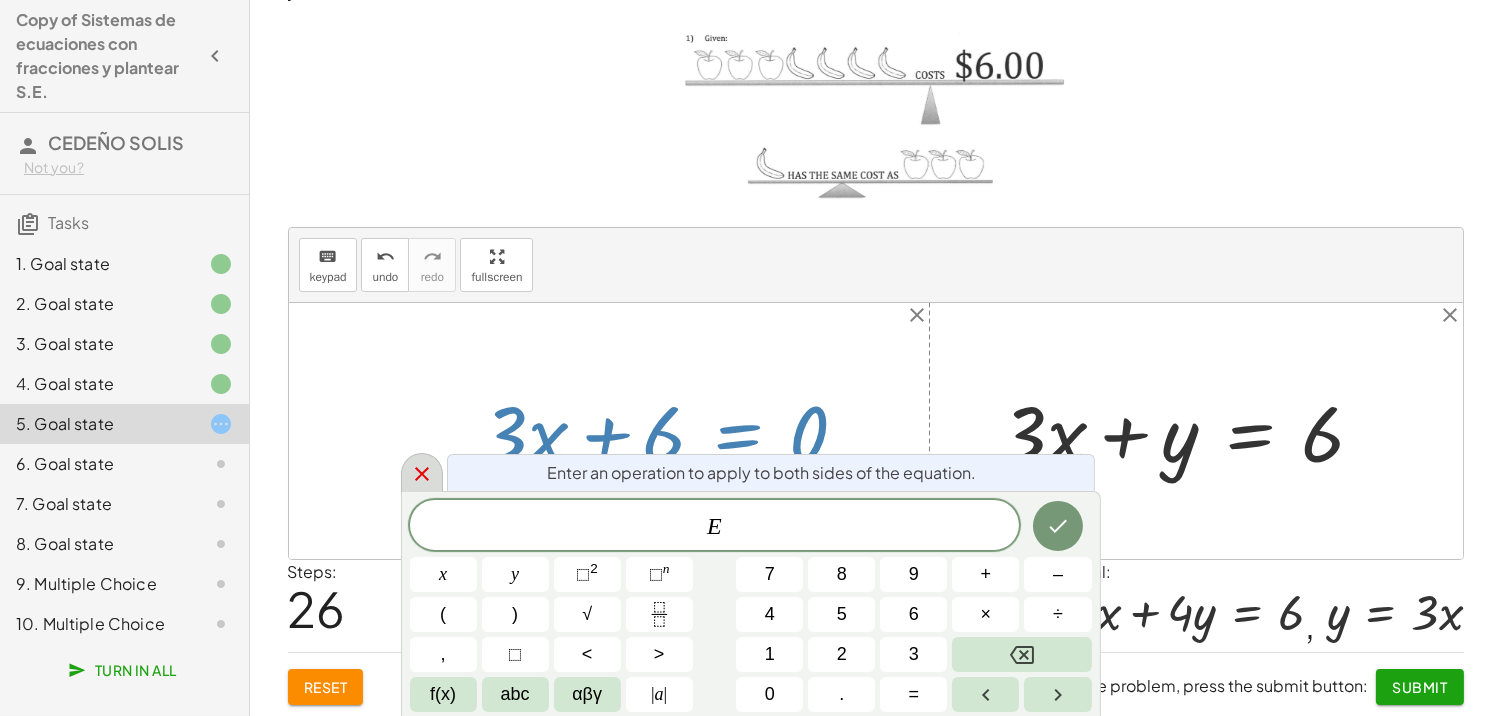 click at bounding box center (422, 472) 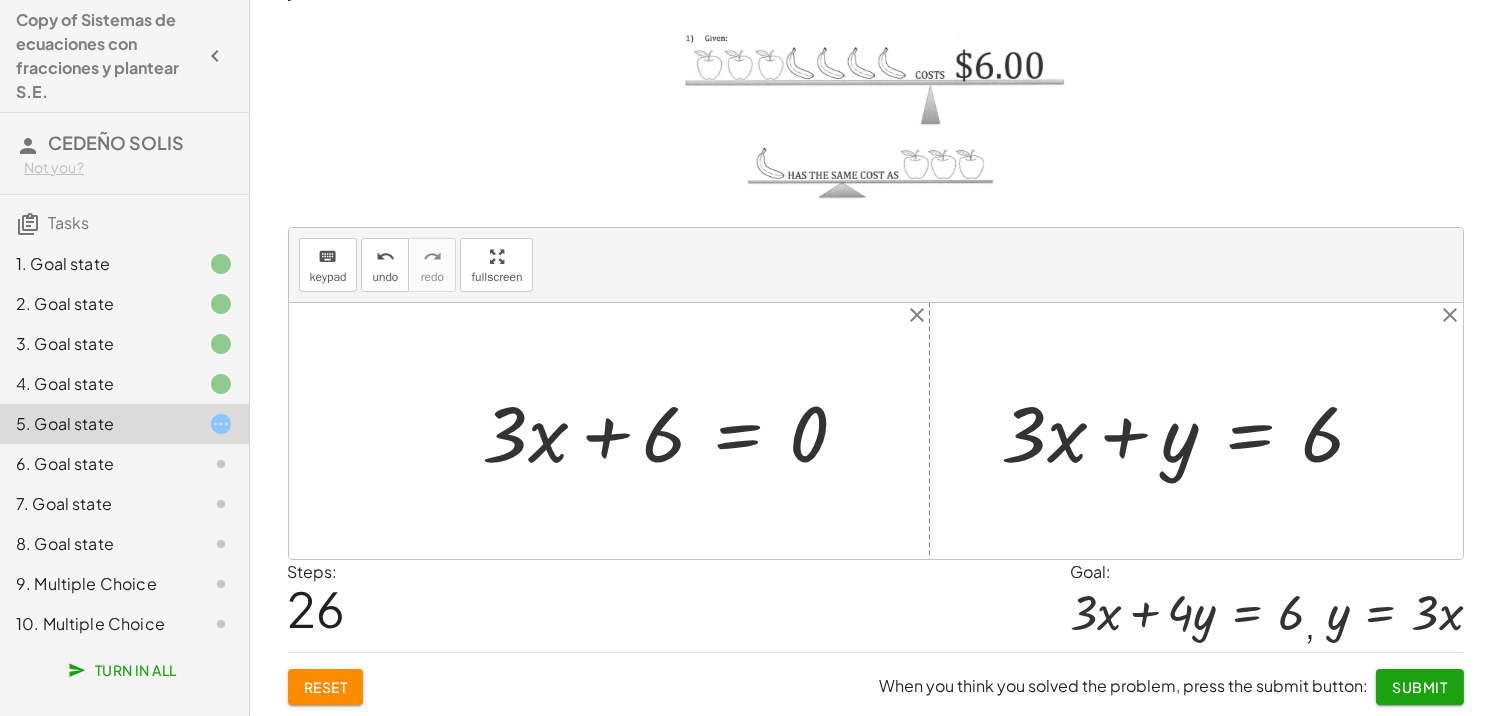 click at bounding box center [673, 431] 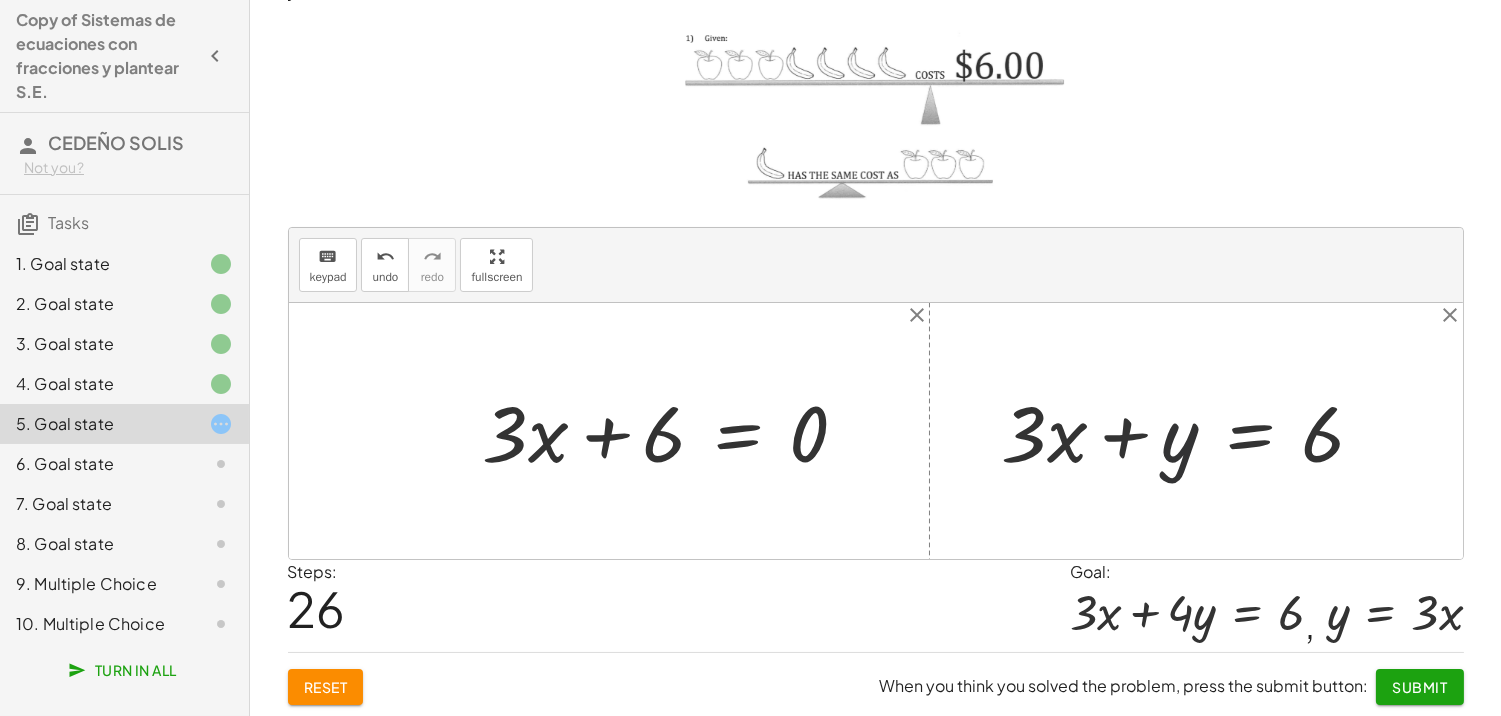 click at bounding box center [1191, 431] 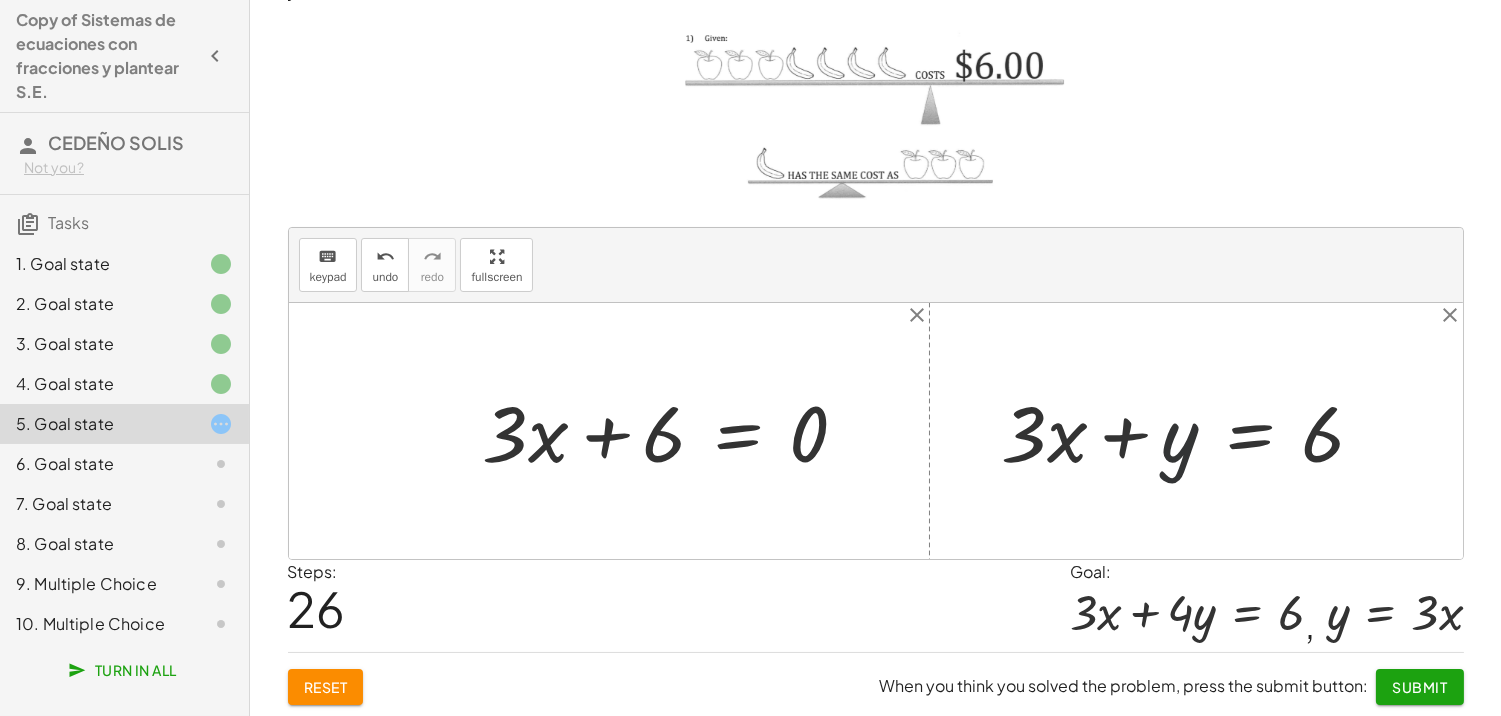 click at bounding box center [1191, 431] 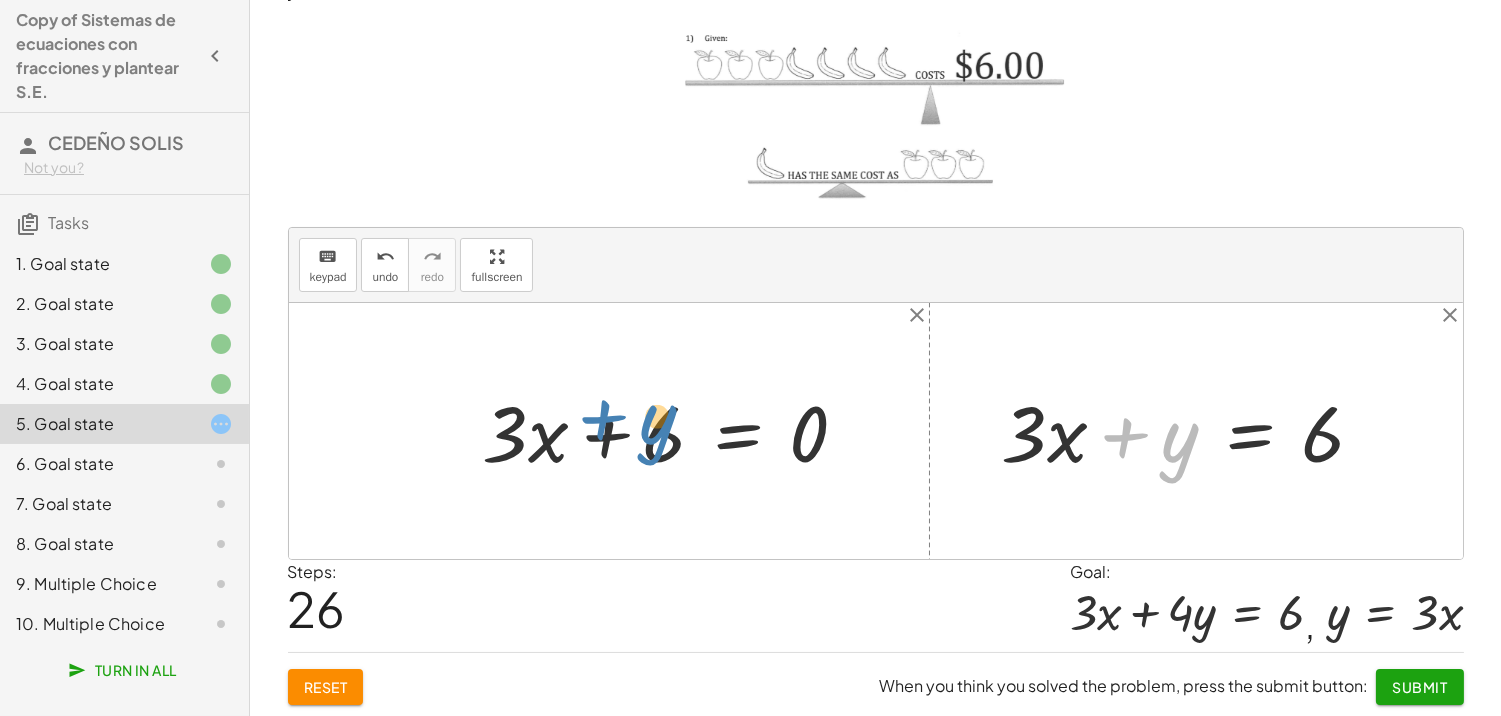 drag, startPoint x: 1166, startPoint y: 432, endPoint x: 627, endPoint y: 422, distance: 539.0928 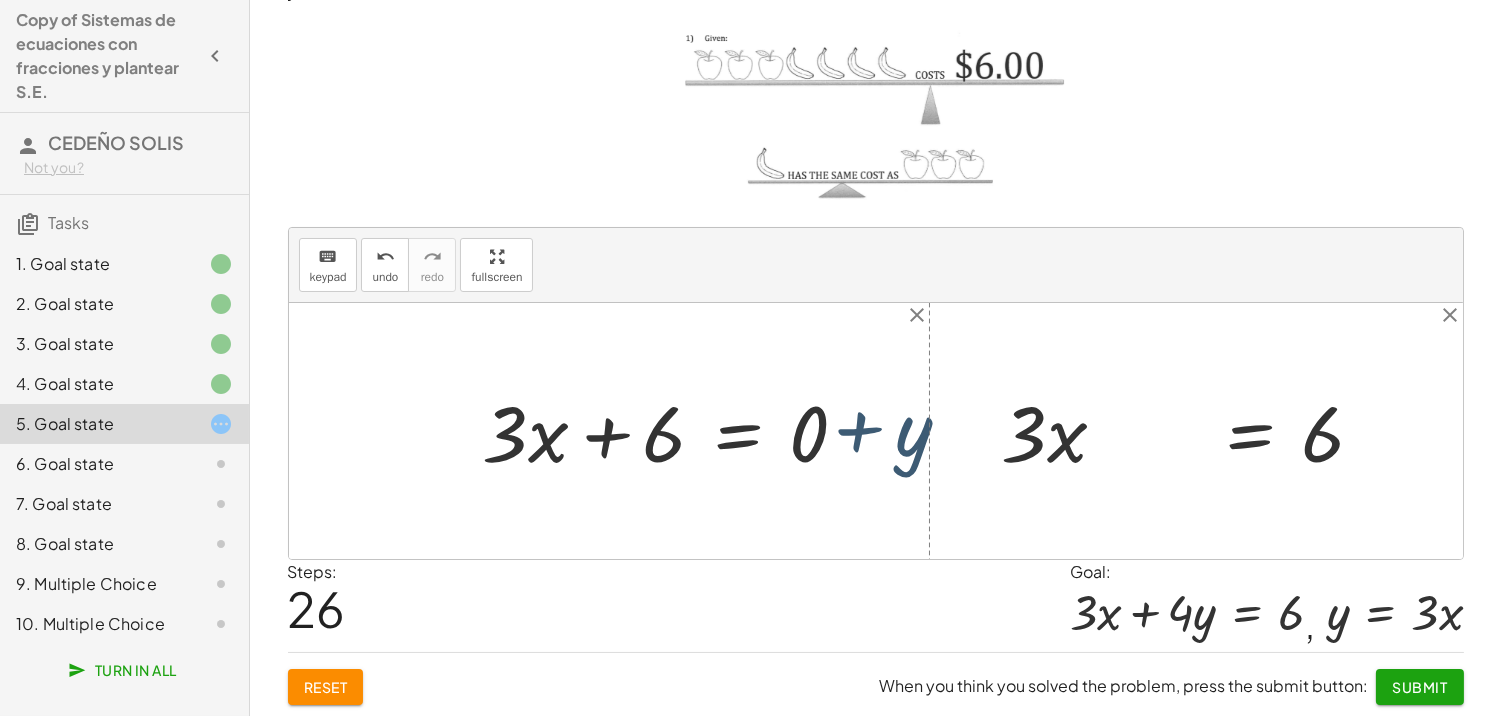 click at bounding box center [673, 431] 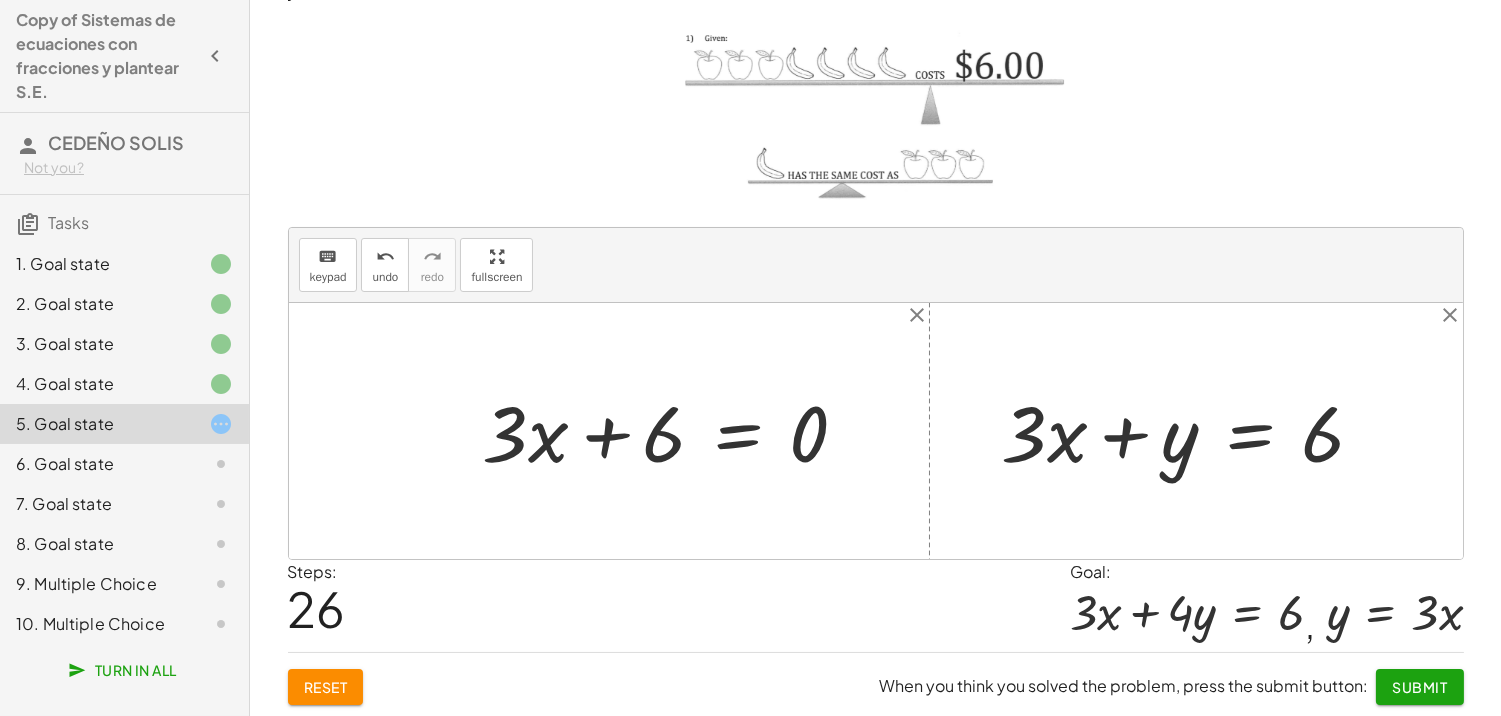 click on "Reset" 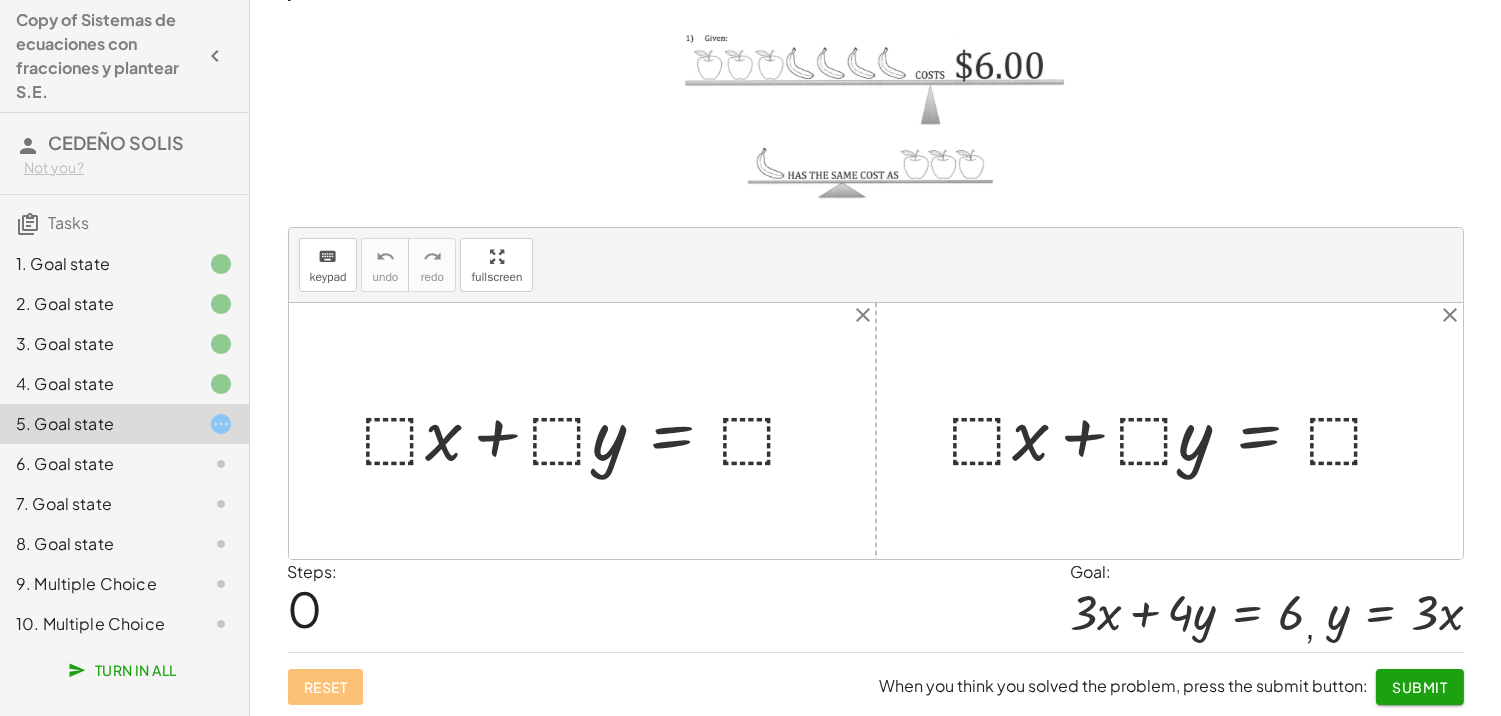 click at bounding box center (590, 431) 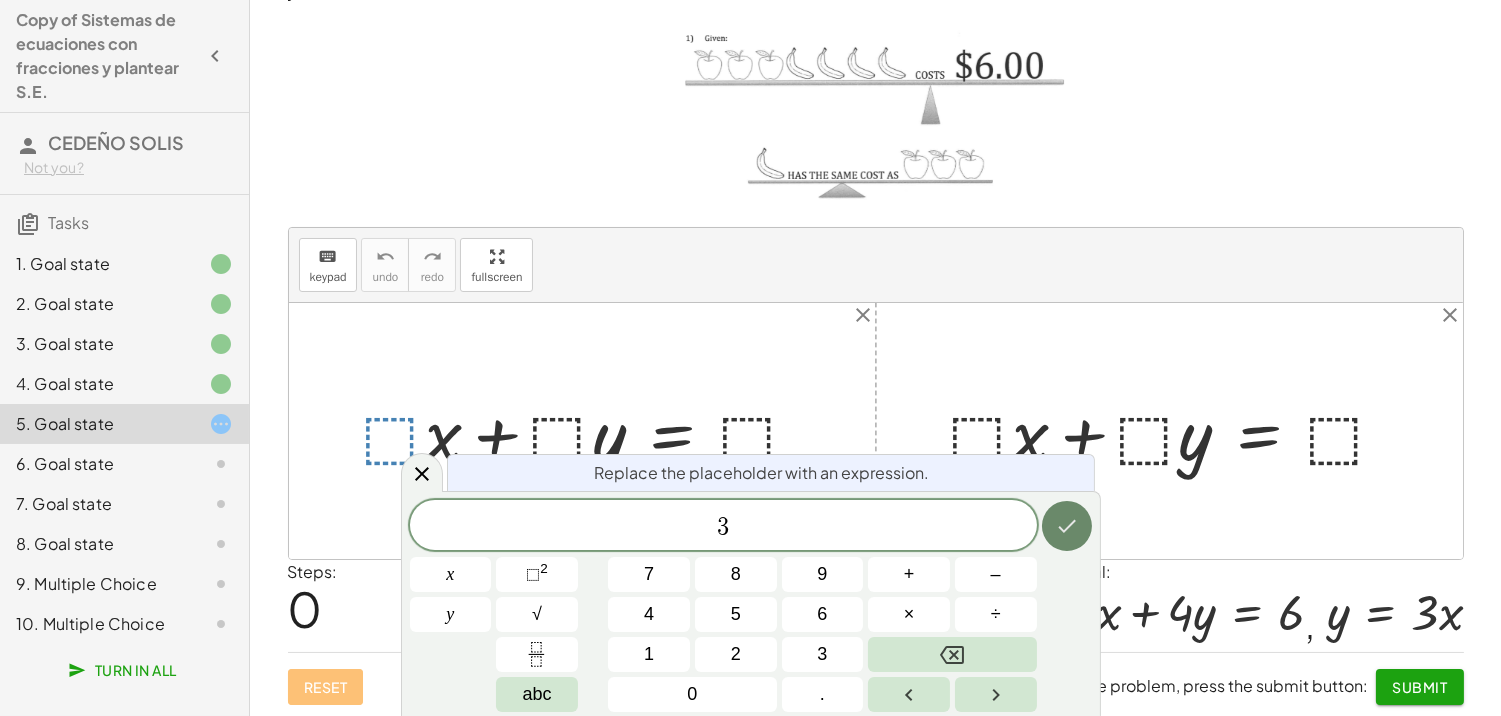 click 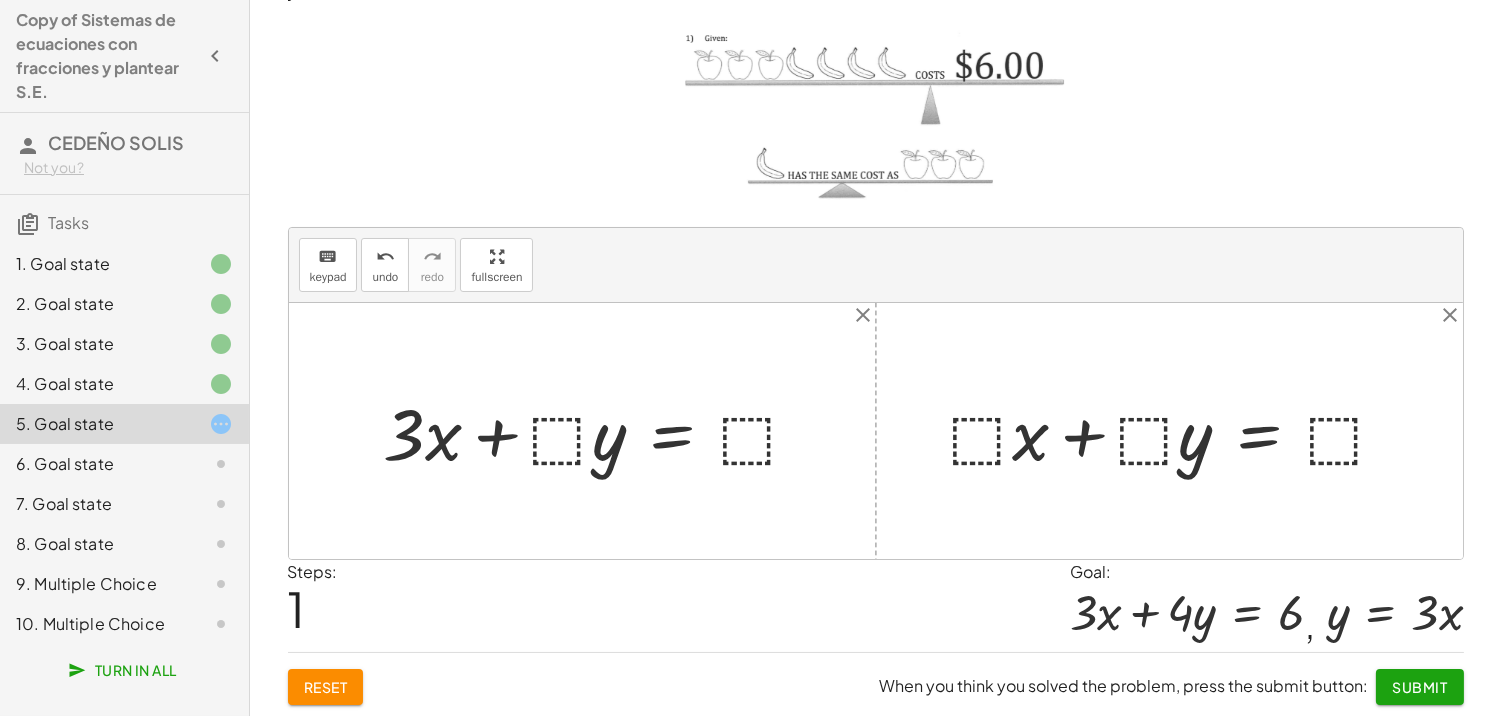 click at bounding box center [600, 431] 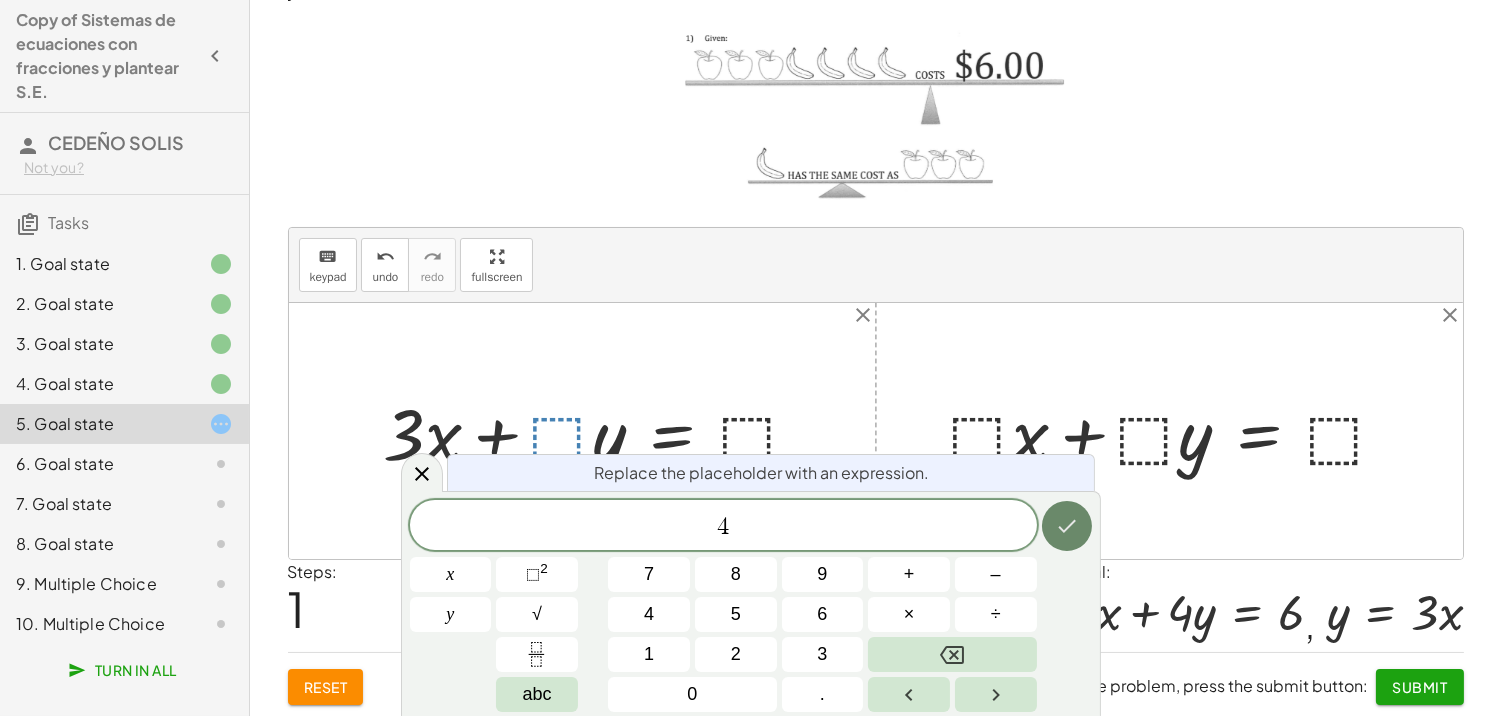 click at bounding box center (1067, 526) 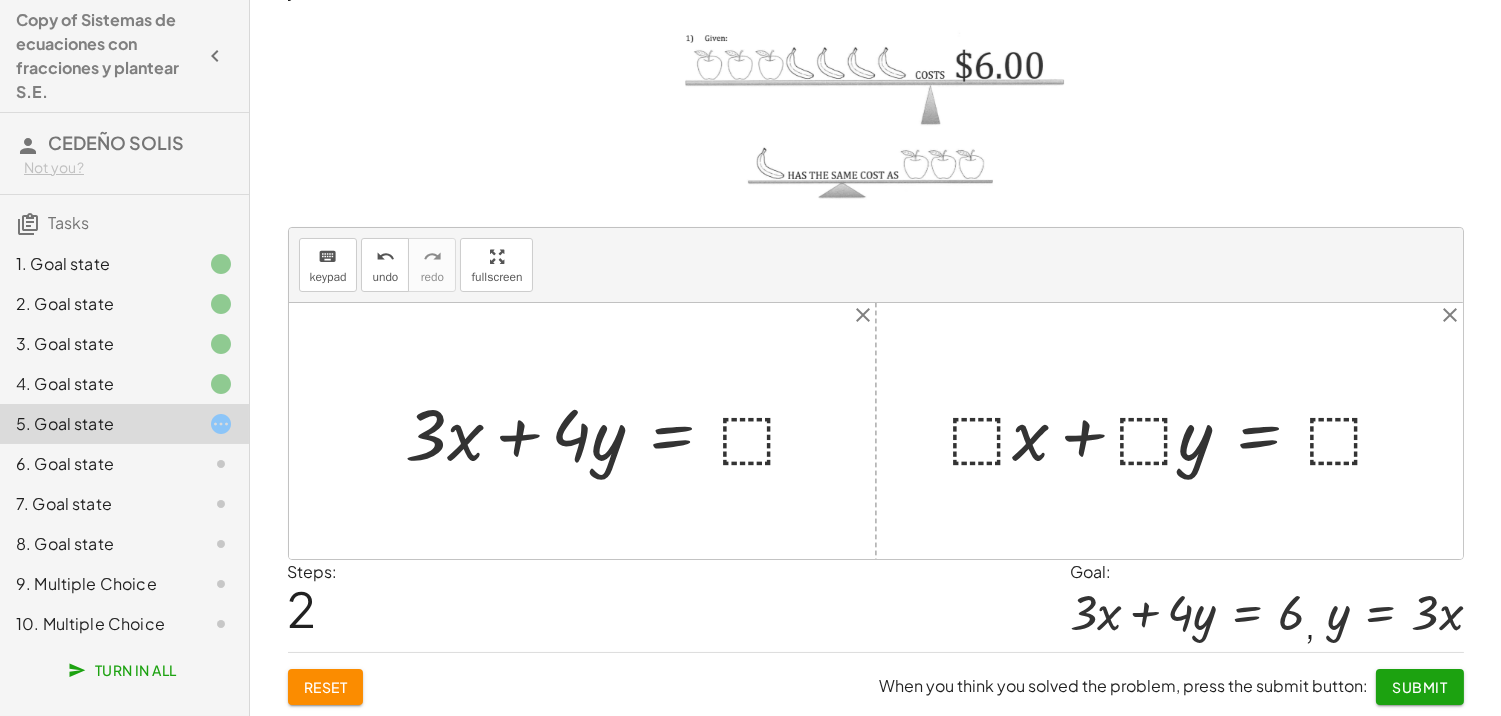 click at bounding box center [1177, 431] 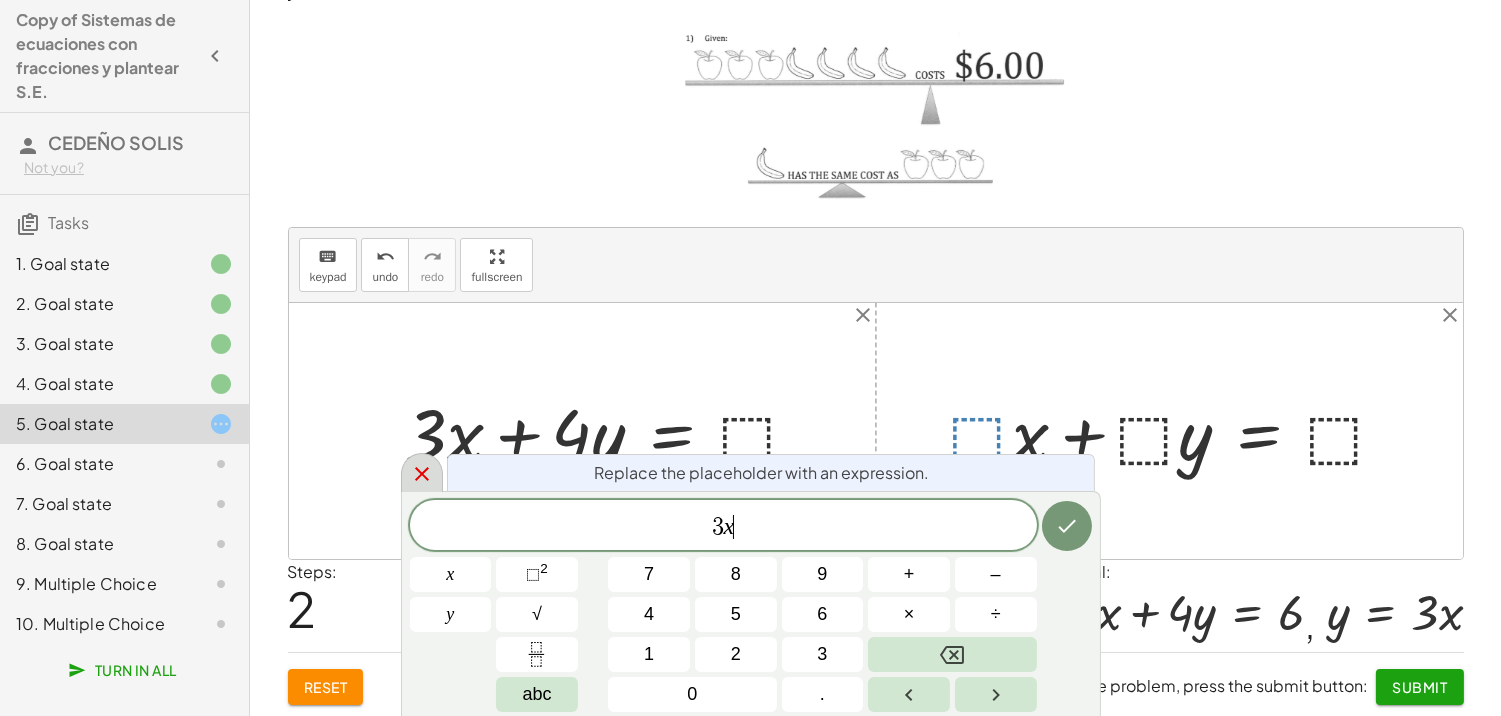 click 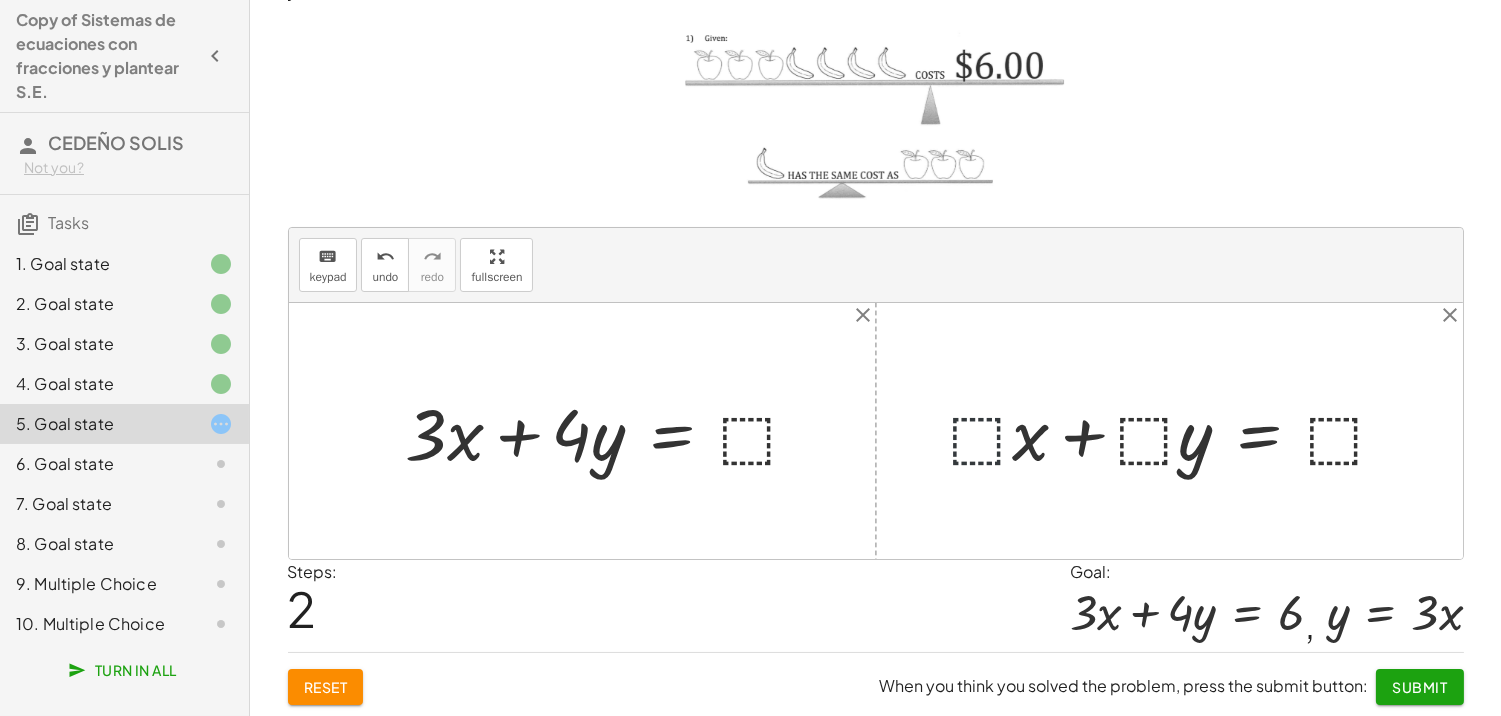 click at bounding box center (1177, 431) 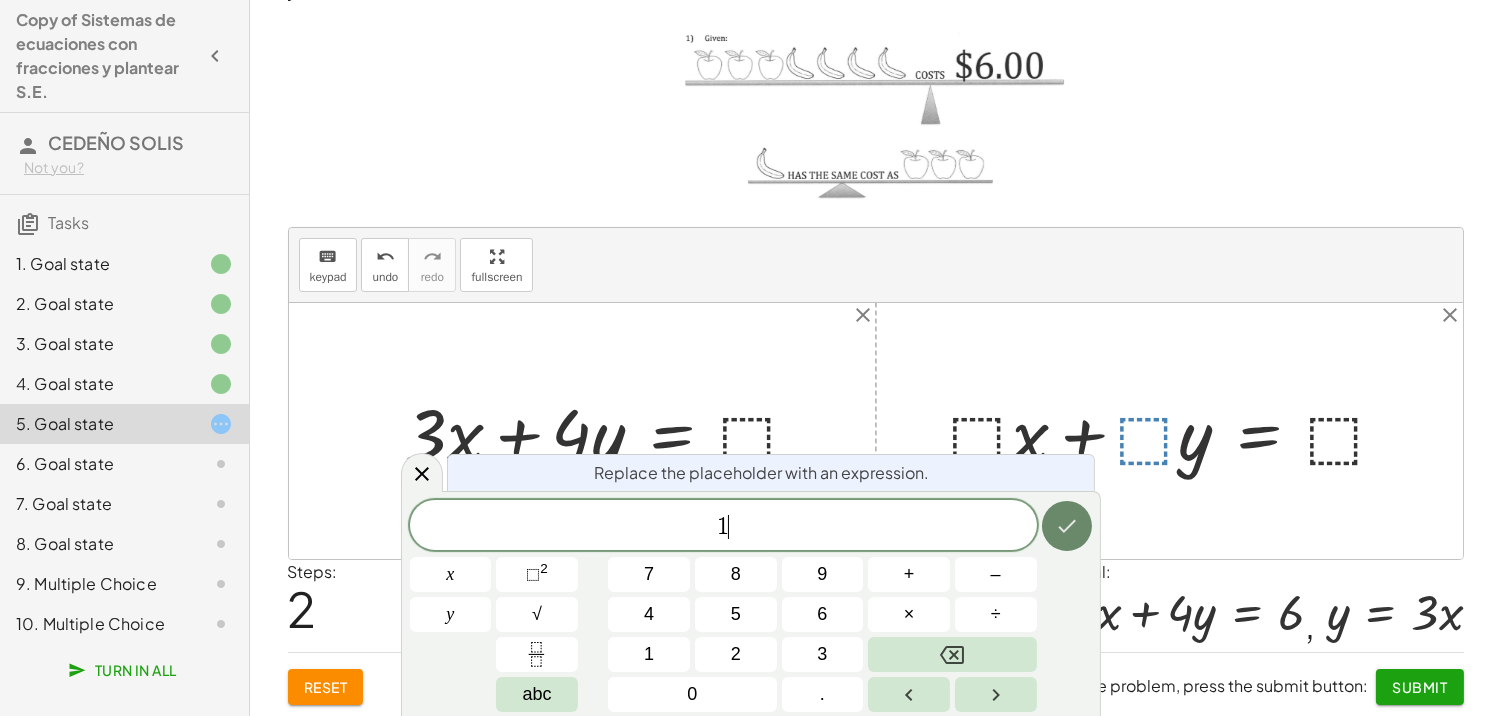 click at bounding box center [1067, 526] 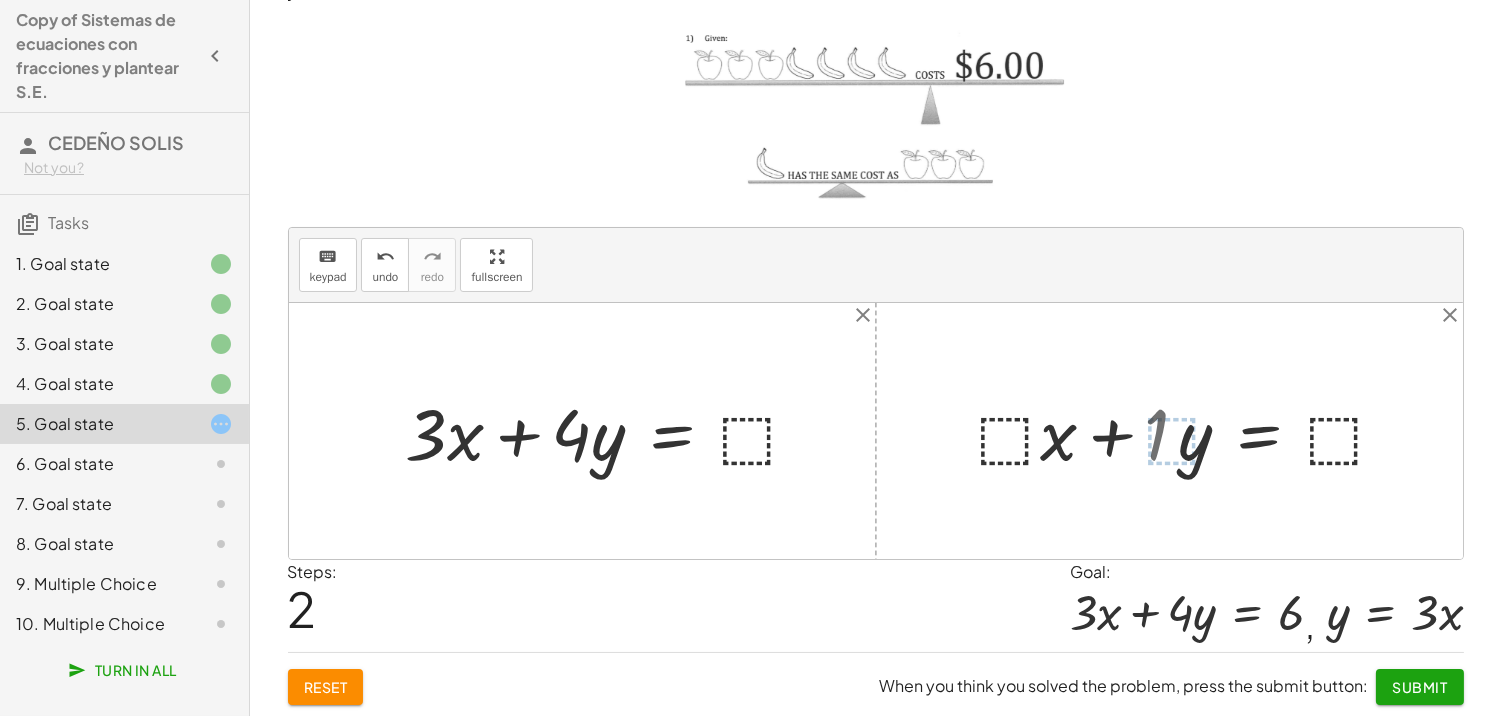 click at bounding box center [1195, 431] 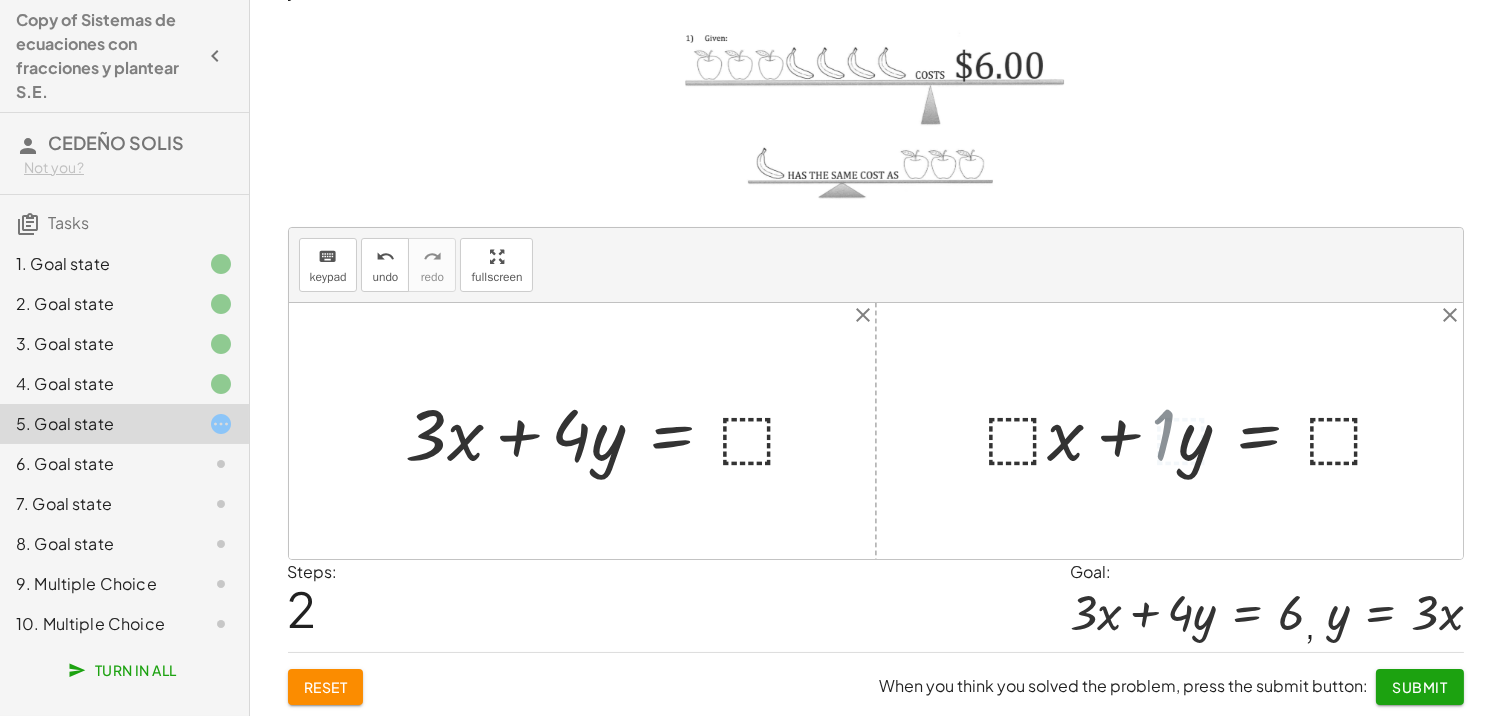 click at bounding box center [1208, 431] 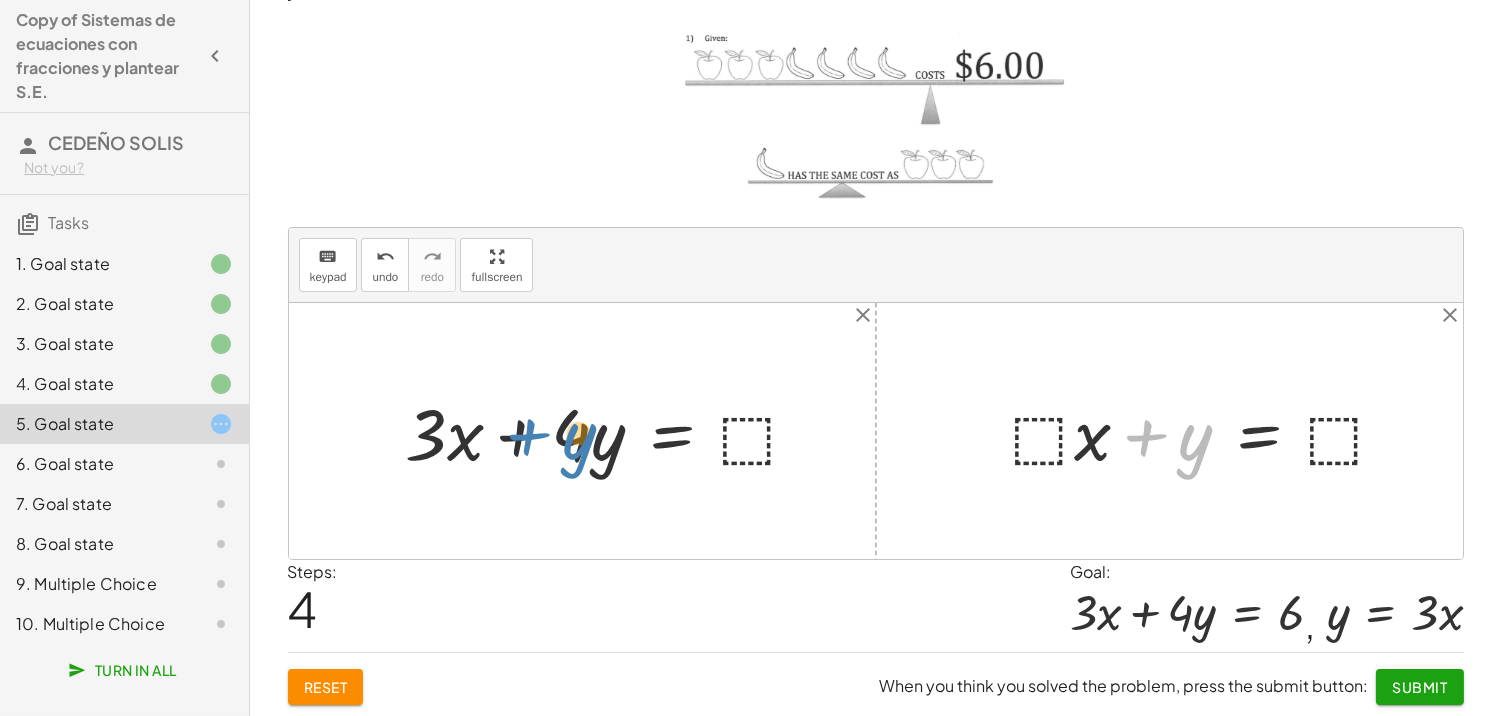 drag, startPoint x: 1176, startPoint y: 426, endPoint x: 572, endPoint y: 421, distance: 604.0207 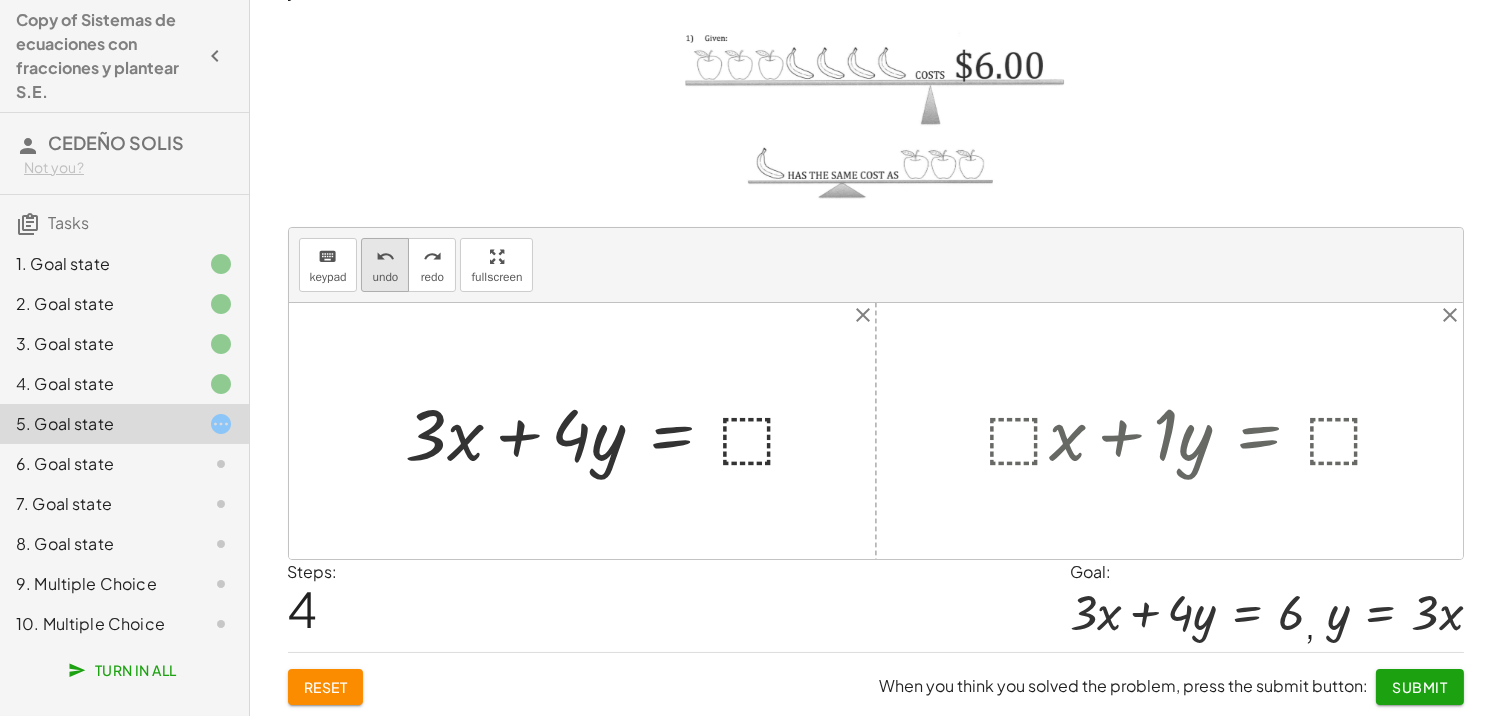 click on "undo undo" at bounding box center (385, 265) 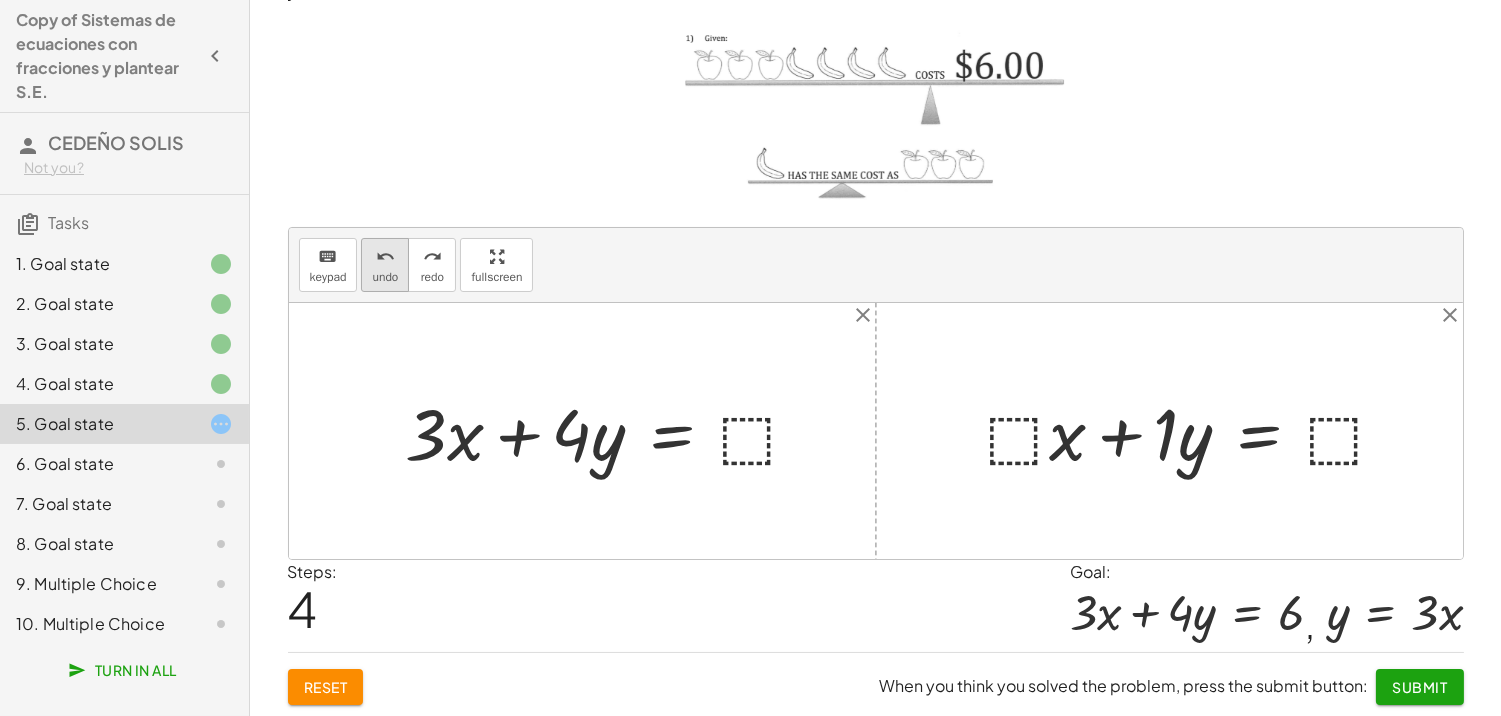click on "undo undo" at bounding box center (385, 265) 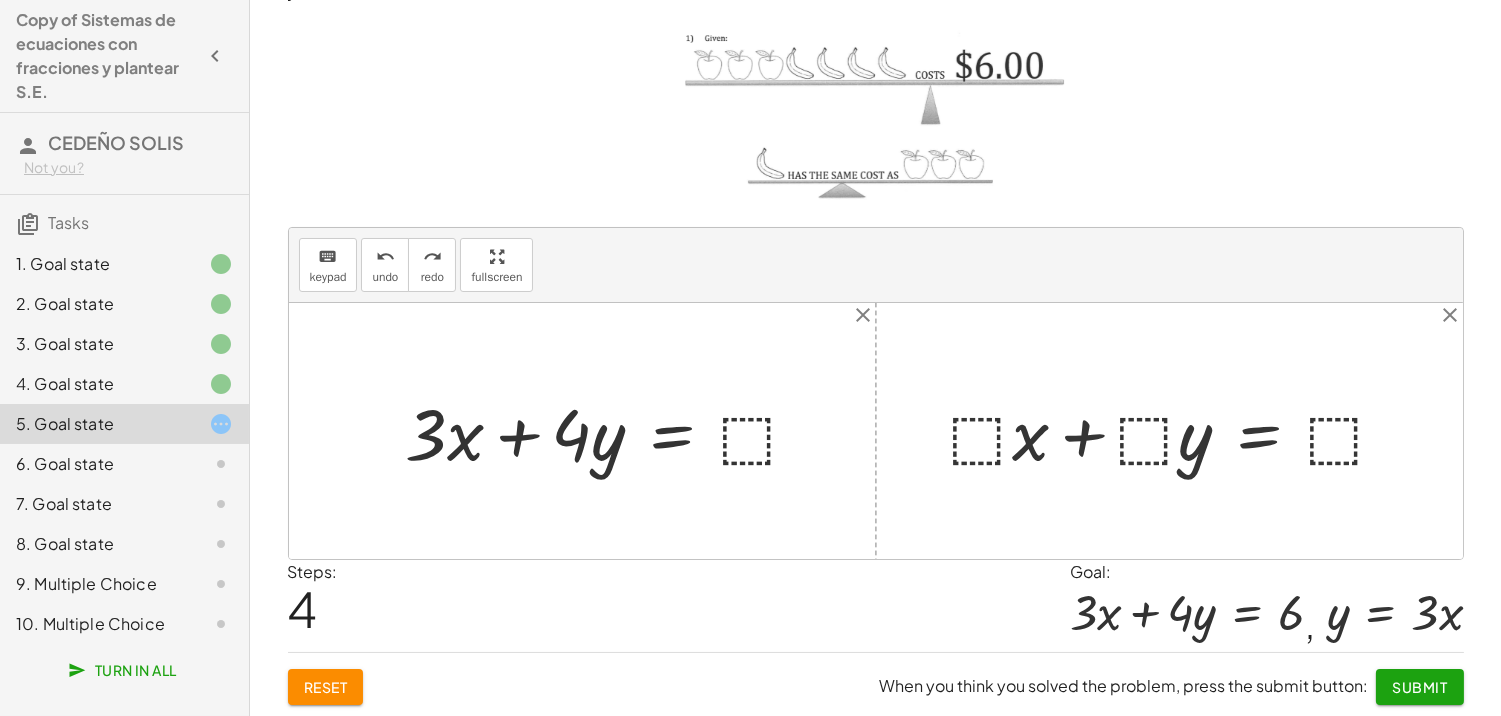 click at bounding box center (1177, 431) 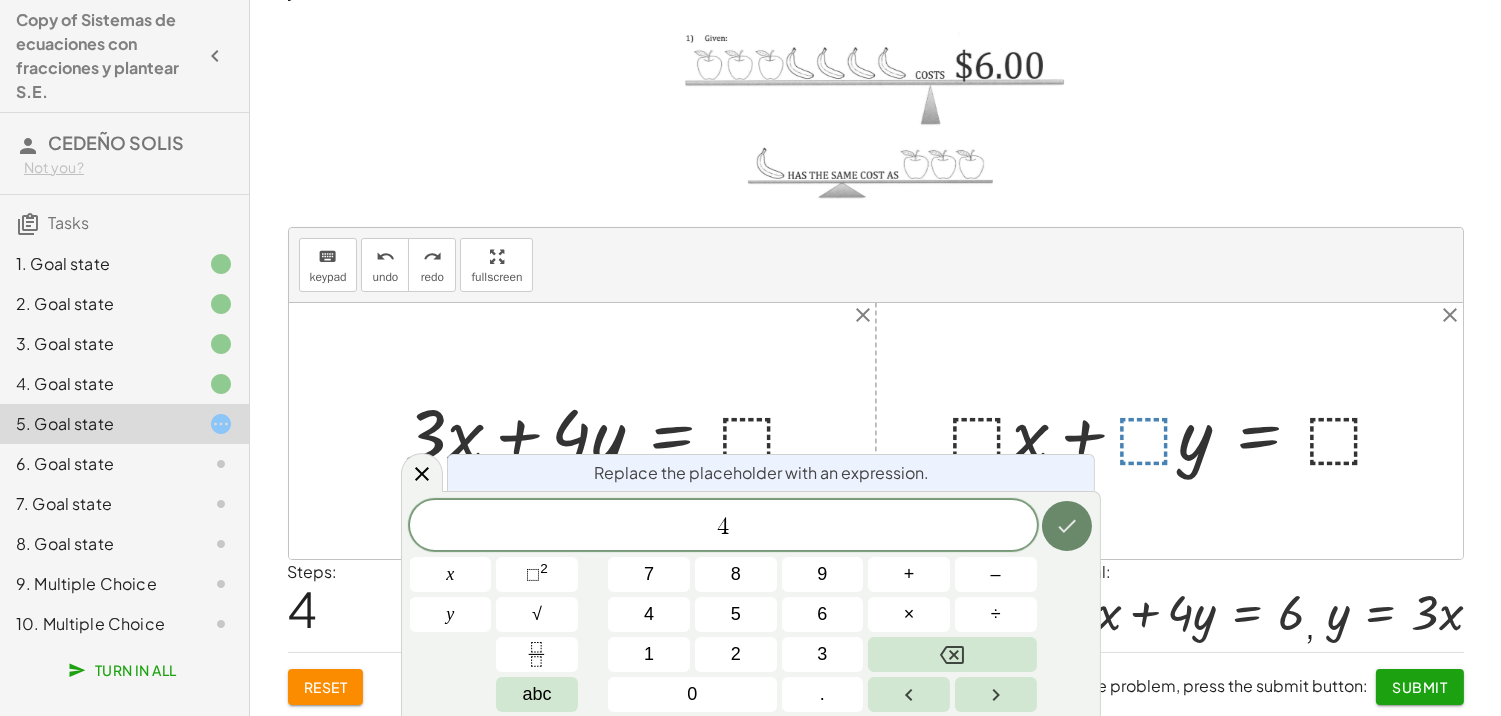 click at bounding box center (1067, 526) 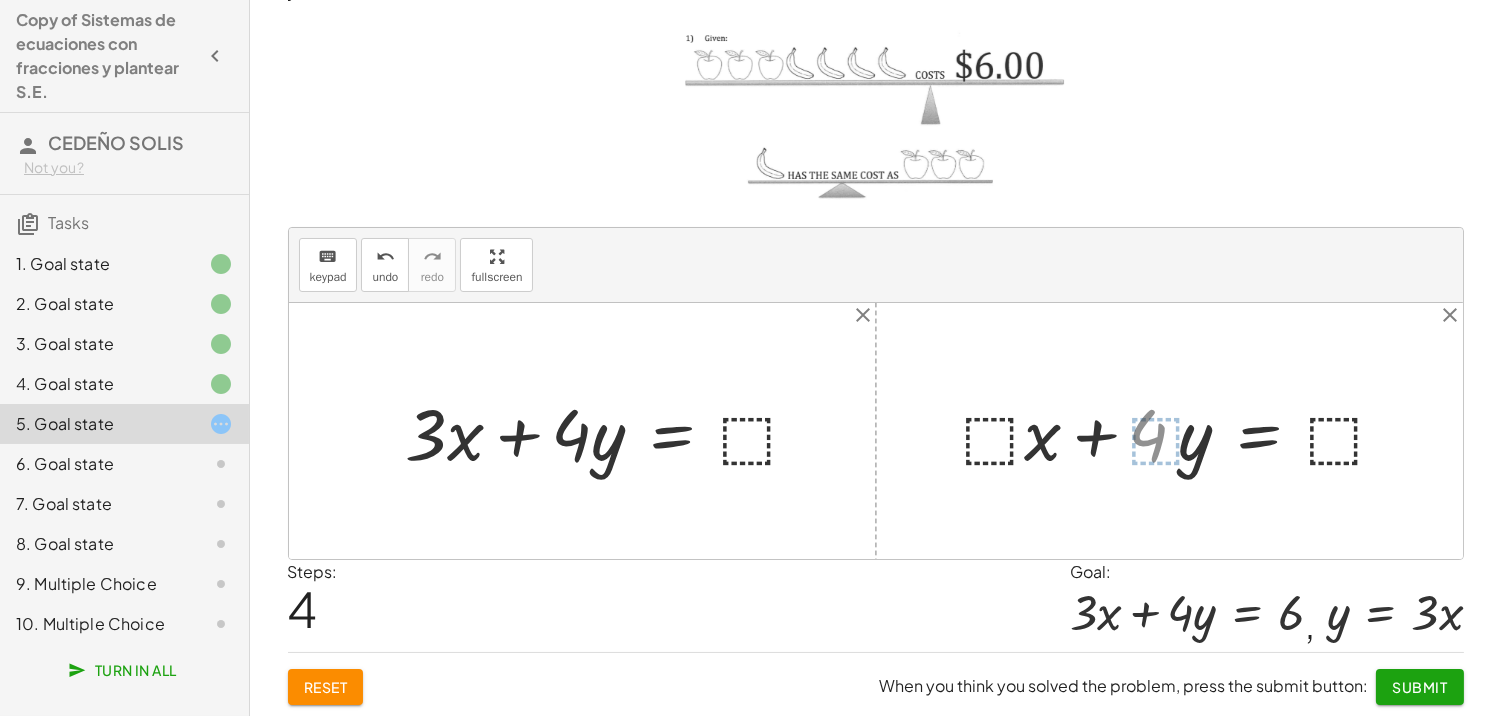 click at bounding box center [1188, 431] 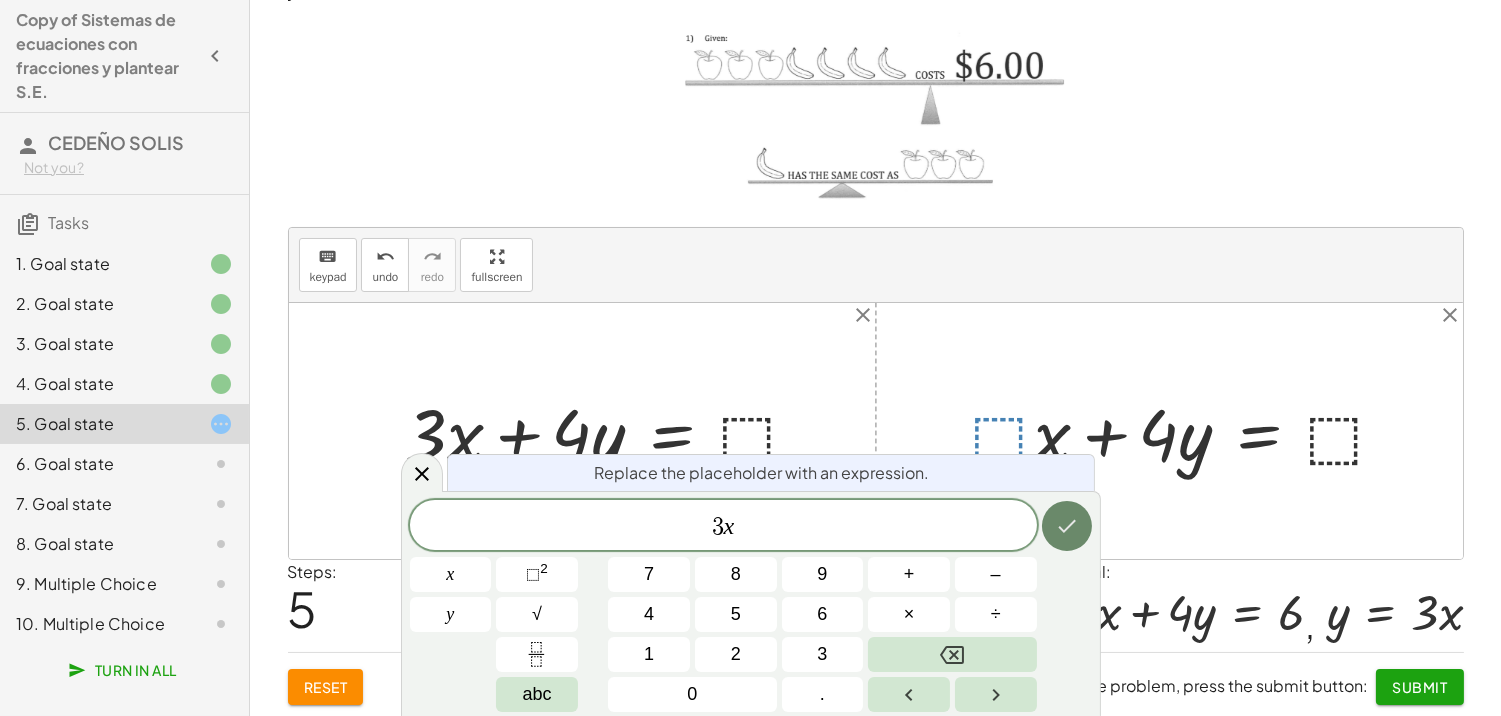 click at bounding box center (1067, 526) 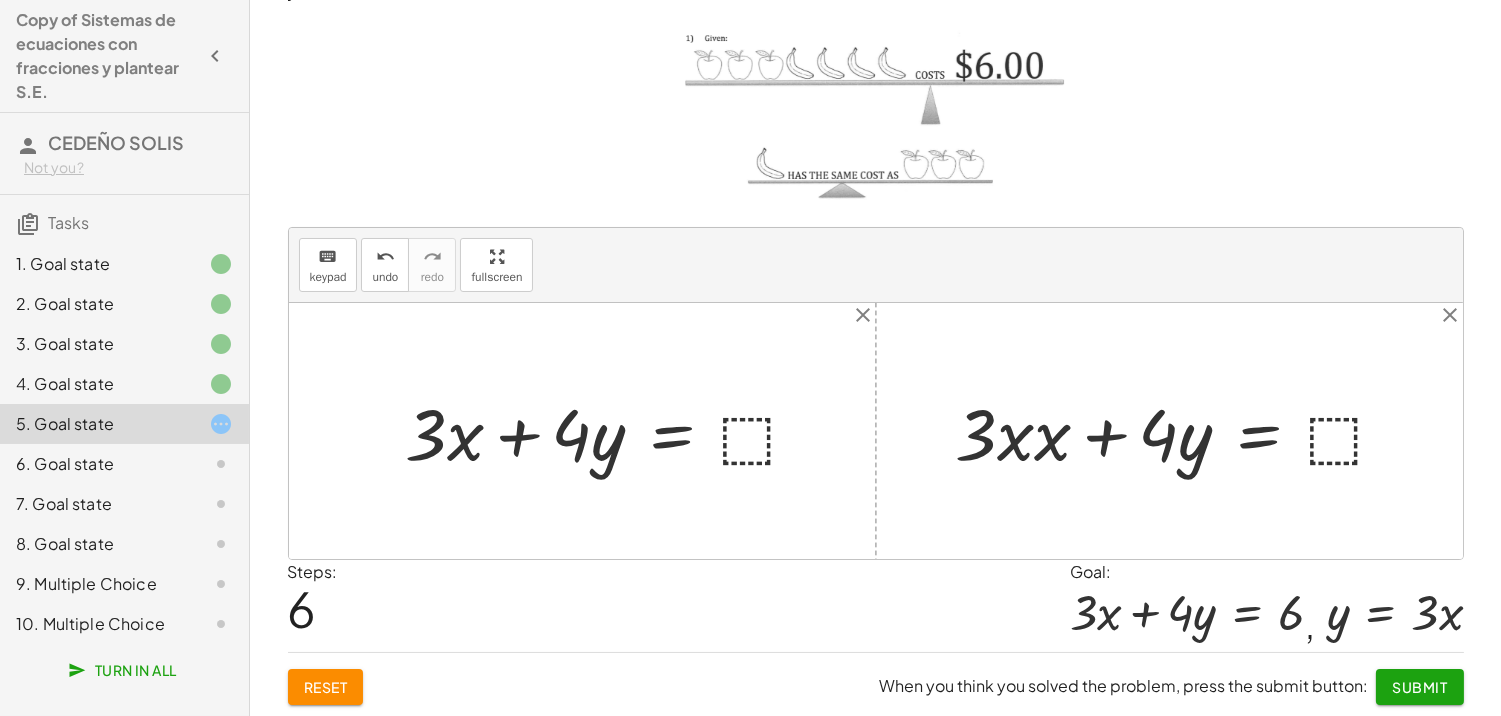 click at bounding box center [1180, 431] 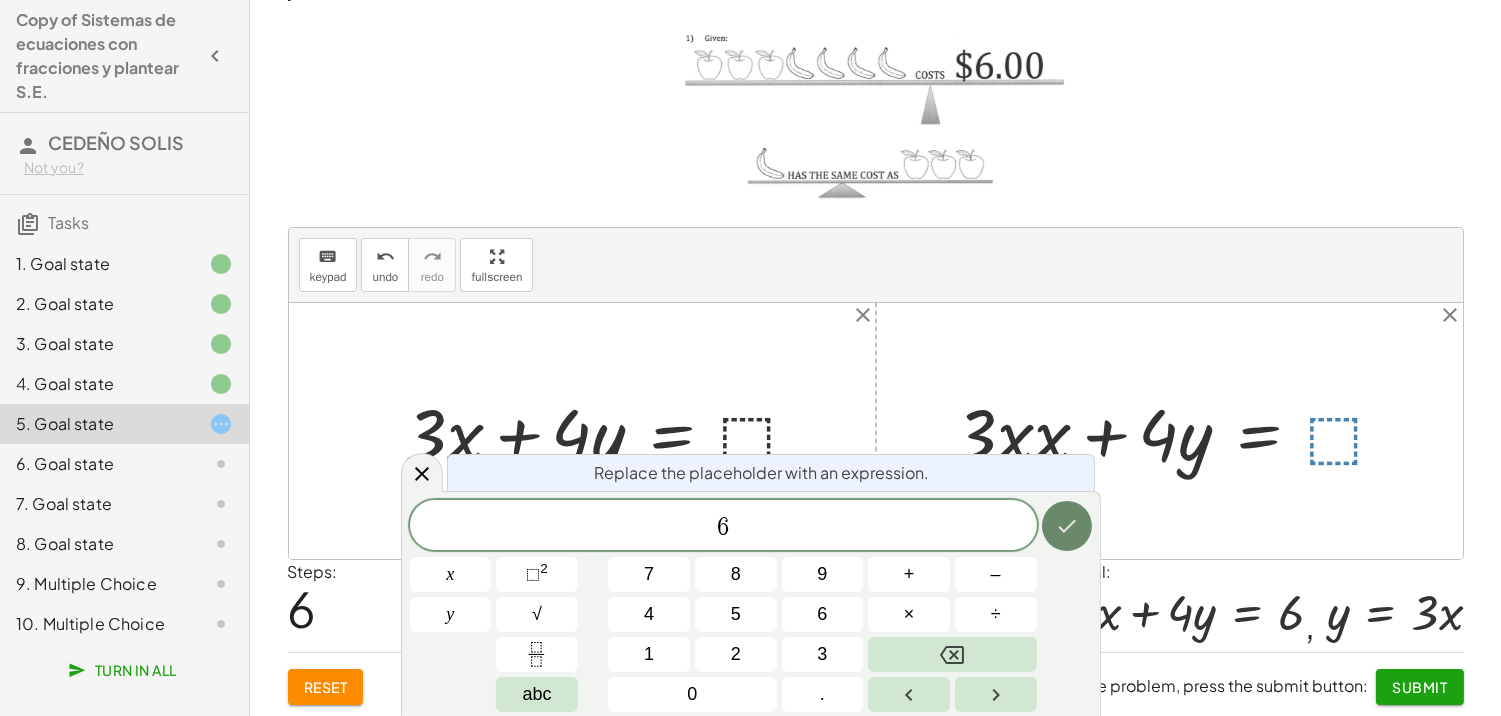 click at bounding box center [1067, 526] 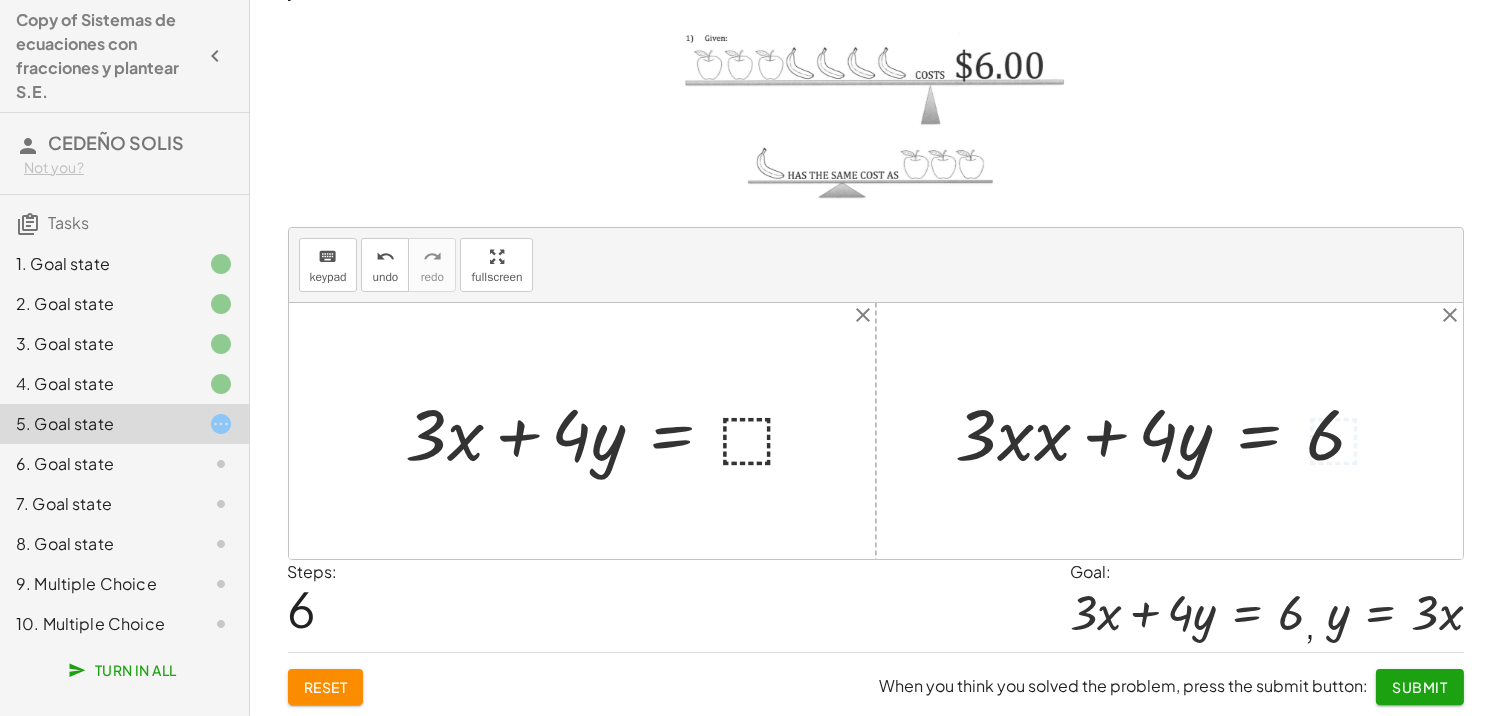 click at bounding box center (611, 431) 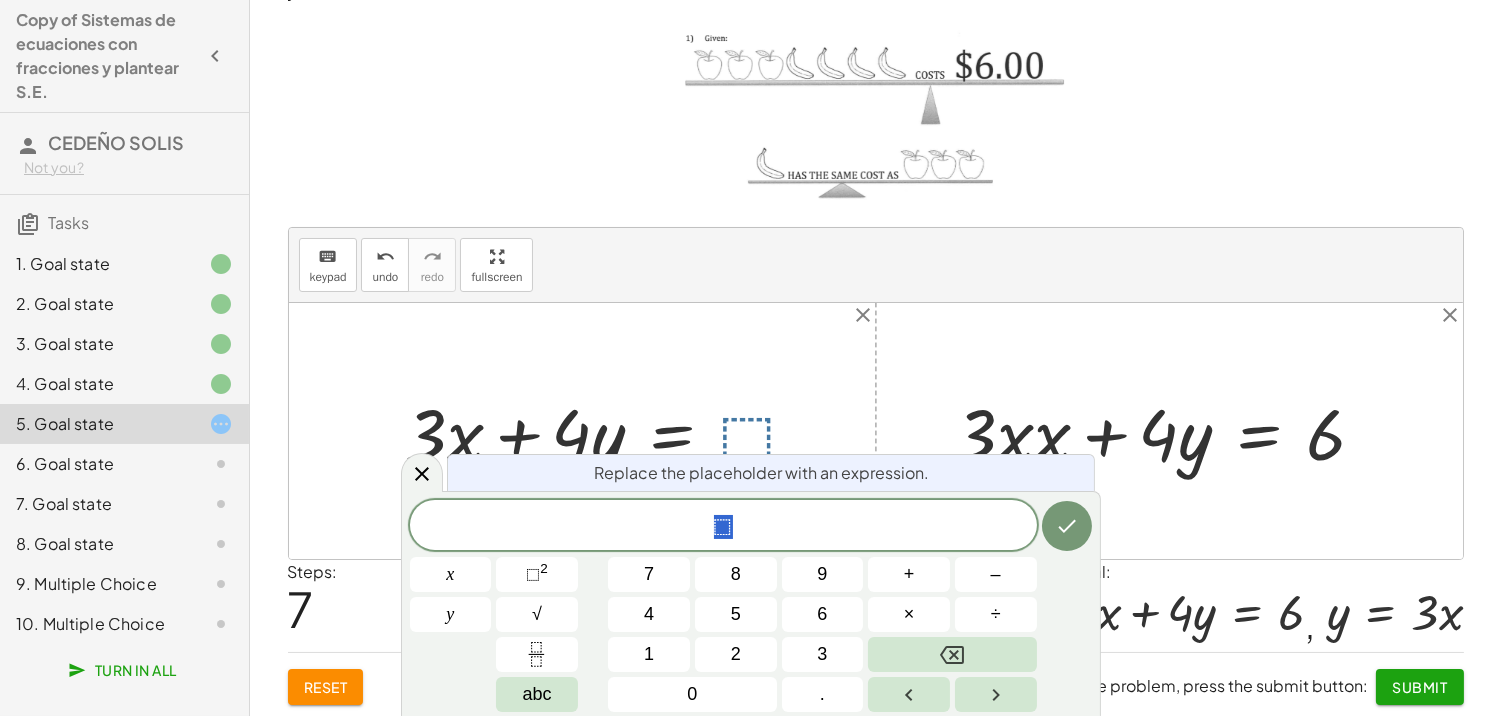 click at bounding box center [611, 431] 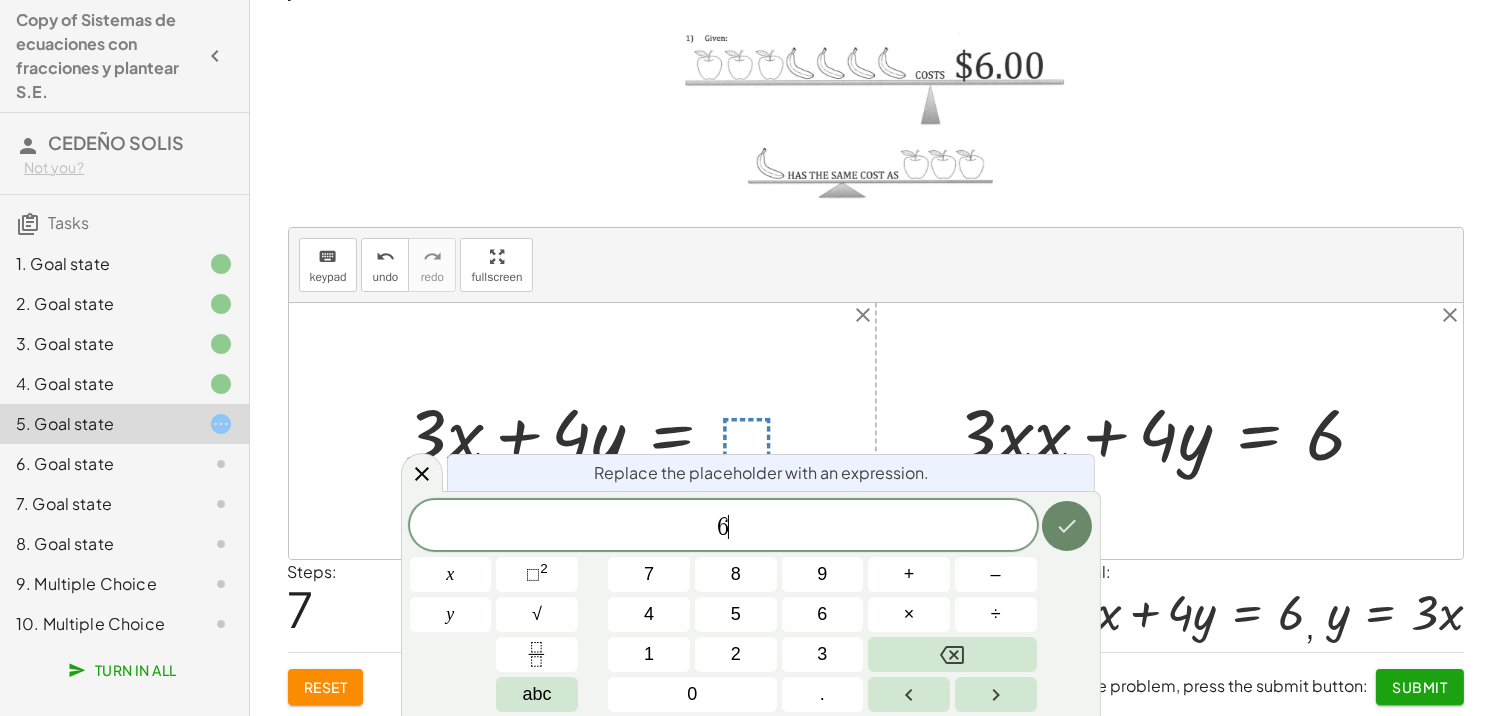 click at bounding box center [1067, 526] 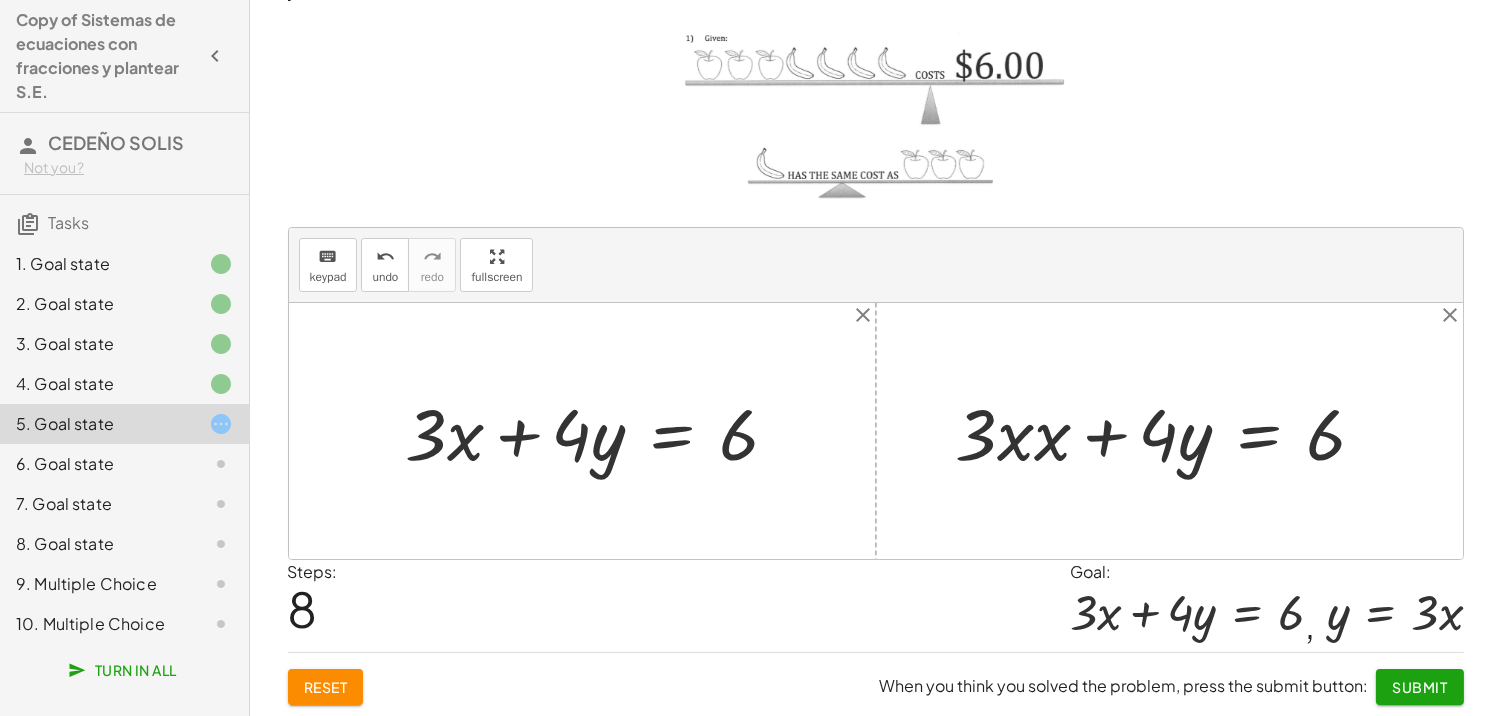 click at bounding box center [1169, 431] 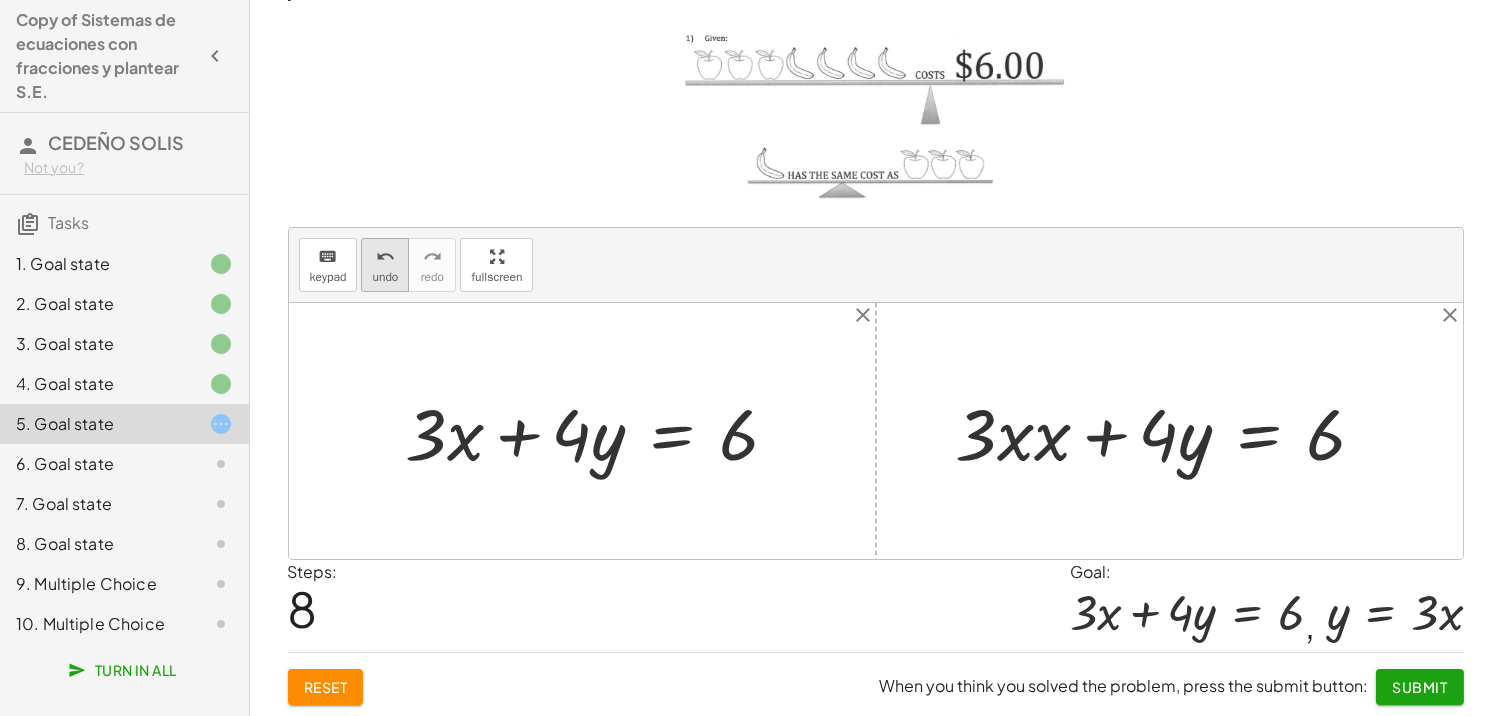 click on "undo undo" at bounding box center [385, 265] 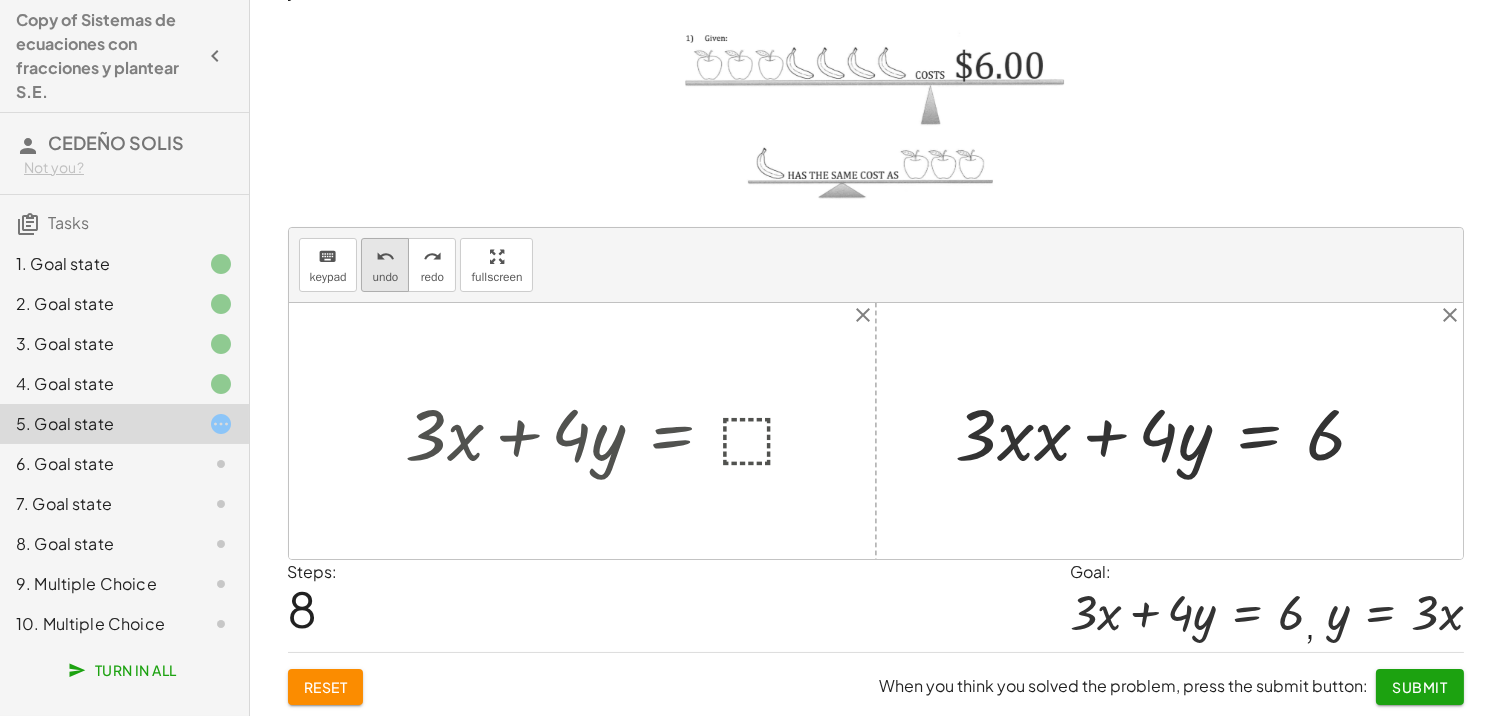 click on "undo" at bounding box center [385, 277] 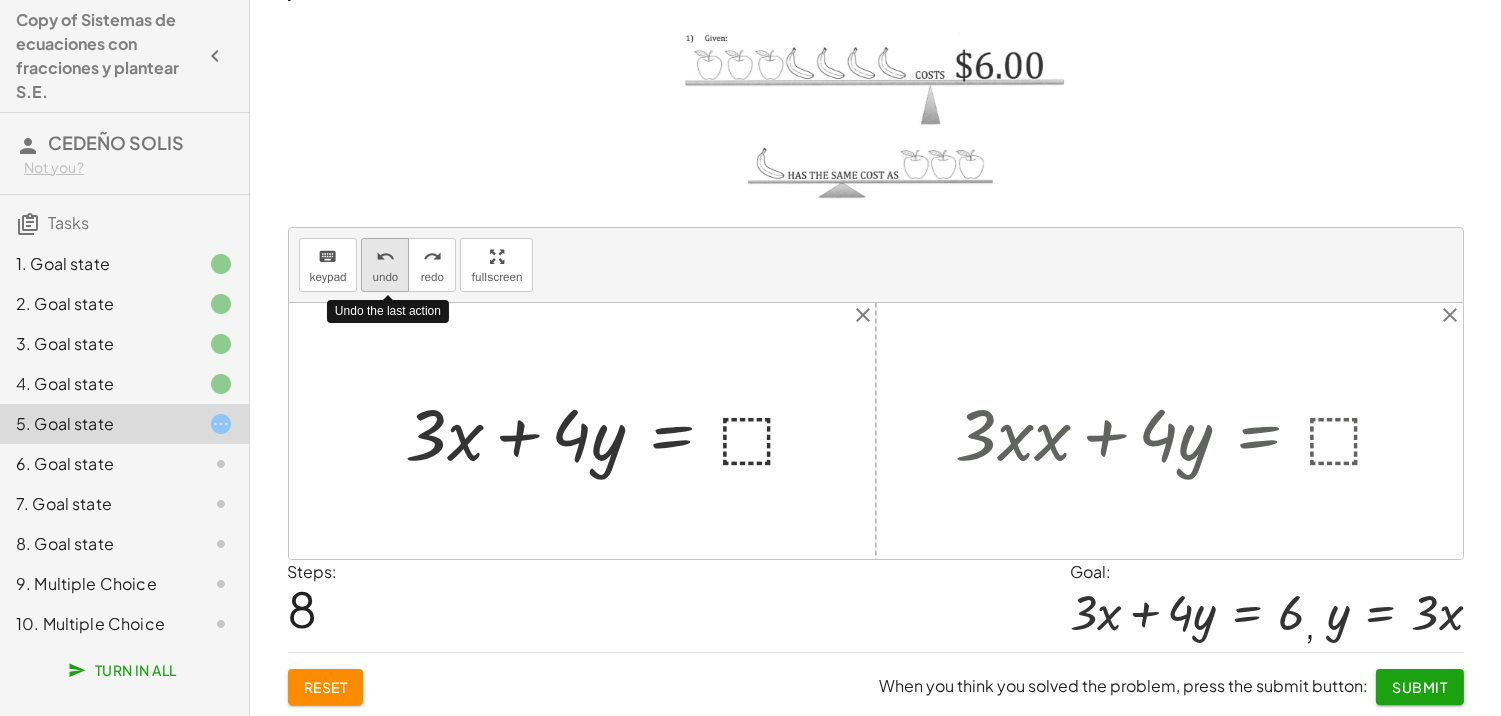 click on "undo" at bounding box center (385, 277) 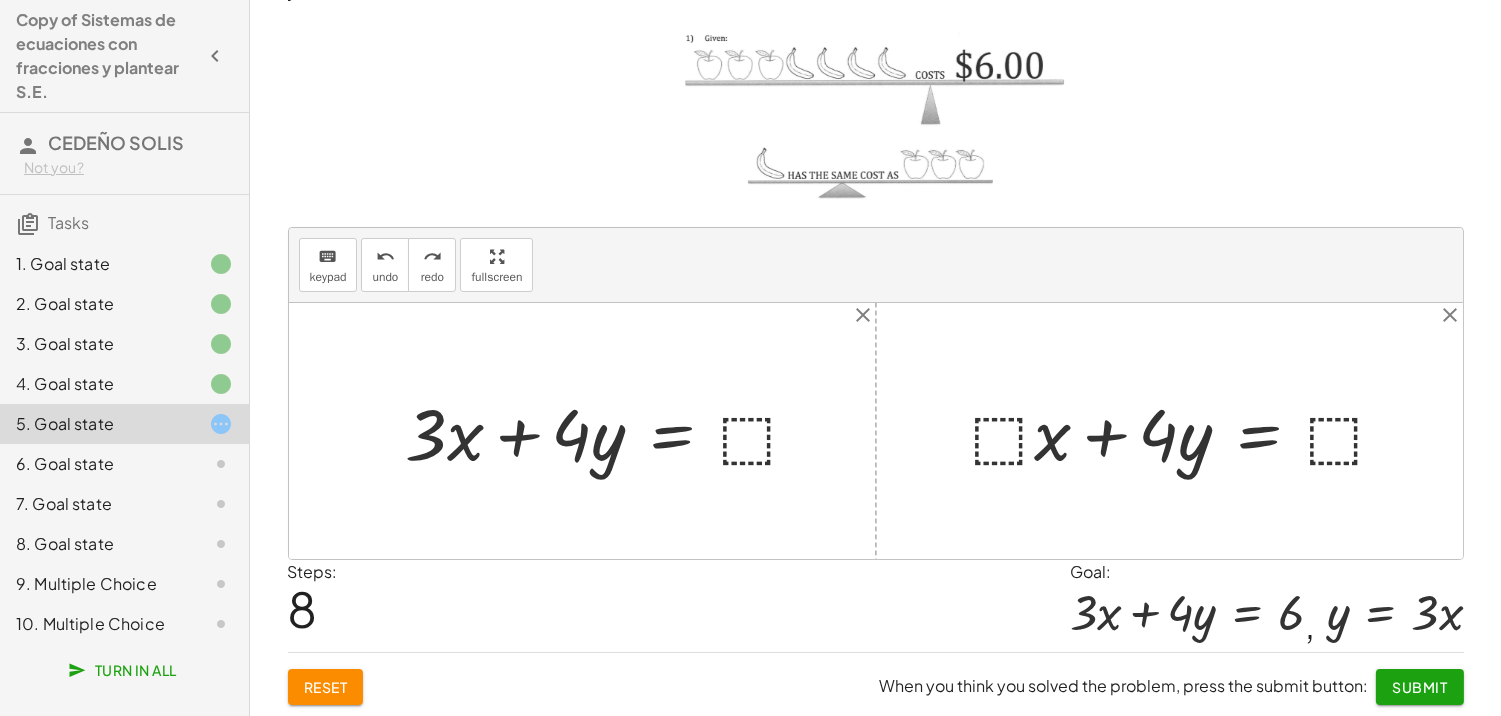 click at bounding box center (1188, 431) 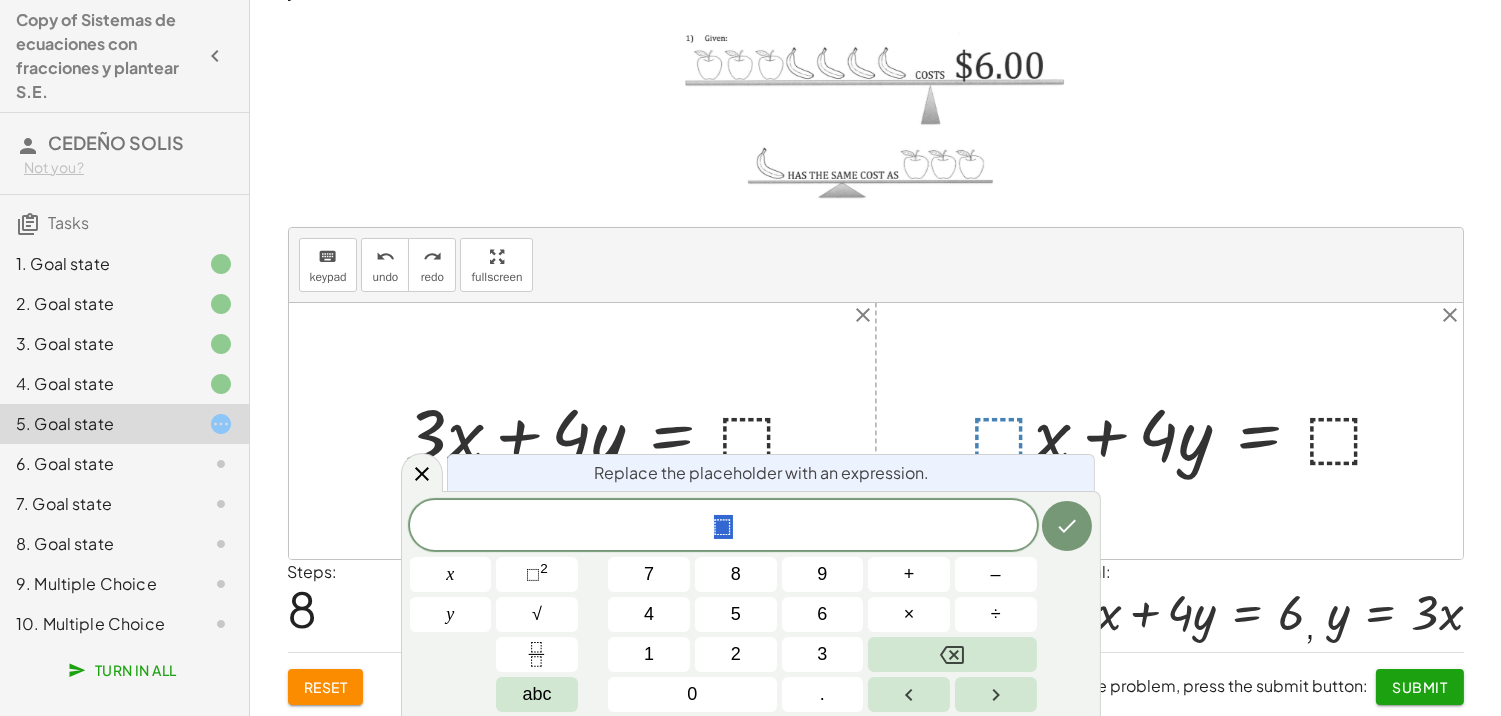 click at bounding box center (1188, 431) 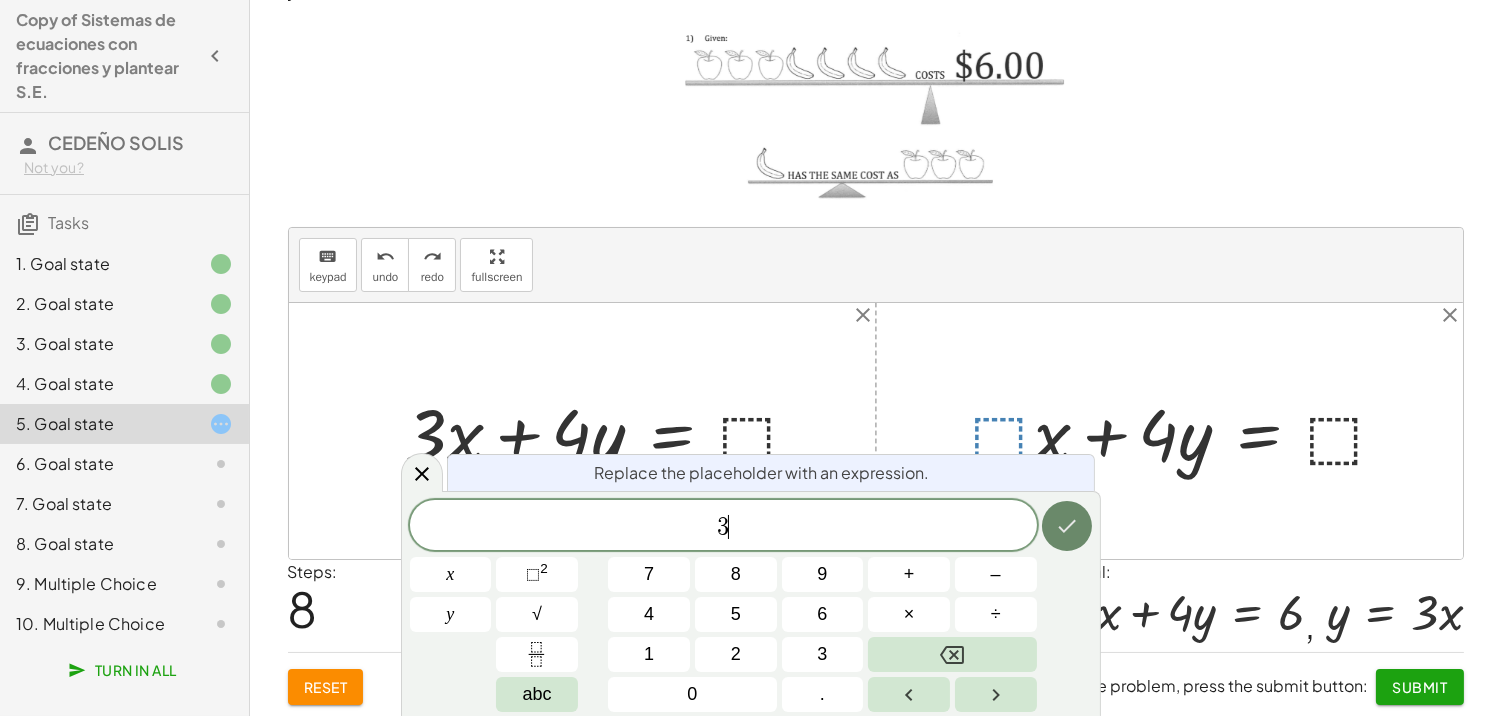 click 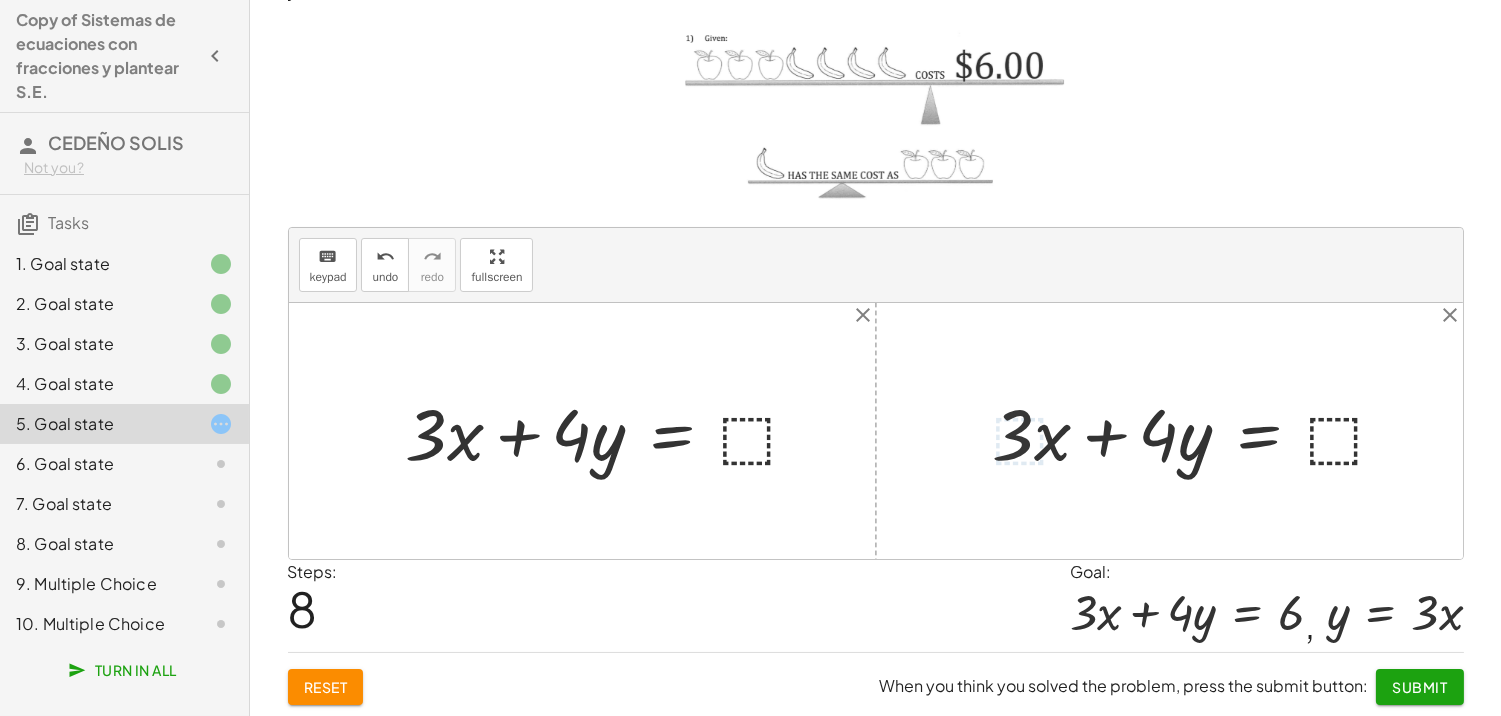click at bounding box center (1198, 431) 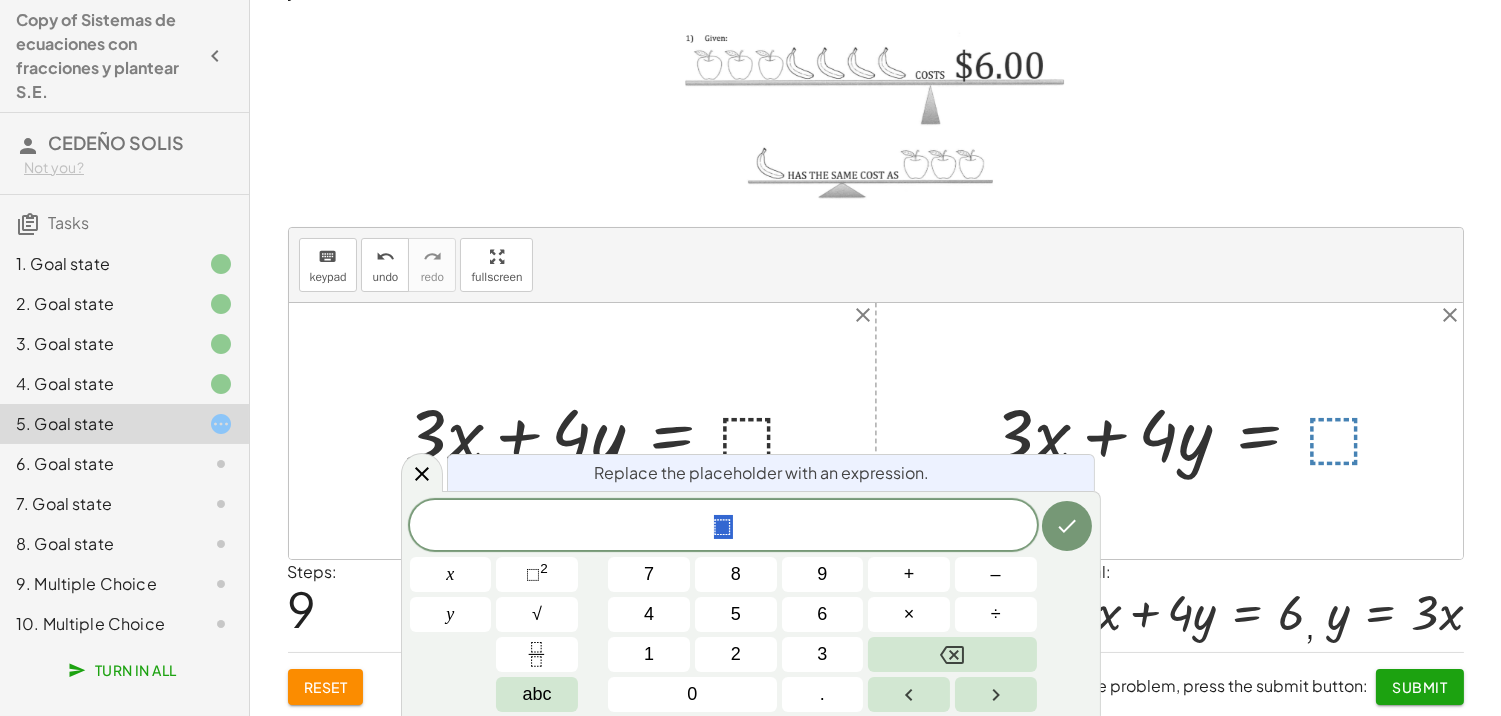click at bounding box center [1198, 431] 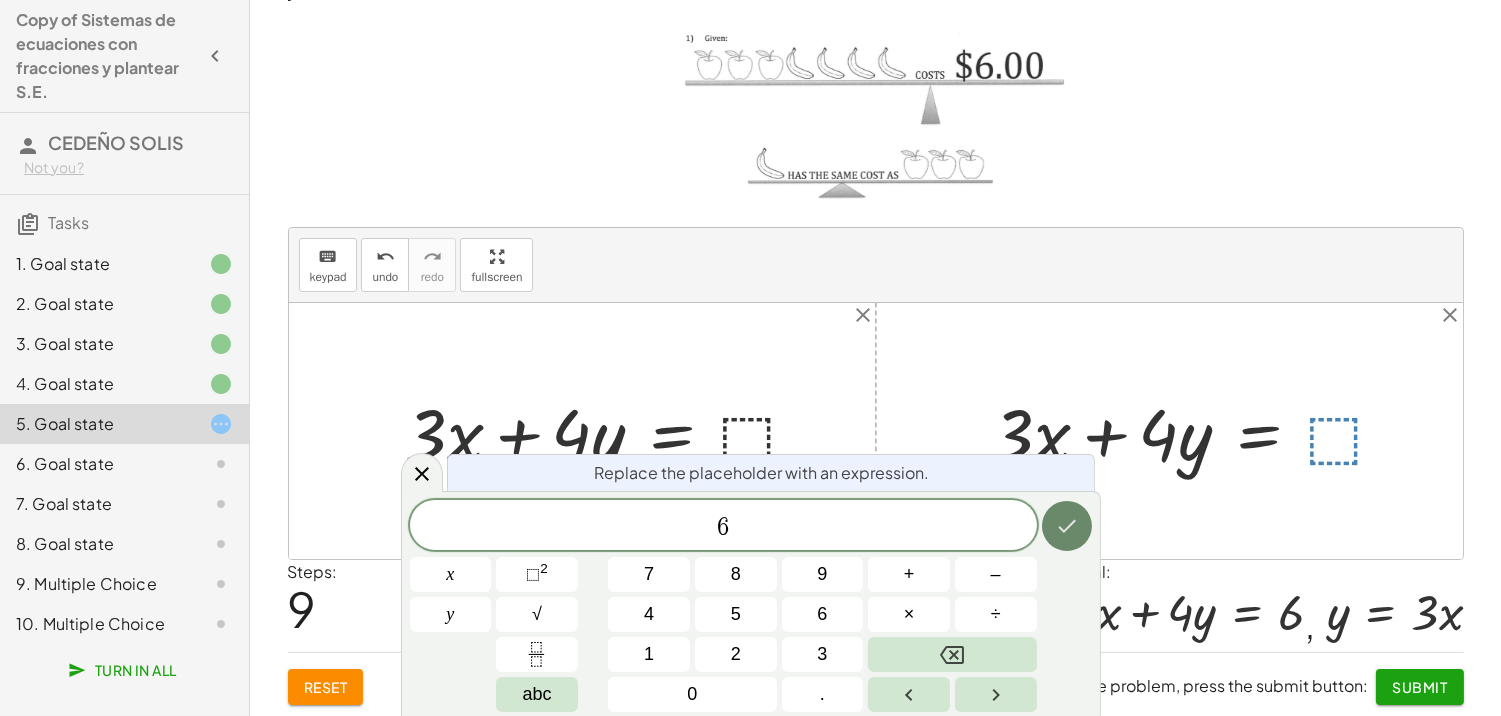 click at bounding box center [1067, 526] 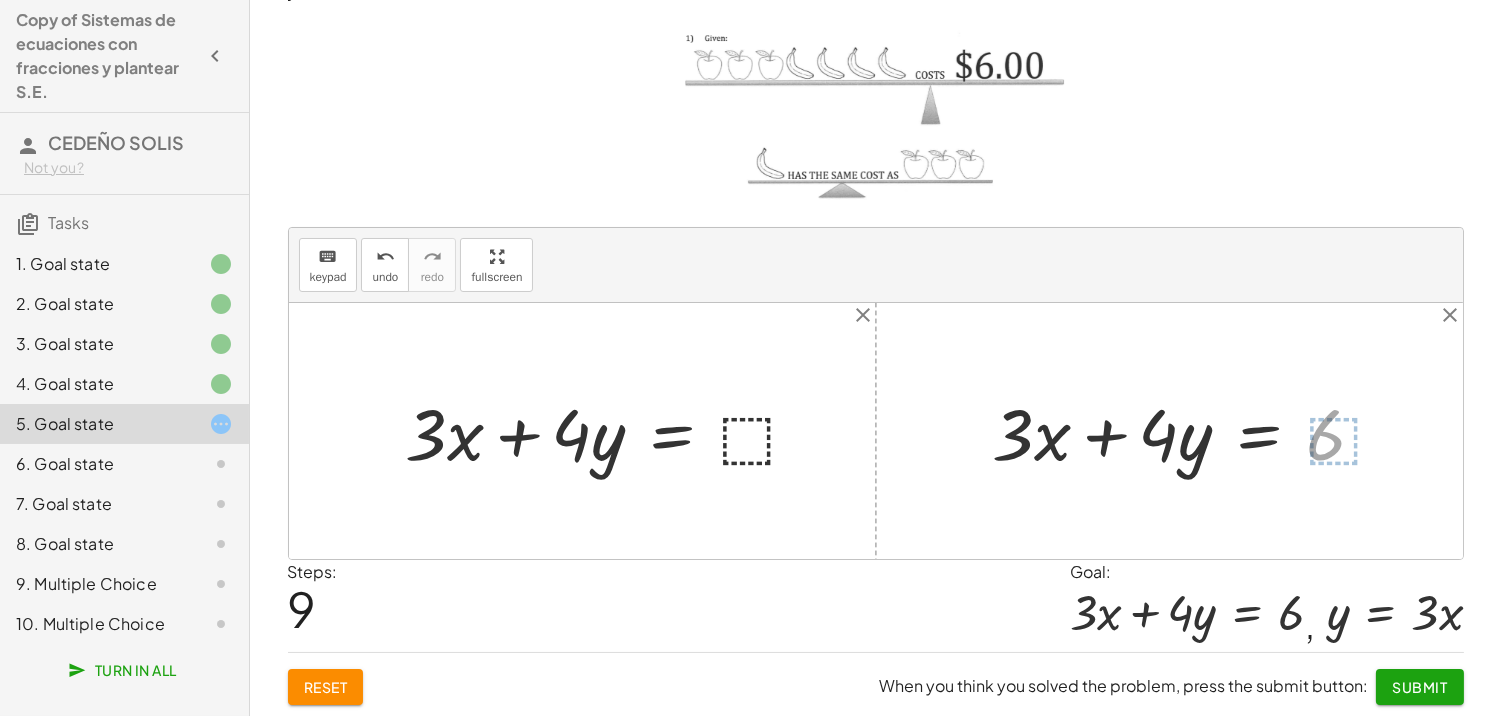 click at bounding box center [1187, 431] 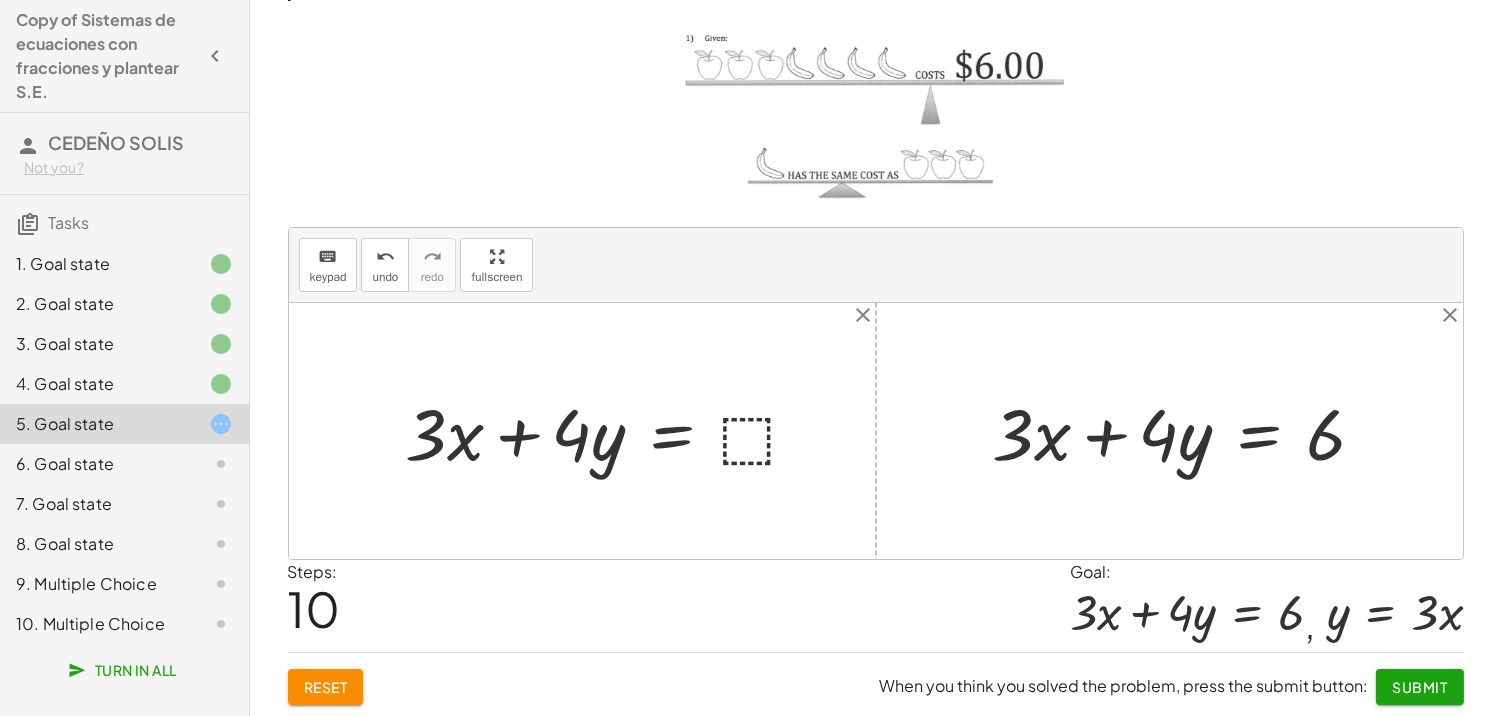 drag, startPoint x: 1134, startPoint y: 370, endPoint x: 1241, endPoint y: 382, distance: 107.67079 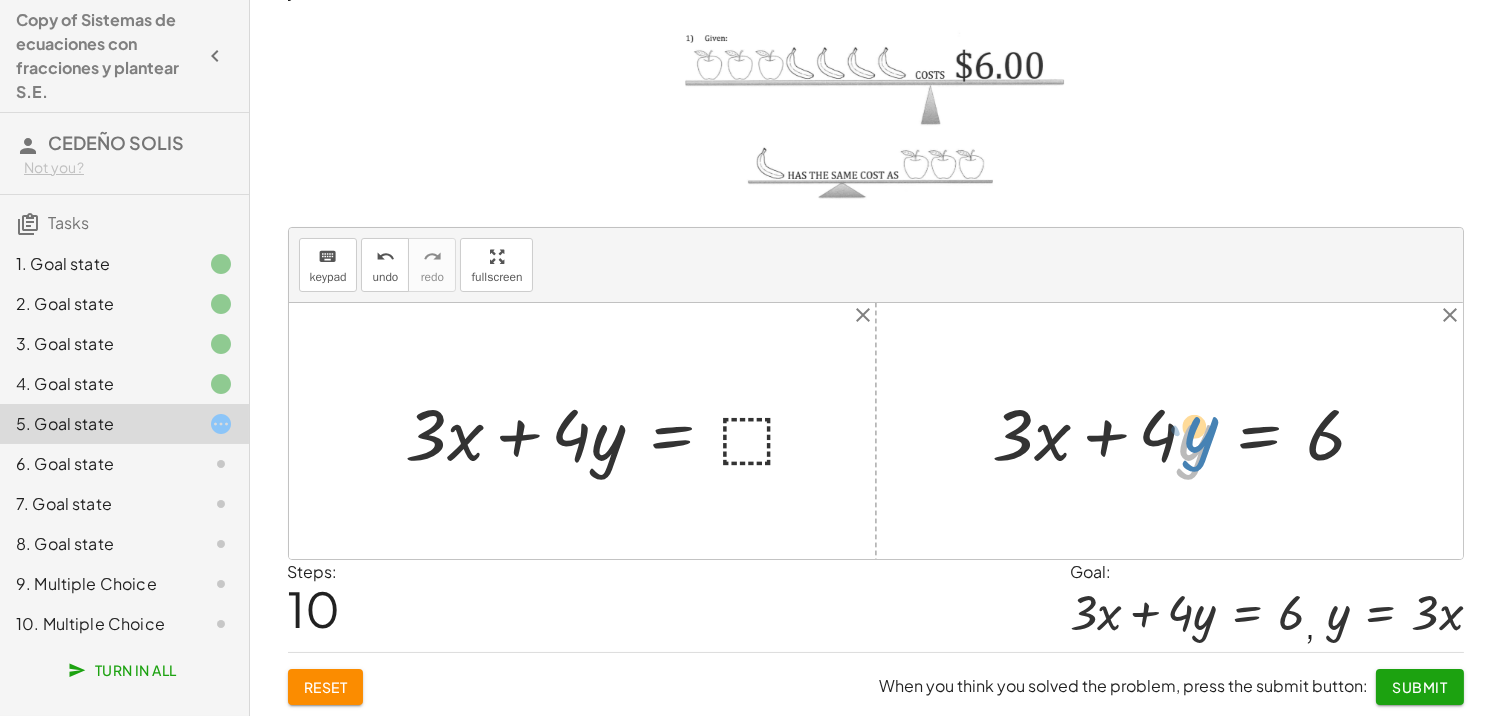drag, startPoint x: 1192, startPoint y: 404, endPoint x: 1263, endPoint y: 386, distance: 73.24616 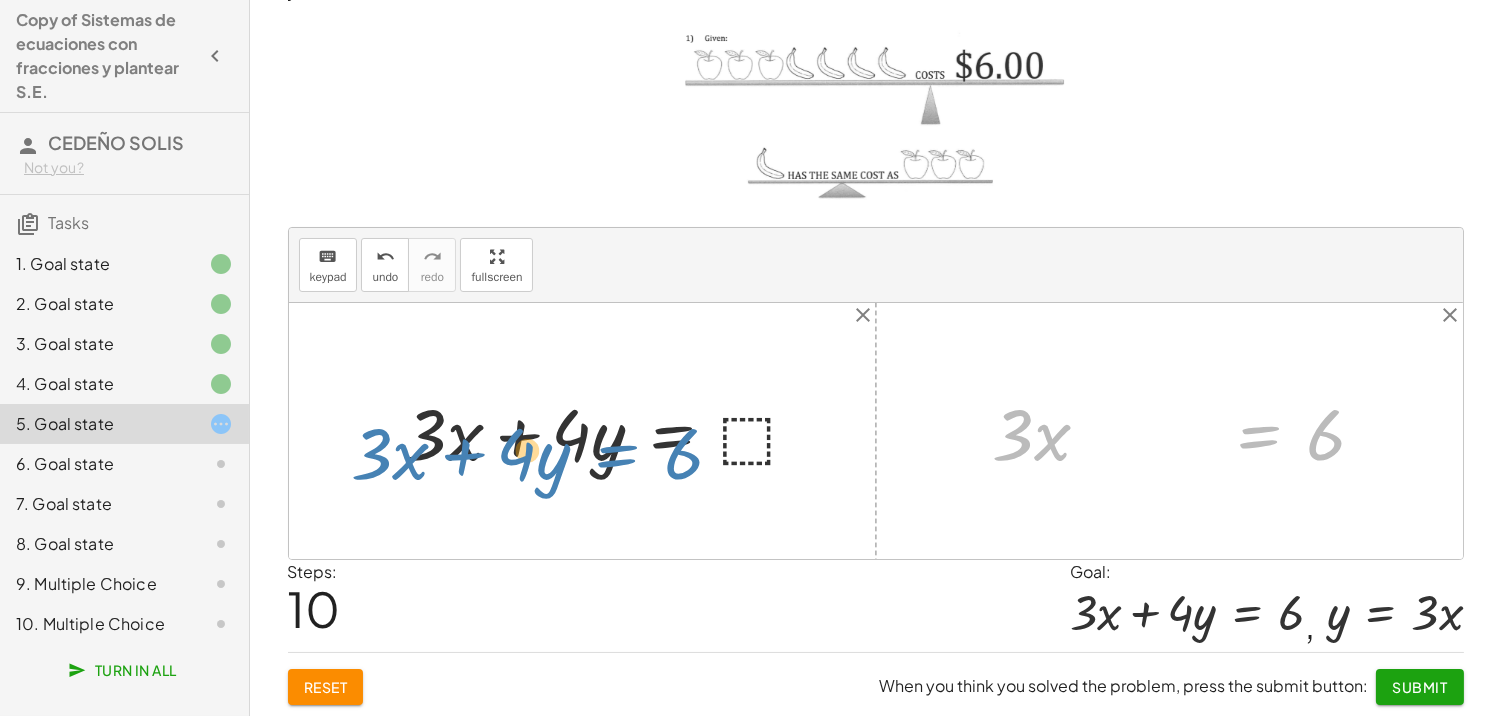 drag, startPoint x: 1275, startPoint y: 420, endPoint x: 657, endPoint y: 400, distance: 618.32355 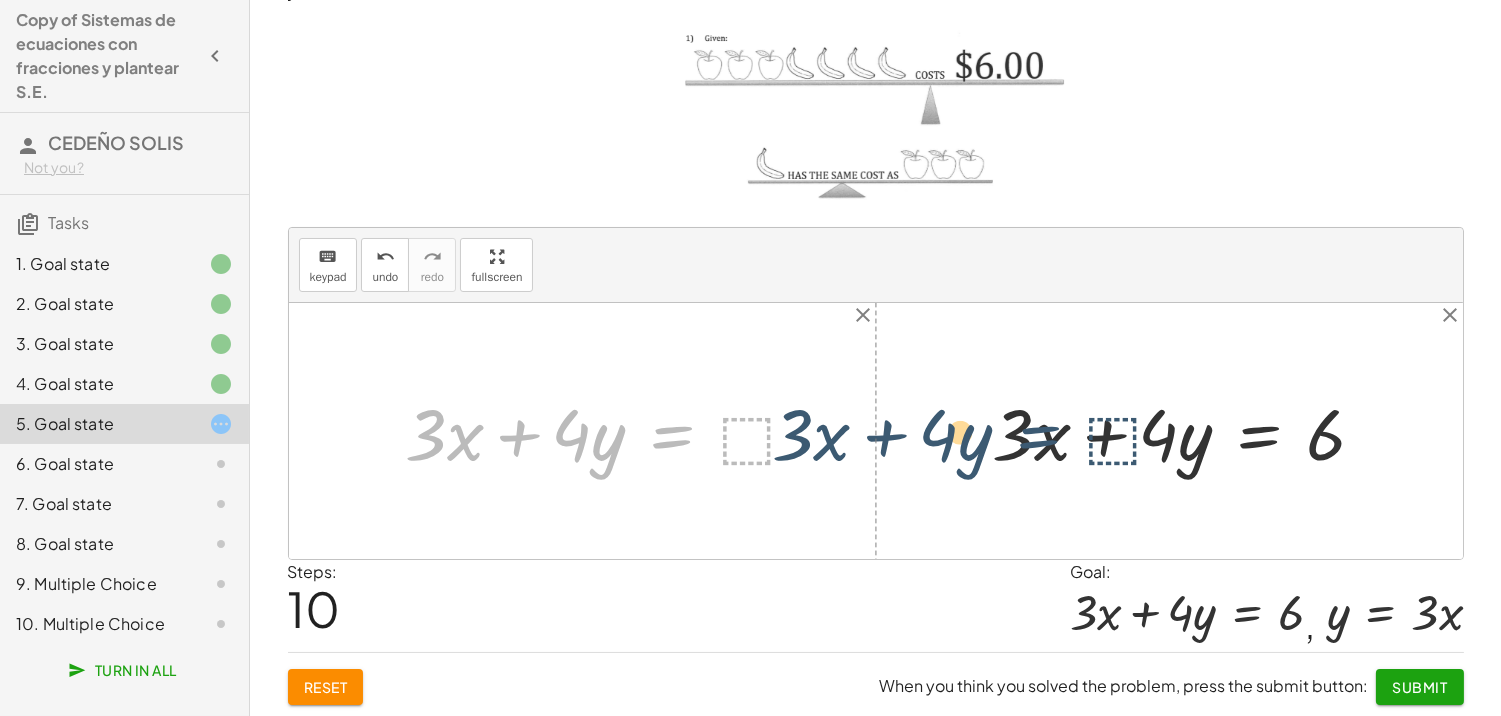 drag, startPoint x: 651, startPoint y: 425, endPoint x: 626, endPoint y: 431, distance: 25.70992 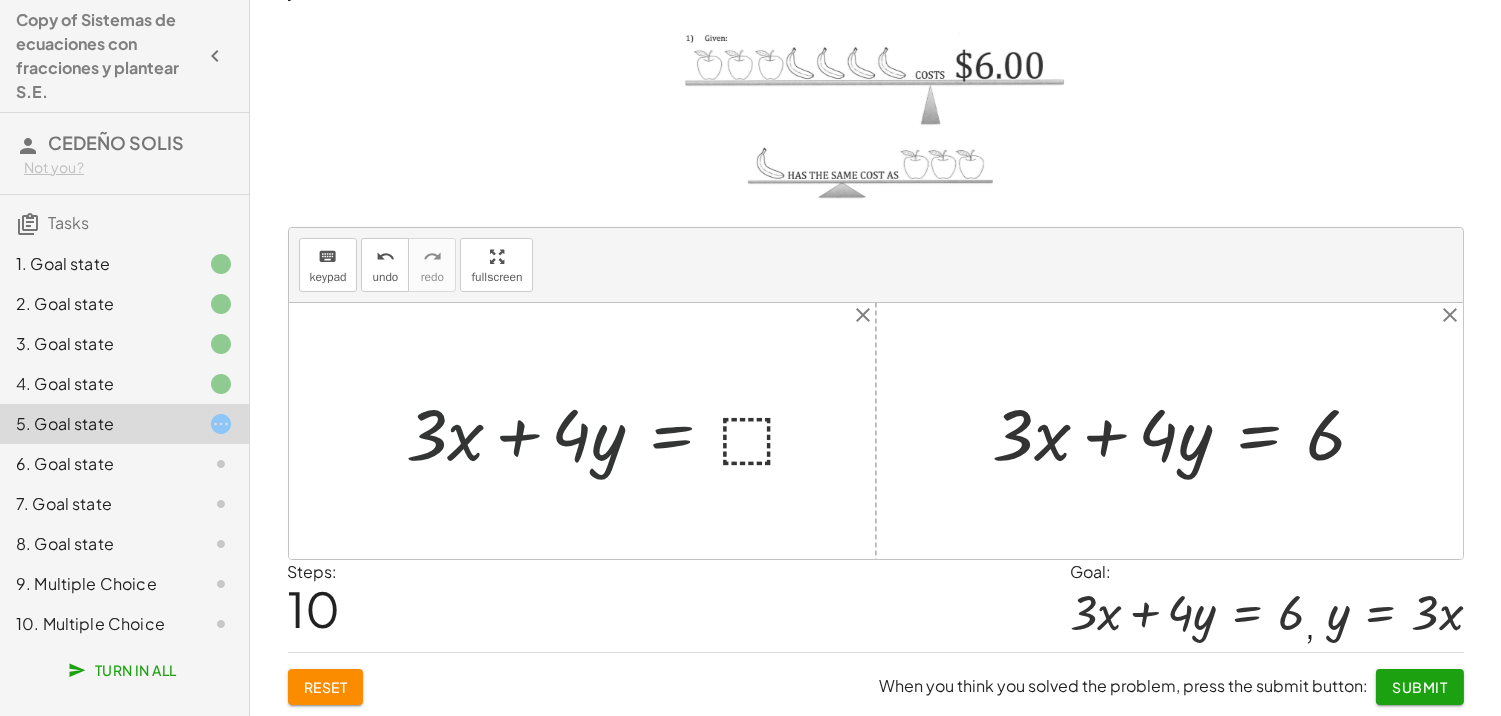 click at bounding box center [611, 431] 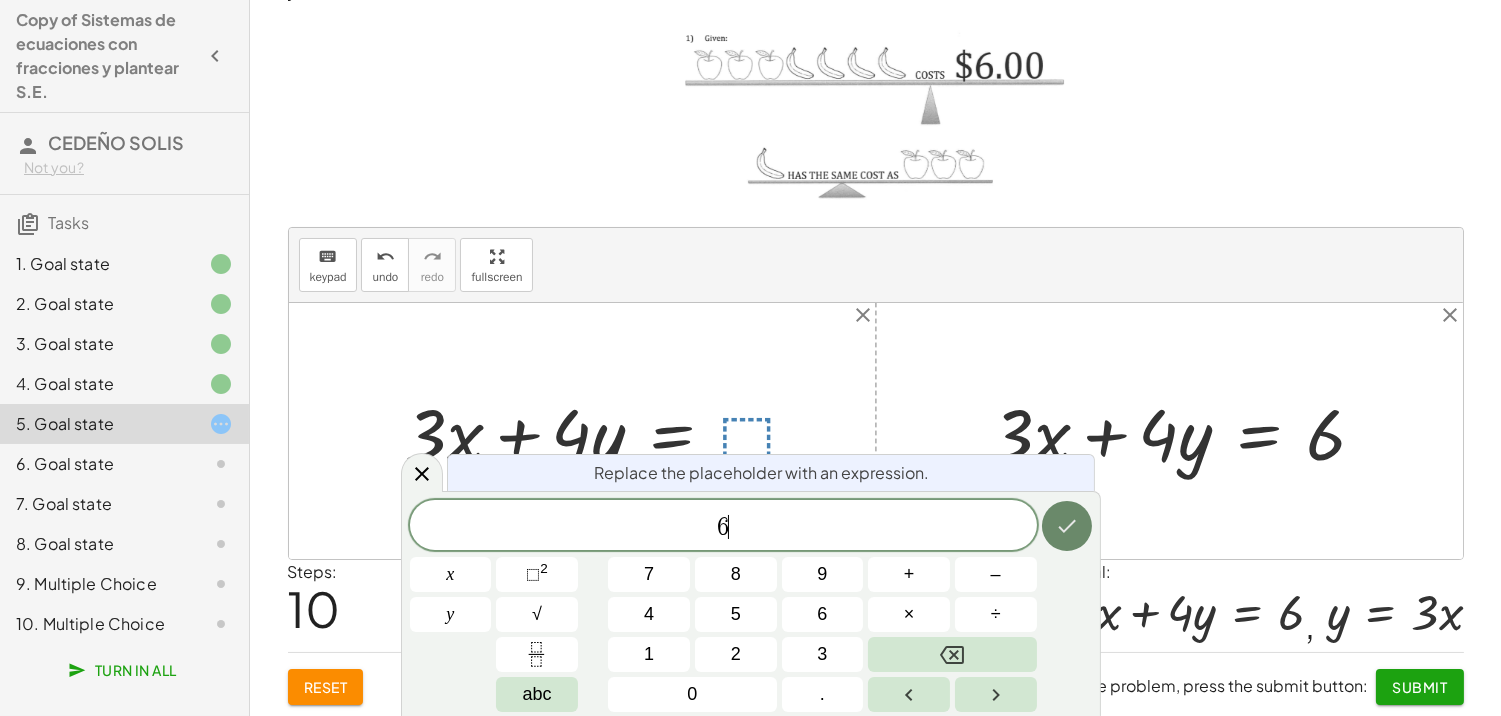click 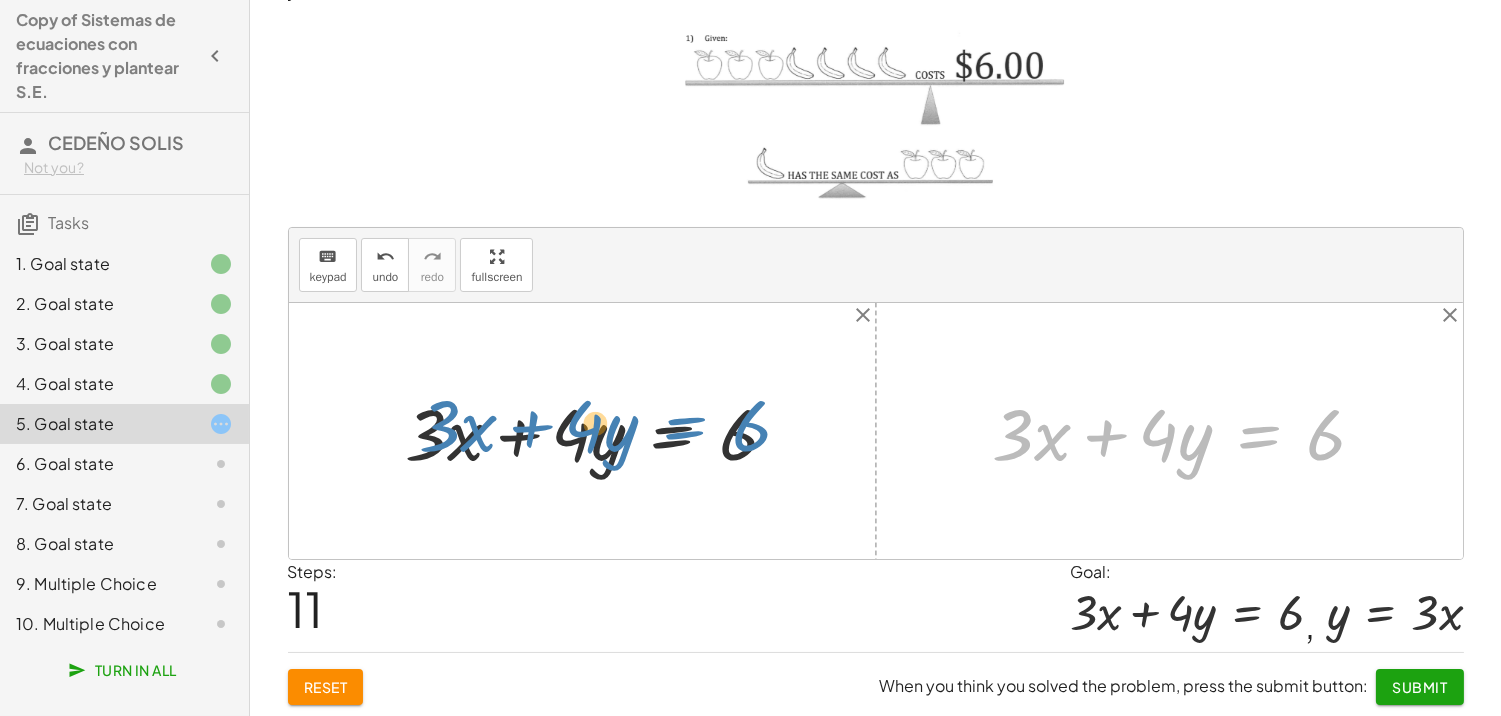 drag, startPoint x: 1234, startPoint y: 414, endPoint x: 662, endPoint y: 404, distance: 572.0874 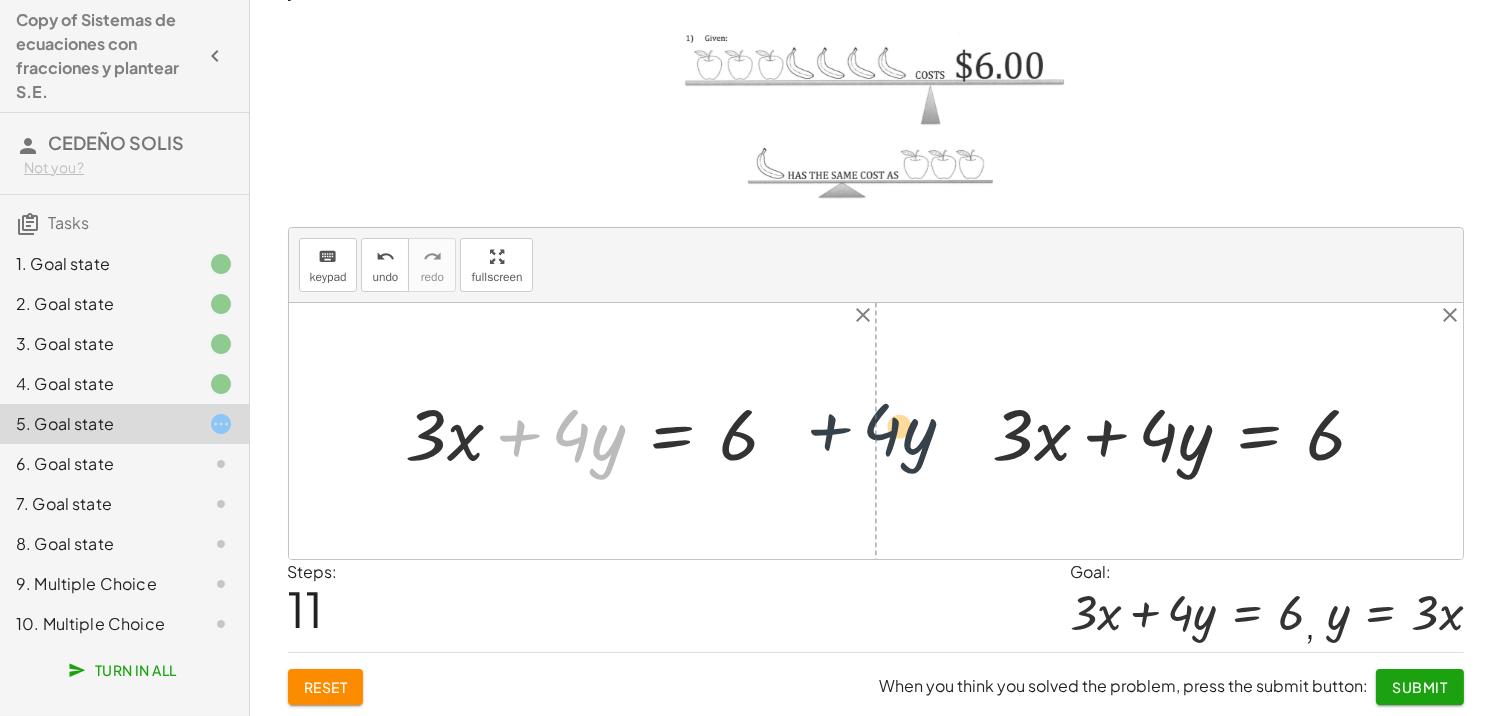 drag, startPoint x: 522, startPoint y: 413, endPoint x: 587, endPoint y: 407, distance: 65.27634 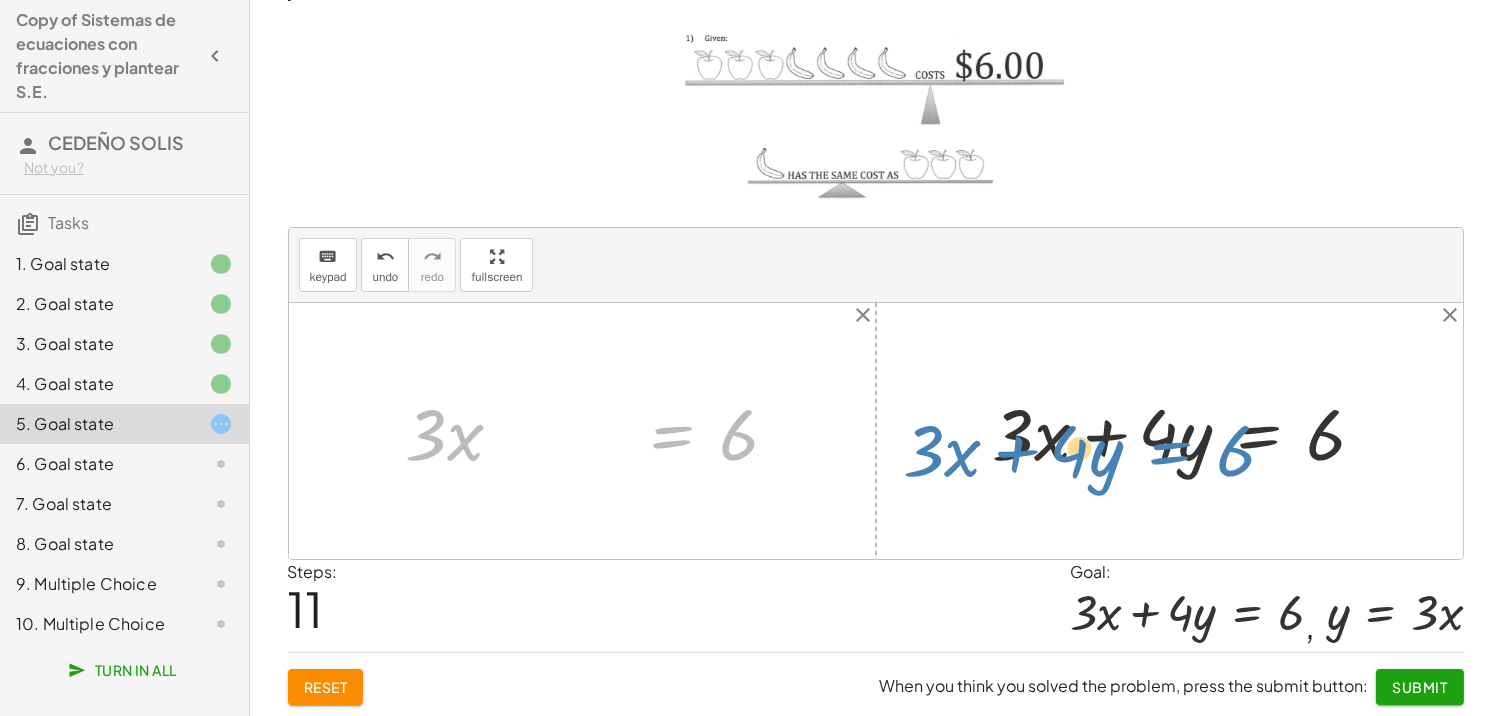 drag, startPoint x: 703, startPoint y: 421, endPoint x: 1100, endPoint y: 432, distance: 397.15237 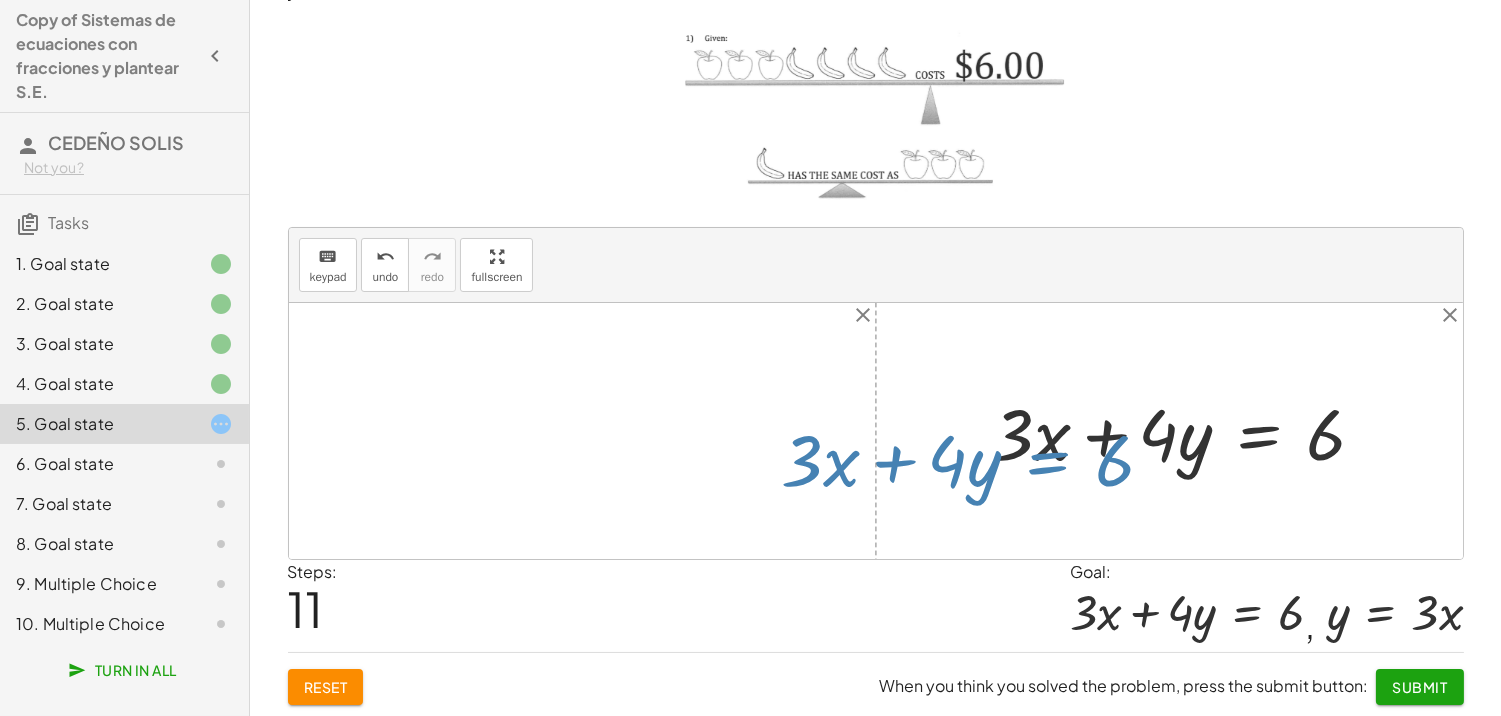 click at bounding box center (1187, 431) 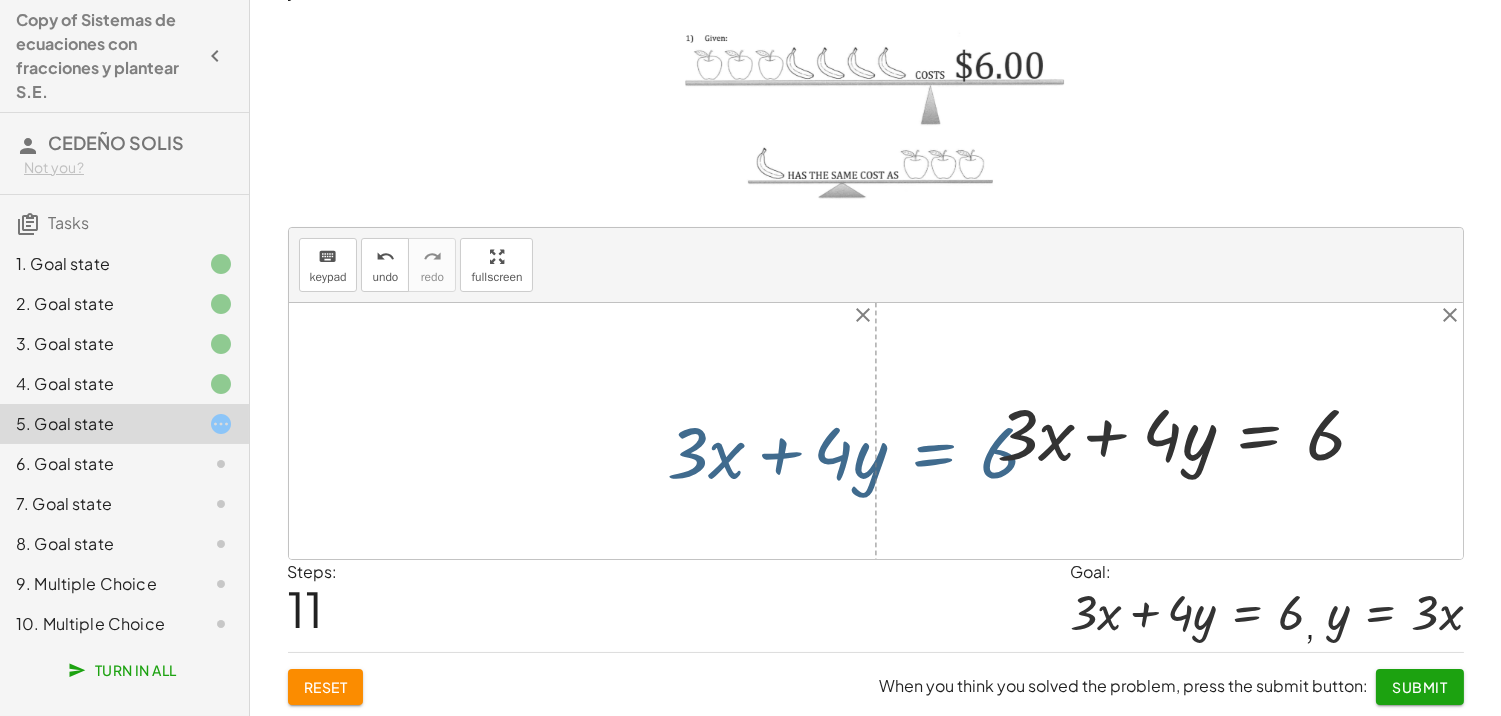 click at bounding box center [1187, 431] 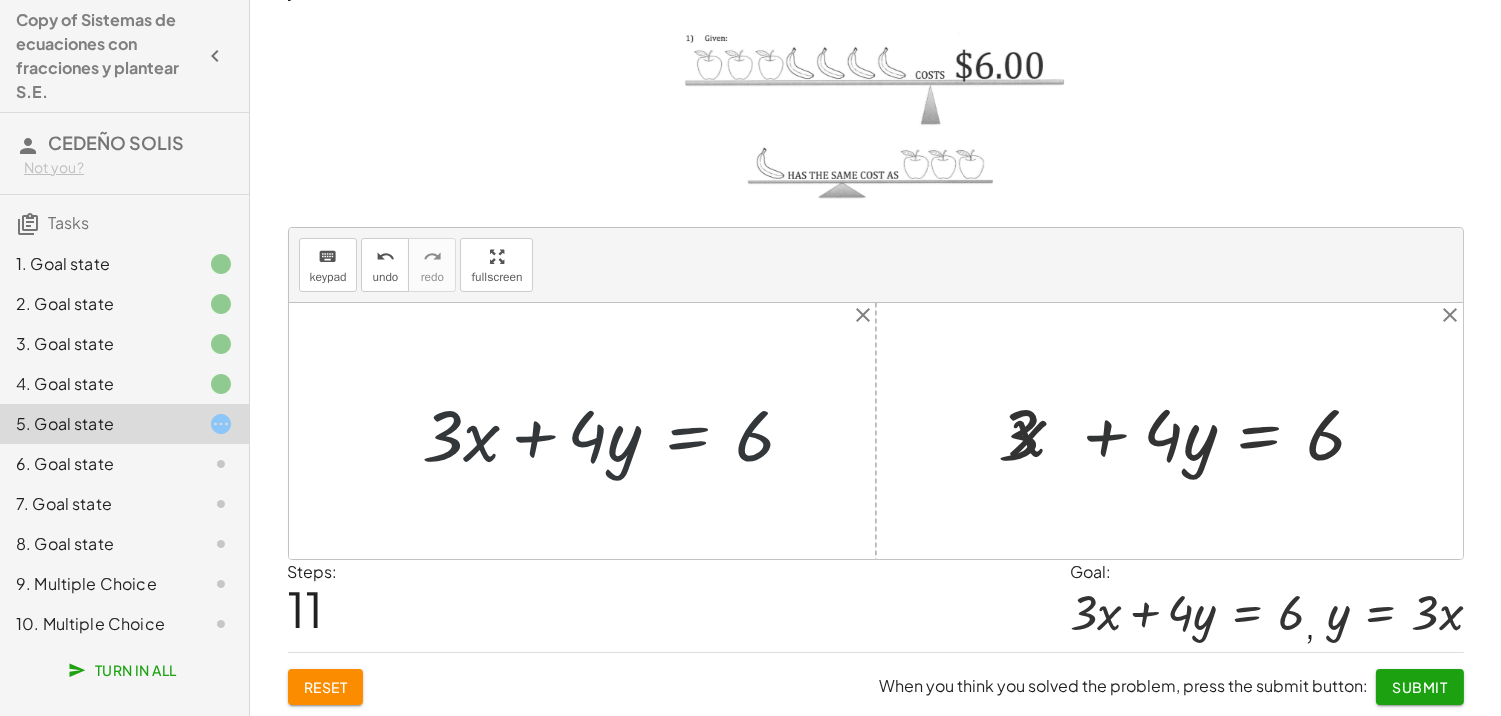 drag, startPoint x: 823, startPoint y: 430, endPoint x: 766, endPoint y: 430, distance: 57 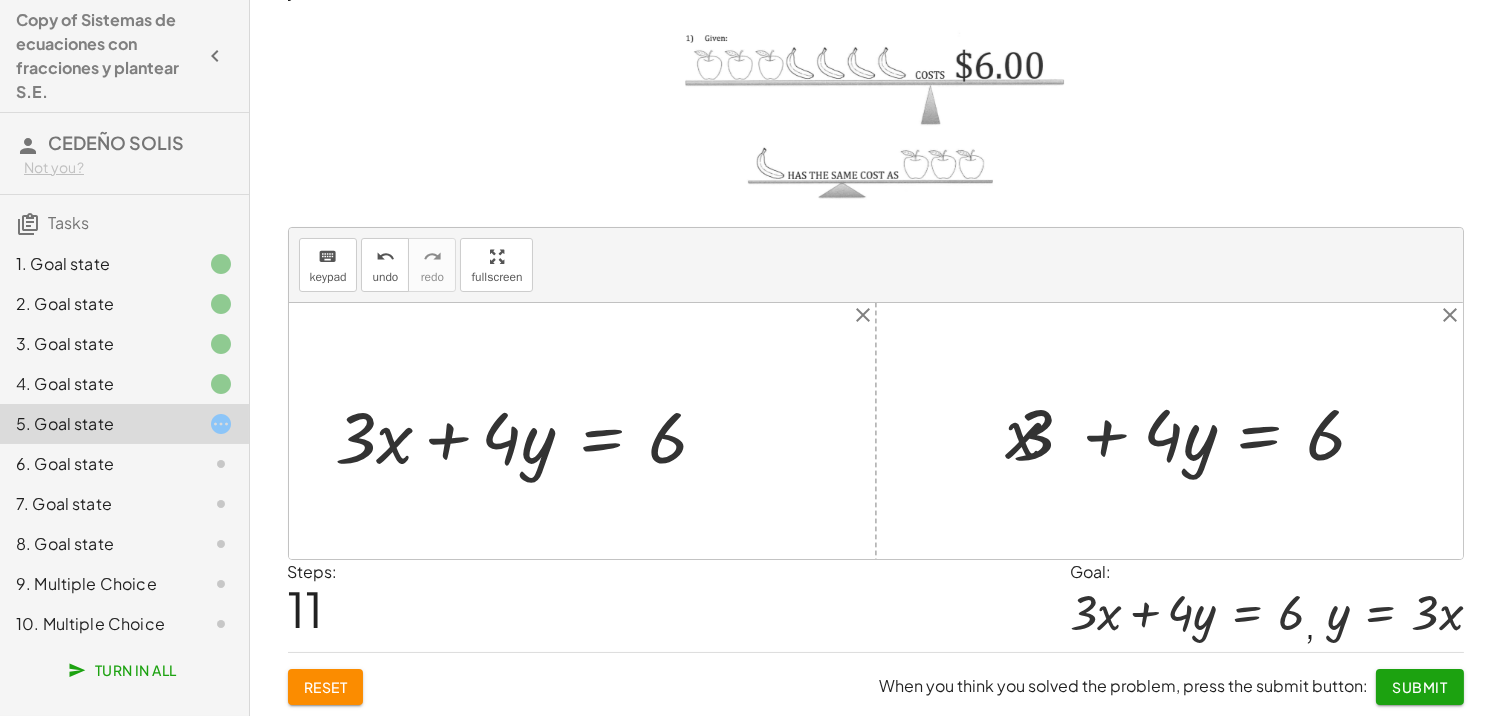drag, startPoint x: 582, startPoint y: 435, endPoint x: 880, endPoint y: 422, distance: 298.28342 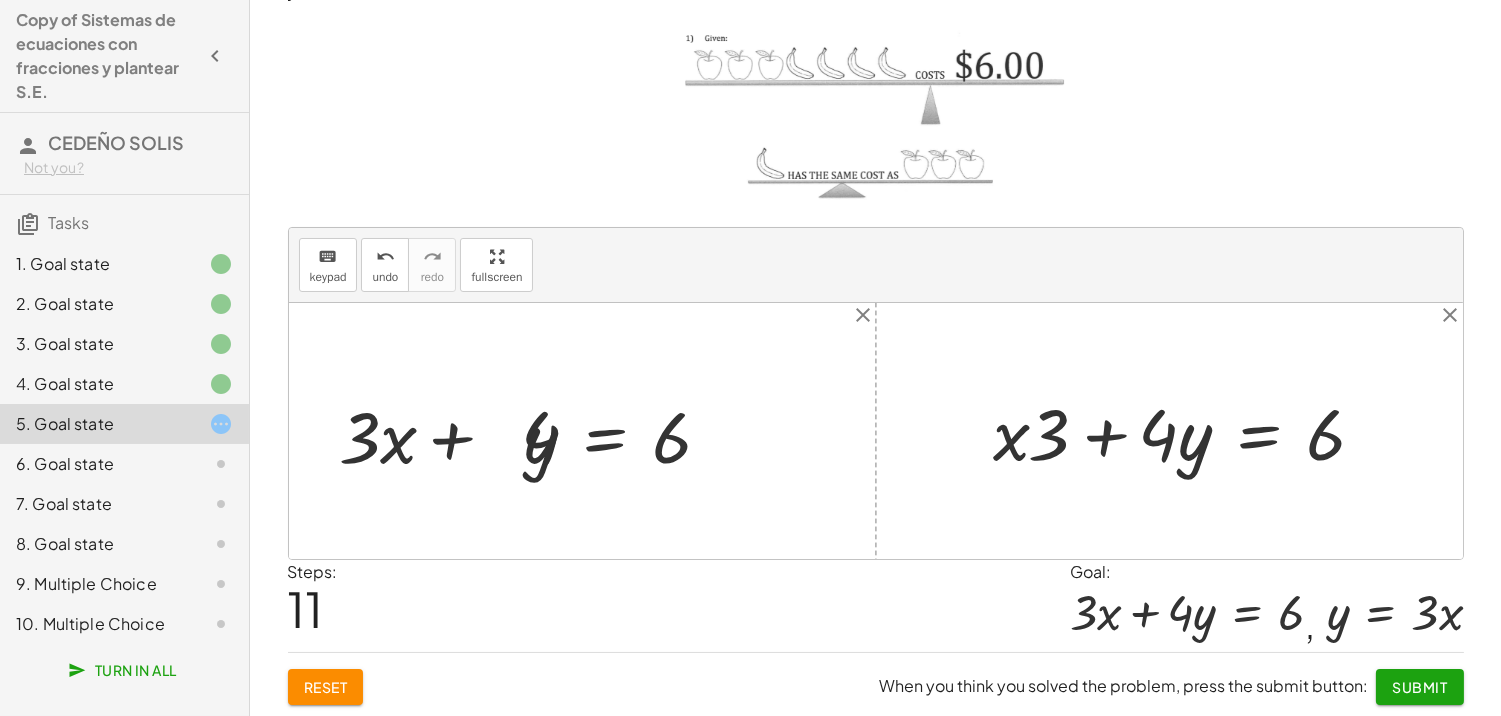drag, startPoint x: 880, startPoint y: 422, endPoint x: 1213, endPoint y: 414, distance: 333.09607 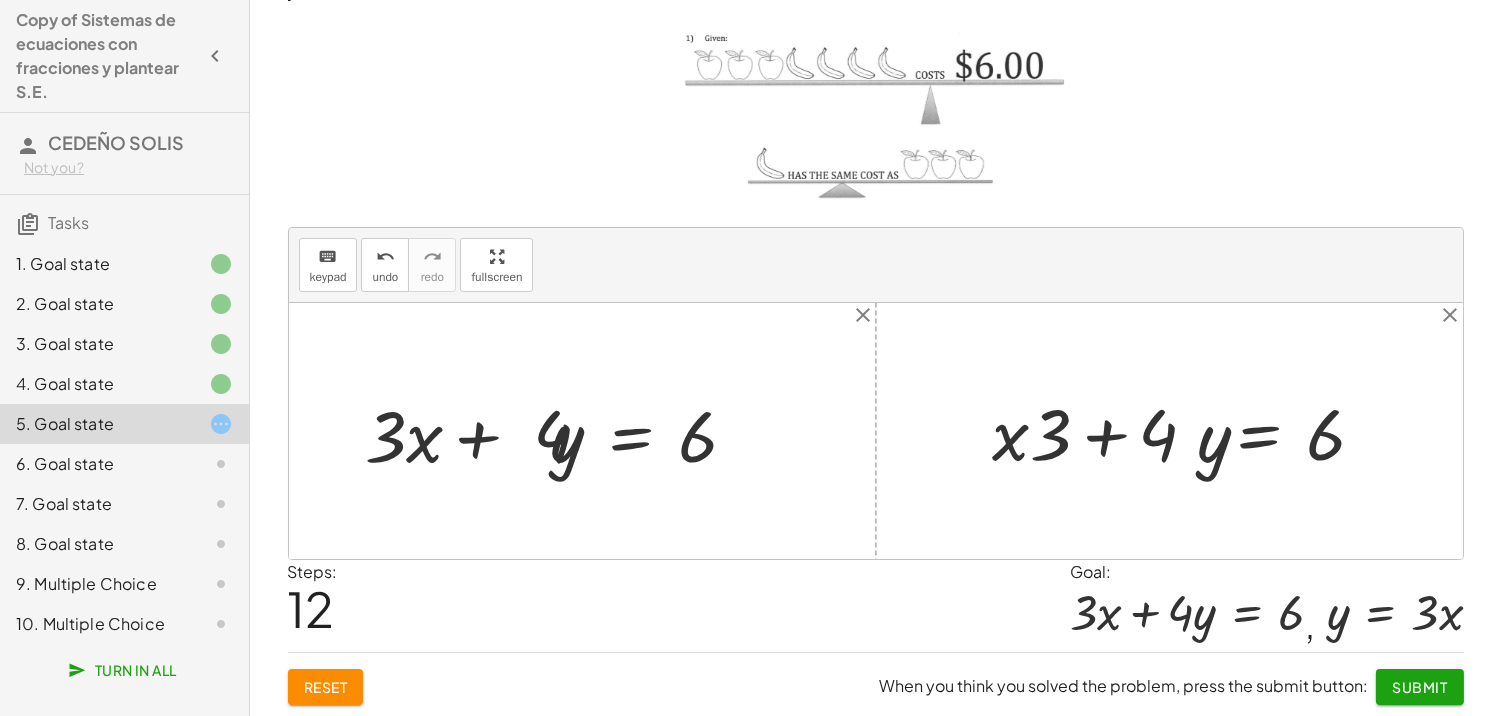 drag, startPoint x: 1261, startPoint y: 420, endPoint x: 1026, endPoint y: 427, distance: 235.10423 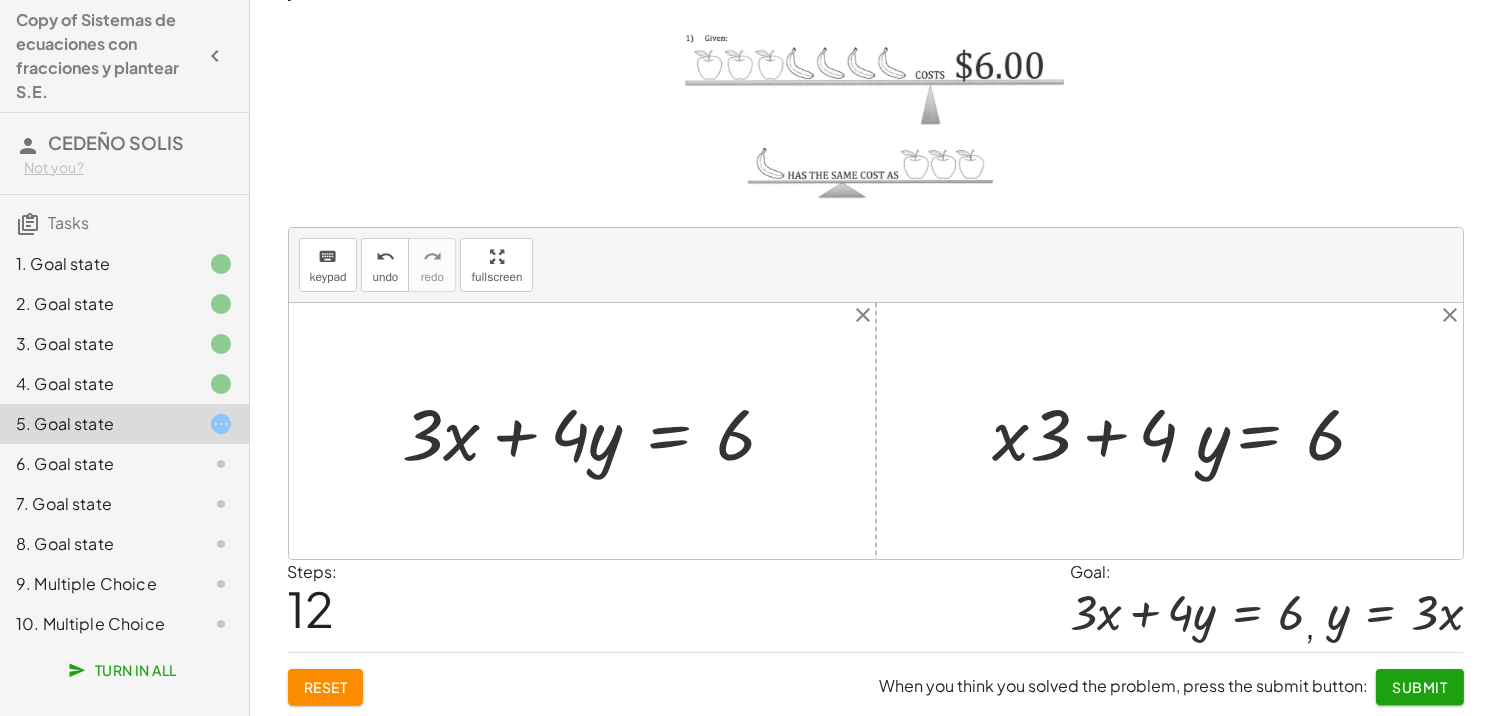 click on "+ · ⬚ · x + · ⬚ · y = ⬚ + · ⬚ · x + · 4 · y = ⬚ + · 3 · x + · 4 · y = ⬚ + · 3 · x + · 4 · y = 6 · y + · x · 3 + · 4 = 6 + · · x + · 4 · y = 3 6" at bounding box center [1179, 431] 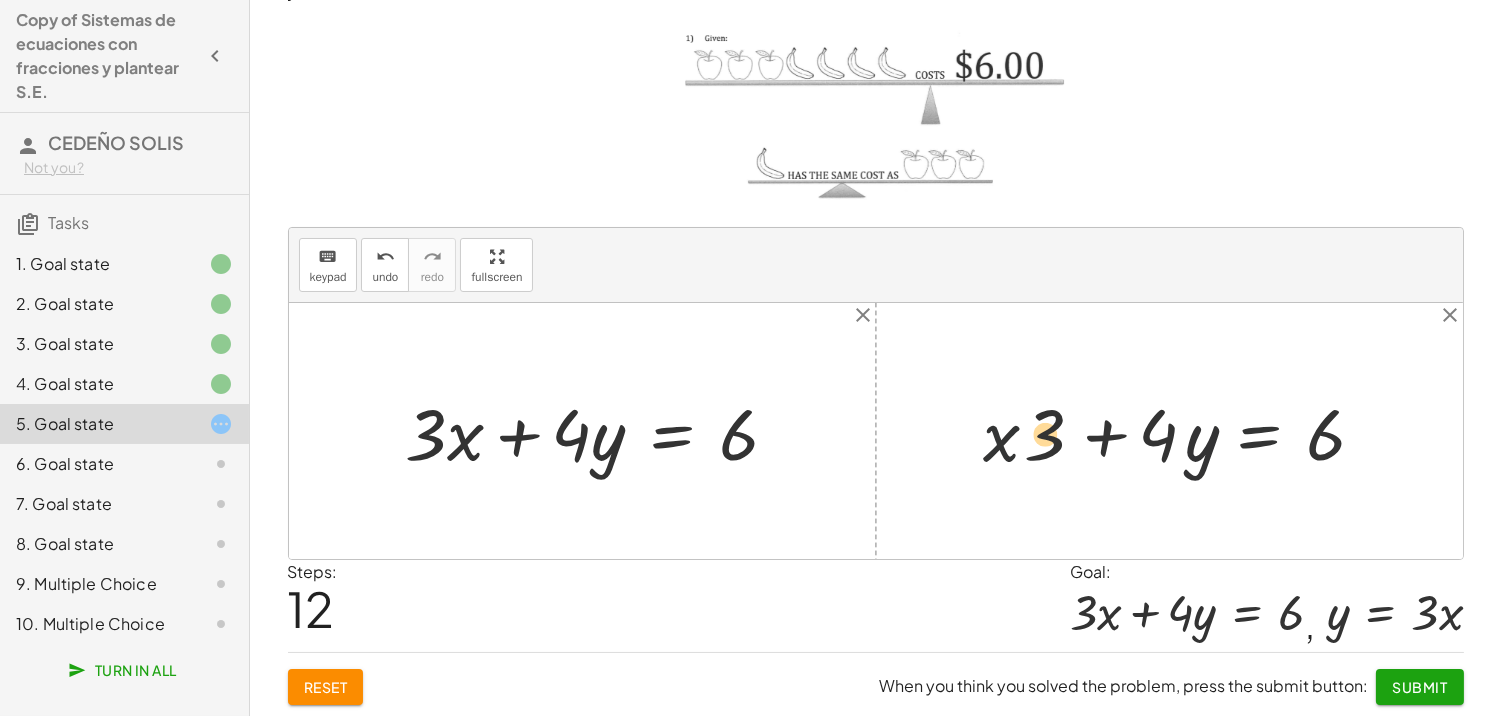 drag, startPoint x: 1038, startPoint y: 432, endPoint x: 960, endPoint y: 444, distance: 78.91768 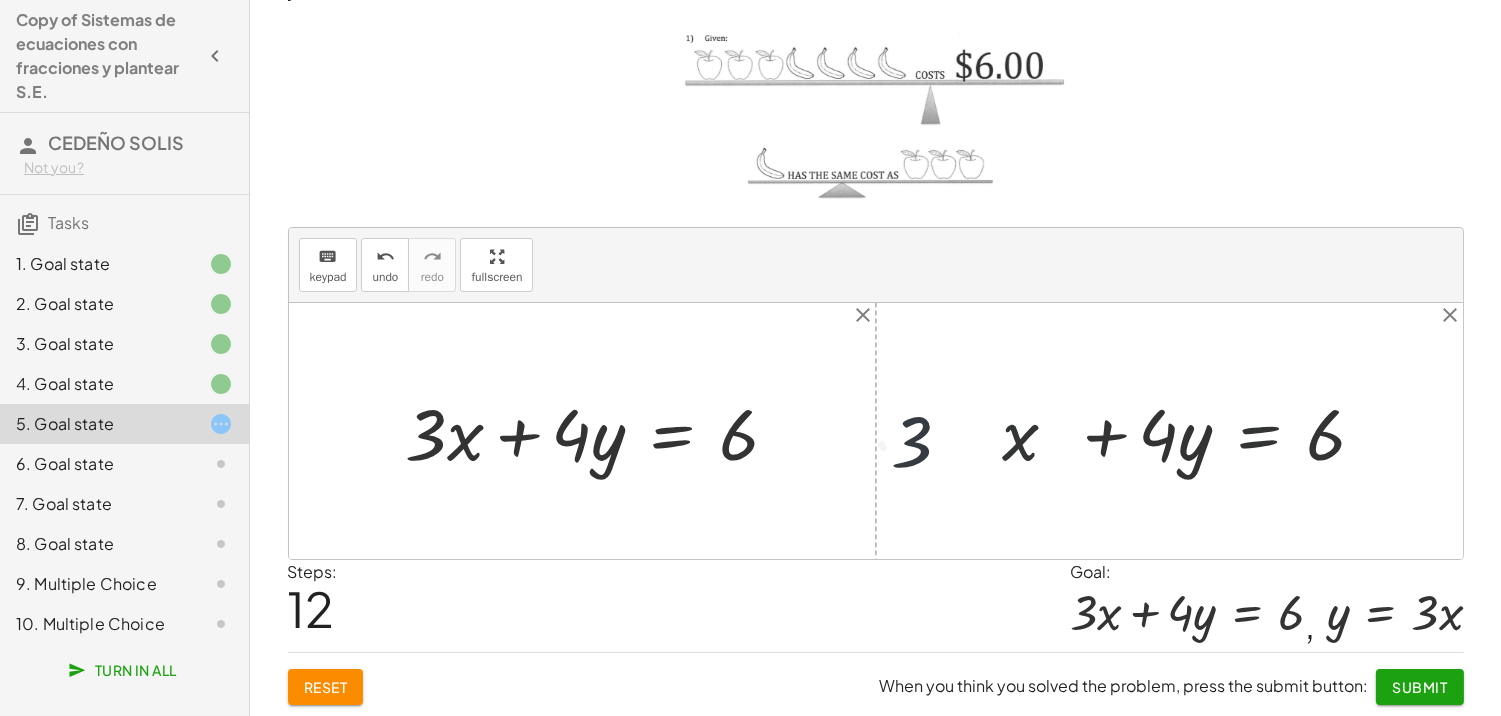 click at bounding box center [600, 431] 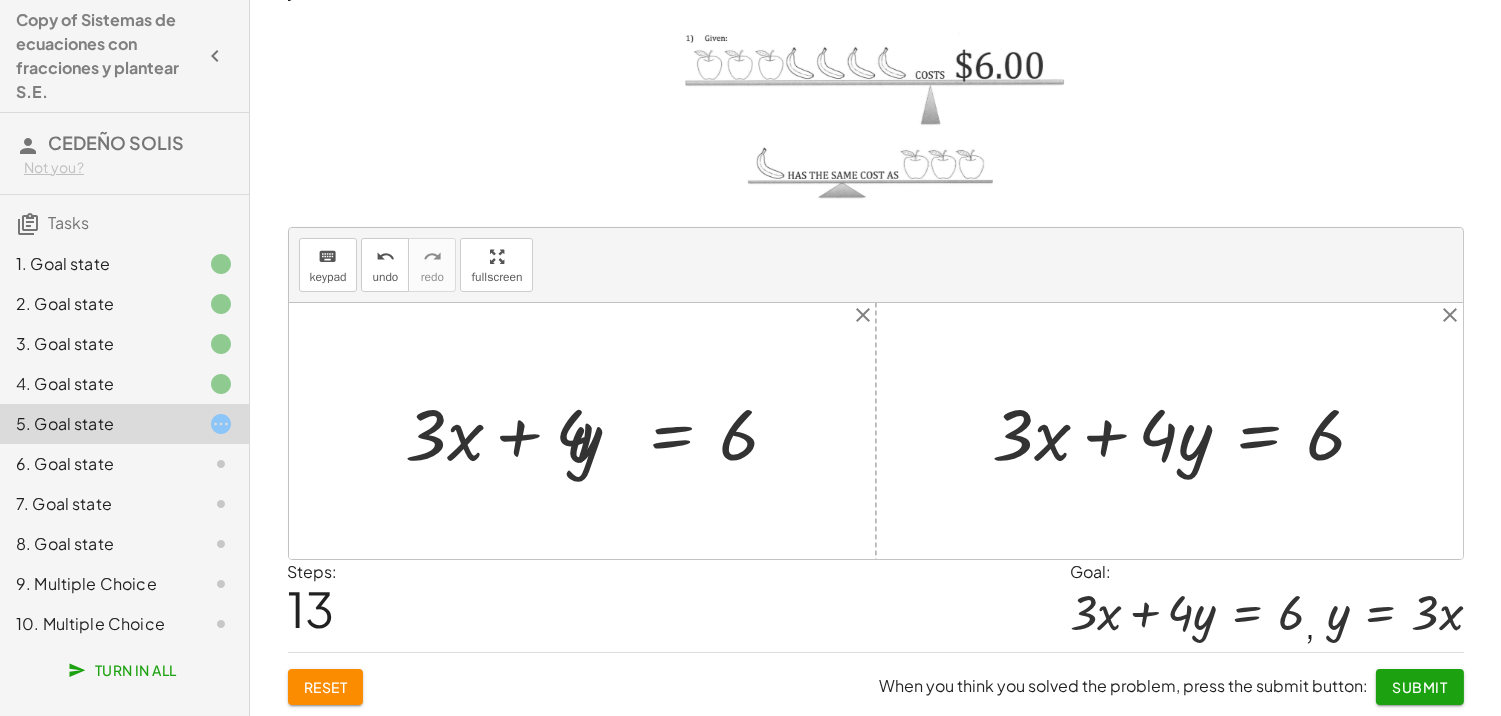 click at bounding box center [600, 431] 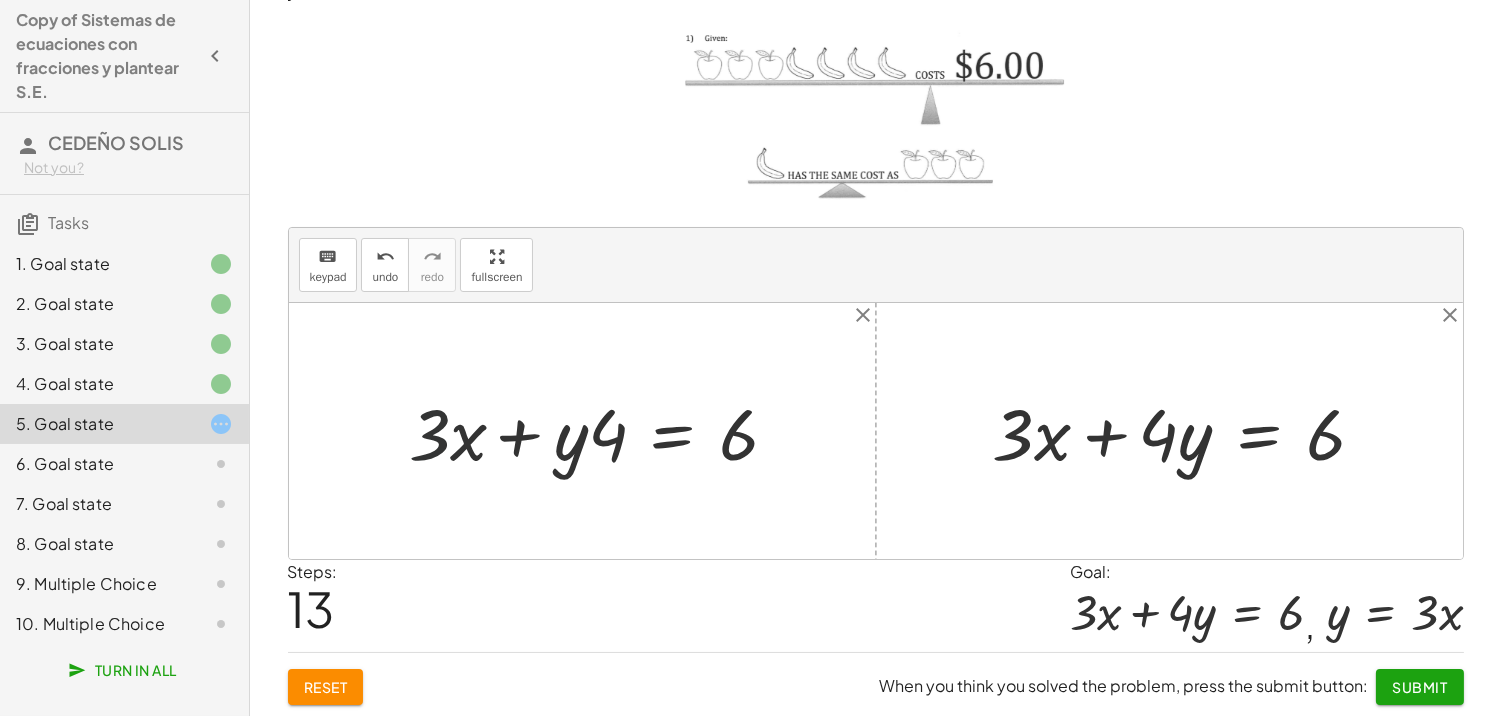 click at bounding box center [600, 431] 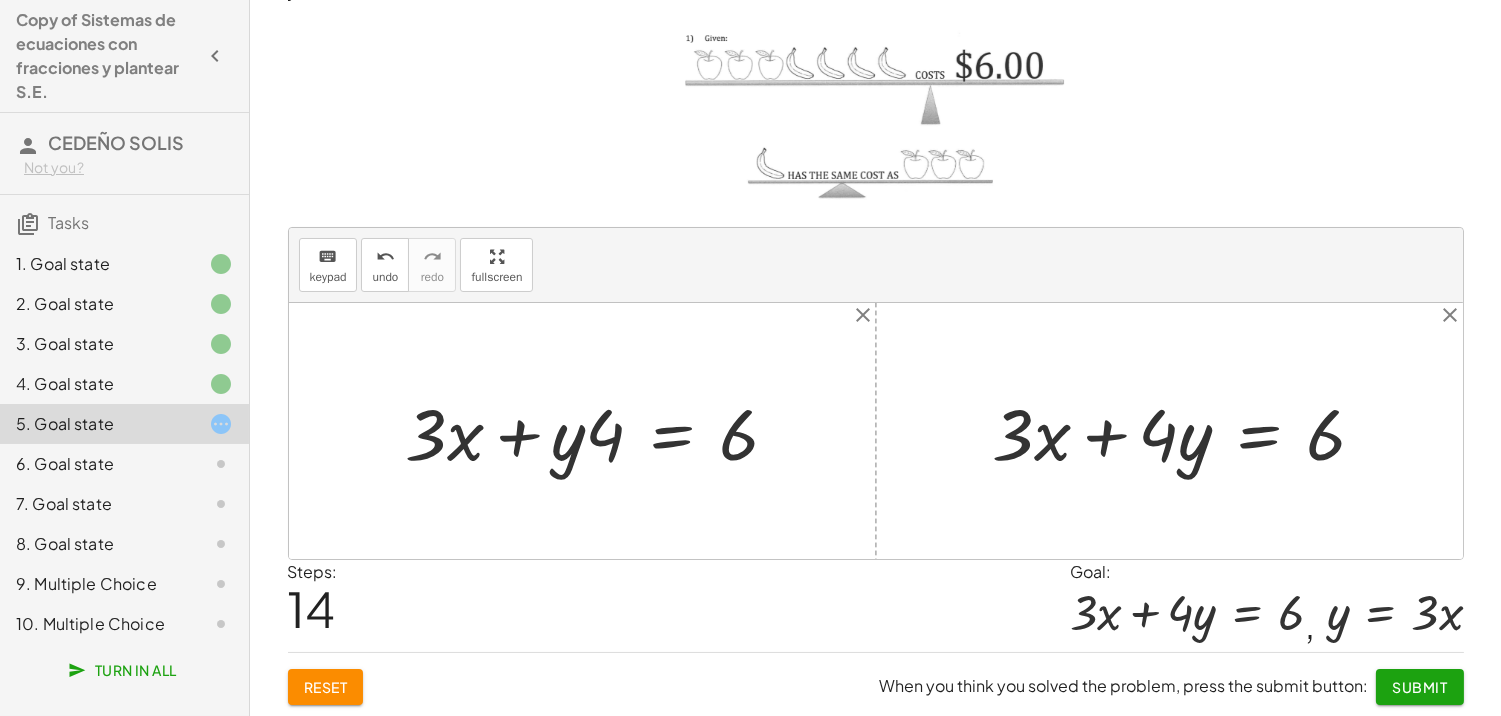 drag, startPoint x: 625, startPoint y: 427, endPoint x: 520, endPoint y: 428, distance: 105.00476 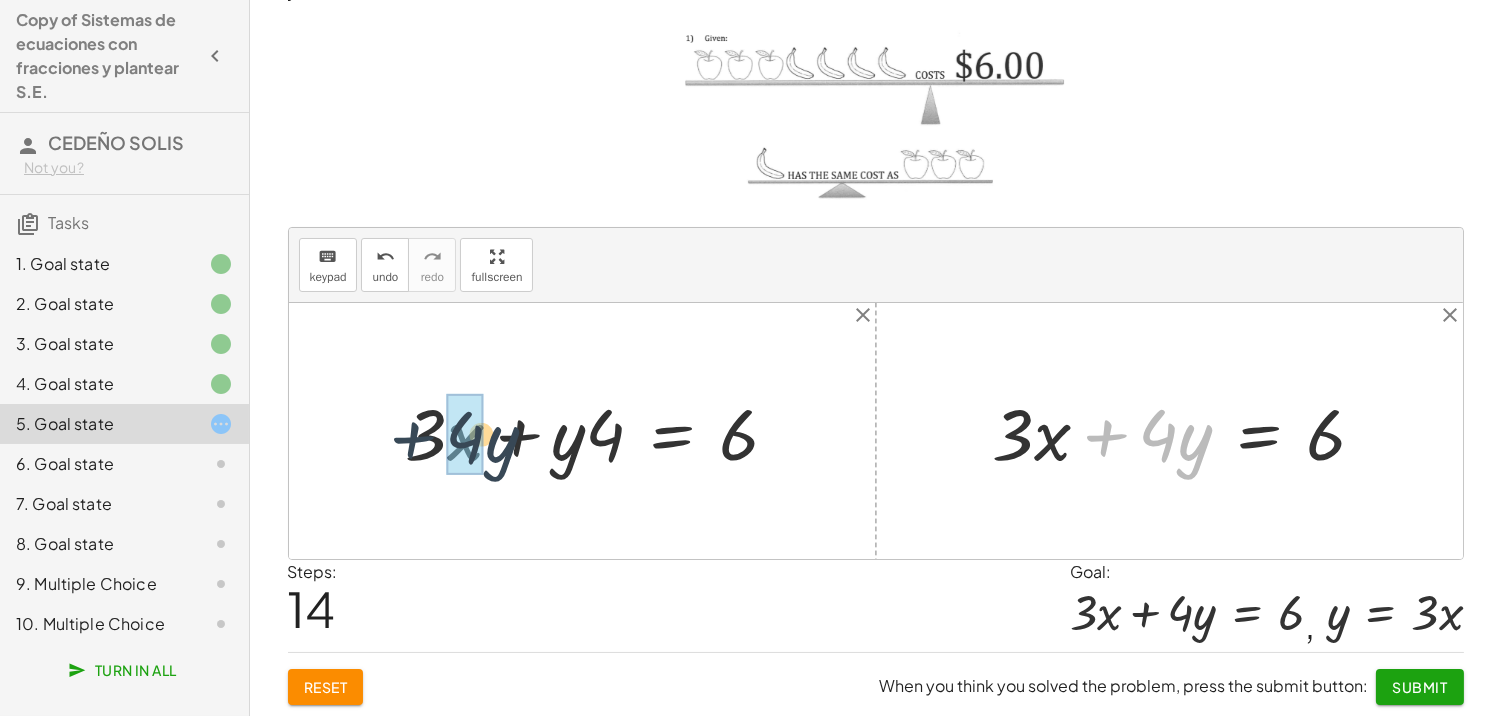 drag, startPoint x: 1124, startPoint y: 426, endPoint x: 414, endPoint y: 425, distance: 710.00073 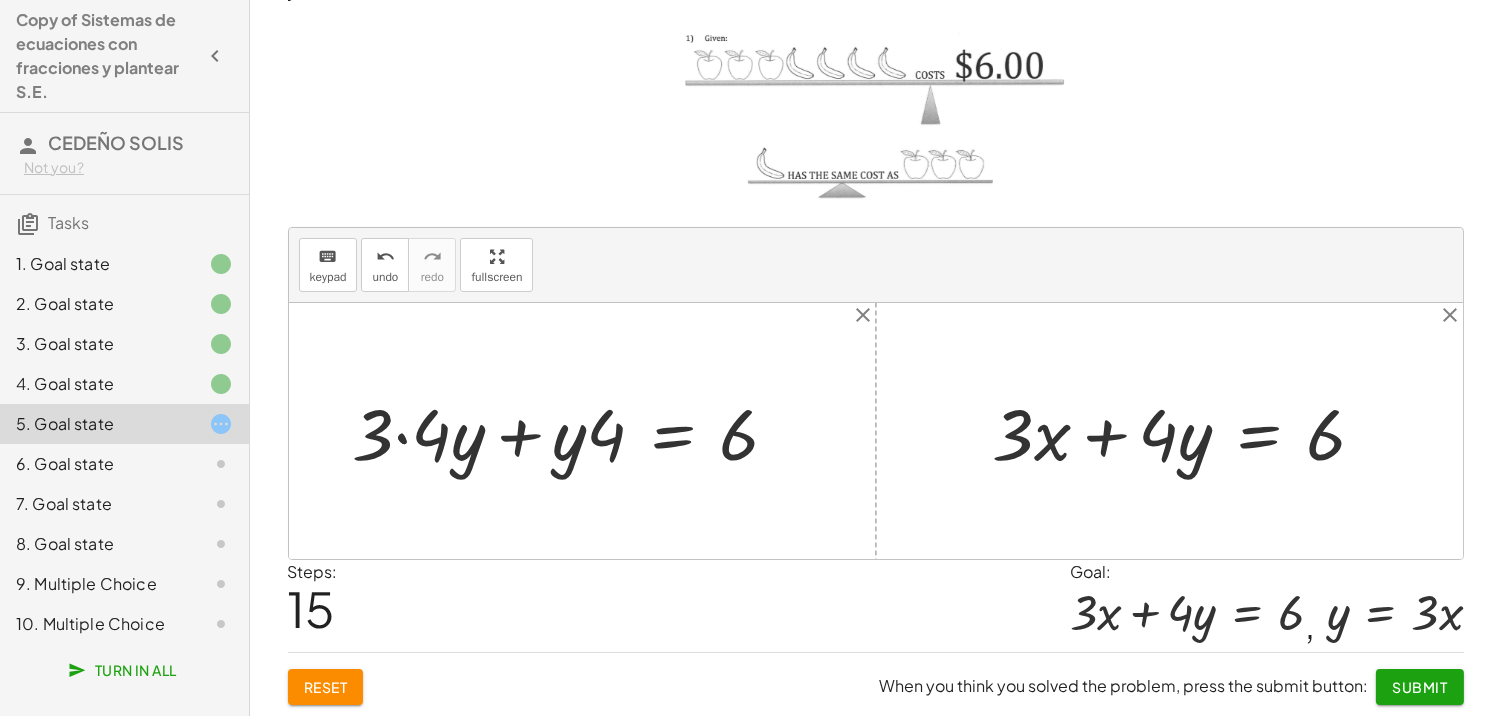click at bounding box center (574, 431) 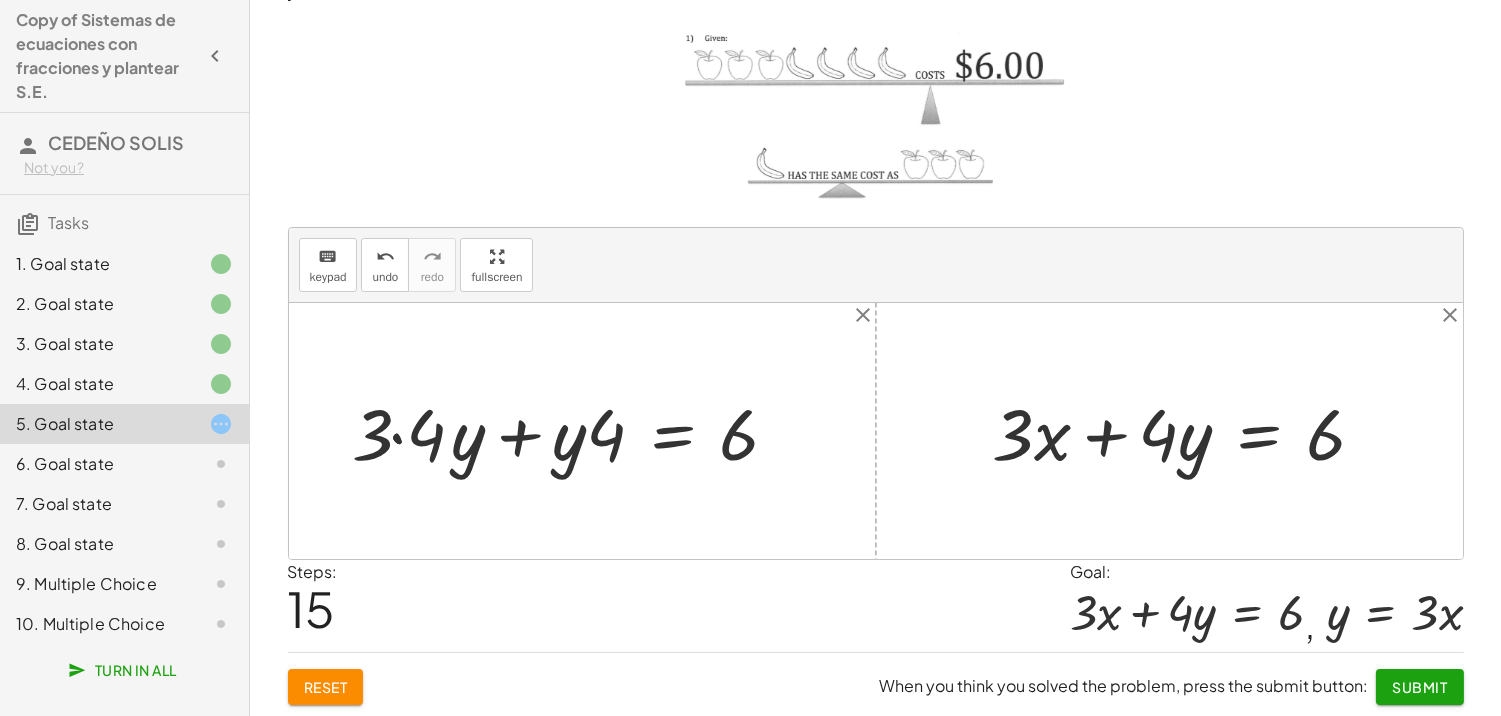 click at bounding box center [574, 431] 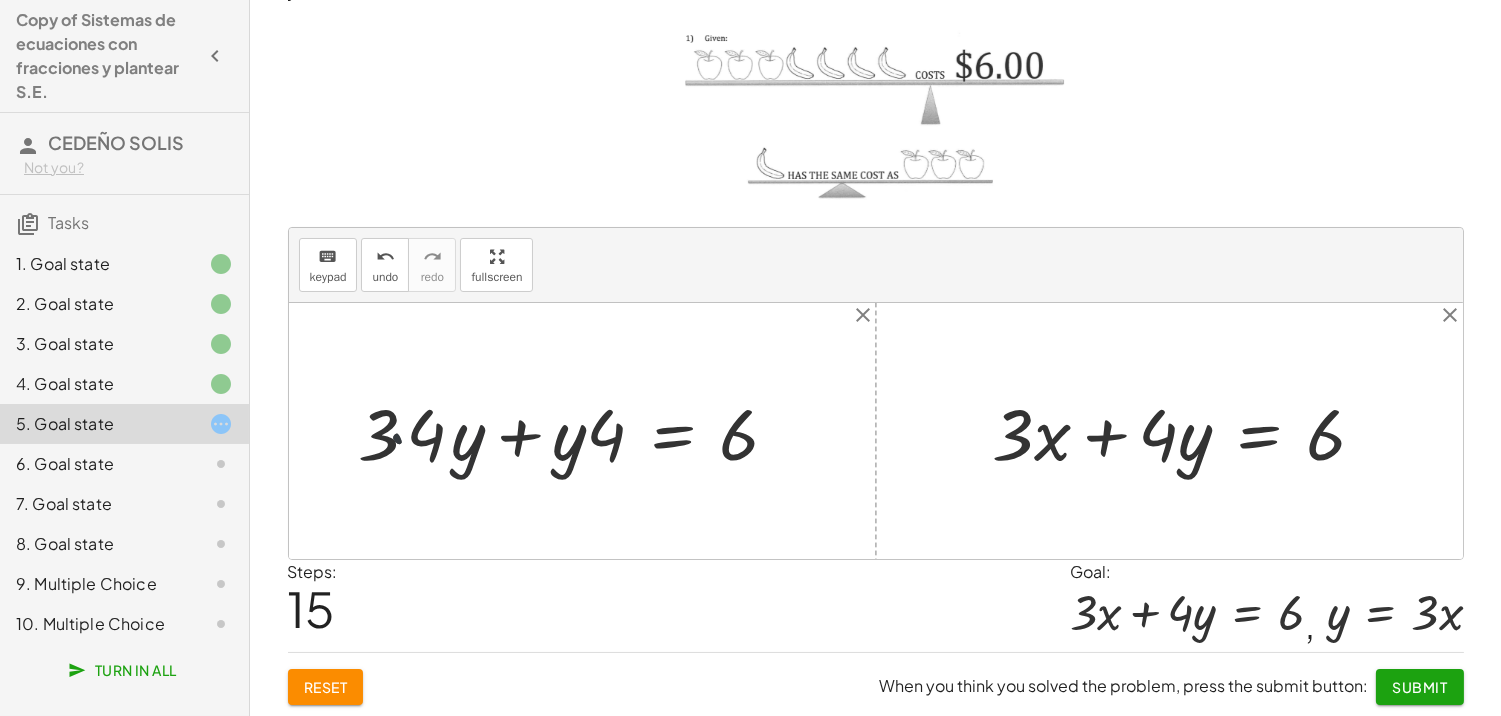 click at bounding box center [574, 431] 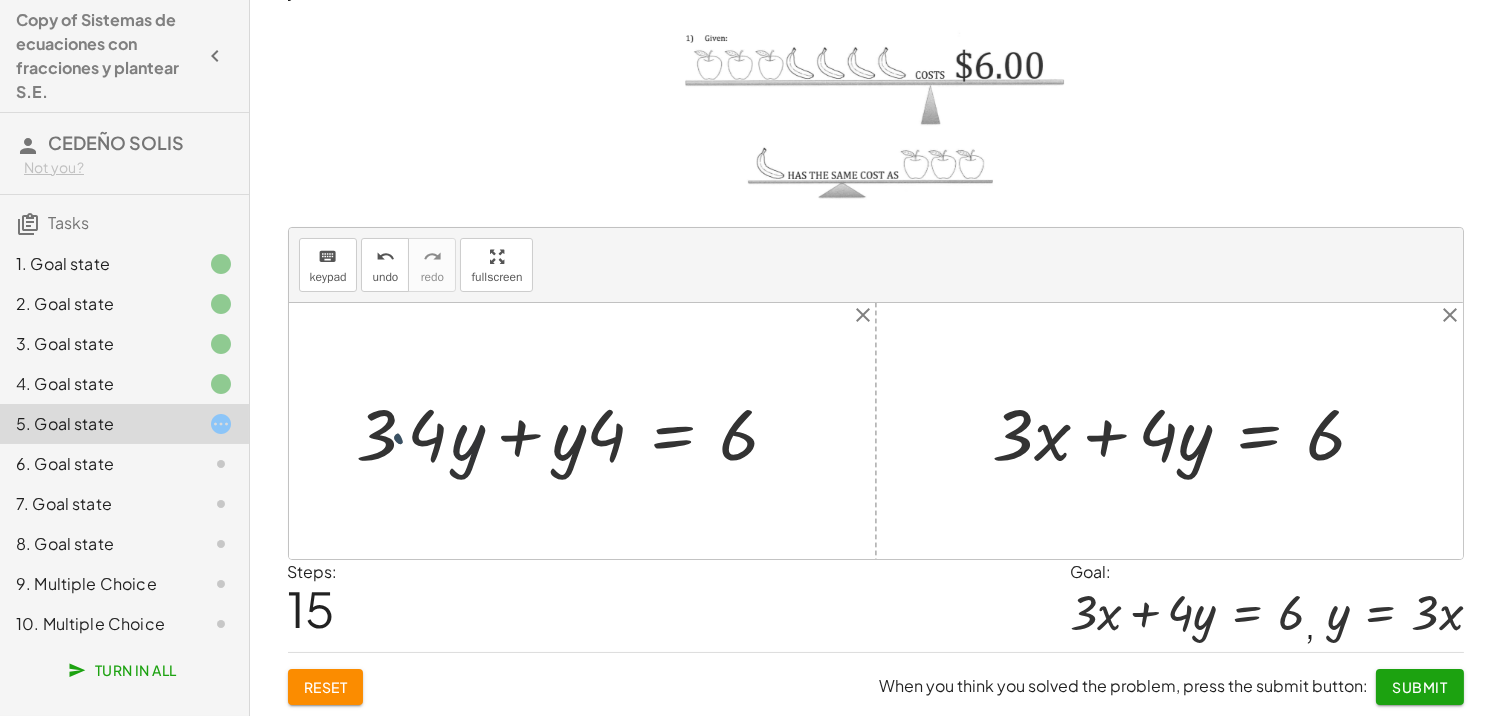 click at bounding box center [574, 431] 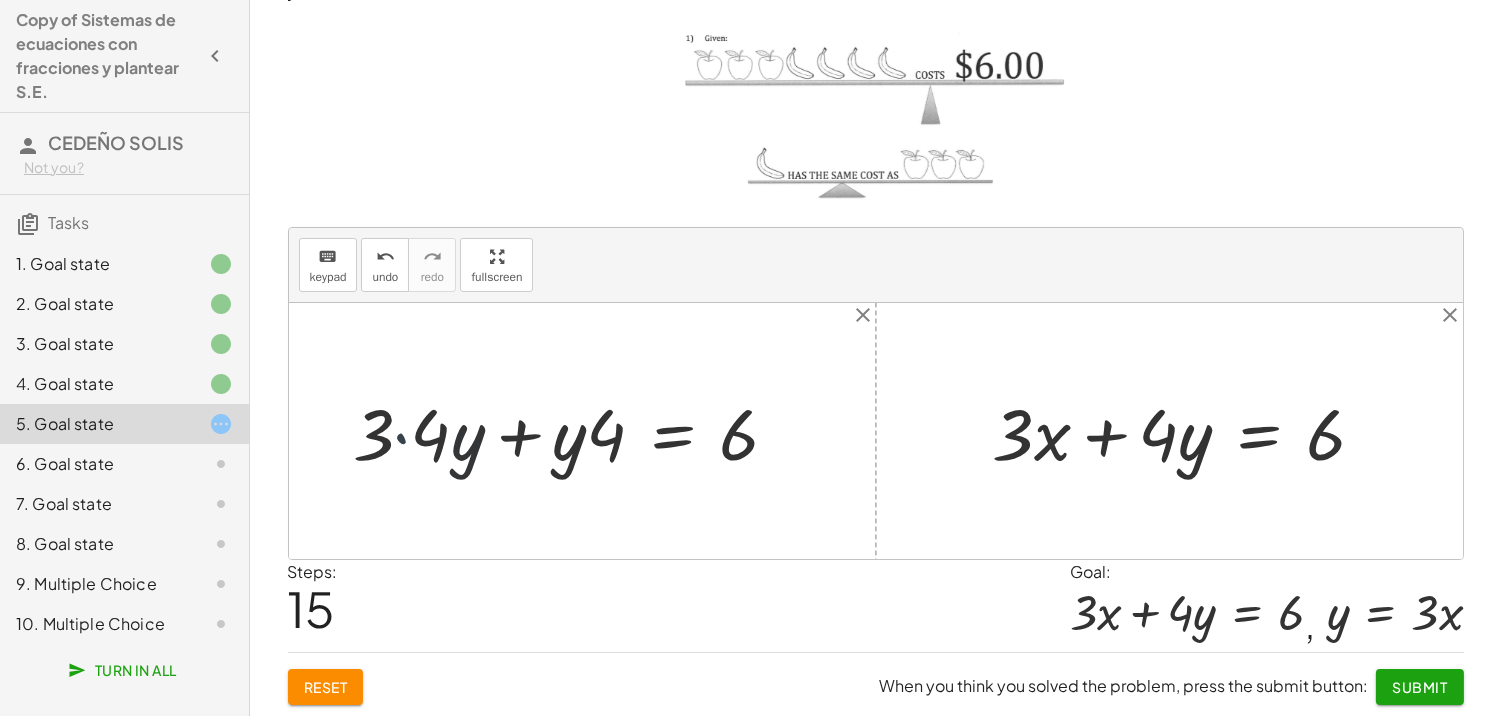 click at bounding box center (574, 431) 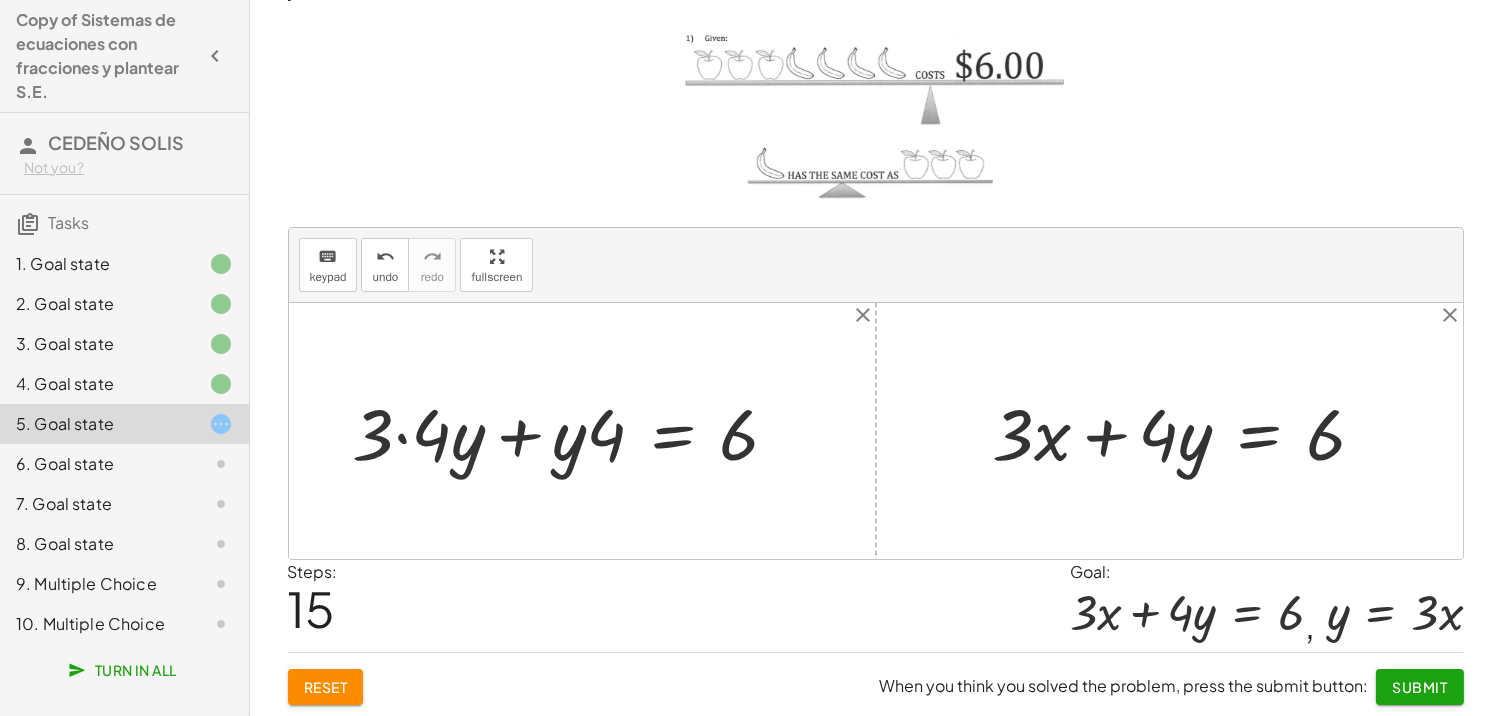 click at bounding box center [574, 431] 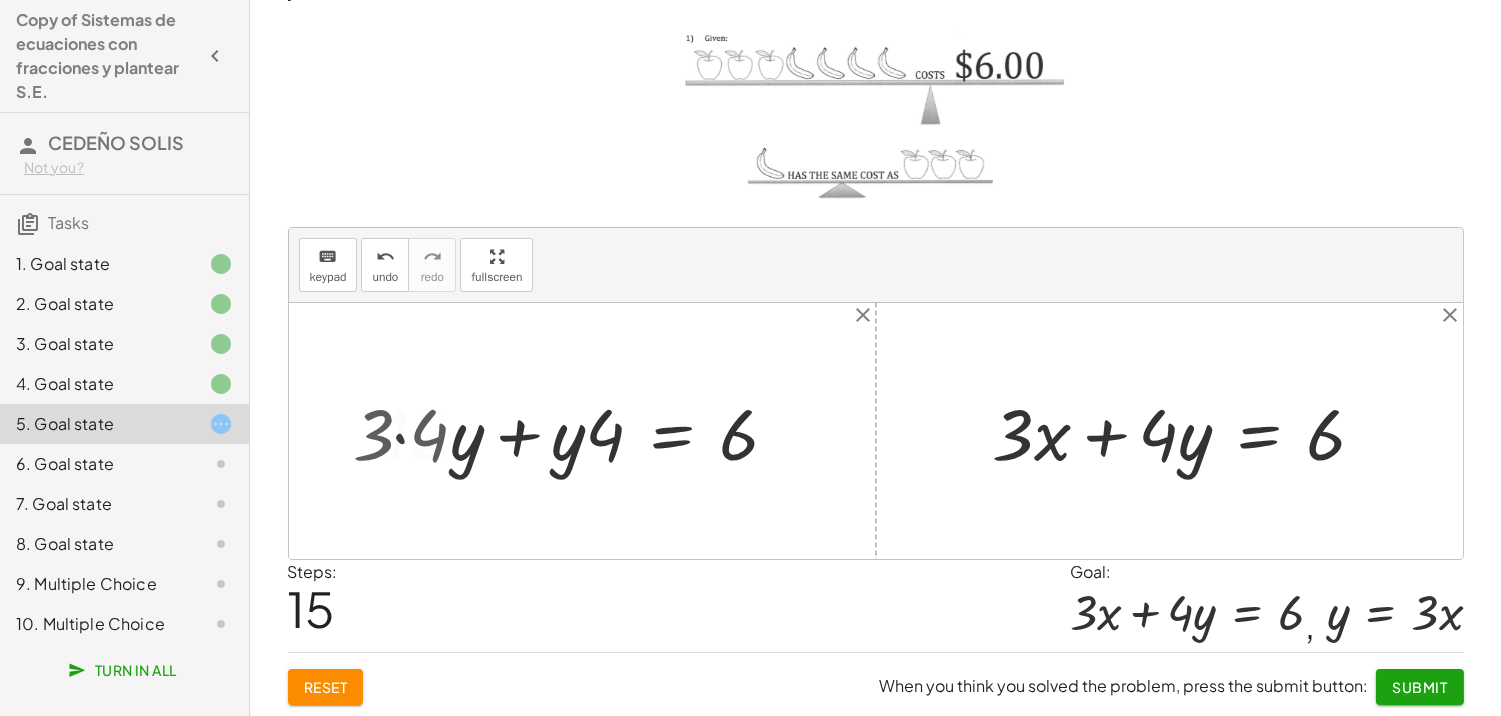 click at bounding box center (590, 431) 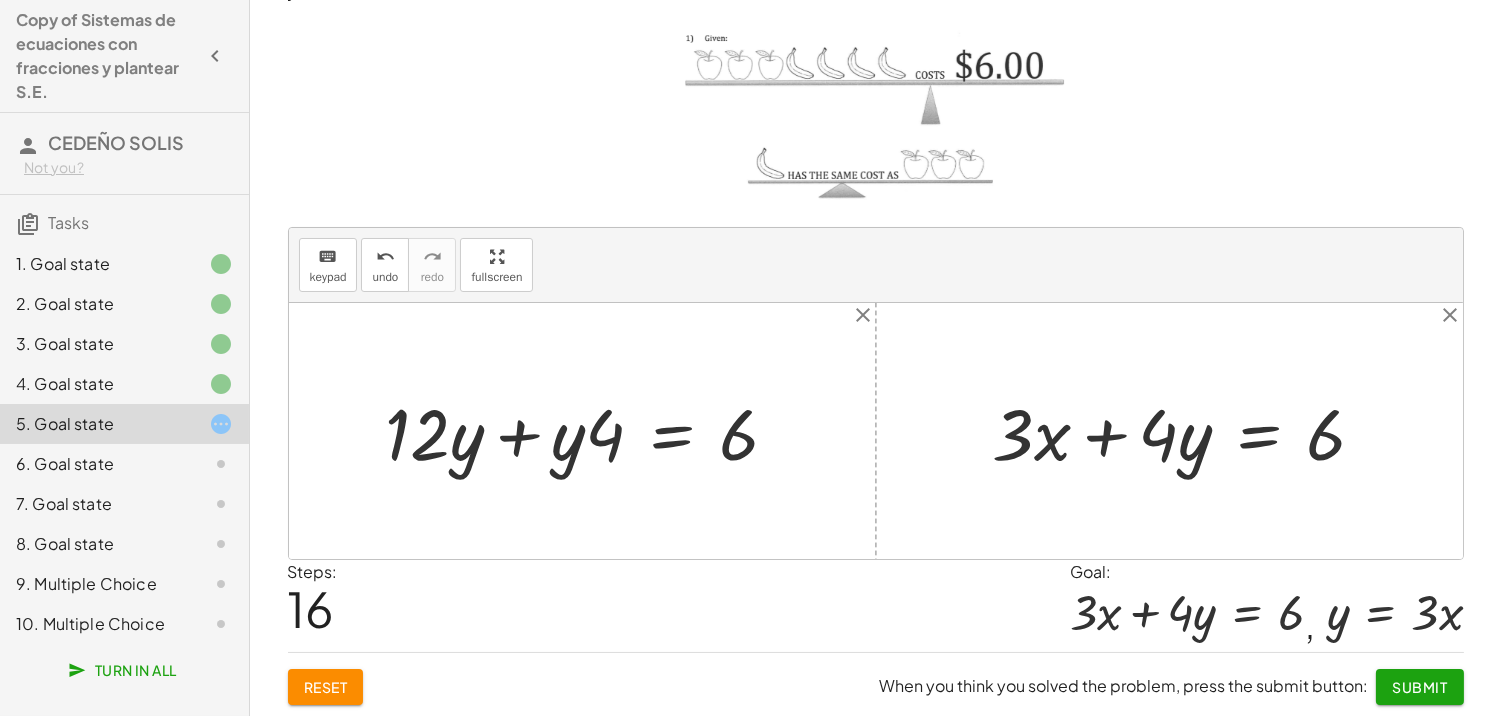 click at bounding box center [590, 431] 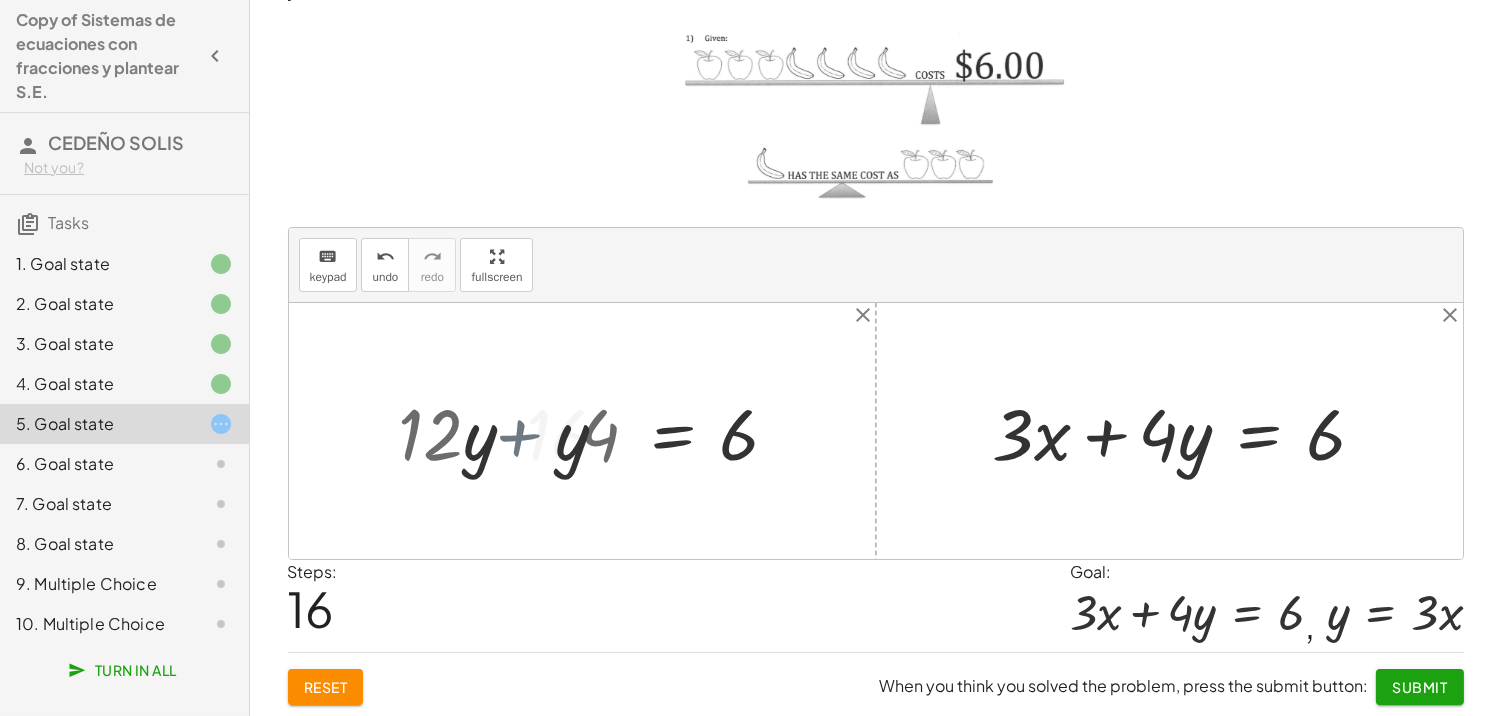 click at bounding box center [661, 431] 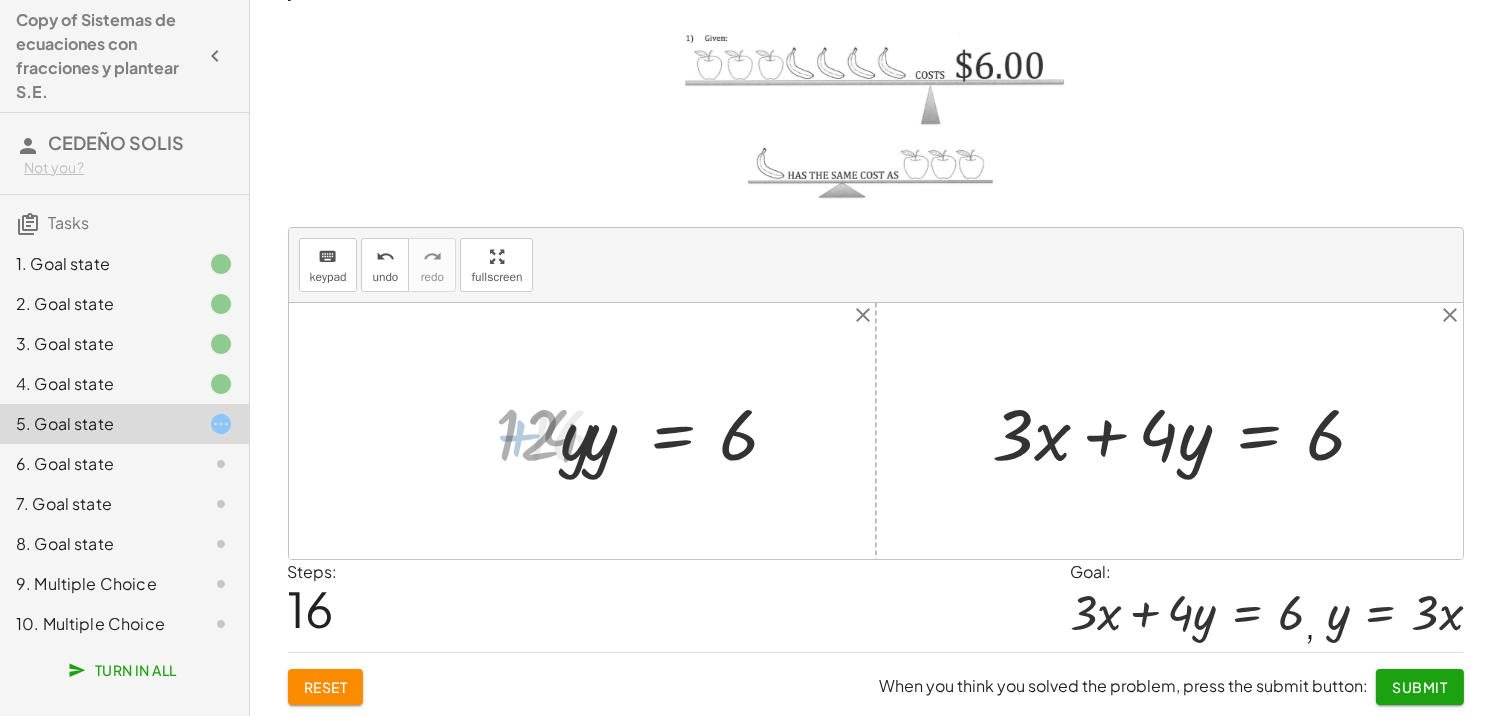 click at bounding box center [661, 431] 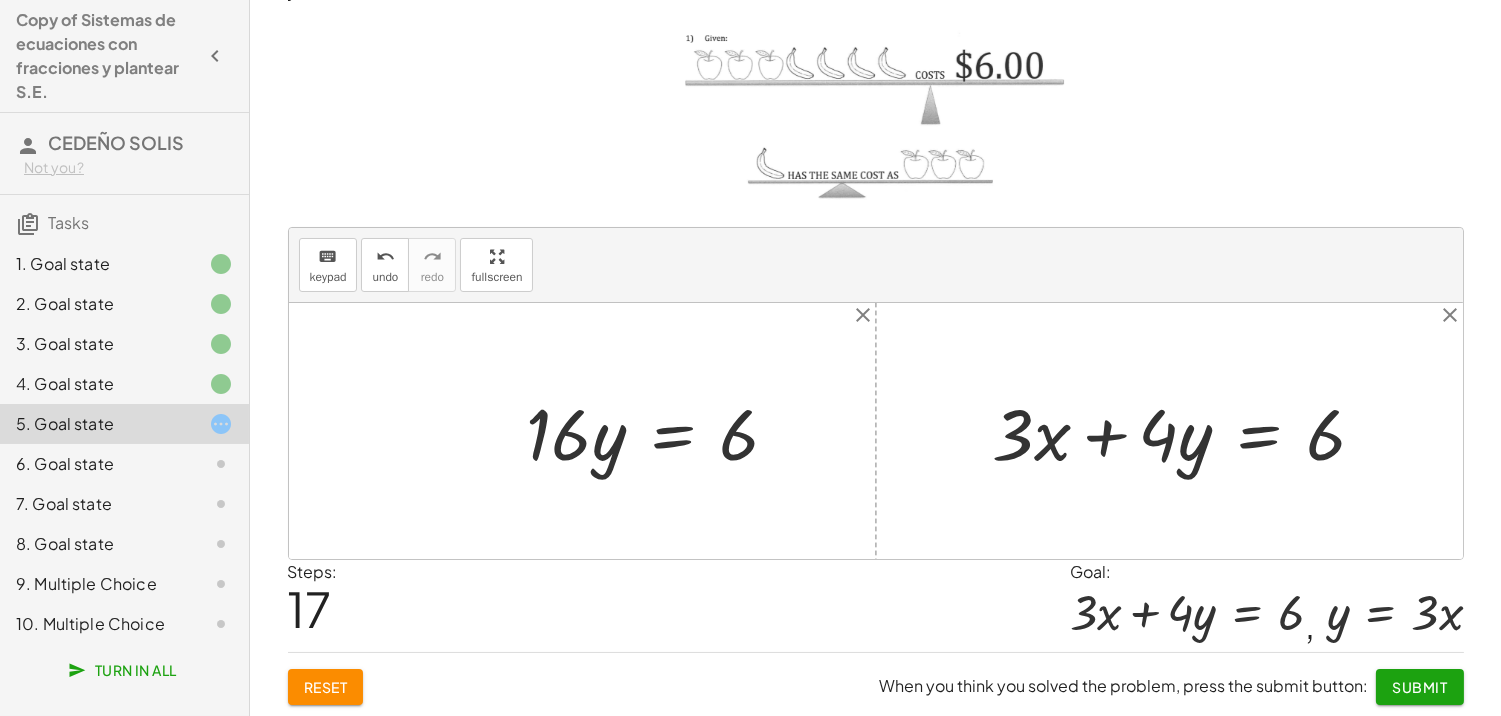 click at bounding box center (661, 431) 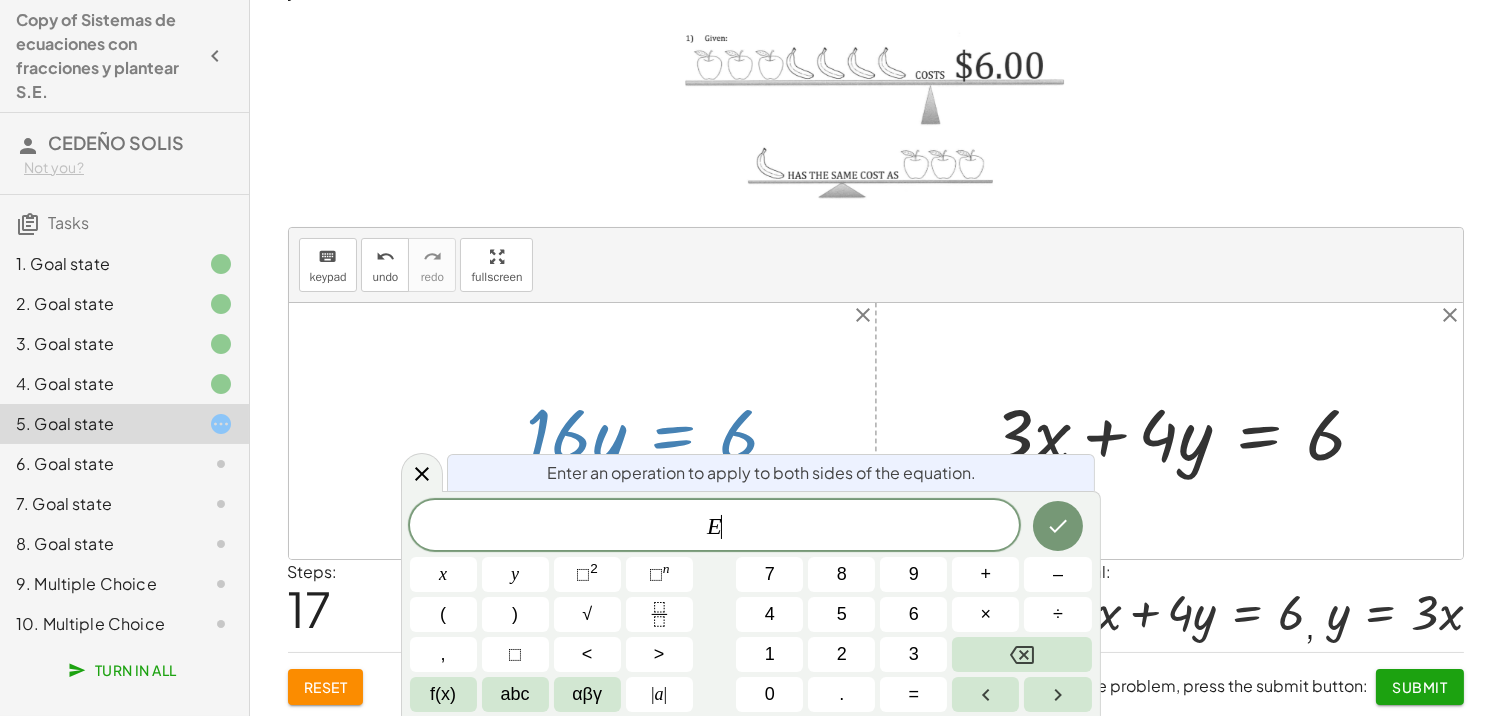 click at bounding box center (661, 431) 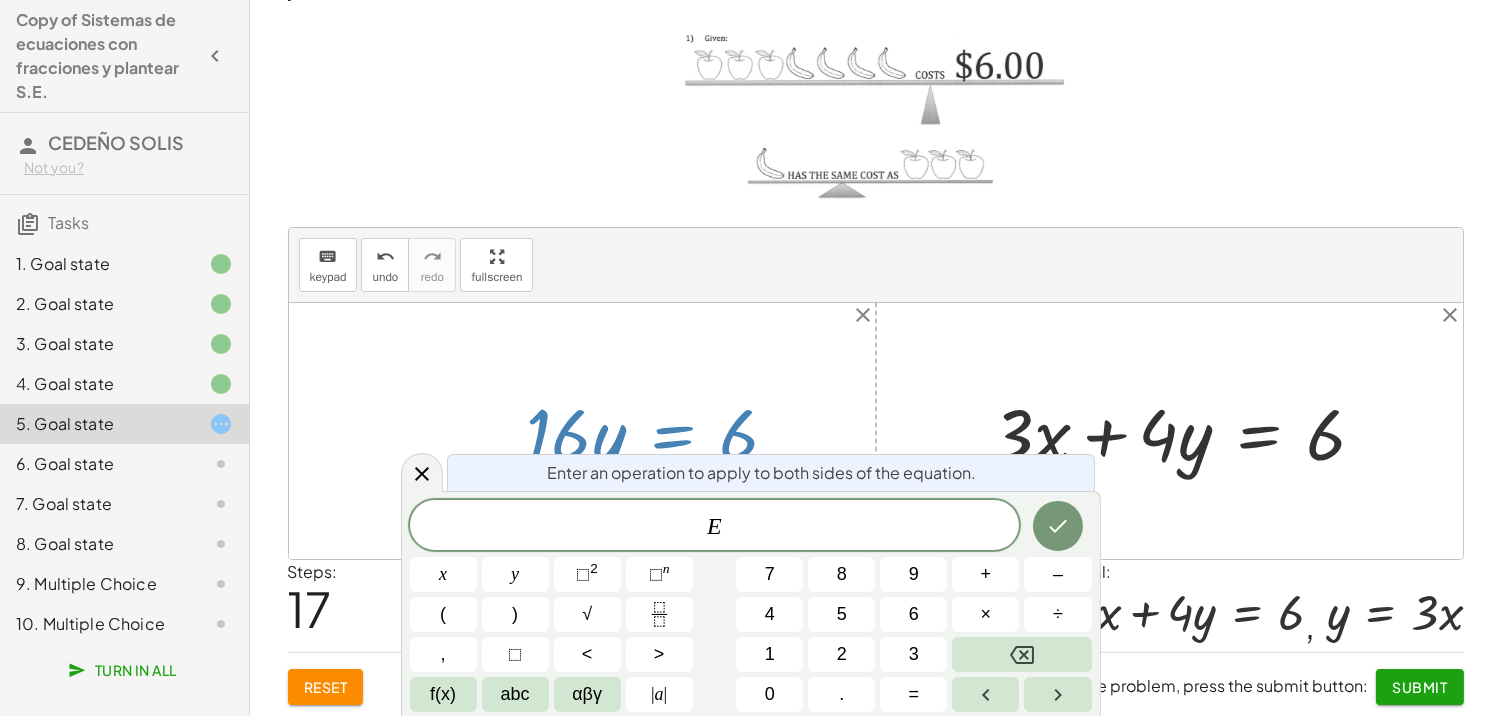 click at bounding box center [422, 472] 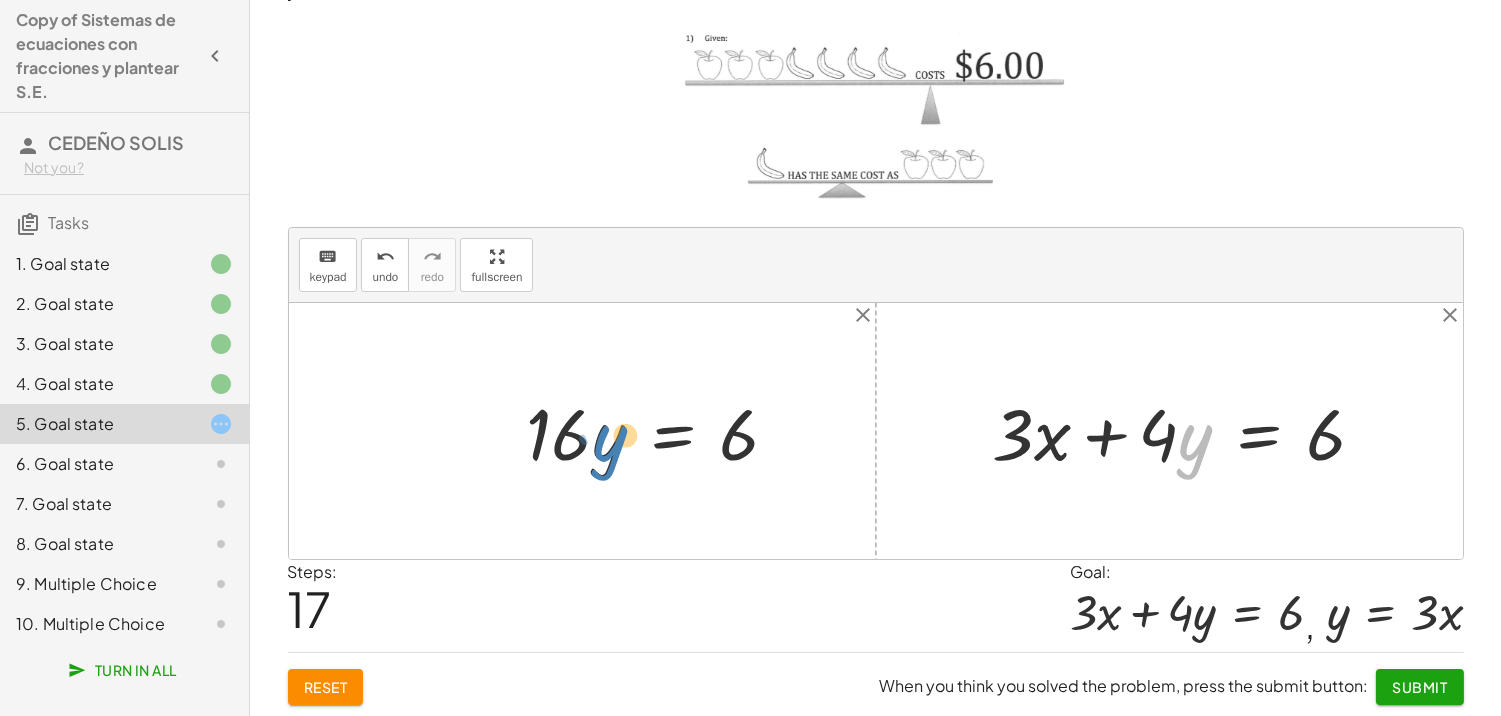 drag, startPoint x: 1182, startPoint y: 434, endPoint x: 547, endPoint y: 436, distance: 635.0032 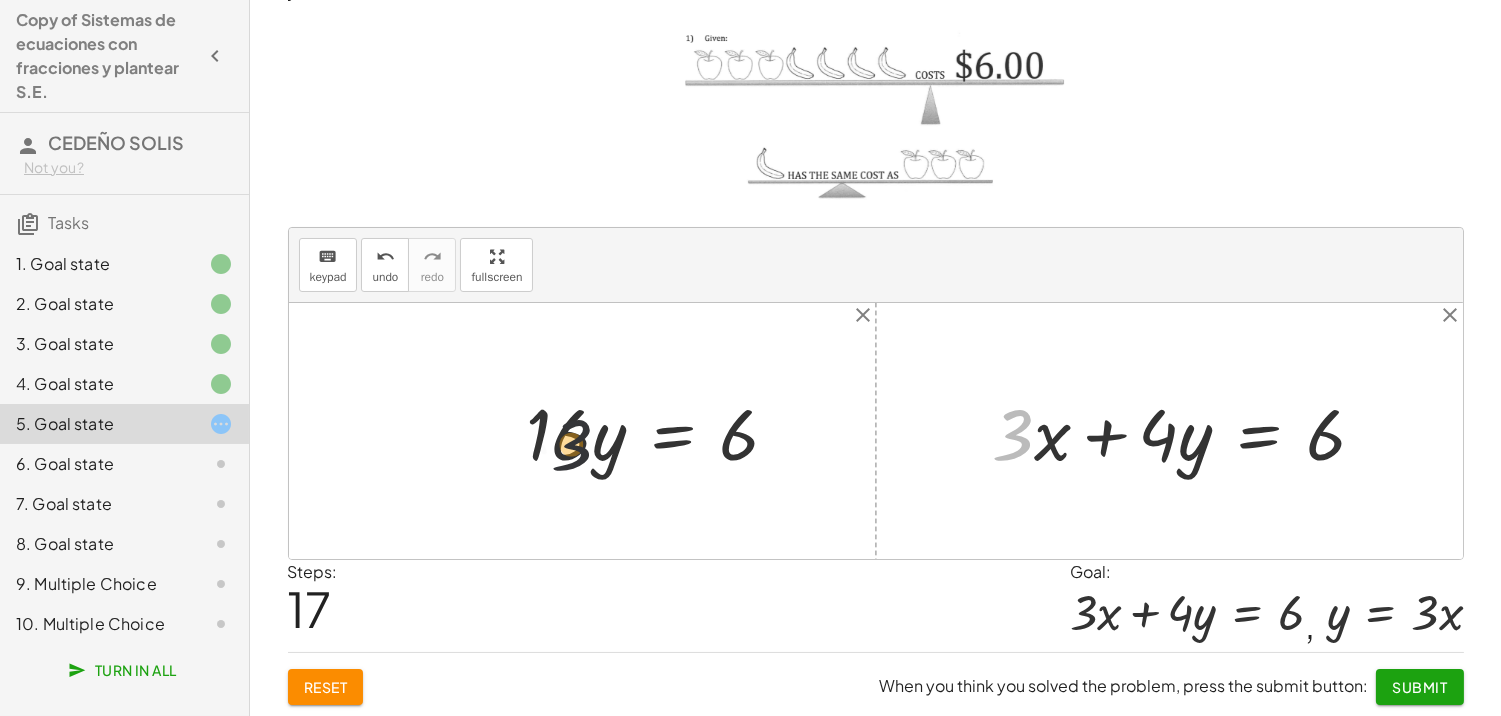 drag, startPoint x: 1022, startPoint y: 420, endPoint x: 451, endPoint y: 421, distance: 571.00085 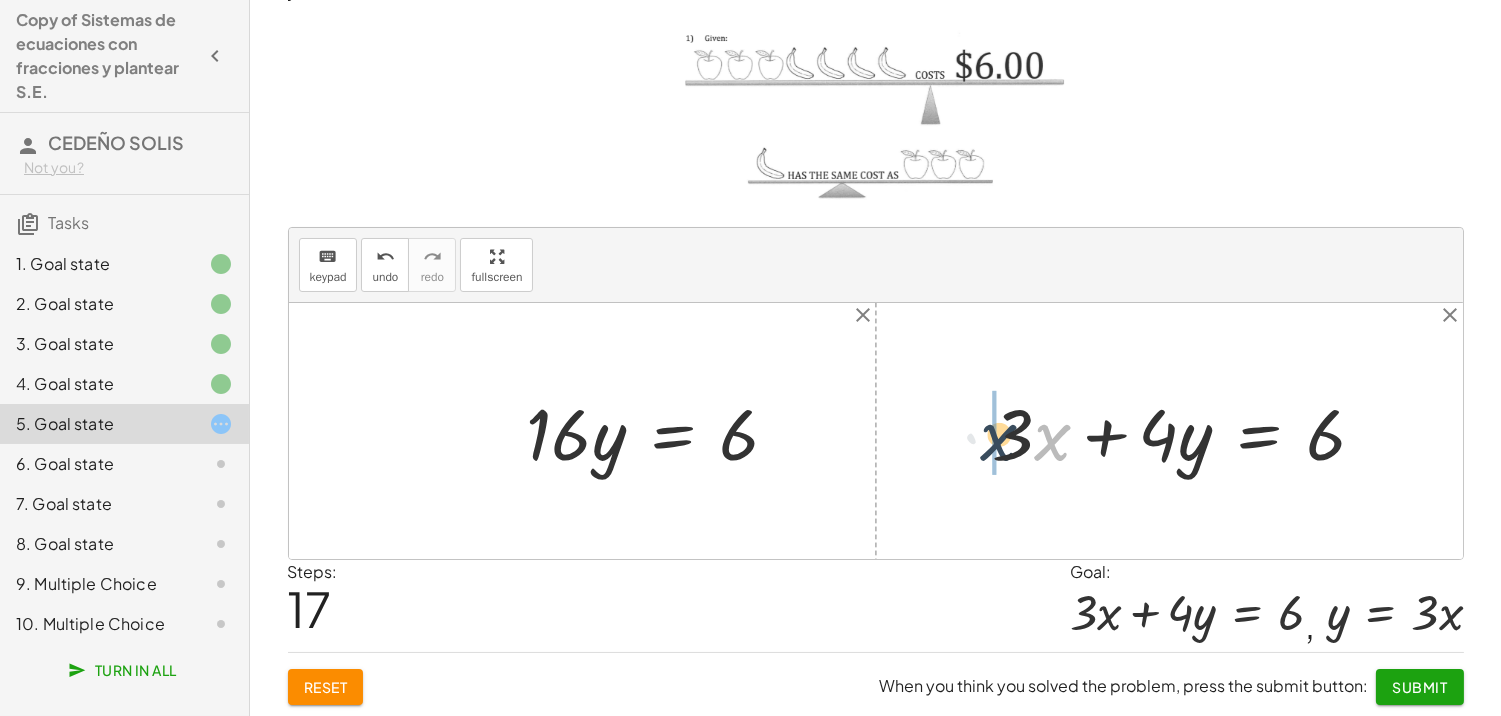 drag, startPoint x: 1032, startPoint y: 432, endPoint x: 1003, endPoint y: 432, distance: 29 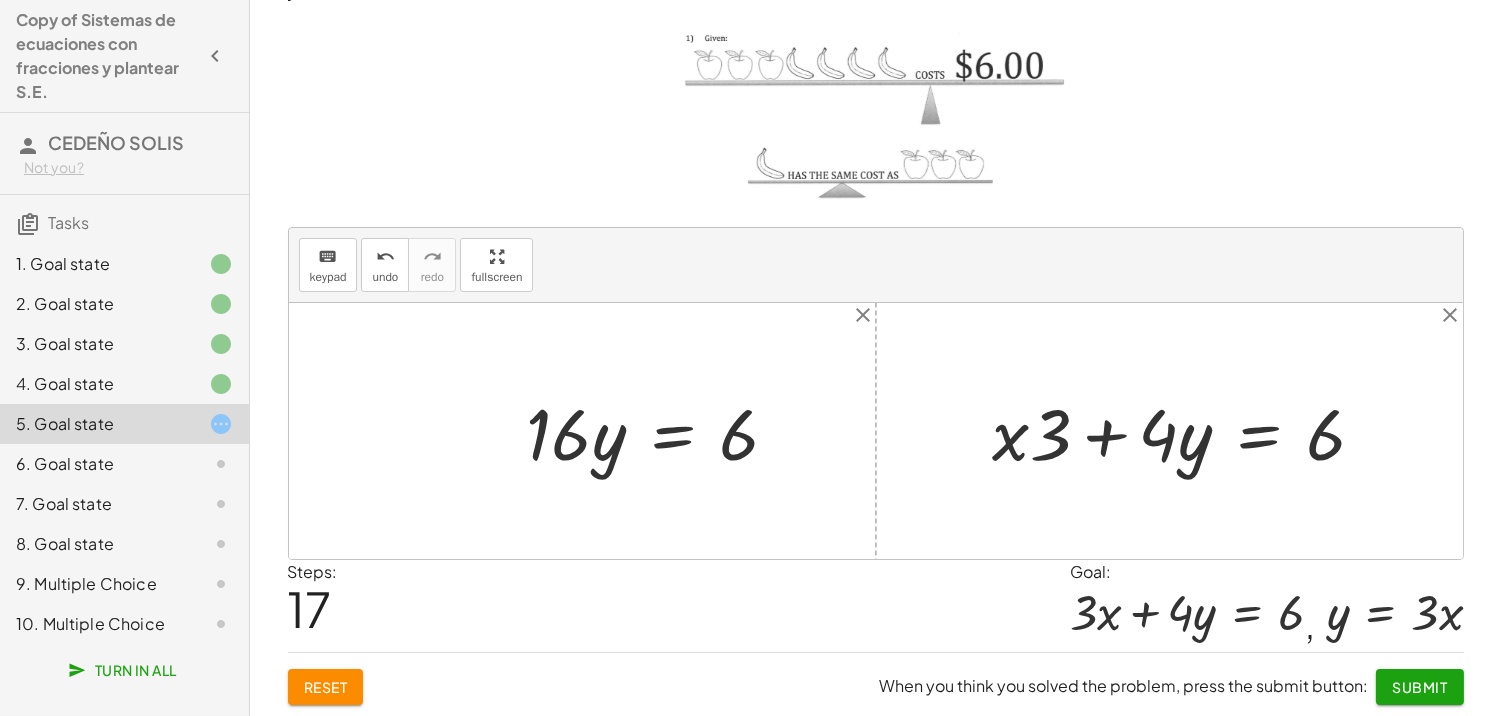 drag, startPoint x: 1045, startPoint y: 424, endPoint x: 997, endPoint y: 425, distance: 48.010414 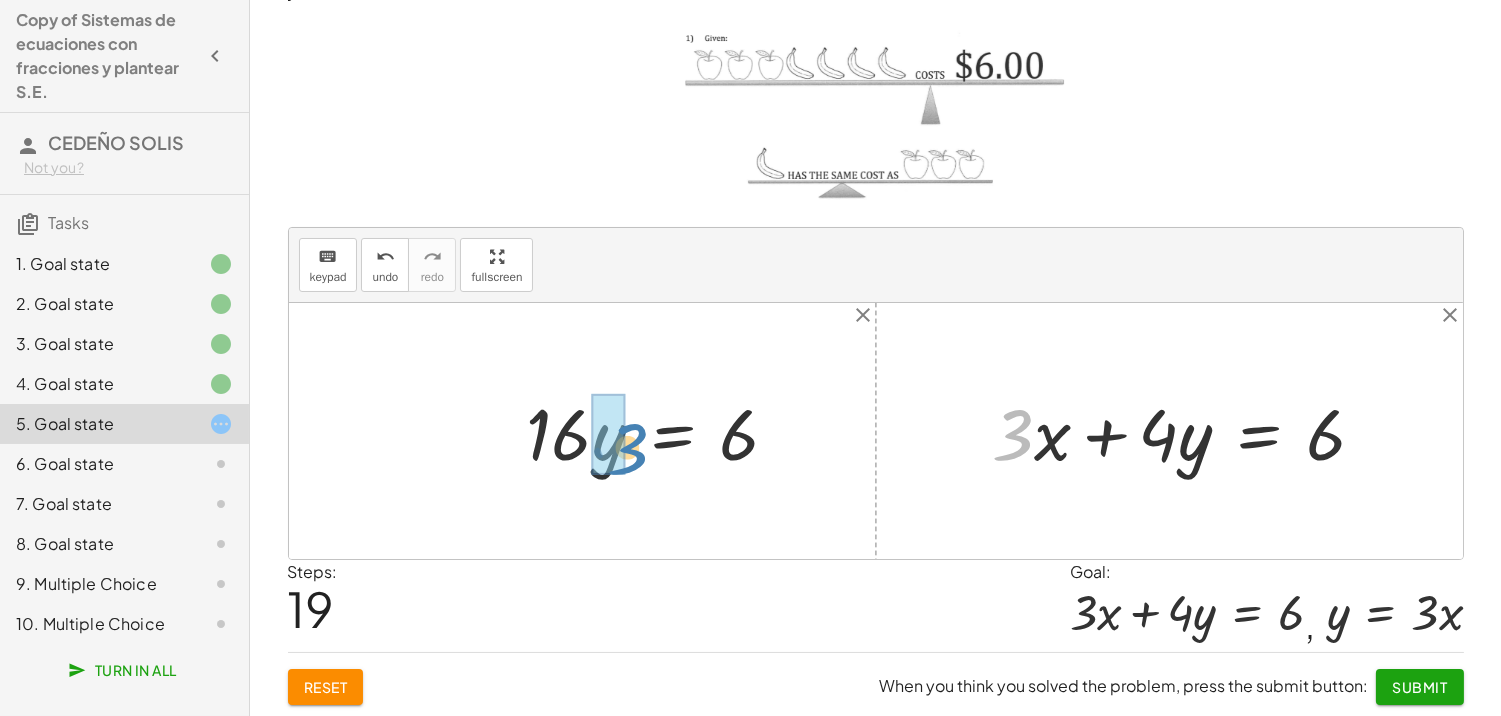 drag, startPoint x: 1006, startPoint y: 426, endPoint x: 614, endPoint y: 430, distance: 392.02042 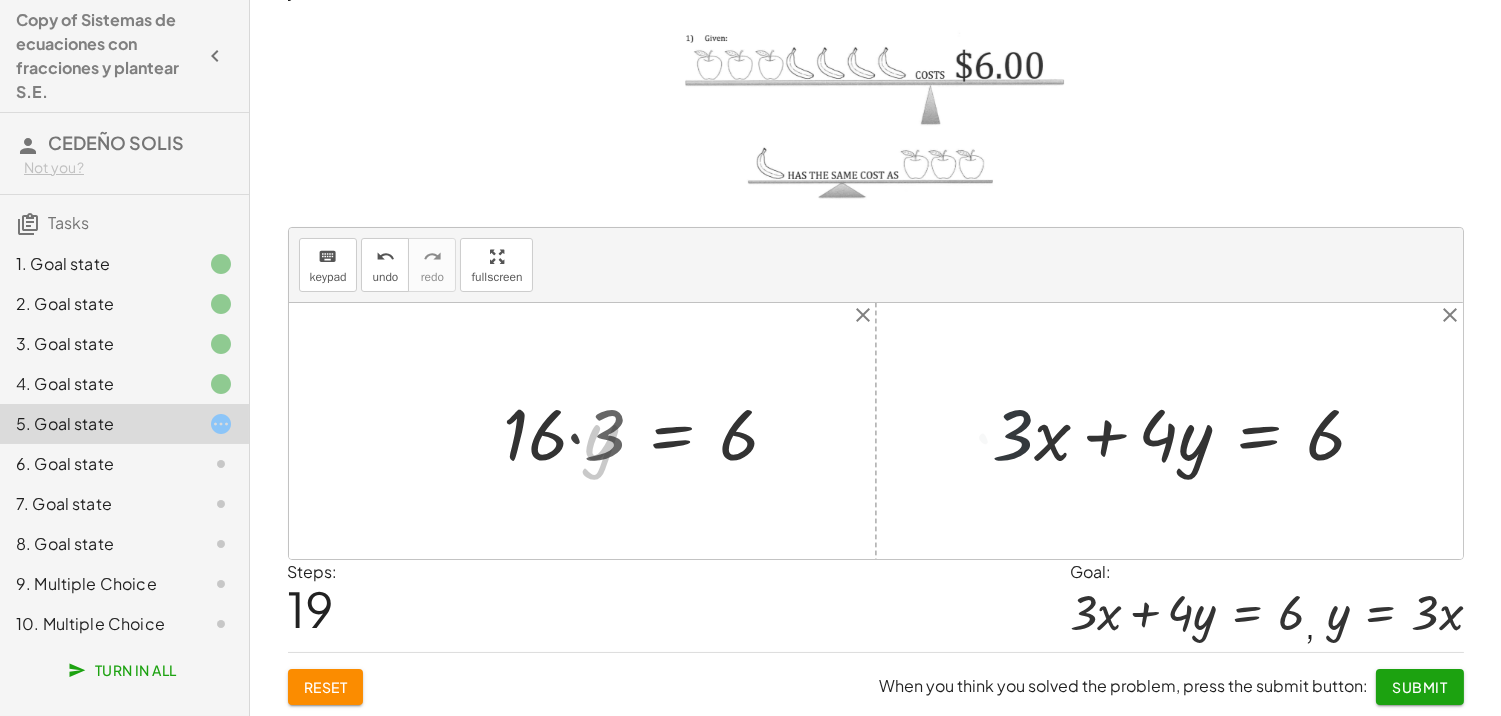 click at bounding box center [648, 431] 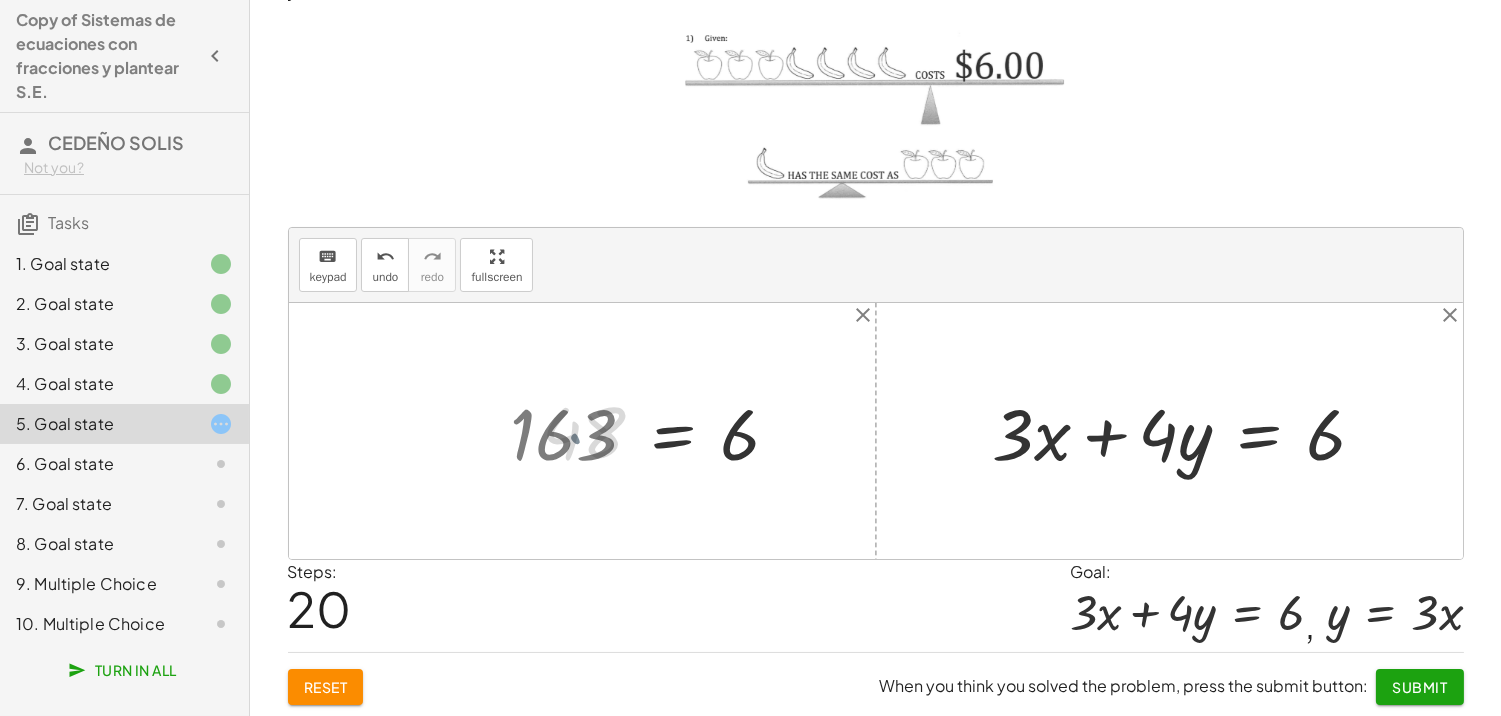 drag, startPoint x: 612, startPoint y: 434, endPoint x: 652, endPoint y: 434, distance: 40 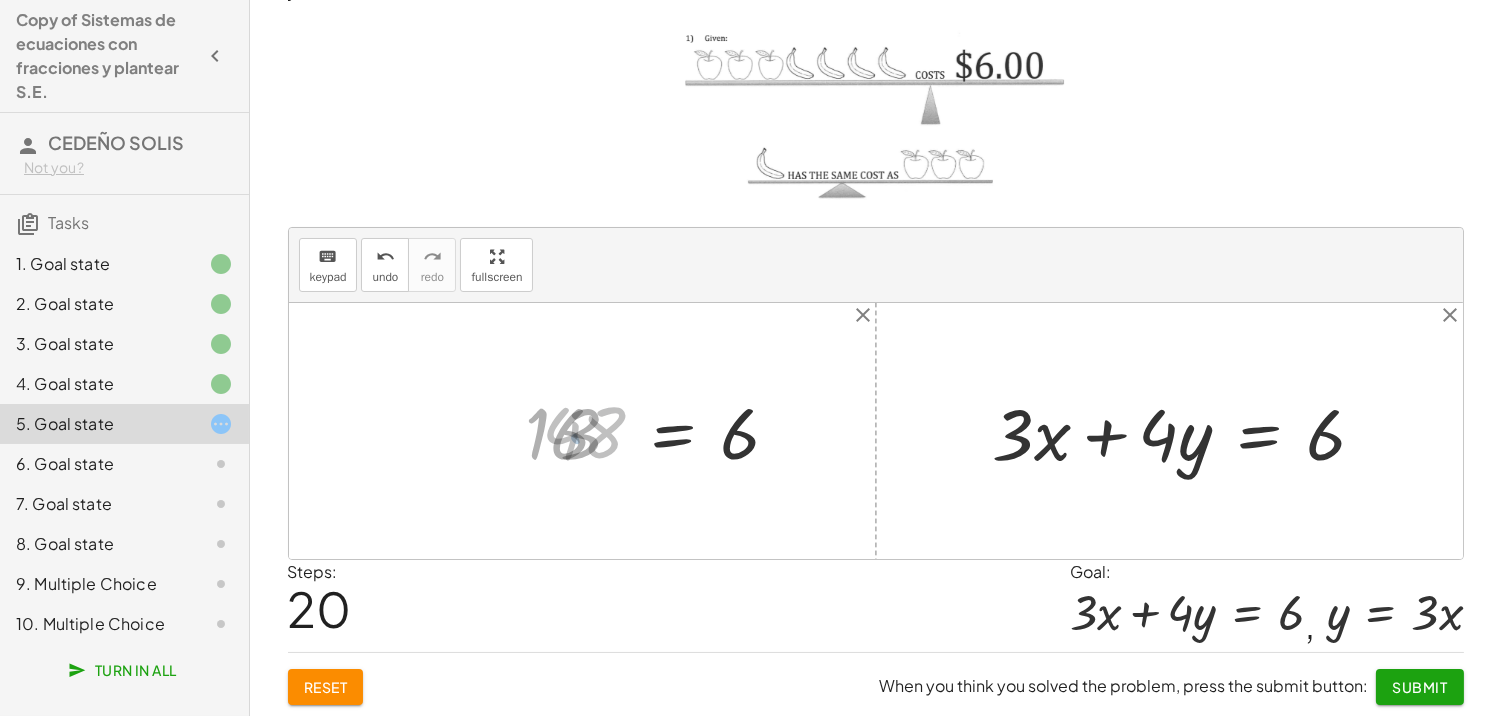 click at bounding box center (669, 431) 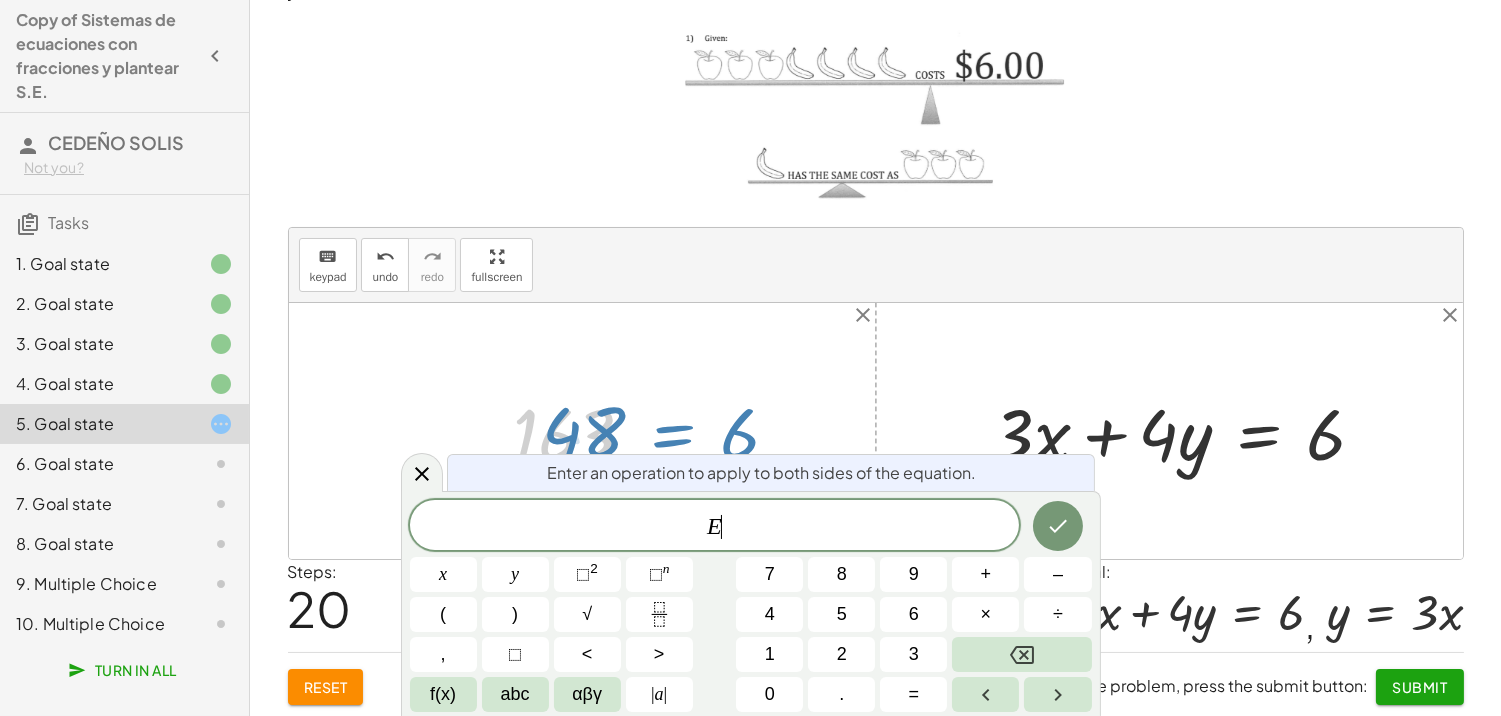 click at bounding box center (669, 431) 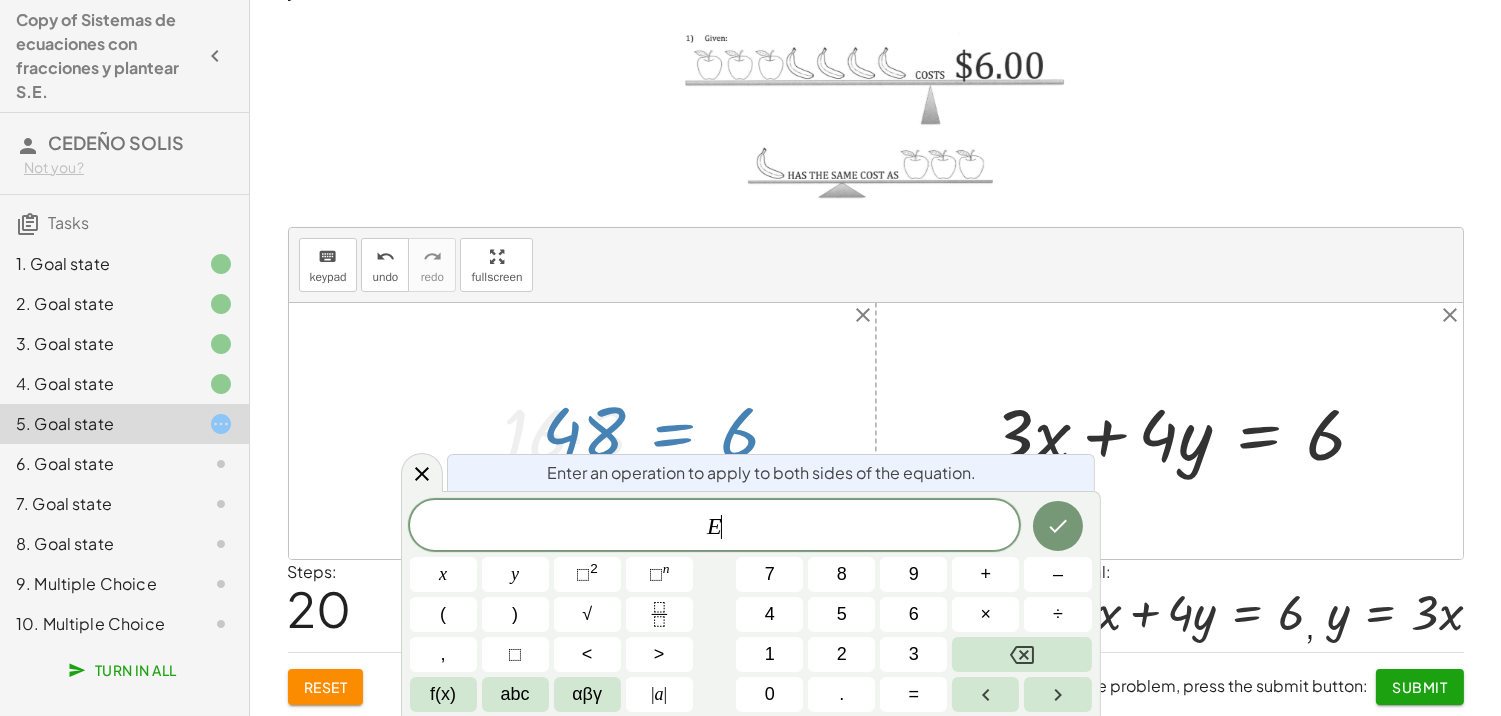 drag, startPoint x: 678, startPoint y: 436, endPoint x: 445, endPoint y: 448, distance: 233.3088 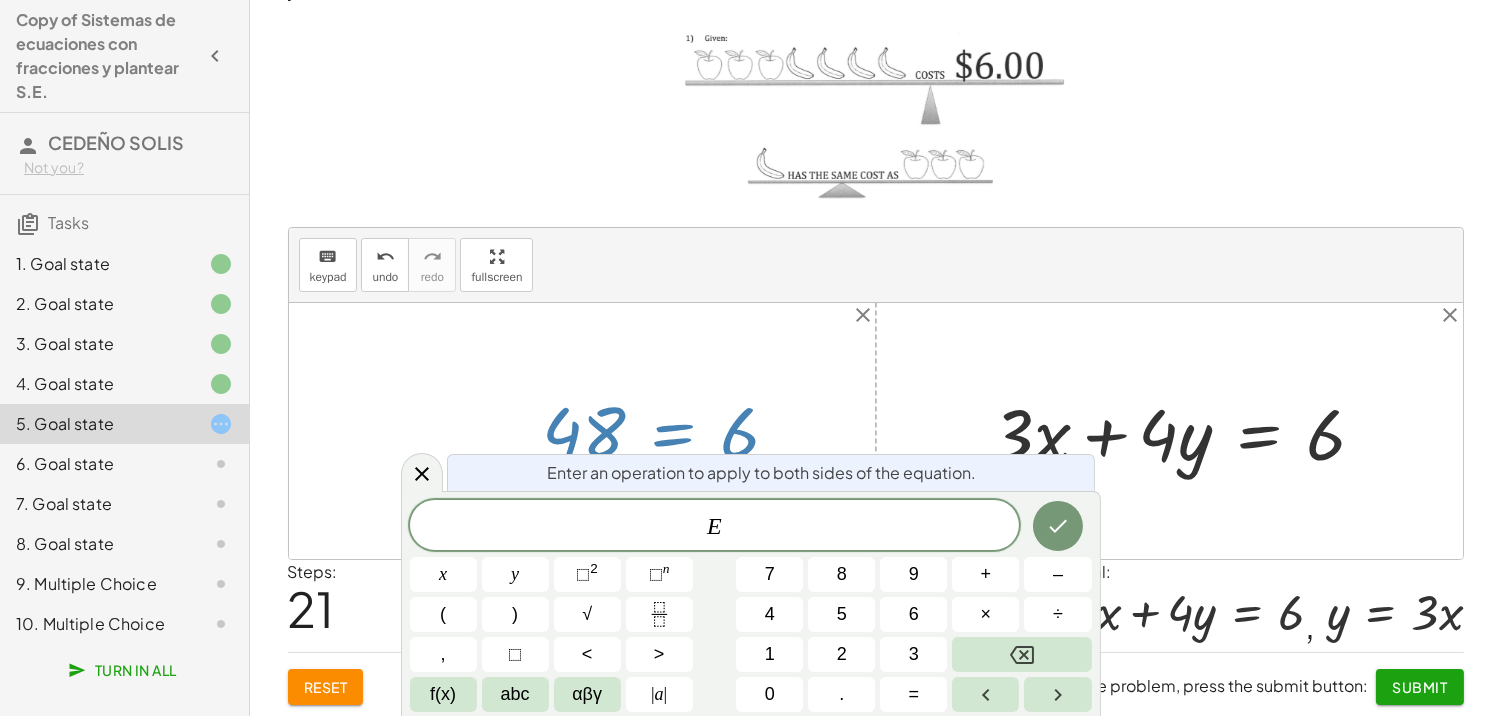 click at bounding box center [422, 472] 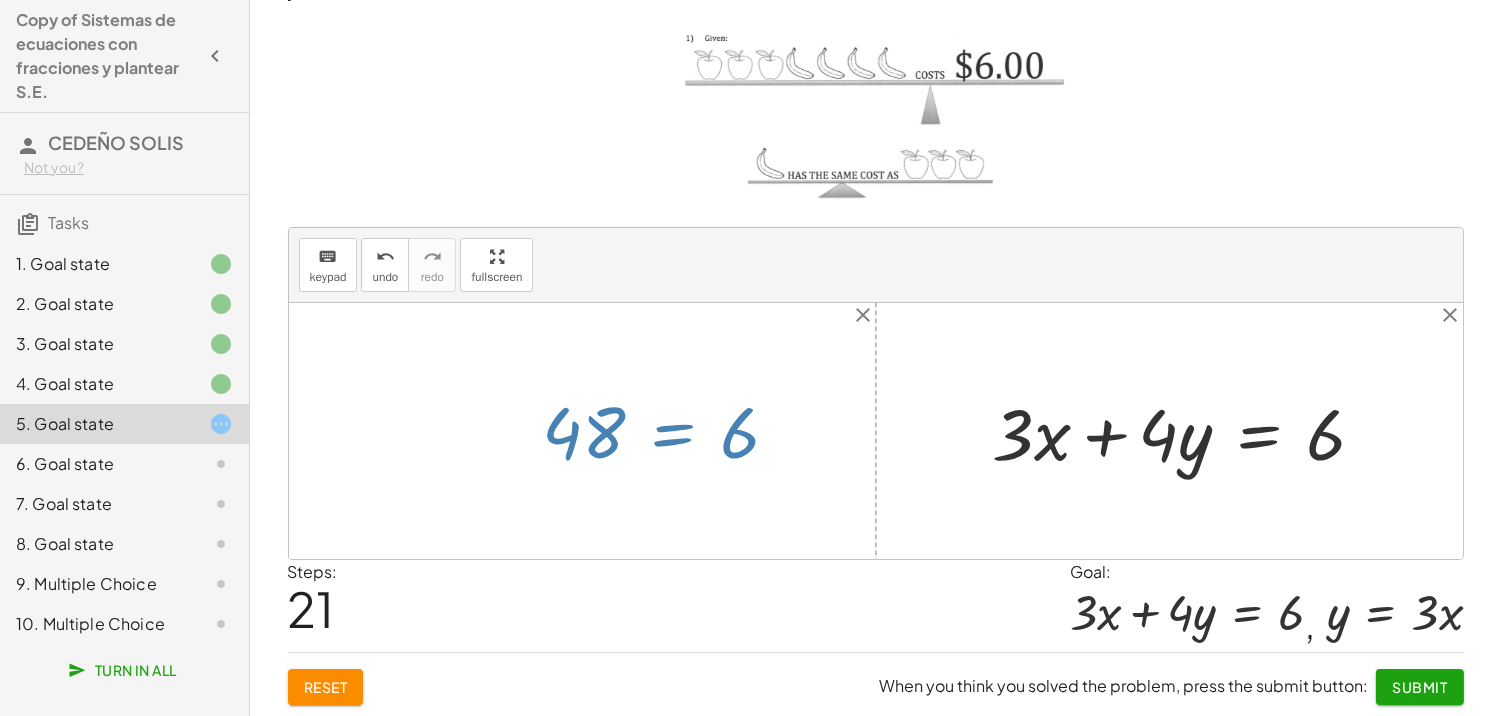 click at bounding box center (669, 431) 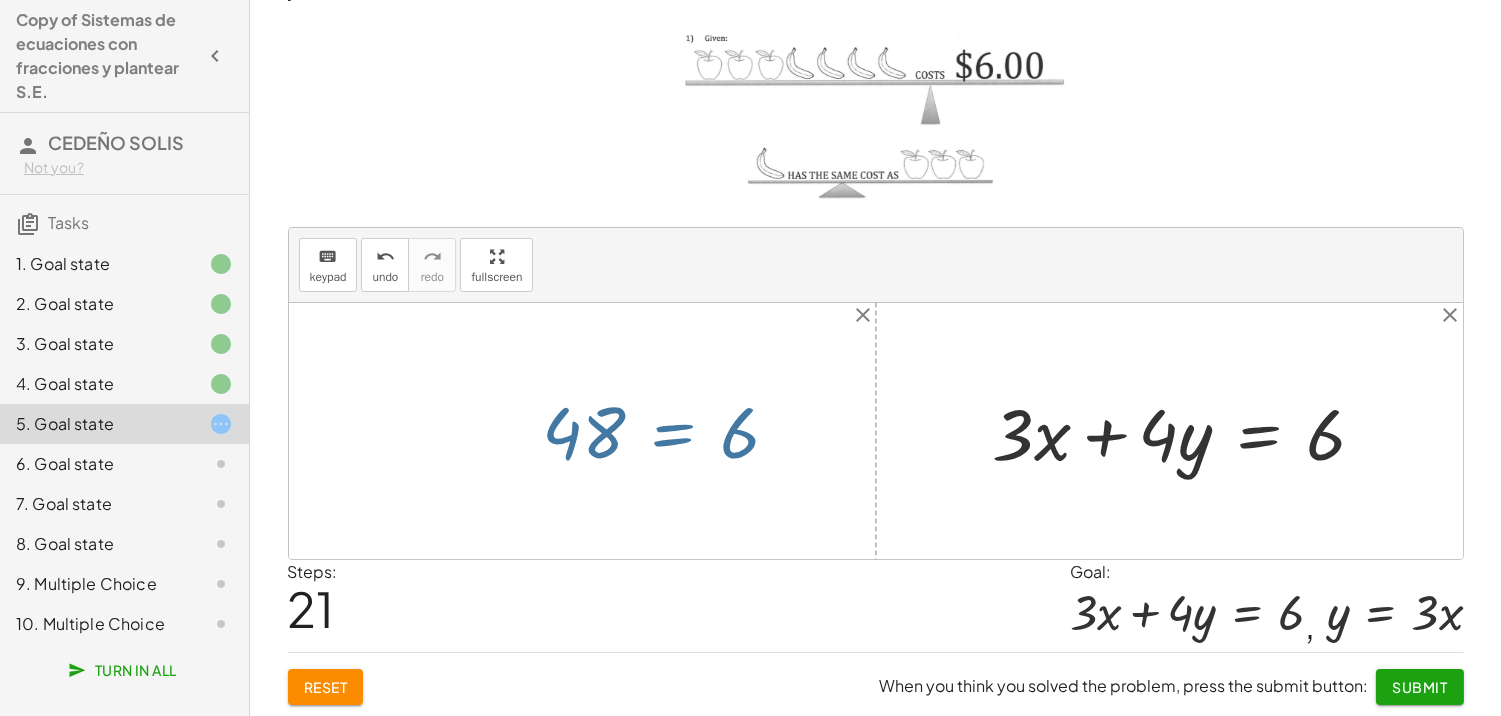 click at bounding box center (669, 431) 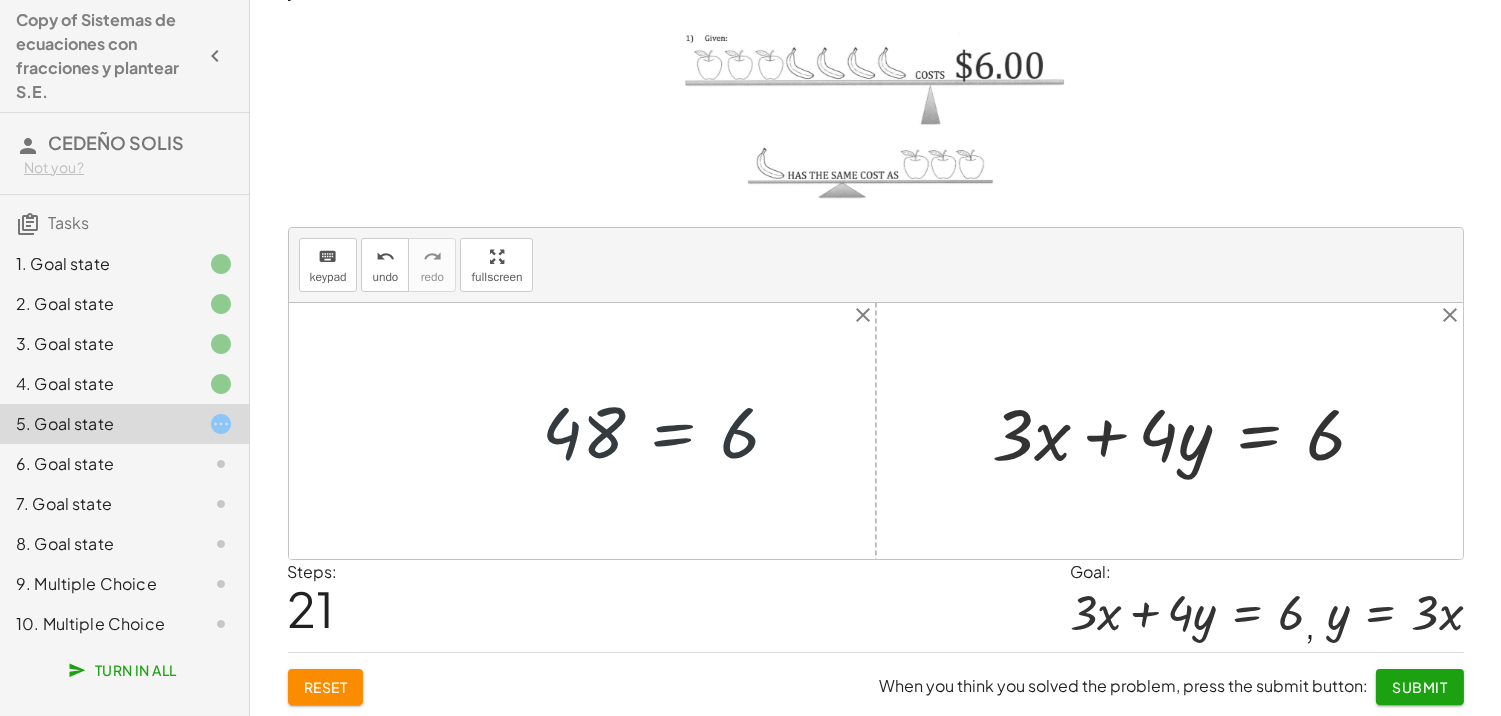 click at bounding box center (1187, 431) 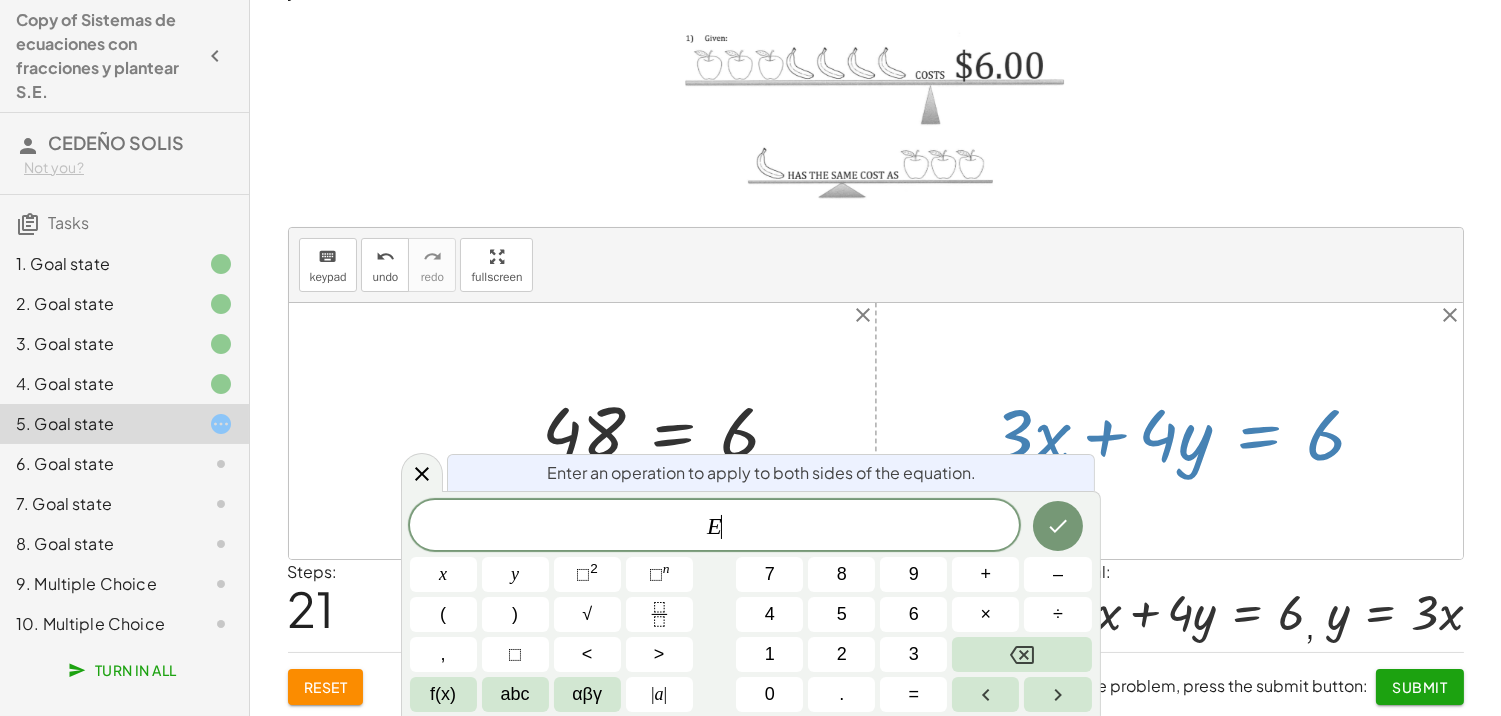 click at bounding box center [1187, 431] 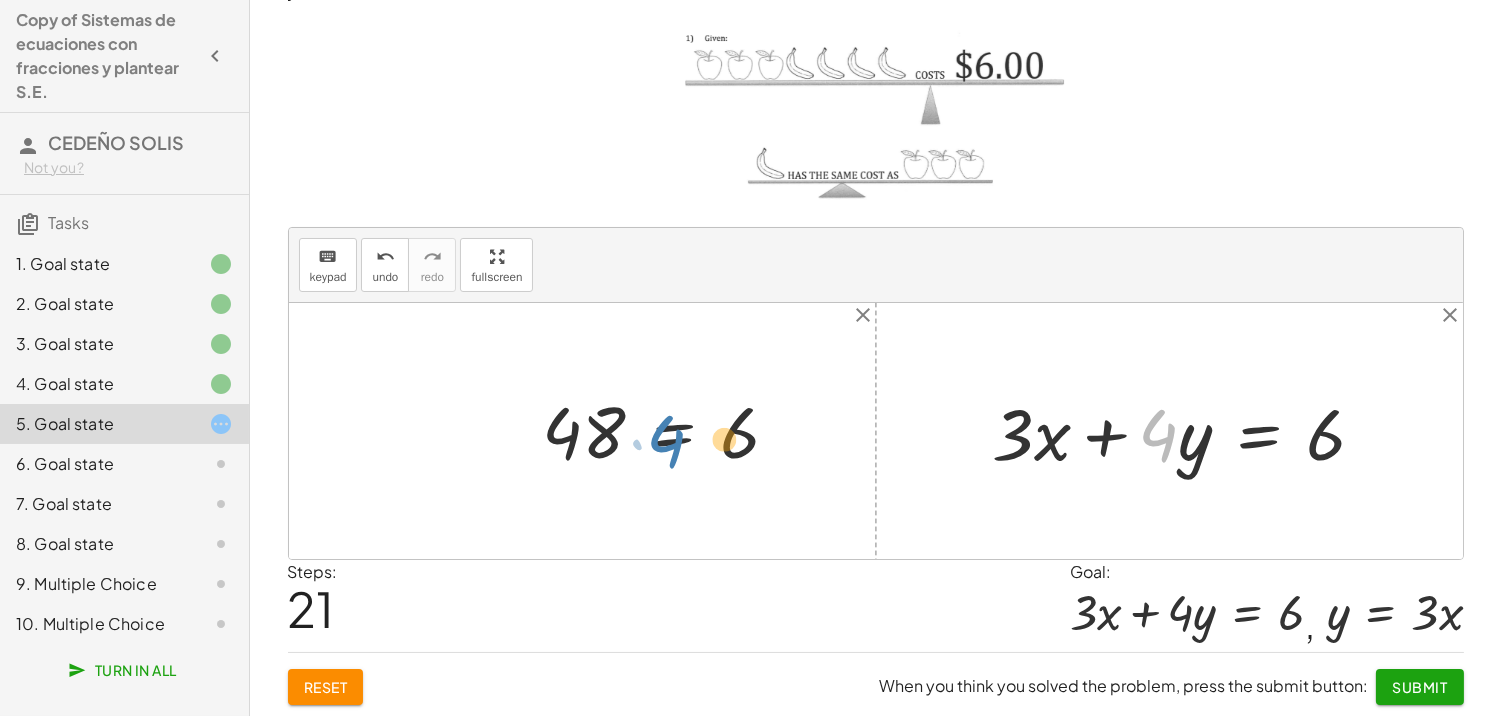 drag, startPoint x: 1168, startPoint y: 430, endPoint x: 430, endPoint y: 413, distance: 738.1958 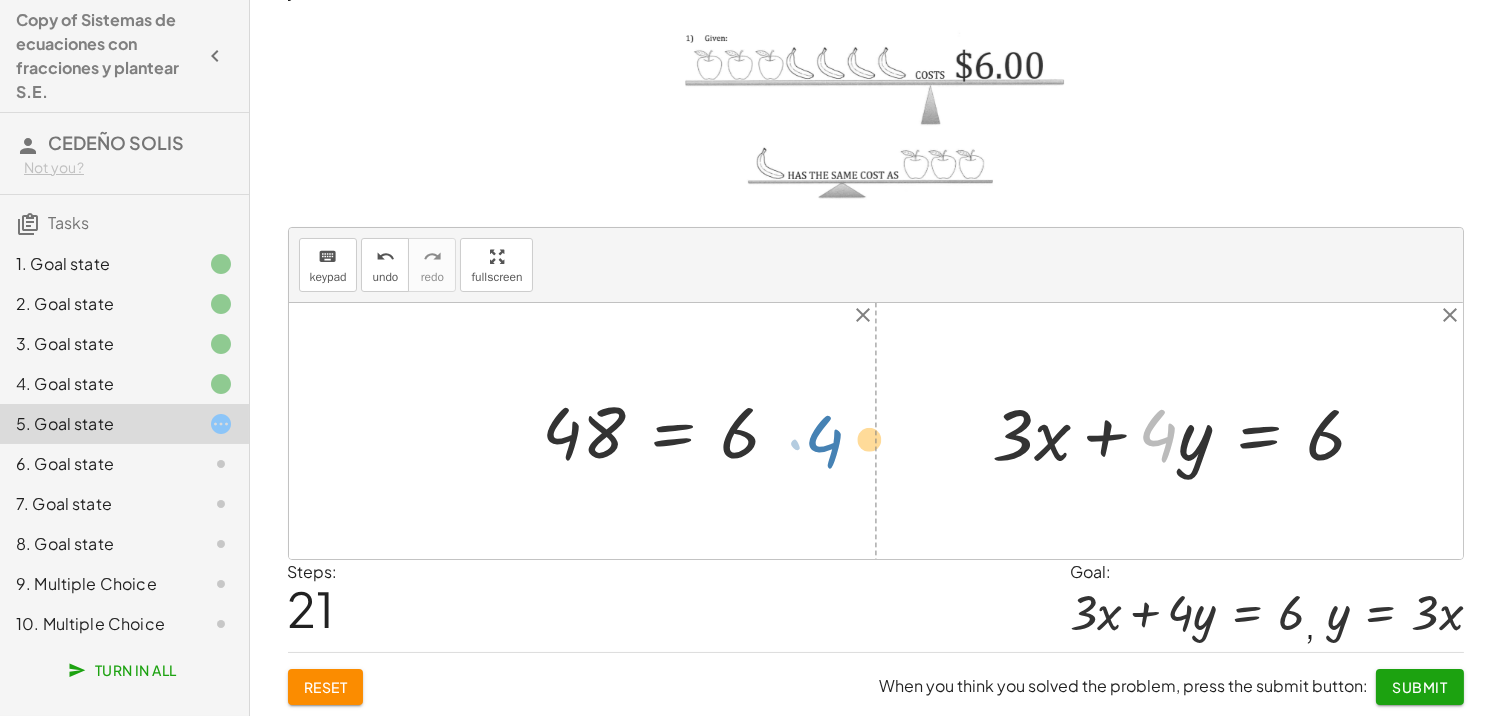 drag, startPoint x: 1105, startPoint y: 440, endPoint x: 257, endPoint y: 444, distance: 848.00946 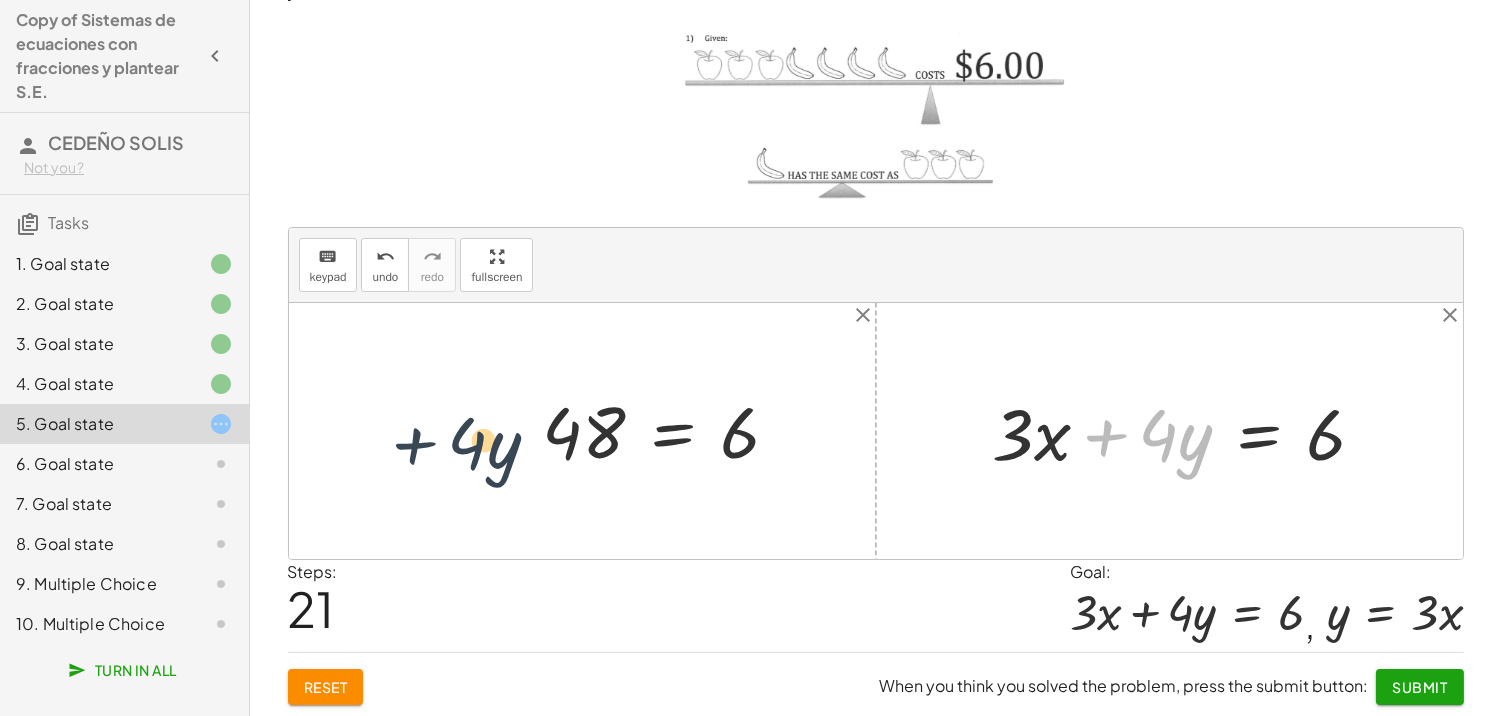 drag, startPoint x: 1116, startPoint y: 428, endPoint x: 288, endPoint y: 434, distance: 828.0217 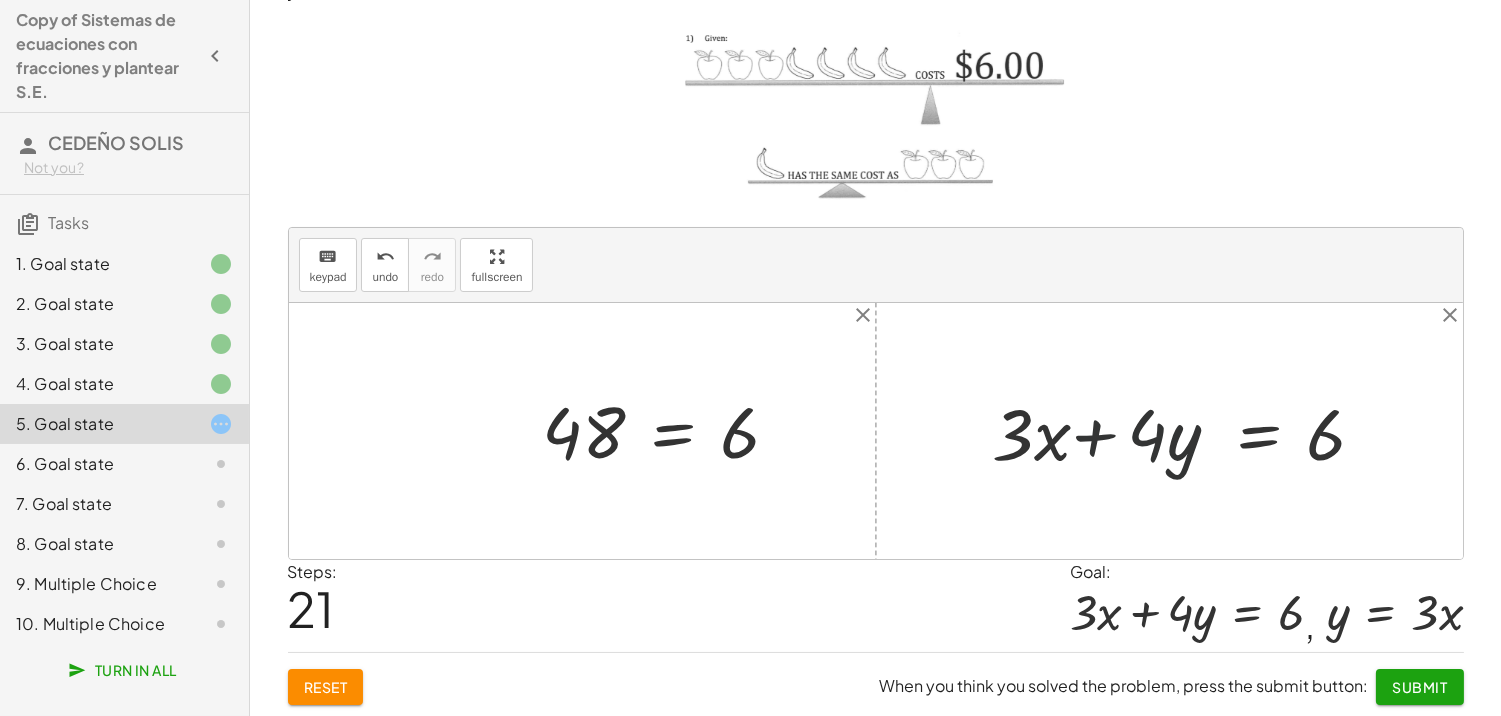 drag, startPoint x: 1048, startPoint y: 426, endPoint x: 1087, endPoint y: 420, distance: 39.45884 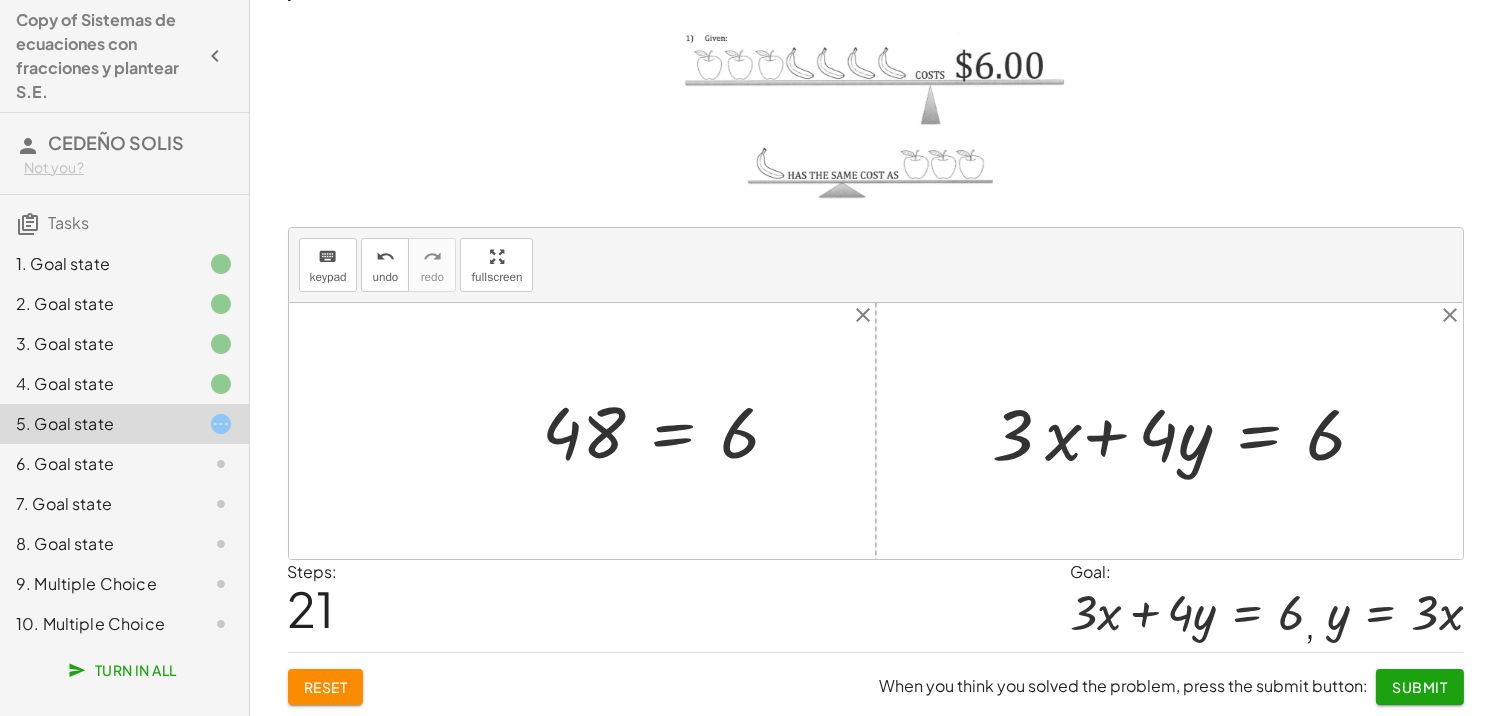 drag, startPoint x: 1124, startPoint y: 421, endPoint x: 1214, endPoint y: 417, distance: 90.088844 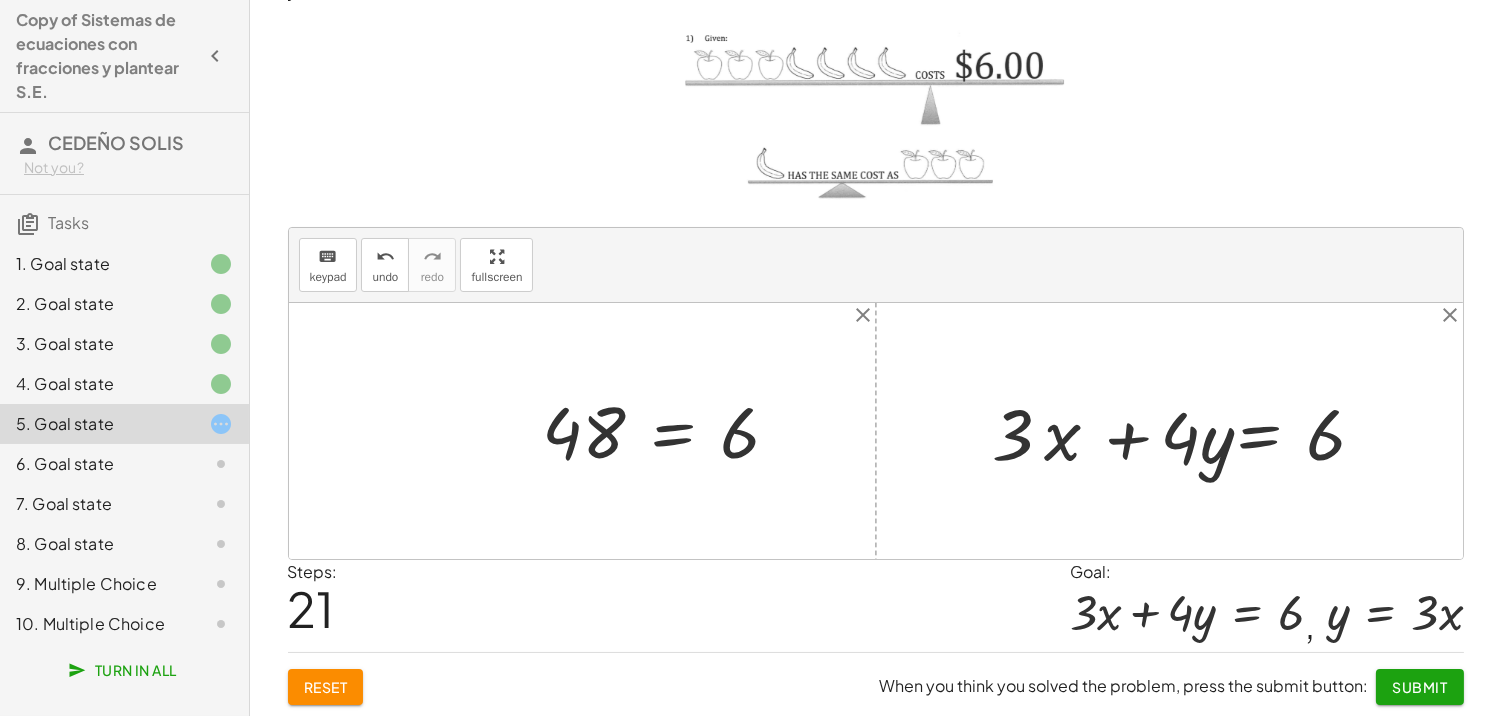 click at bounding box center (1187, 431) 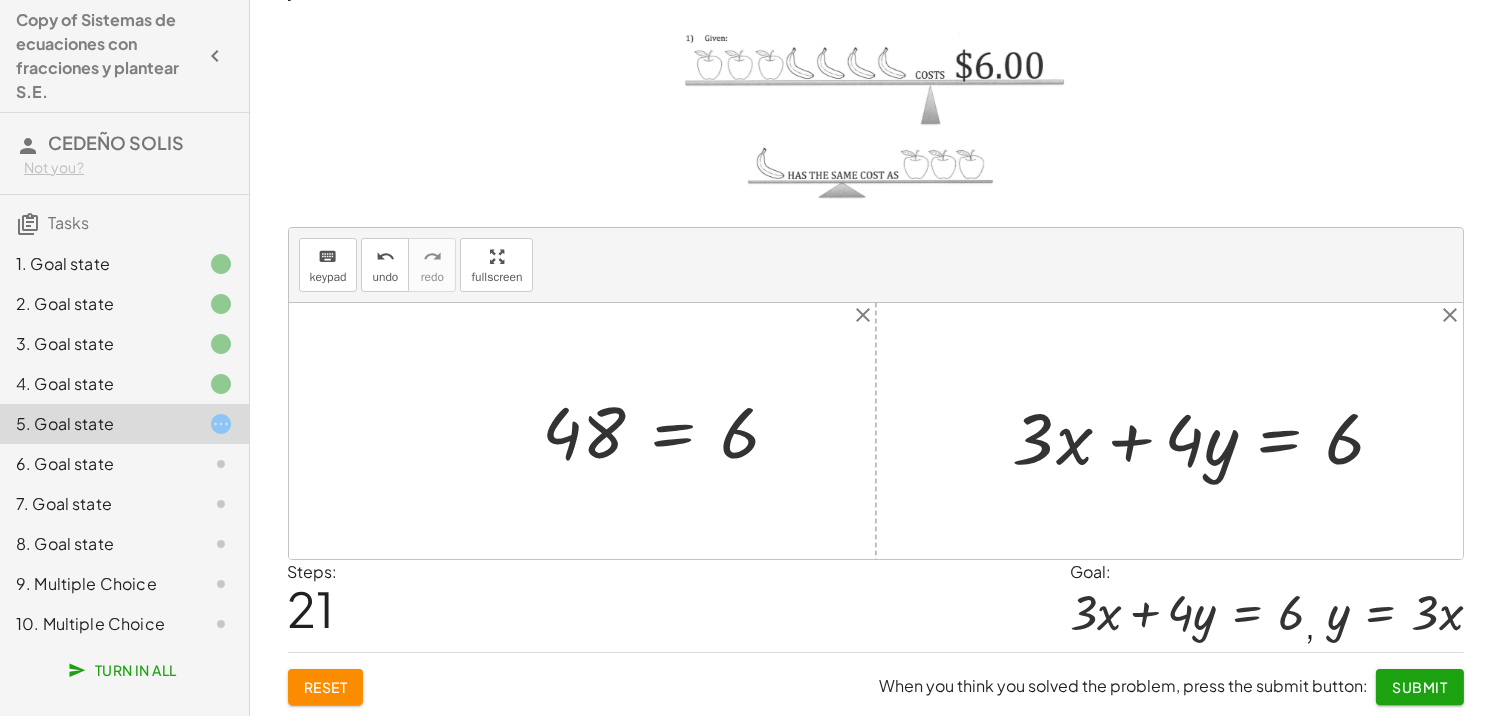 click at bounding box center (1187, 431) 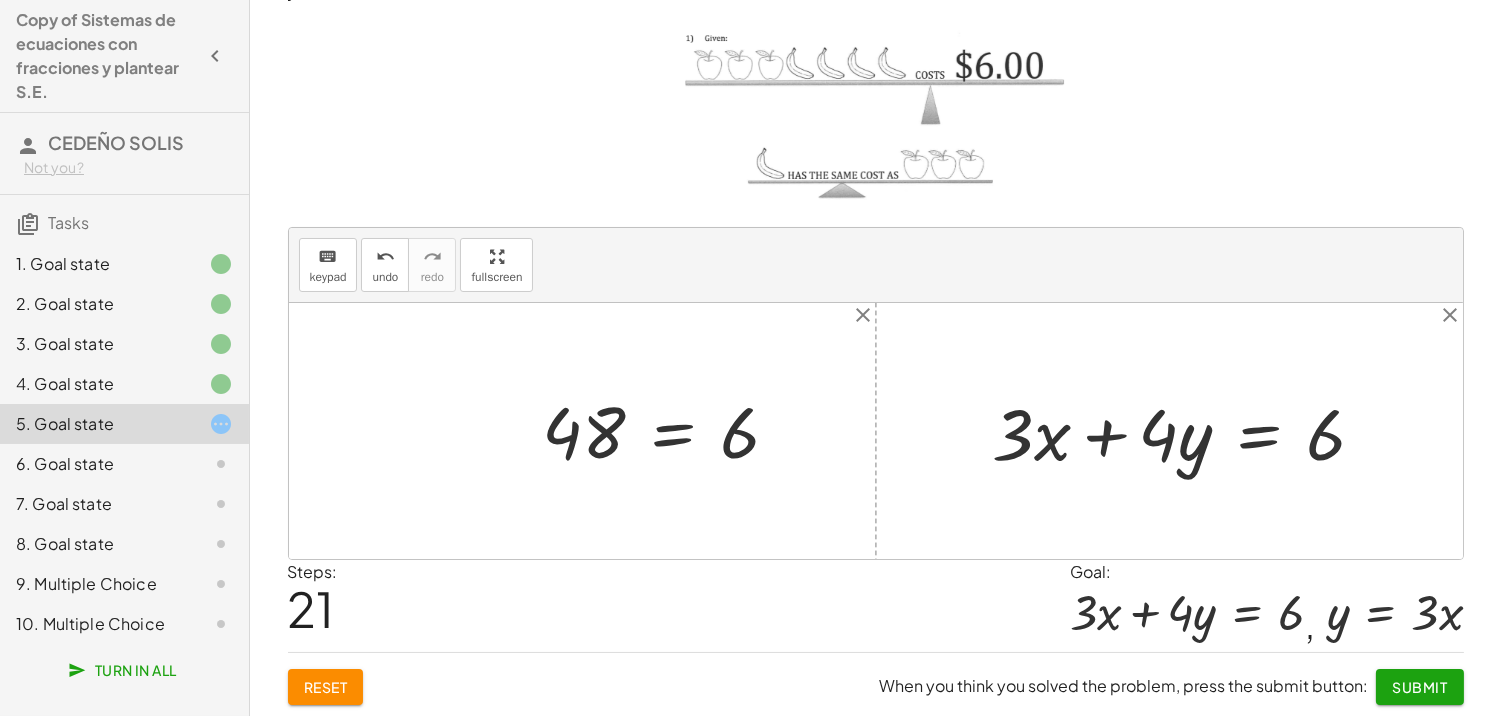 click on "Reset" at bounding box center [326, 687] 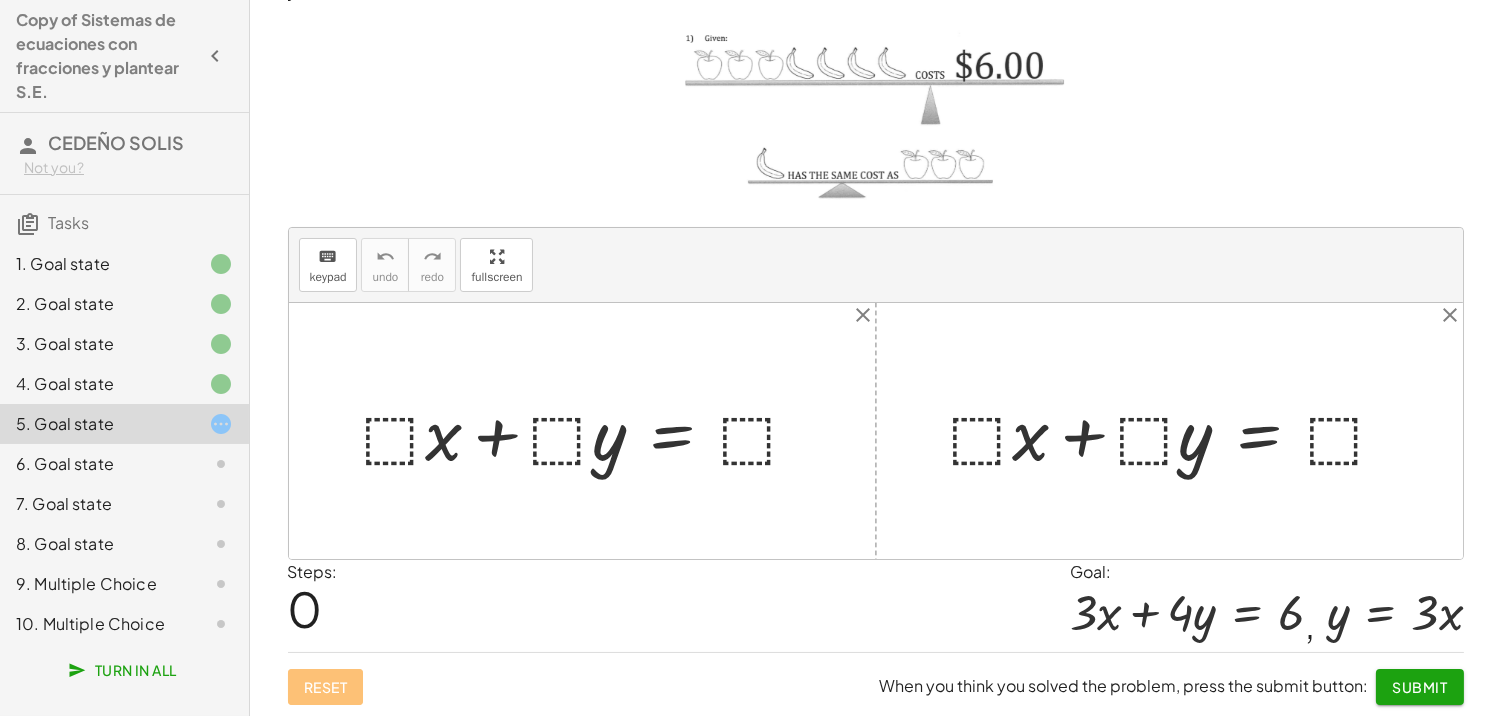 click at bounding box center (590, 431) 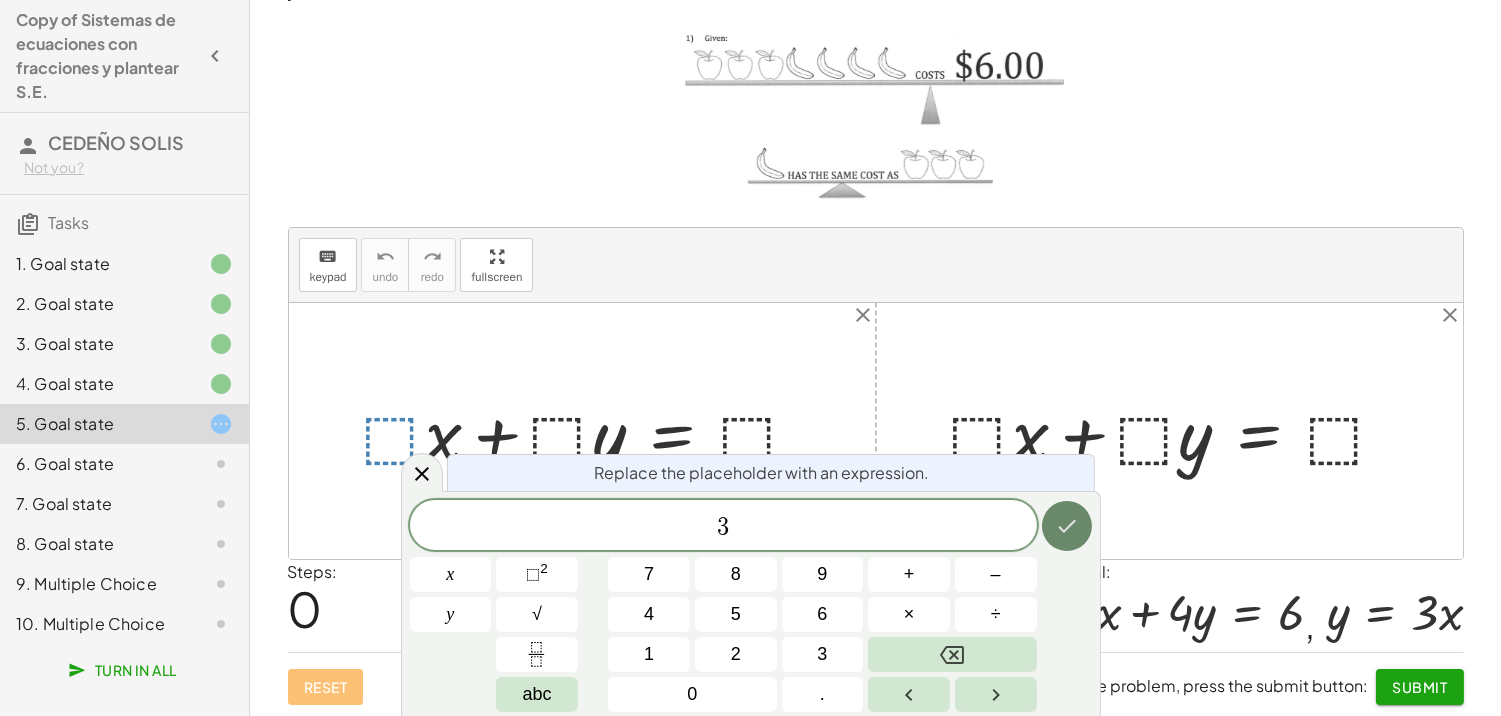 click at bounding box center [1067, 526] 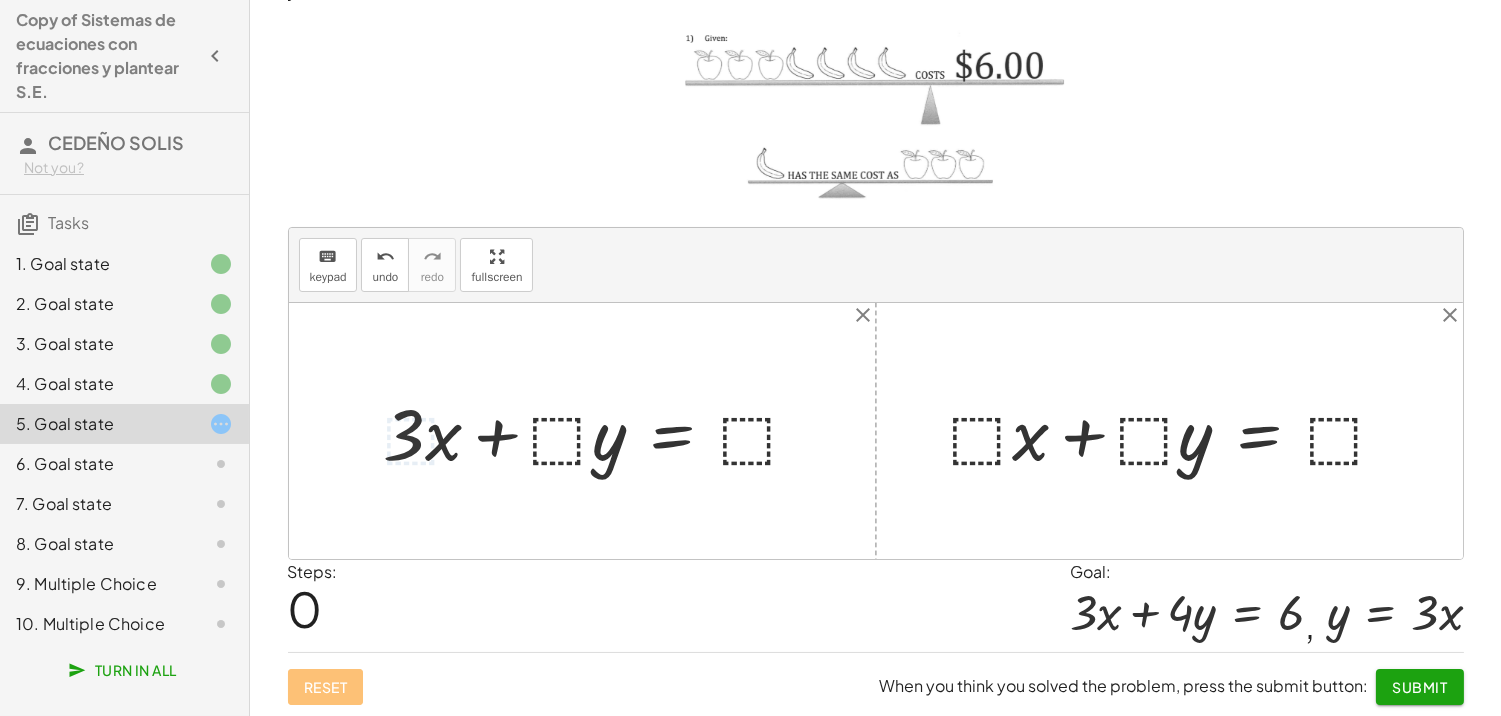 click at bounding box center [600, 431] 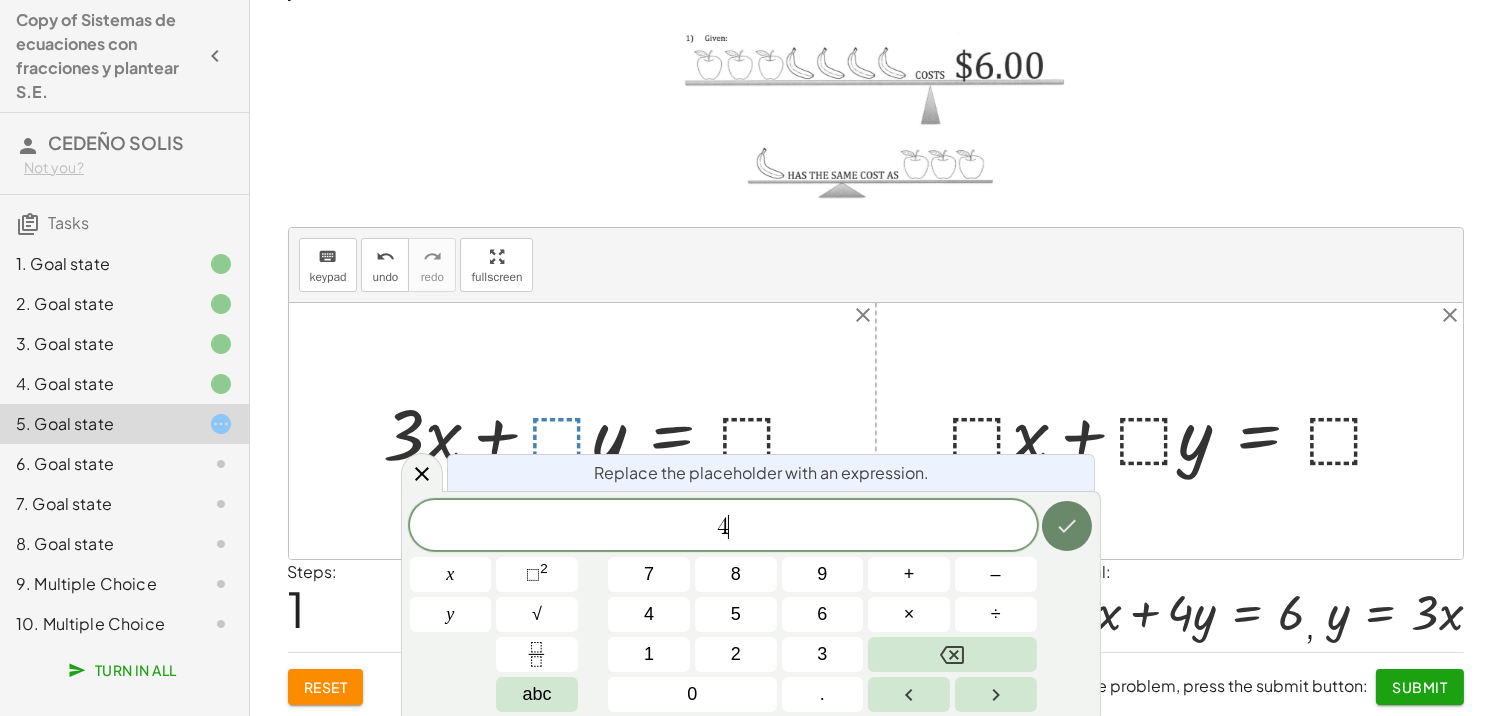 click 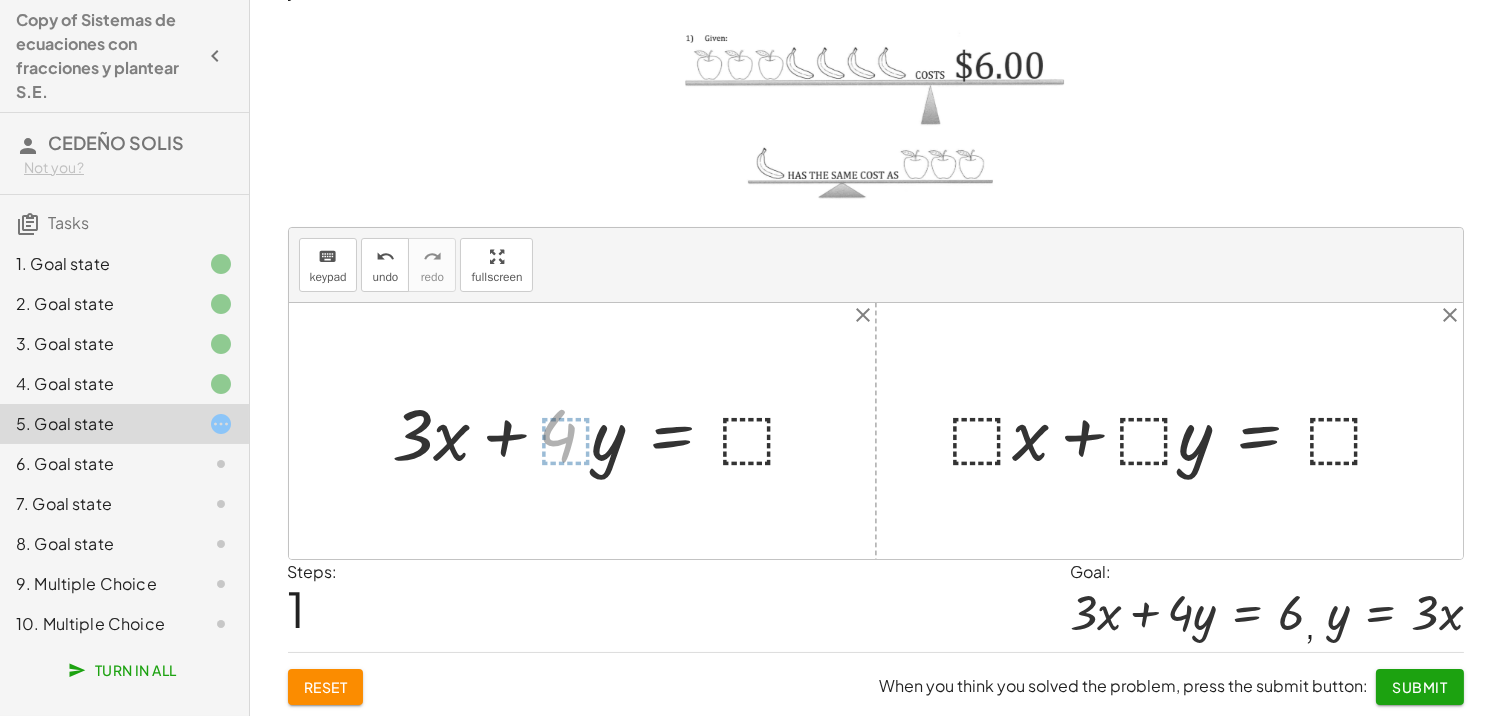 click at bounding box center [611, 431] 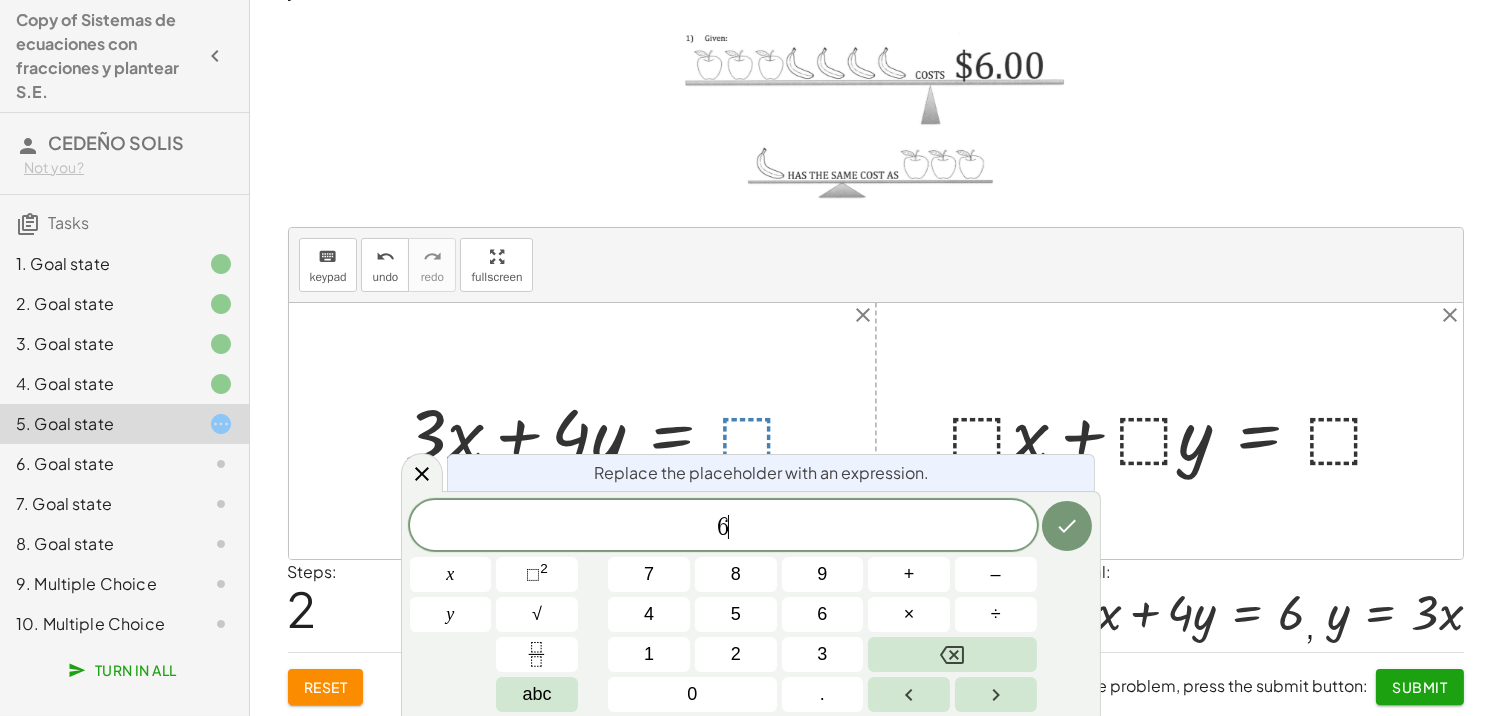 click 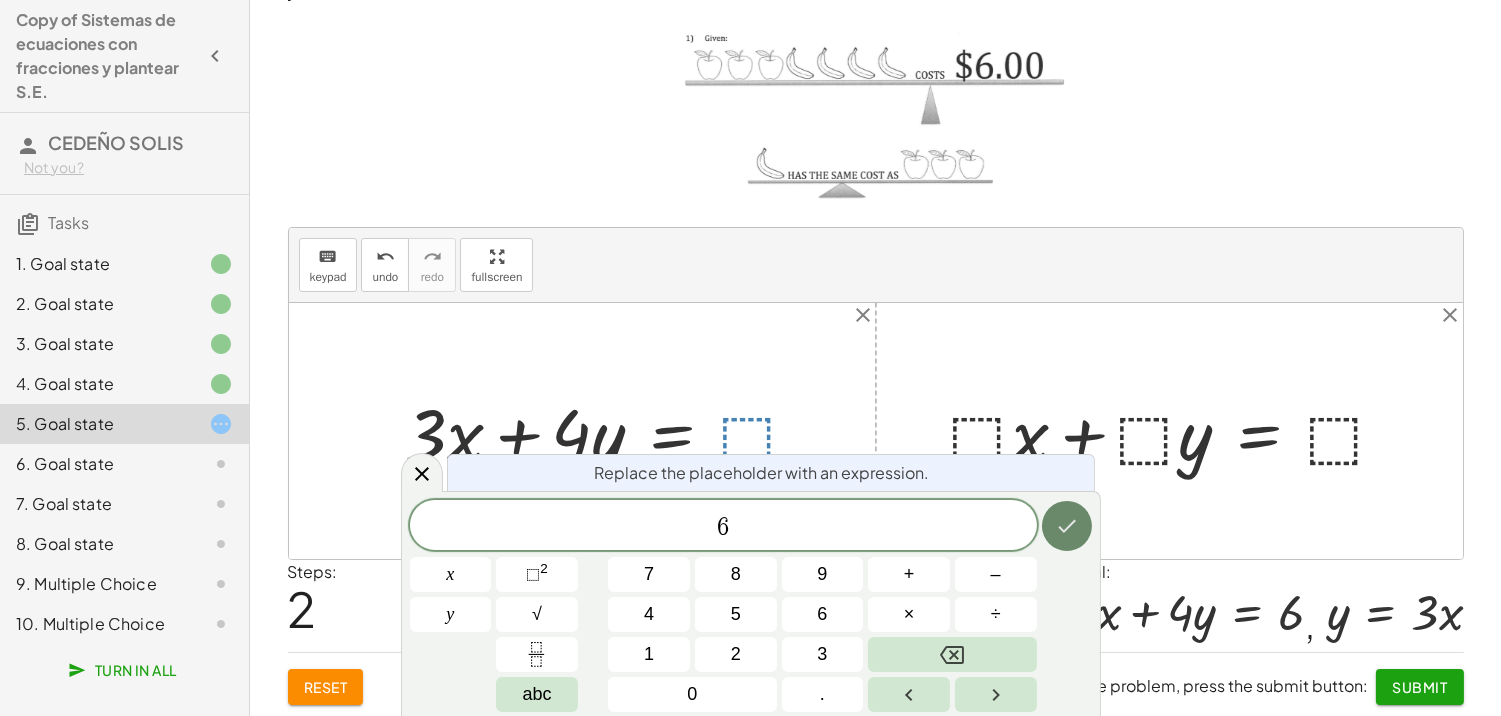 click 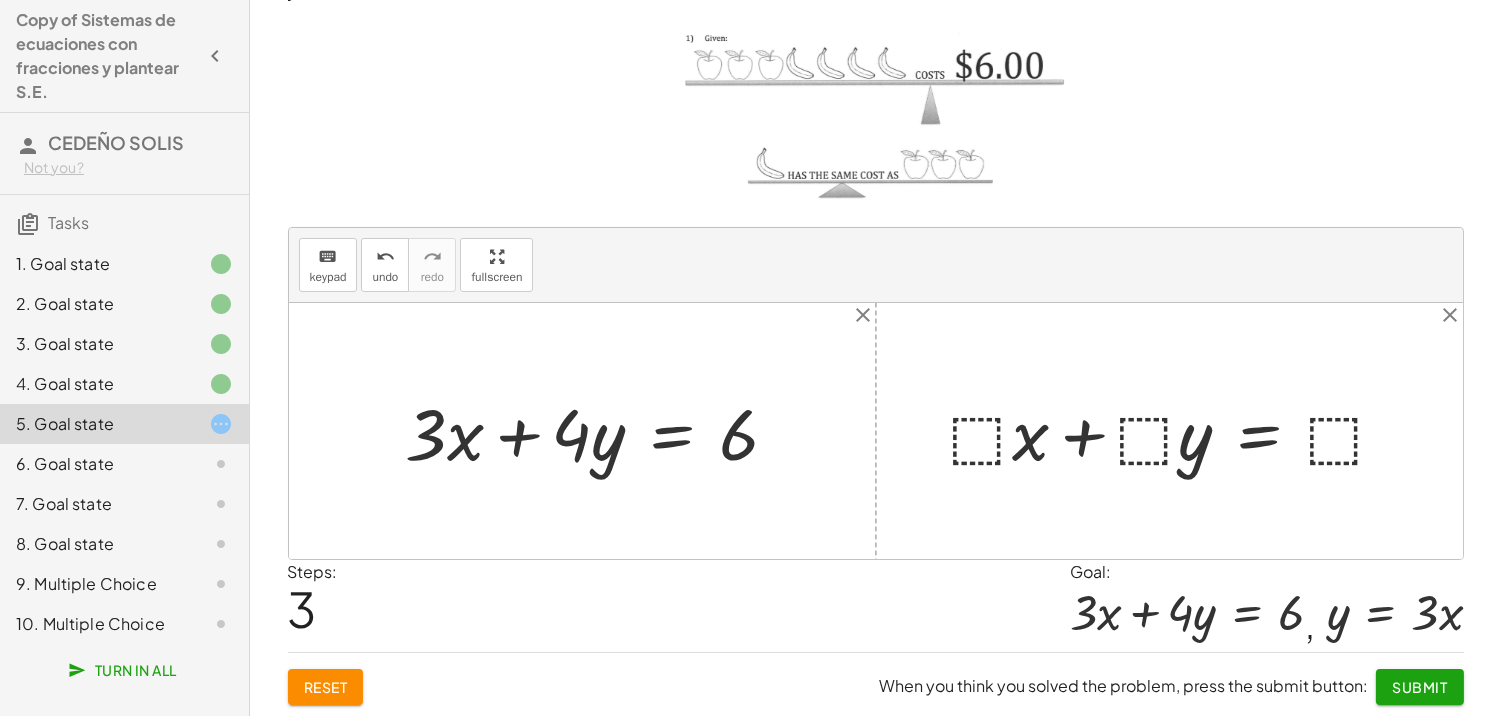 click at bounding box center (600, 431) 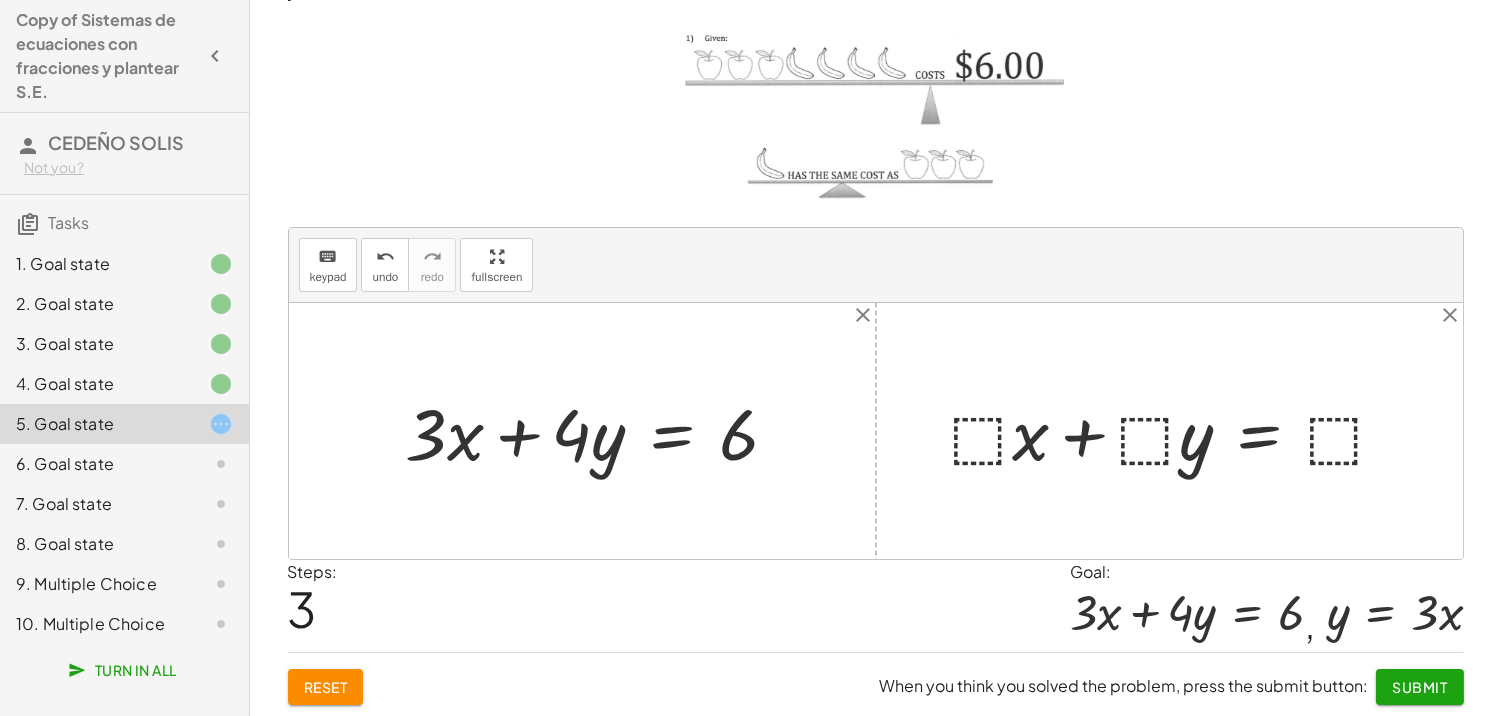 click at bounding box center (1177, 431) 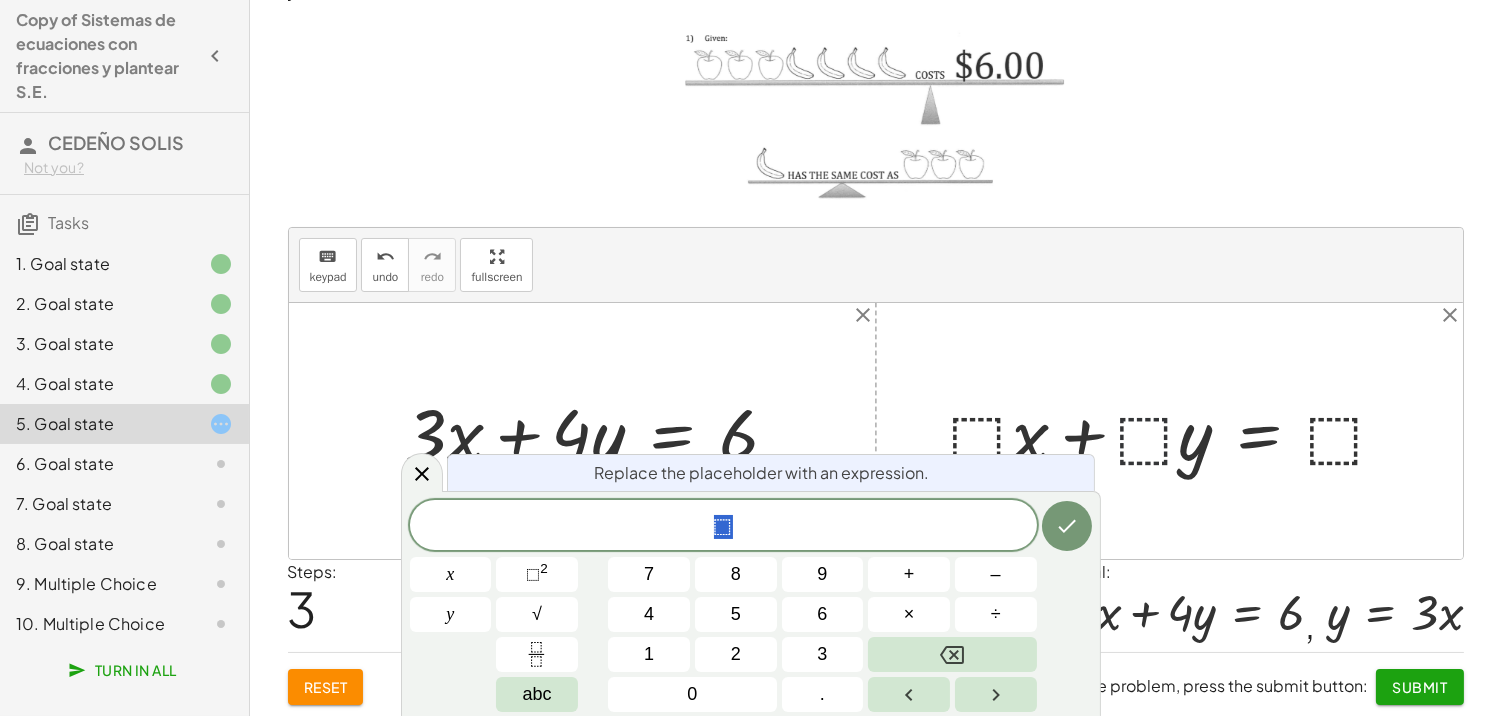 click at bounding box center [1177, 431] 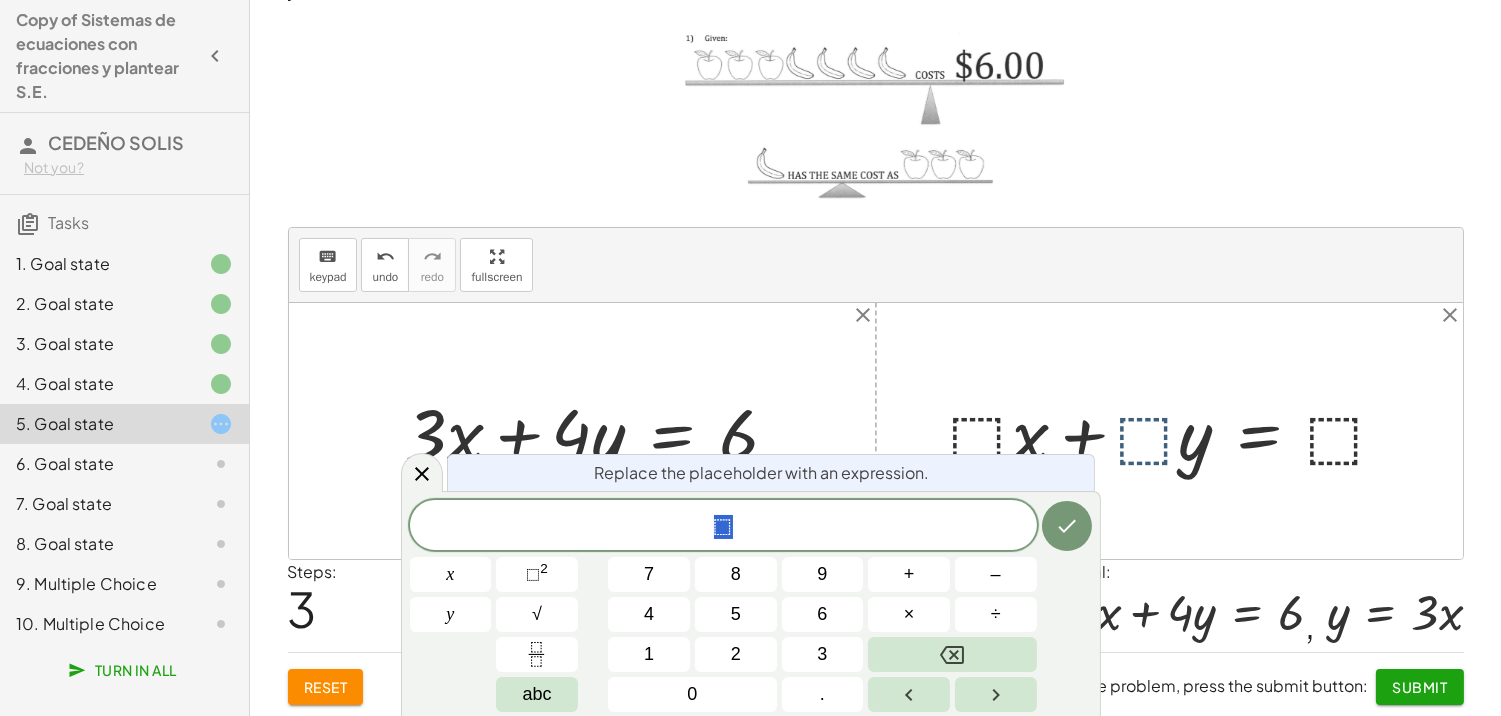 click at bounding box center [1177, 431] 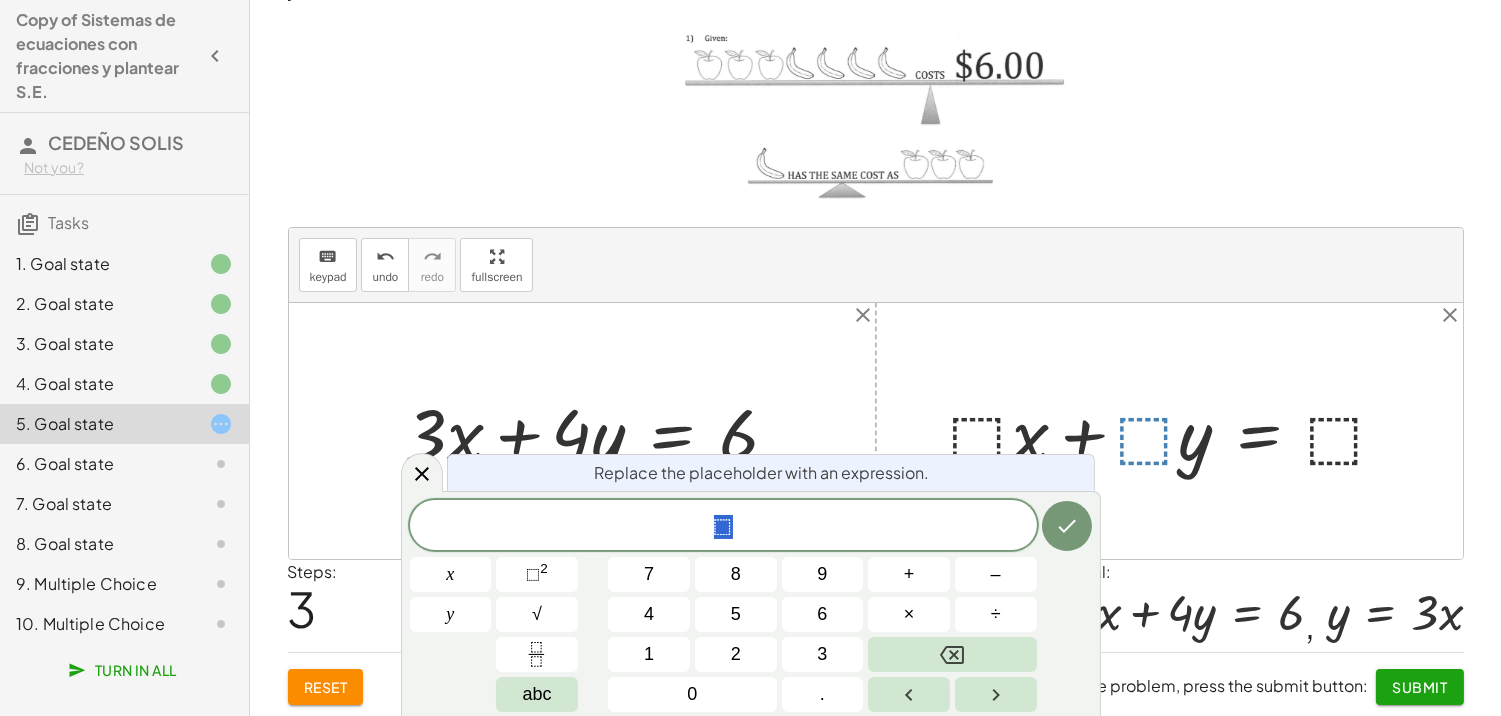click at bounding box center [1177, 431] 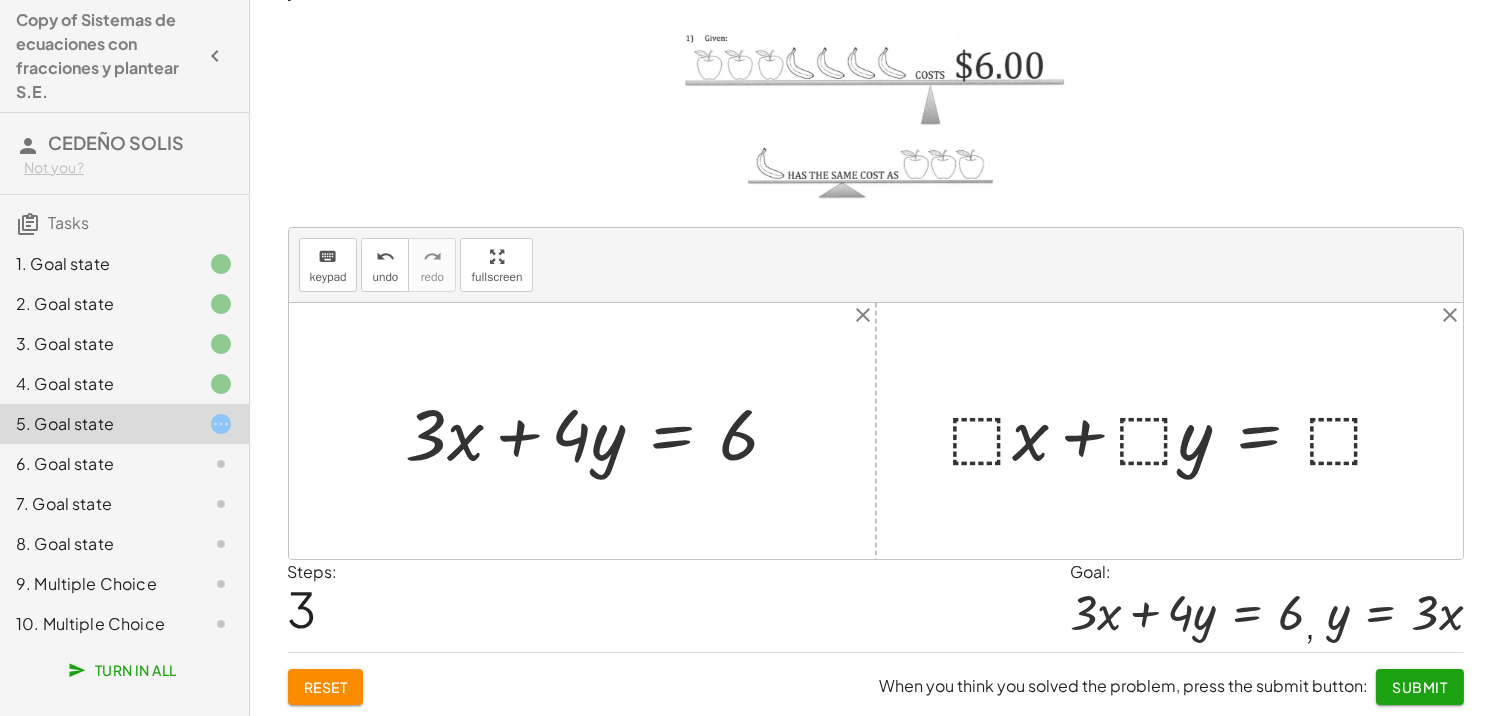 click at bounding box center (600, 431) 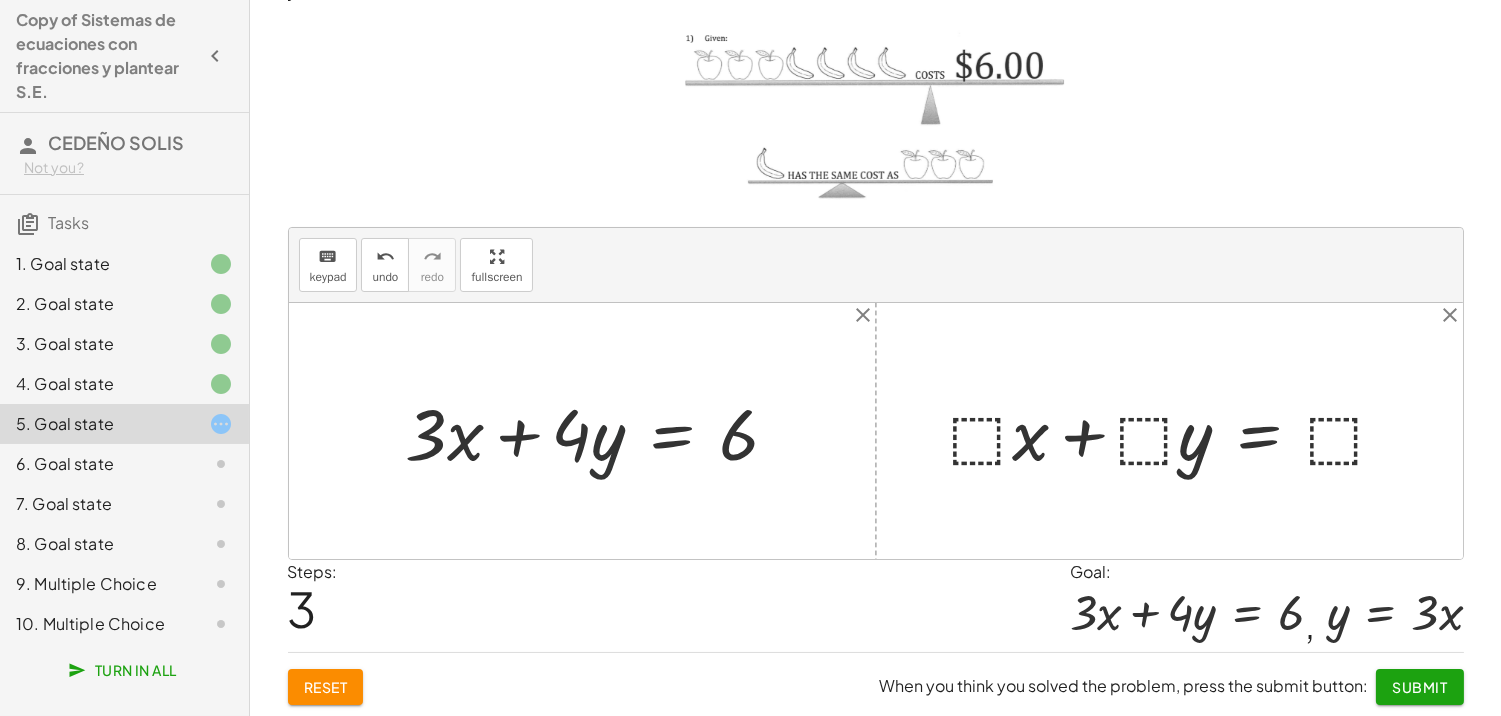click at bounding box center [600, 431] 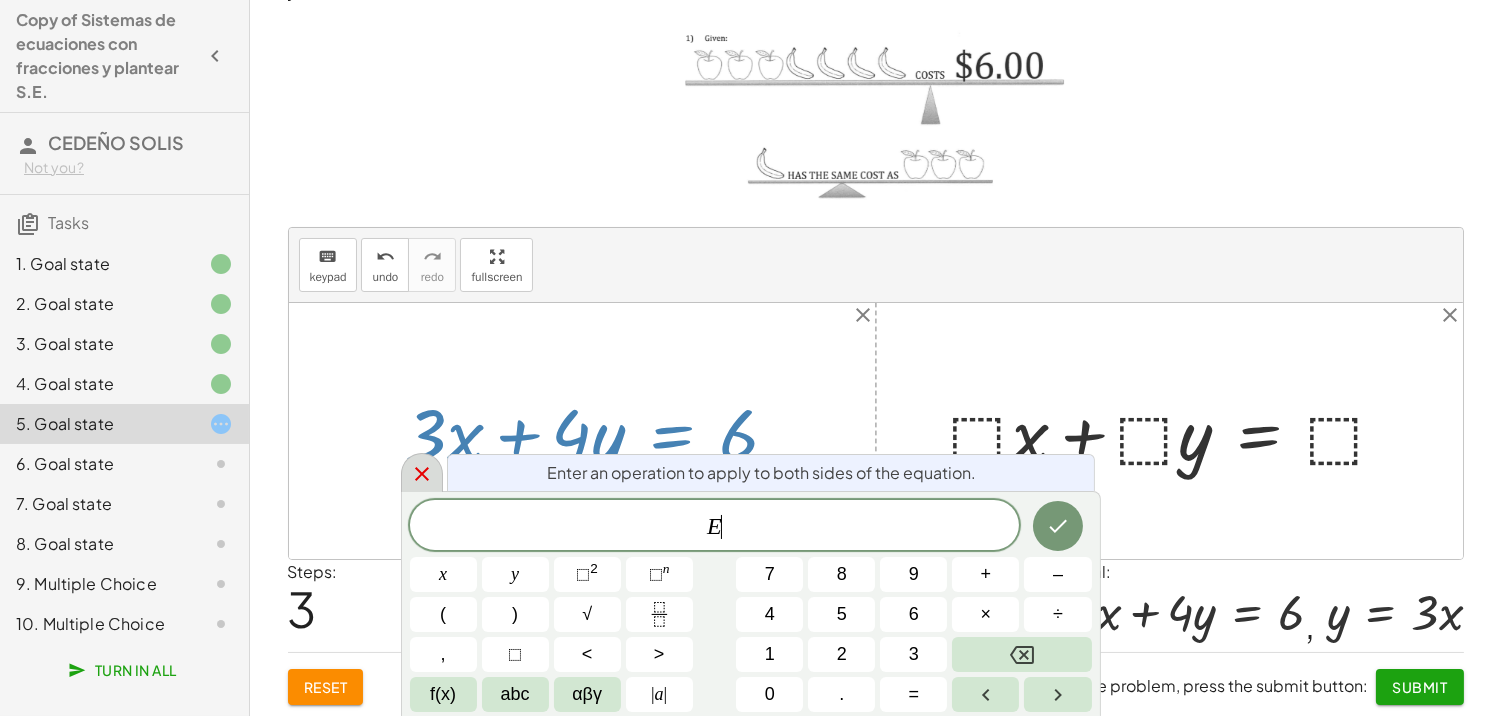 click 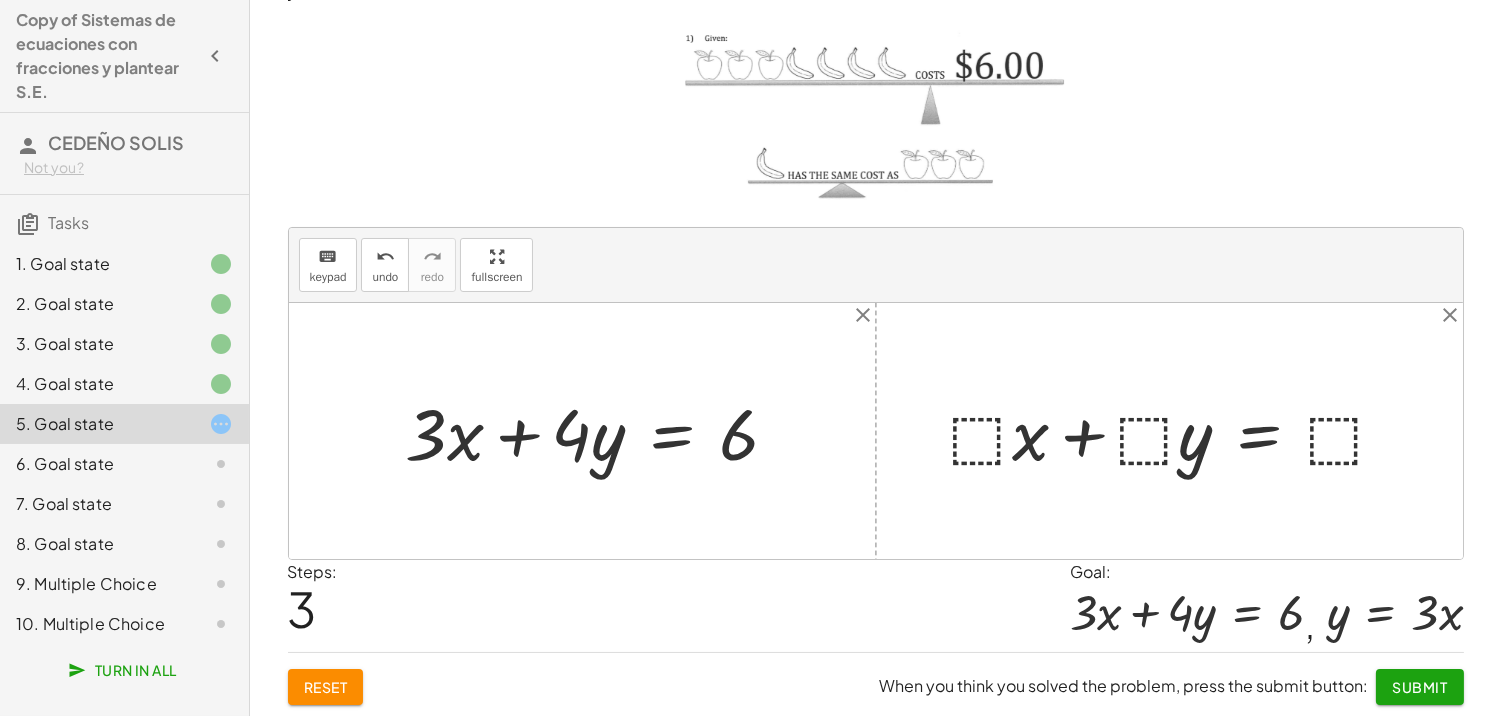 click at bounding box center [1177, 431] 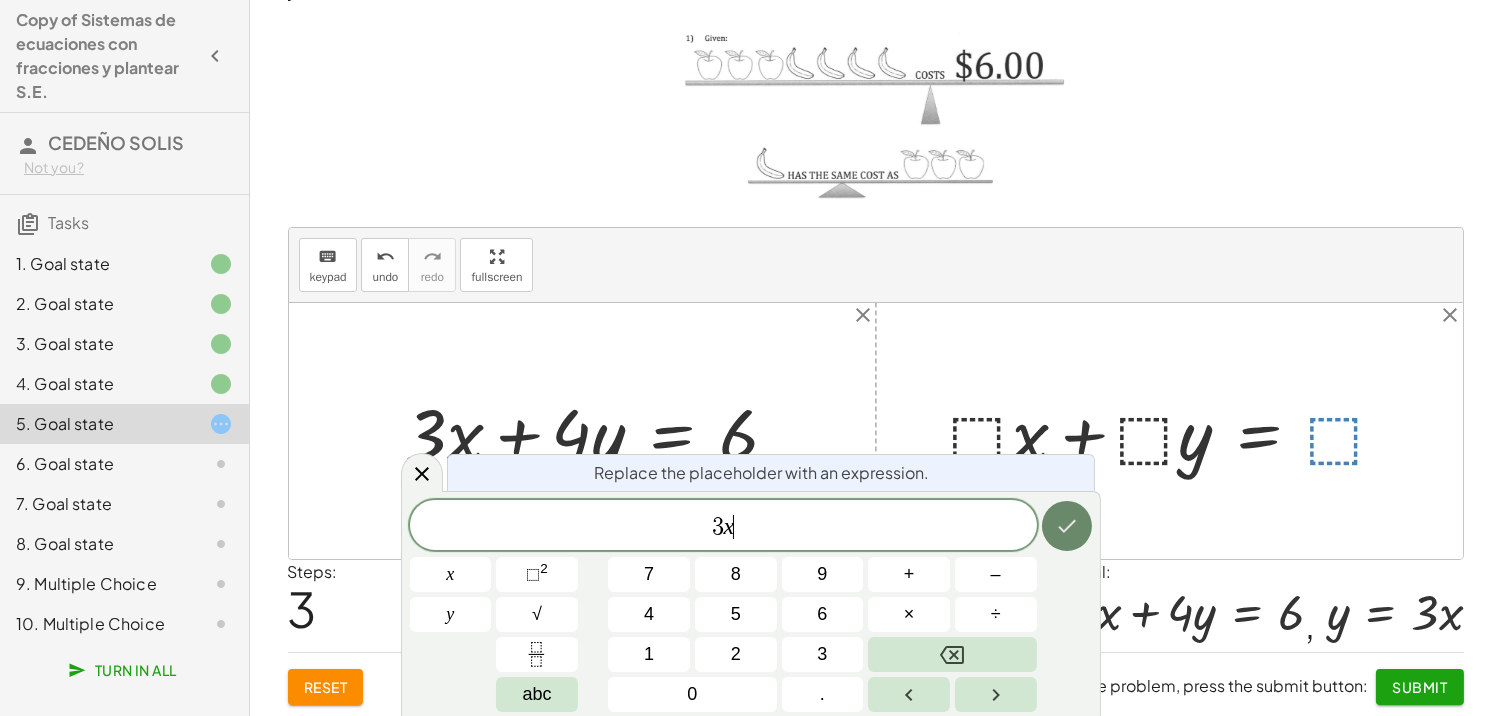 click at bounding box center [1067, 526] 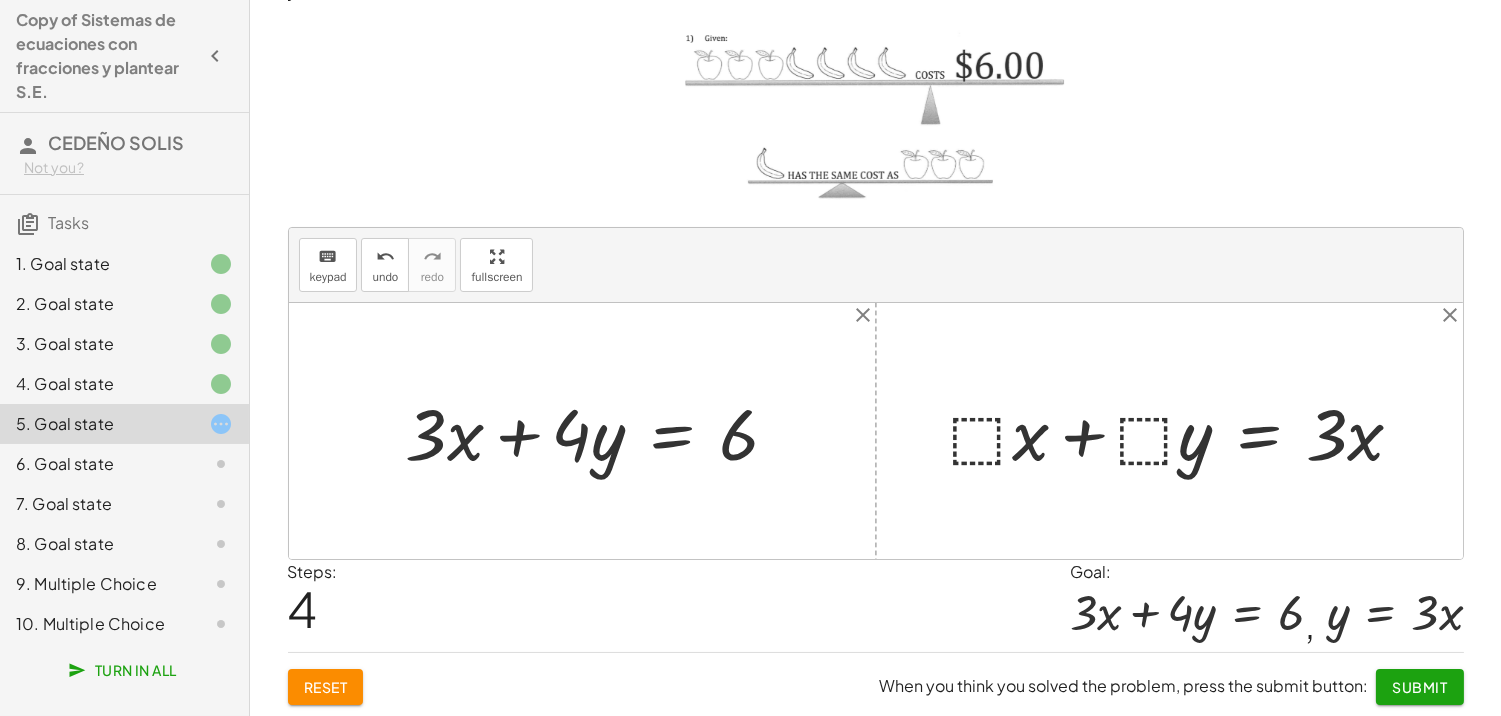 click at bounding box center [1185, 431] 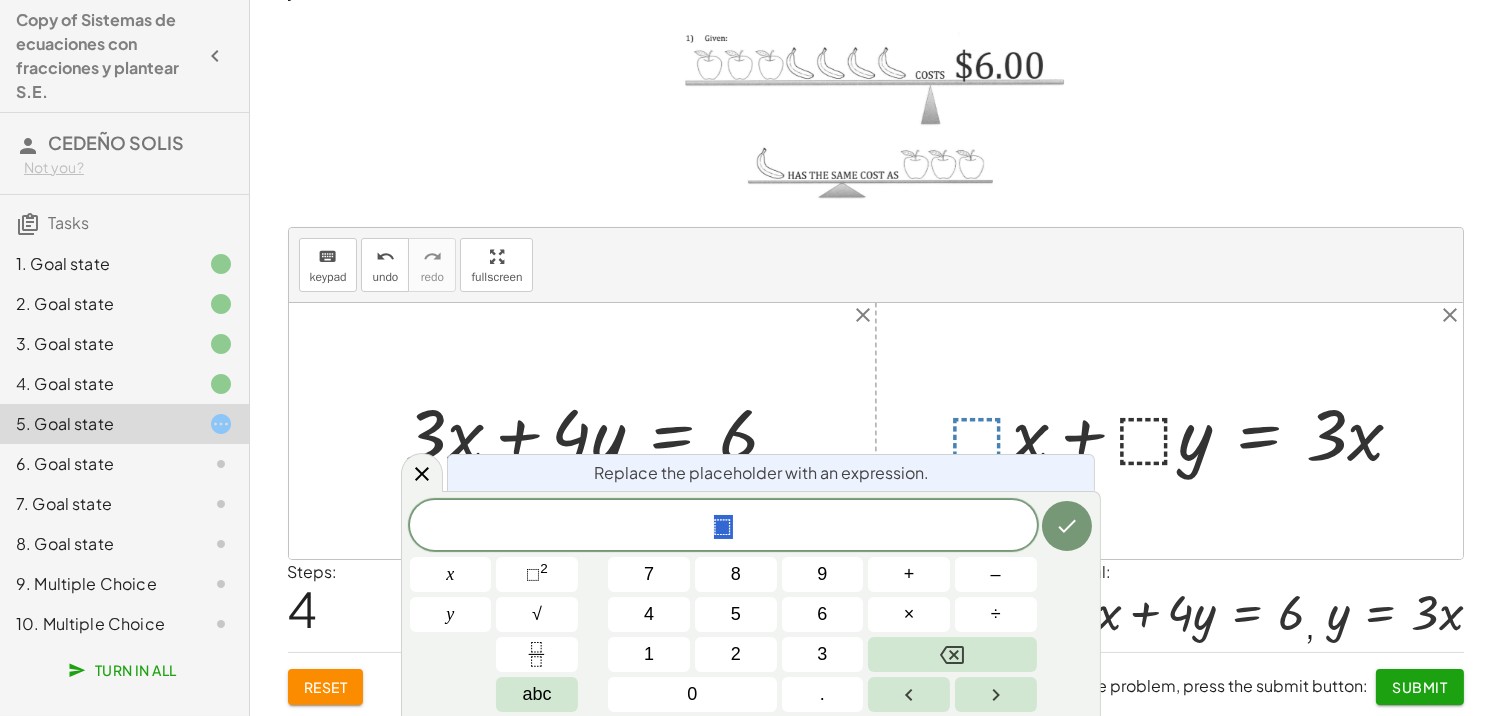 click at bounding box center [1185, 431] 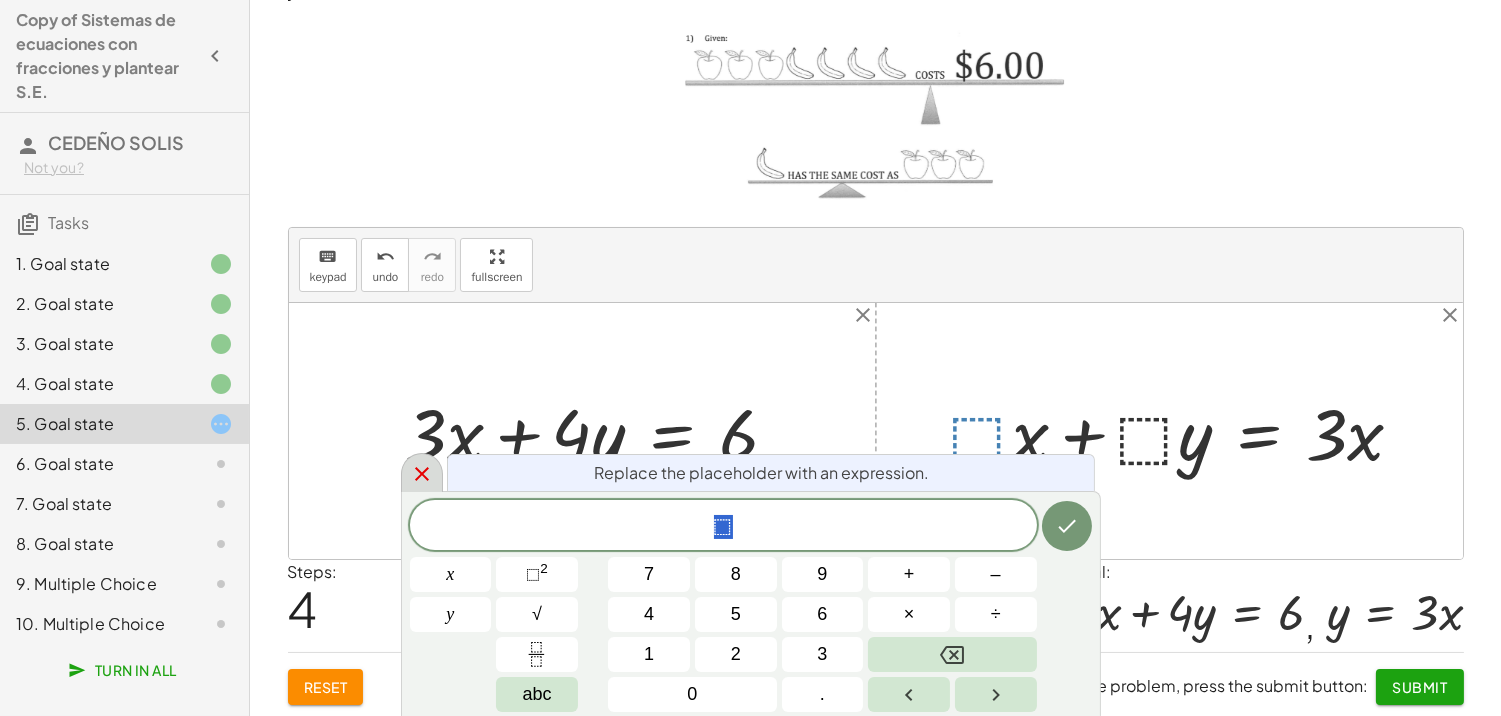 click 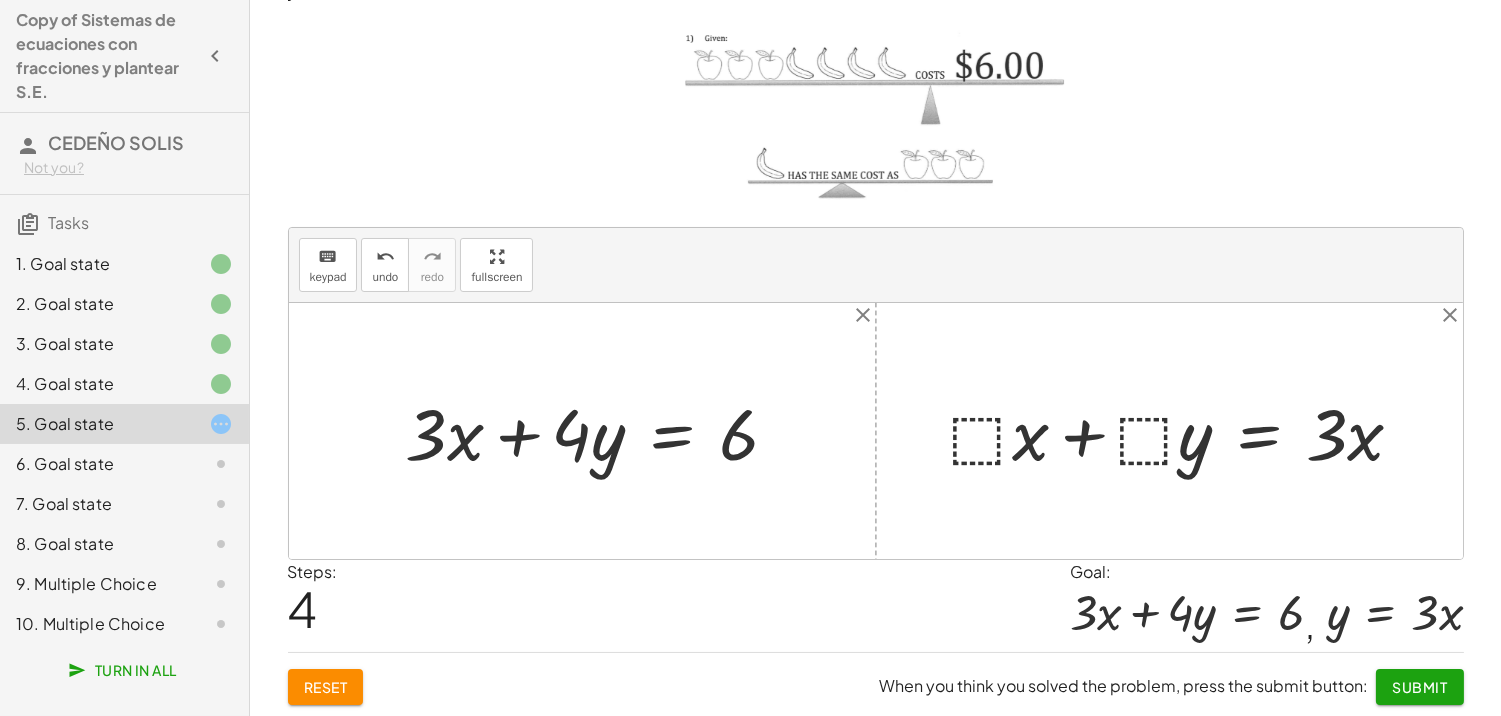 click at bounding box center [1185, 431] 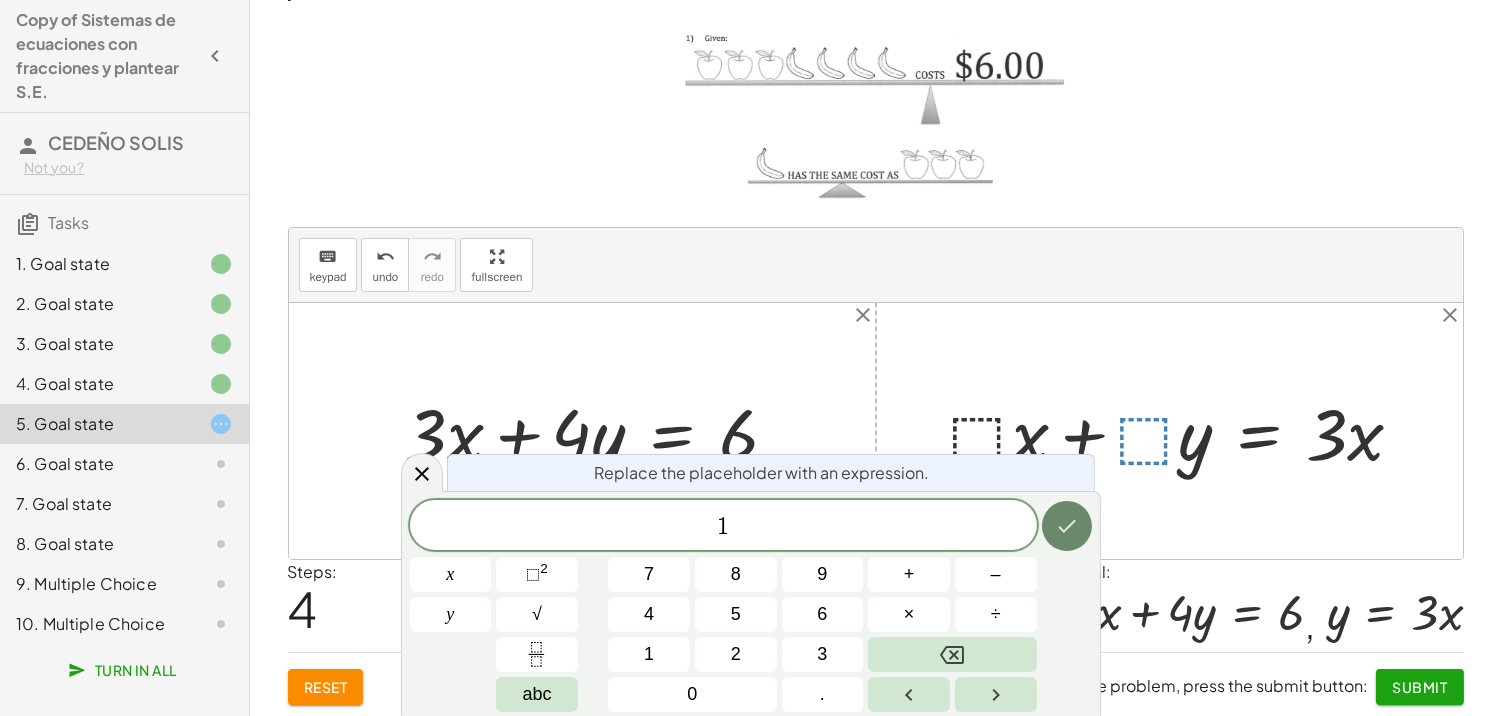 click 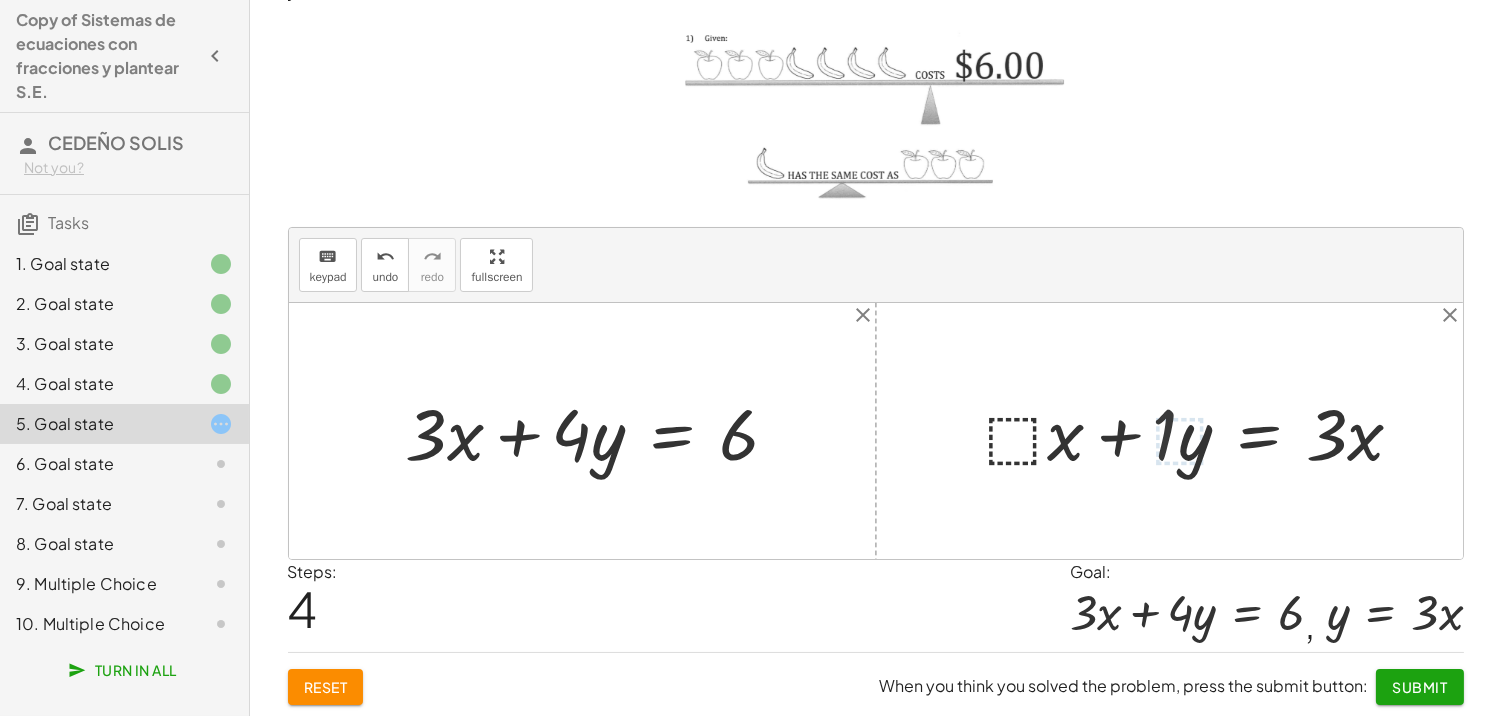 click at bounding box center (1203, 431) 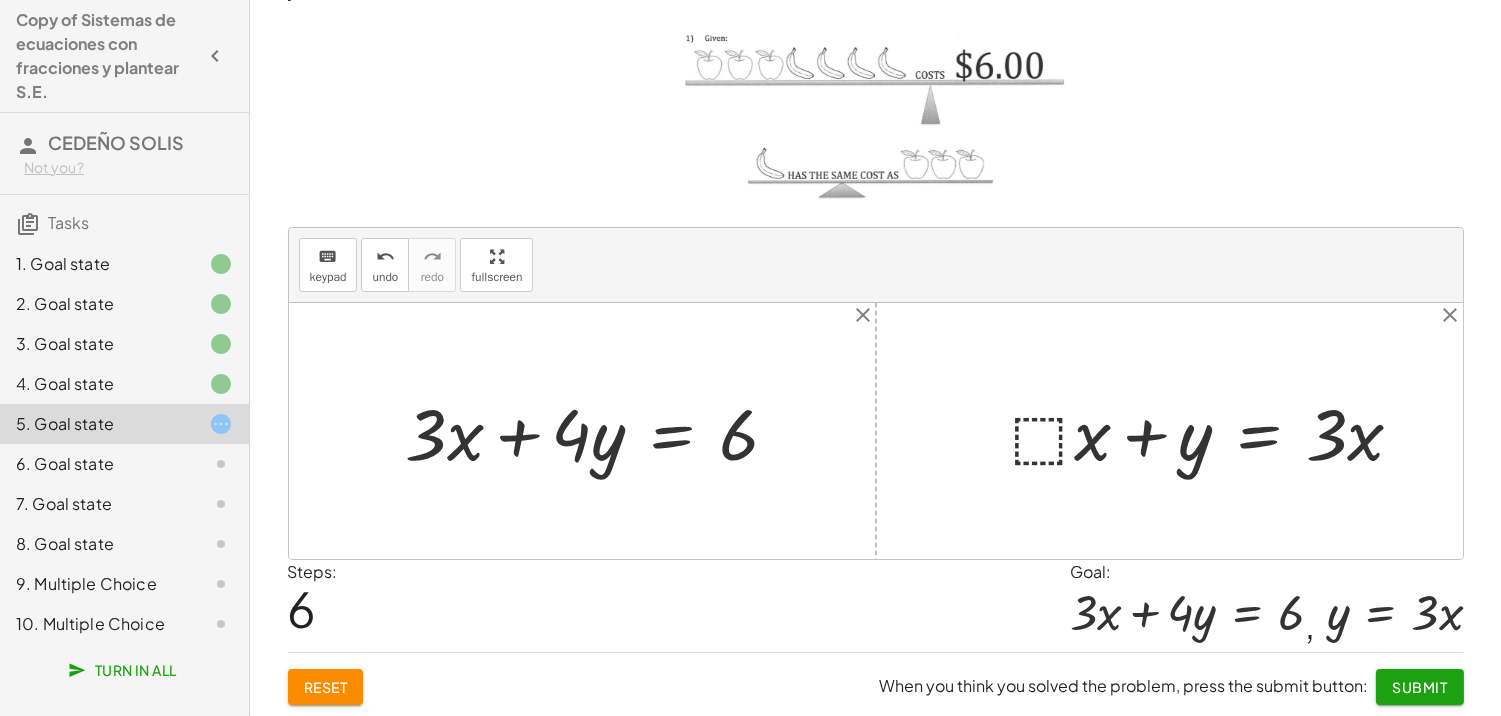click at bounding box center (1216, 431) 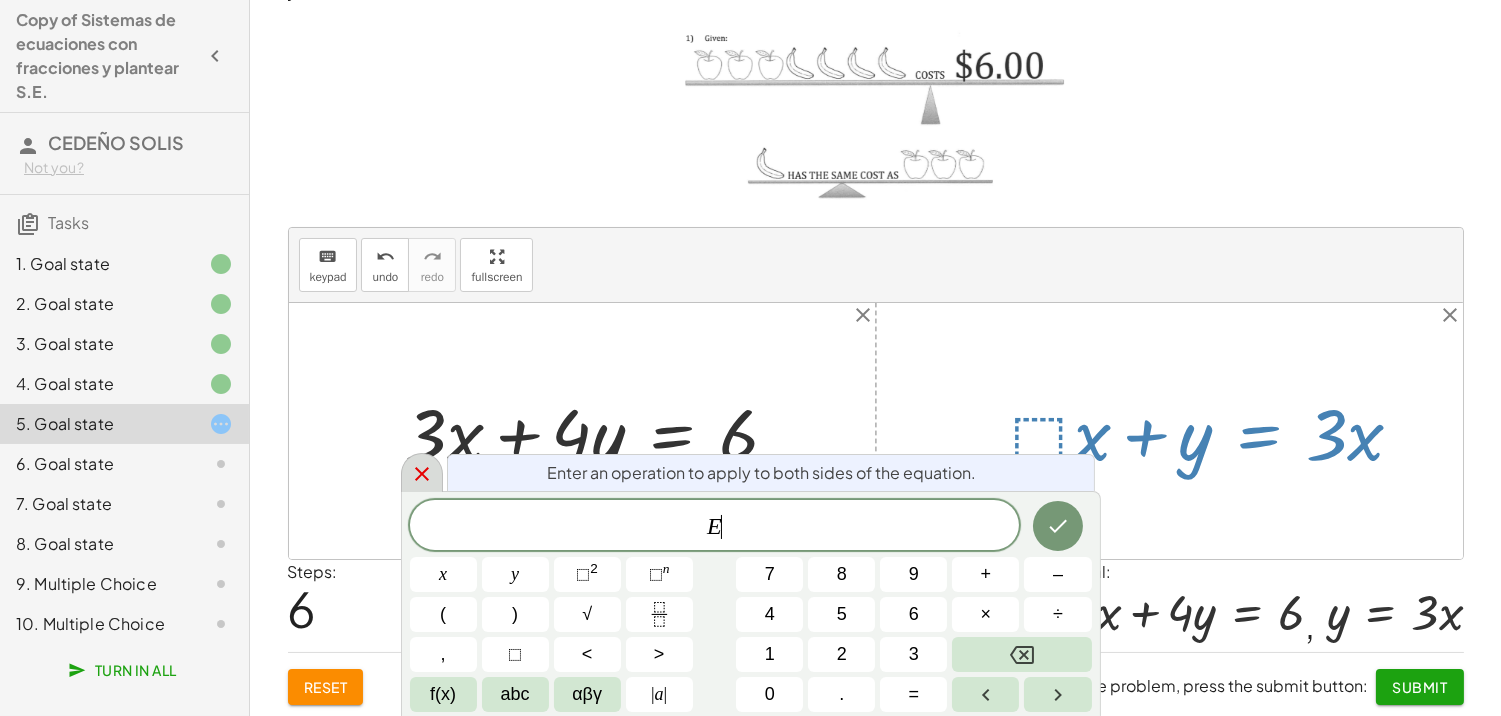 click 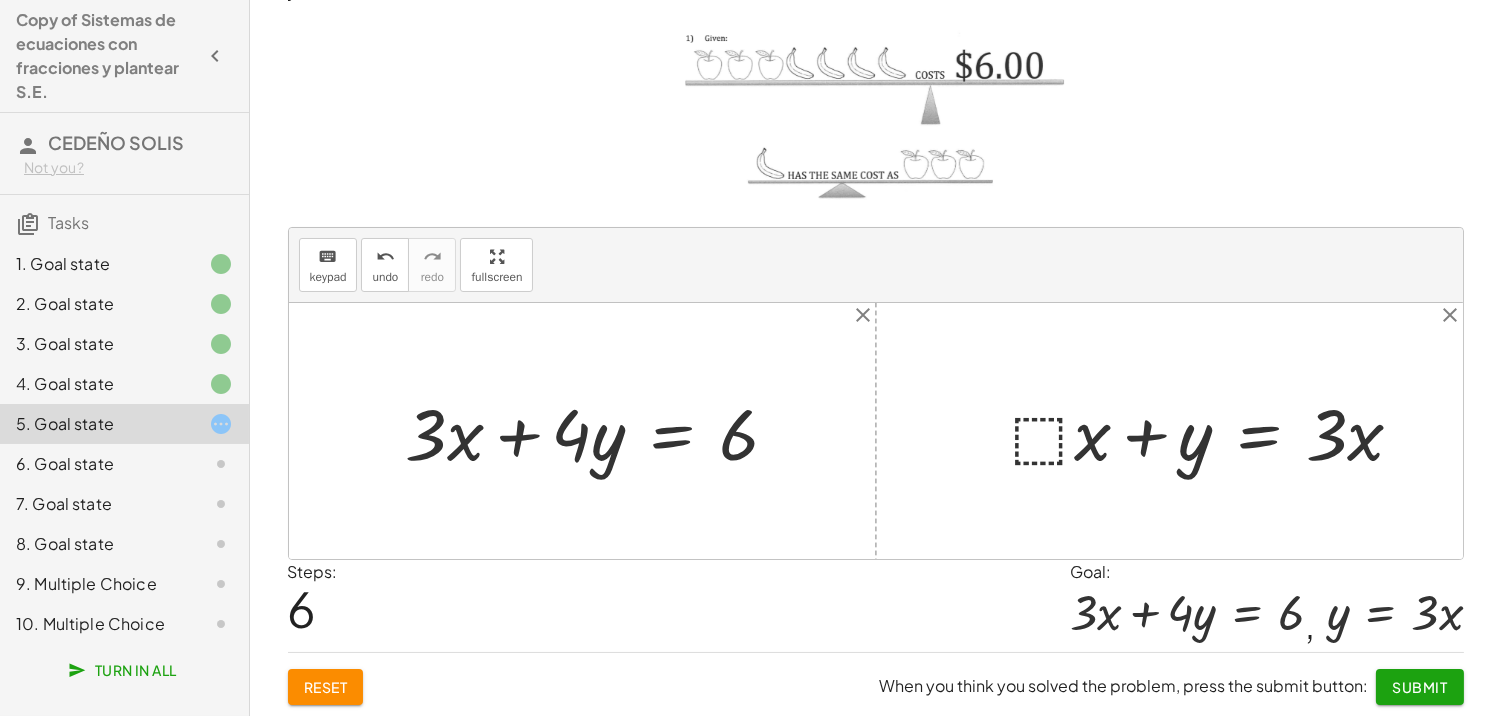 click at bounding box center (1216, 431) 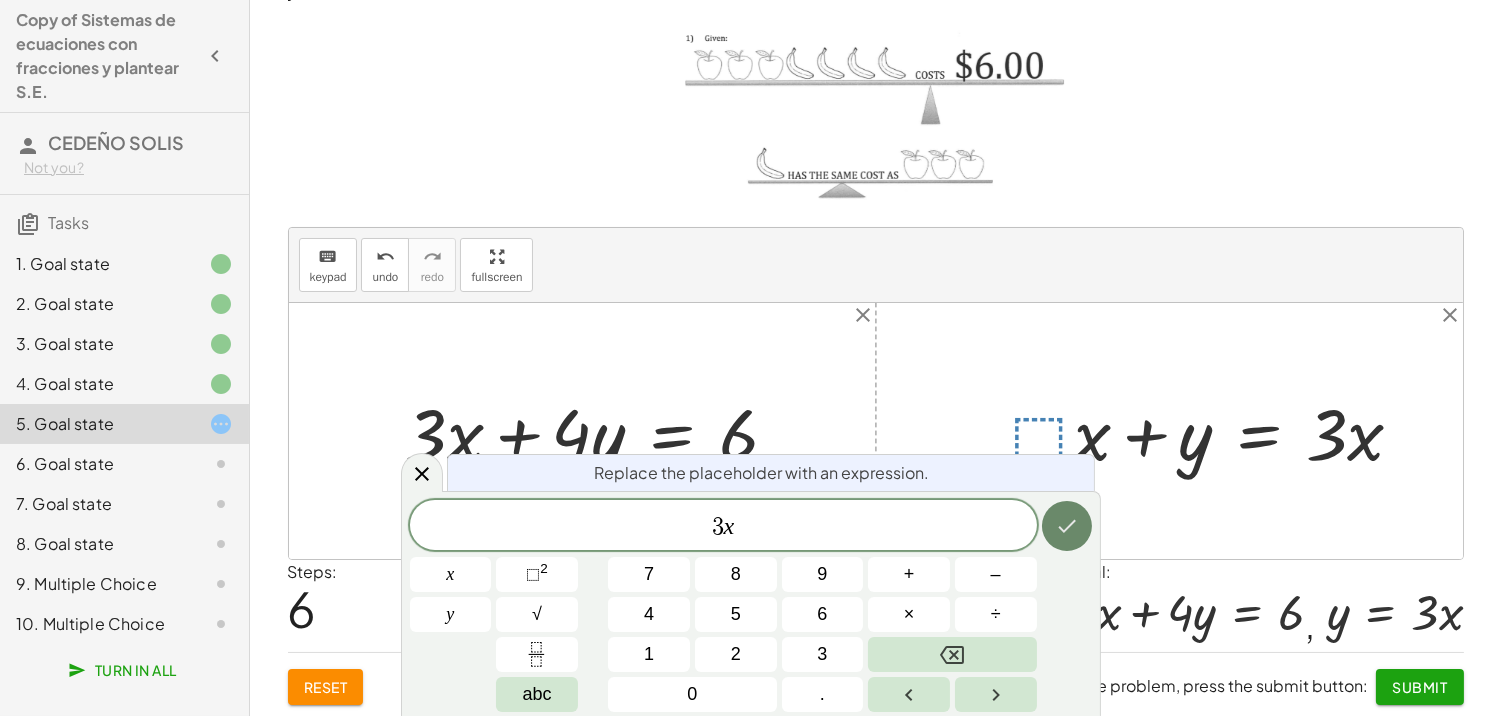 click at bounding box center [1067, 526] 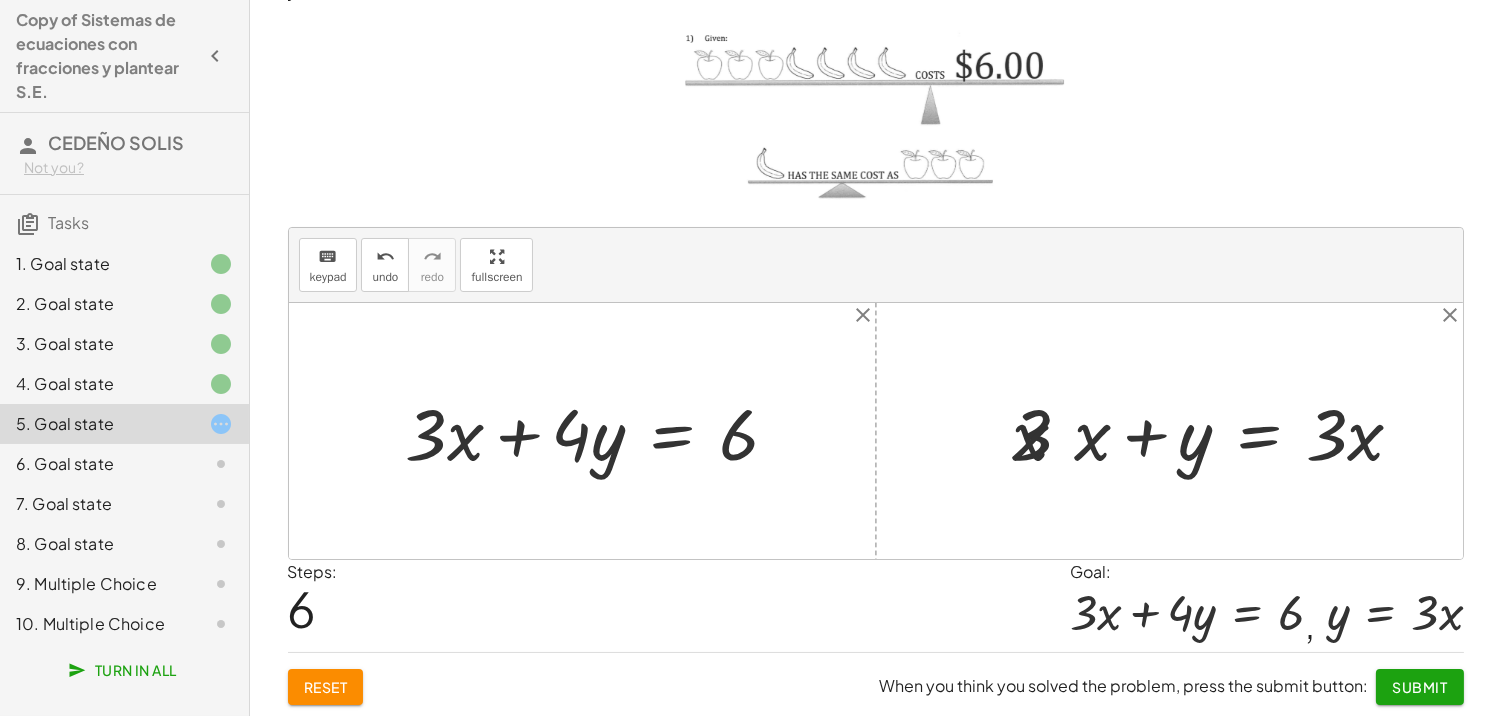 click at bounding box center (1208, 431) 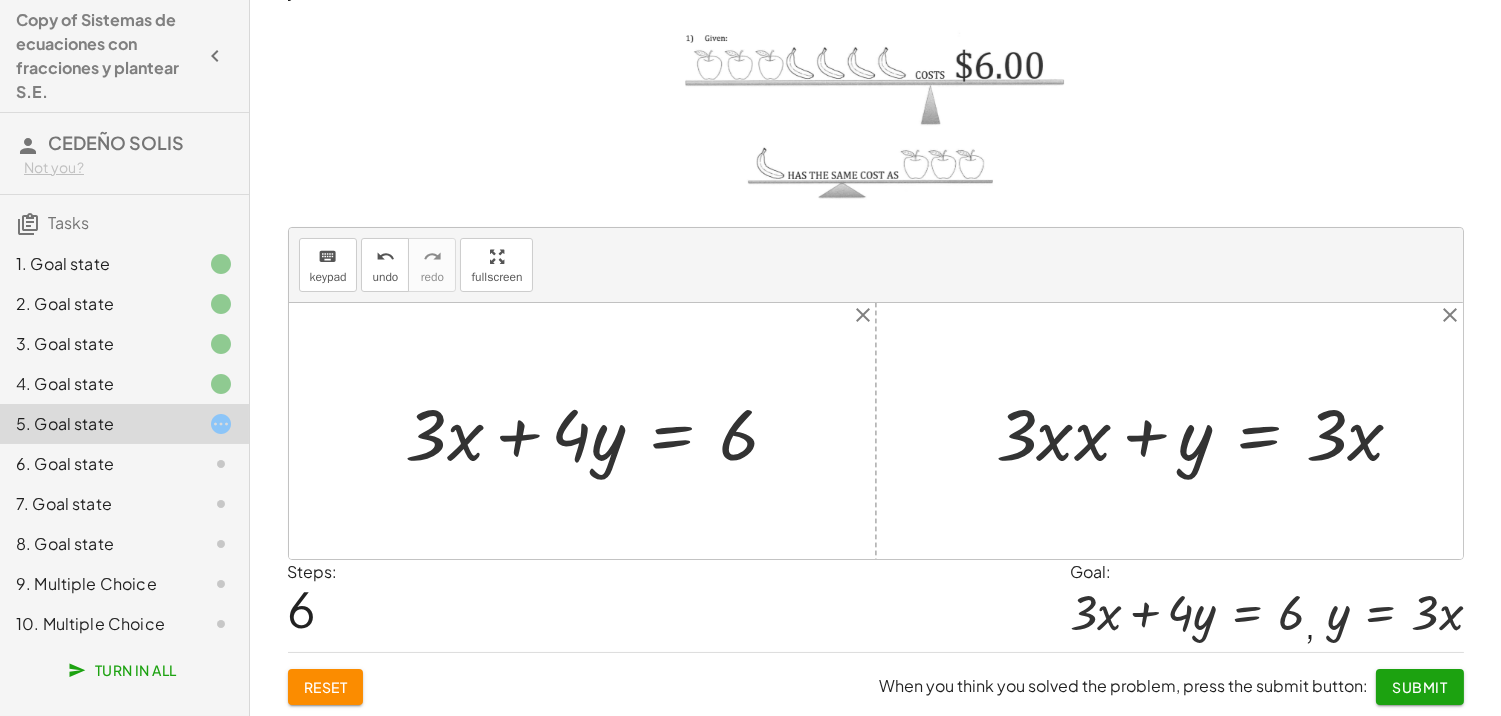 drag, startPoint x: 986, startPoint y: 432, endPoint x: 995, endPoint y: 423, distance: 12.727922 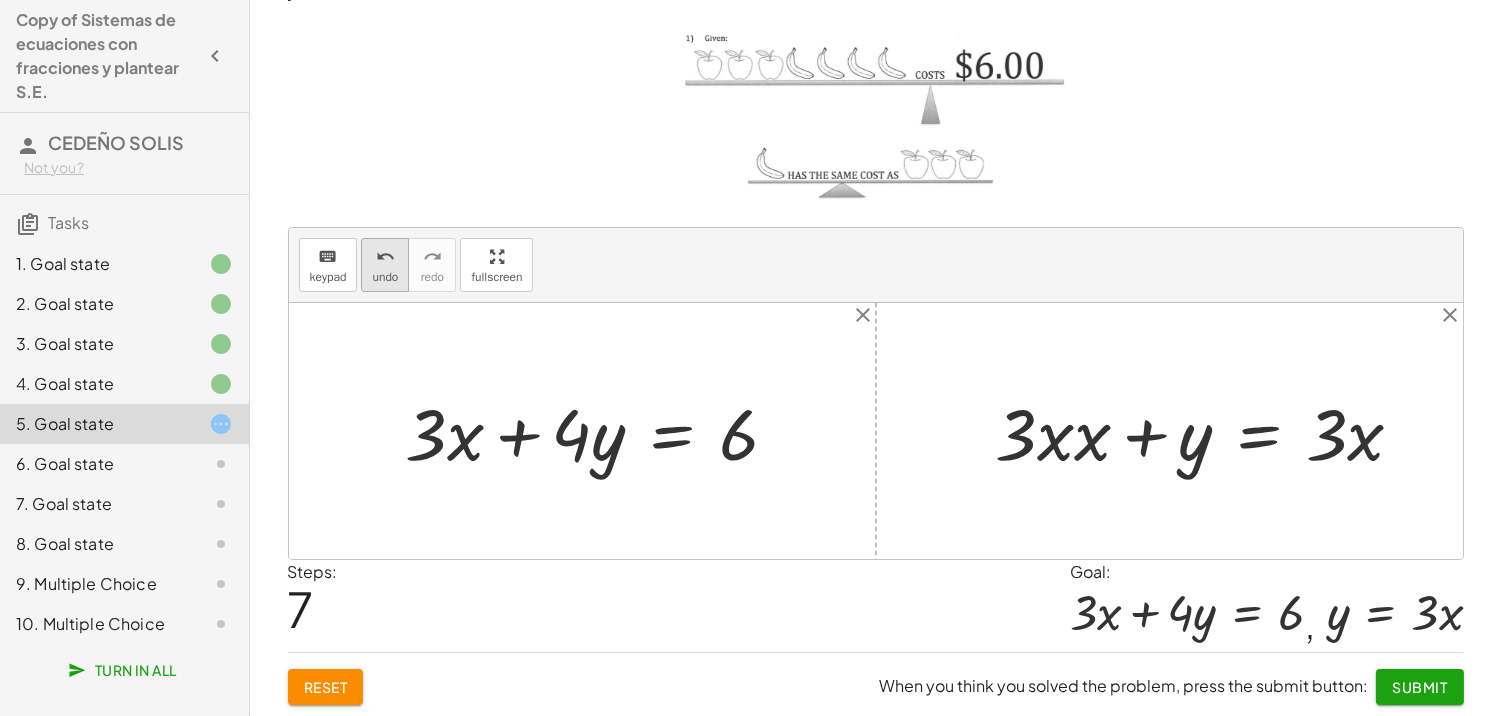click on "undo" at bounding box center (385, 256) 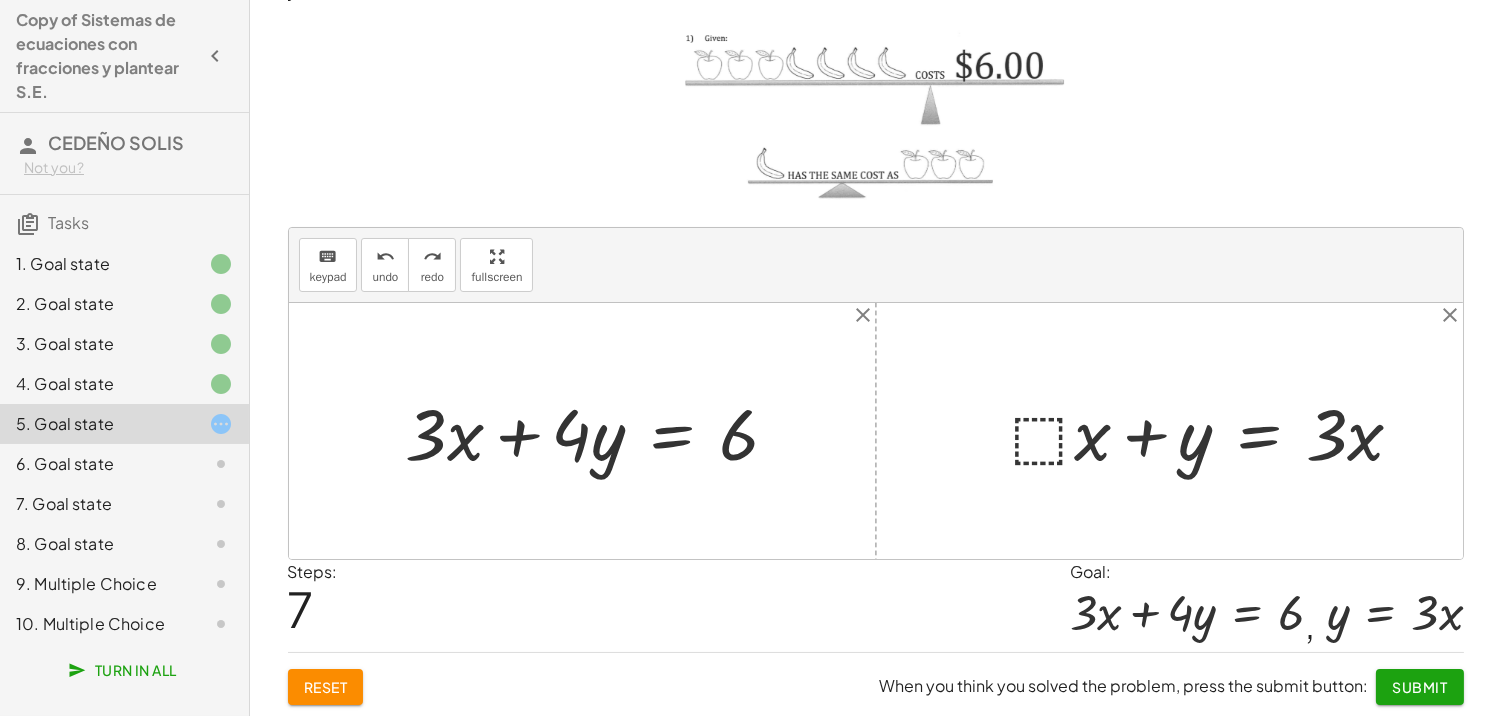 click at bounding box center (1216, 431) 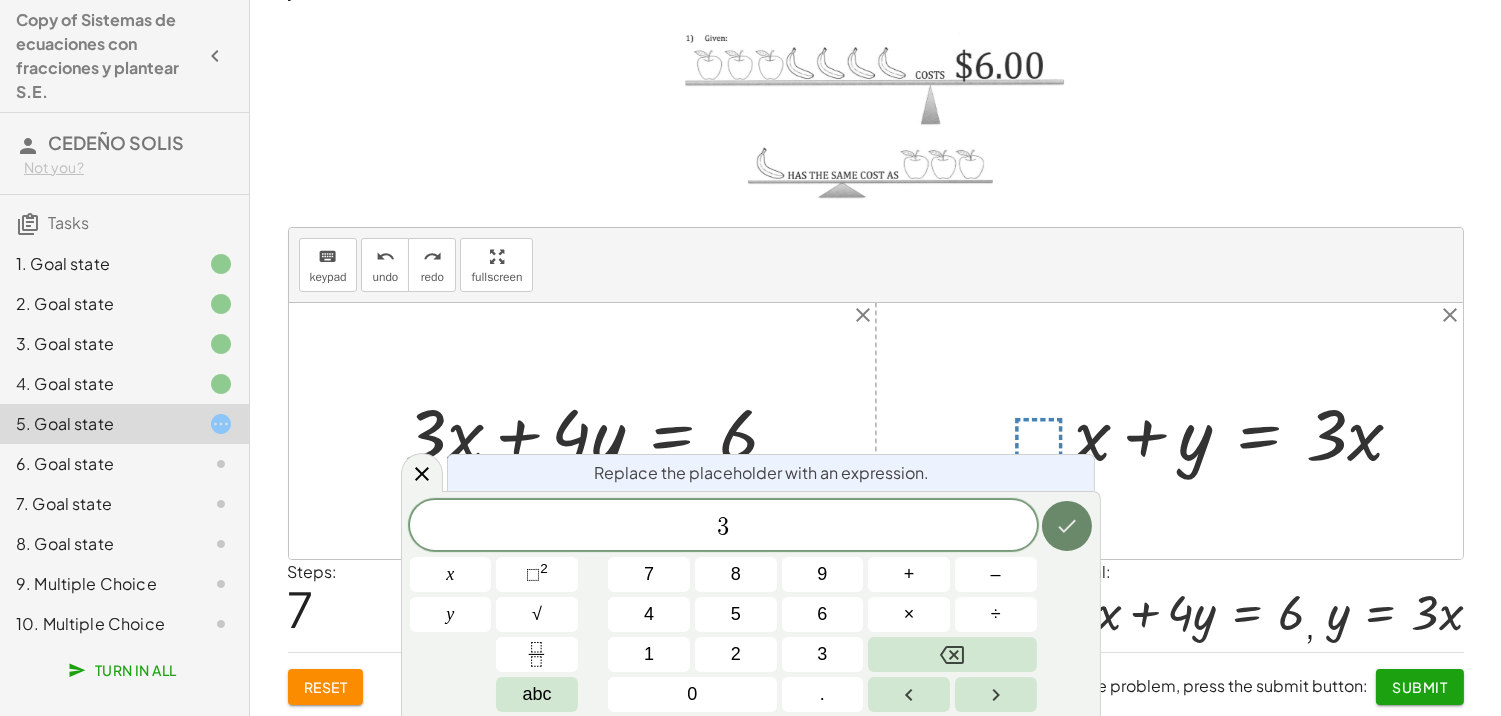 click 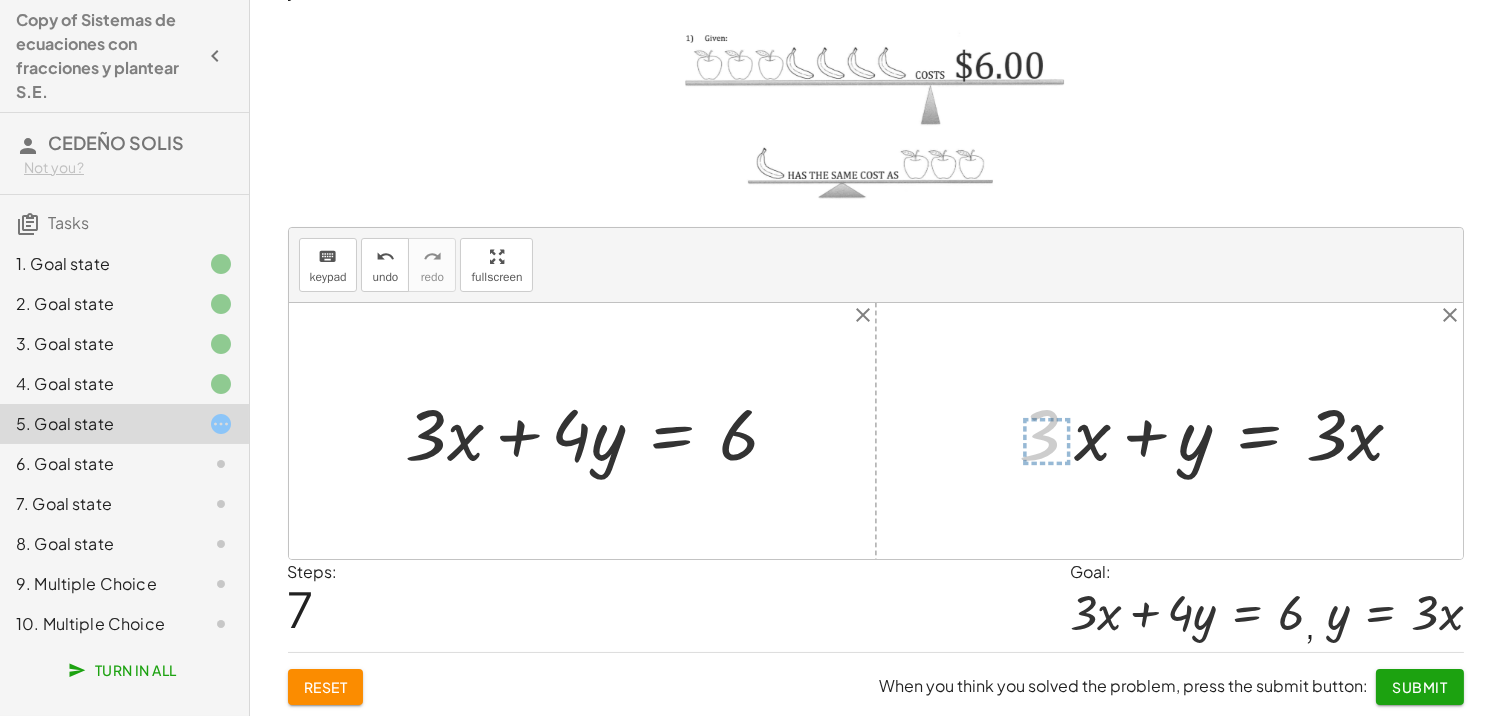 click at bounding box center (1226, 431) 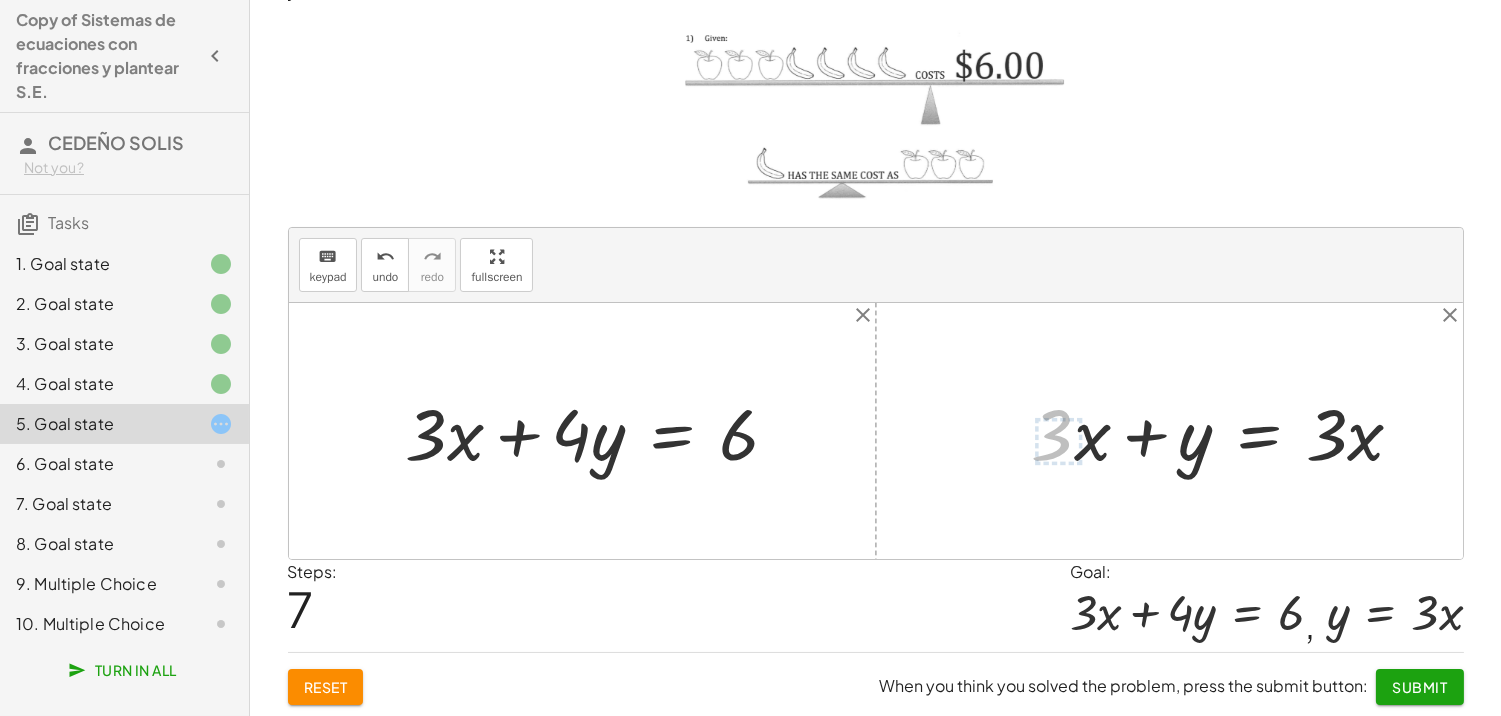 click on "+ · ⬚ · x + · ⬚ · y = ⬚ + · ⬚ · x + · ⬚ · y = · 3 · x + · ⬚ · x + · 1 · y = · 3 · x + · ⬚ · x + y = · 3 · x 3 + · ⬚ · x + y = · 3 · x" at bounding box center [1219, 431] 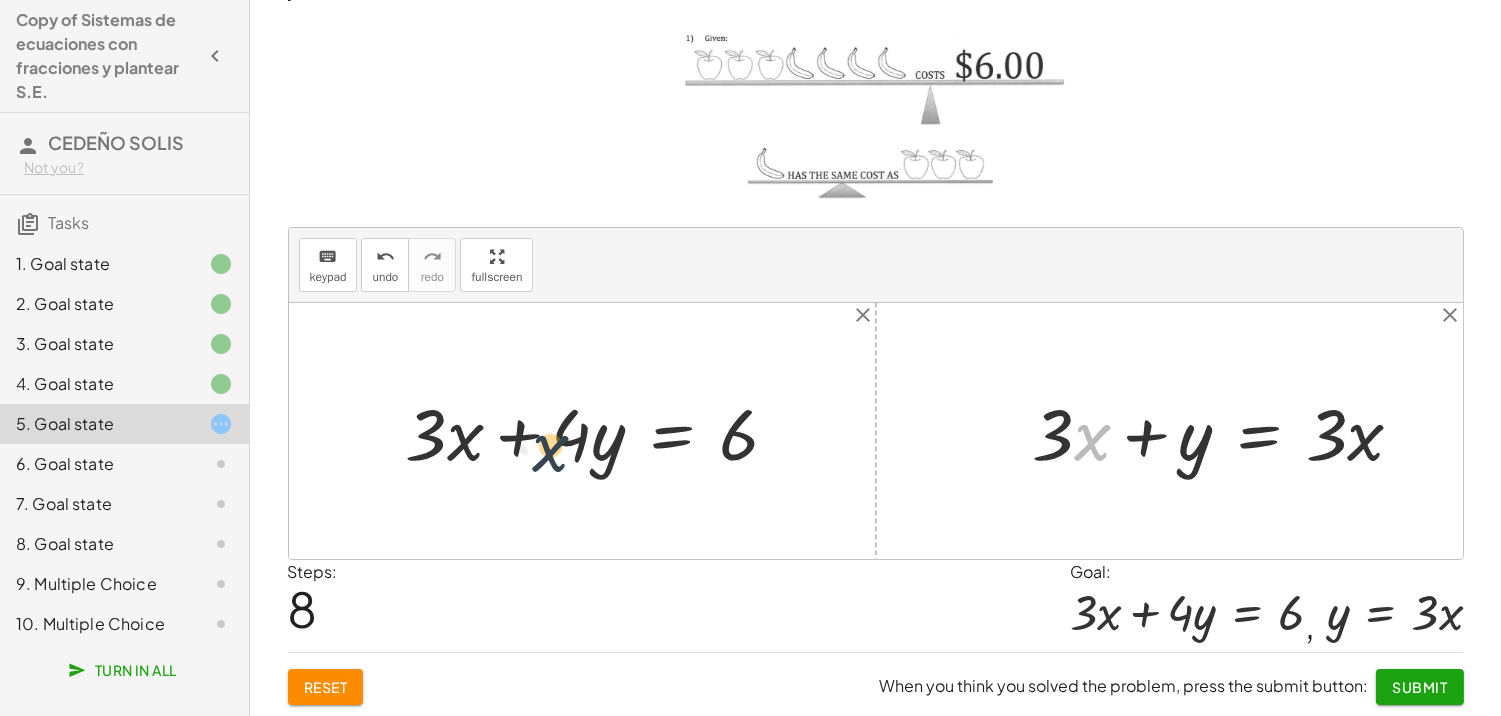 drag, startPoint x: 1081, startPoint y: 433, endPoint x: 403, endPoint y: 424, distance: 678.05975 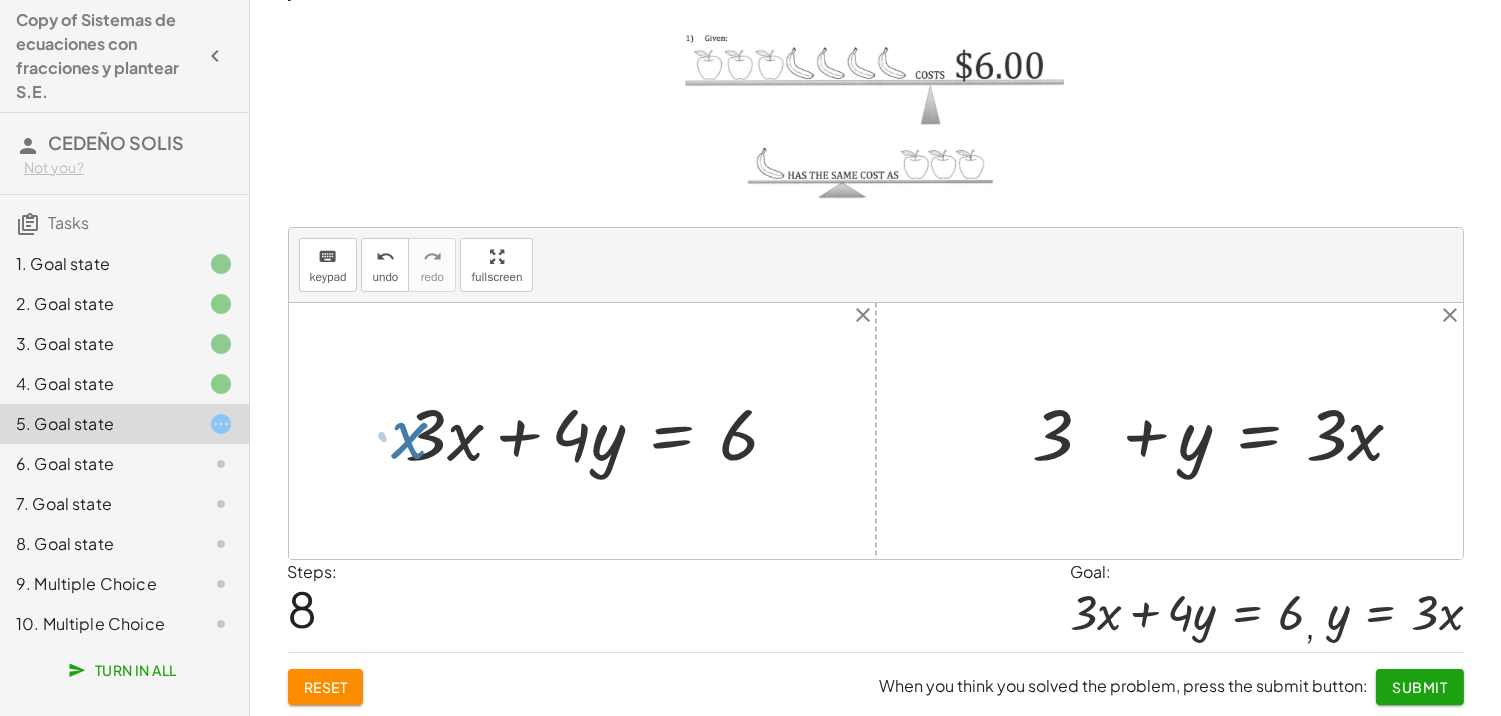 click at bounding box center [600, 431] 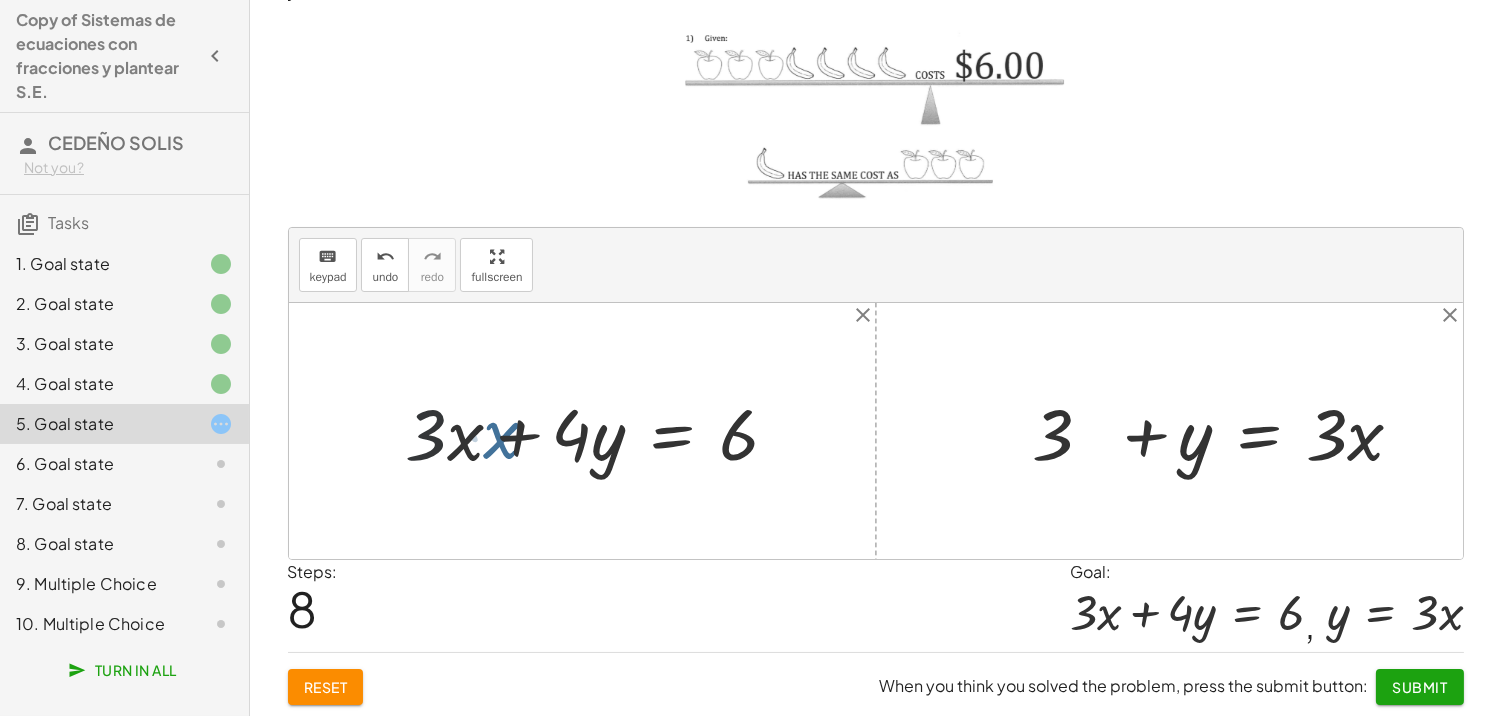 click at bounding box center [600, 431] 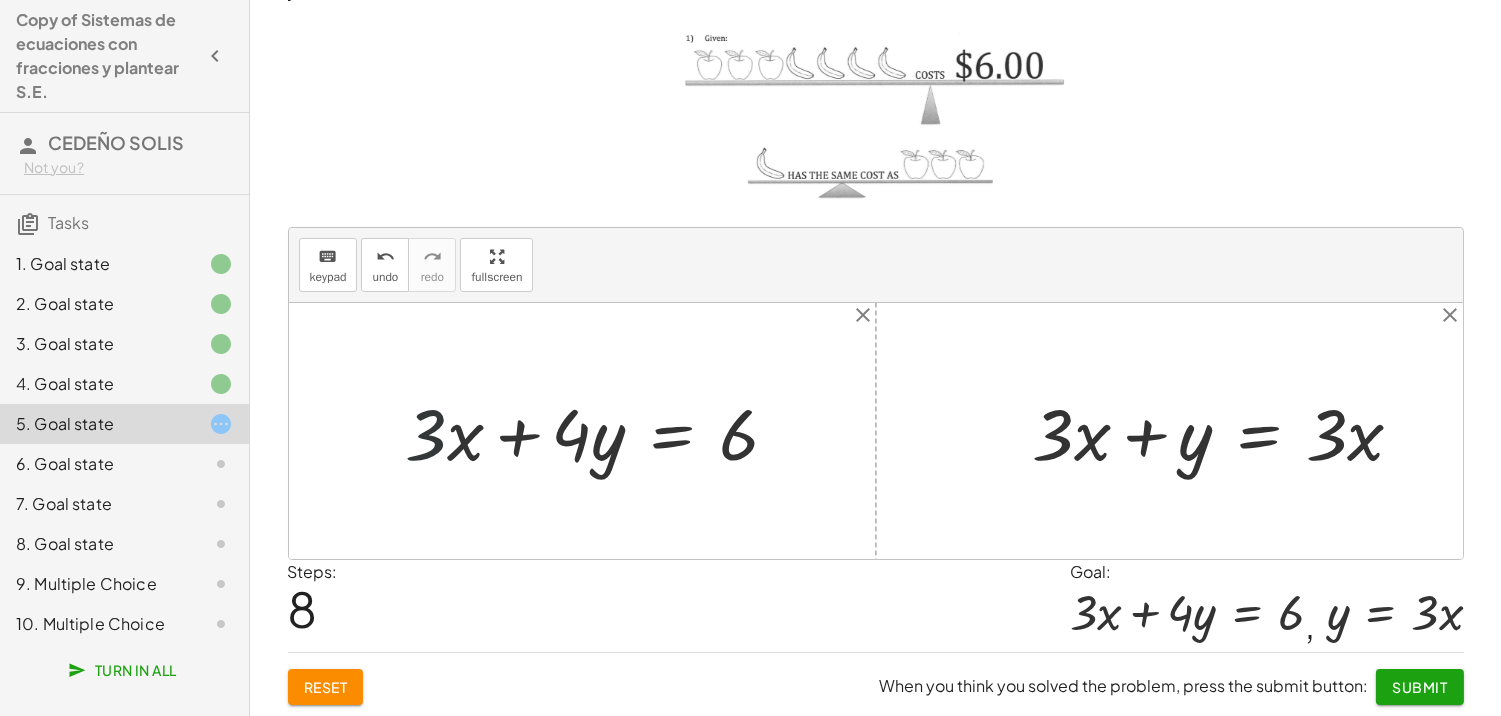 drag, startPoint x: 447, startPoint y: 425, endPoint x: 494, endPoint y: 421, distance: 47.169907 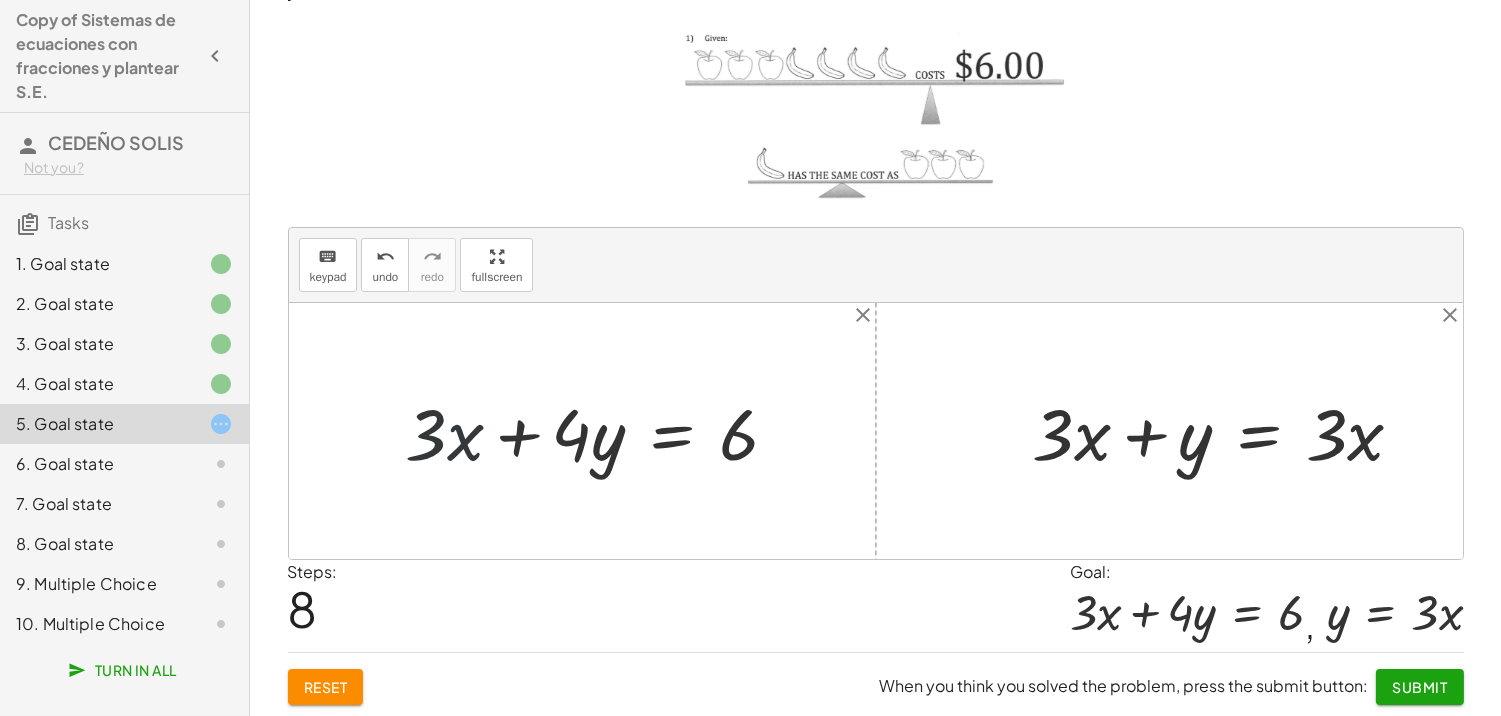 drag, startPoint x: 494, startPoint y: 421, endPoint x: 454, endPoint y: 432, distance: 41.484936 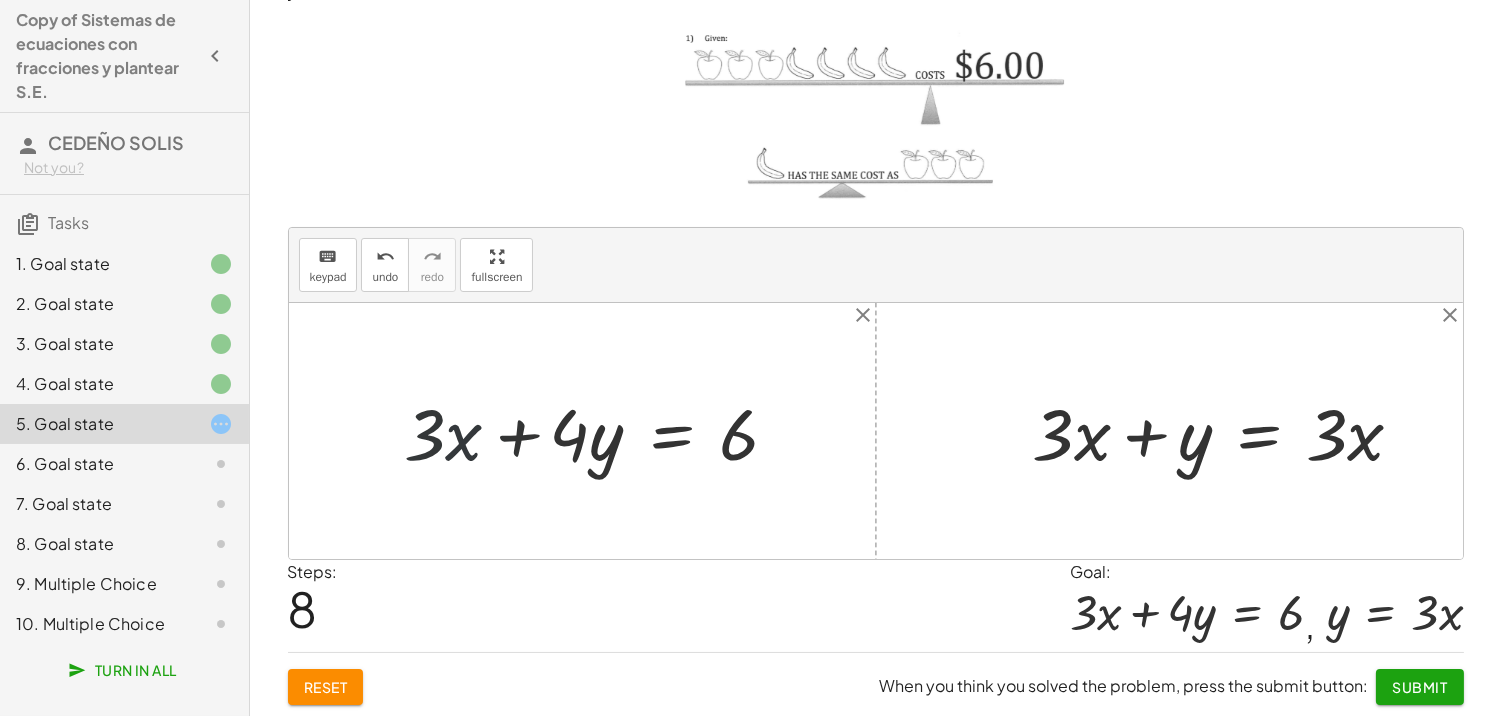 click at bounding box center [600, 431] 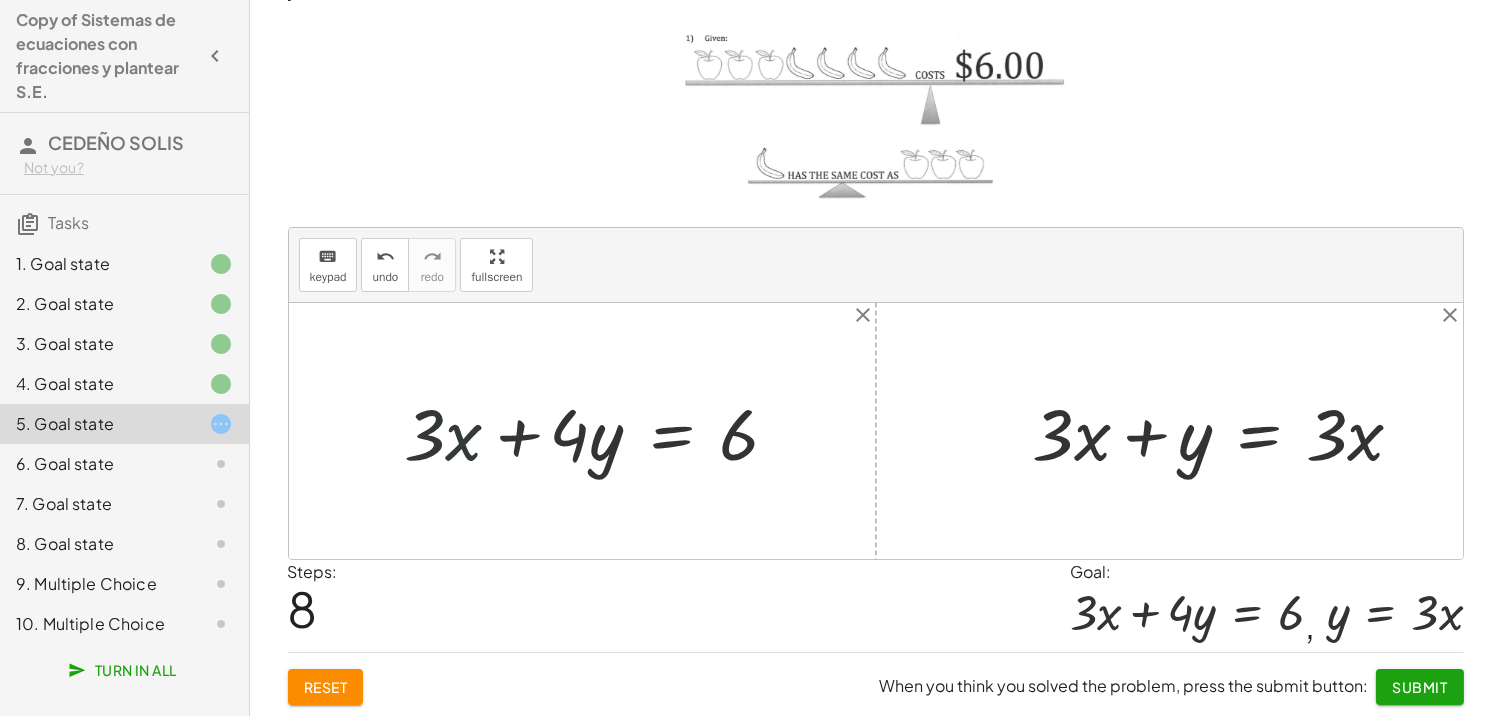 drag, startPoint x: 532, startPoint y: 432, endPoint x: 560, endPoint y: 430, distance: 28.071337 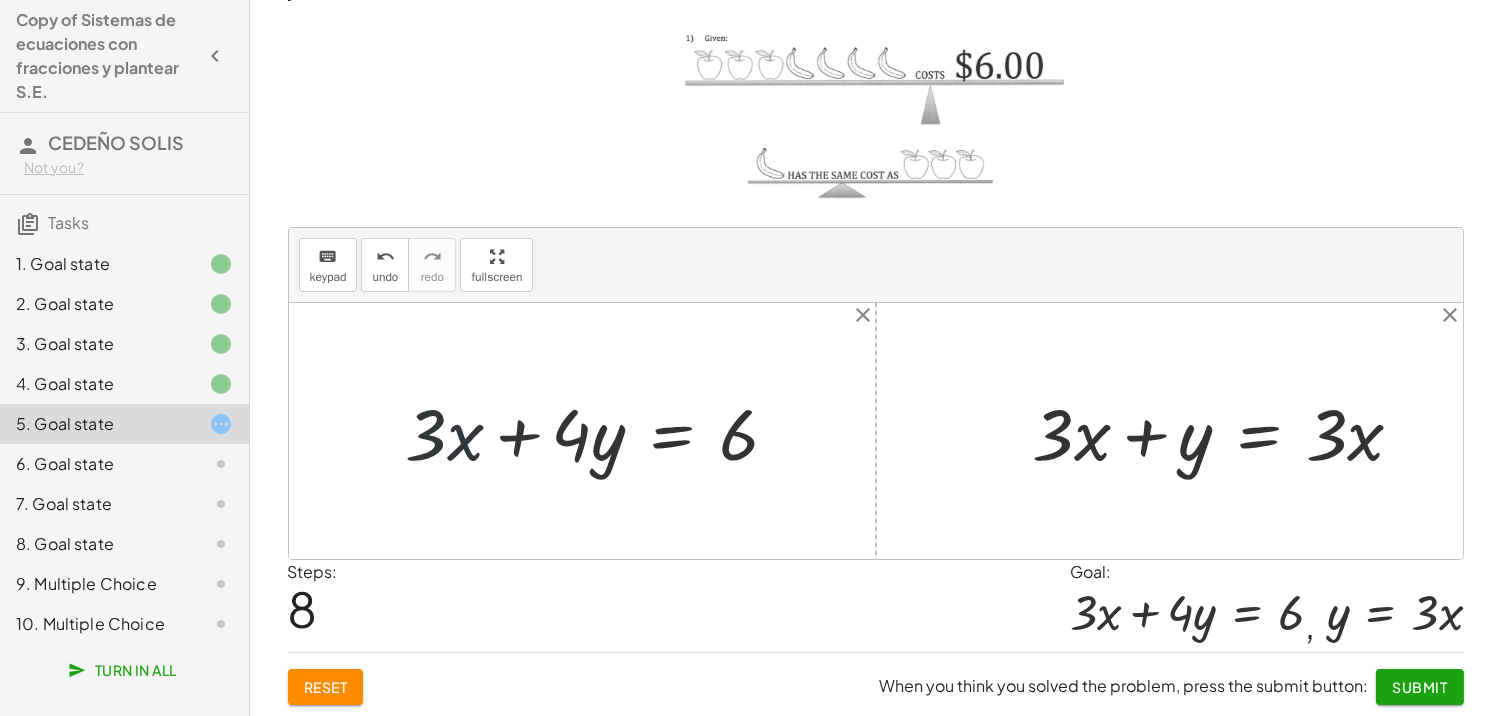 drag, startPoint x: 678, startPoint y: 435, endPoint x: 728, endPoint y: 431, distance: 50.159744 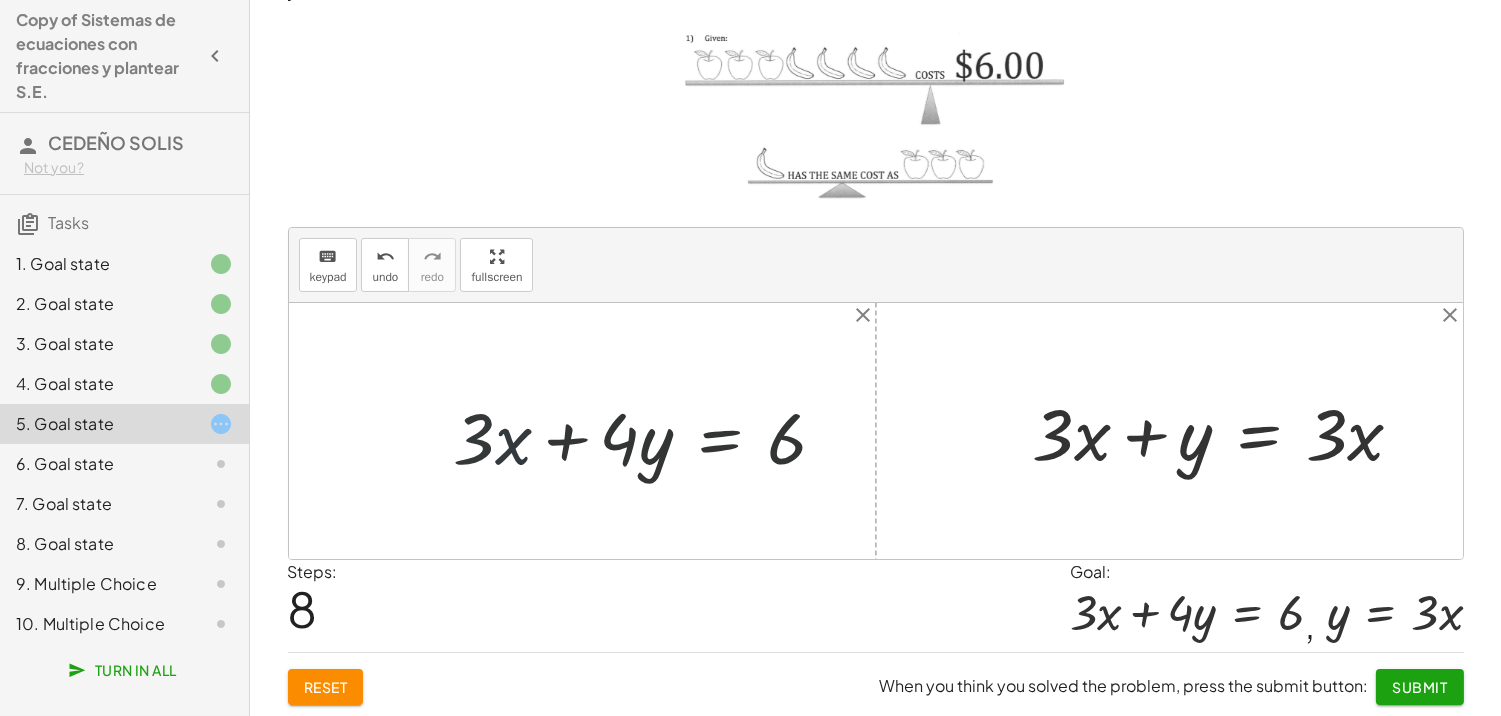click at bounding box center (600, 431) 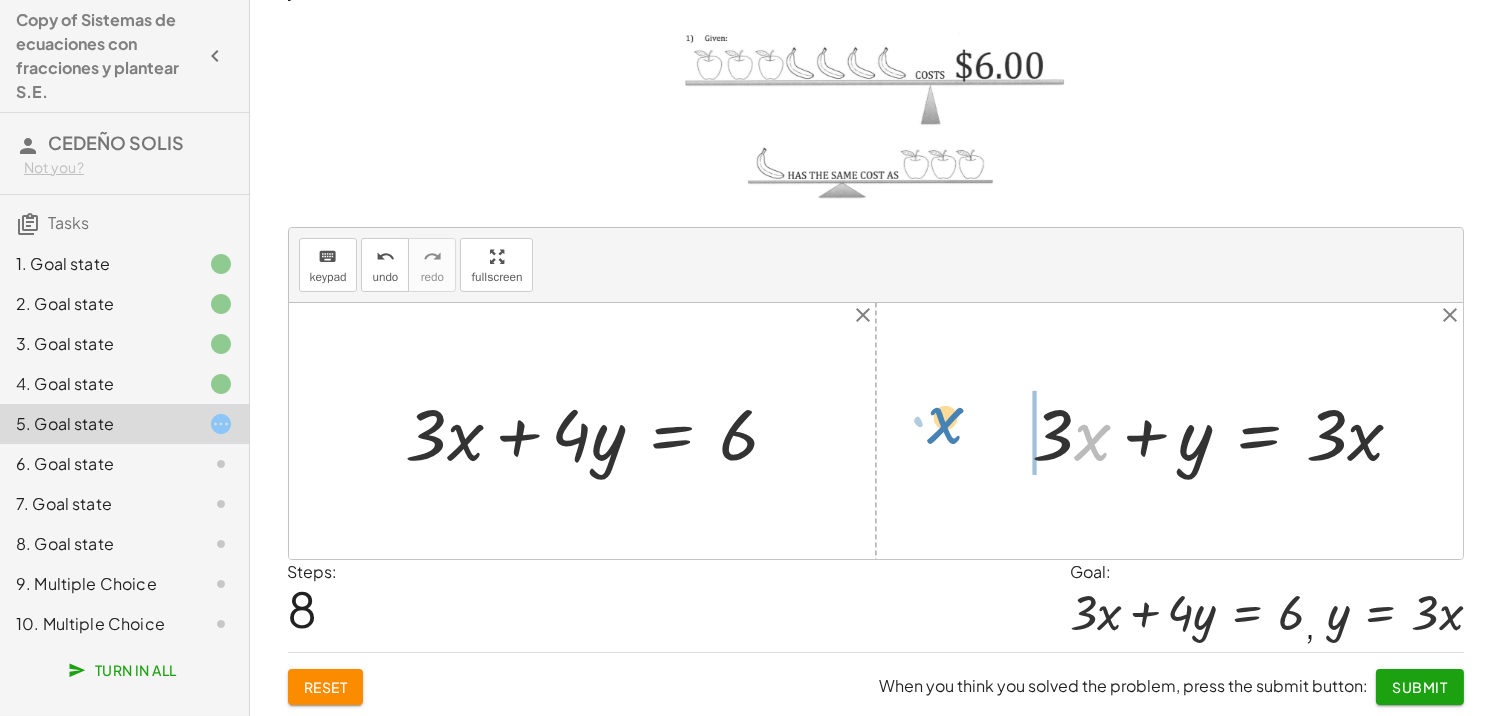 drag, startPoint x: 1088, startPoint y: 408, endPoint x: 943, endPoint y: 391, distance: 145.99315 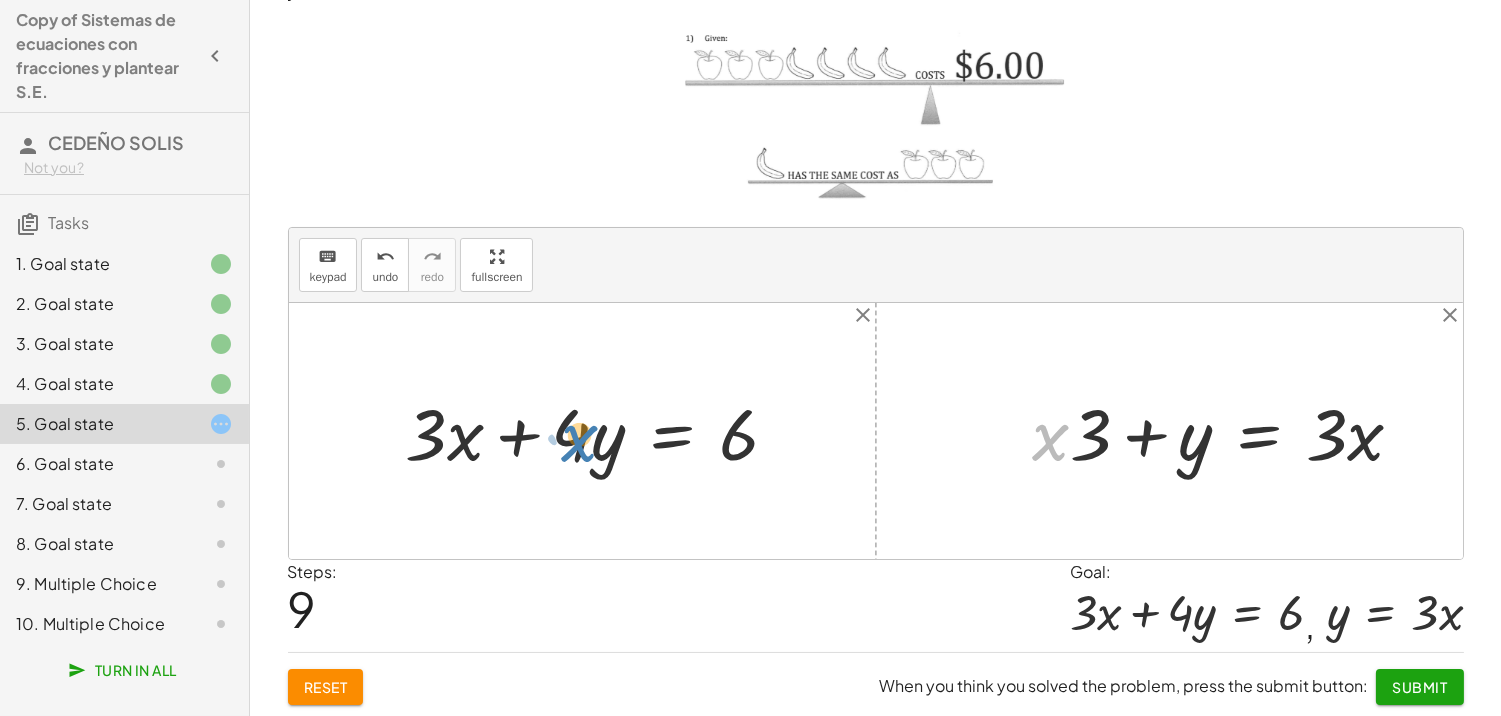 drag, startPoint x: 990, startPoint y: 428, endPoint x: 591, endPoint y: 430, distance: 399.005 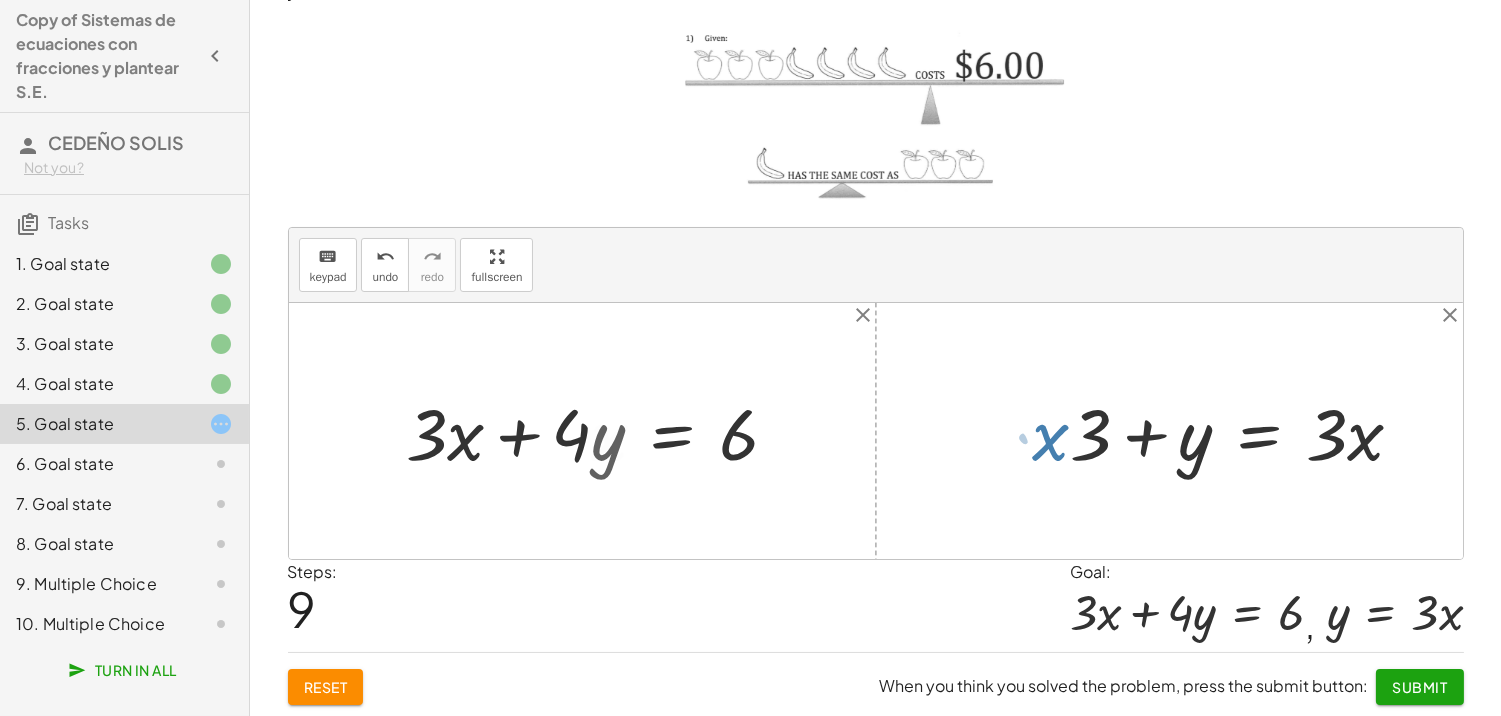 click at bounding box center [599, 431] 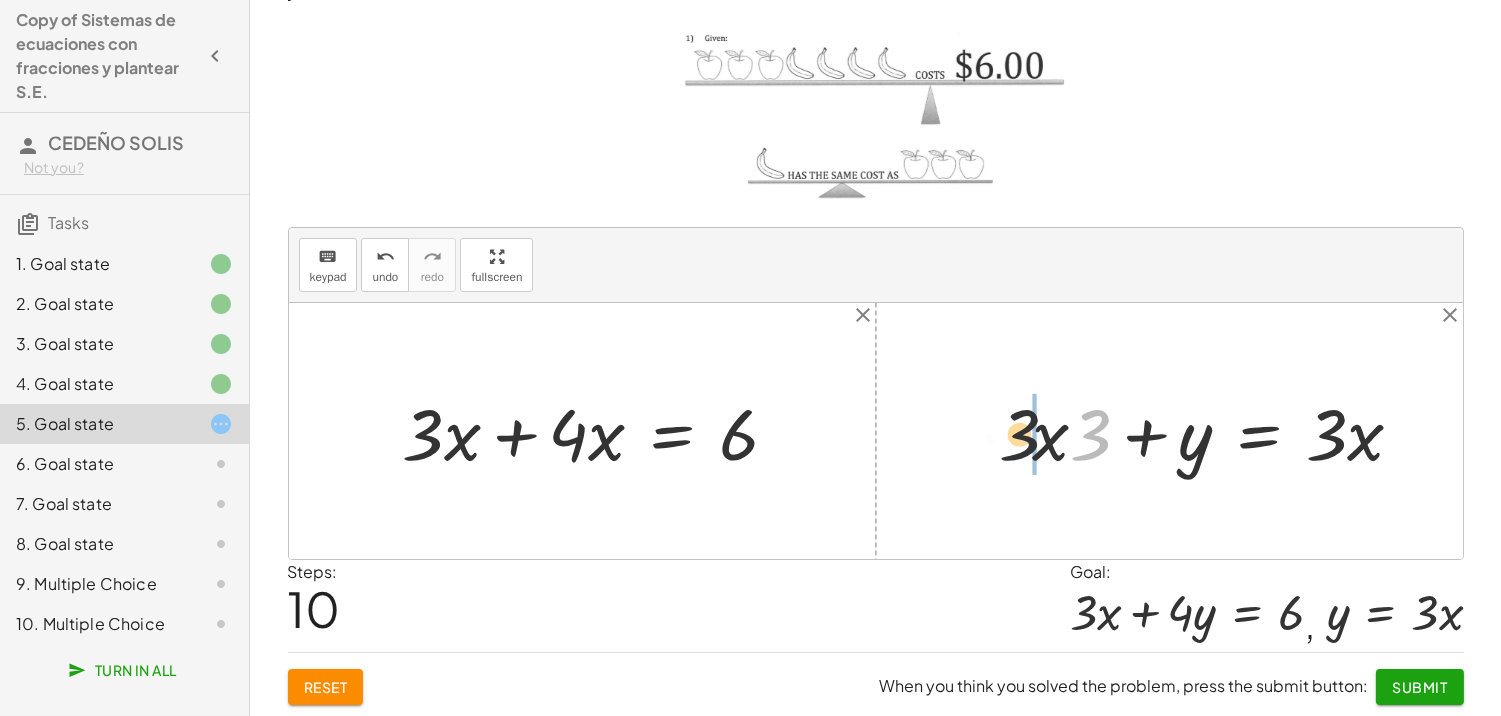 drag, startPoint x: 1080, startPoint y: 427, endPoint x: 997, endPoint y: 427, distance: 83 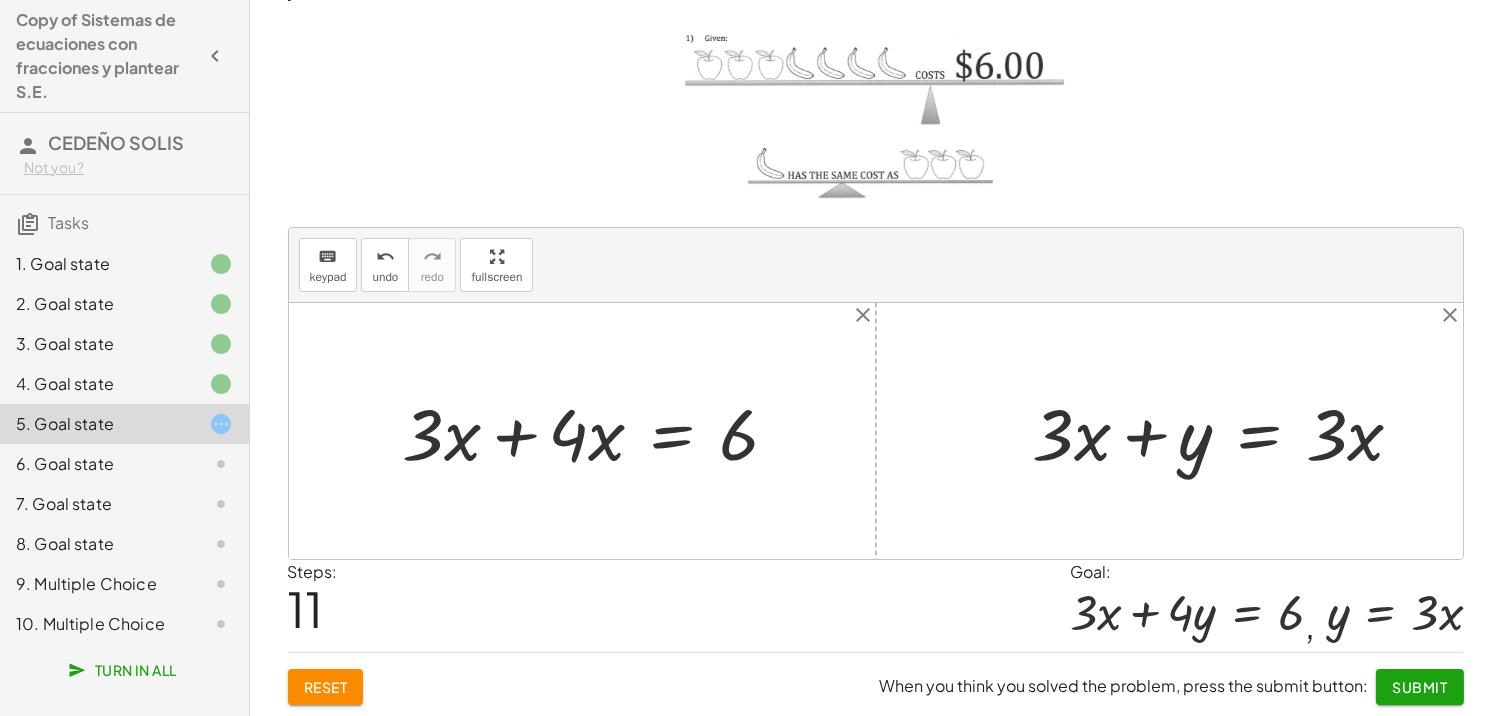 click at bounding box center (599, 431) 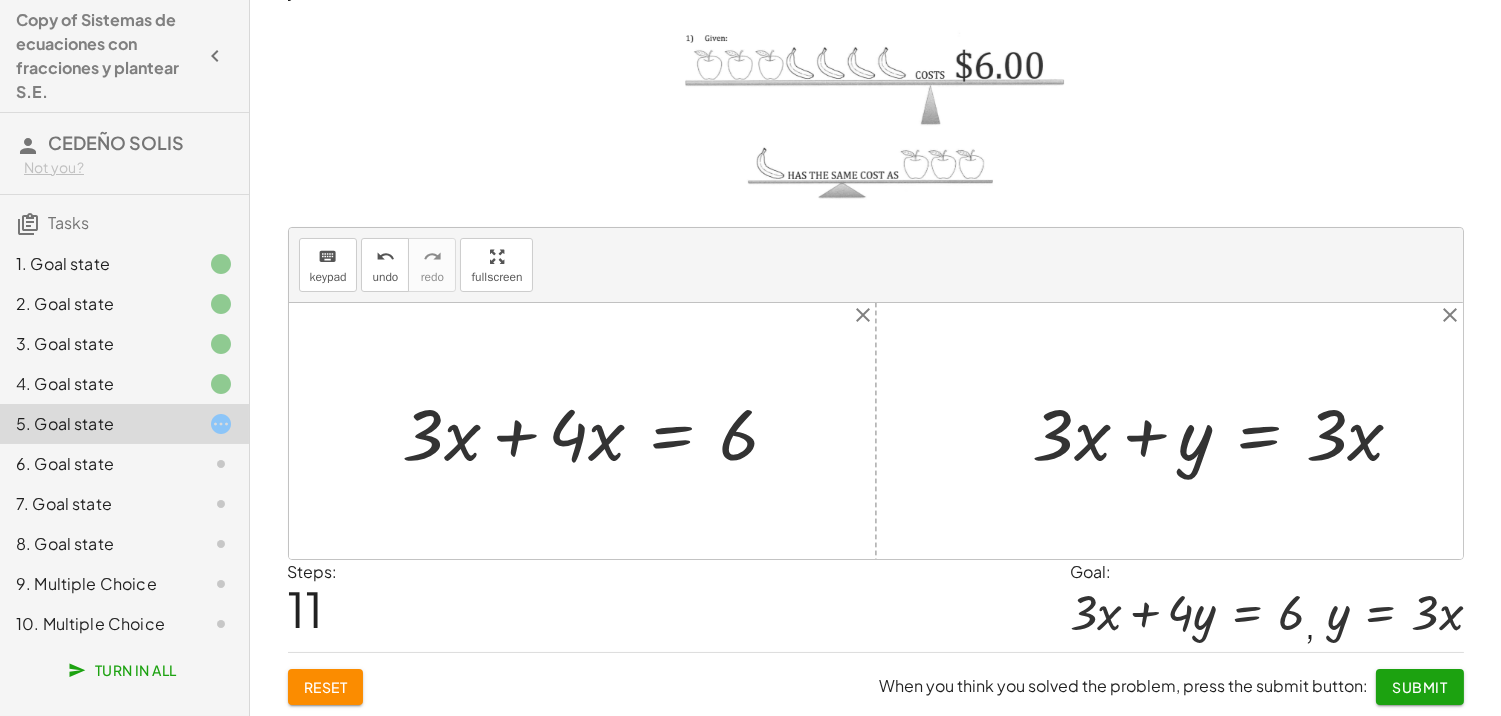 click at bounding box center [599, 431] 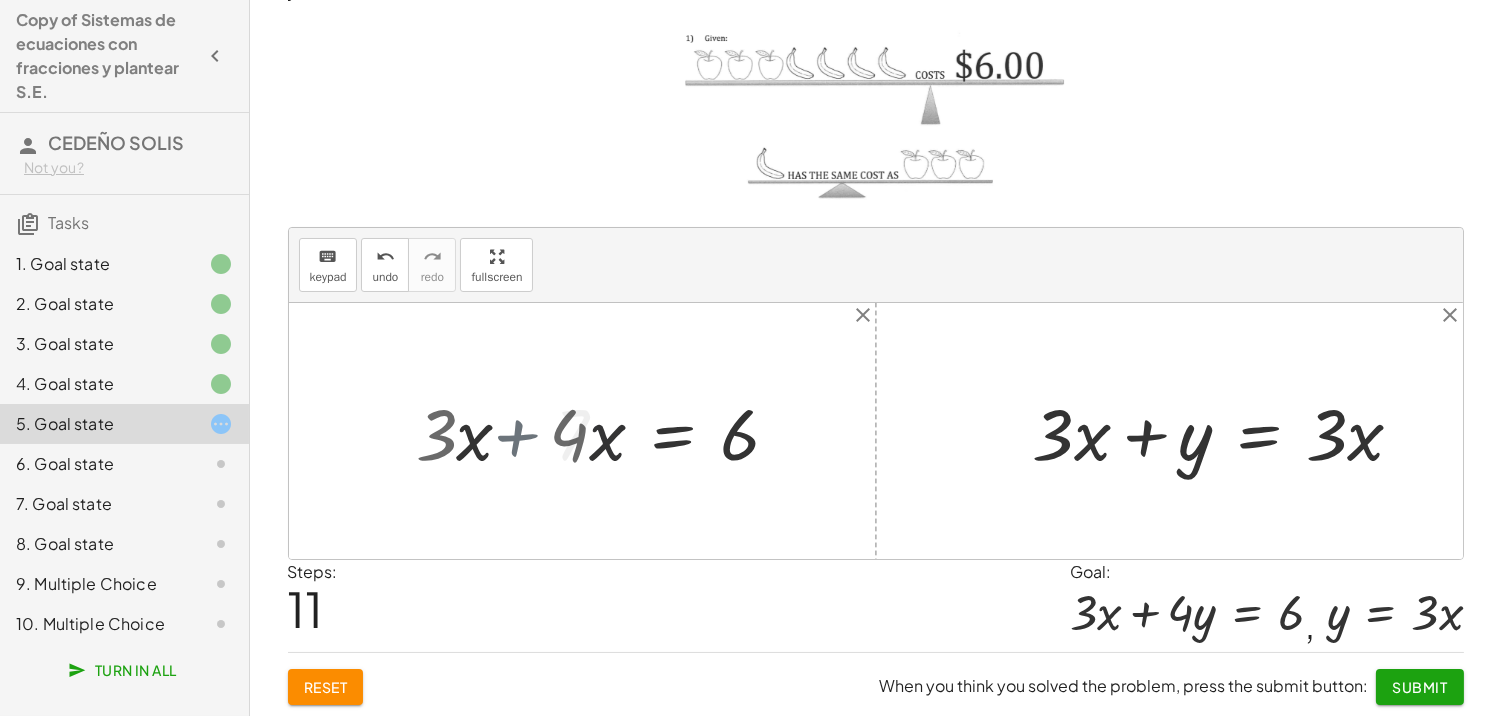 click at bounding box center (675, 431) 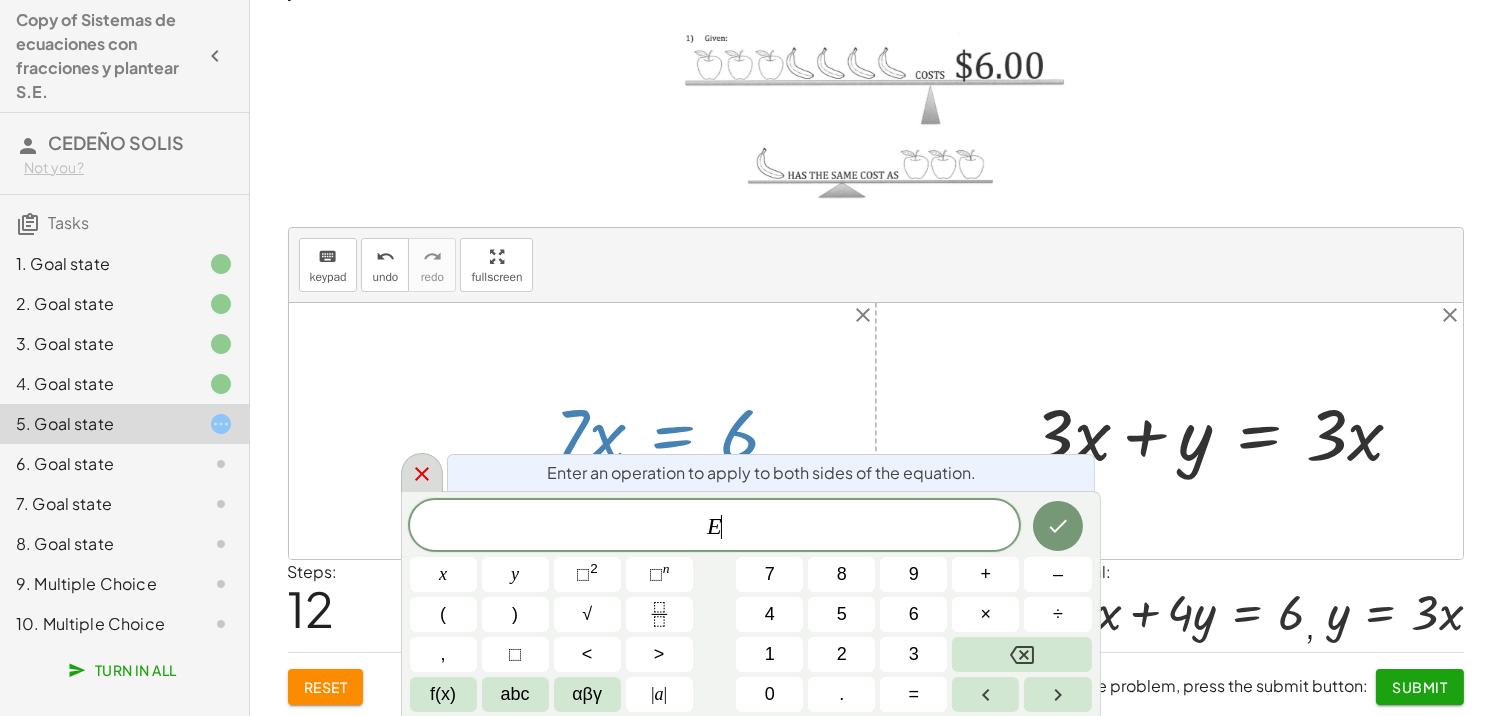 click on "Copy of Sistemas de ecuaciones con fracciones y plantear S.E. [NAME] Not you? Tasks 1. Goal state 2. Goal state 3. Goal state 4. Goal state 5. Goal state 6. Goal state 7. Goal state 8. Goal state 9. Multiple Choice 10. Multiple Choice Turn In All Determine el mínimo común múltiplo de la ecuación uno del sistema de ecuaciones keyboard keypad undo undo redo redo fullscreen ⬚ 6 × Steps: 1 Reset When you think you solved the problem, press the submit button: Continue Determine el mínimo común múltiplo de la ecuación dos del sistema de ecuaciones keyboard keypad undo undo redo redo fullscreen ⬚ 12 × Steps: 1 Reset When you think you solved the problem, press the submit button: Continue Encuentre la ecuación equivalente de la primera ecuación del sistema. keyboard keypad undo undo redo redo fullscreen + · ⬚ · · 2 · x · 3 − · ⬚ · · y · 2 = · ⬚ · - 1 + · 6 · · 2 · x · 3 − · ⬚ · · y" at bounding box center [750, 293] 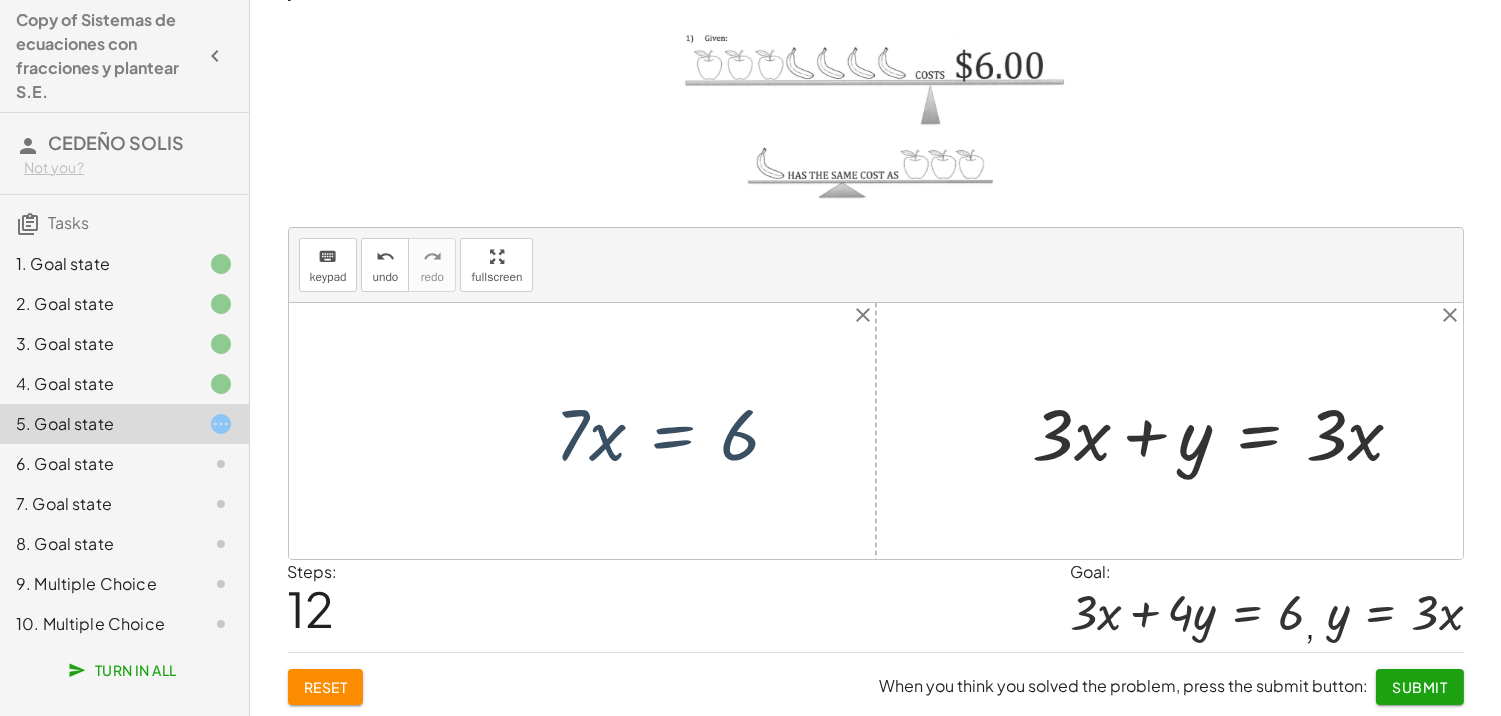 click at bounding box center [675, 431] 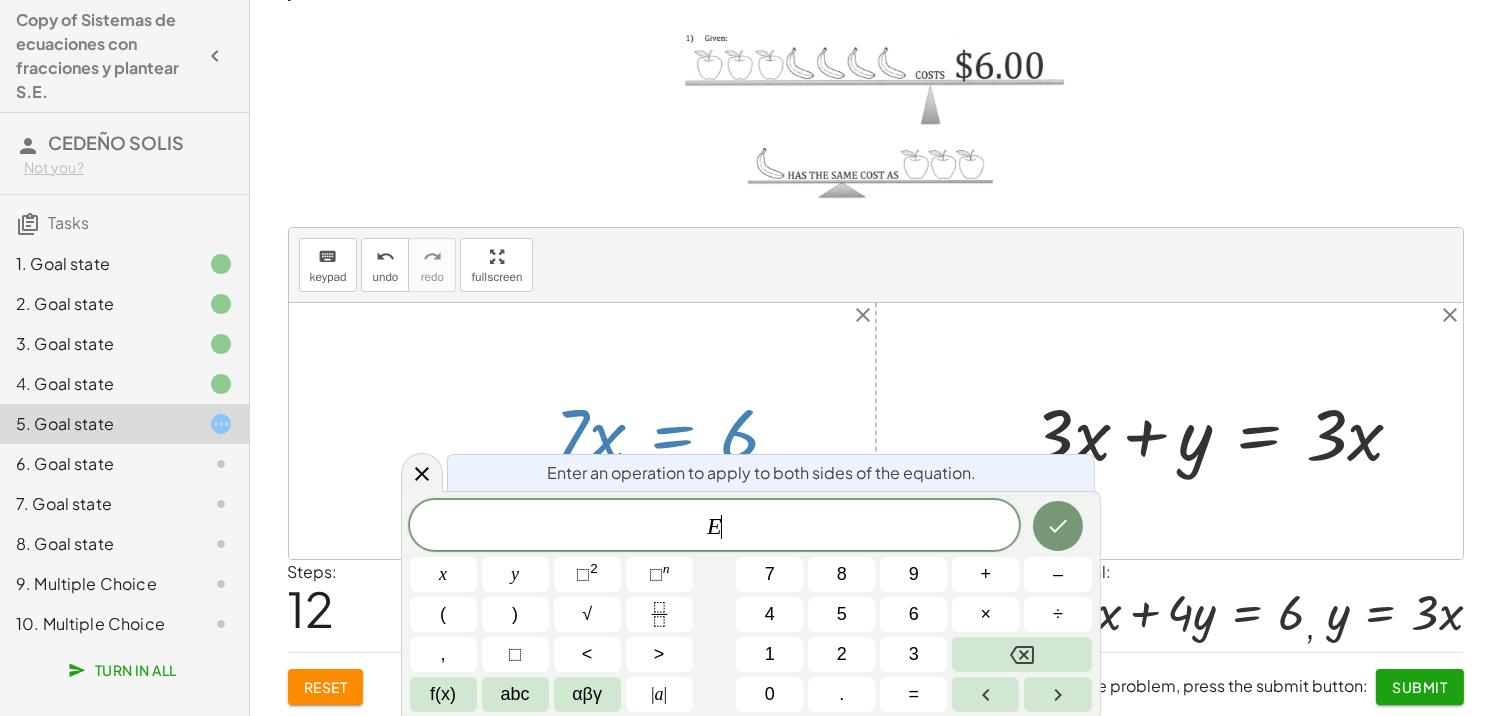 click at bounding box center [675, 431] 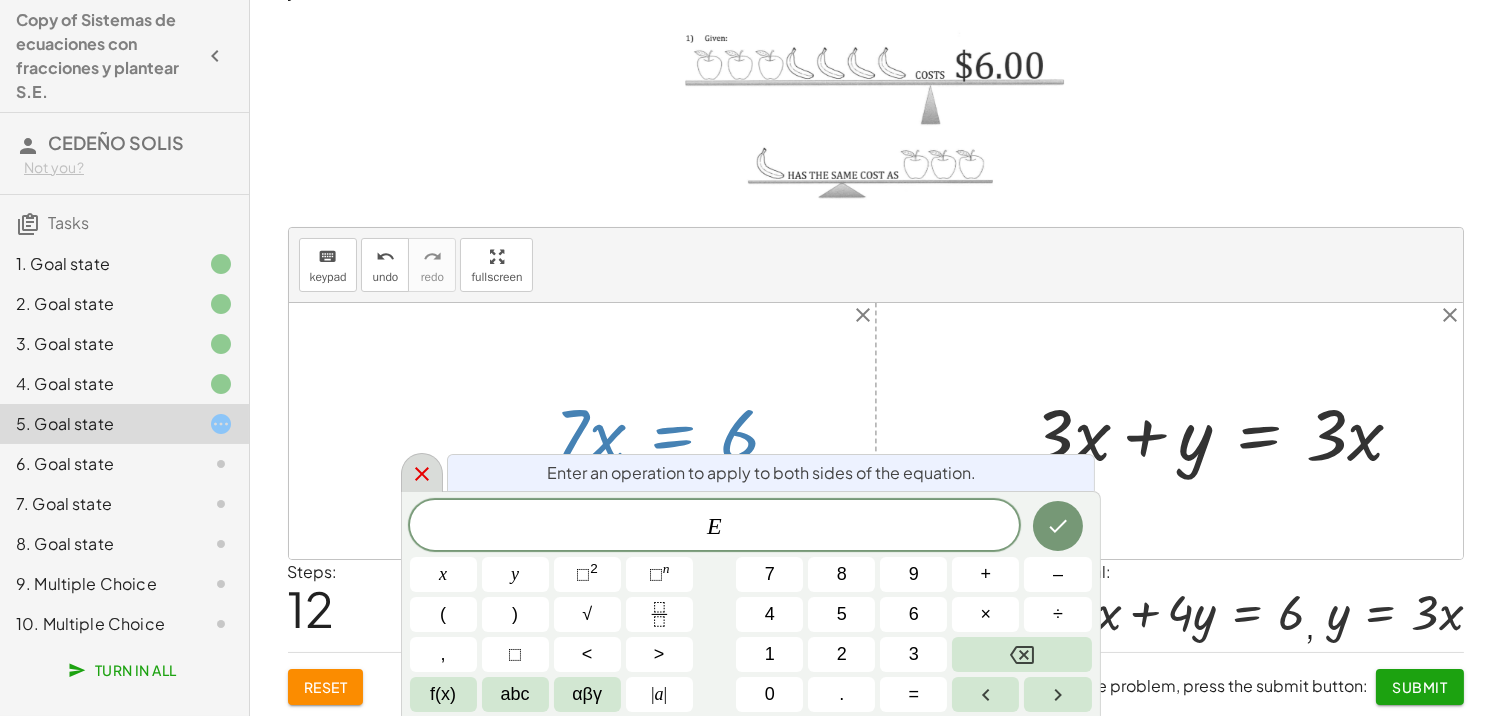 click at bounding box center [422, 472] 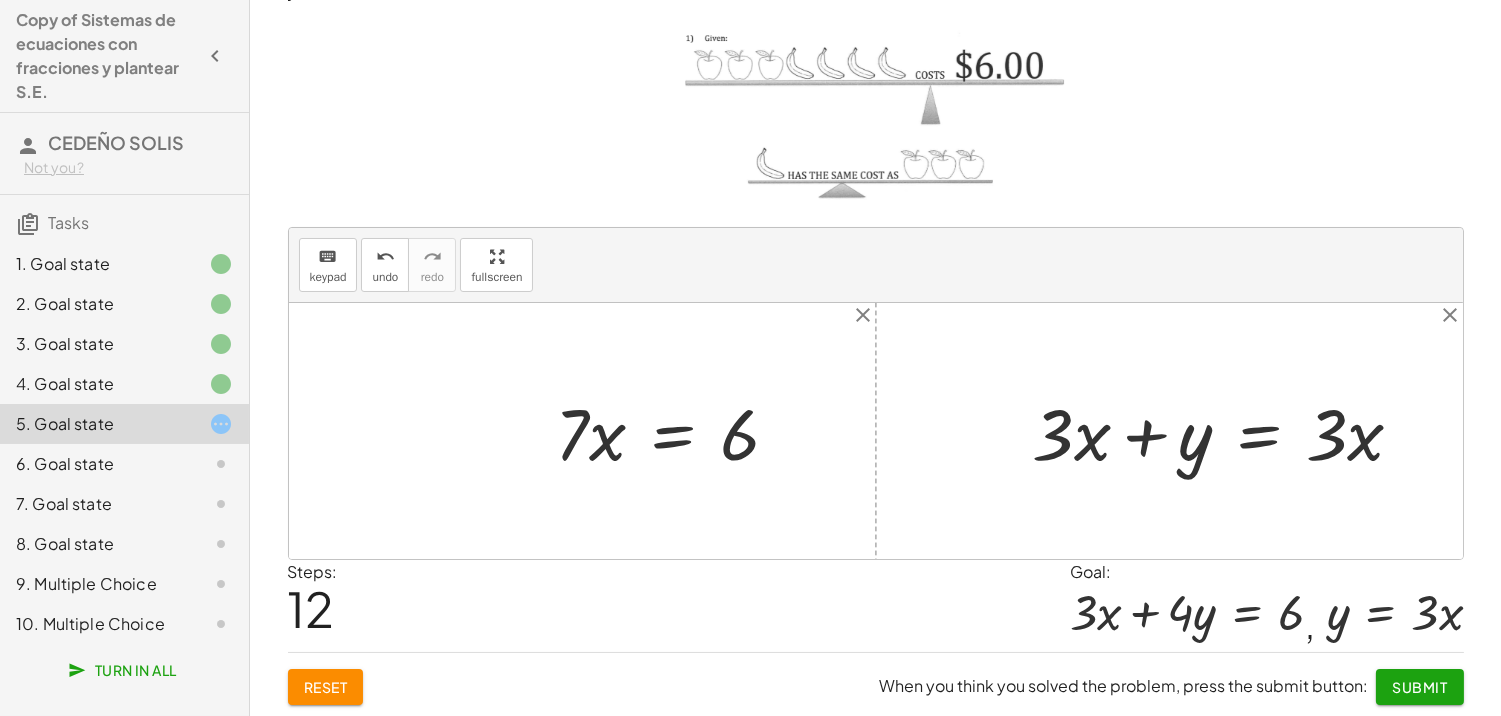click on "Reset" at bounding box center (326, 687) 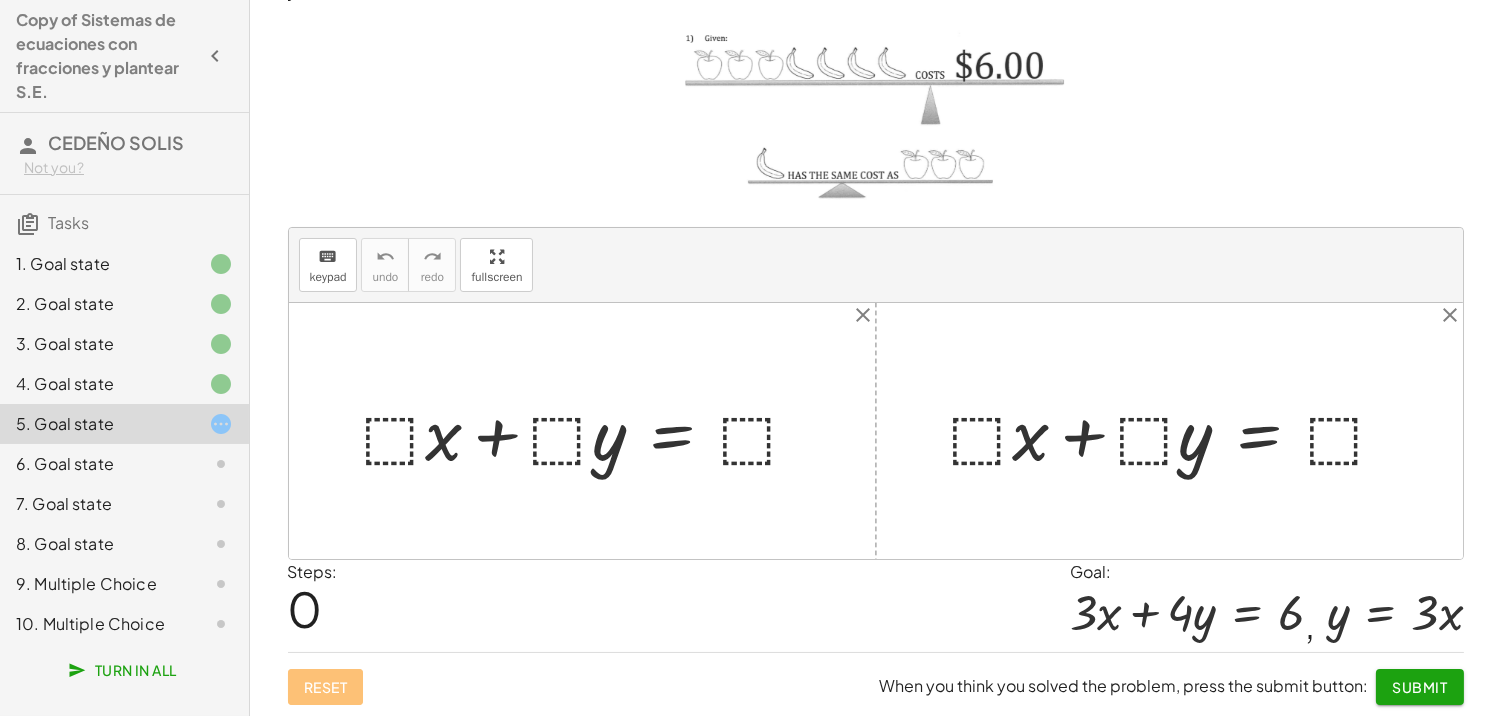 click at bounding box center (590, 431) 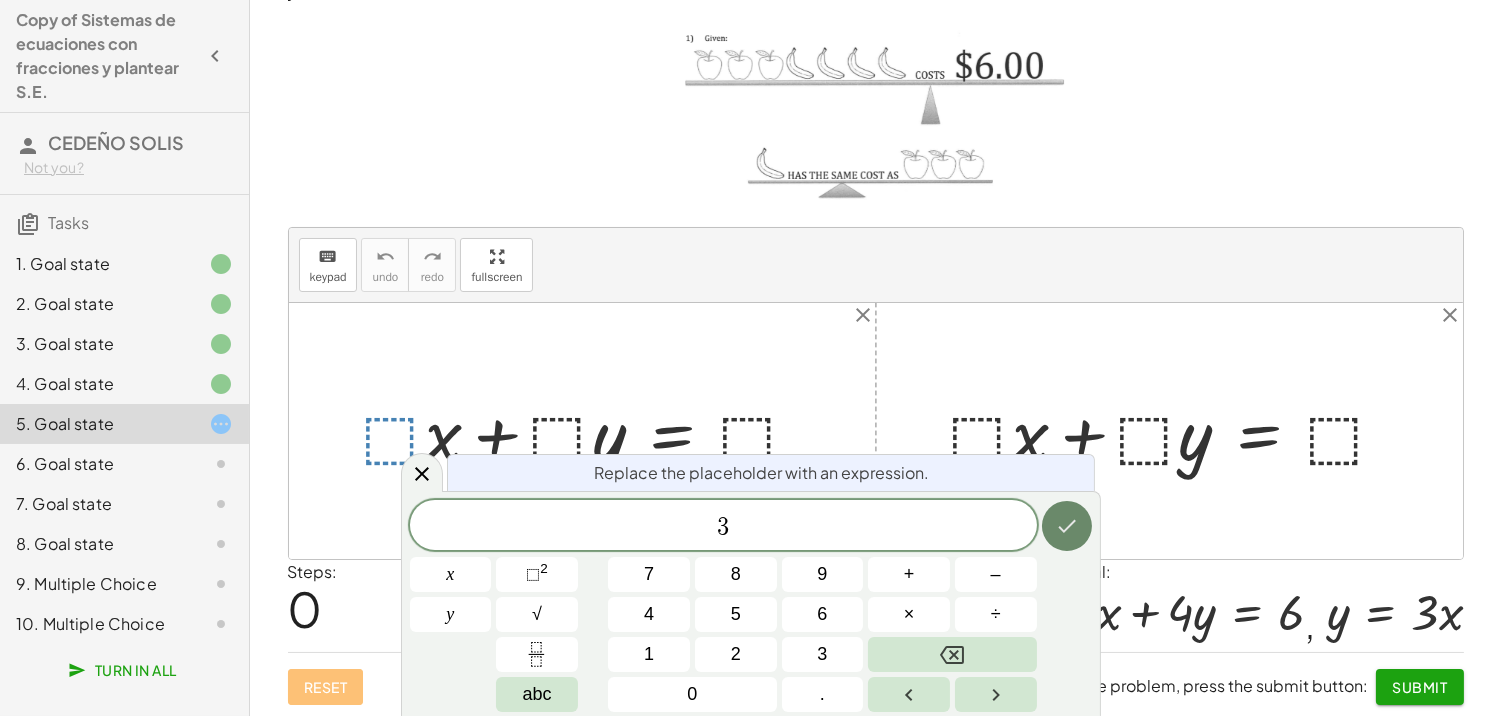 click at bounding box center (1067, 526) 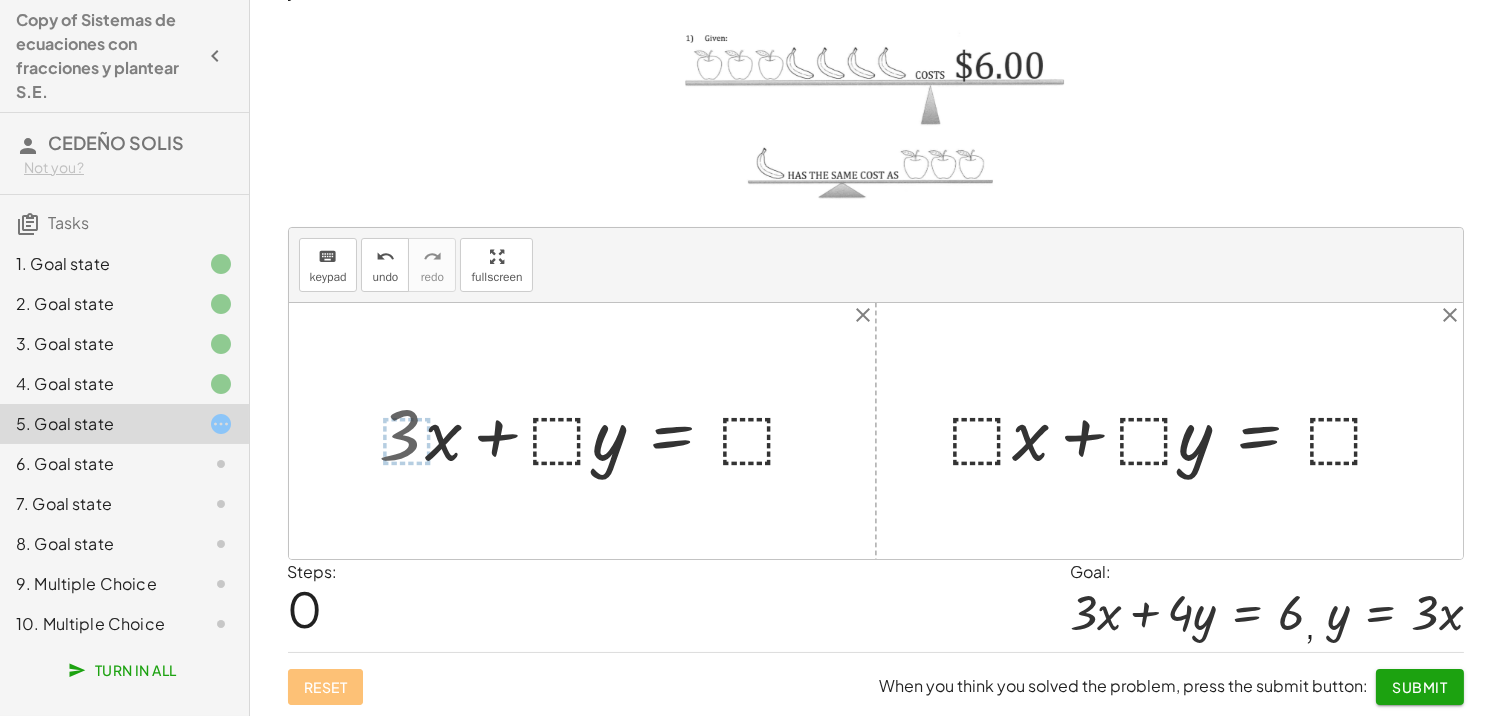 click at bounding box center (600, 431) 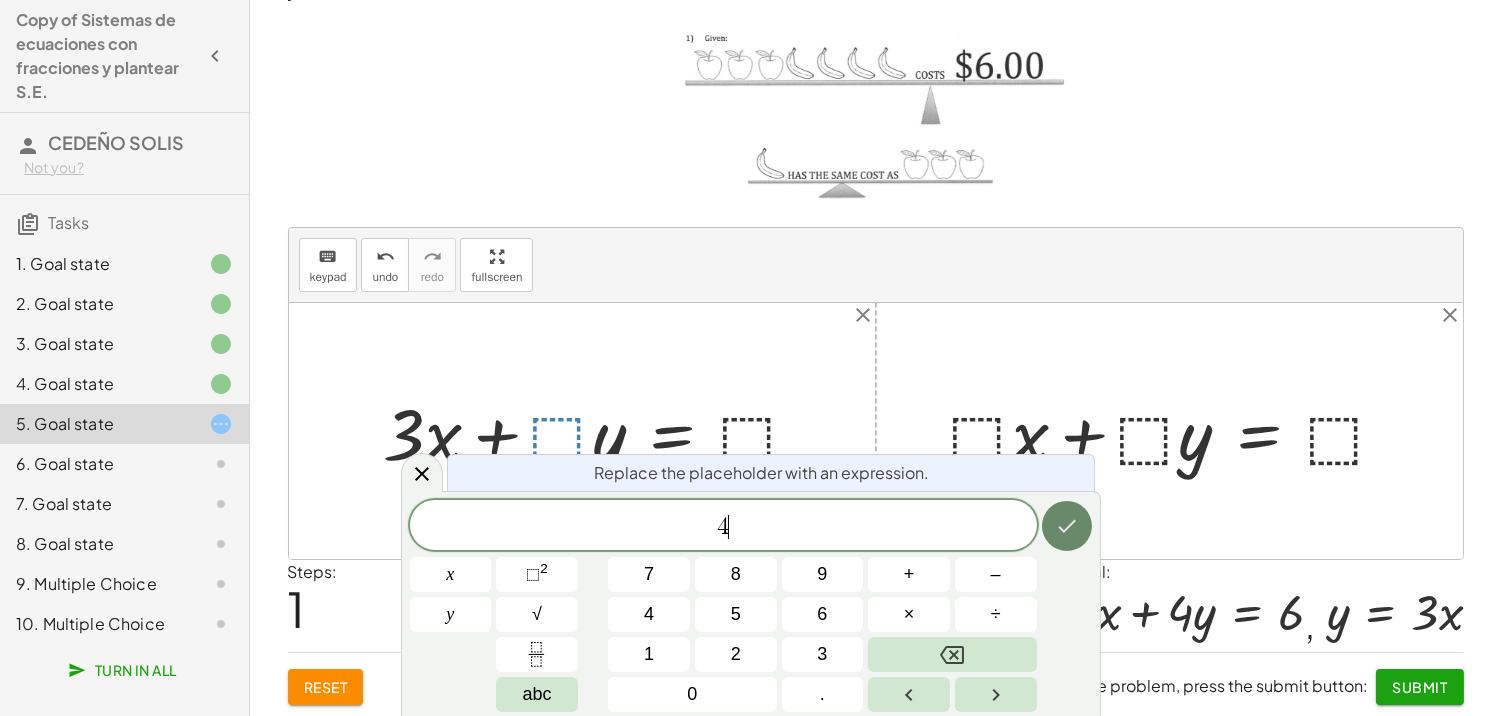 click 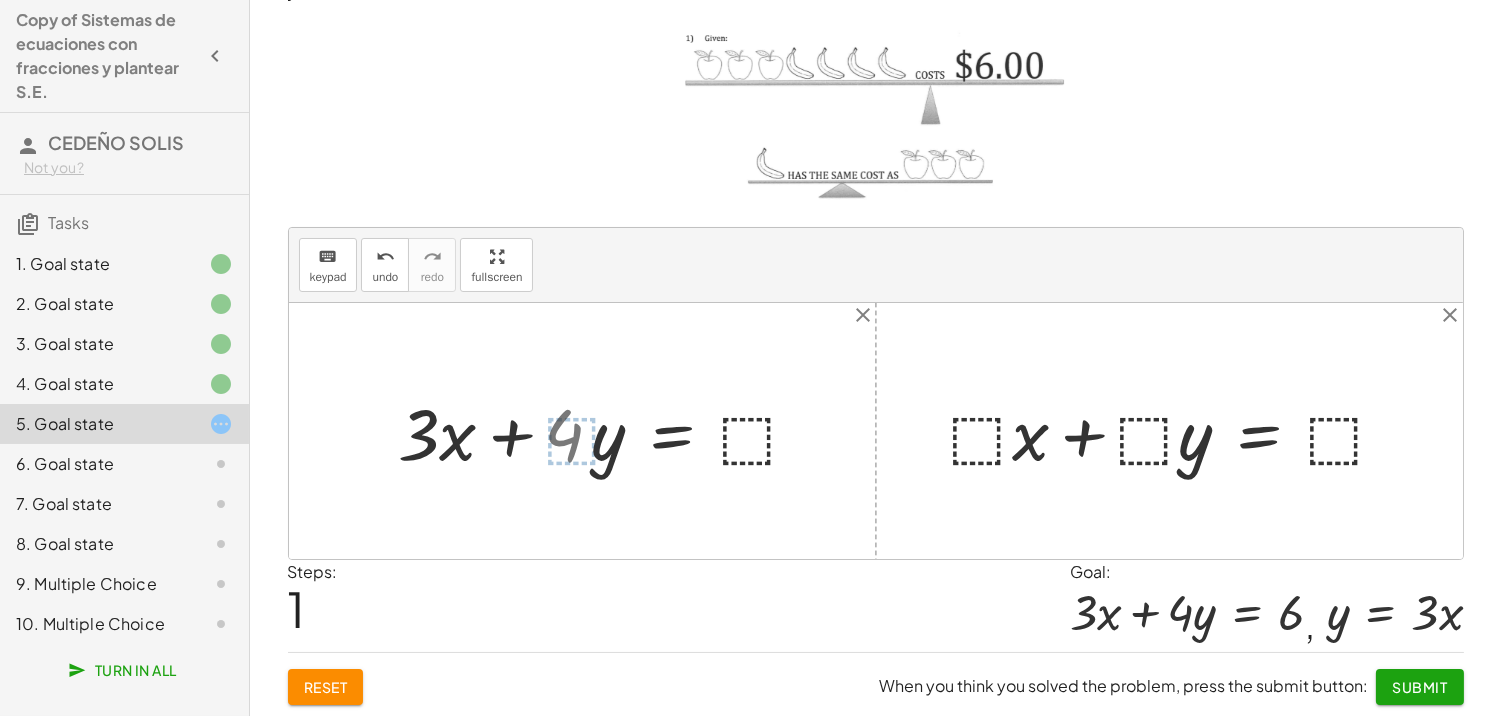 click at bounding box center [611, 431] 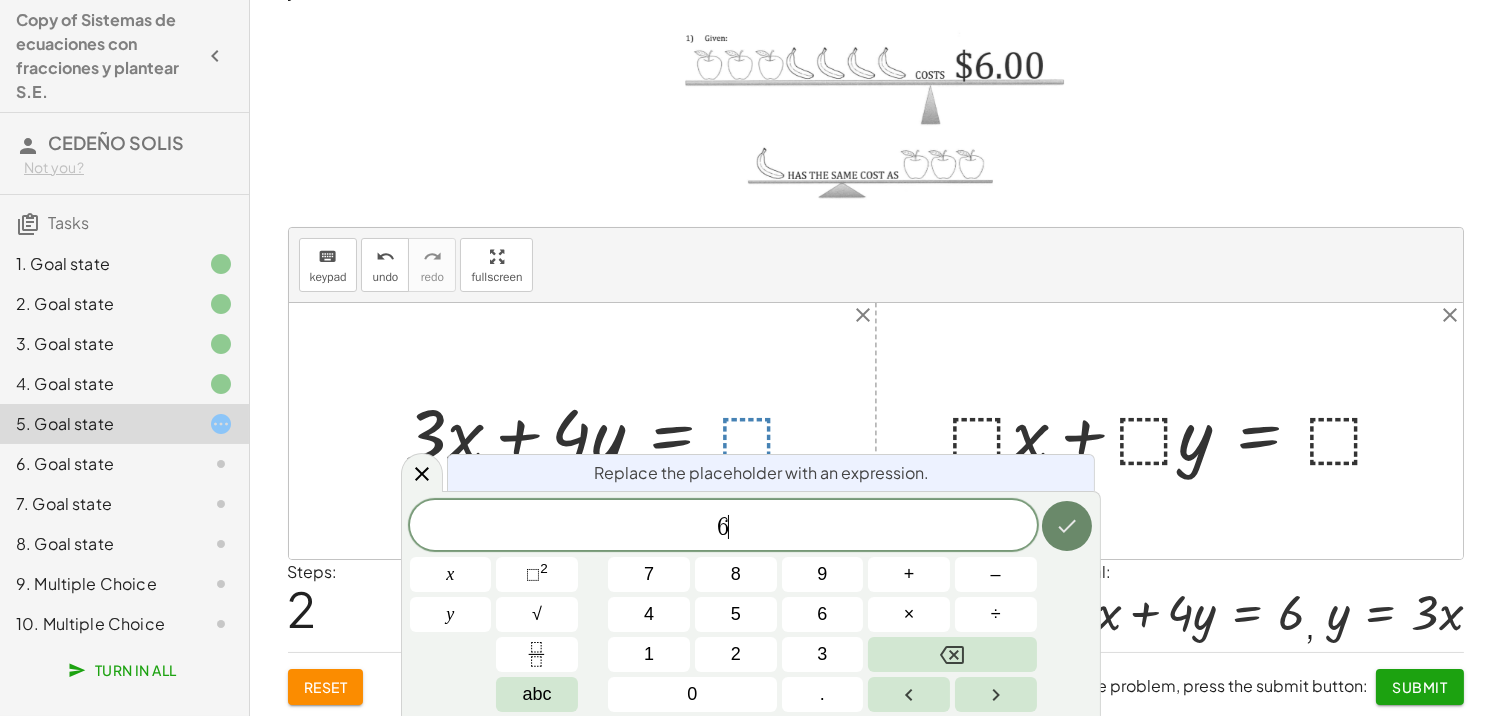 click 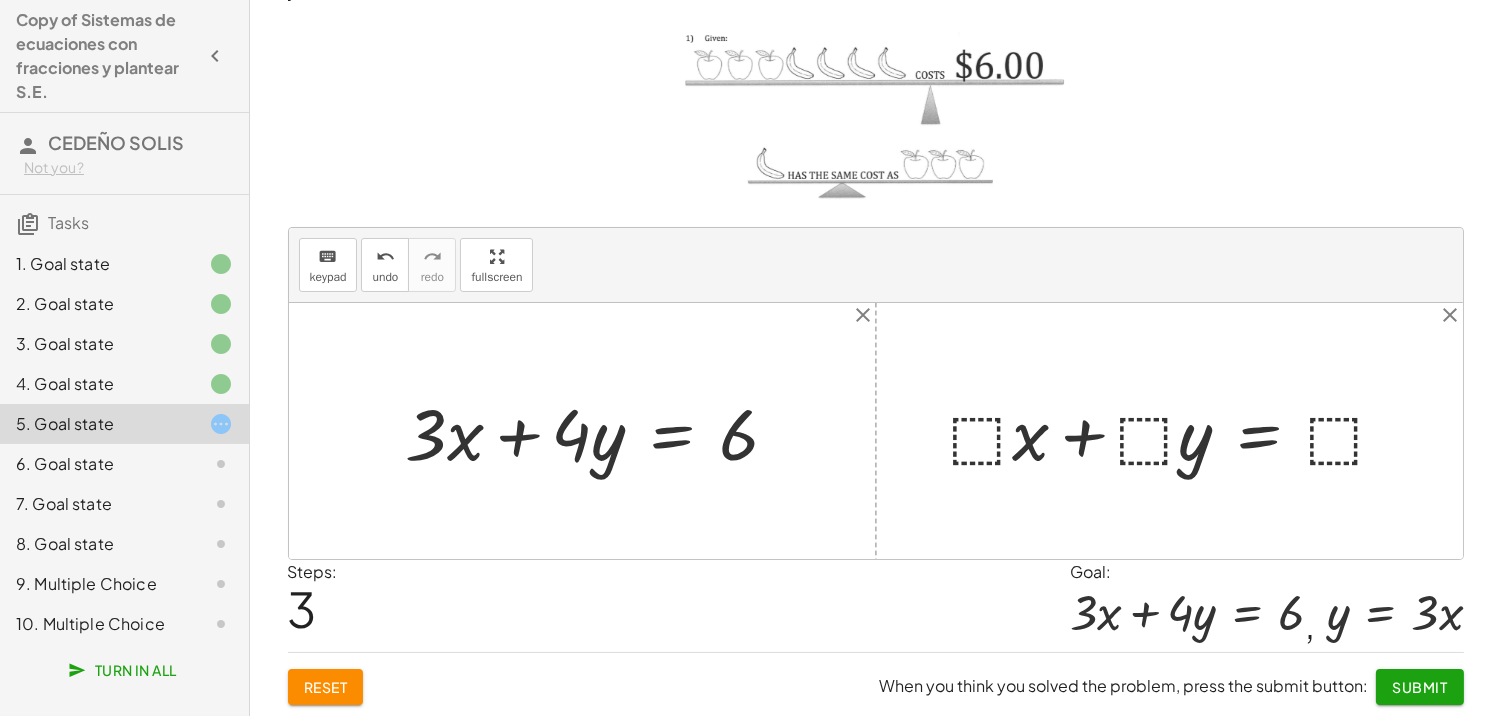 click at bounding box center (1177, 431) 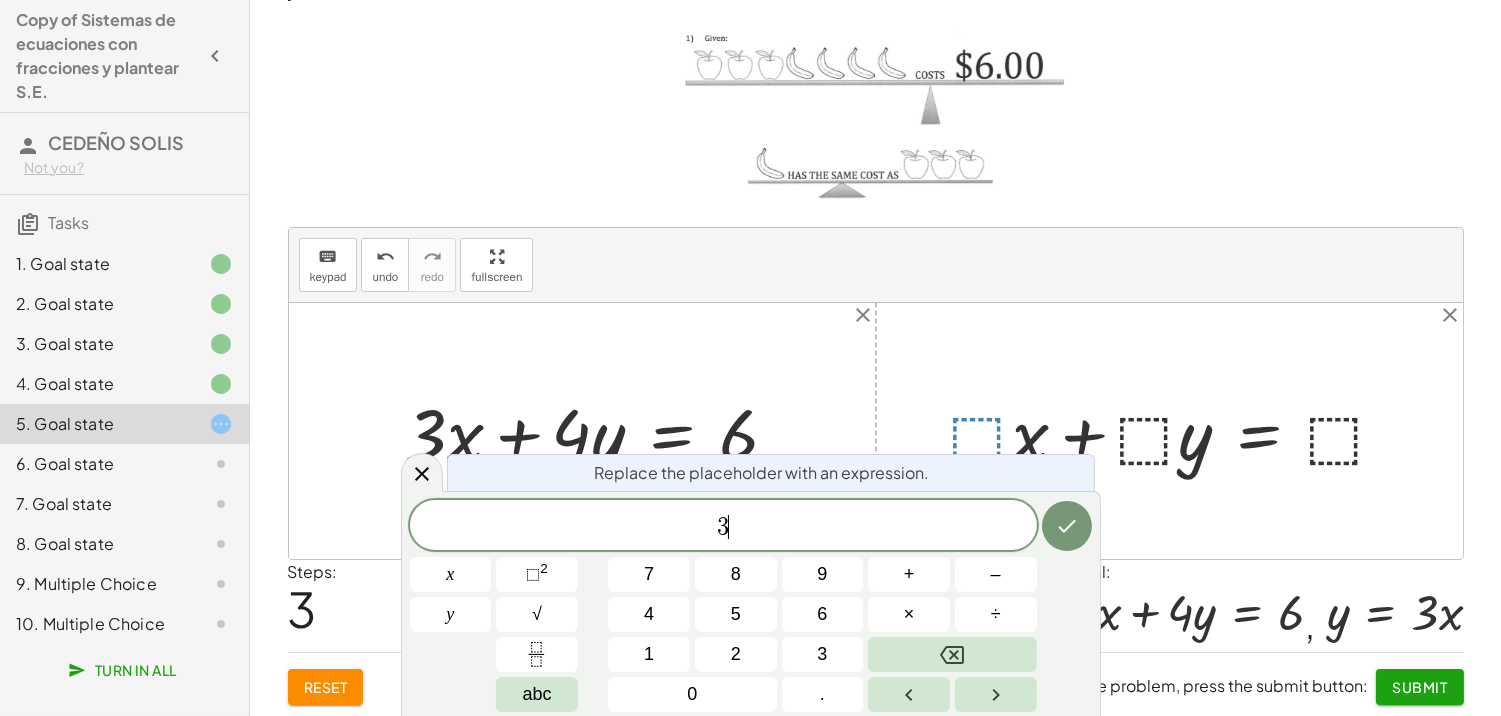 click at bounding box center (1067, 526) 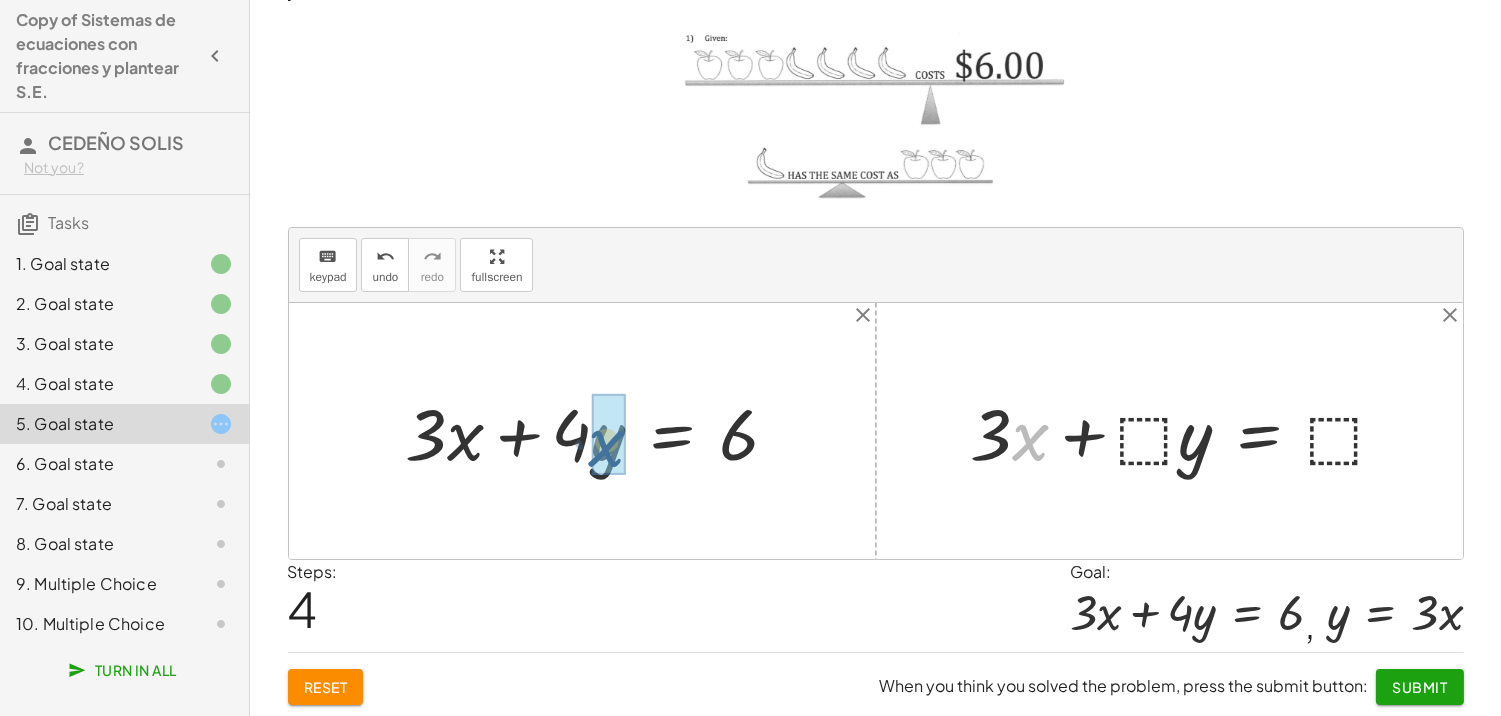 drag, startPoint x: 1018, startPoint y: 435, endPoint x: 626, endPoint y: 441, distance: 392.04593 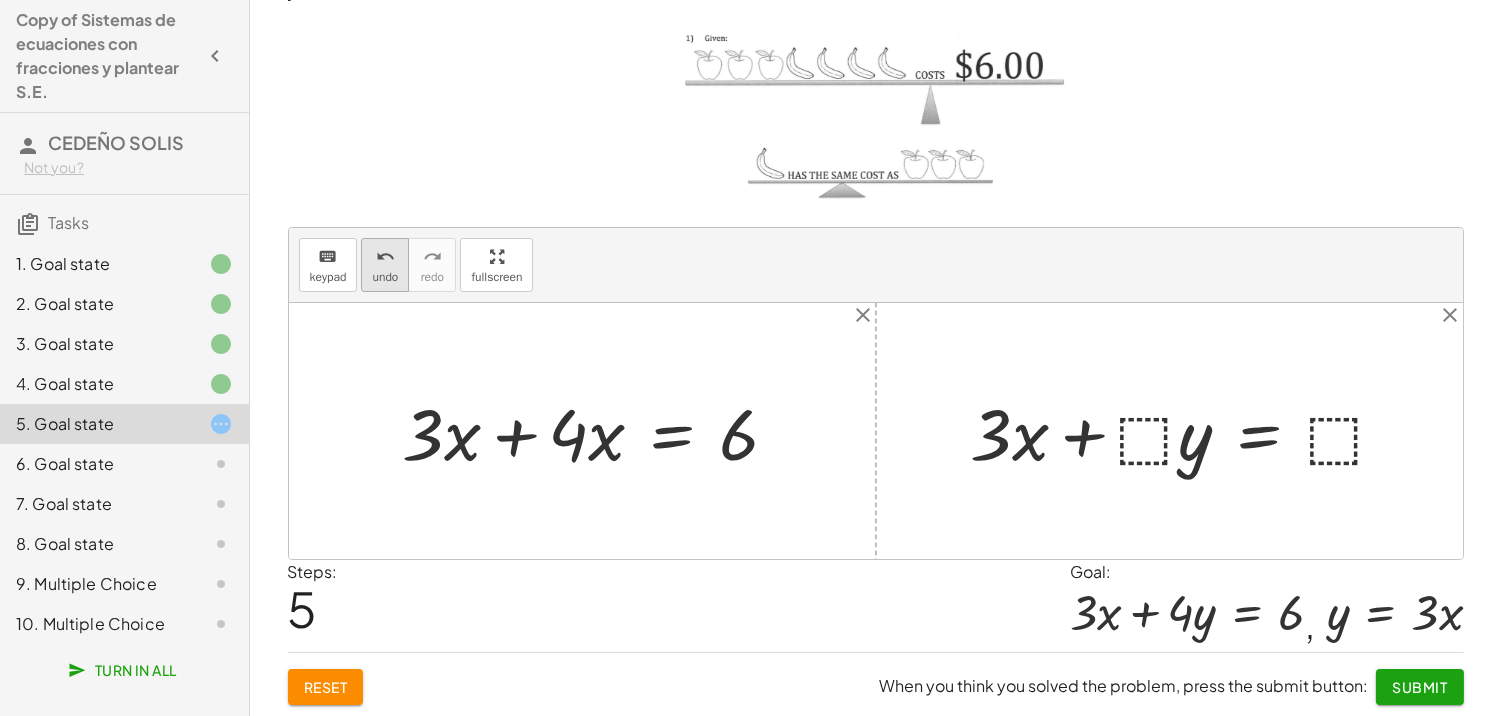 drag, startPoint x: 382, startPoint y: 276, endPoint x: 395, endPoint y: 274, distance: 13.152946 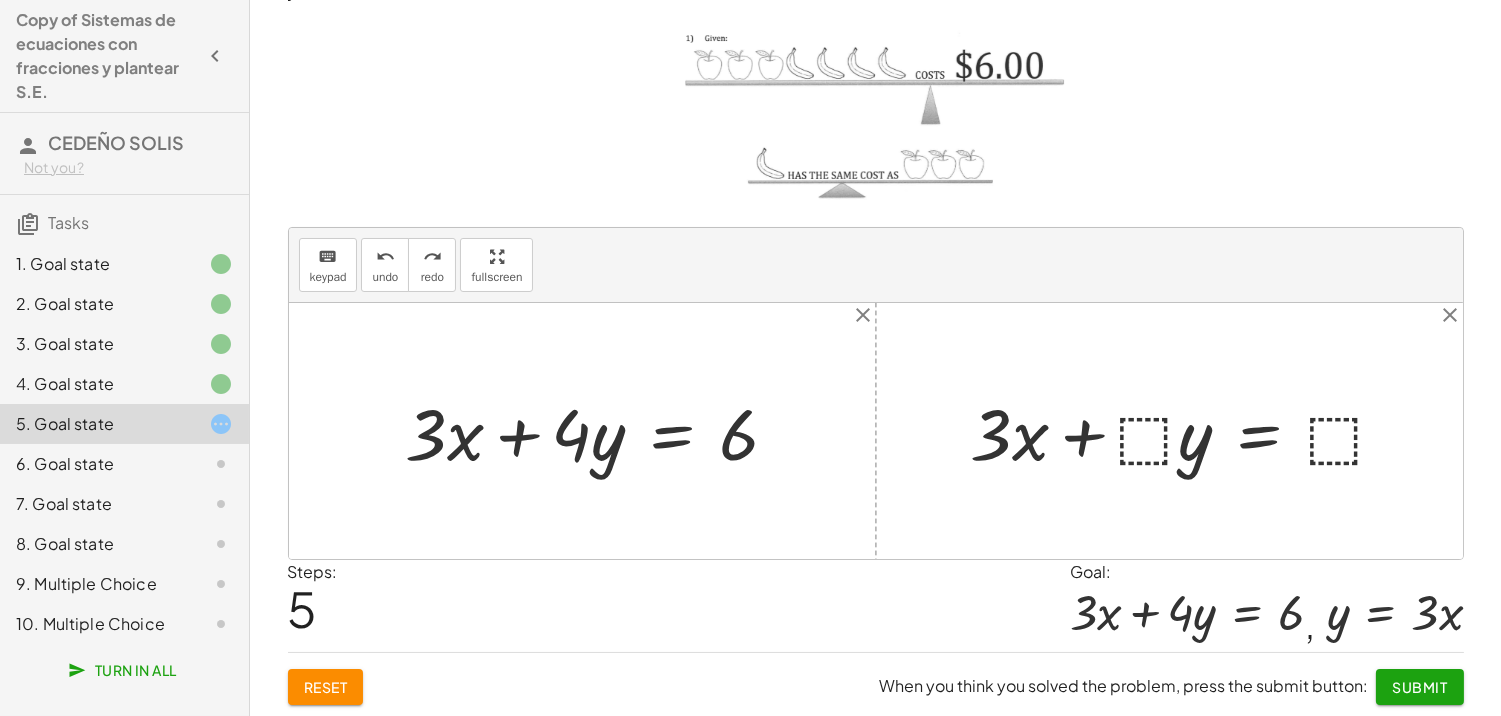 click at bounding box center [600, 431] 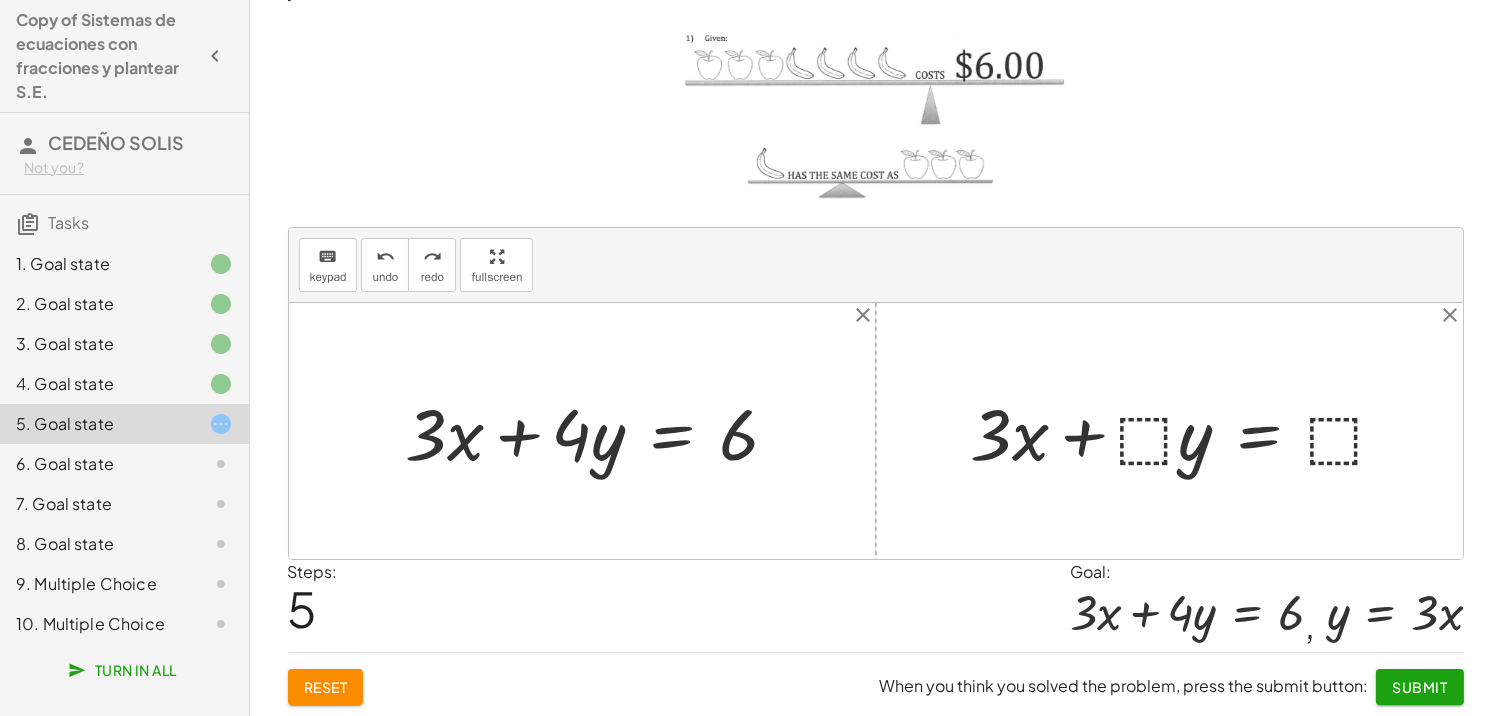 click at bounding box center [600, 431] 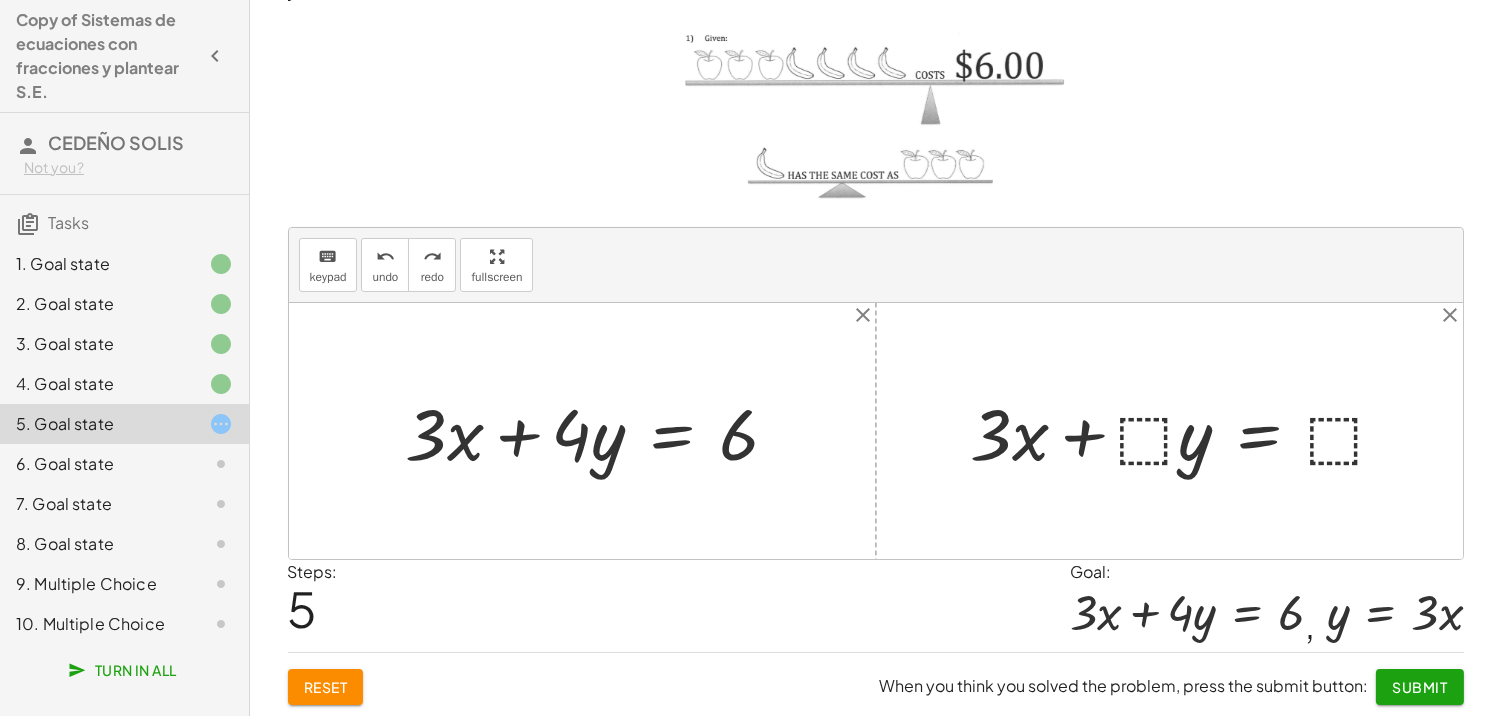 click at bounding box center [1187, 431] 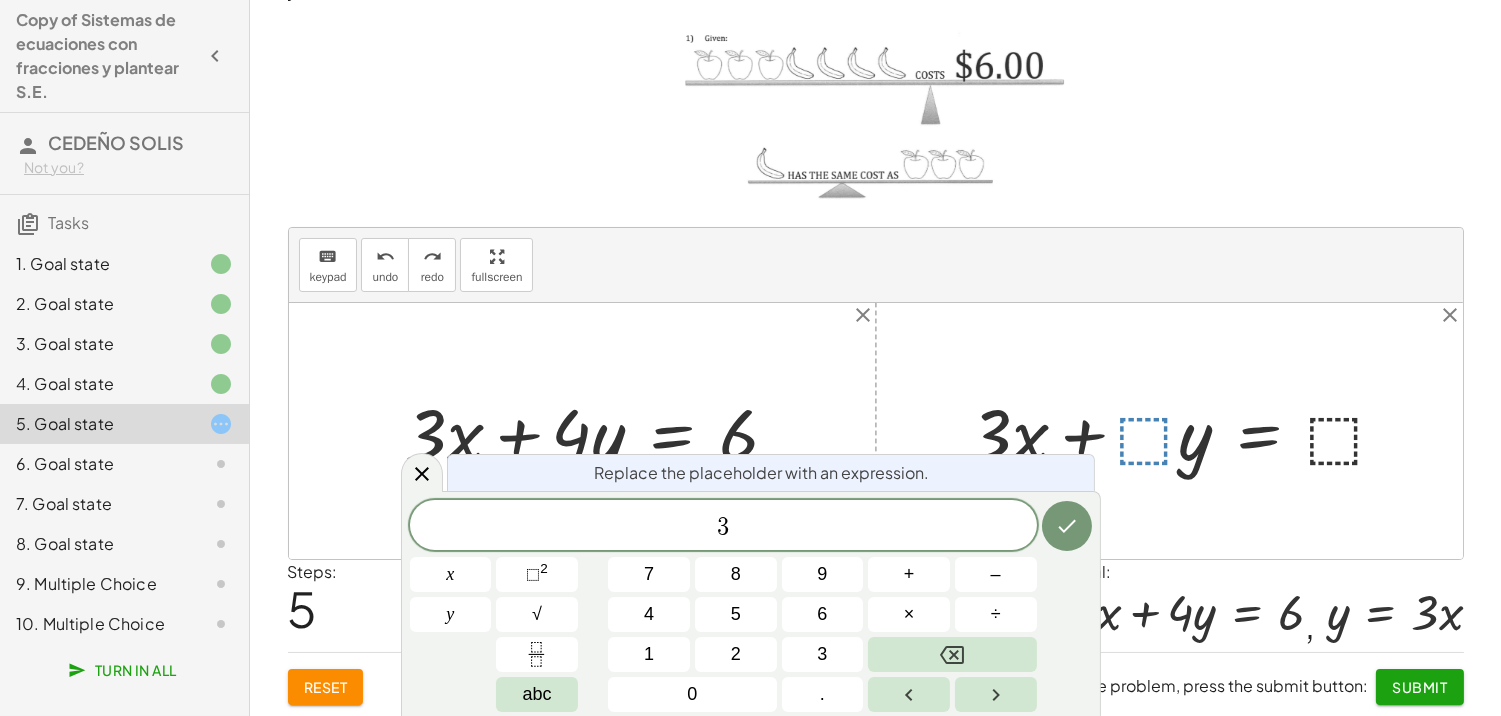 click 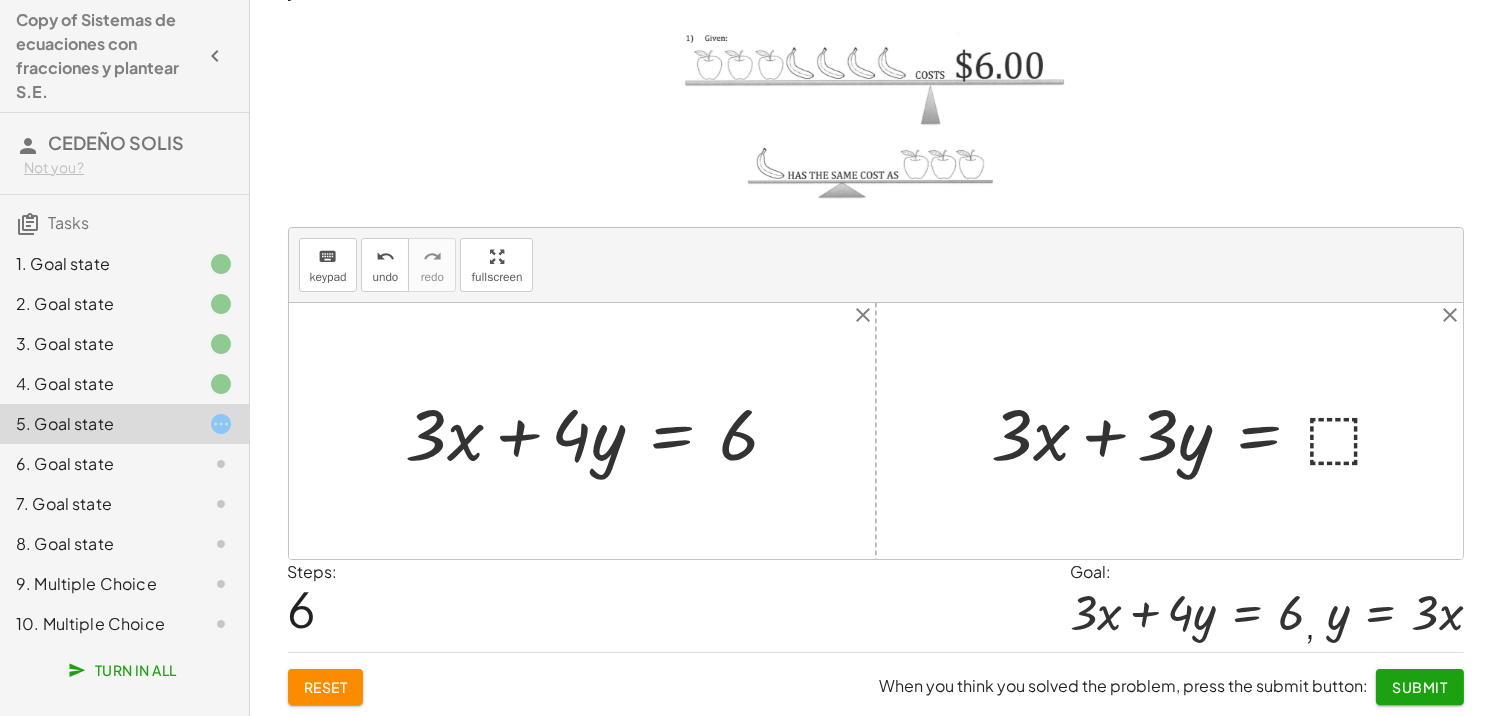 click at bounding box center [1198, 431] 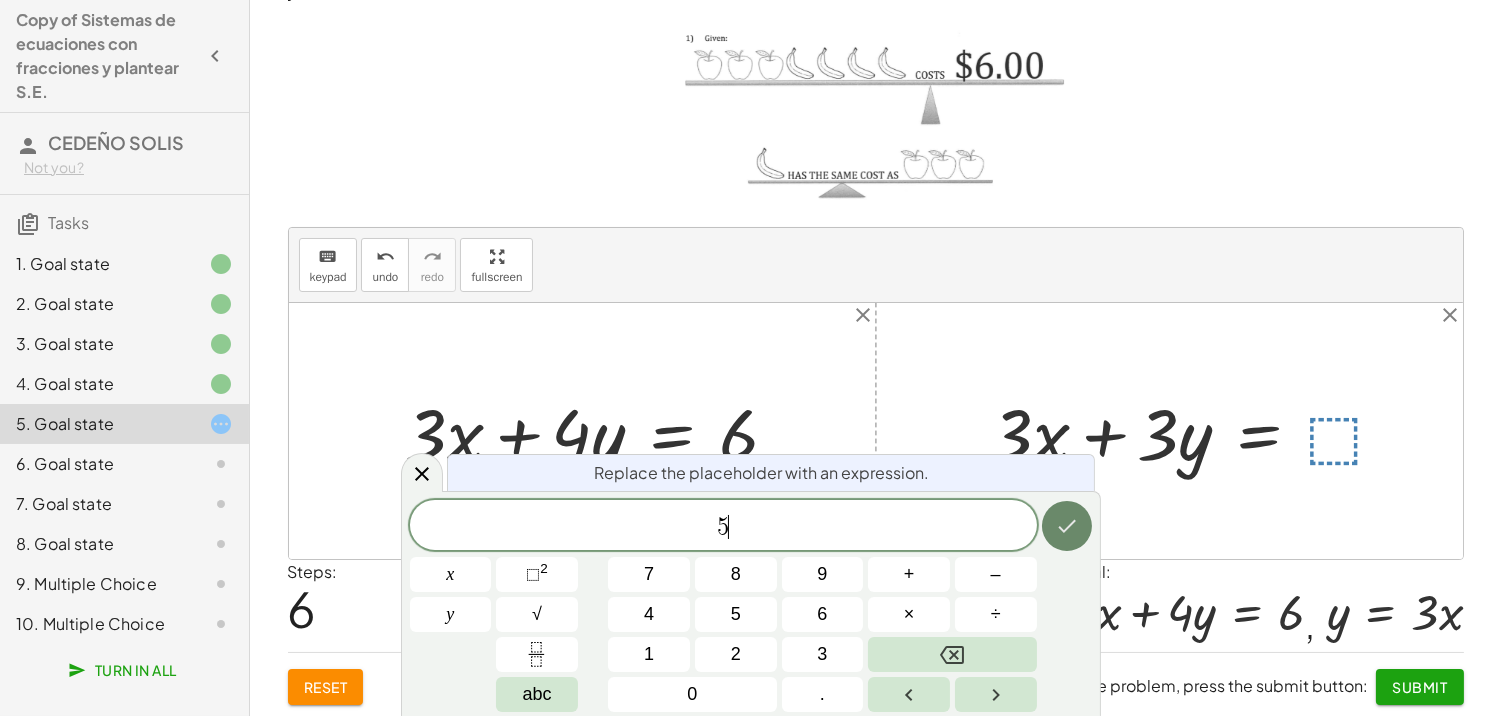 click at bounding box center (1067, 526) 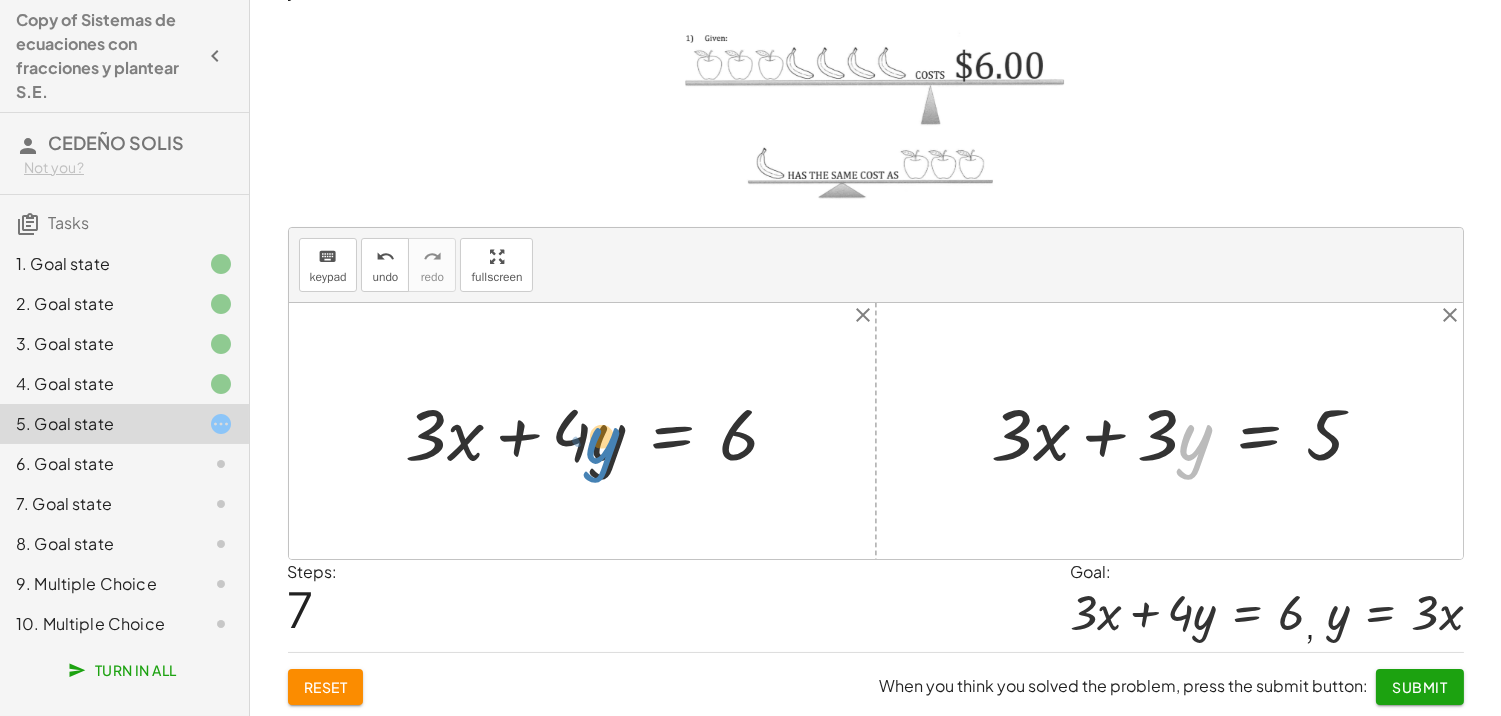 drag, startPoint x: 1033, startPoint y: 435, endPoint x: 605, endPoint y: 428, distance: 428.05725 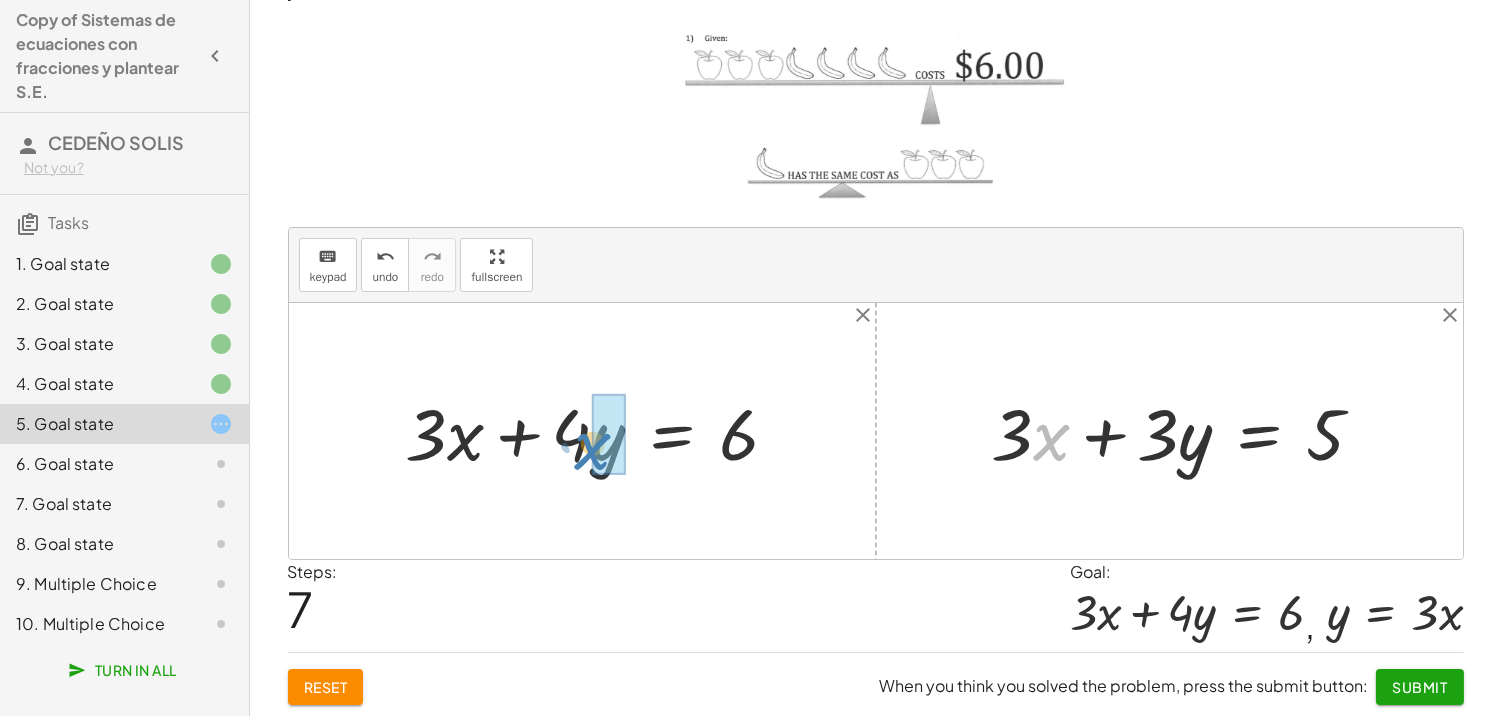 drag, startPoint x: 1050, startPoint y: 427, endPoint x: 595, endPoint y: 433, distance: 455.03955 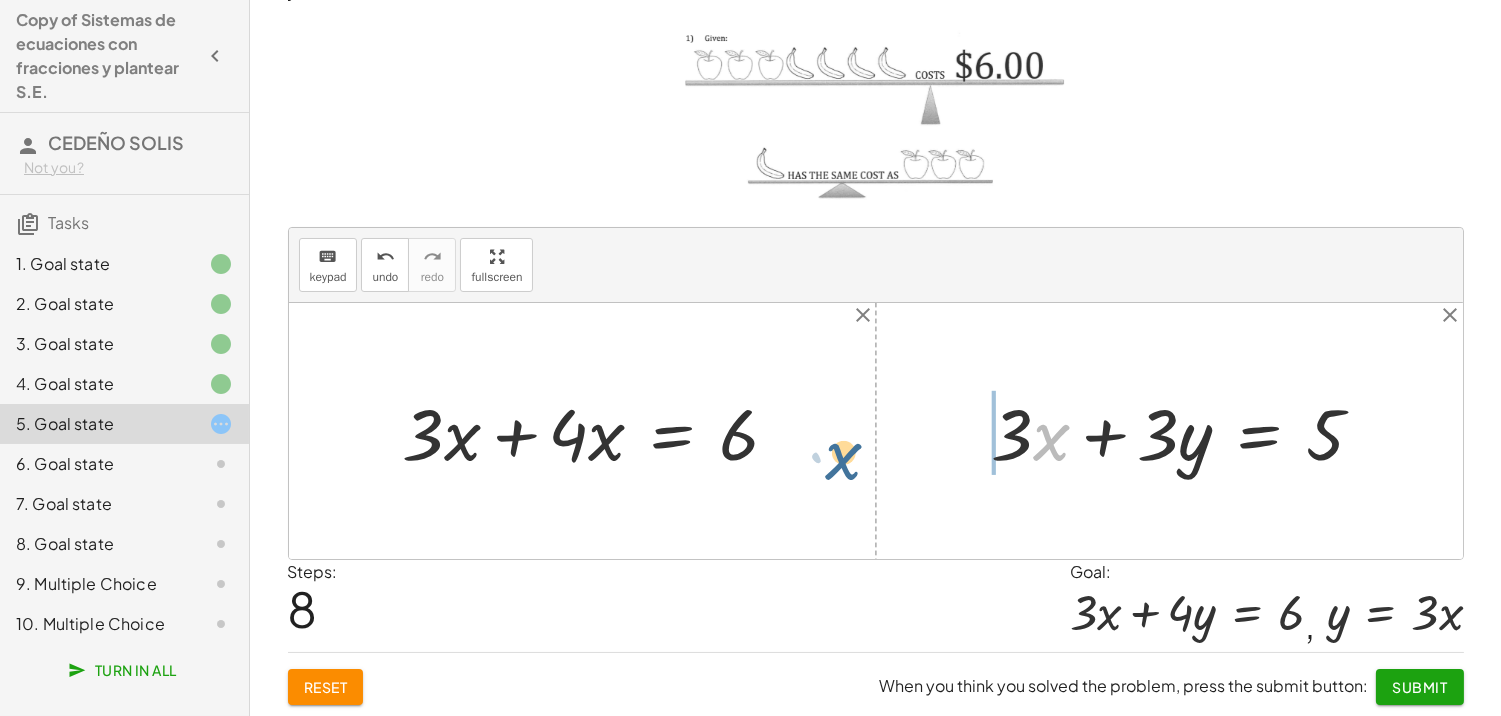 drag, startPoint x: 1051, startPoint y: 428, endPoint x: 1114, endPoint y: 444, distance: 65 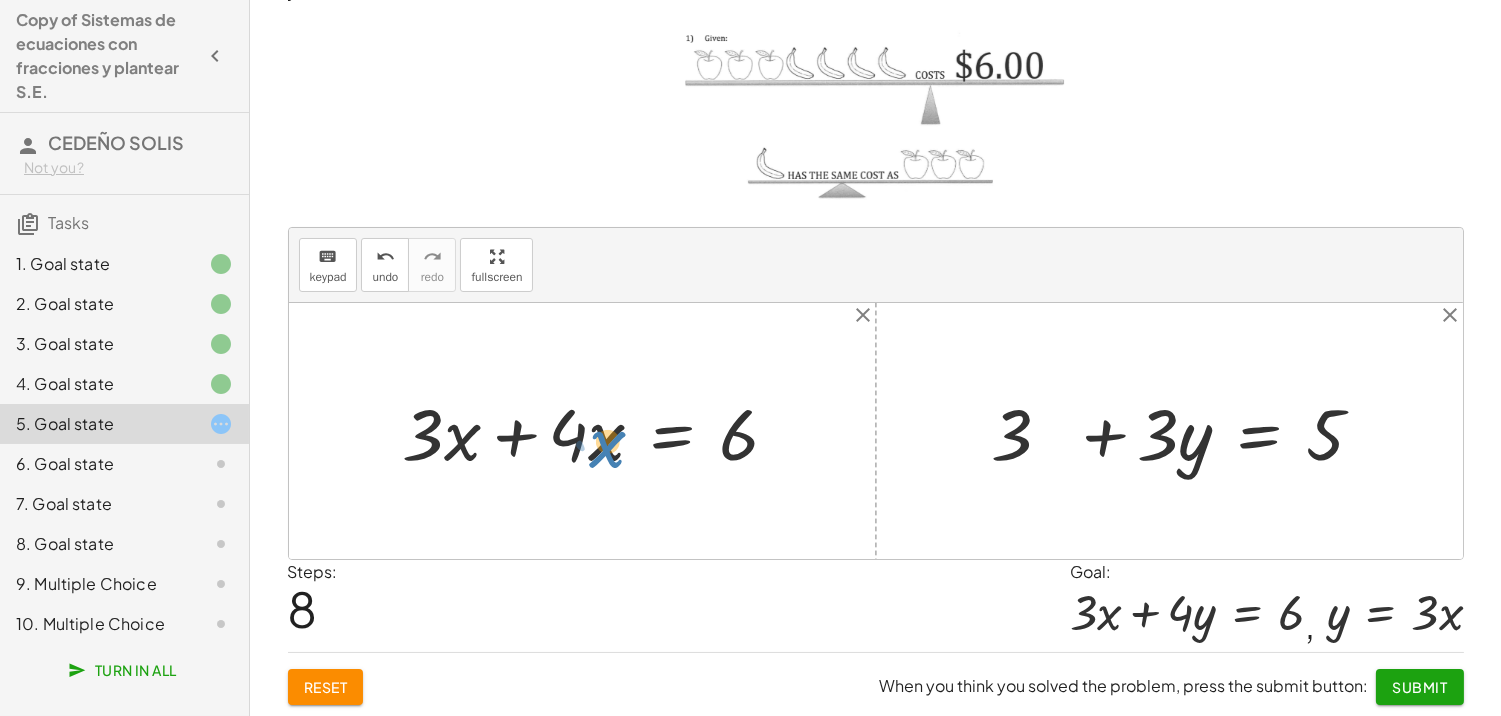 drag, startPoint x: 1042, startPoint y: 421, endPoint x: 603, endPoint y: 422, distance: 439.00113 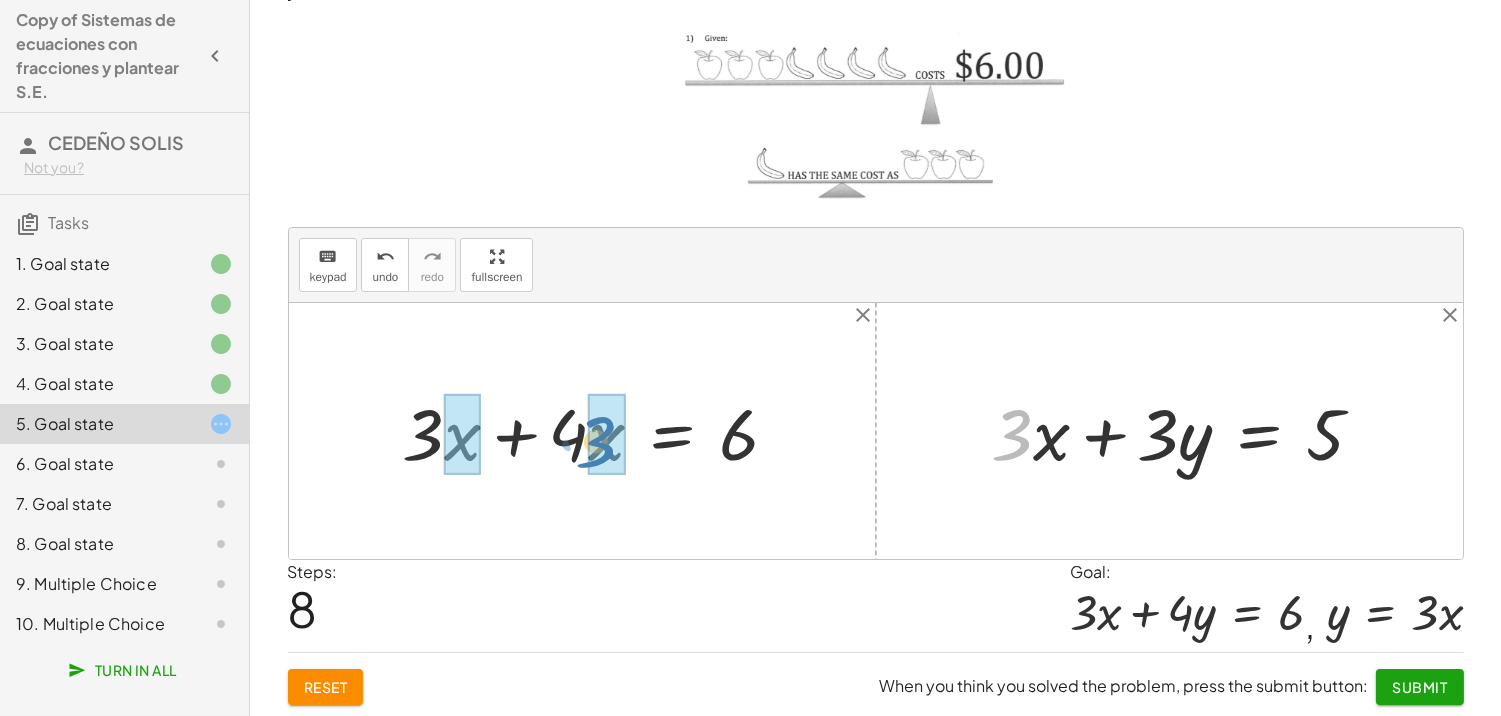 drag, startPoint x: 1005, startPoint y: 417, endPoint x: 595, endPoint y: 426, distance: 410.09875 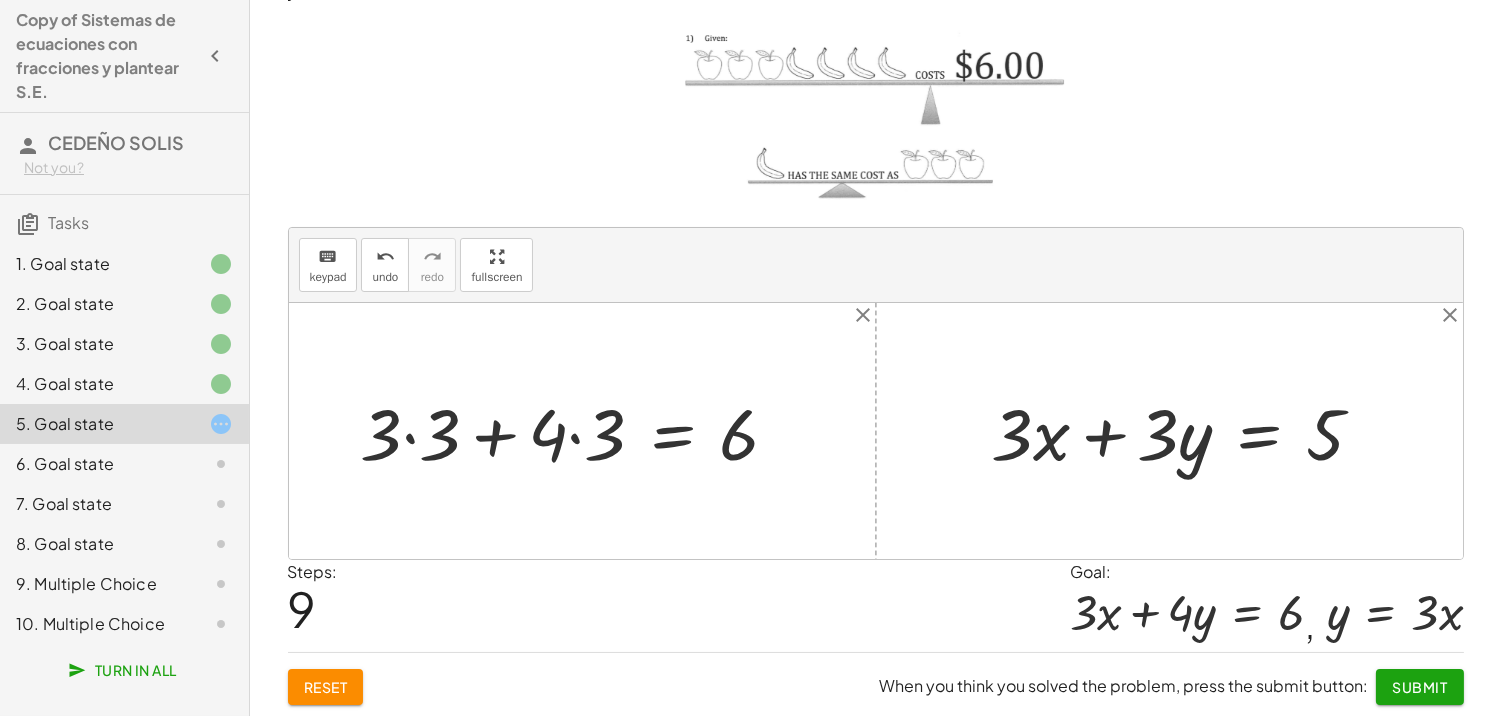click at bounding box center (578, 431) 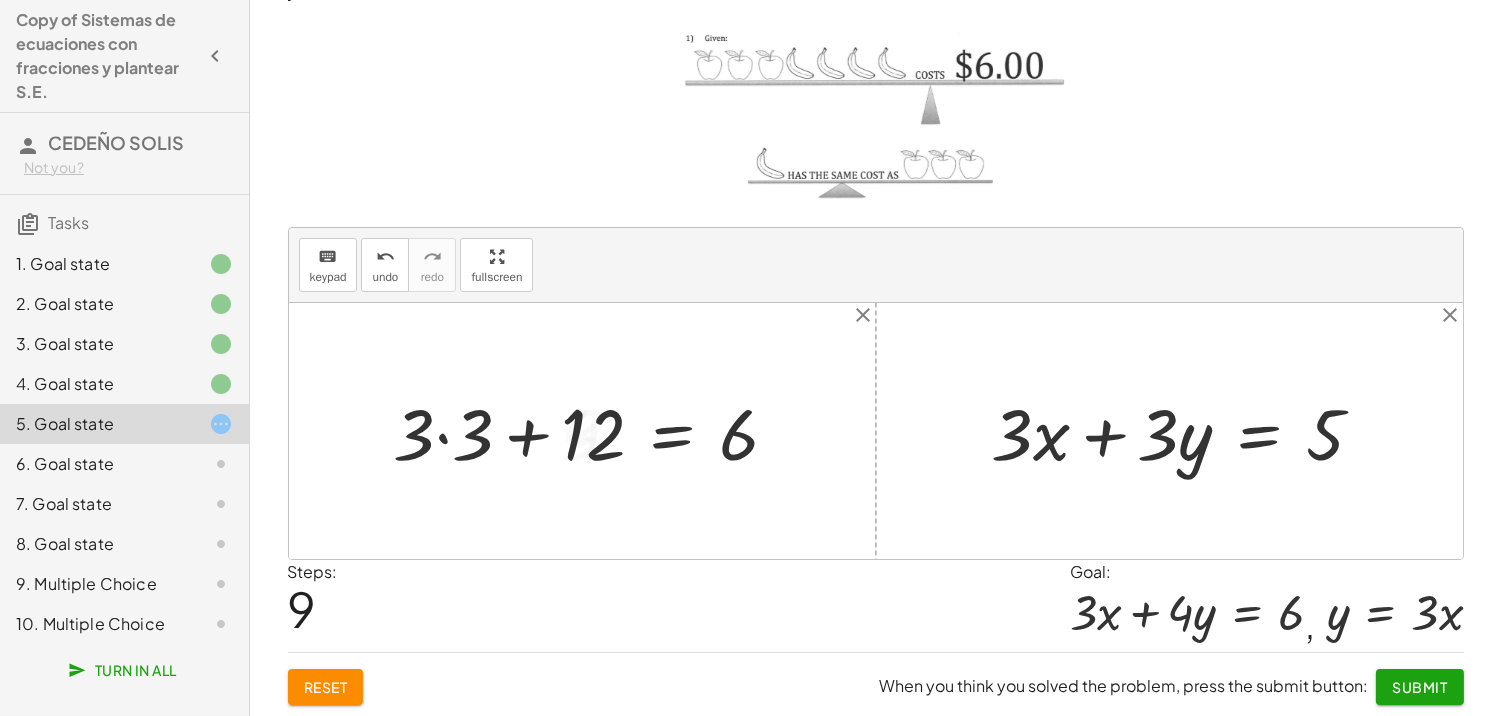click at bounding box center (594, 431) 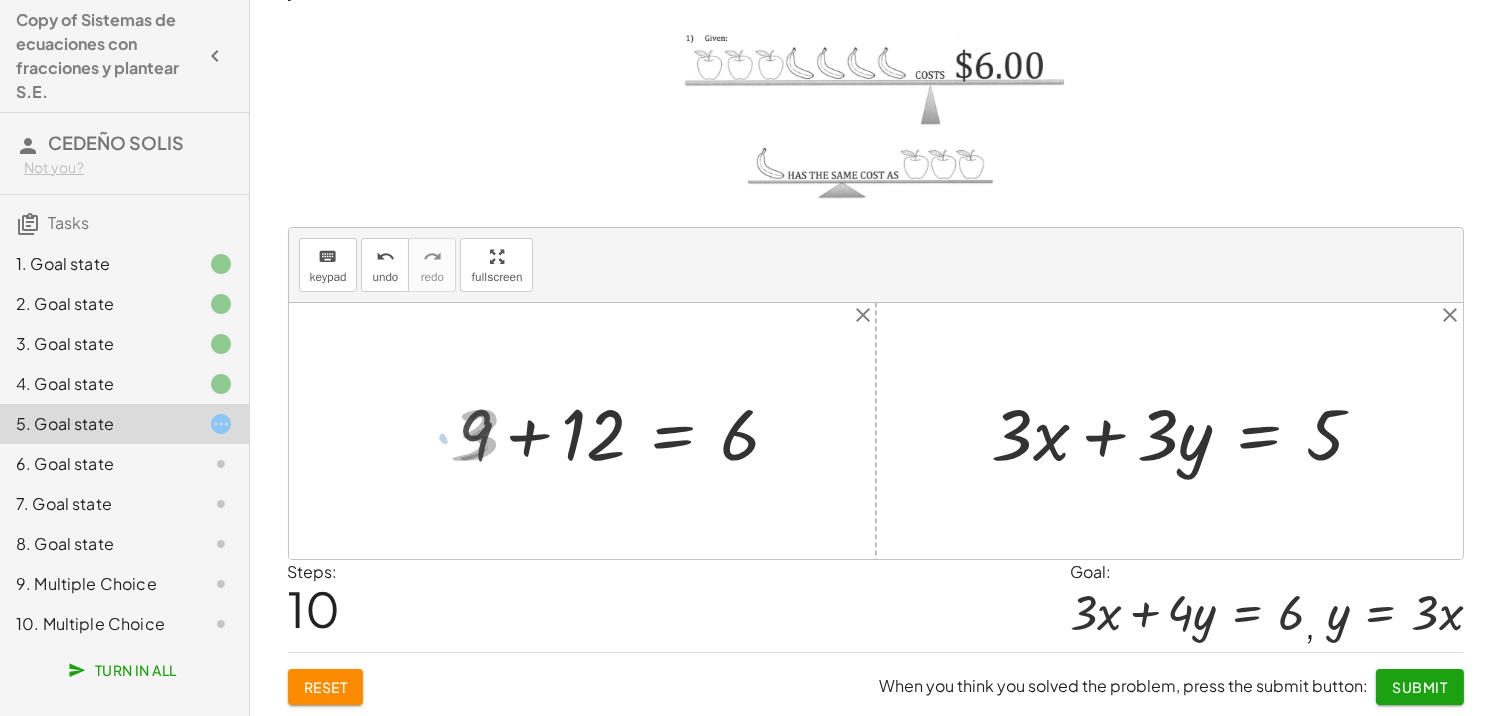 click at bounding box center [627, 431] 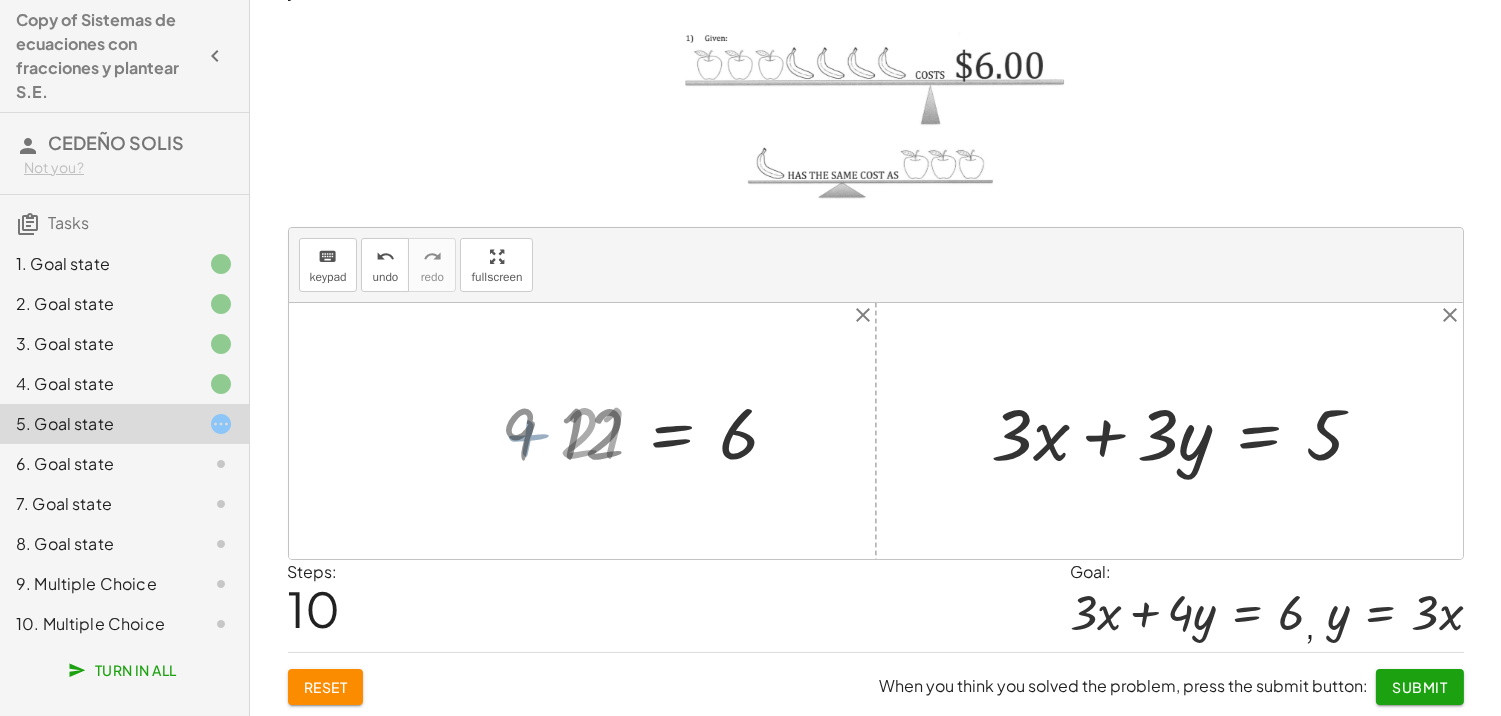 click at bounding box center [678, 431] 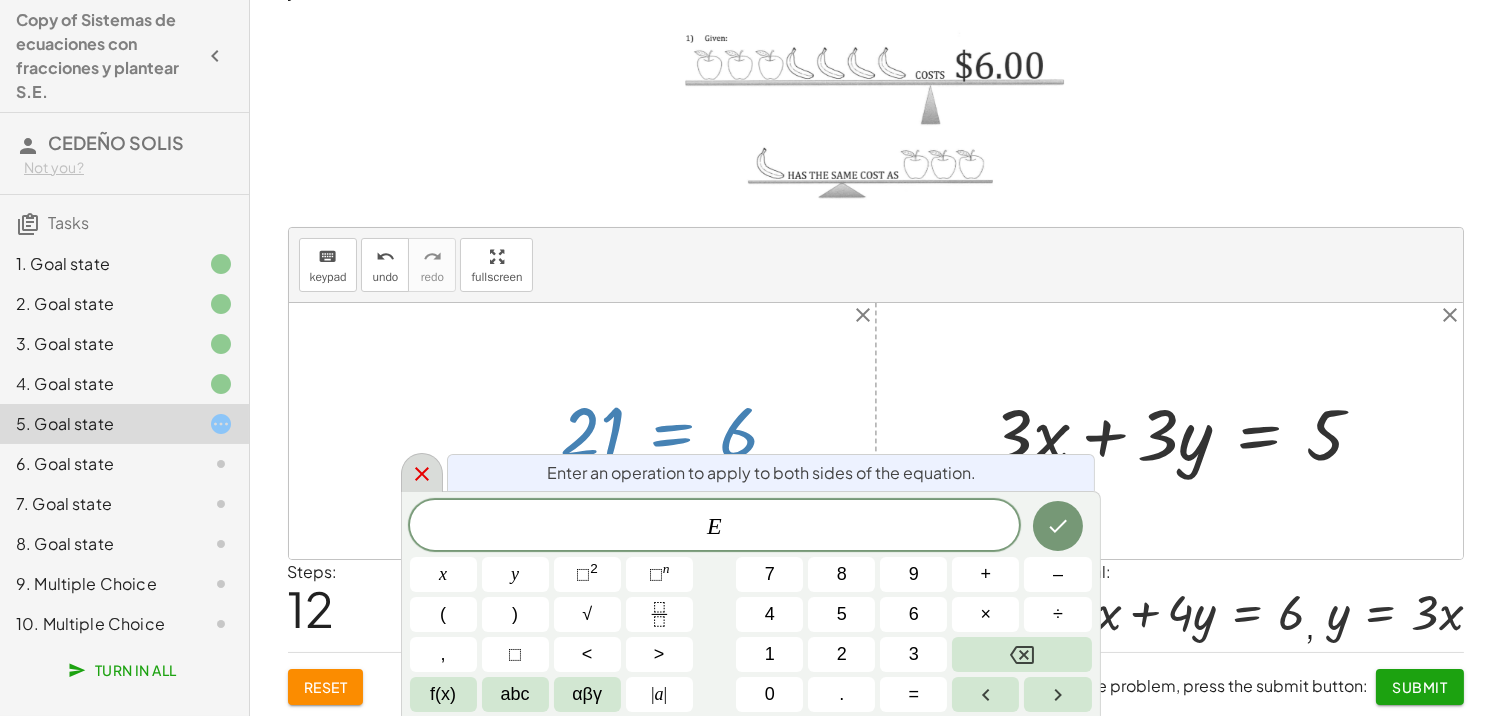 click 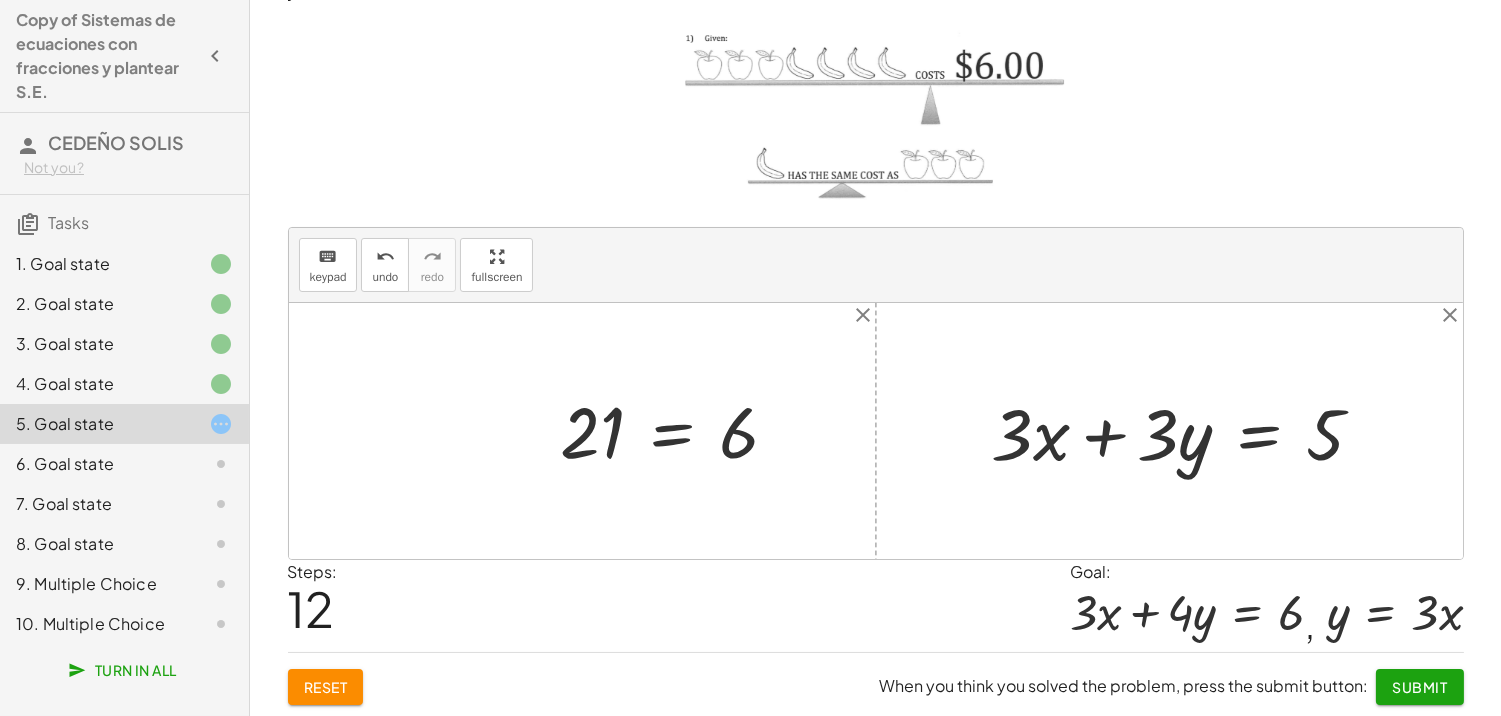 click at bounding box center [1186, 431] 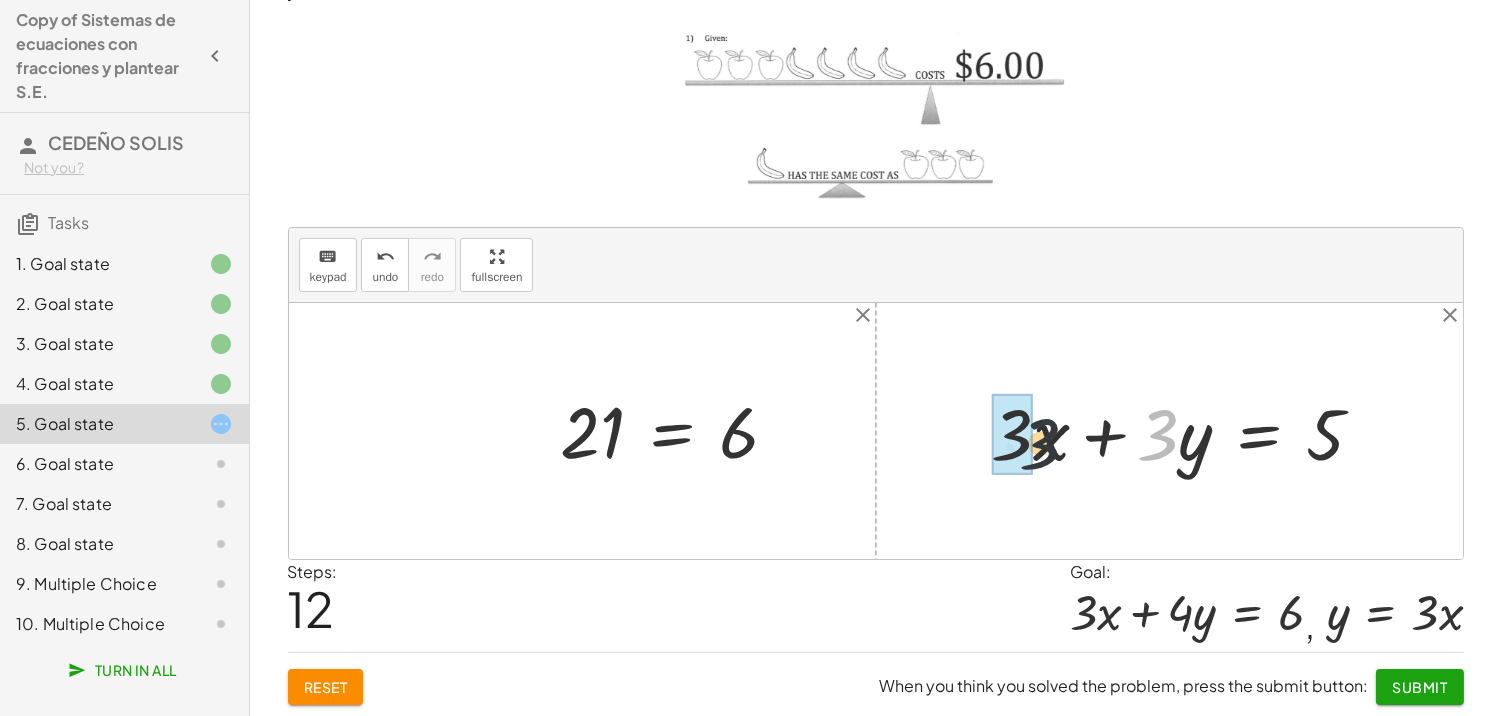 drag, startPoint x: 1163, startPoint y: 434, endPoint x: 1021, endPoint y: 441, distance: 142.17242 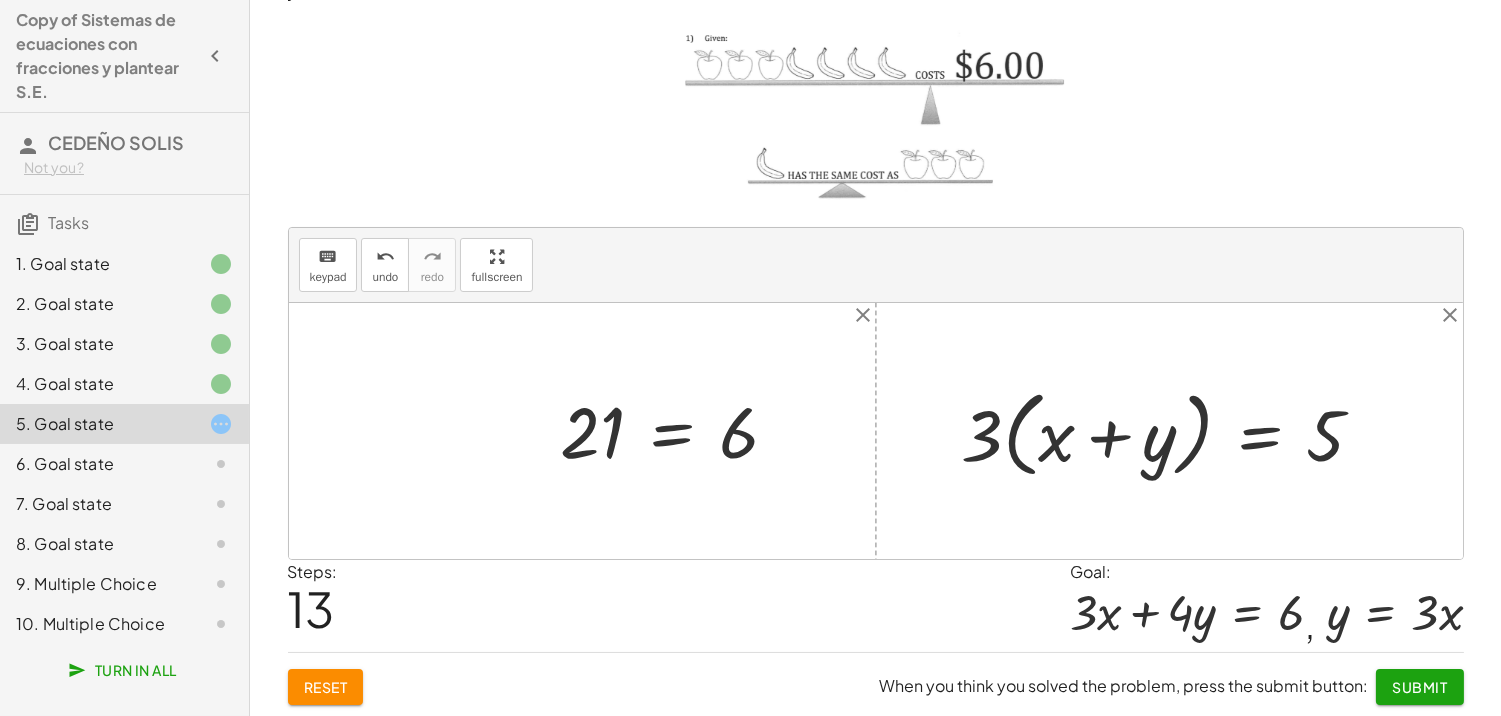 click at bounding box center [1171, 431] 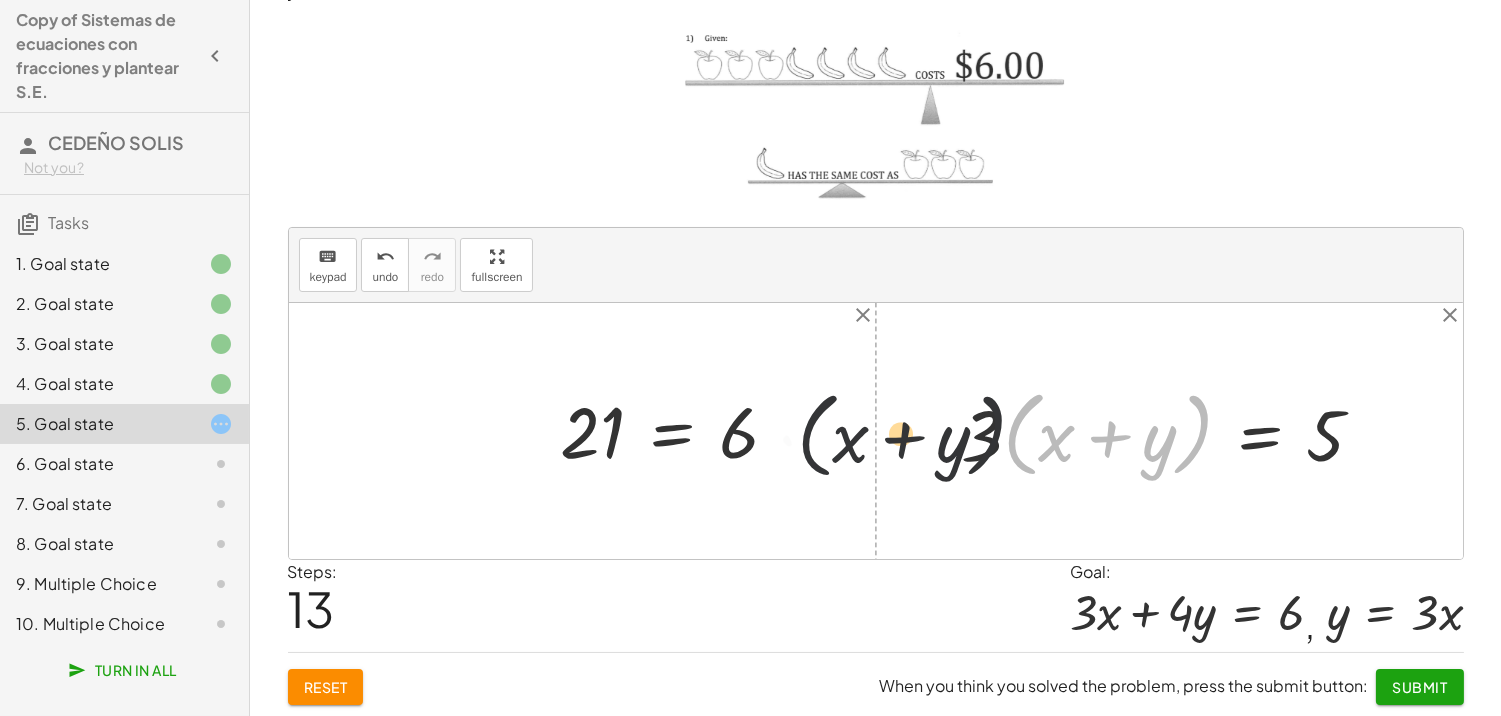 drag, startPoint x: 1210, startPoint y: 427, endPoint x: 894, endPoint y: 431, distance: 316.02533 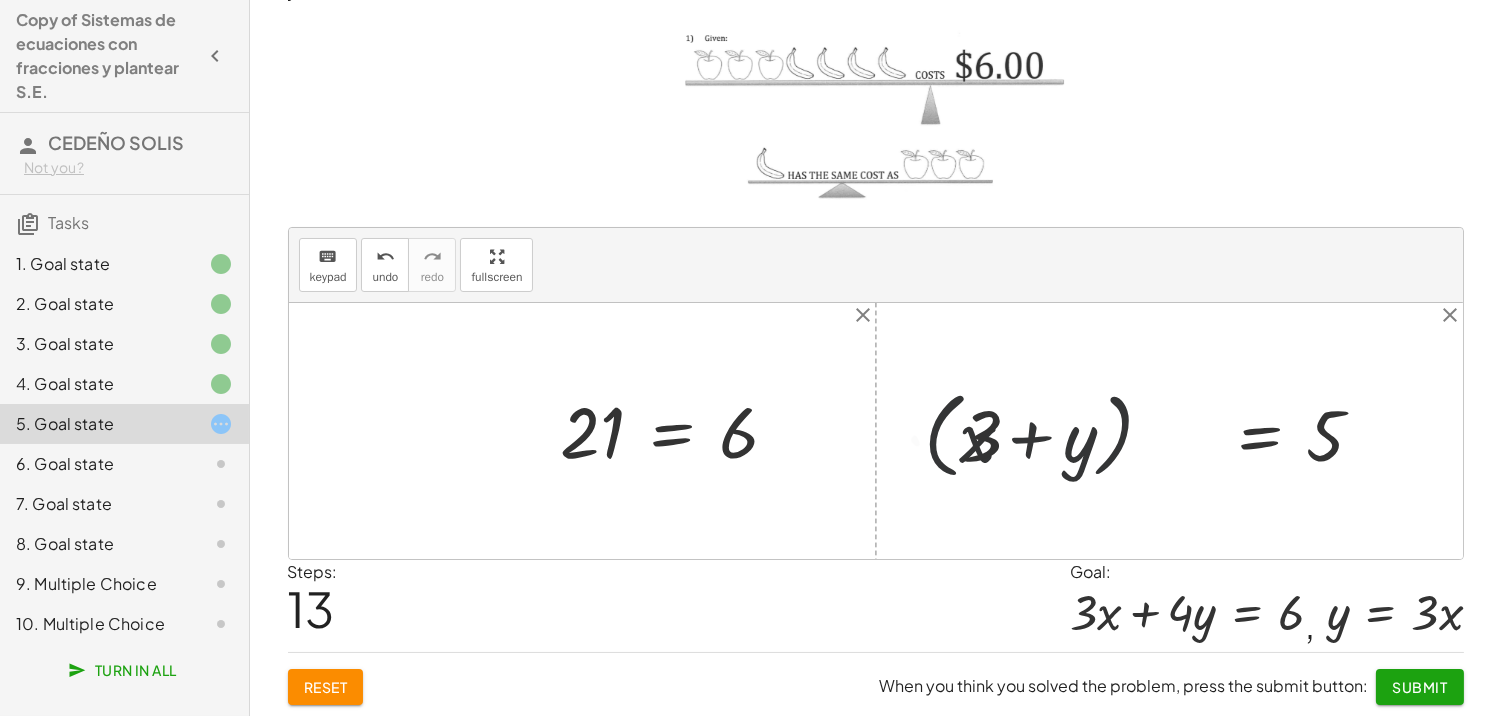 drag, startPoint x: 1032, startPoint y: 424, endPoint x: 1013, endPoint y: 428, distance: 19.416489 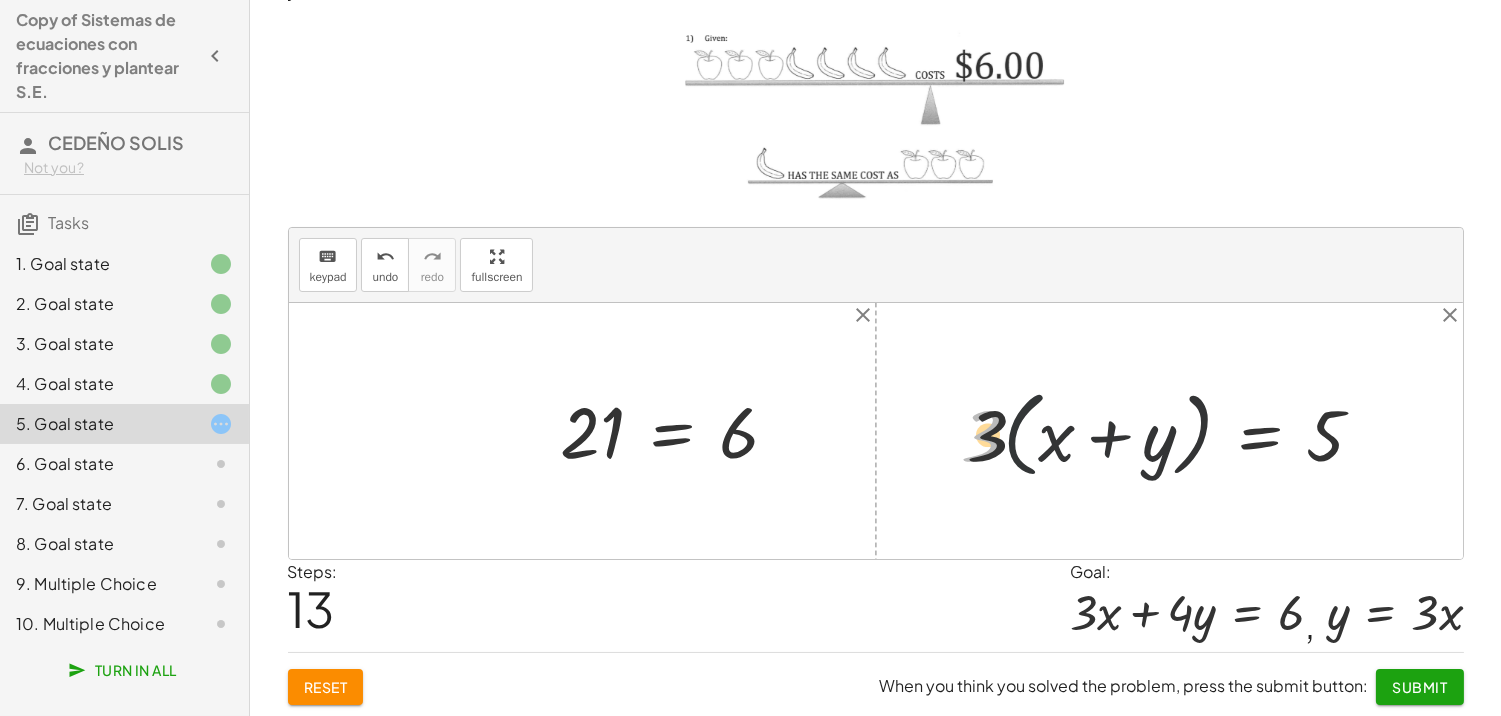 drag, startPoint x: 1027, startPoint y: 427, endPoint x: 1090, endPoint y: 423, distance: 63.126858 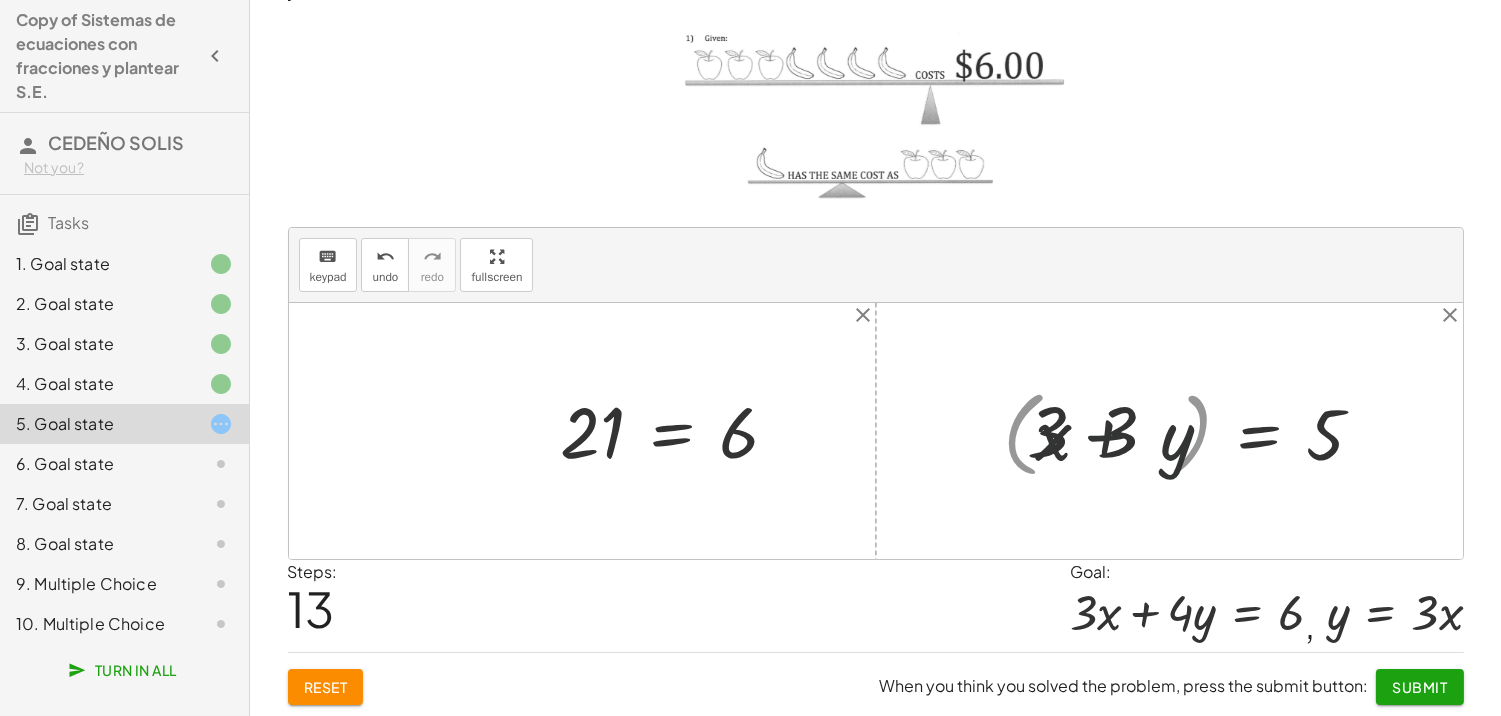 click at bounding box center [1186, 431] 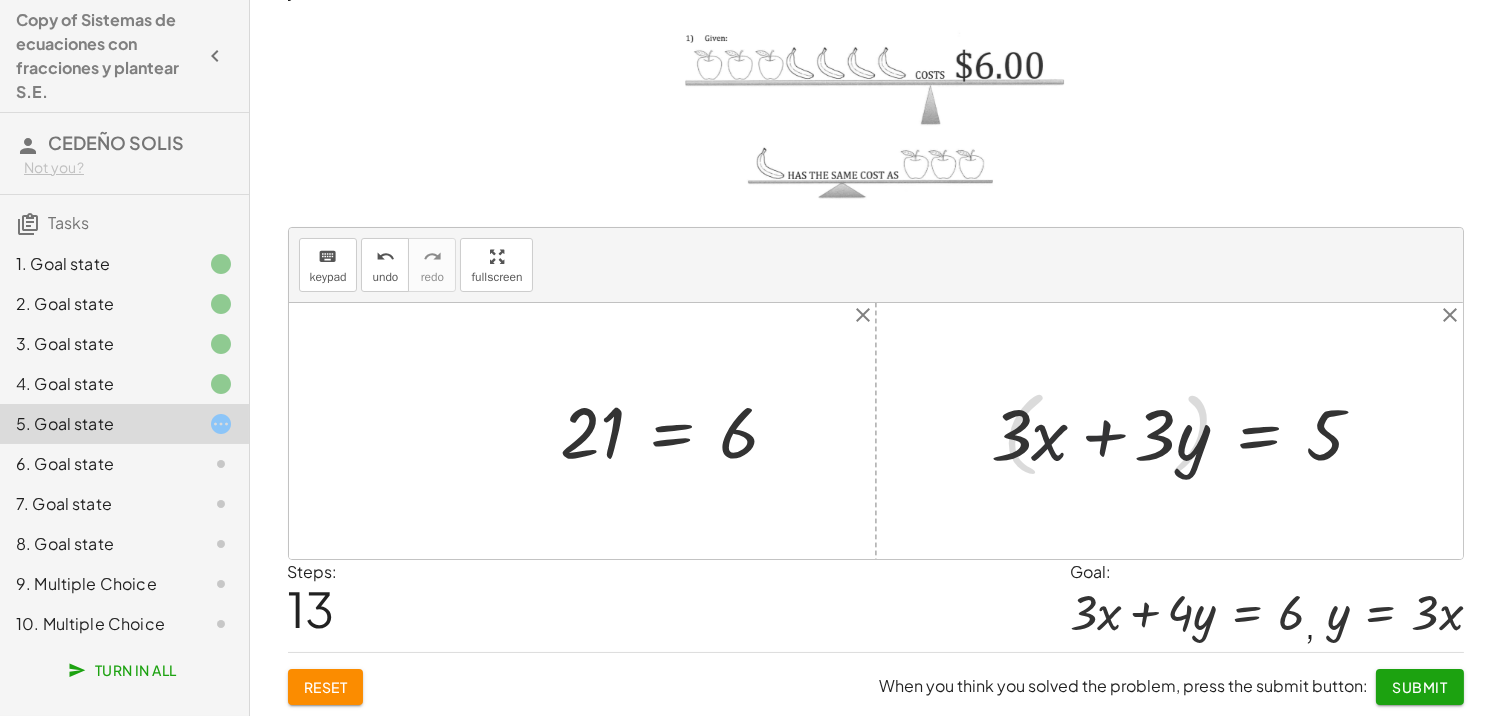 click at bounding box center [1186, 431] 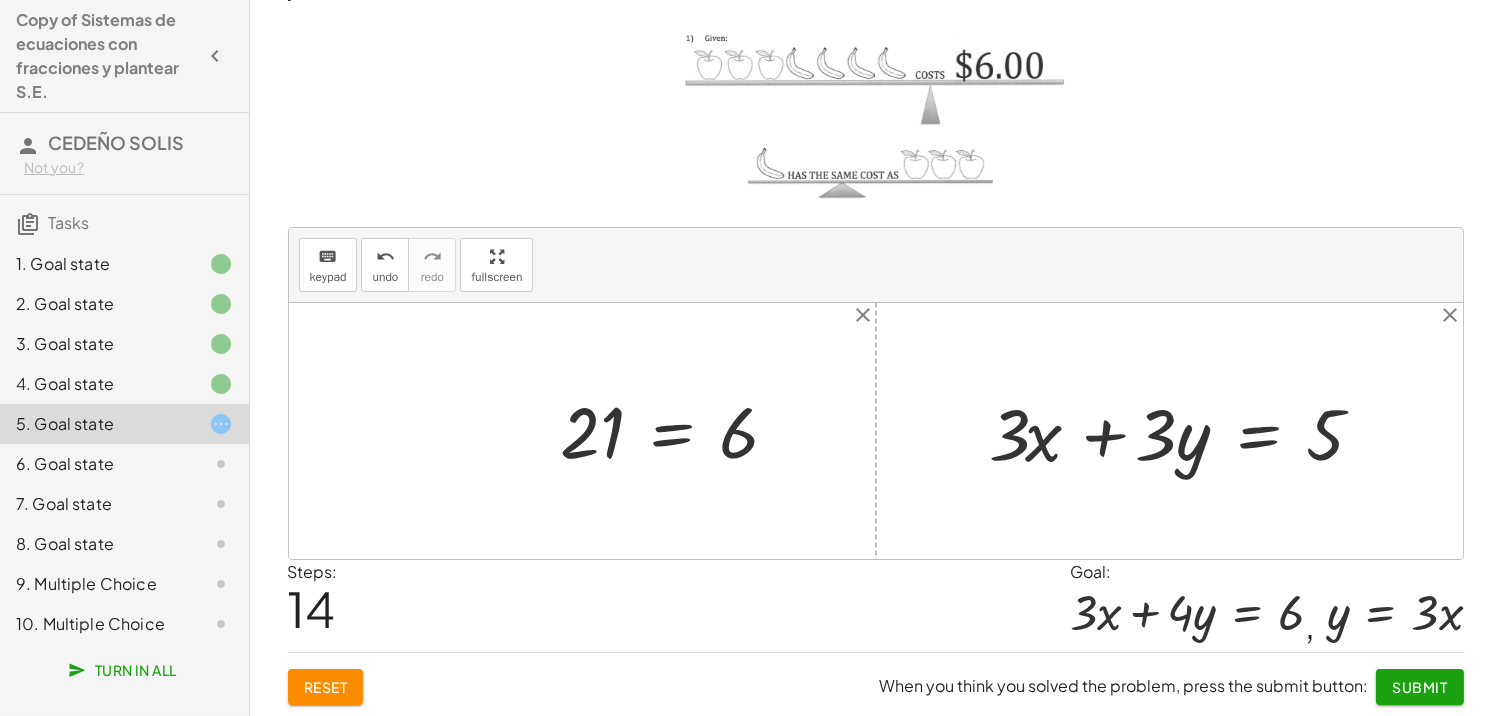 click at bounding box center [1186, 431] 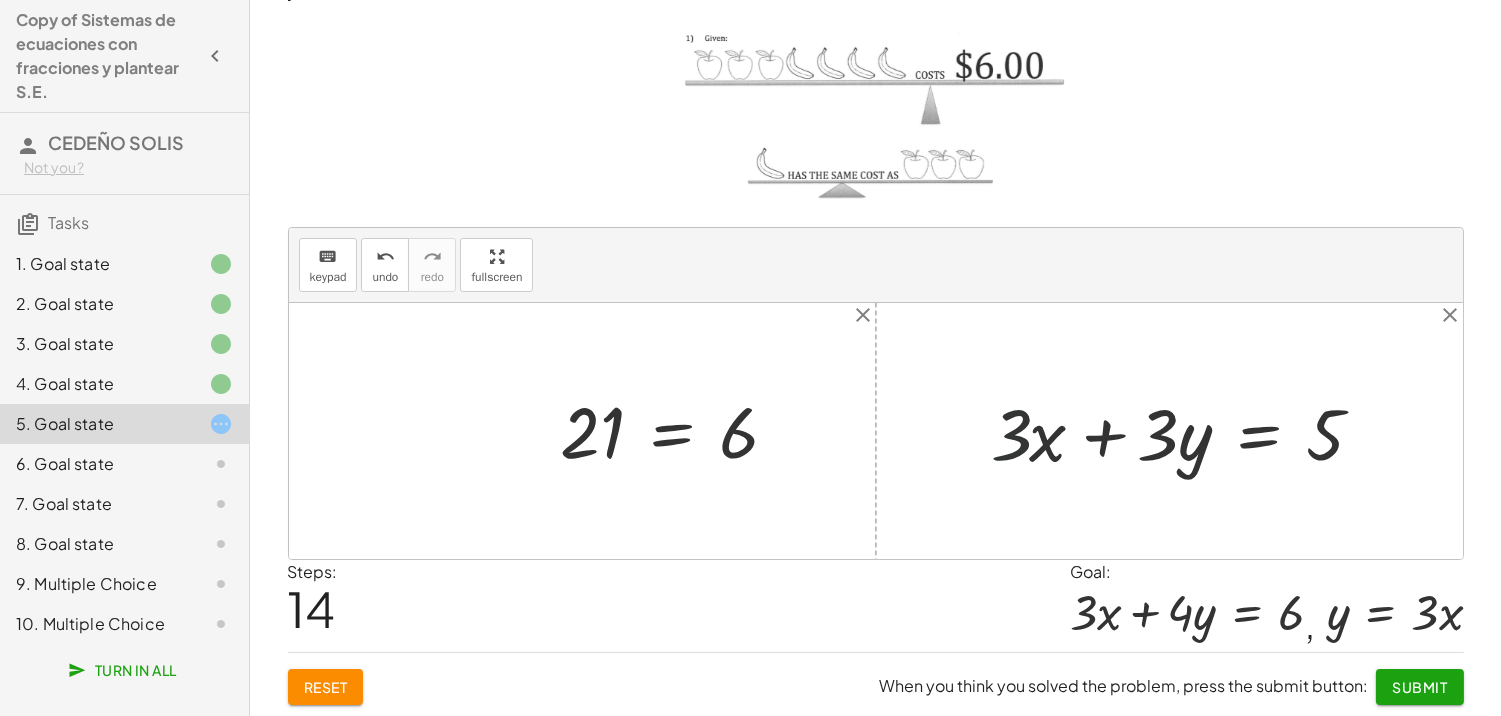 click at bounding box center [1186, 431] 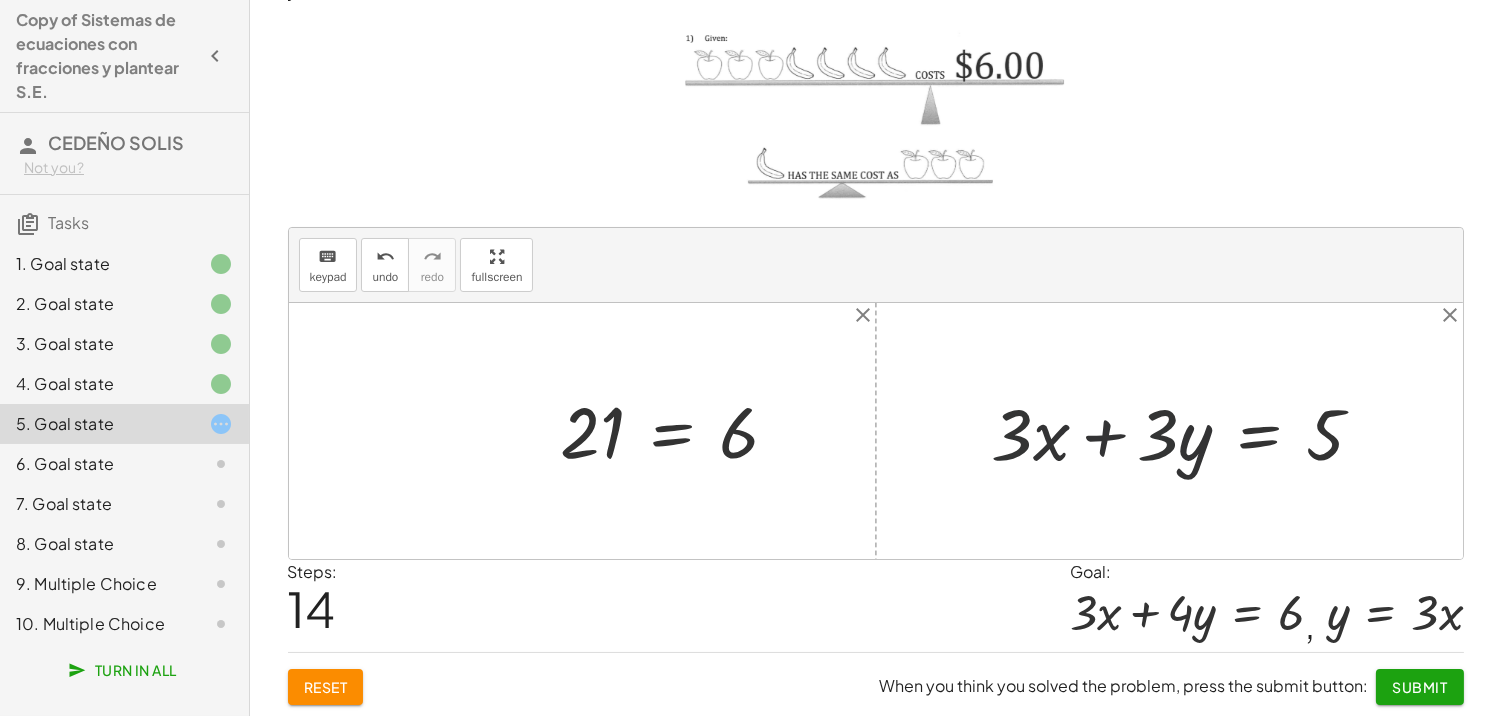 click at bounding box center (1186, 431) 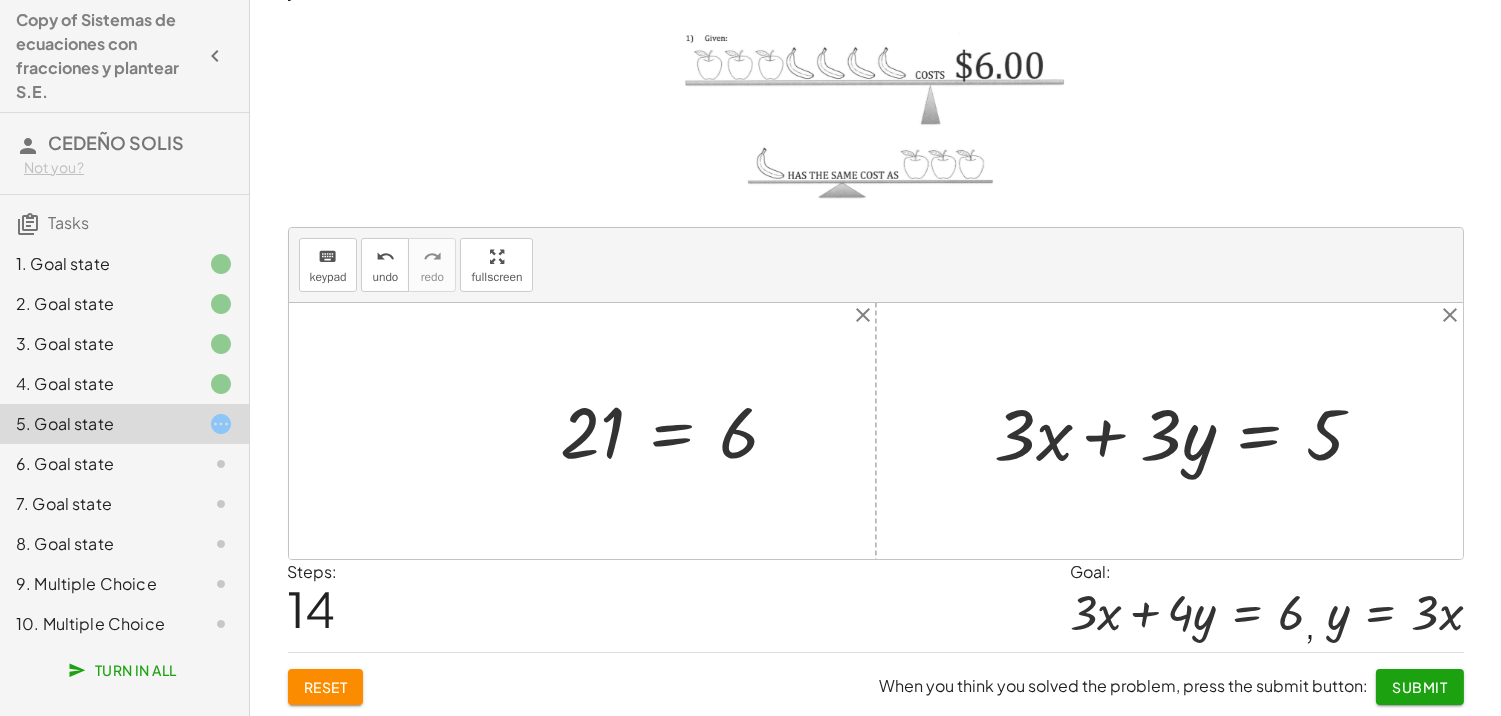 drag, startPoint x: 1328, startPoint y: 423, endPoint x: 1118, endPoint y: 428, distance: 210.05951 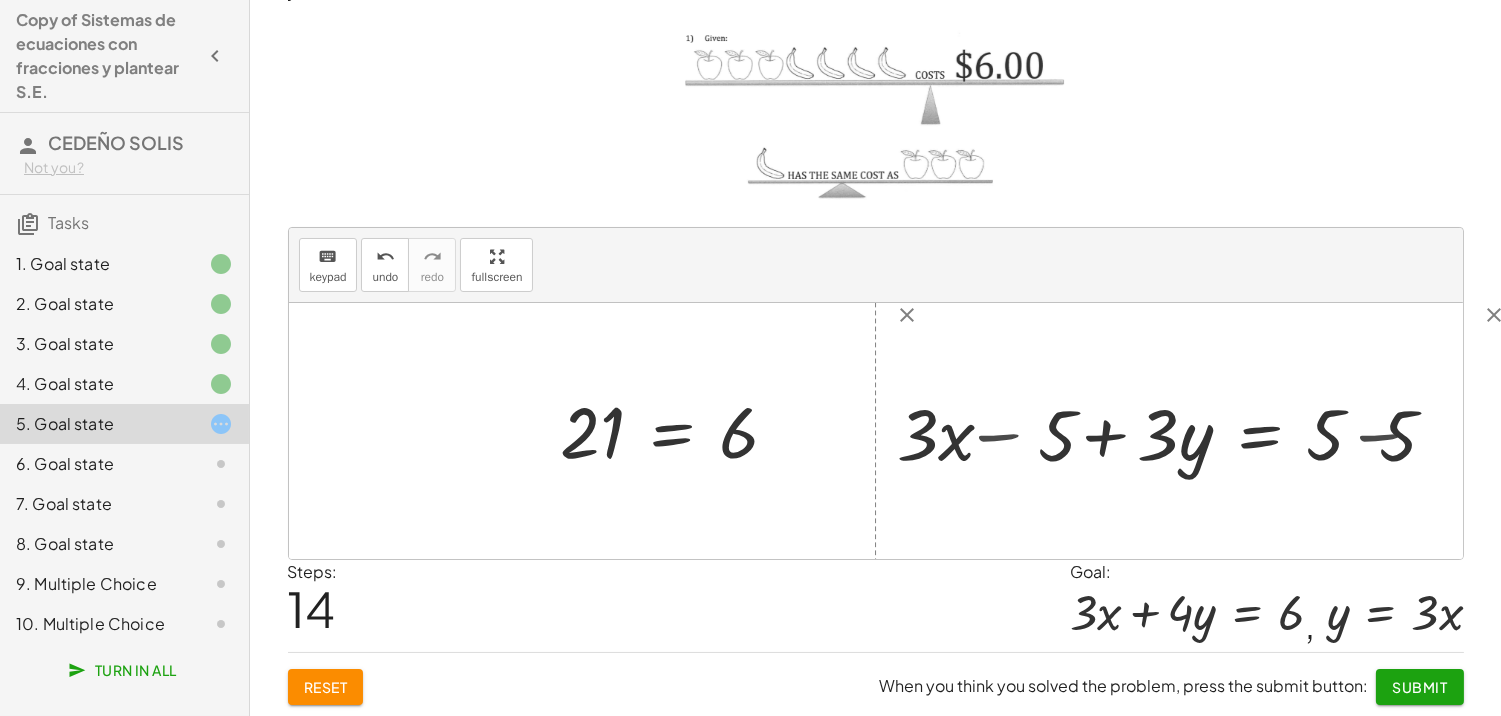 click at bounding box center (1186, 431) 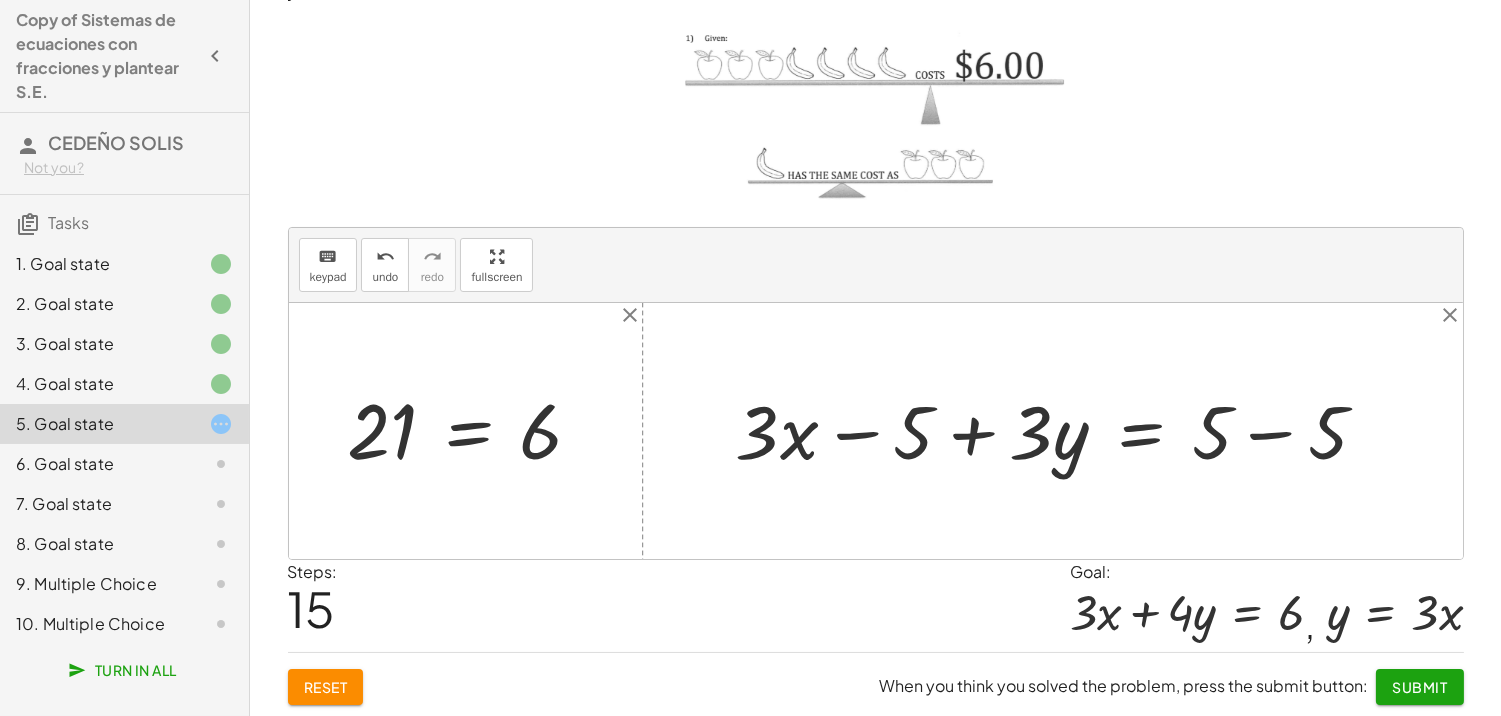 click at bounding box center [1060, 431] 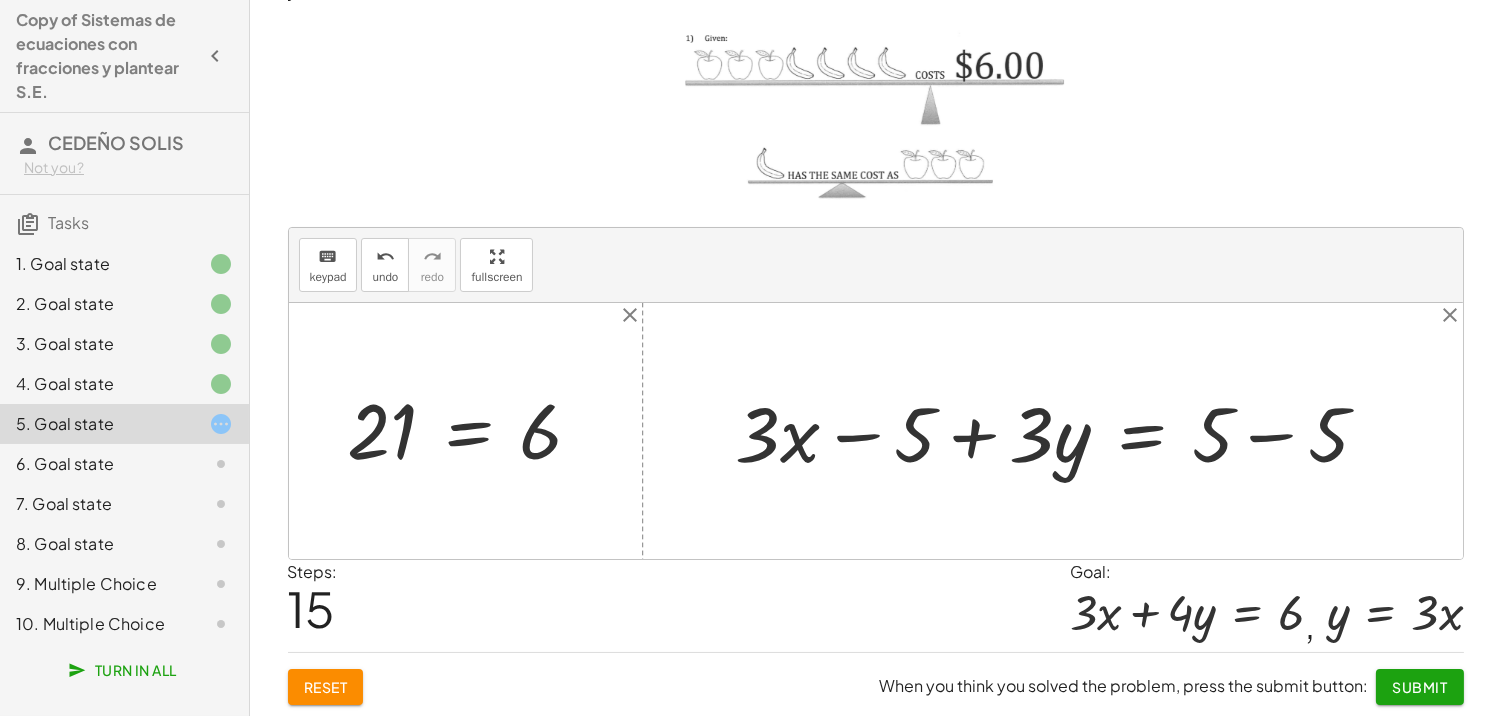 drag, startPoint x: 1261, startPoint y: 422, endPoint x: 1216, endPoint y: 425, distance: 45.099888 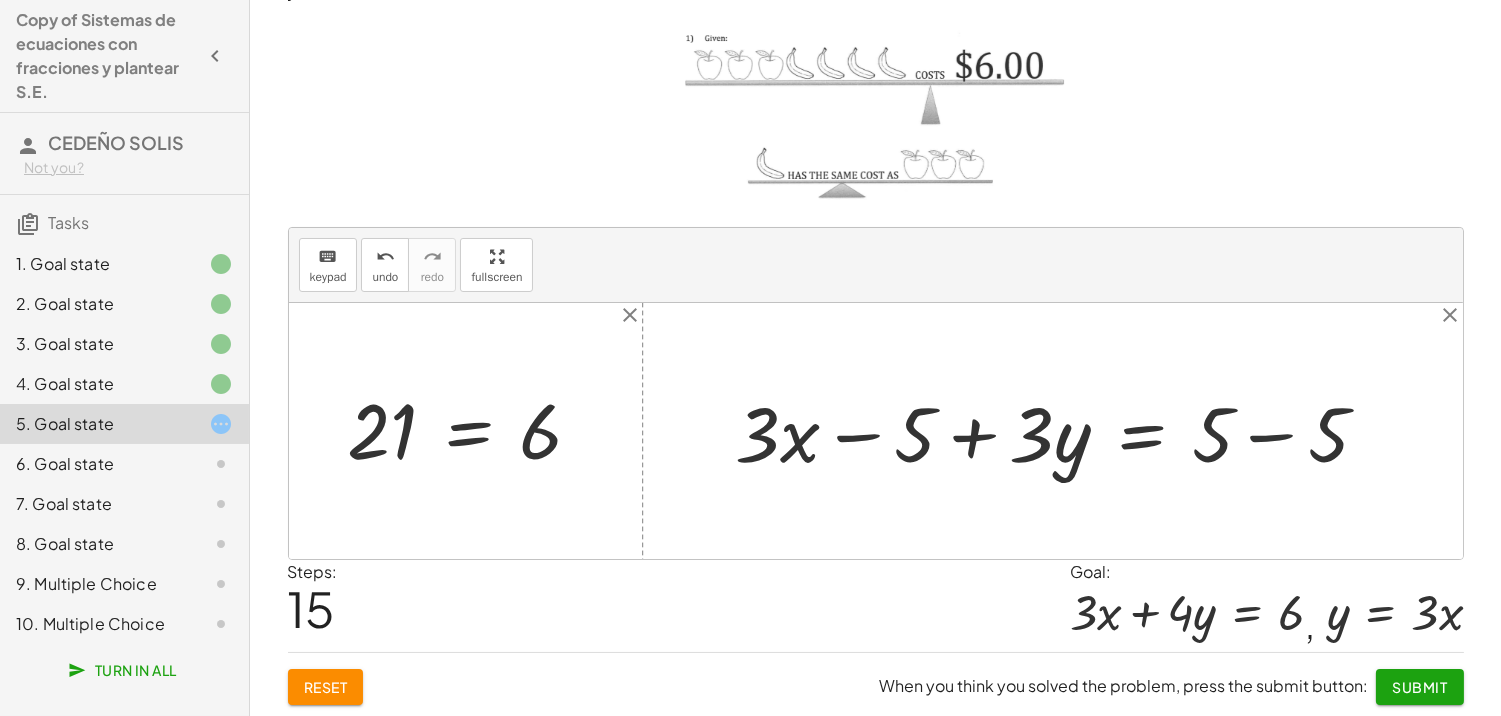 drag, startPoint x: 1215, startPoint y: 427, endPoint x: 1258, endPoint y: 428, distance: 43.011627 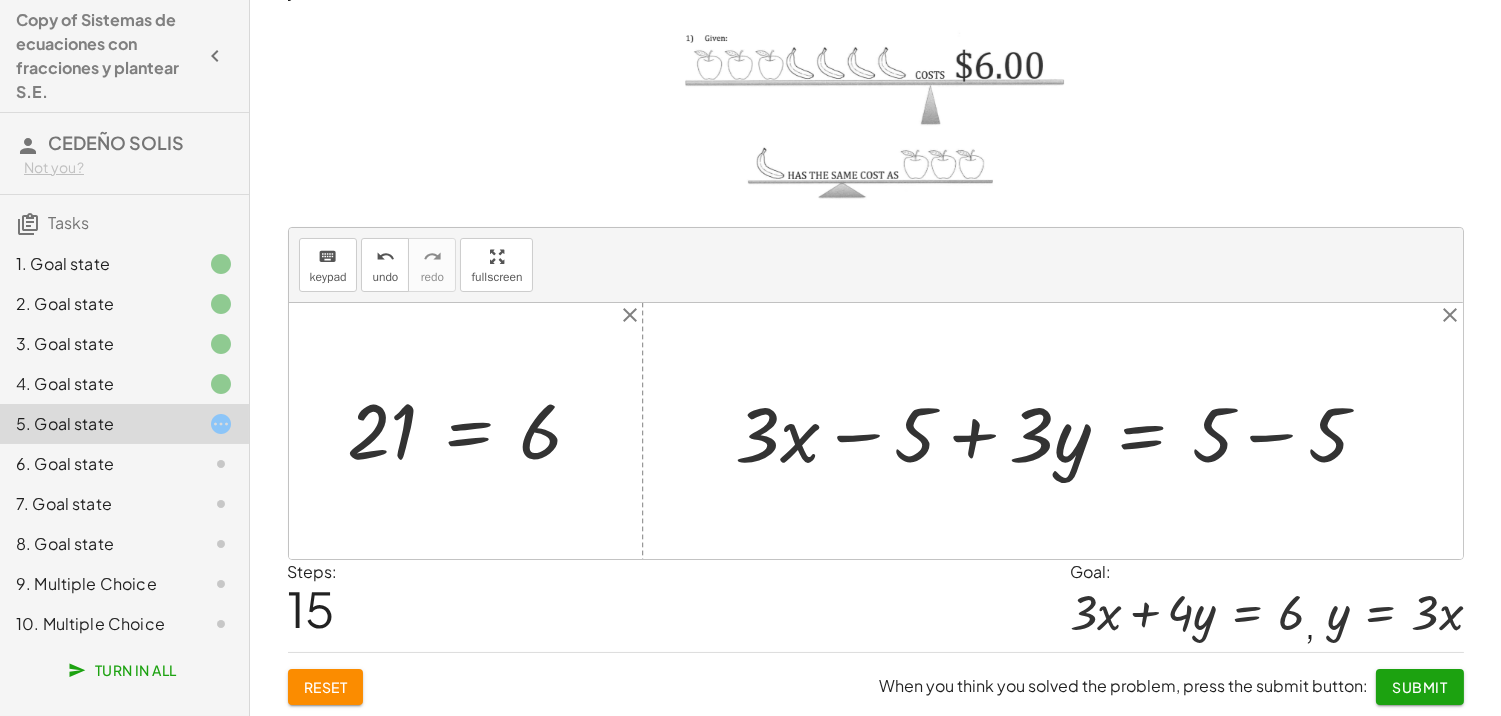 click at bounding box center (1060, 431) 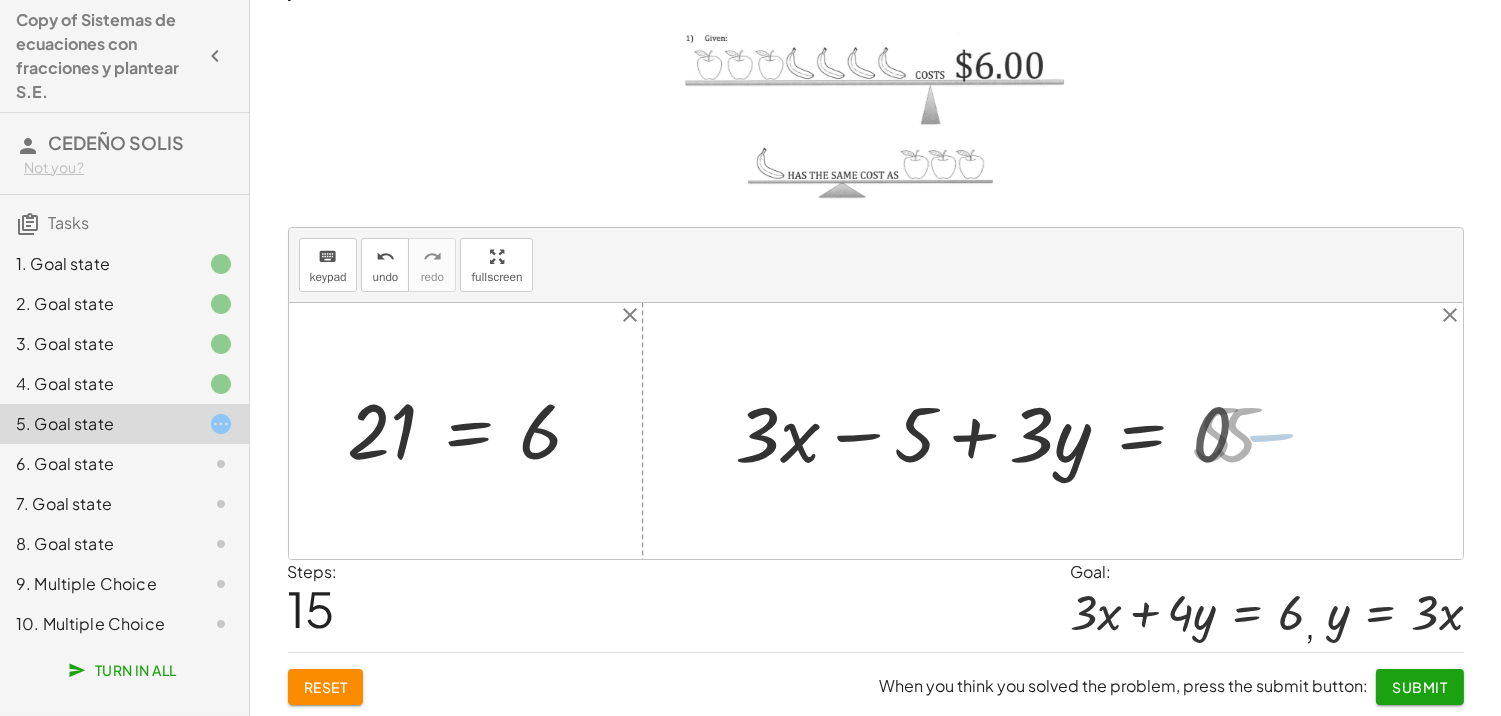 drag, startPoint x: 1158, startPoint y: 432, endPoint x: 1106, endPoint y: 433, distance: 52.009613 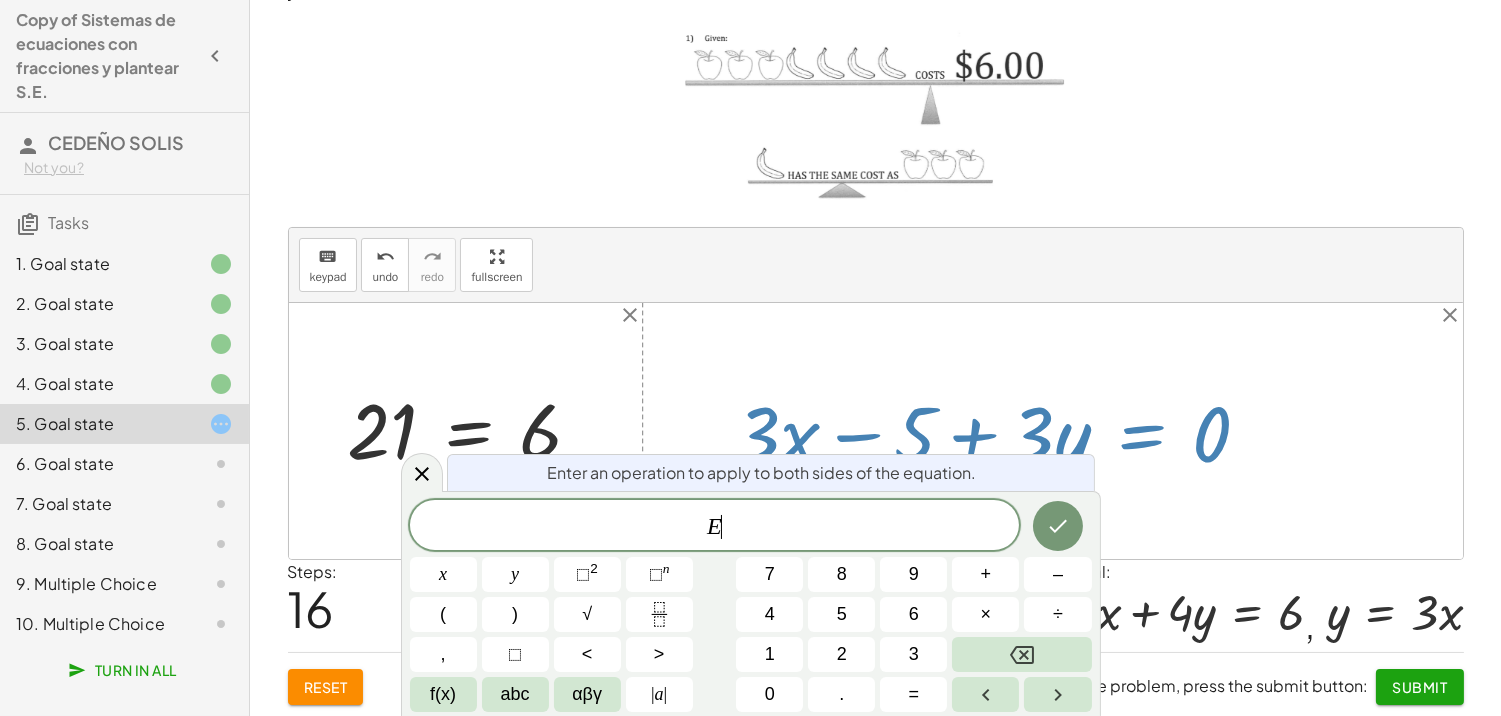 drag, startPoint x: 420, startPoint y: 471, endPoint x: 532, endPoint y: 466, distance: 112.11155 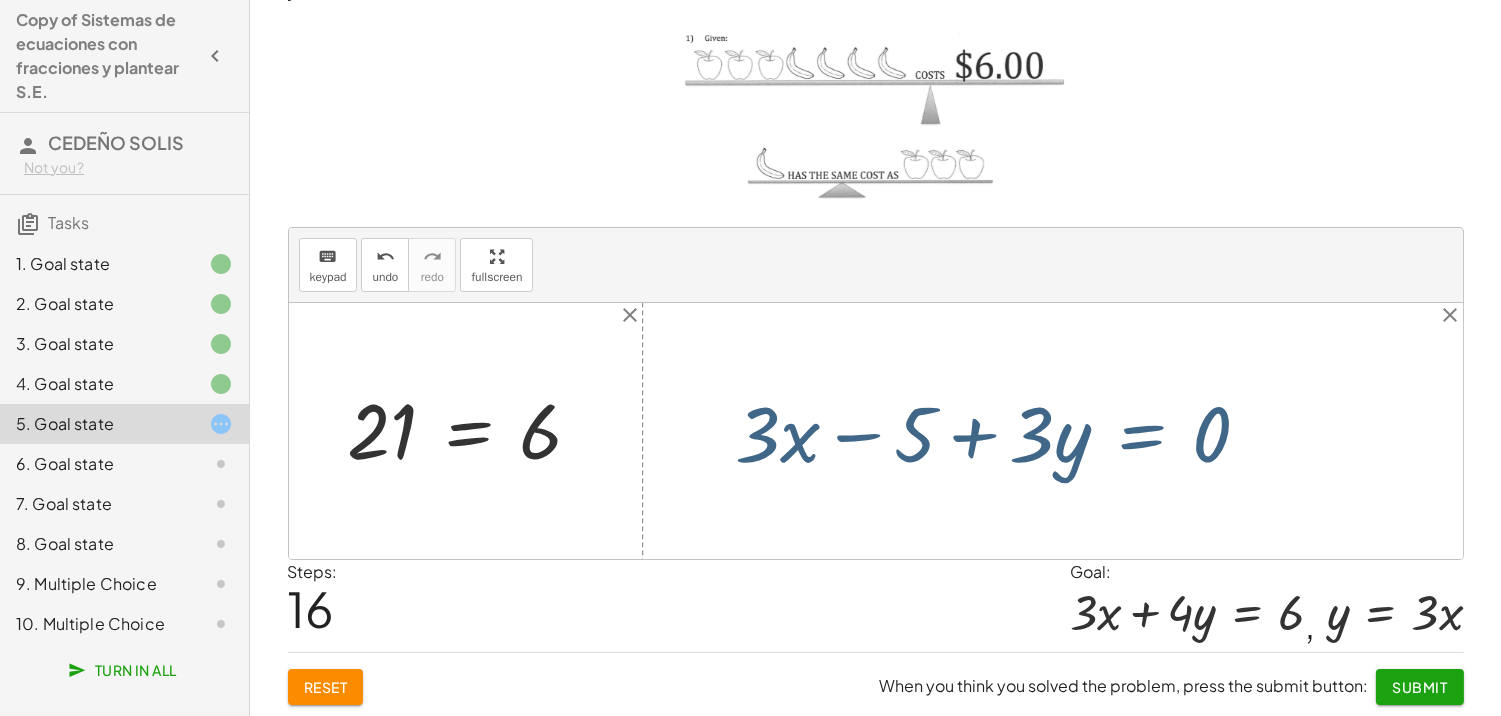 drag, startPoint x: 714, startPoint y: 453, endPoint x: 882, endPoint y: 436, distance: 168.85793 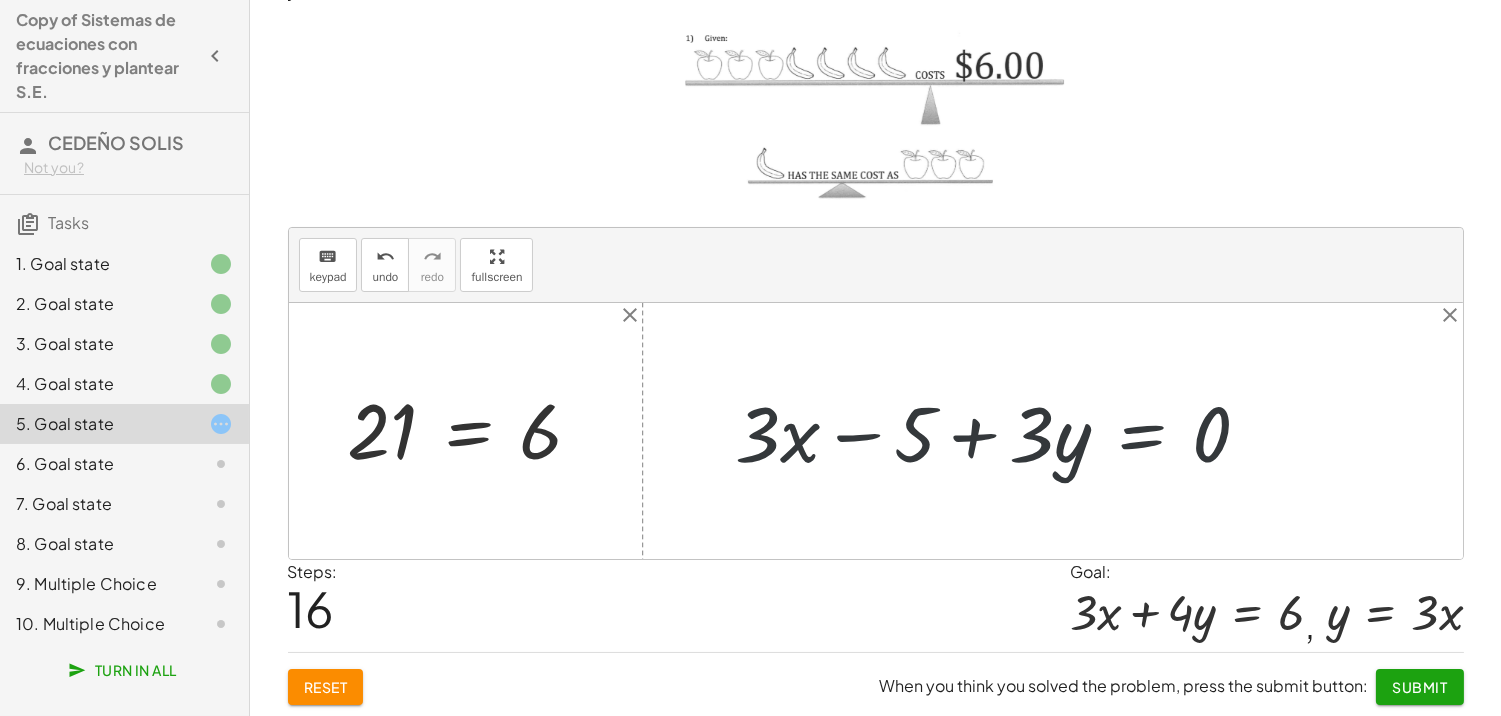 click at bounding box center [1001, 431] 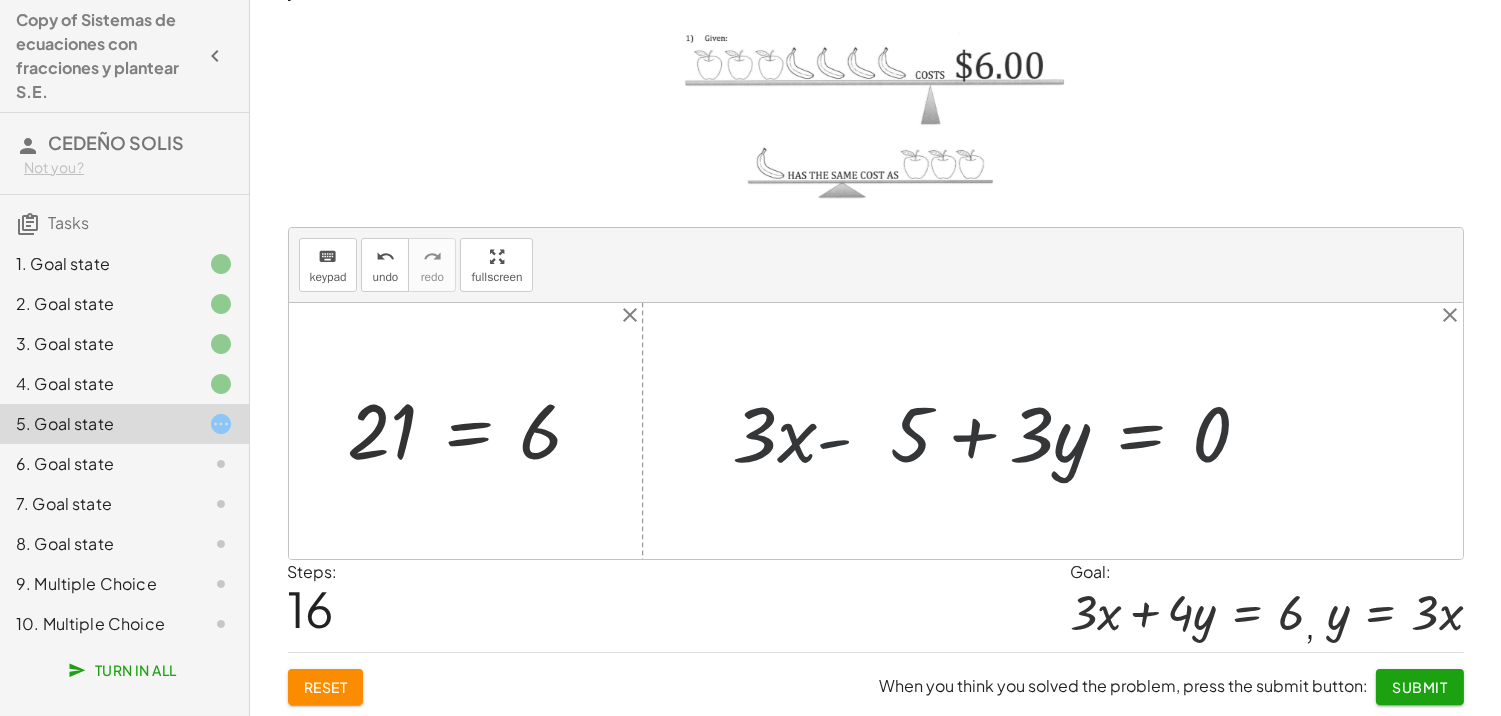 click at bounding box center (960, 431) 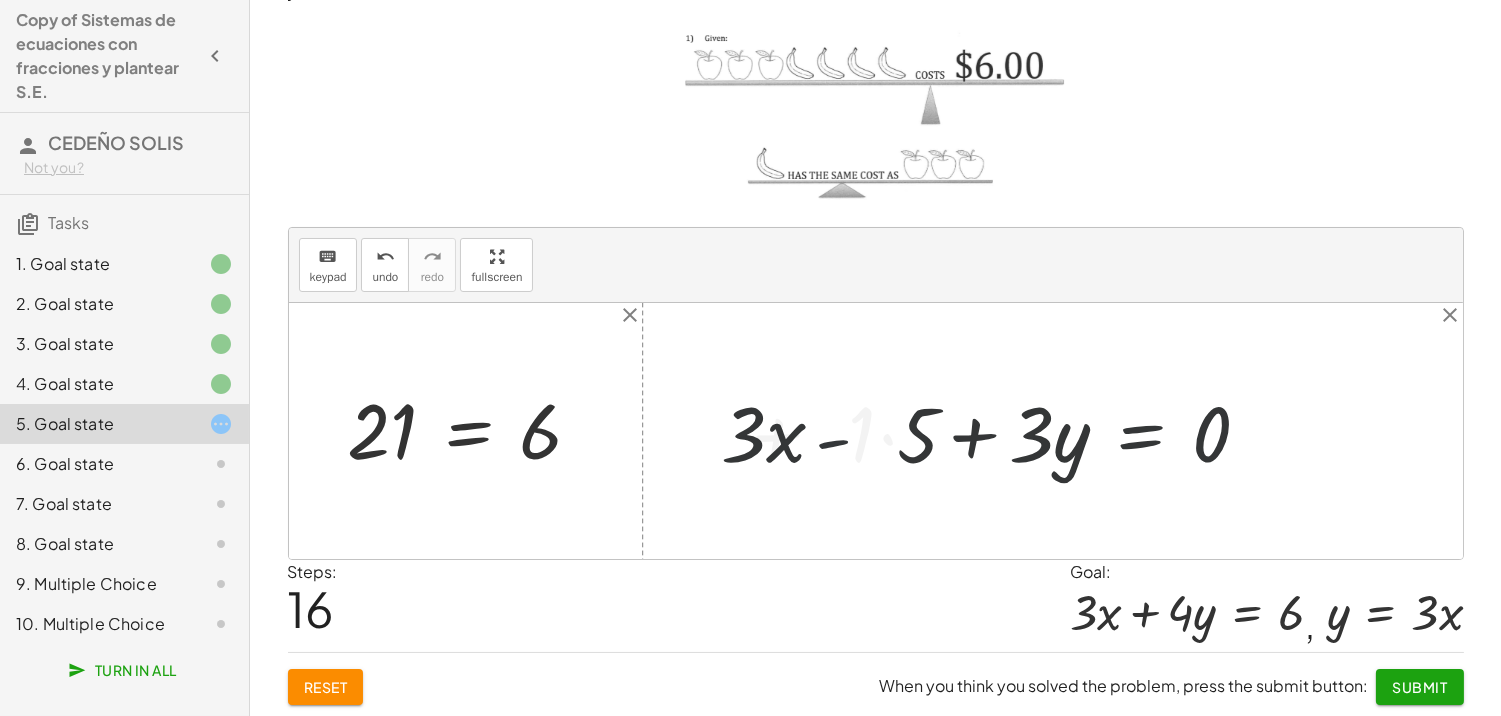 drag, startPoint x: 978, startPoint y: 431, endPoint x: 1017, endPoint y: 427, distance: 39.20459 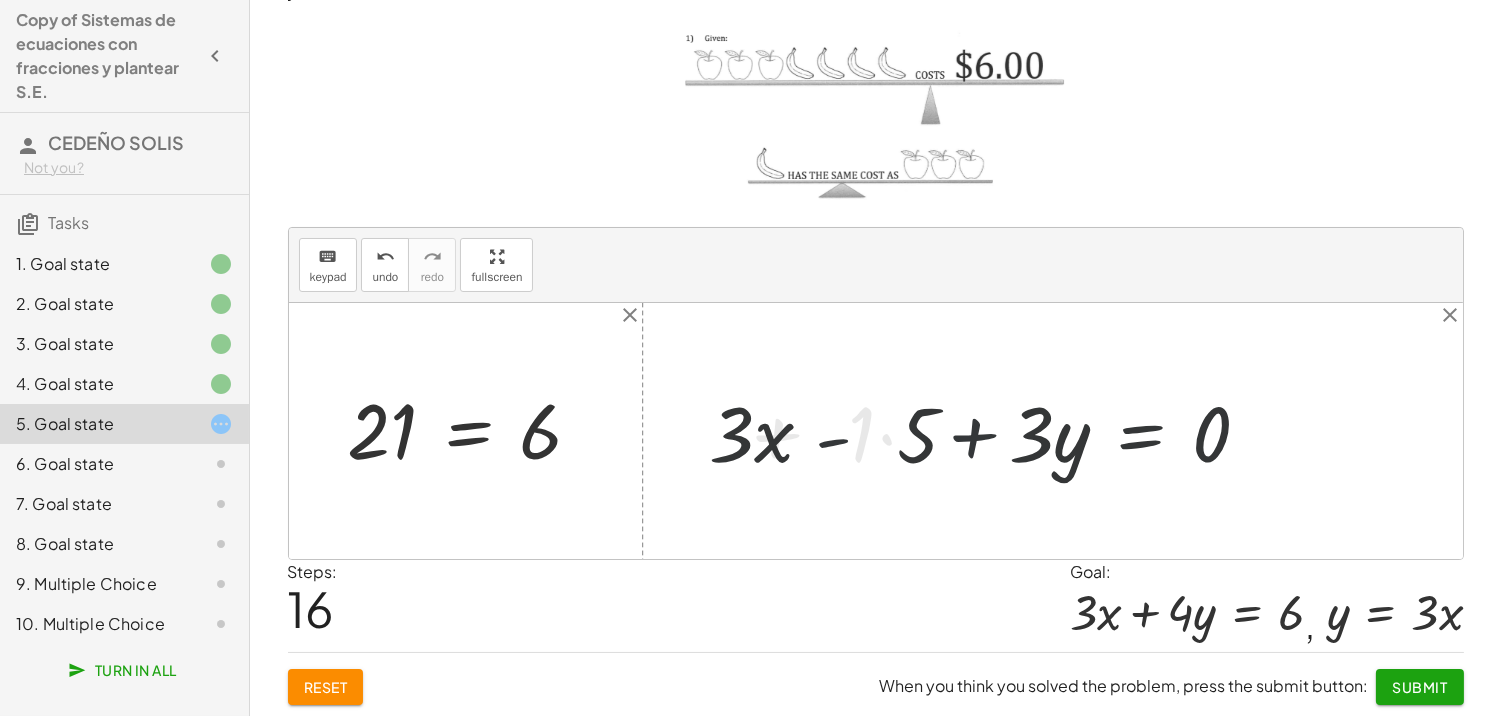 drag, startPoint x: 1031, startPoint y: 428, endPoint x: 1053, endPoint y: 431, distance: 22.203604 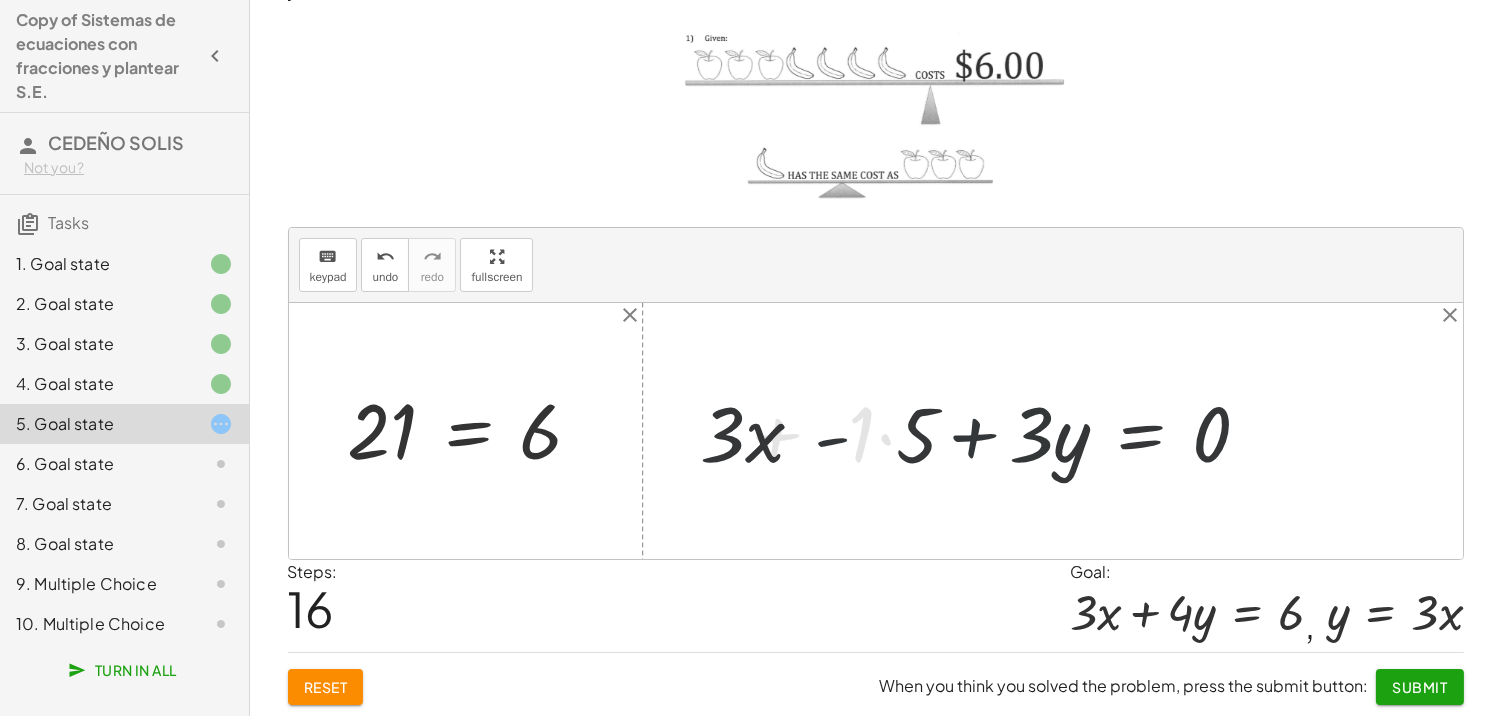 drag, startPoint x: 1053, startPoint y: 433, endPoint x: 896, endPoint y: 438, distance: 157.0796 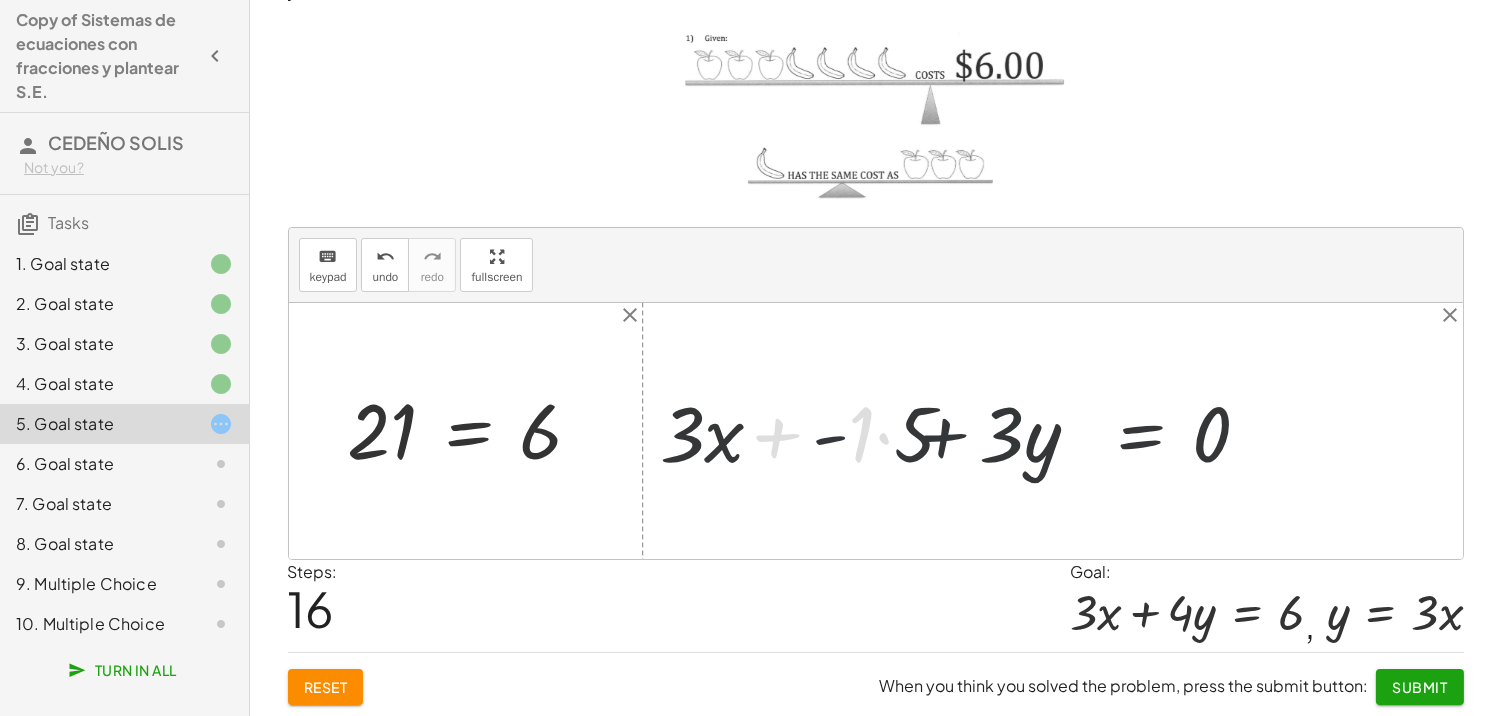 drag, startPoint x: 887, startPoint y: 438, endPoint x: 820, endPoint y: 438, distance: 67 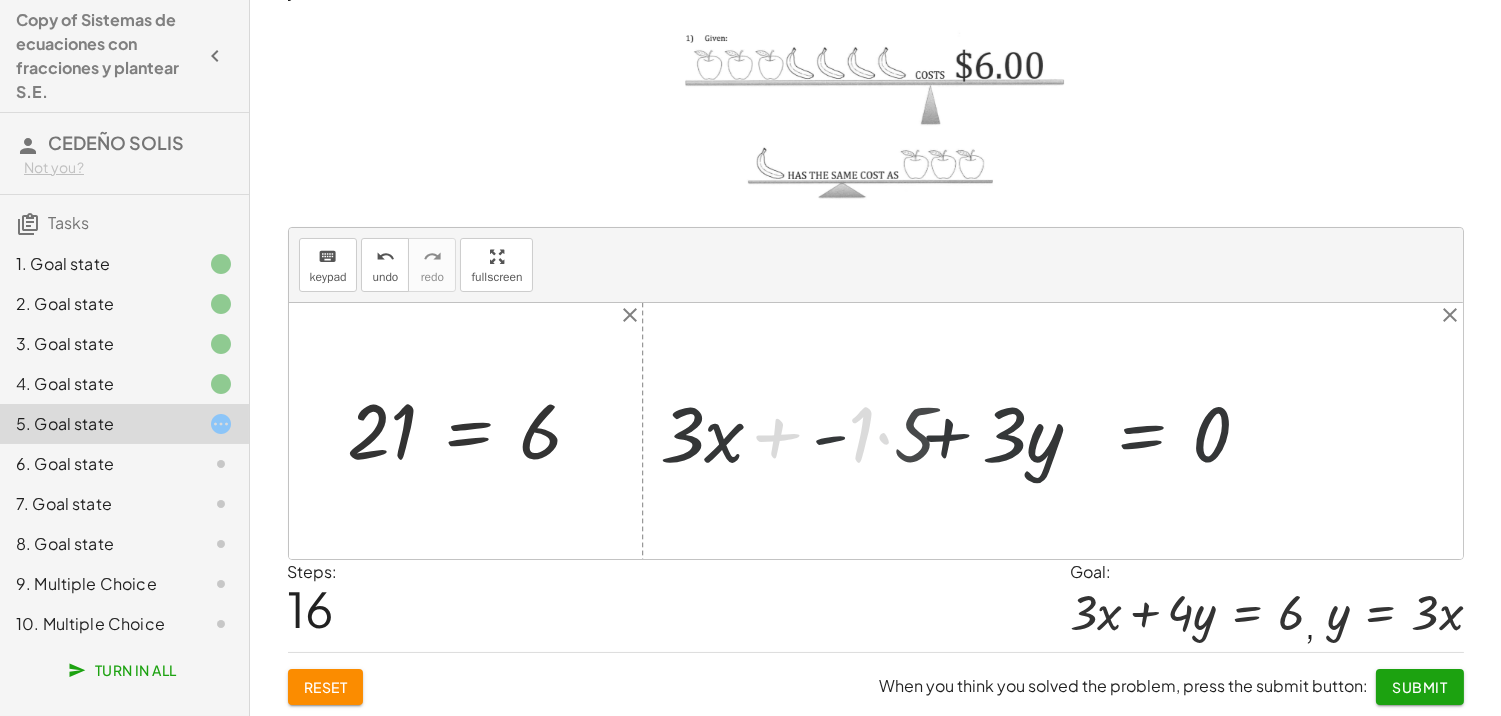 drag, startPoint x: 813, startPoint y: 440, endPoint x: 831, endPoint y: 437, distance: 18.248287 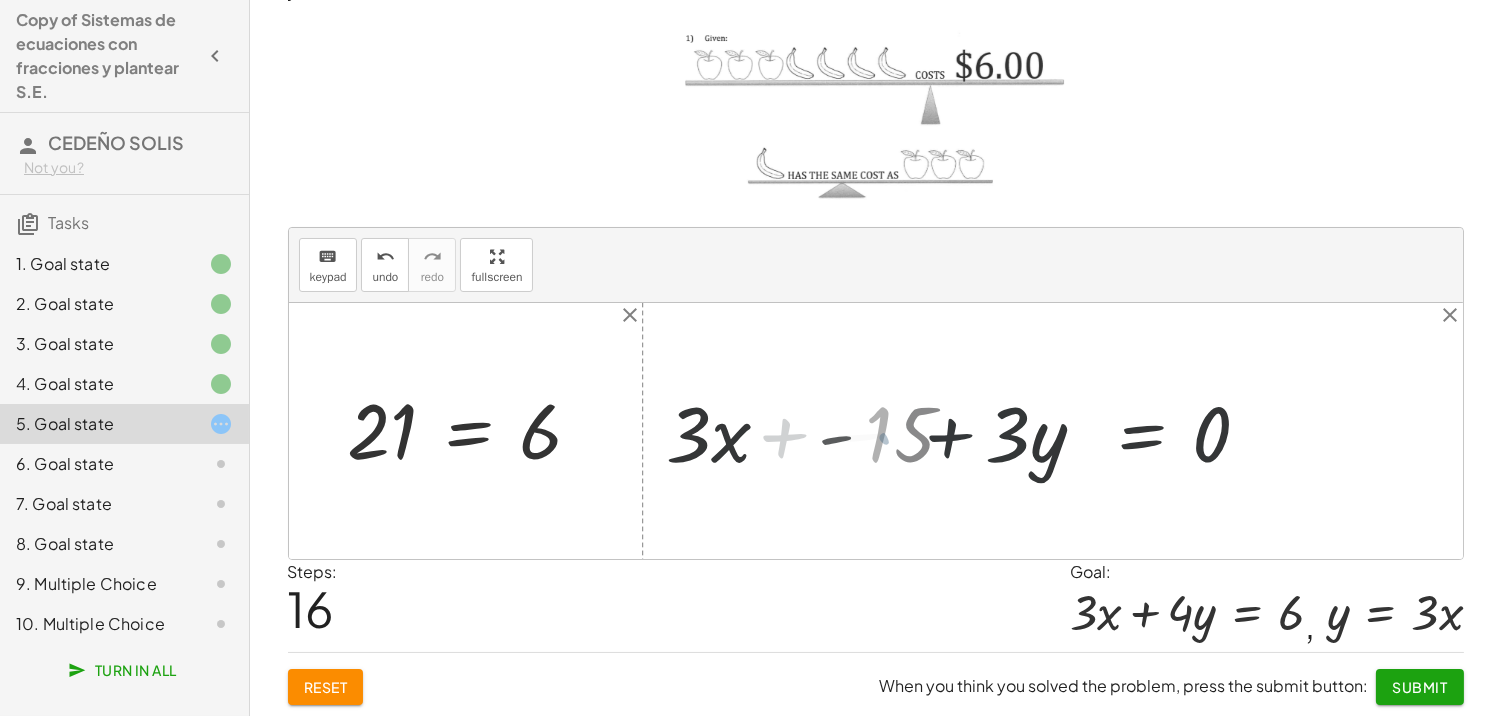 click at bounding box center [1001, 431] 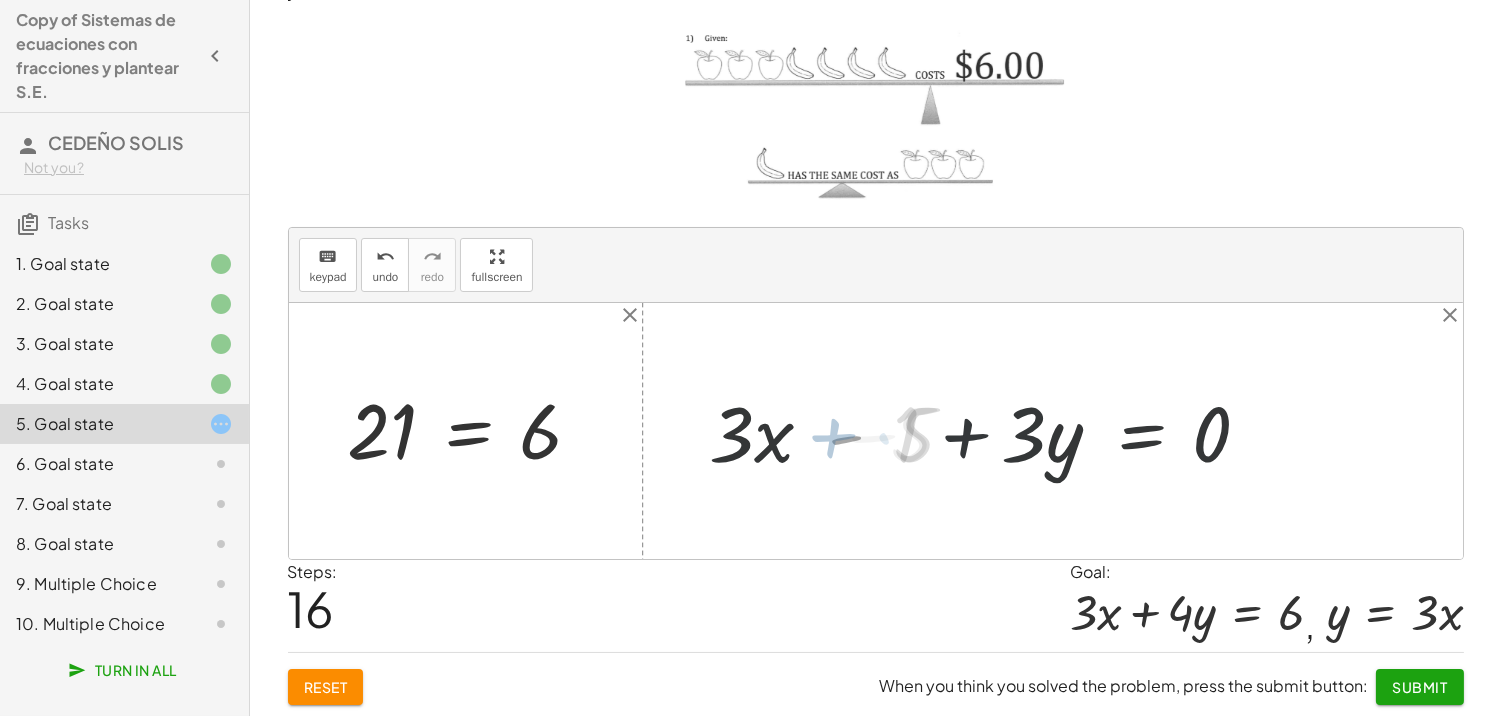 drag, startPoint x: 987, startPoint y: 430, endPoint x: 1026, endPoint y: 425, distance: 39.319206 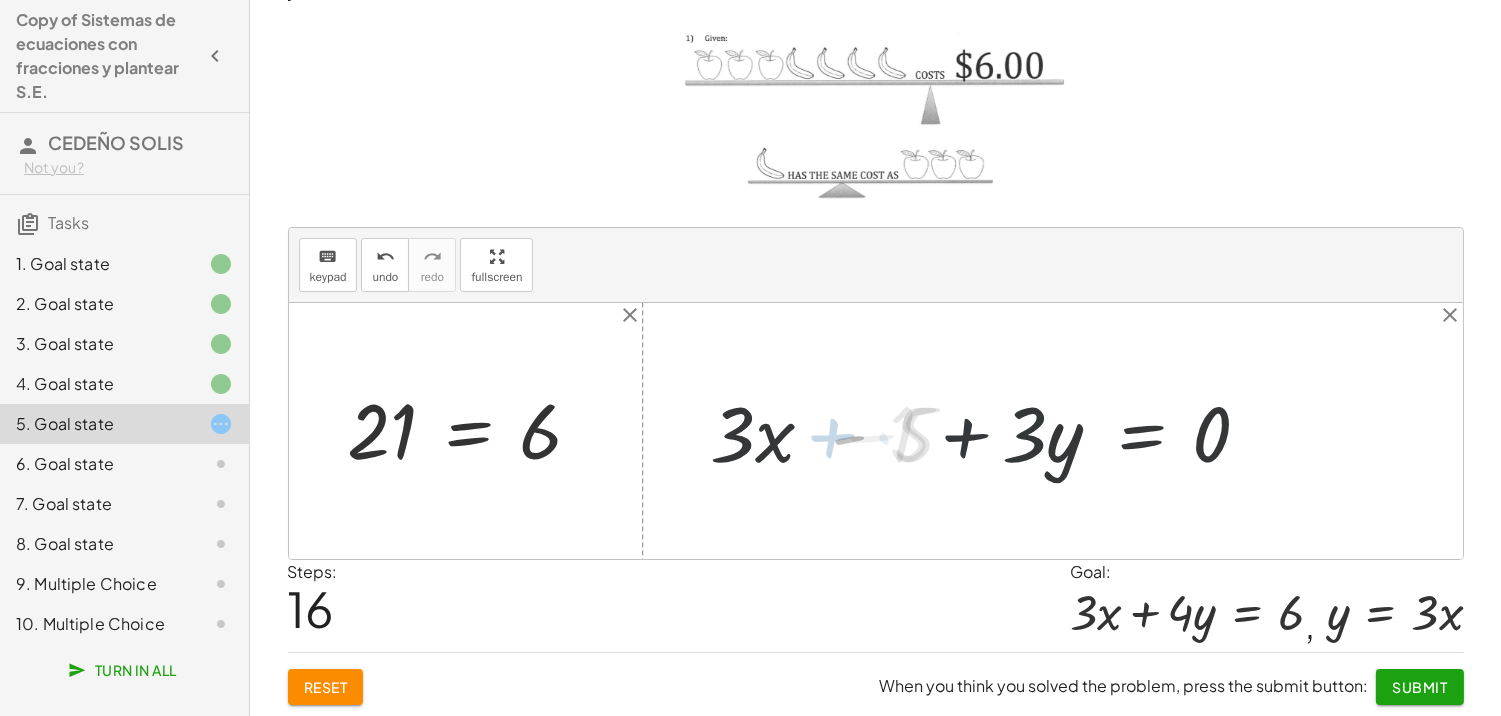 drag, startPoint x: 1042, startPoint y: 427, endPoint x: 922, endPoint y: 433, distance: 120.14991 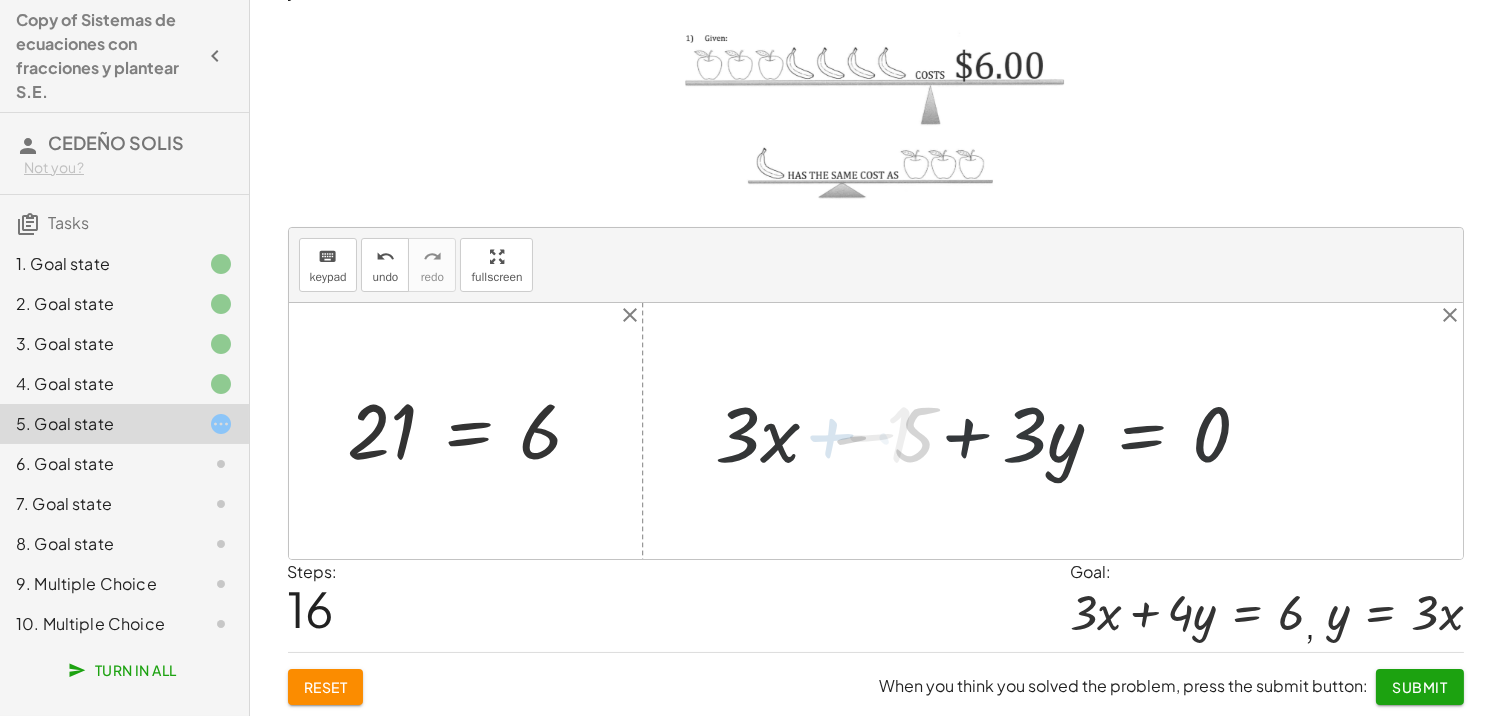 drag, startPoint x: 922, startPoint y: 433, endPoint x: 893, endPoint y: 435, distance: 29.068884 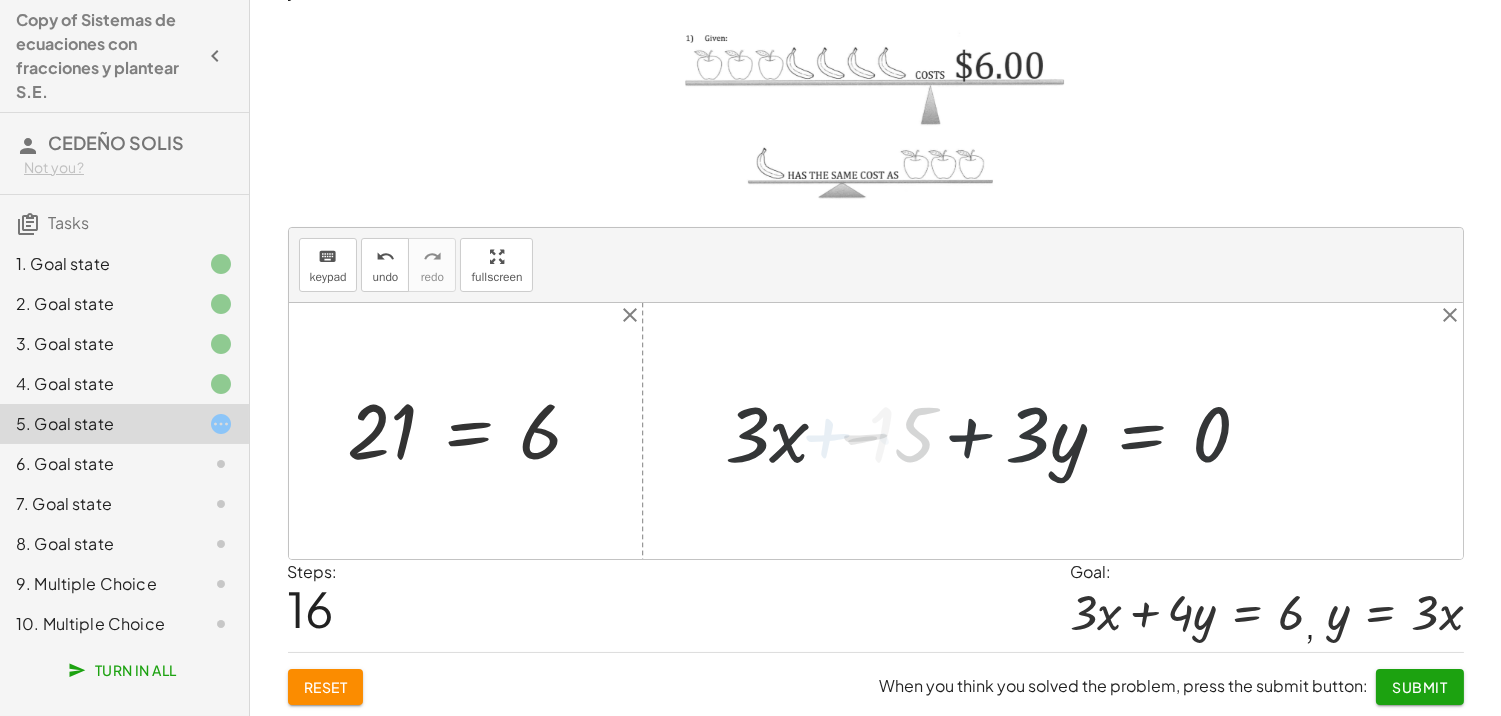click at bounding box center [1001, 431] 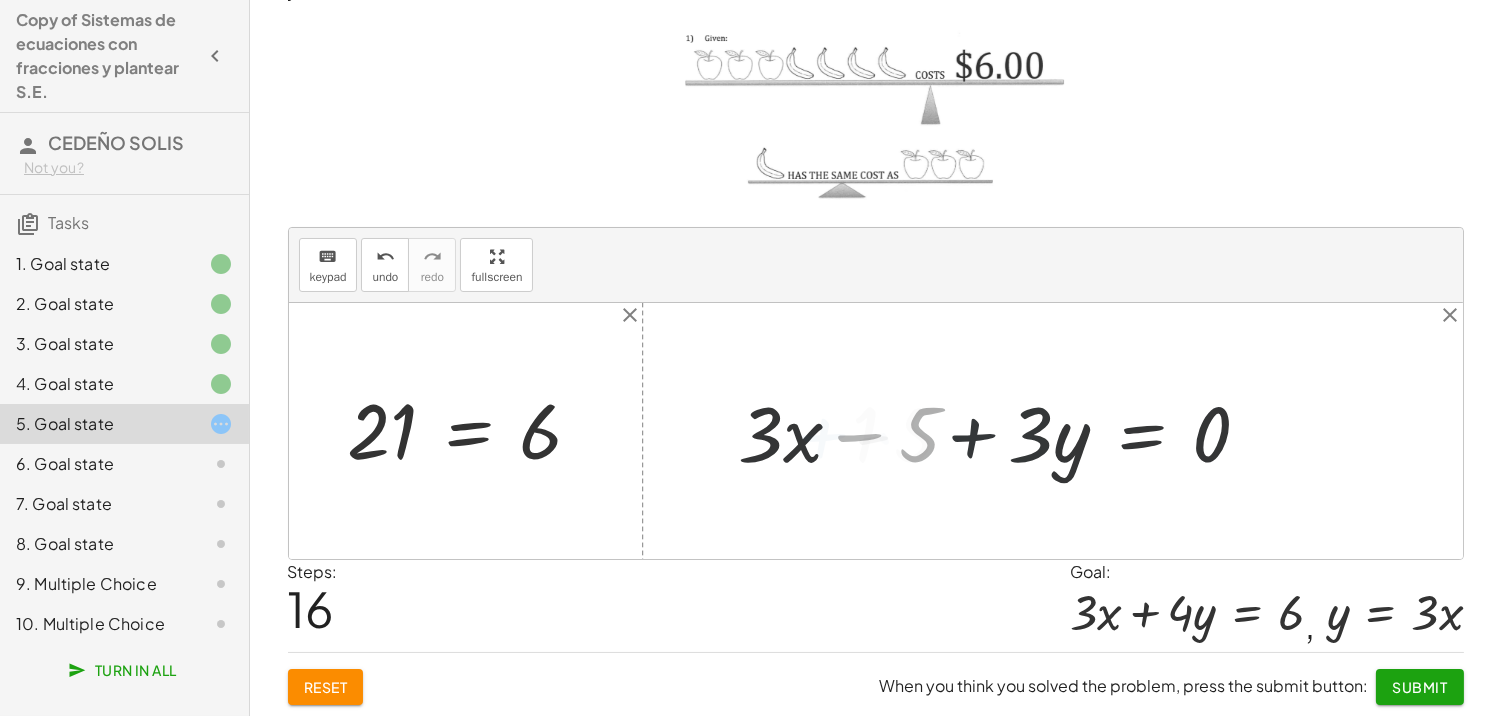 click at bounding box center [1001, 431] 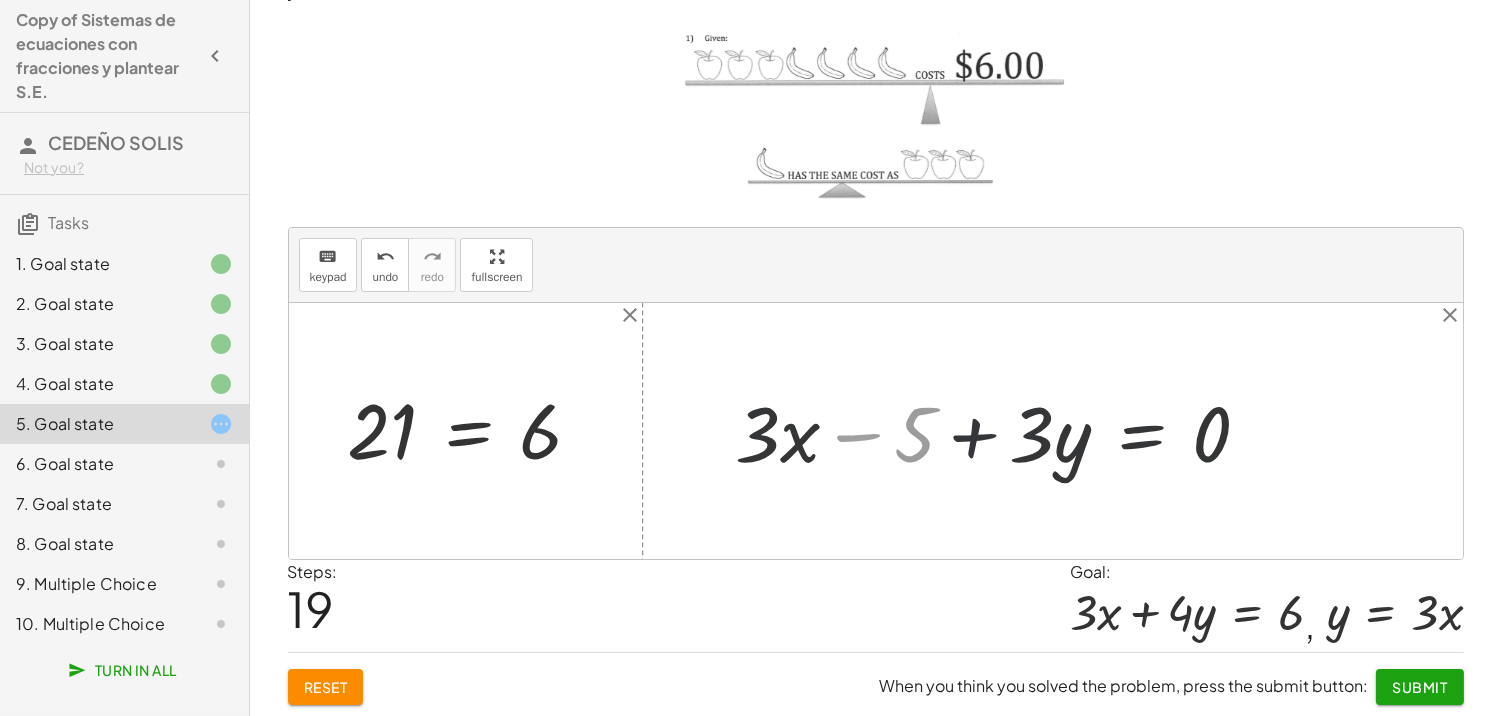click at bounding box center (1001, 431) 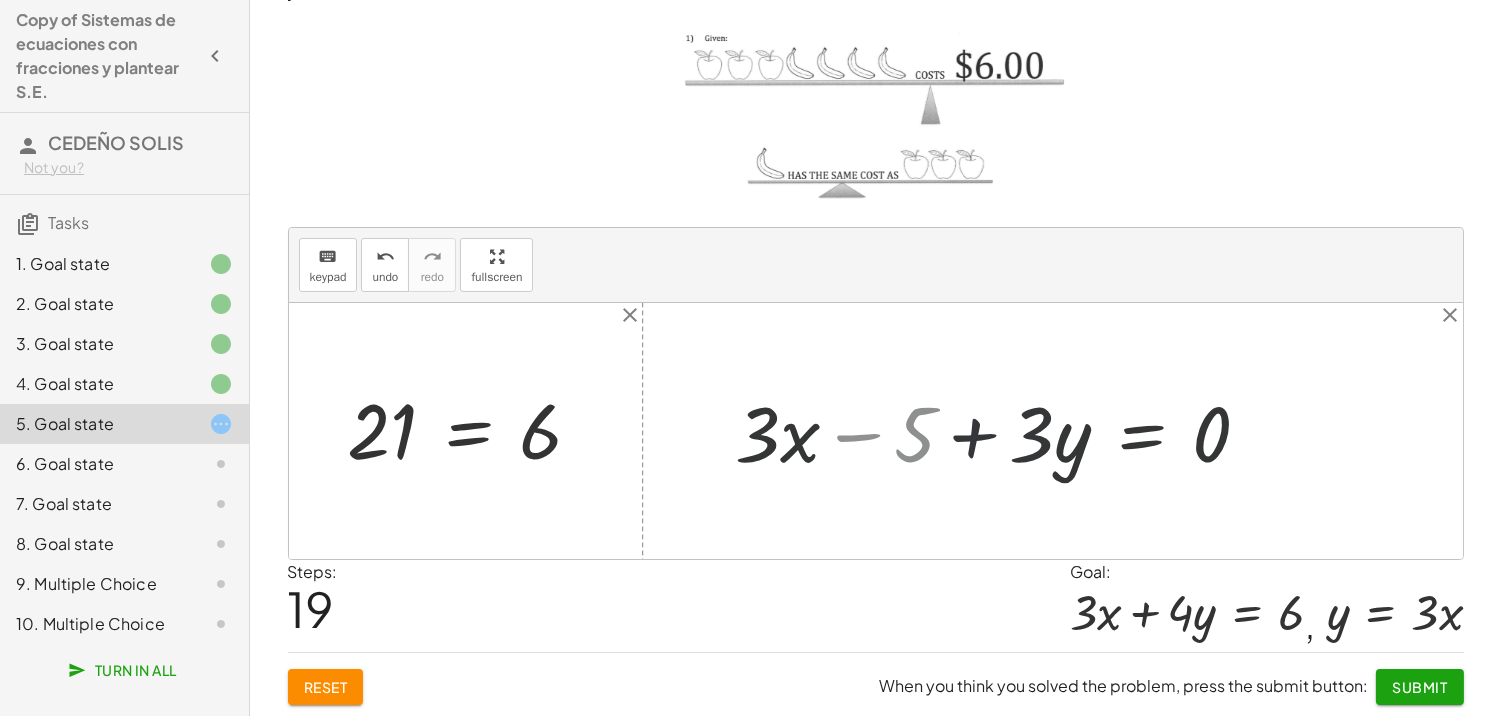 click at bounding box center (1001, 431) 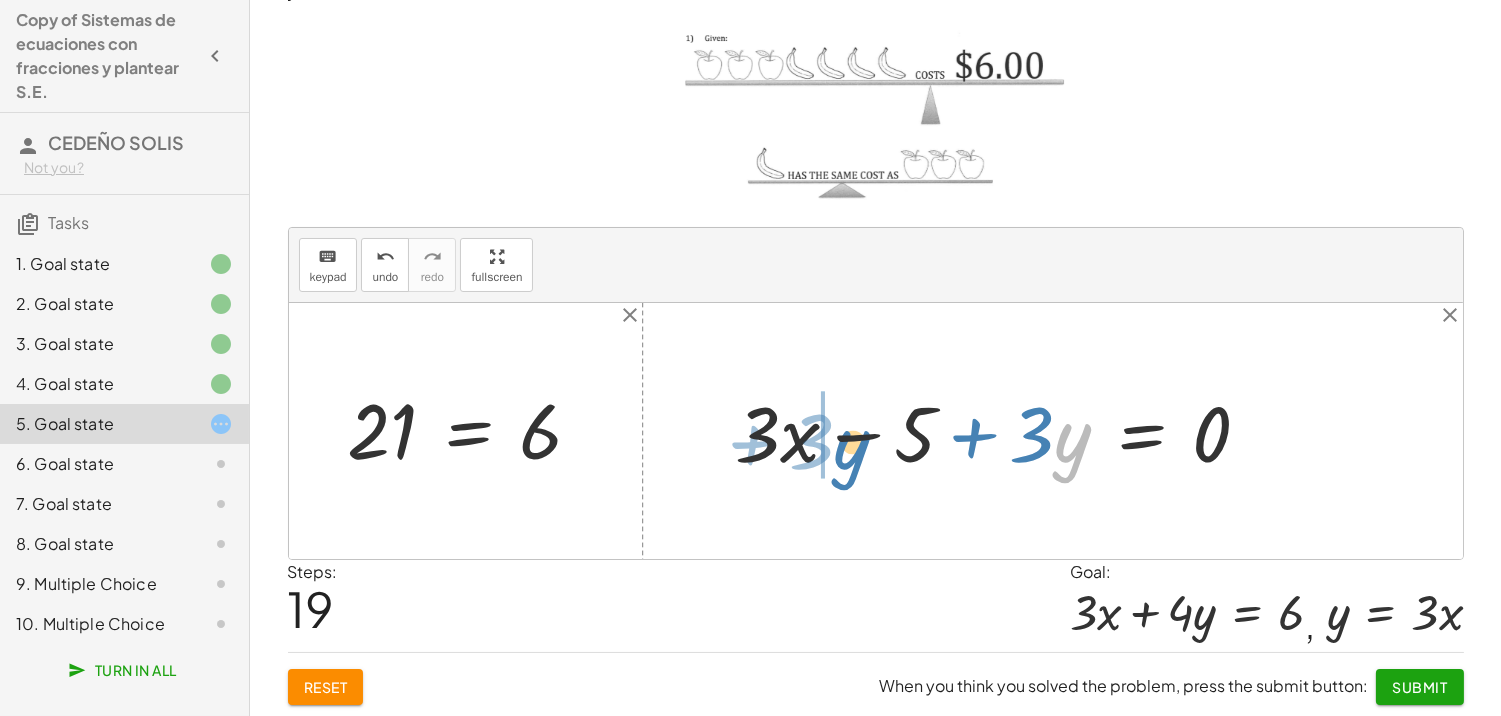 drag, startPoint x: 1062, startPoint y: 428, endPoint x: 838, endPoint y: 432, distance: 224.0357 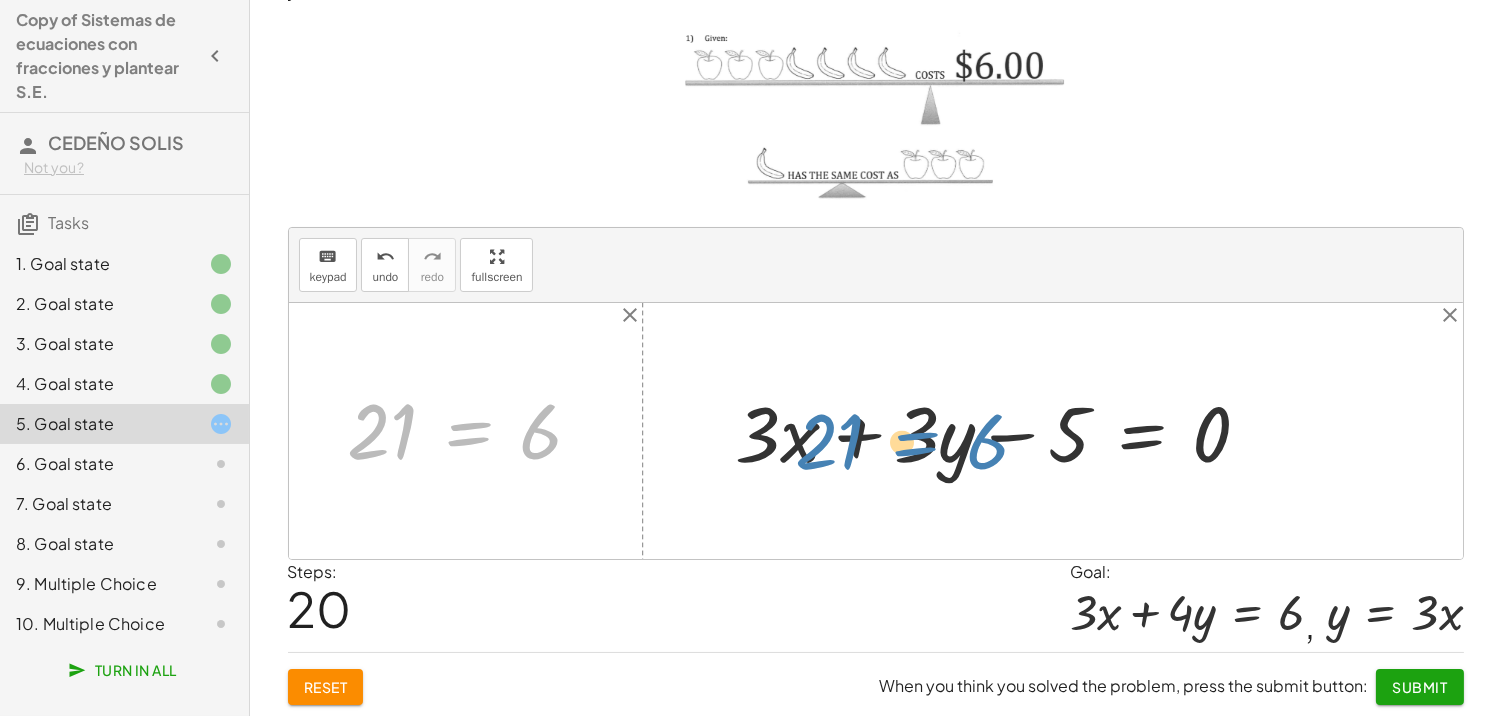 drag, startPoint x: 418, startPoint y: 432, endPoint x: 823, endPoint y: 438, distance: 405.04443 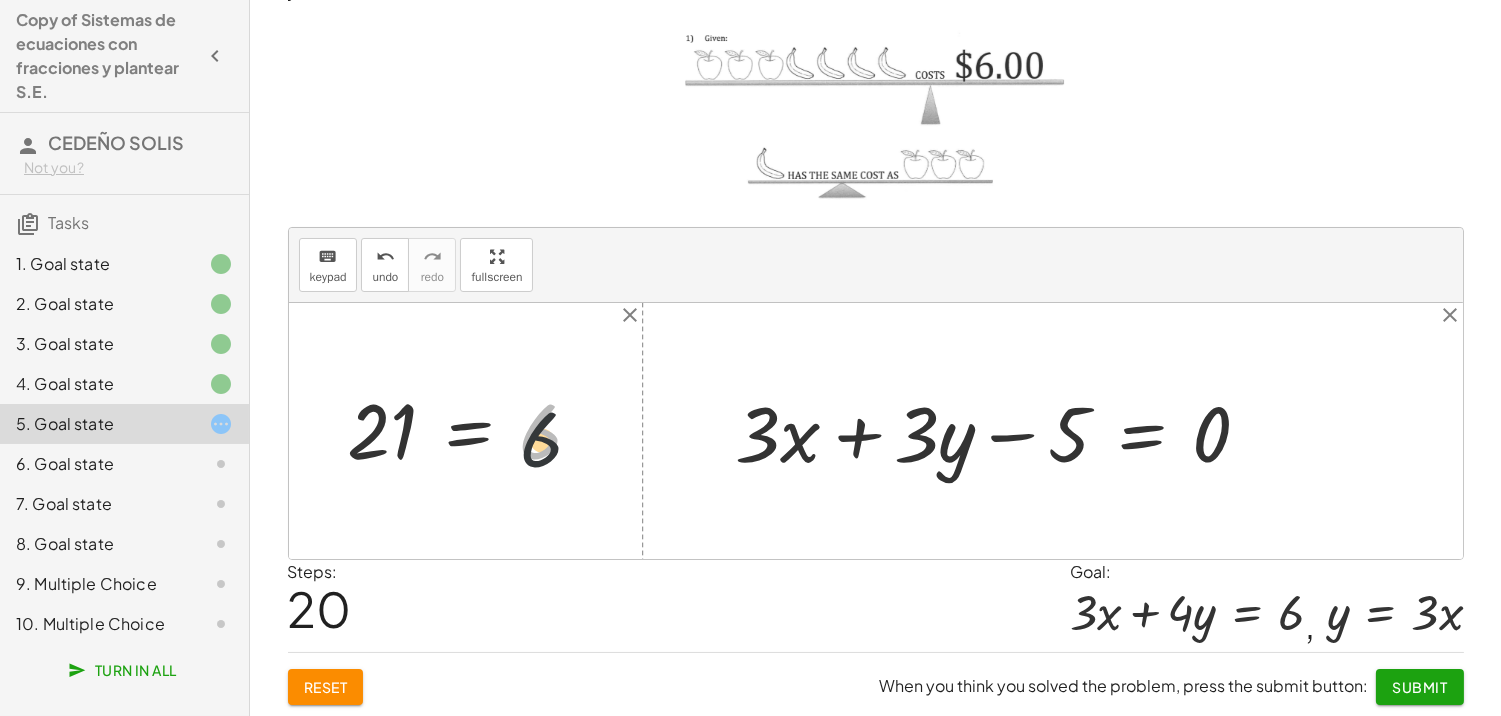 click at bounding box center [473, 430] 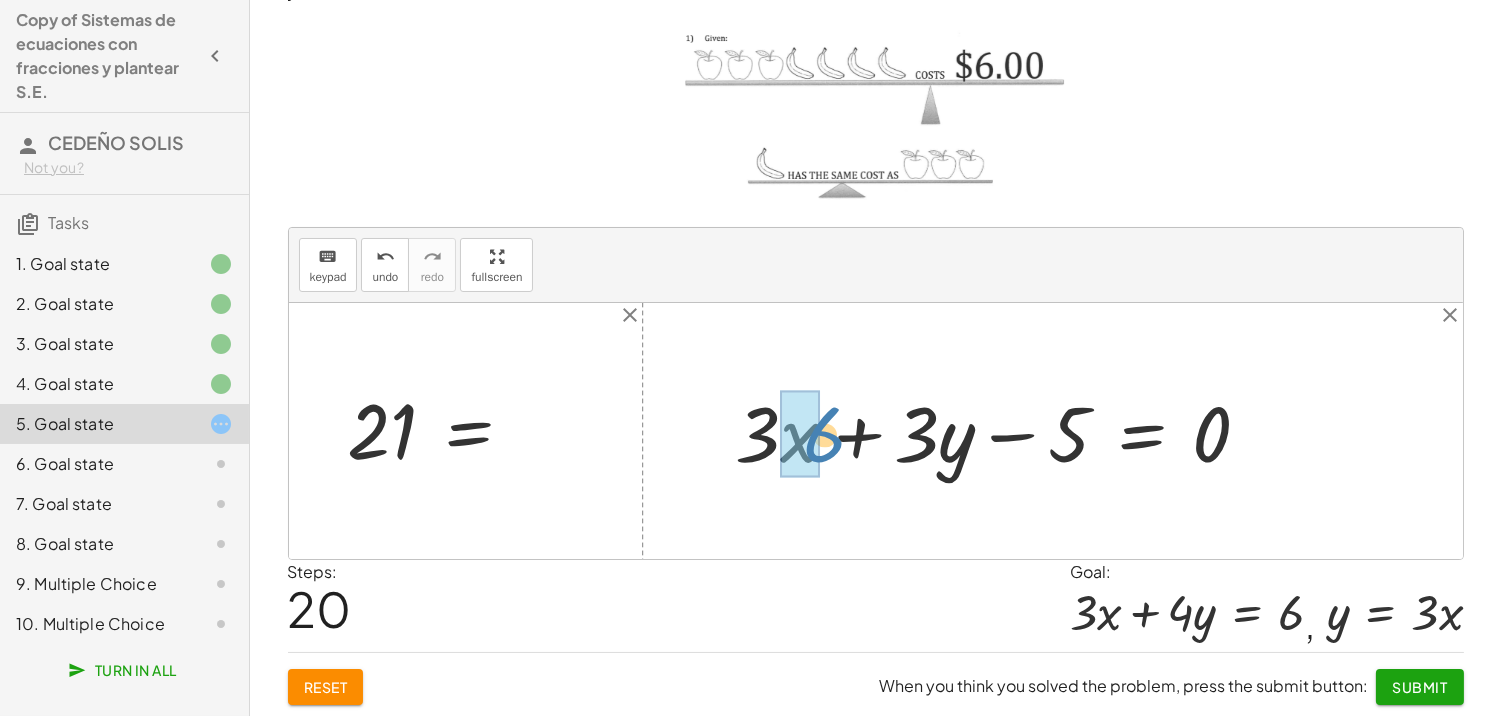 drag, startPoint x: 541, startPoint y: 425, endPoint x: 810, endPoint y: 428, distance: 269.01672 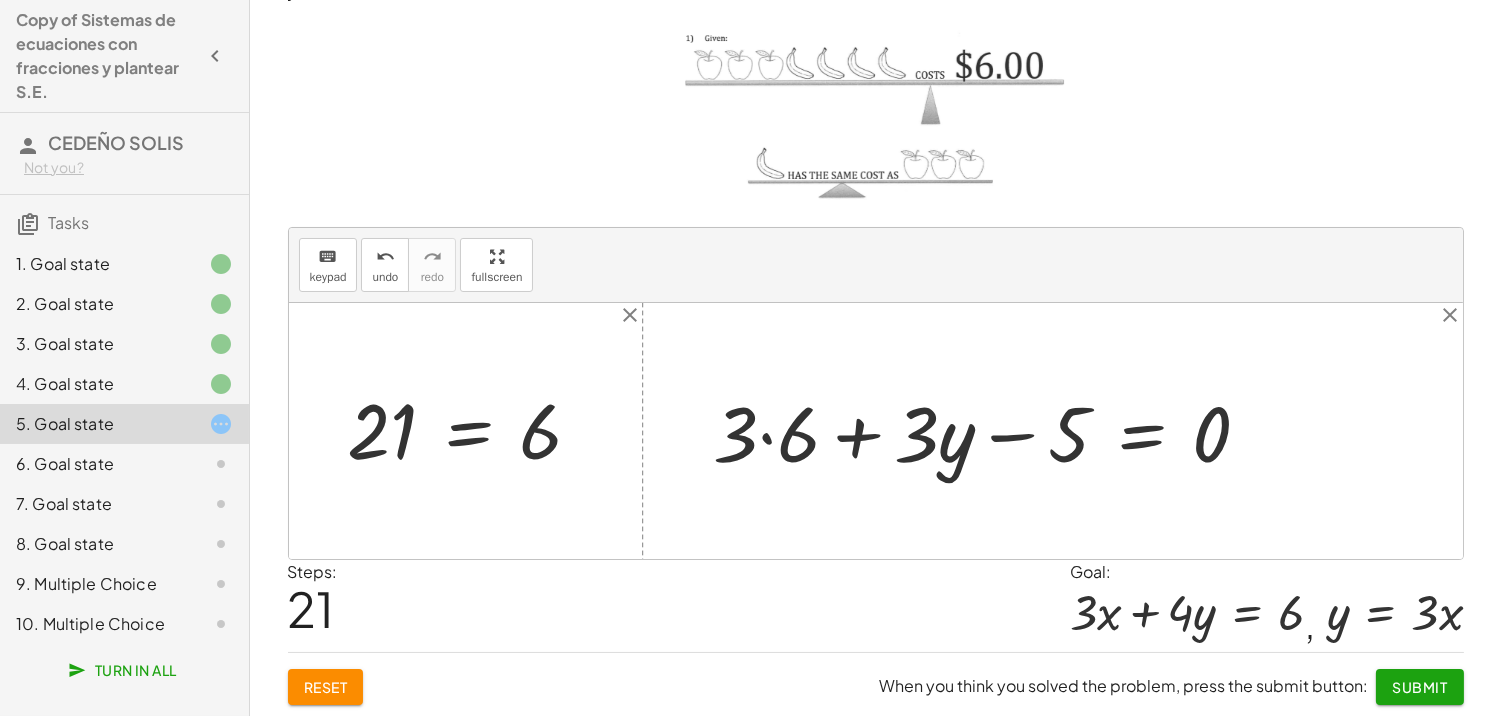 click at bounding box center [990, 431] 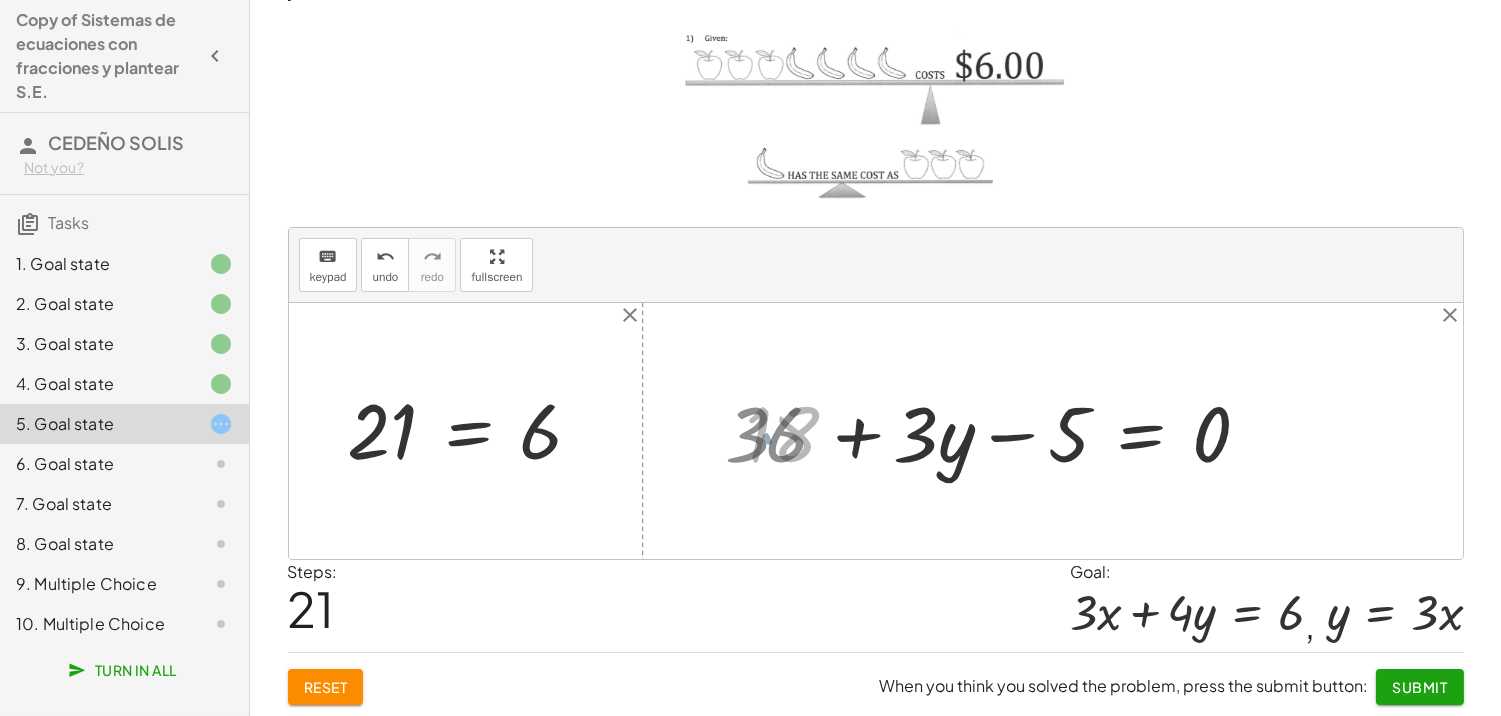 click at bounding box center [1006, 431] 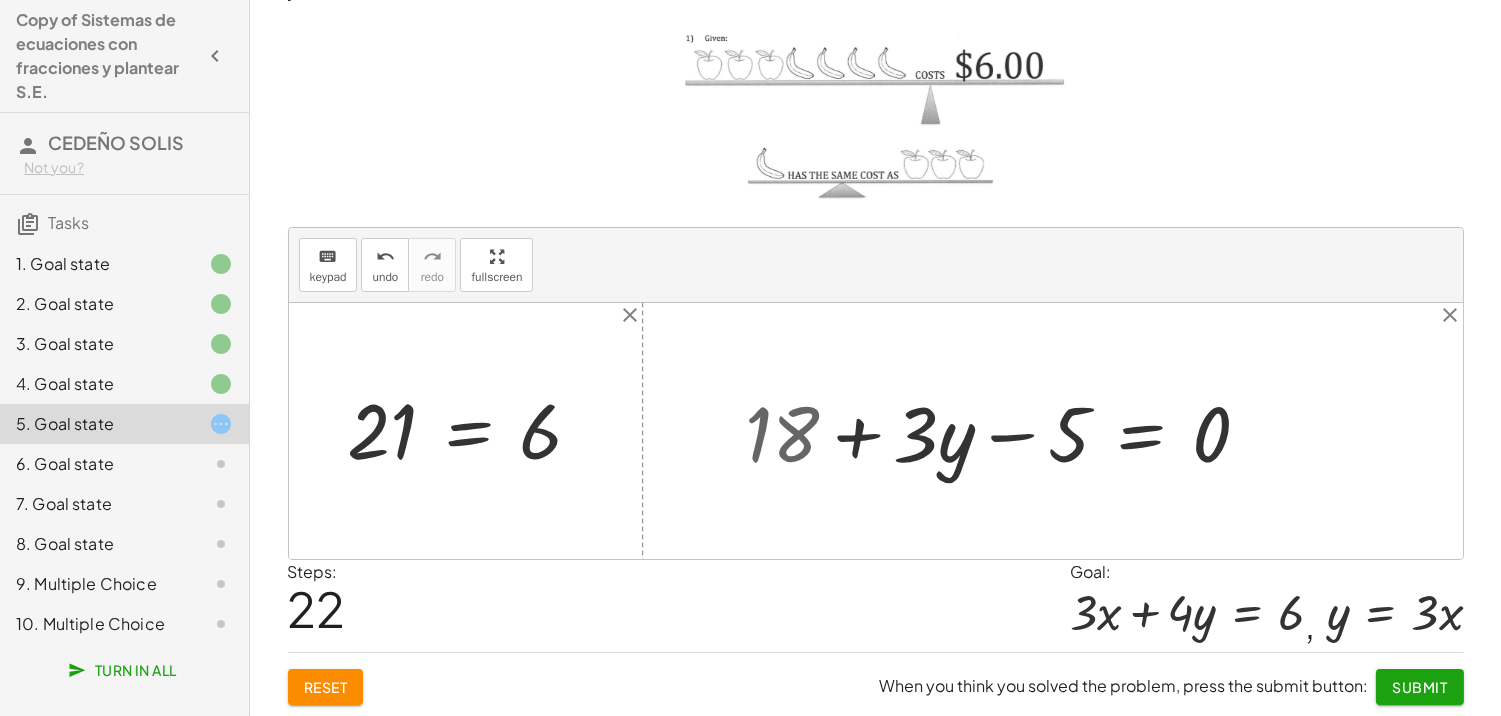 click at bounding box center (1006, 431) 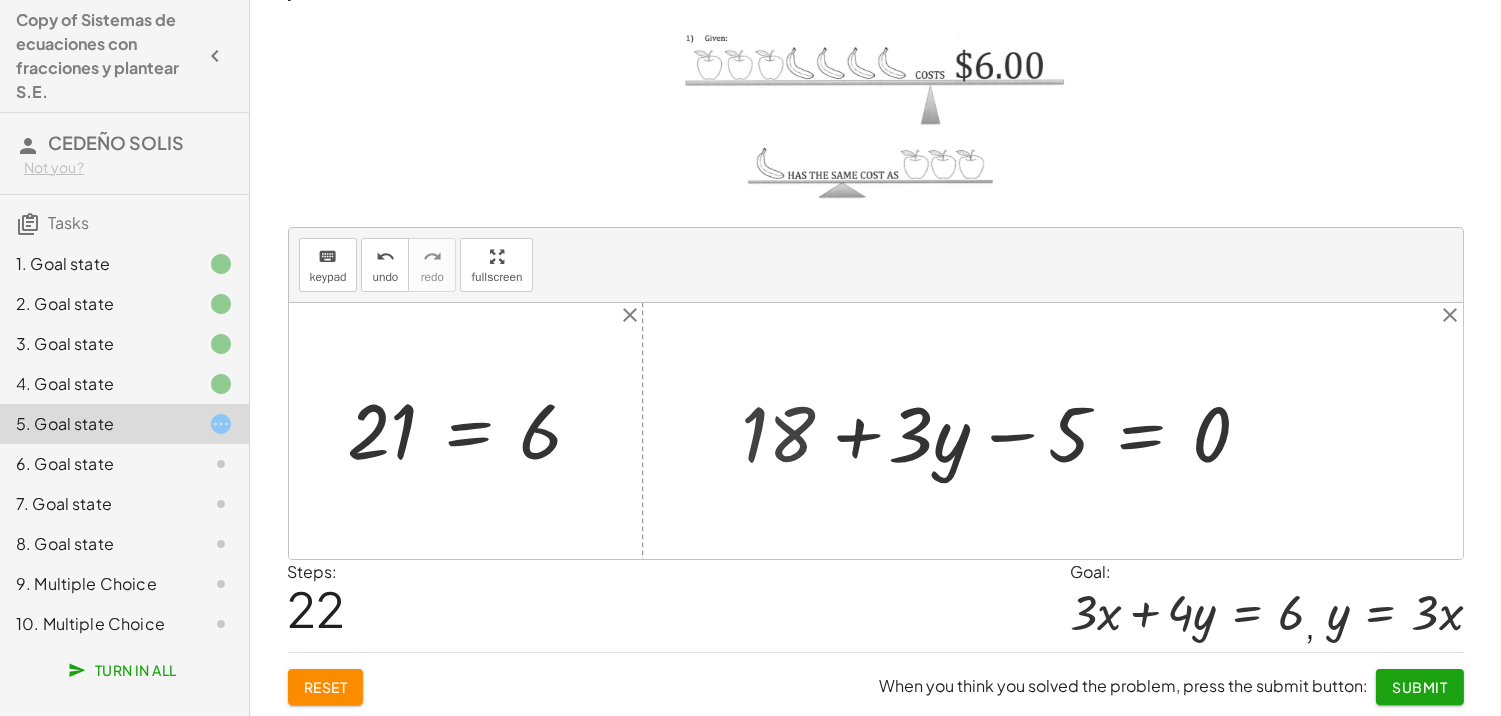 click at bounding box center (1006, 431) 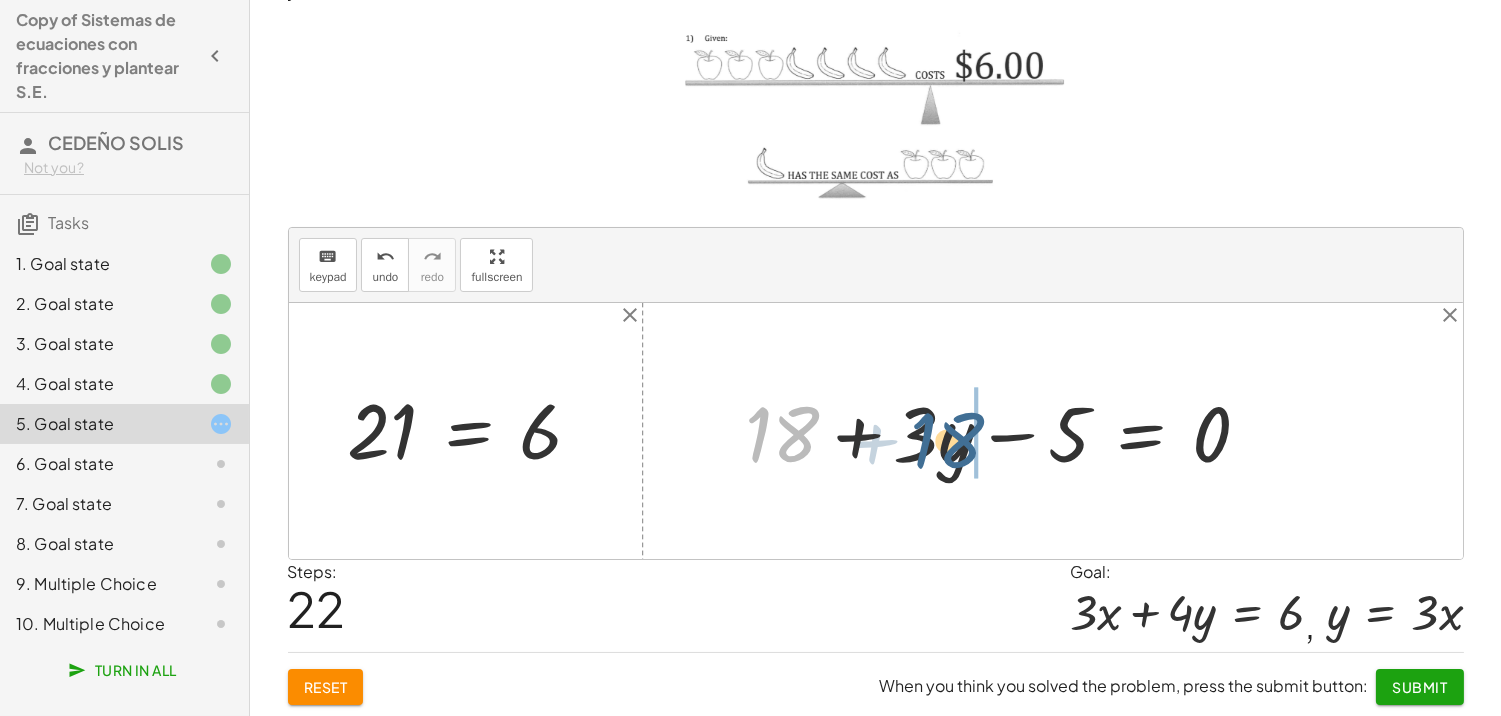 drag, startPoint x: 793, startPoint y: 436, endPoint x: 958, endPoint y: 443, distance: 165.14842 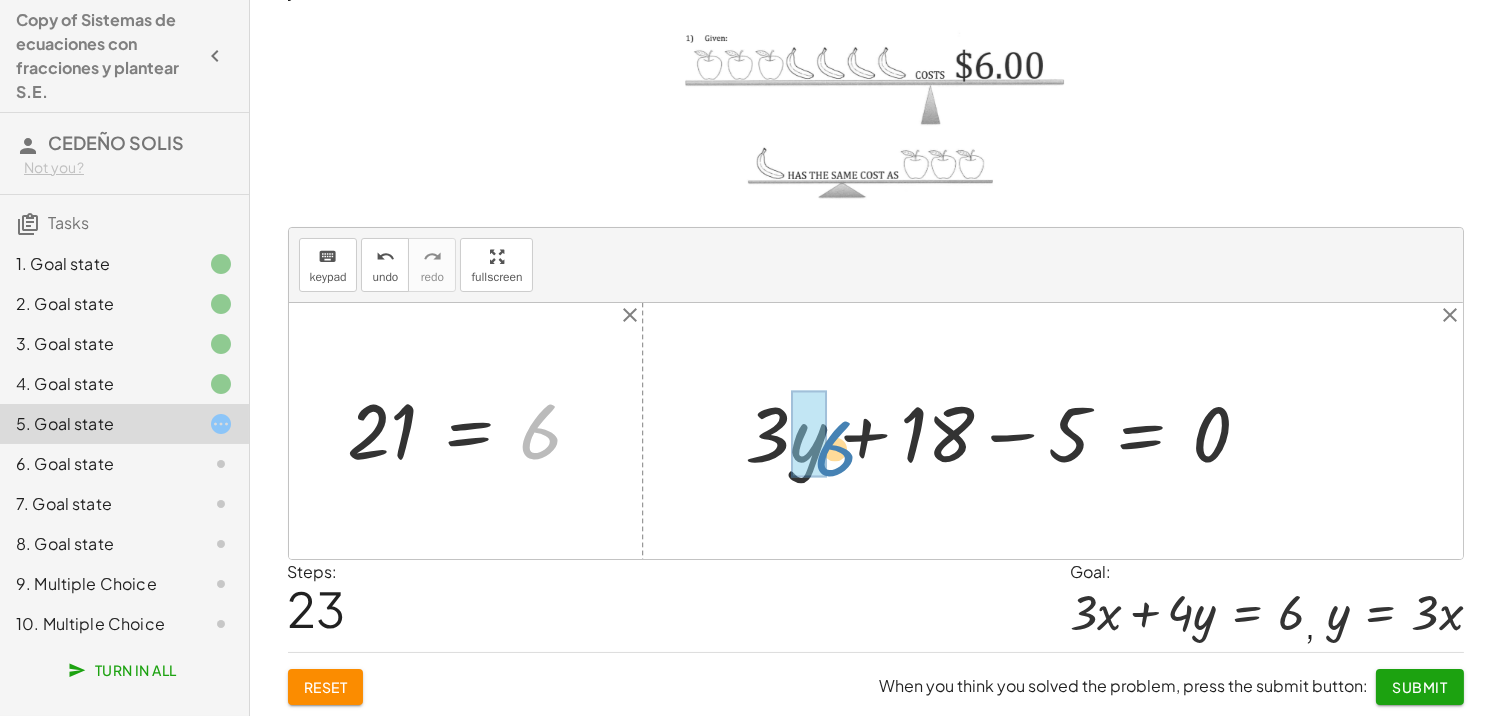 drag, startPoint x: 537, startPoint y: 435, endPoint x: 824, endPoint y: 450, distance: 287.39172 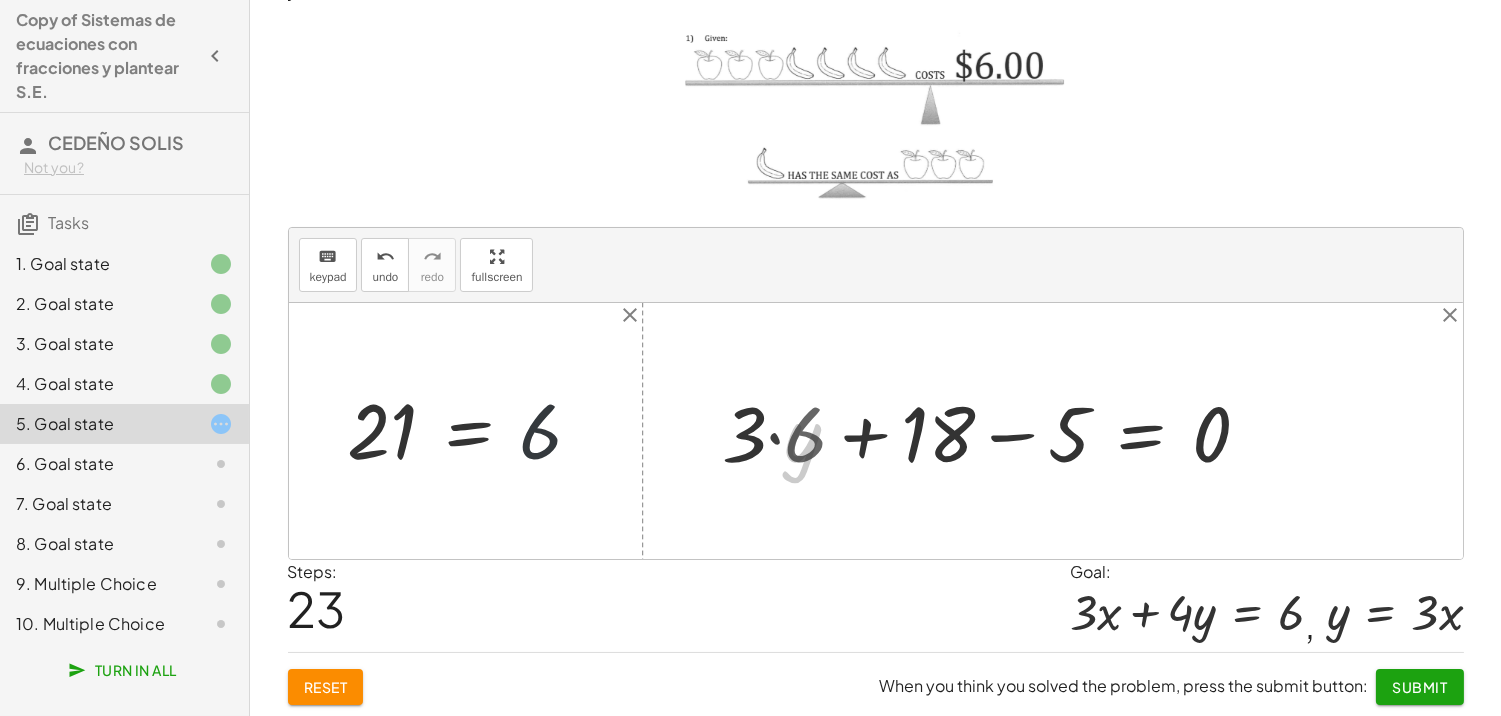 click at bounding box center [994, 431] 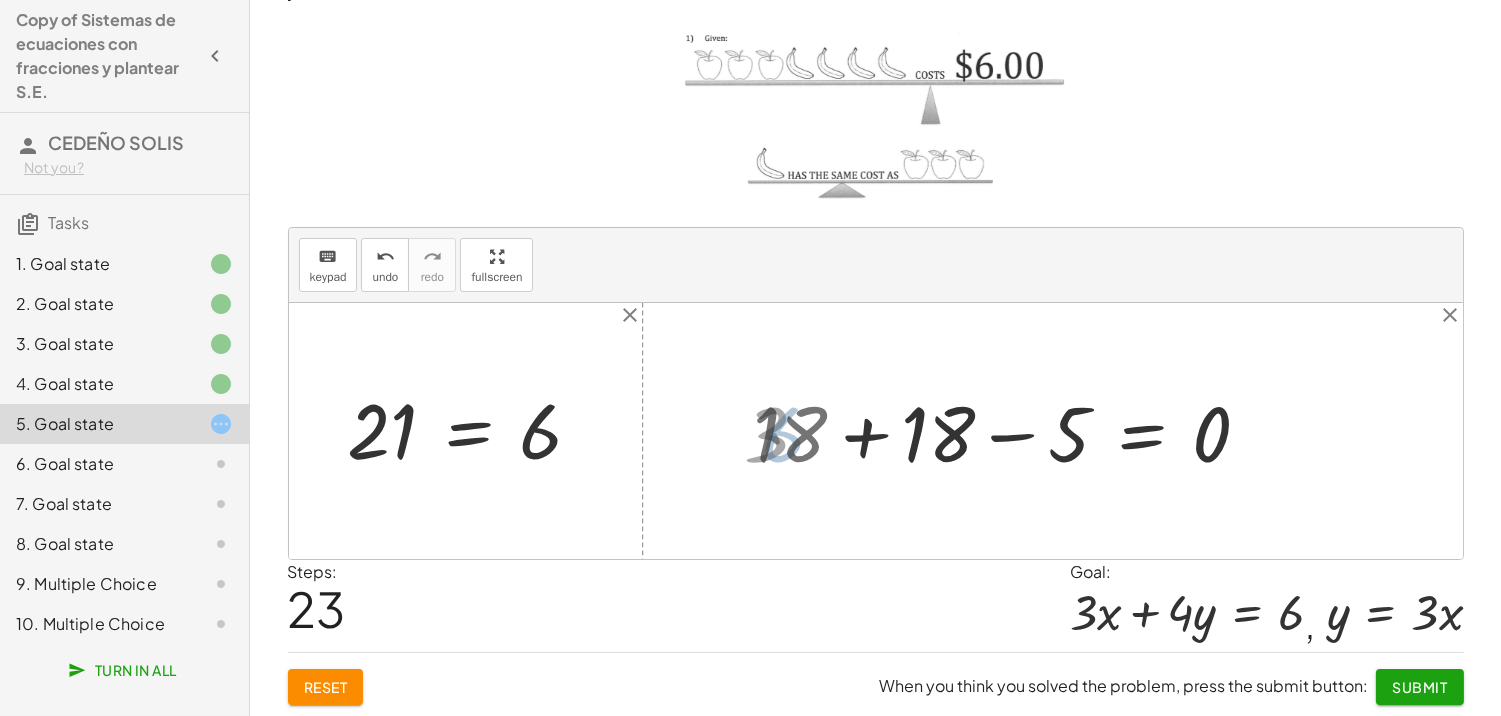 click at bounding box center [1010, 431] 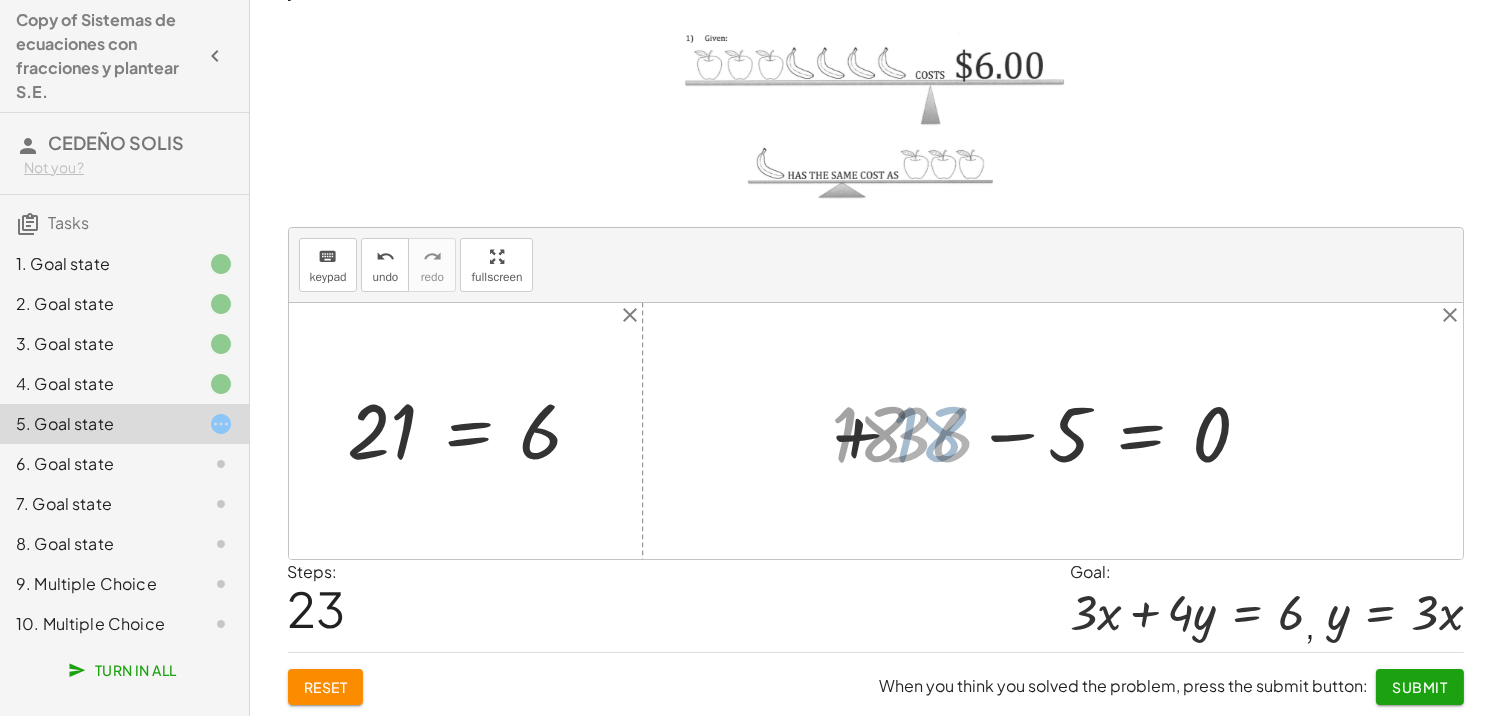 click at bounding box center [1077, 431] 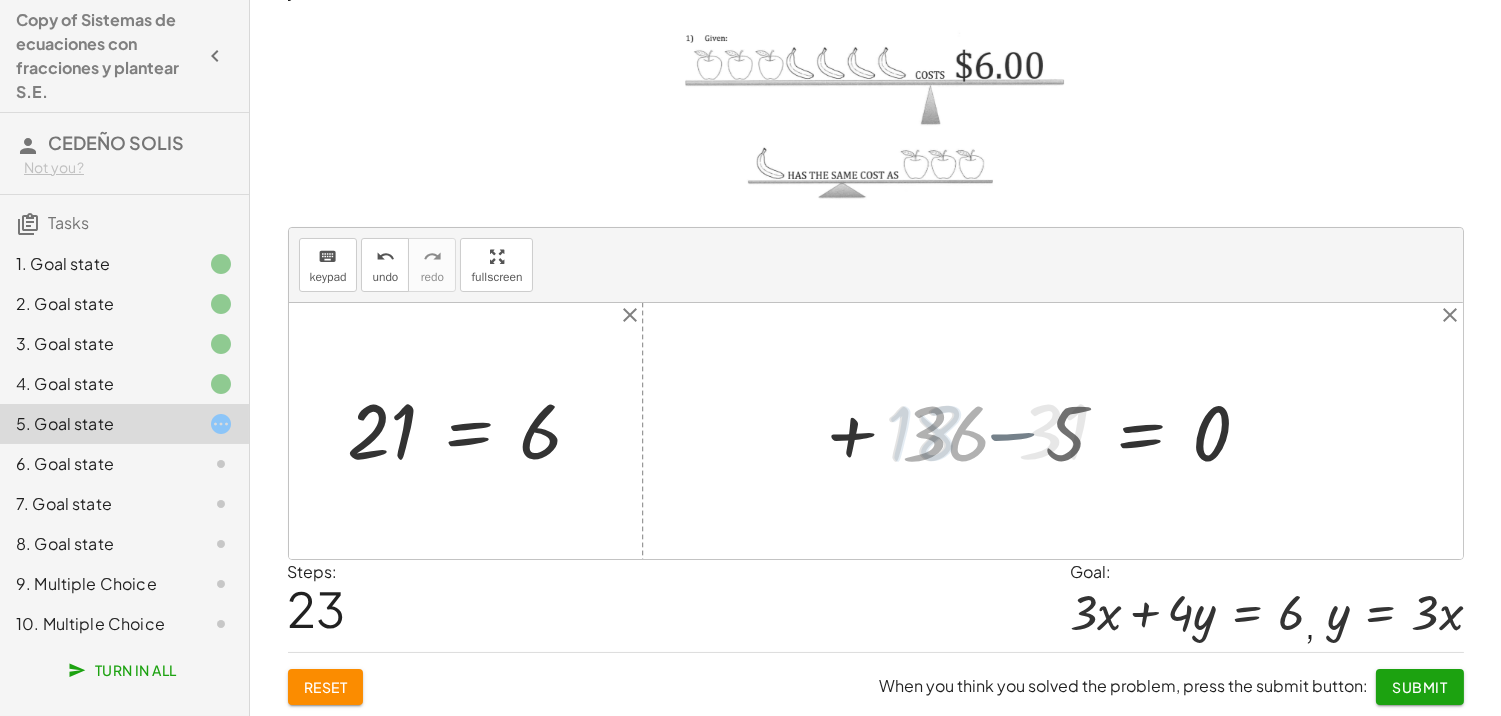 click at bounding box center [1143, 430] 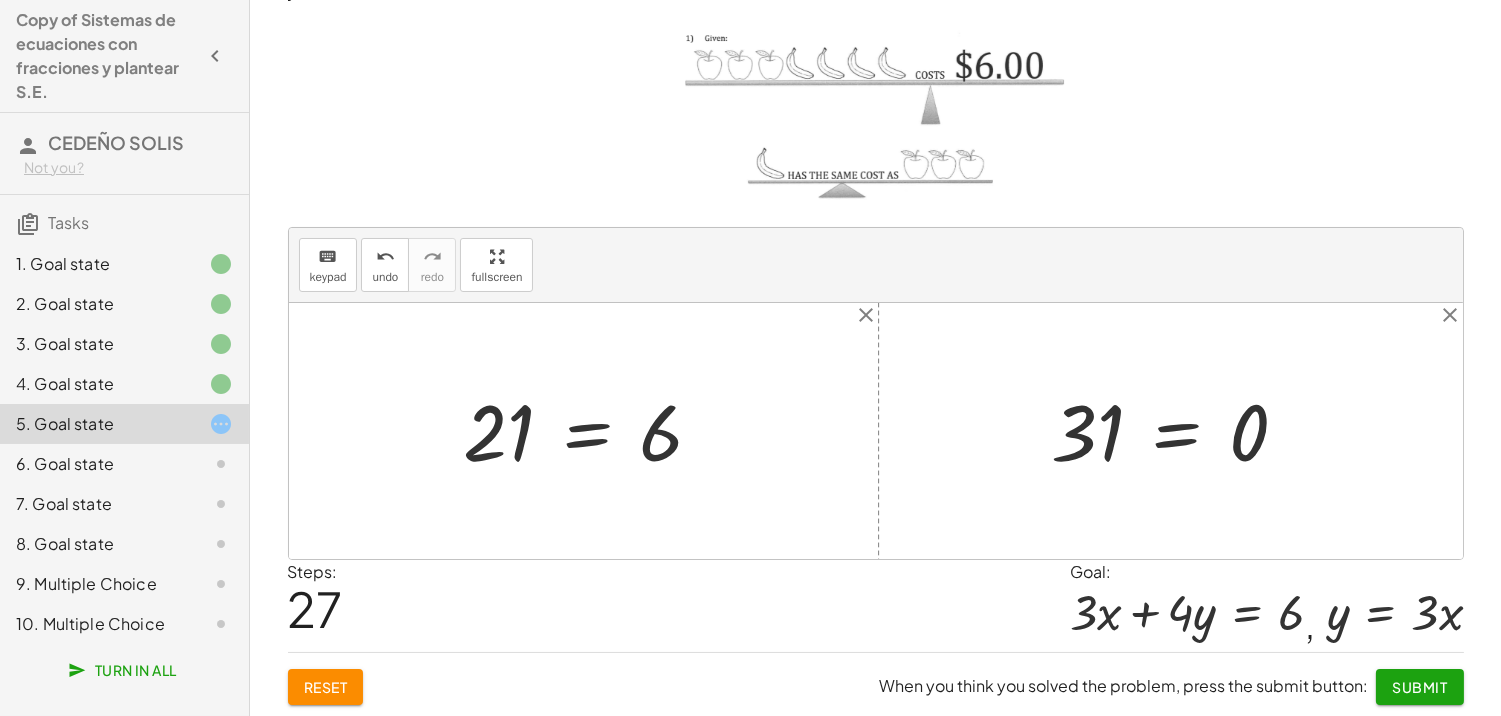 click on "Reset" 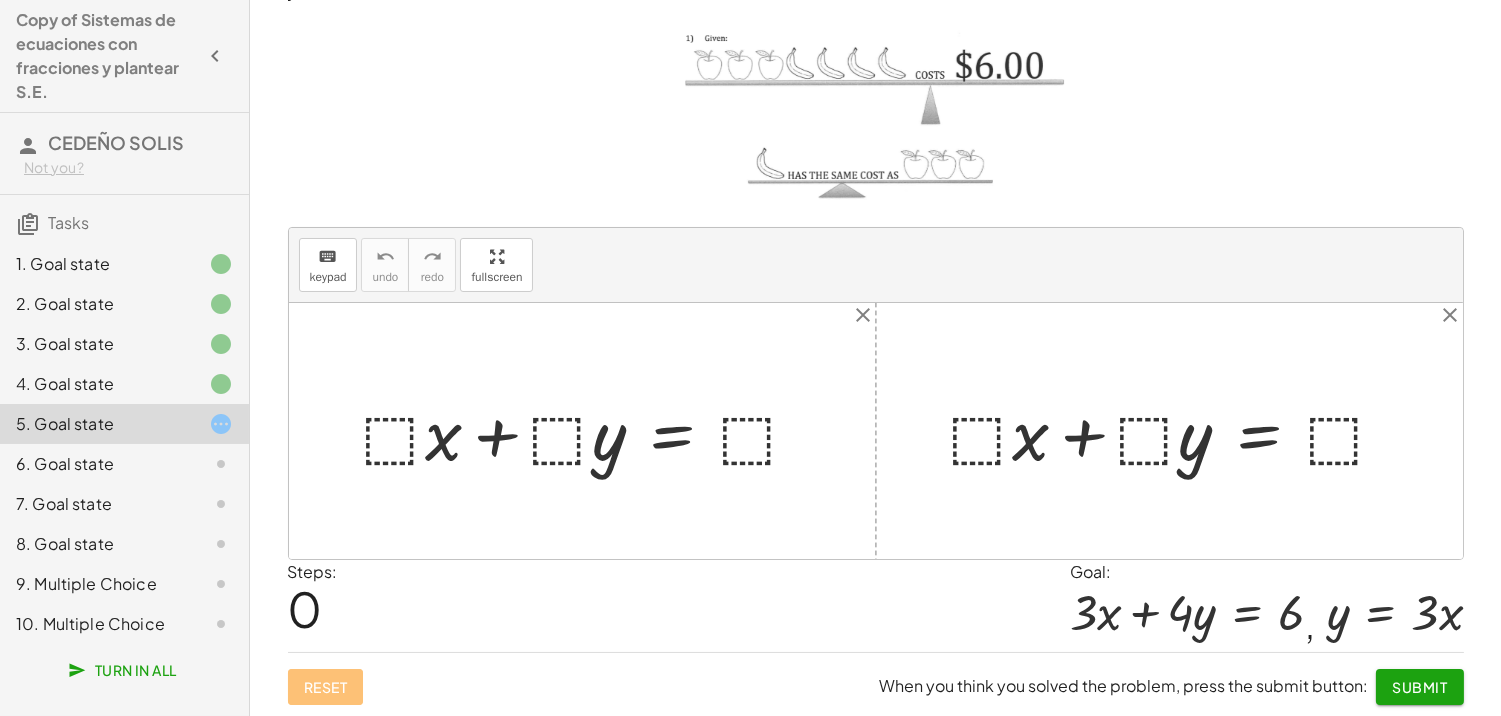 click at bounding box center [590, 431] 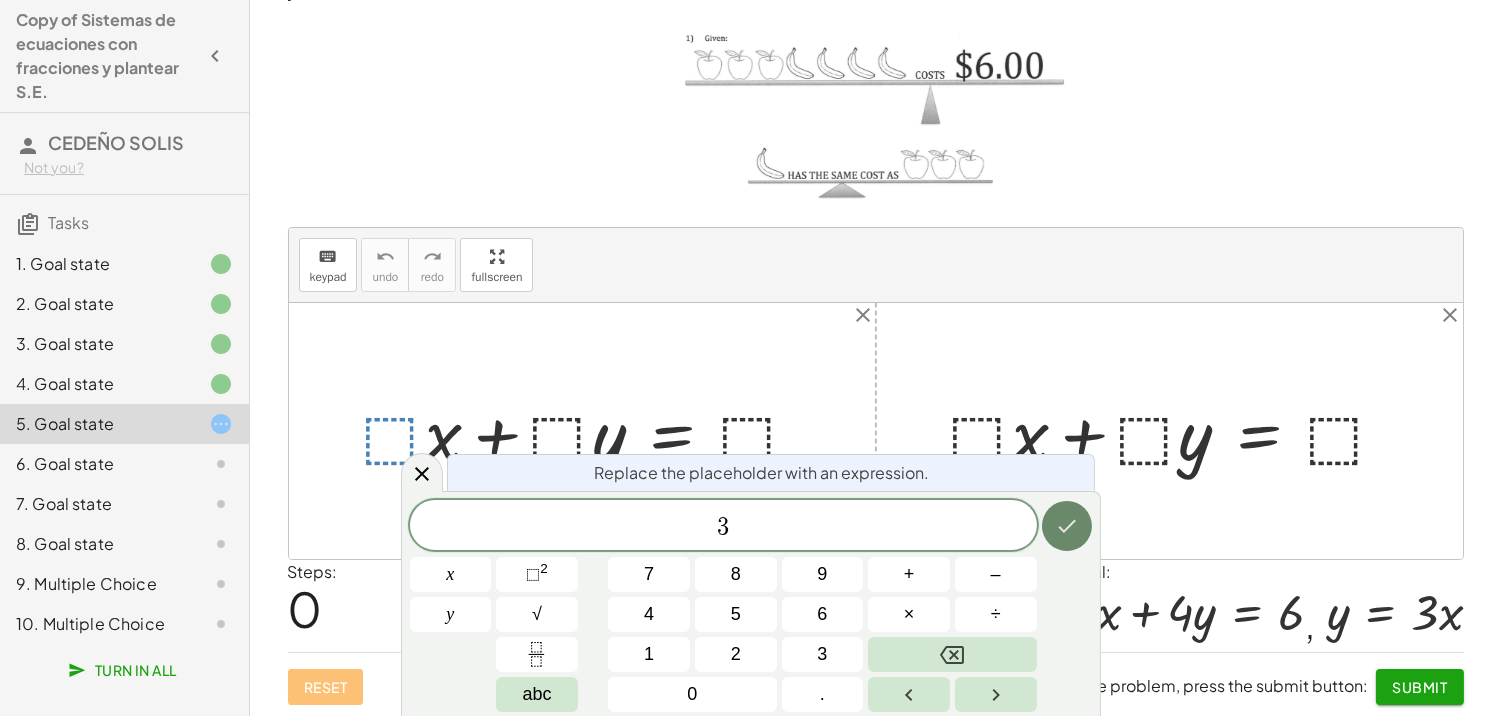 click 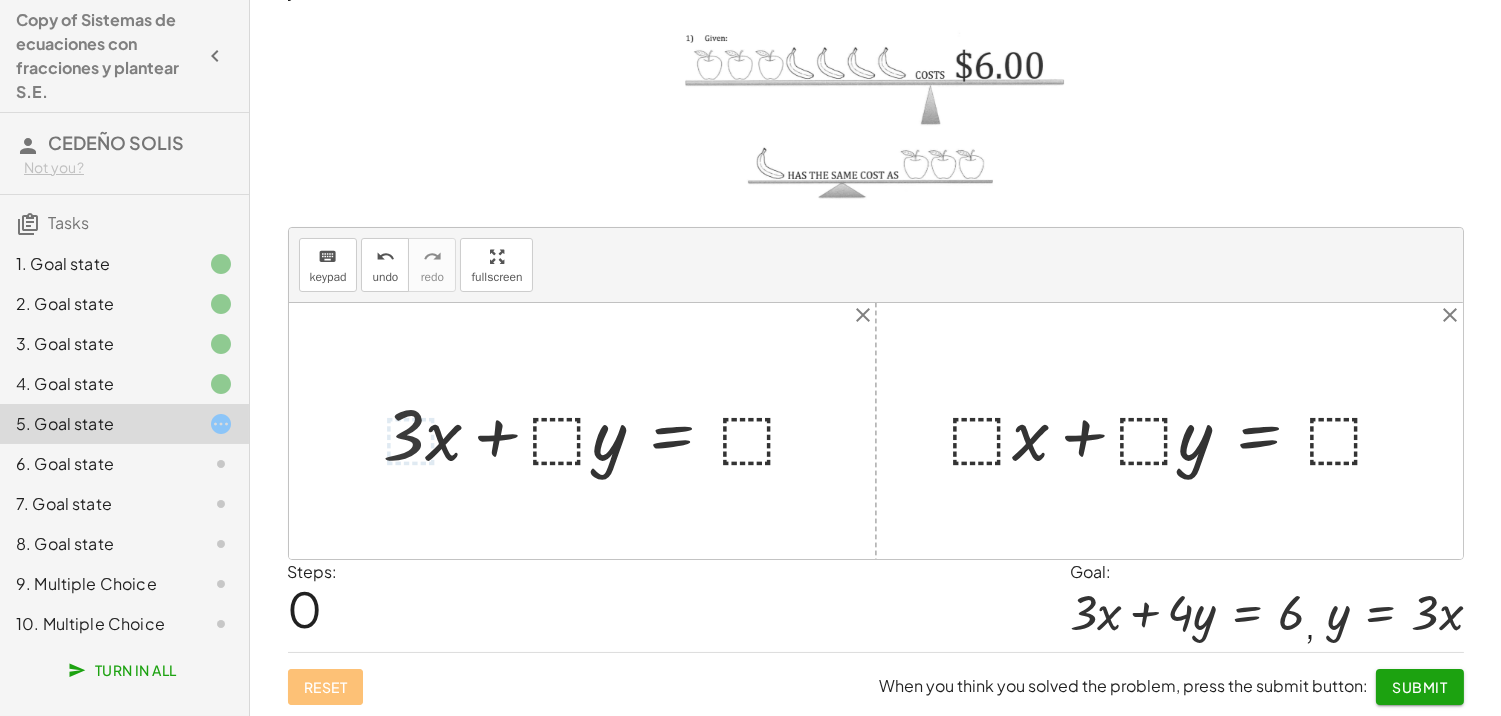 click at bounding box center [600, 431] 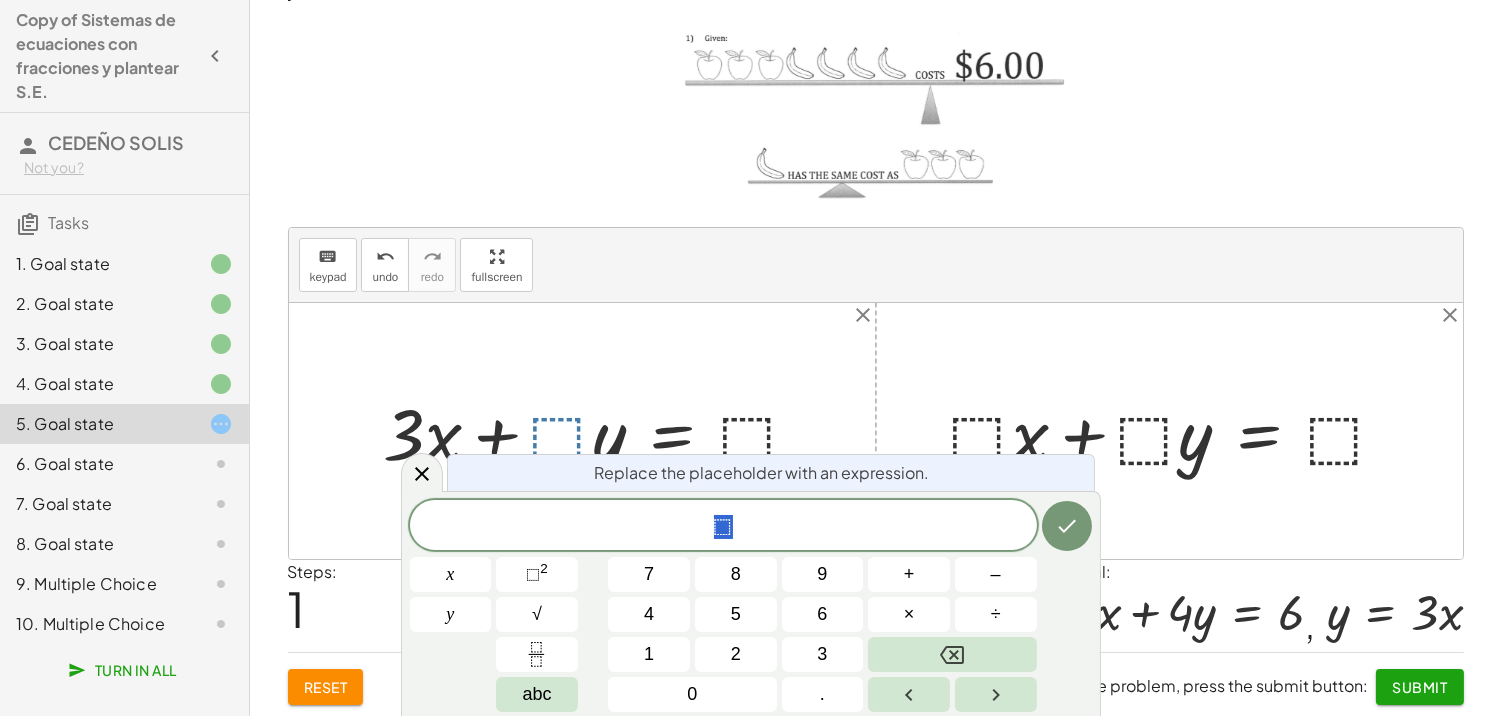 click at bounding box center (600, 431) 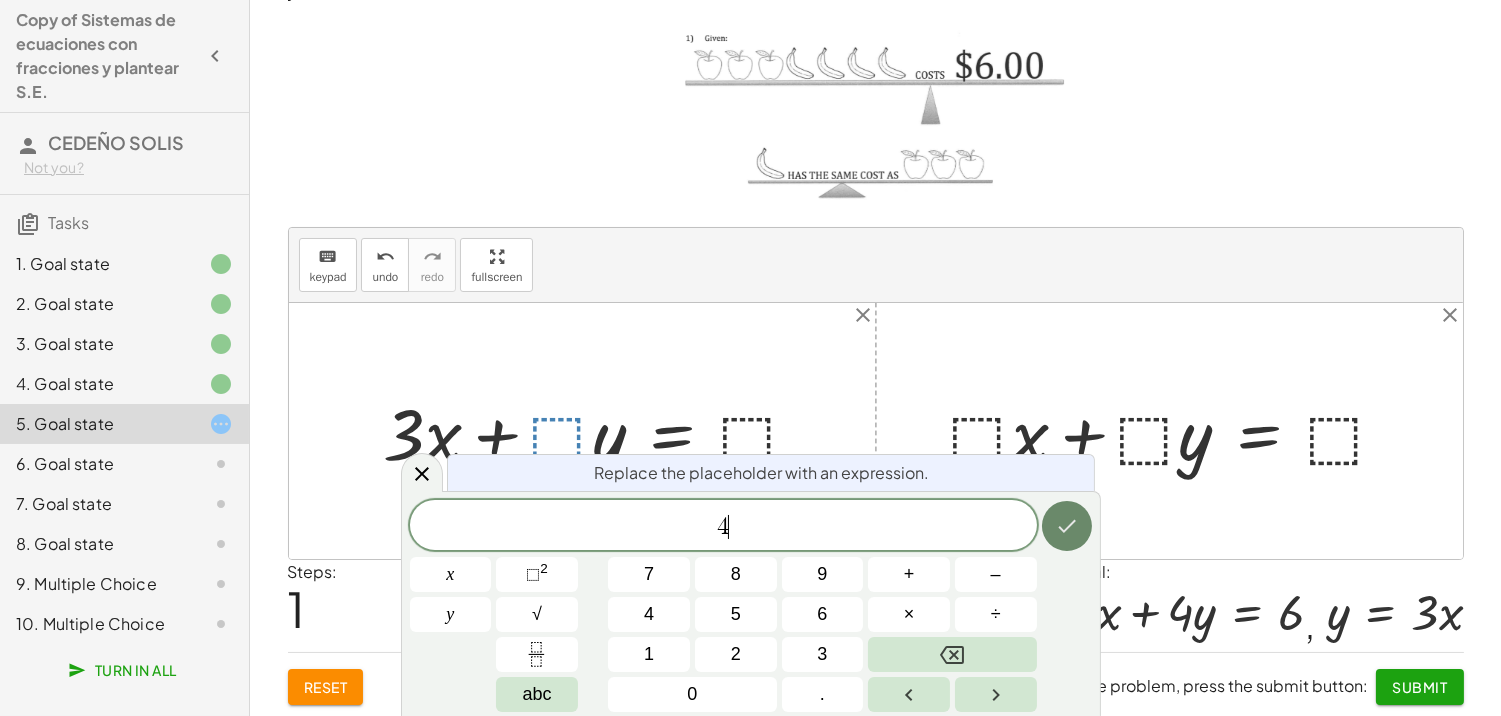 click 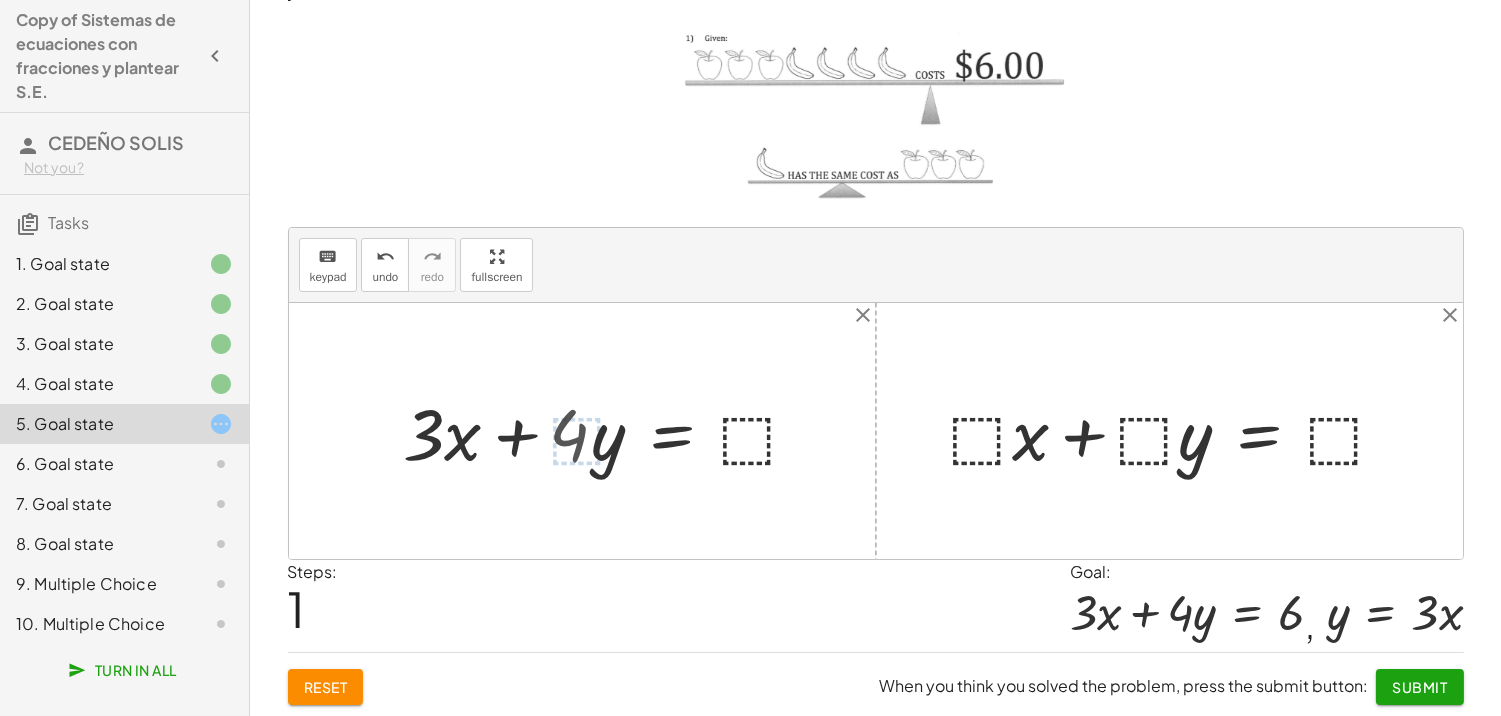 click at bounding box center (611, 431) 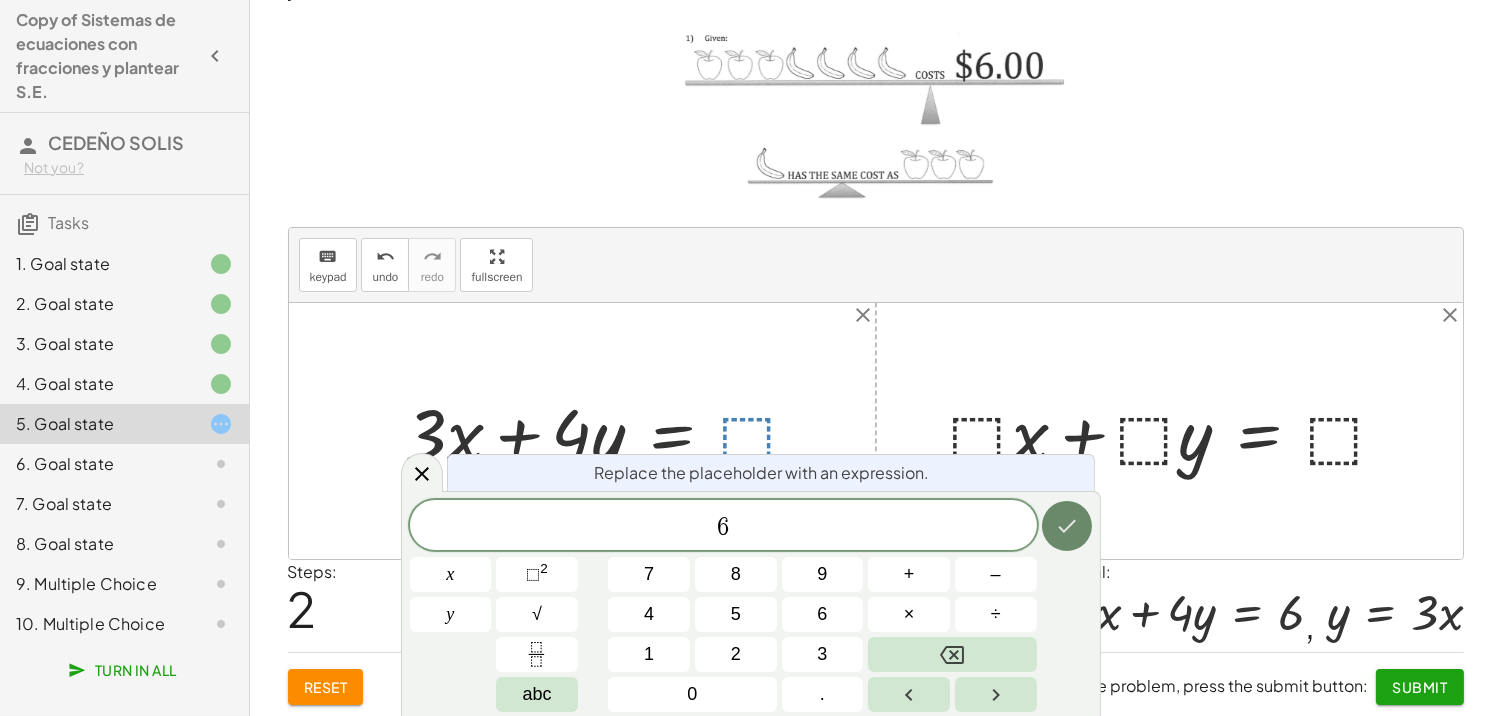 click at bounding box center (1067, 526) 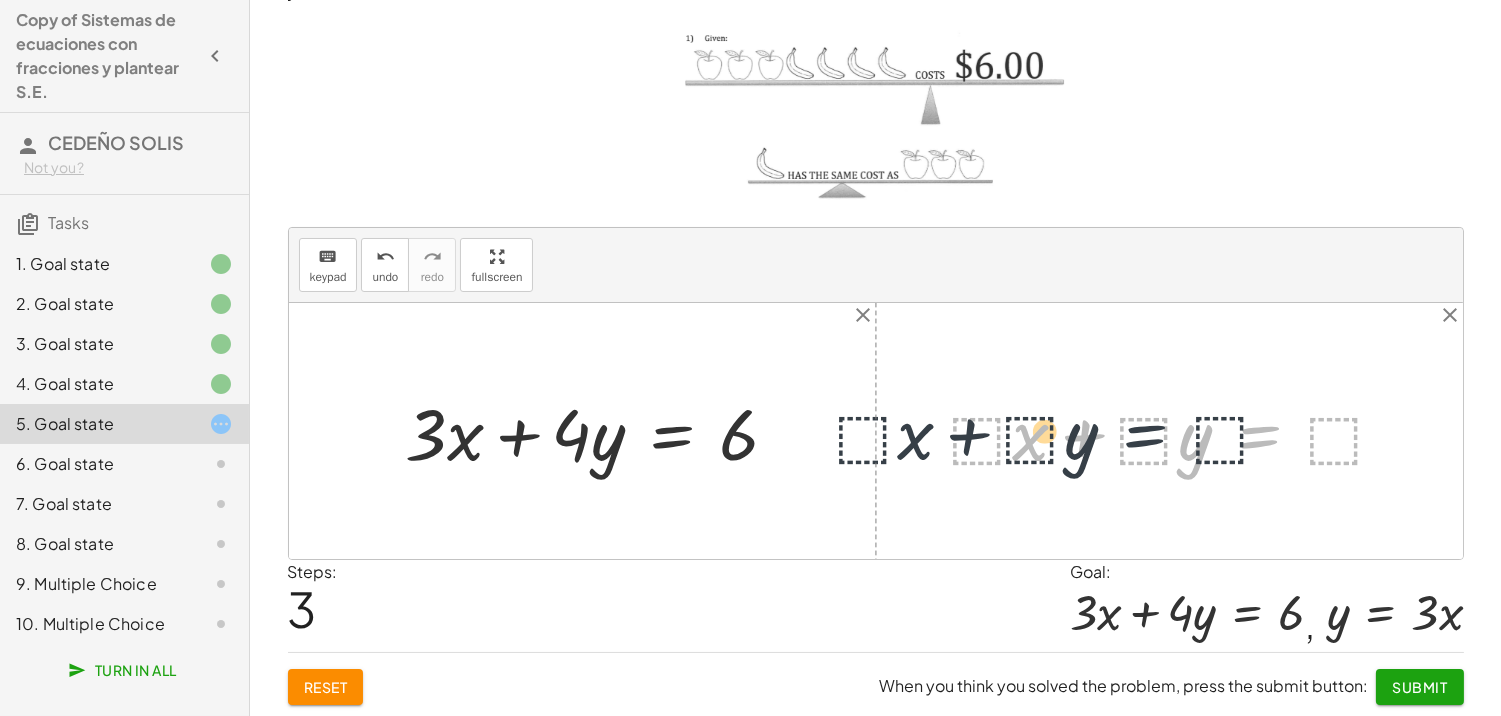 drag, startPoint x: 1162, startPoint y: 443, endPoint x: 1202, endPoint y: 435, distance: 40.792156 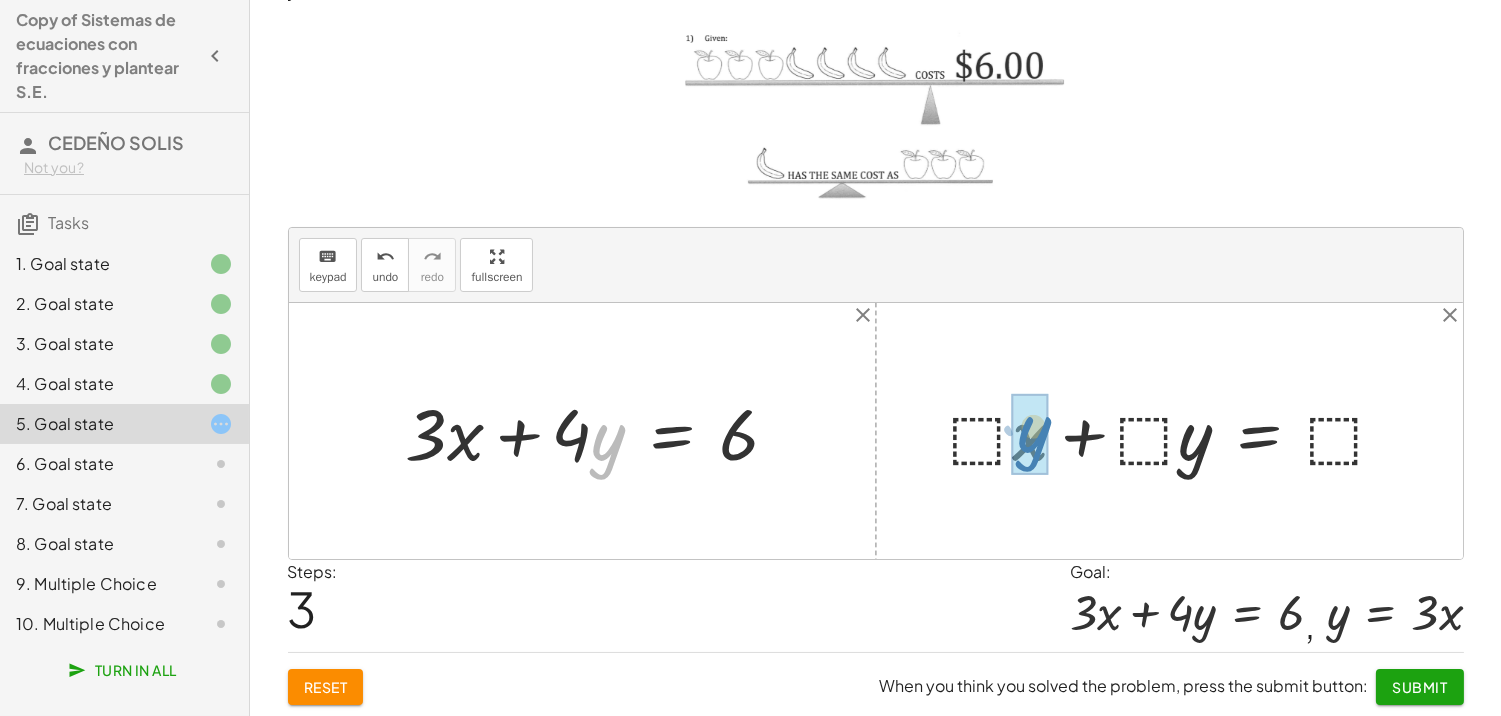 drag, startPoint x: 645, startPoint y: 434, endPoint x: 1041, endPoint y: 432, distance: 396.00504 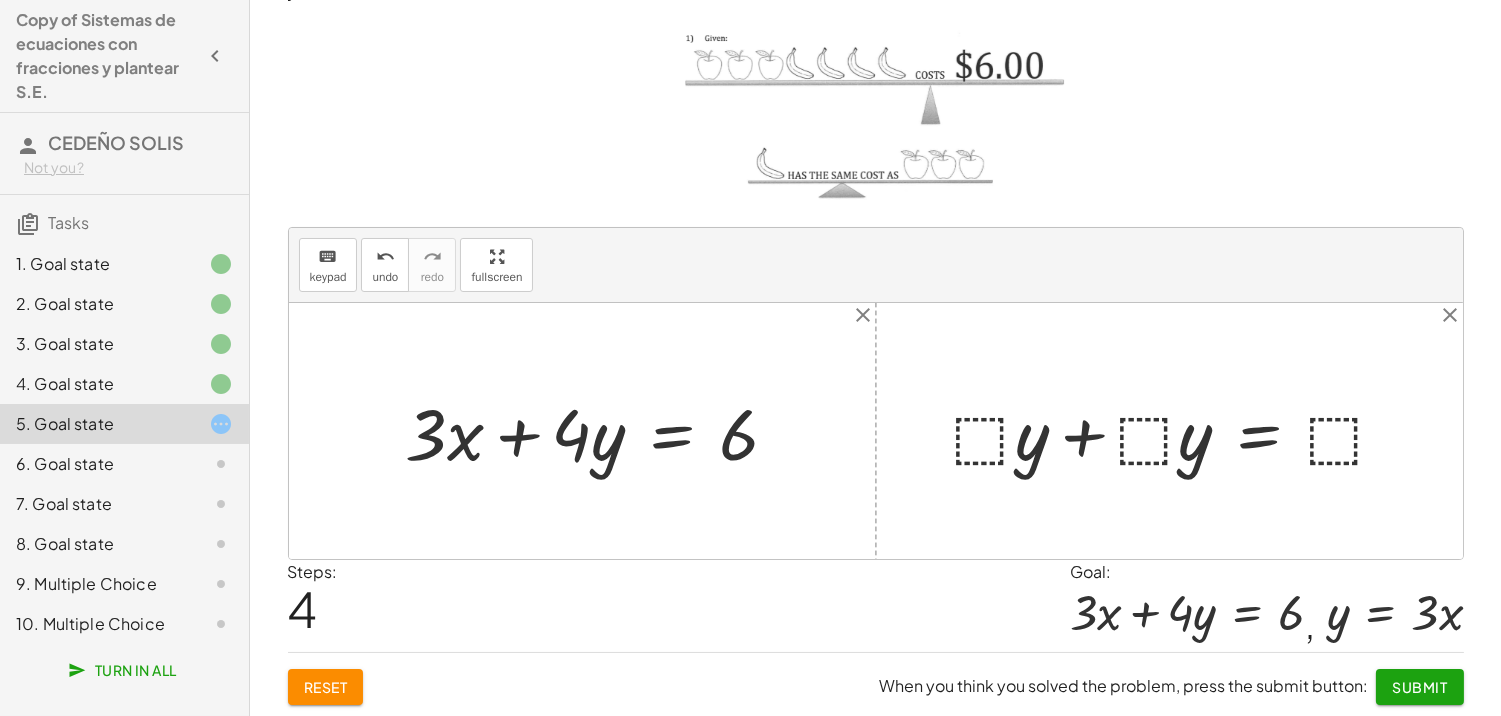 click at bounding box center [1178, 431] 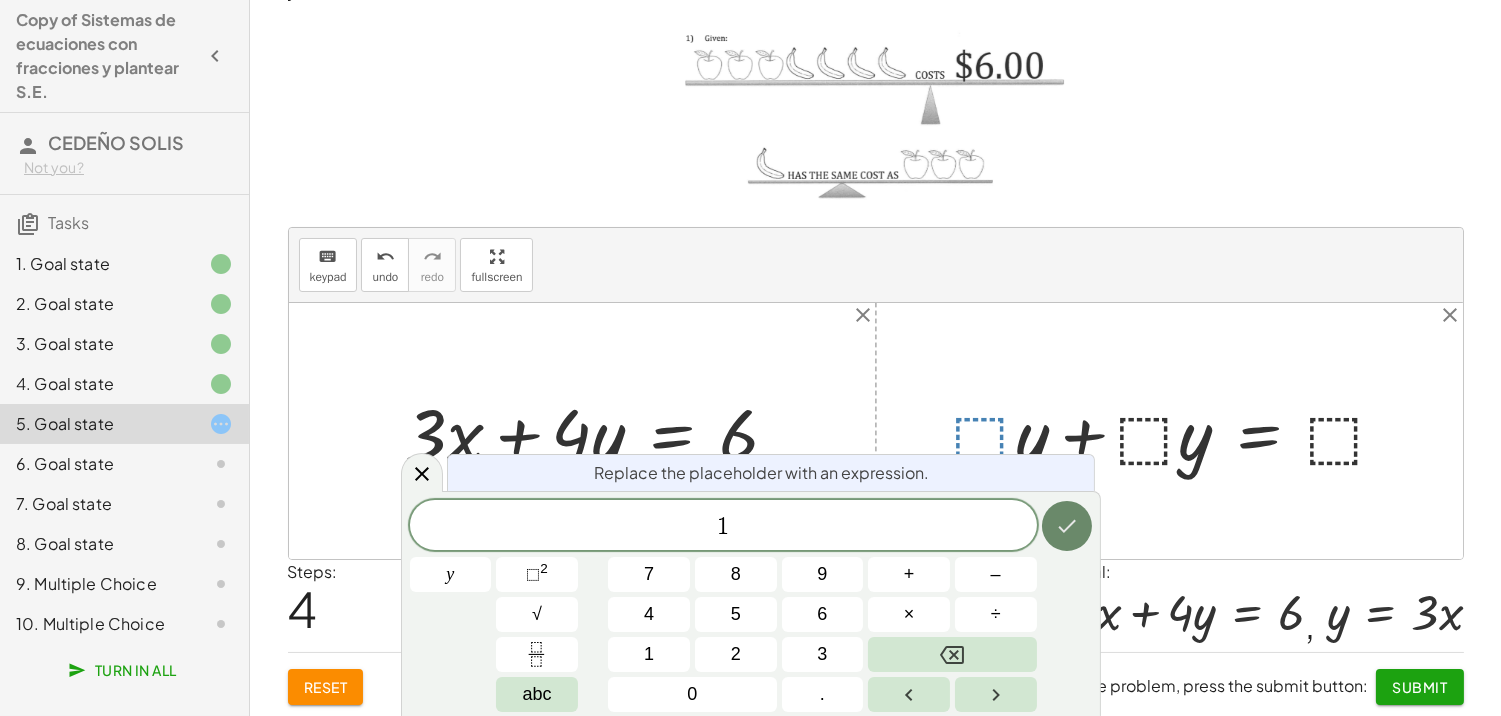 click 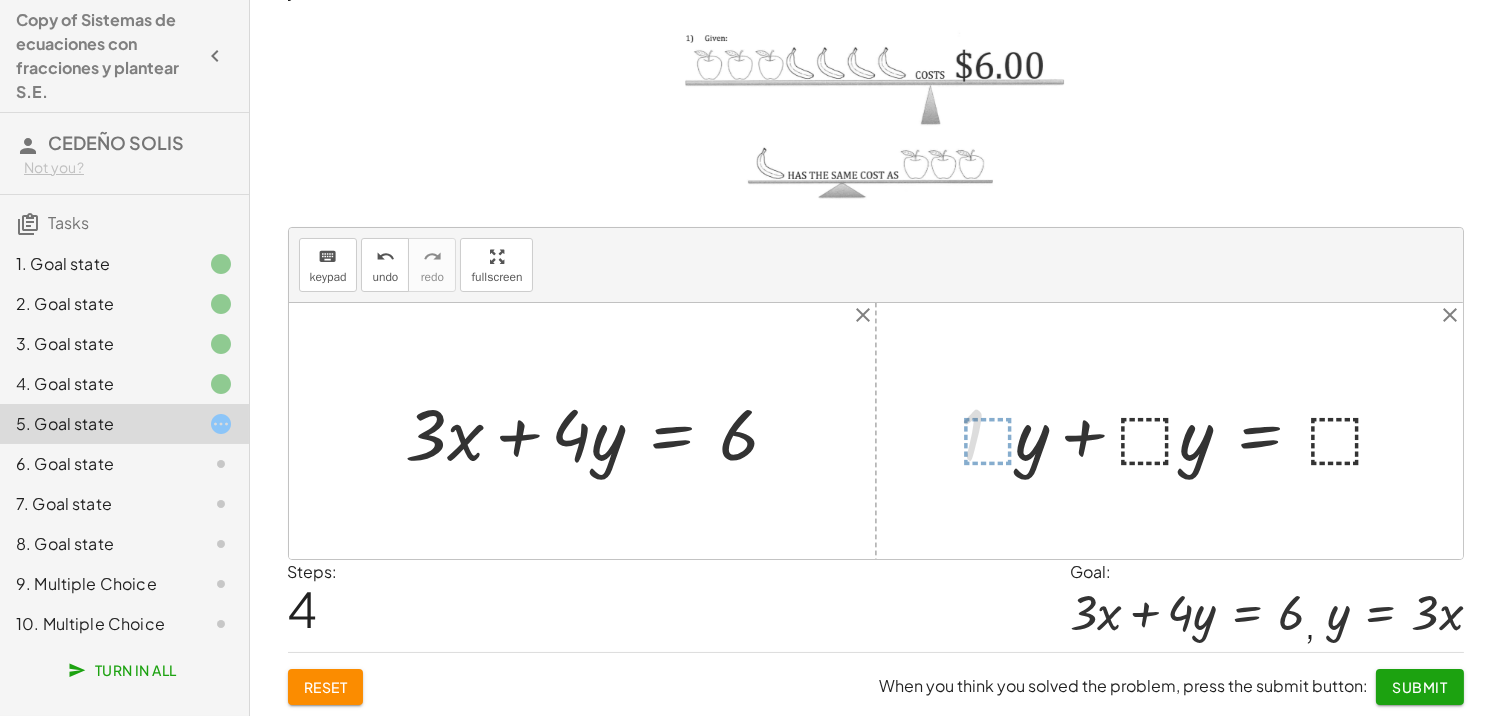 click at bounding box center [1197, 431] 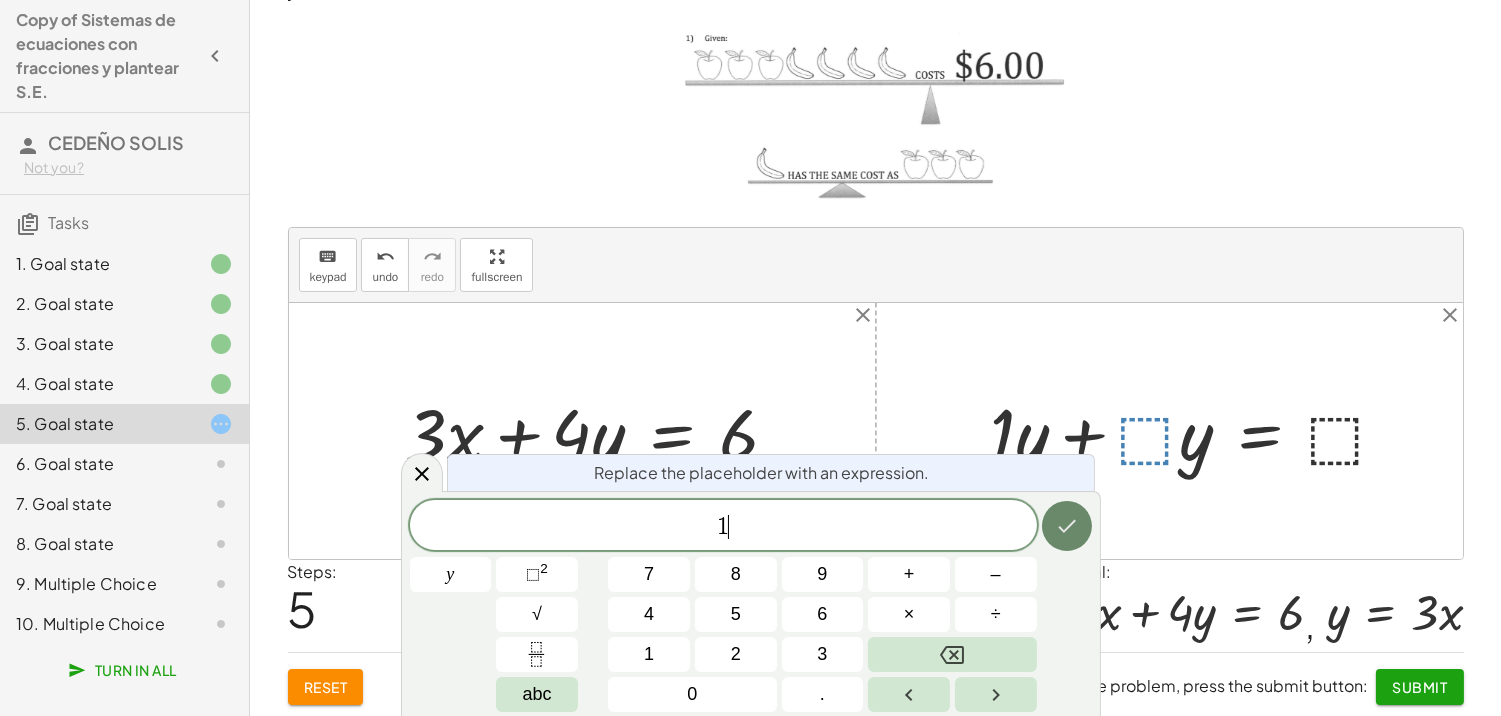 click 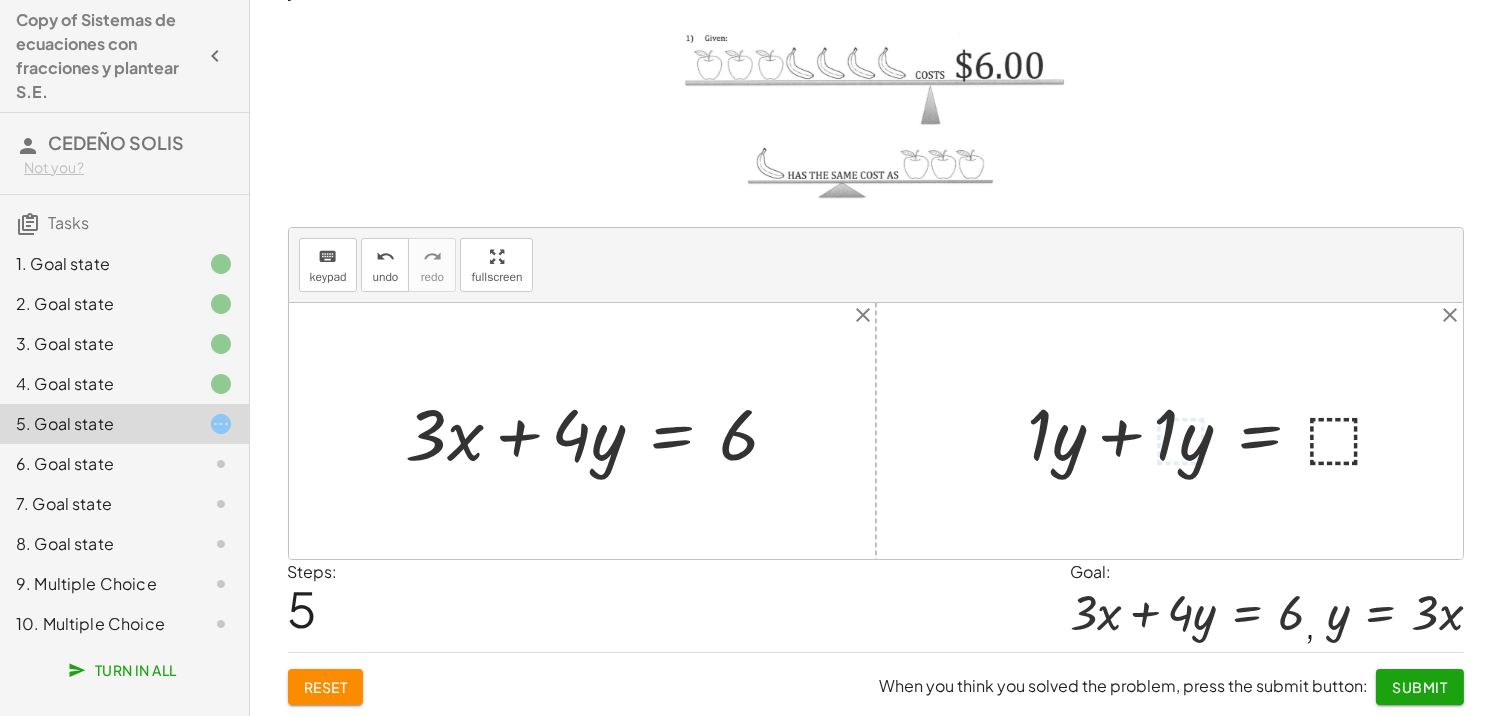click at bounding box center [1216, 431] 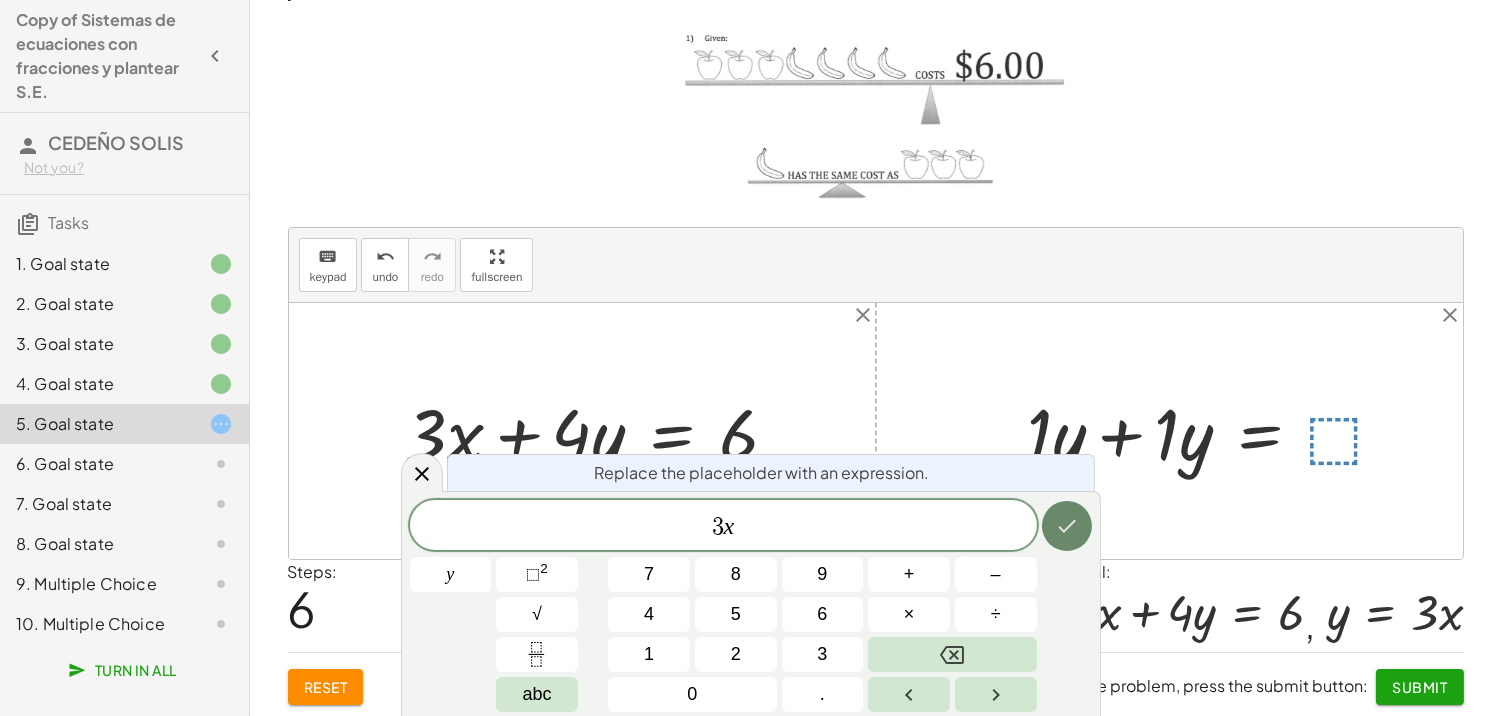 click at bounding box center [1067, 526] 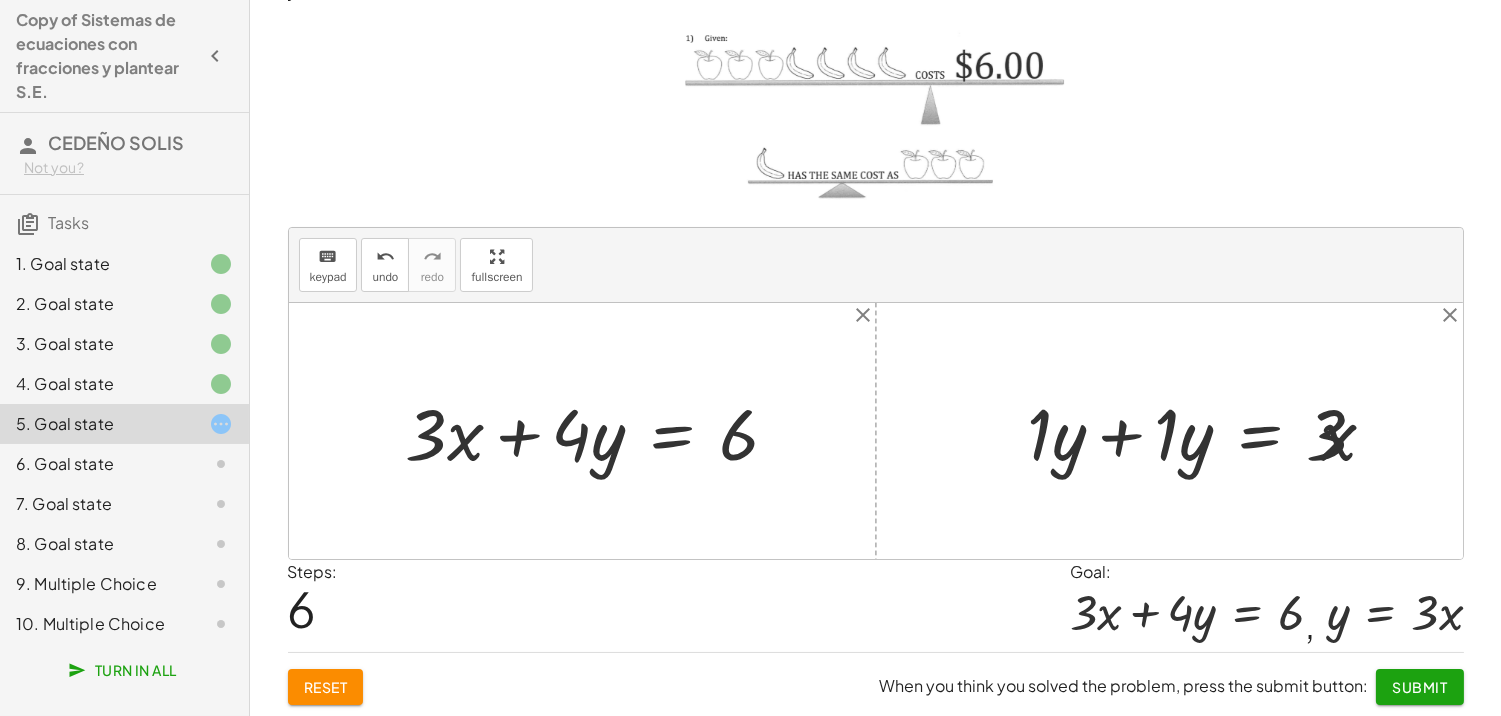click at bounding box center [1224, 431] 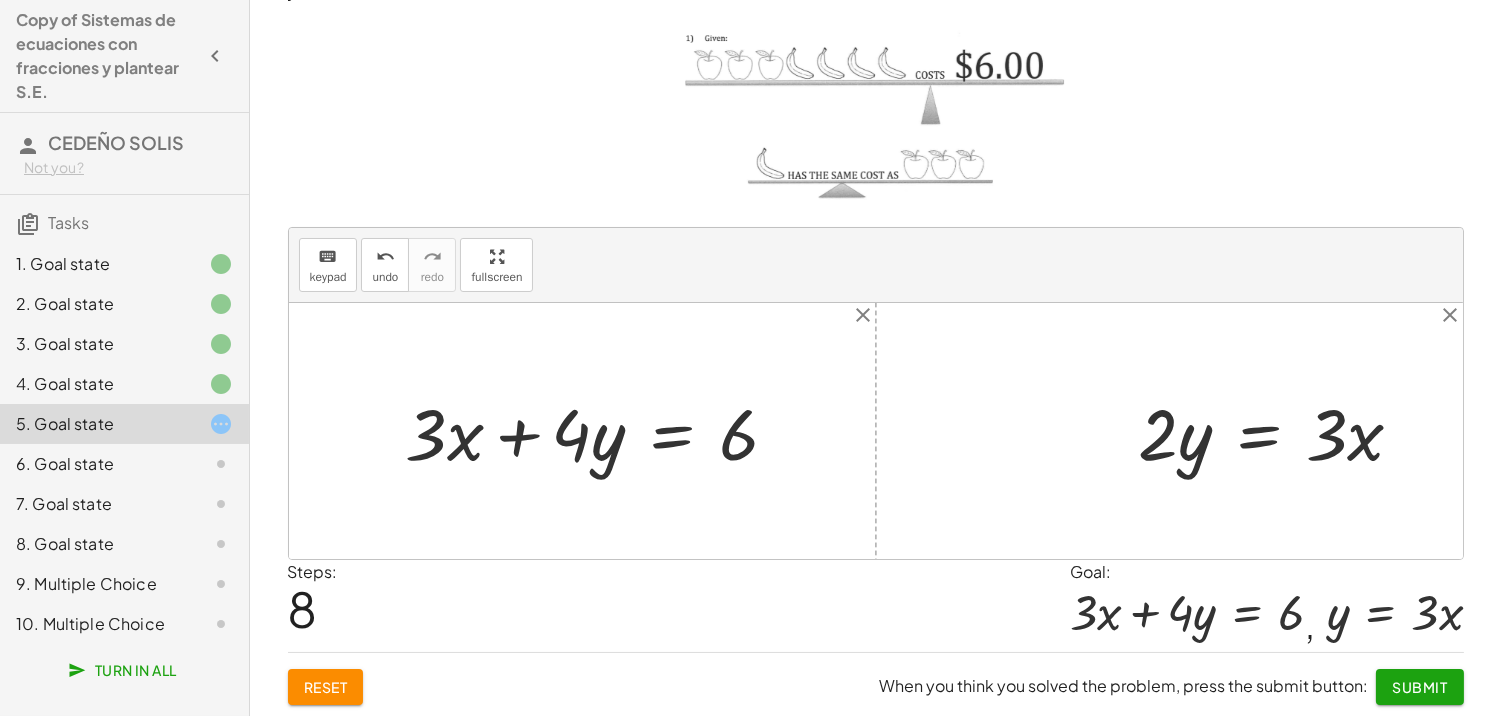 click at bounding box center (1279, 431) 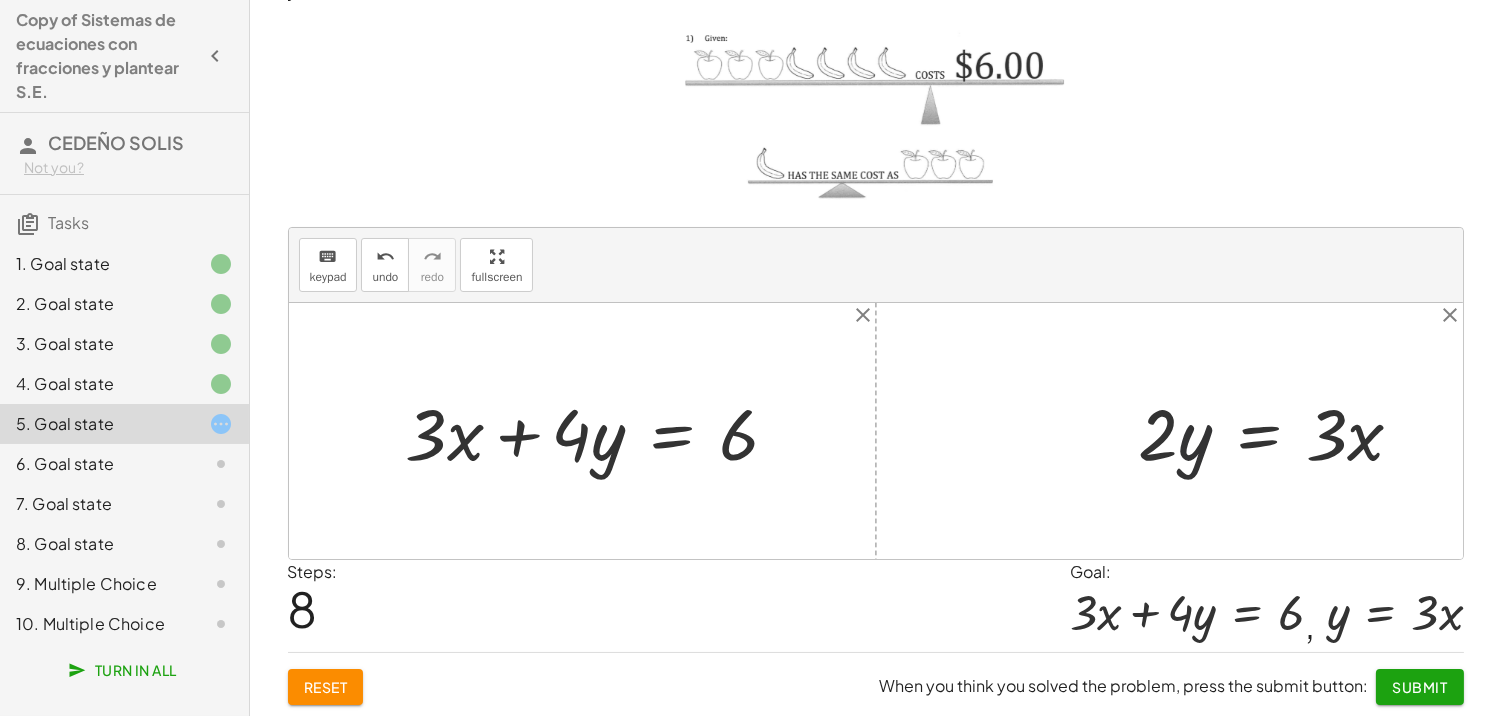 click at bounding box center [1279, 431] 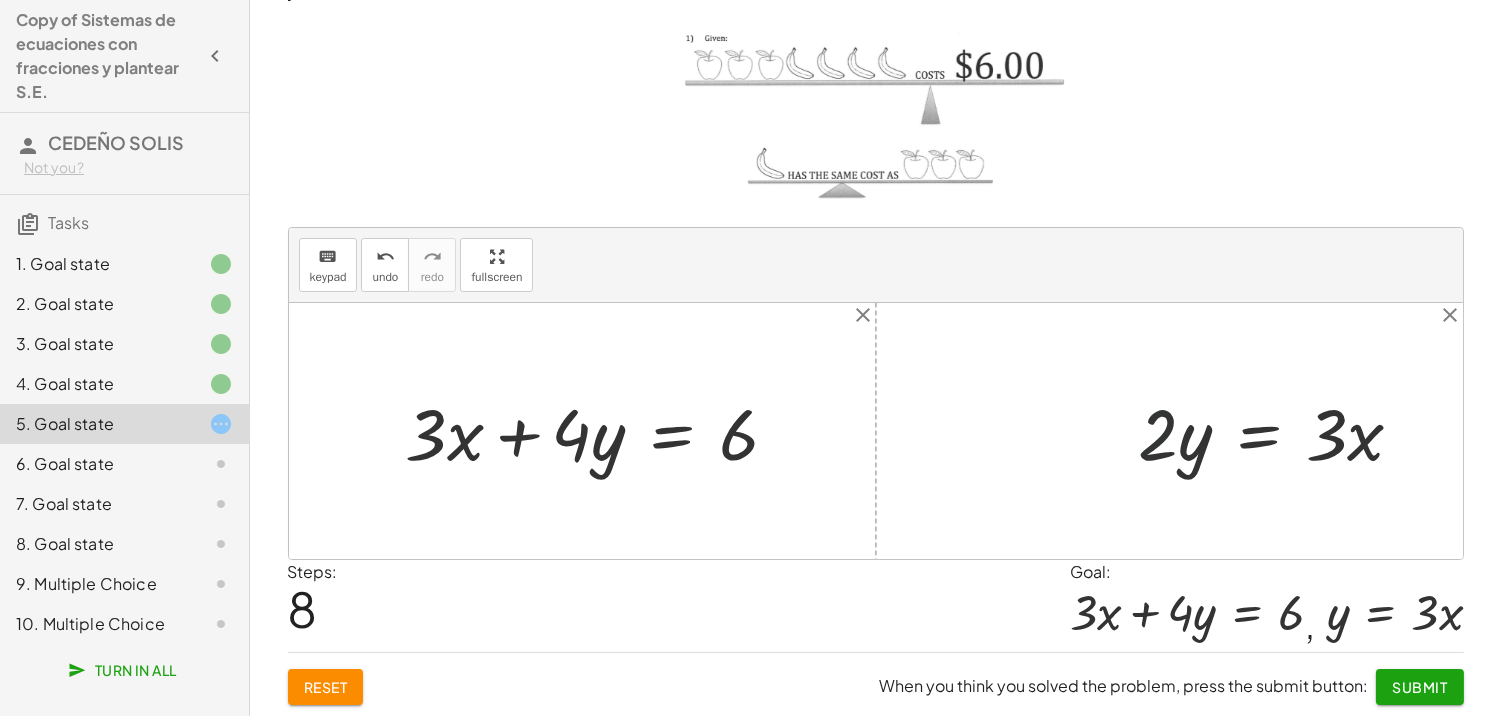 click at bounding box center [1279, 431] 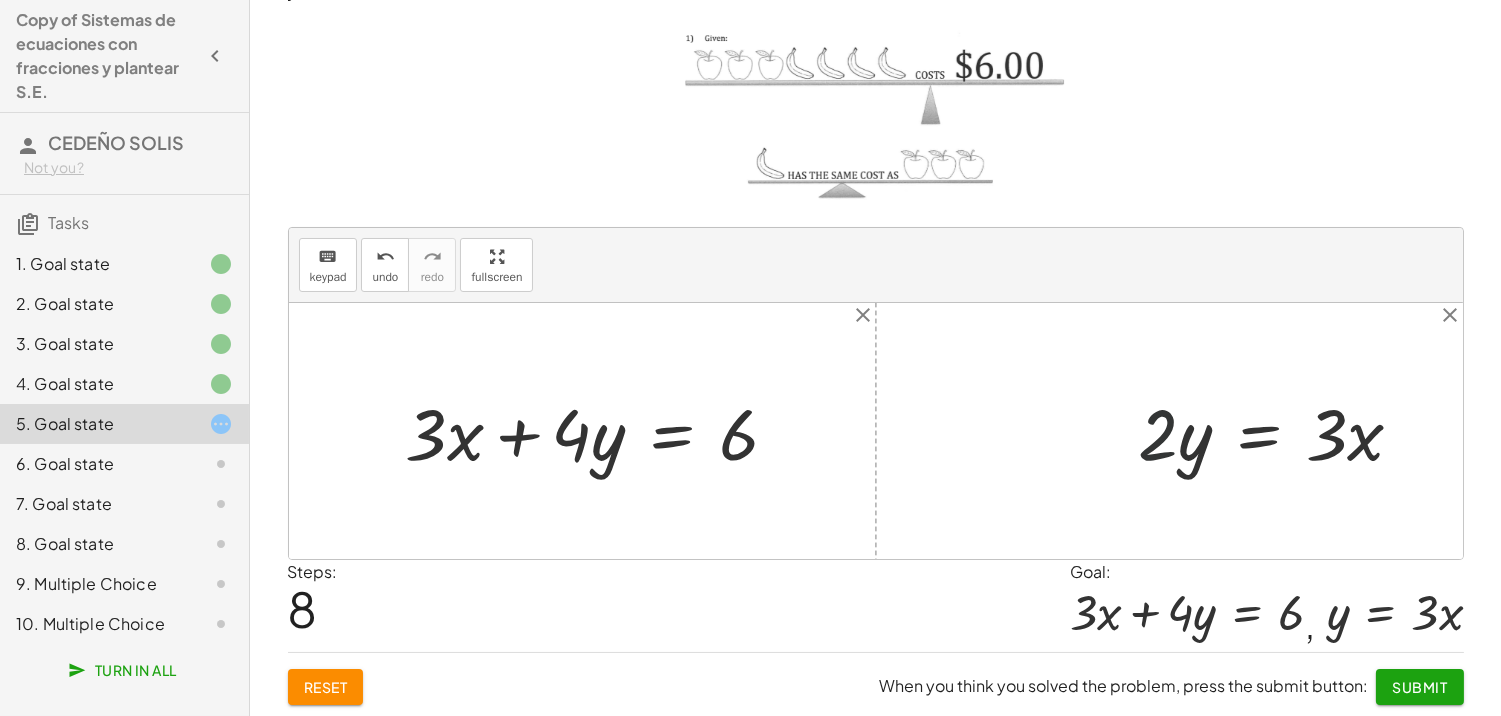click at bounding box center [1279, 431] 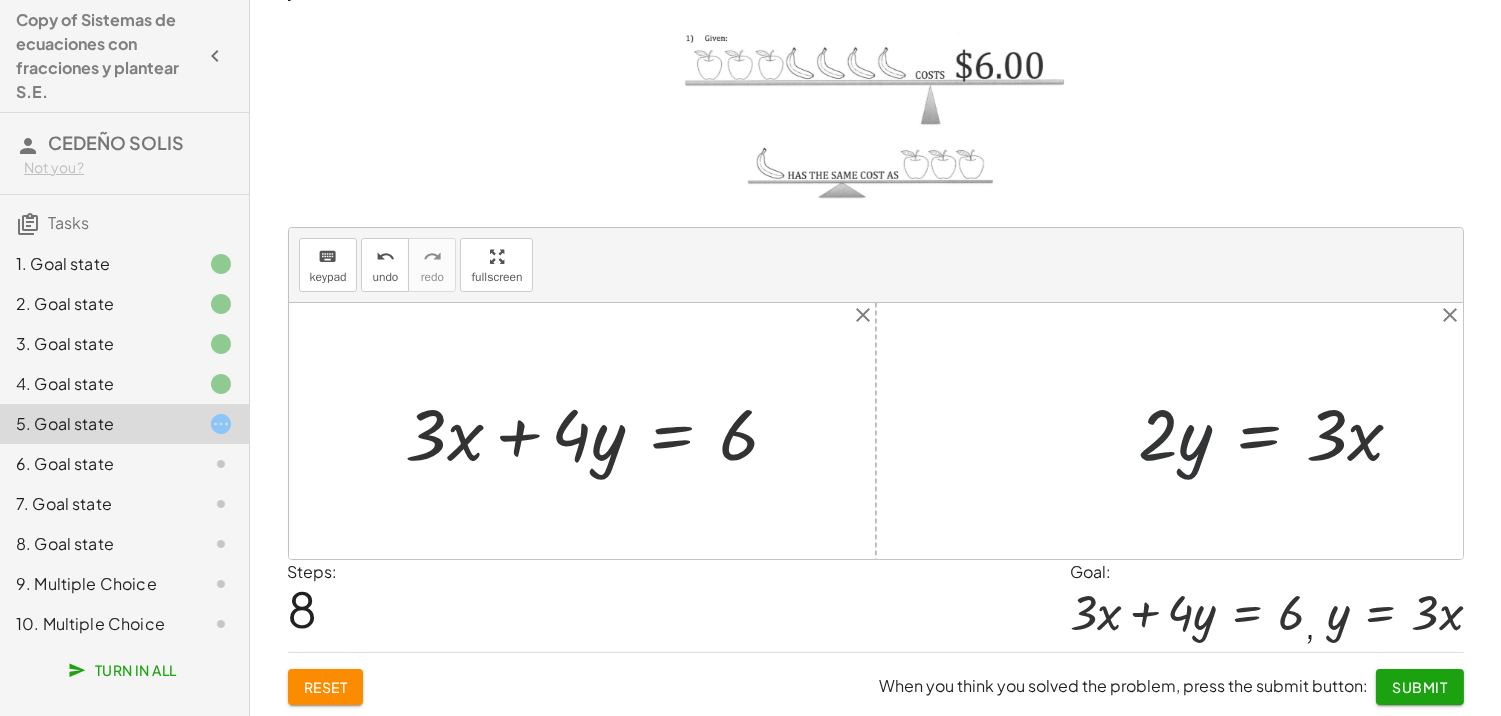 click at bounding box center (1279, 431) 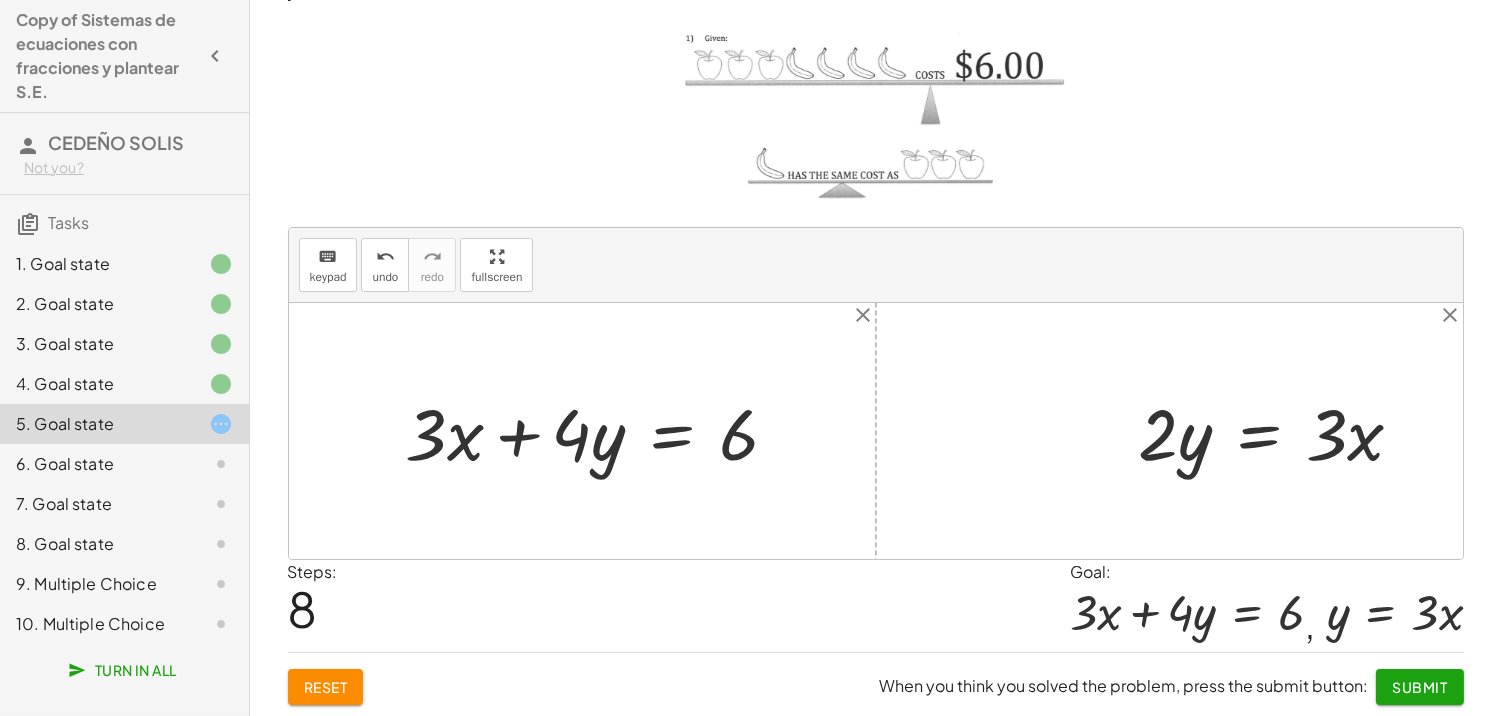 click at bounding box center (600, 431) 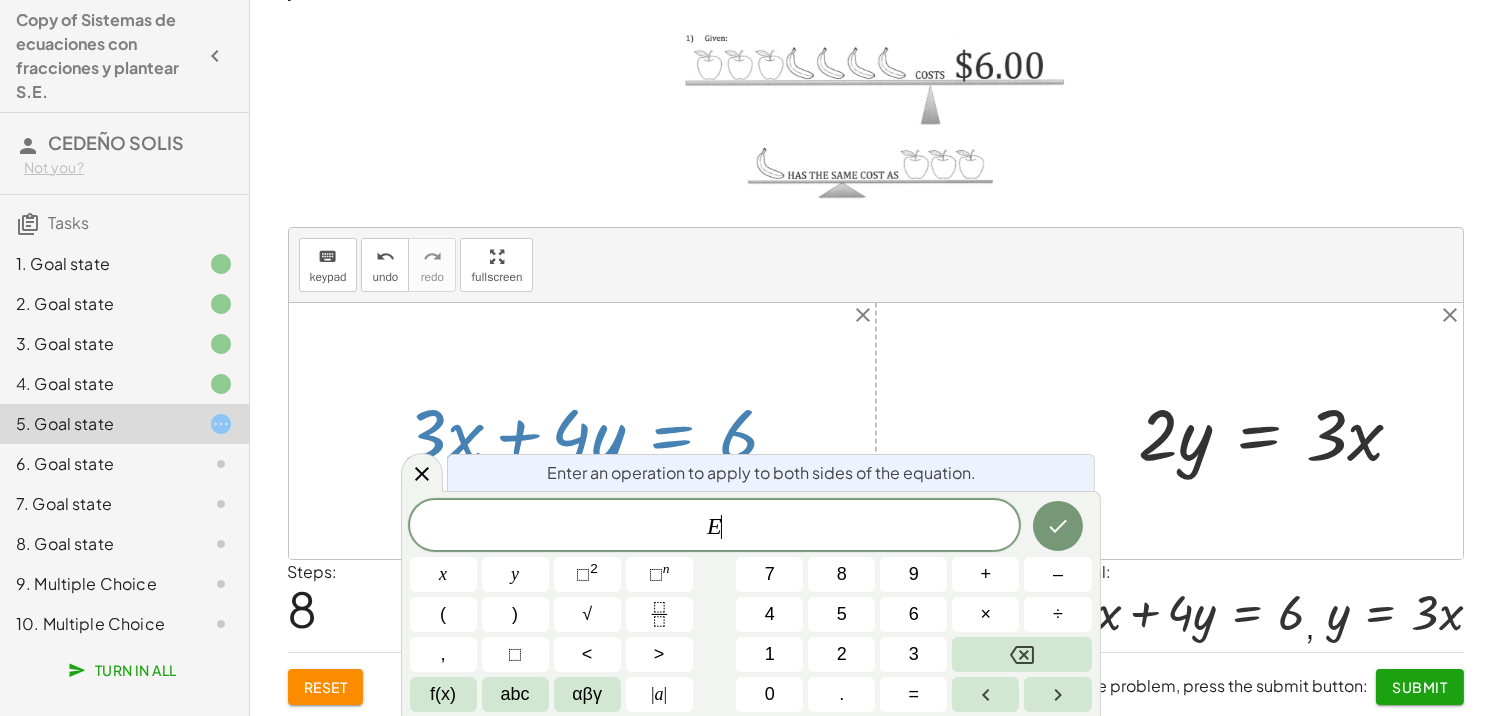 click at bounding box center [600, 431] 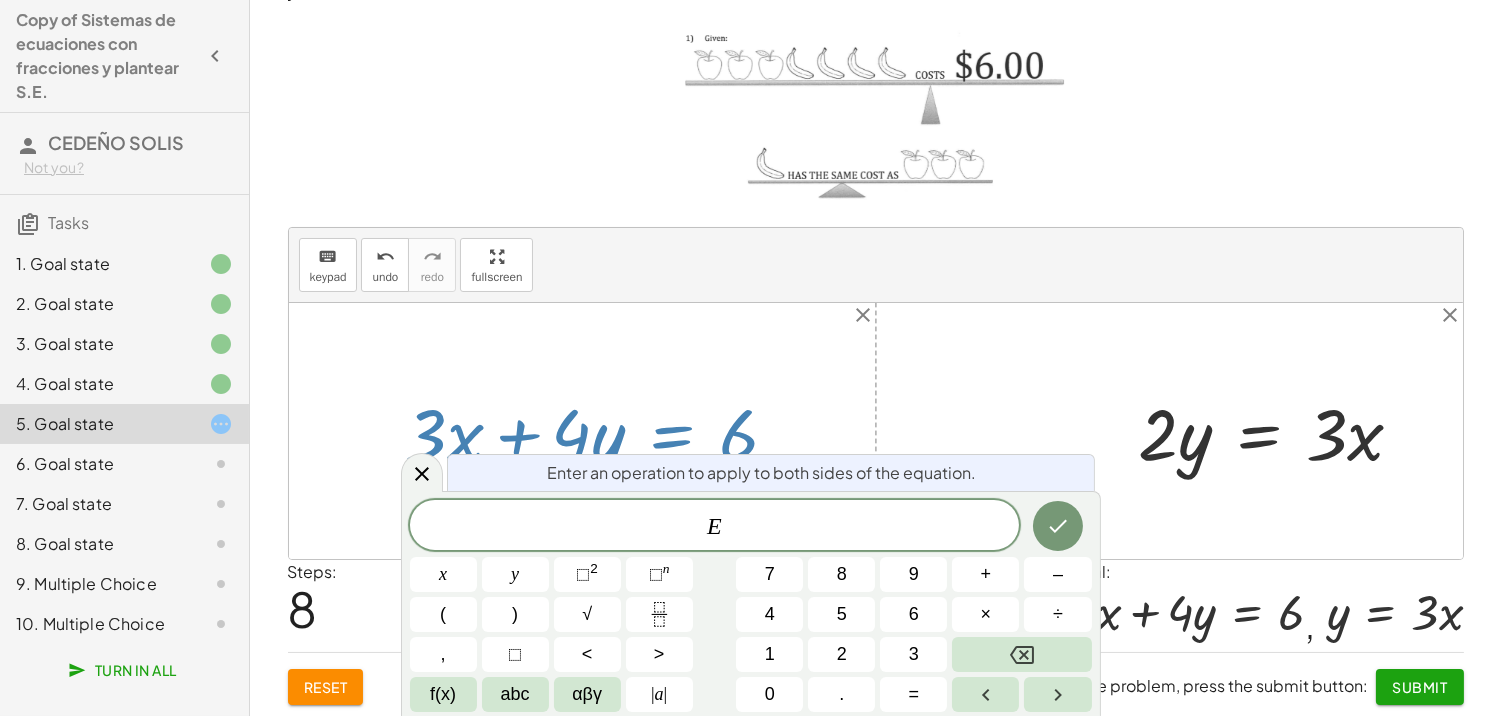 click 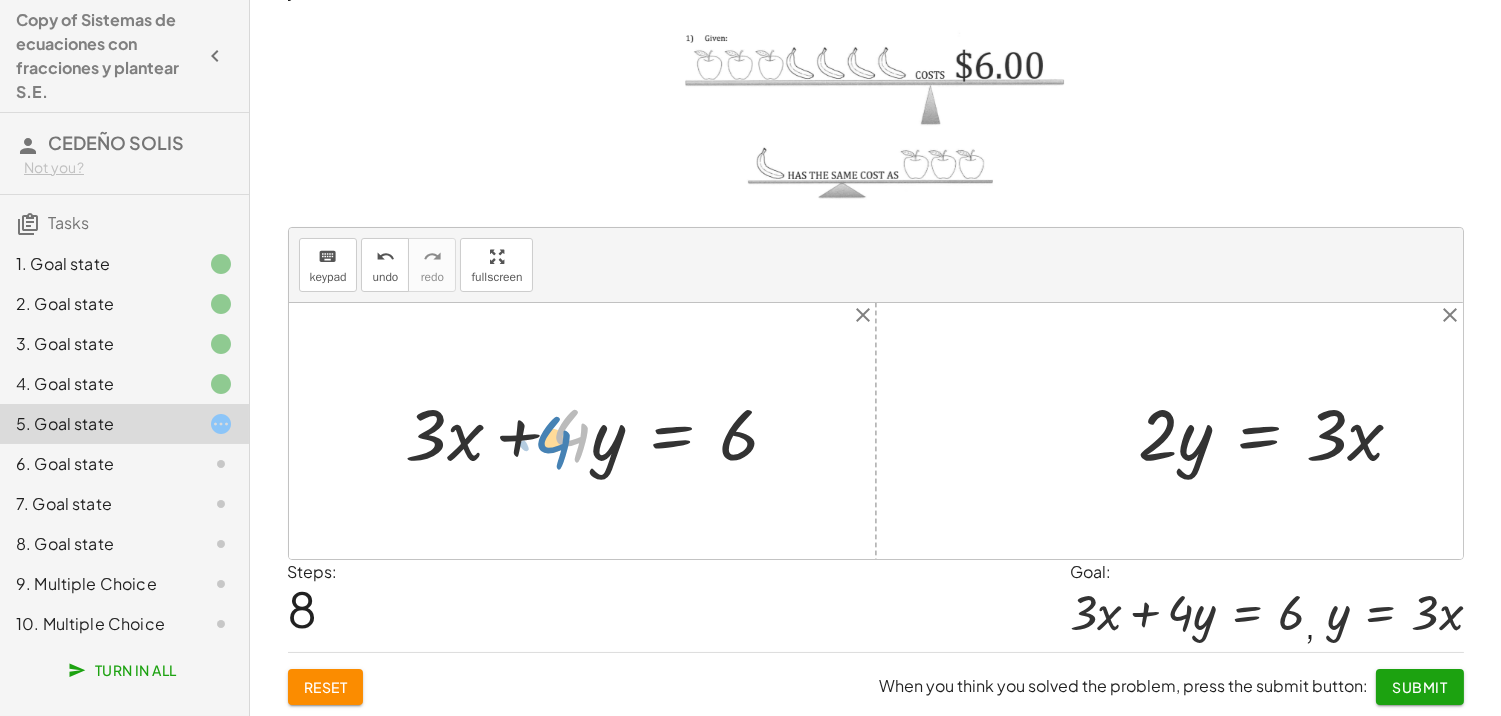 drag, startPoint x: 580, startPoint y: 436, endPoint x: 572, endPoint y: 445, distance: 12.0415945 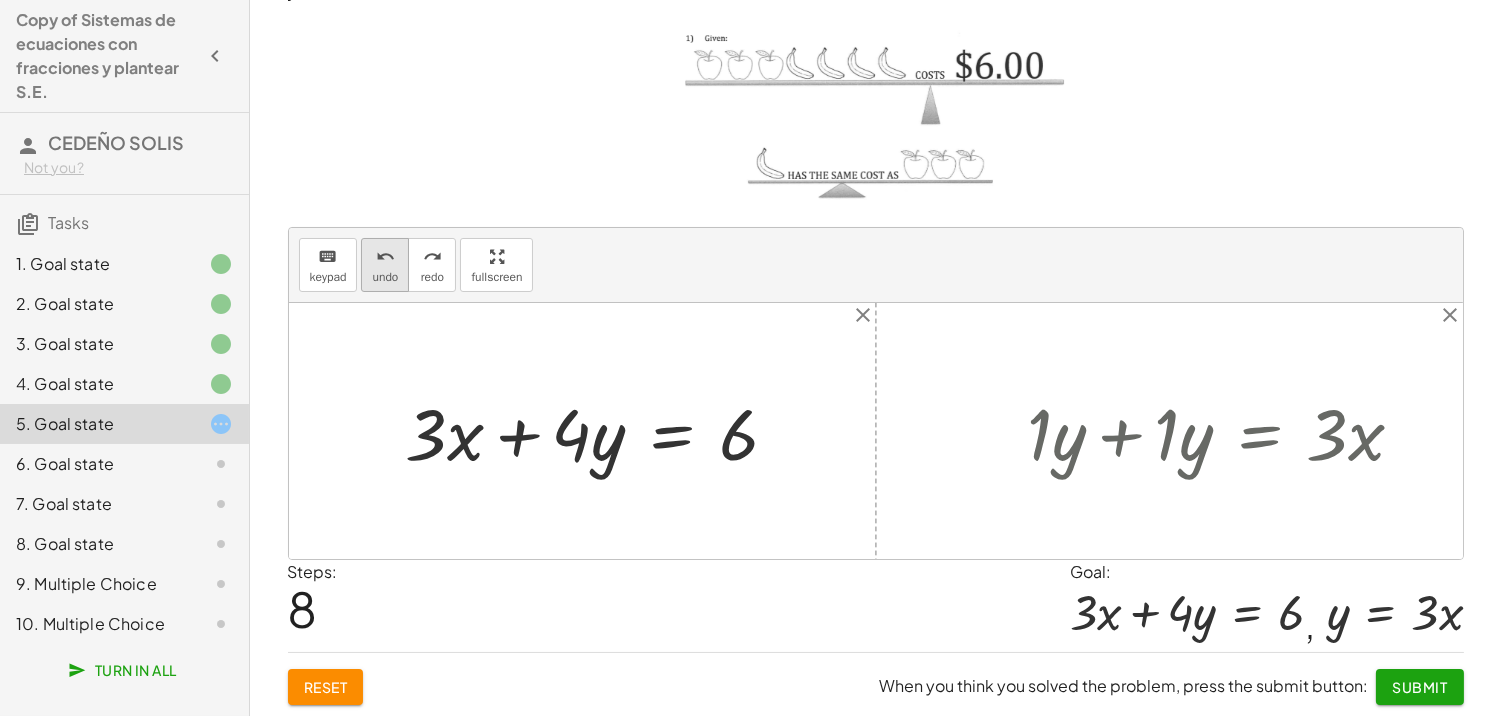 click on "undo" at bounding box center [385, 256] 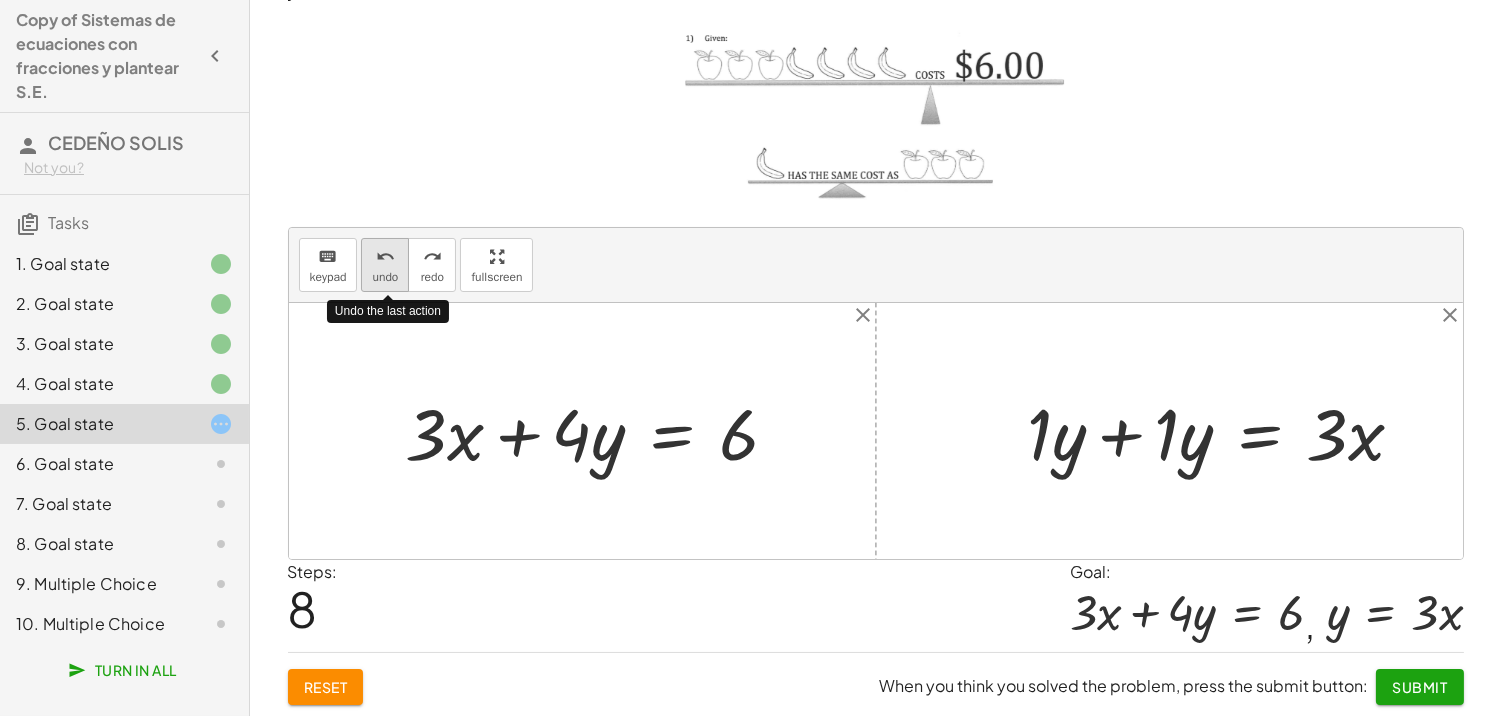 click on "undo" at bounding box center [385, 256] 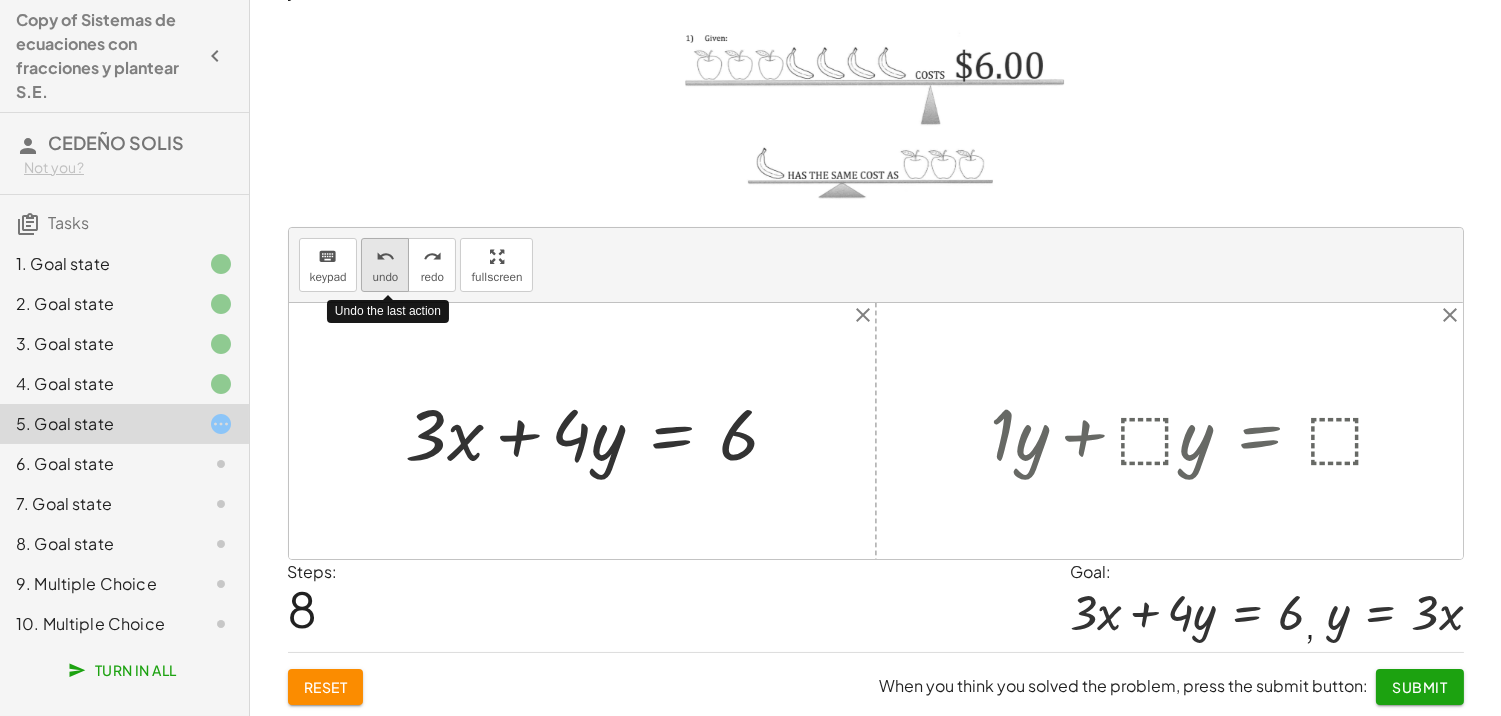 click on "undo" at bounding box center [385, 256] 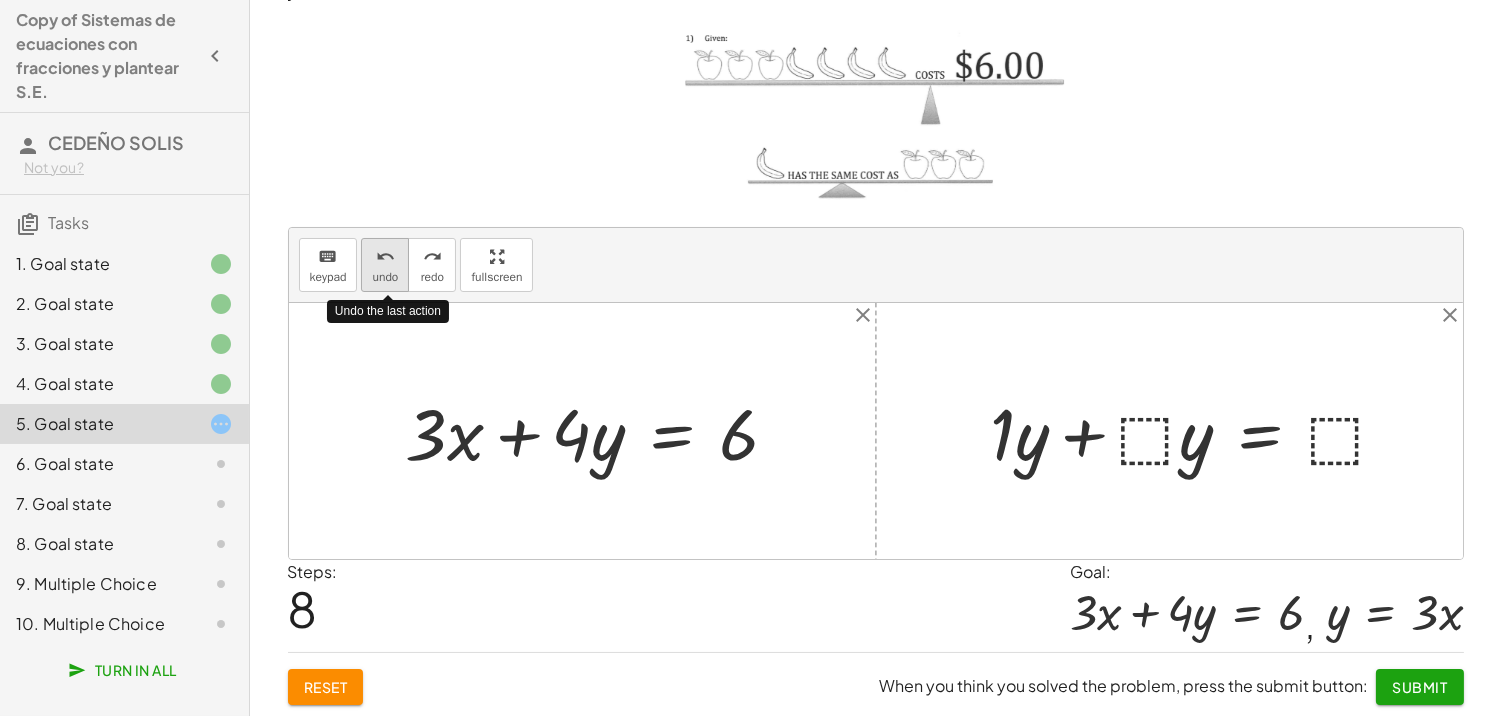 click on "undo" at bounding box center (385, 256) 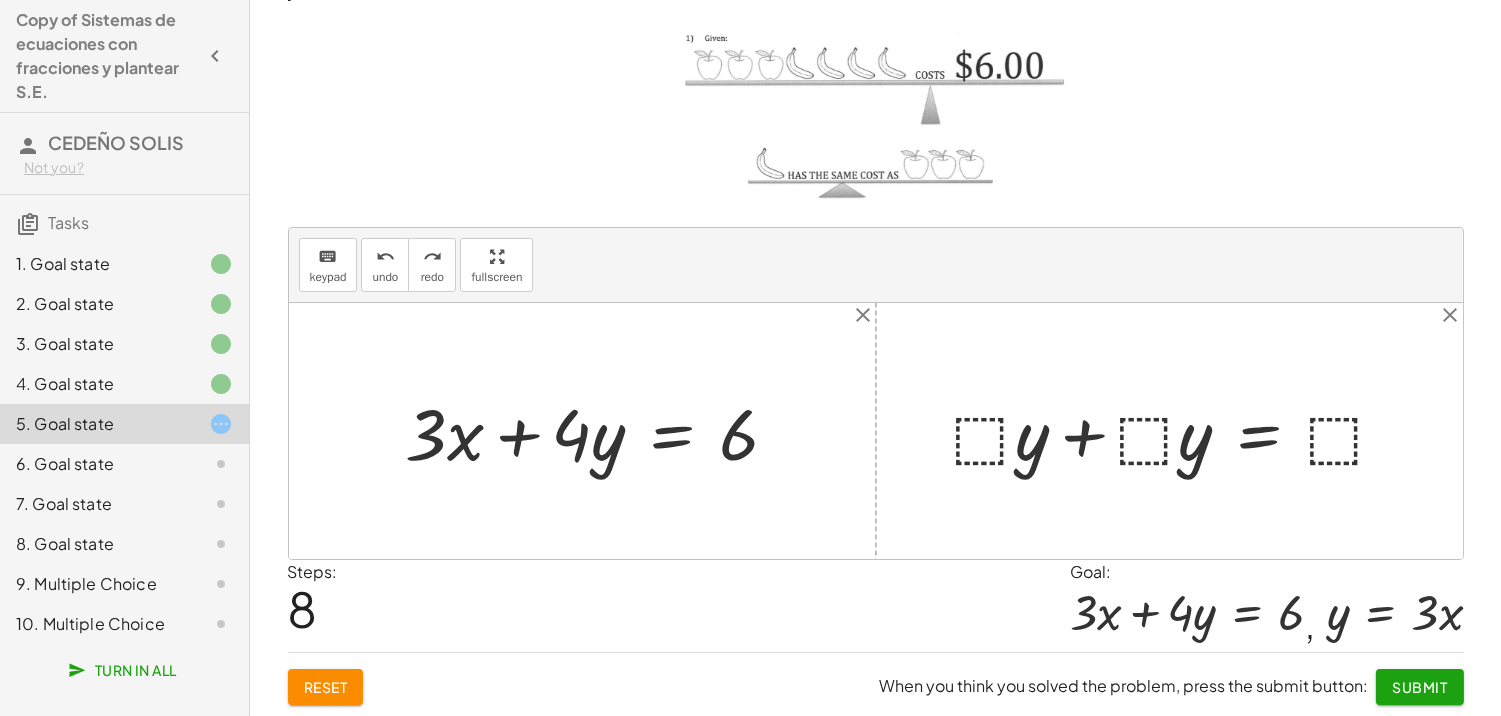 click at bounding box center (1178, 431) 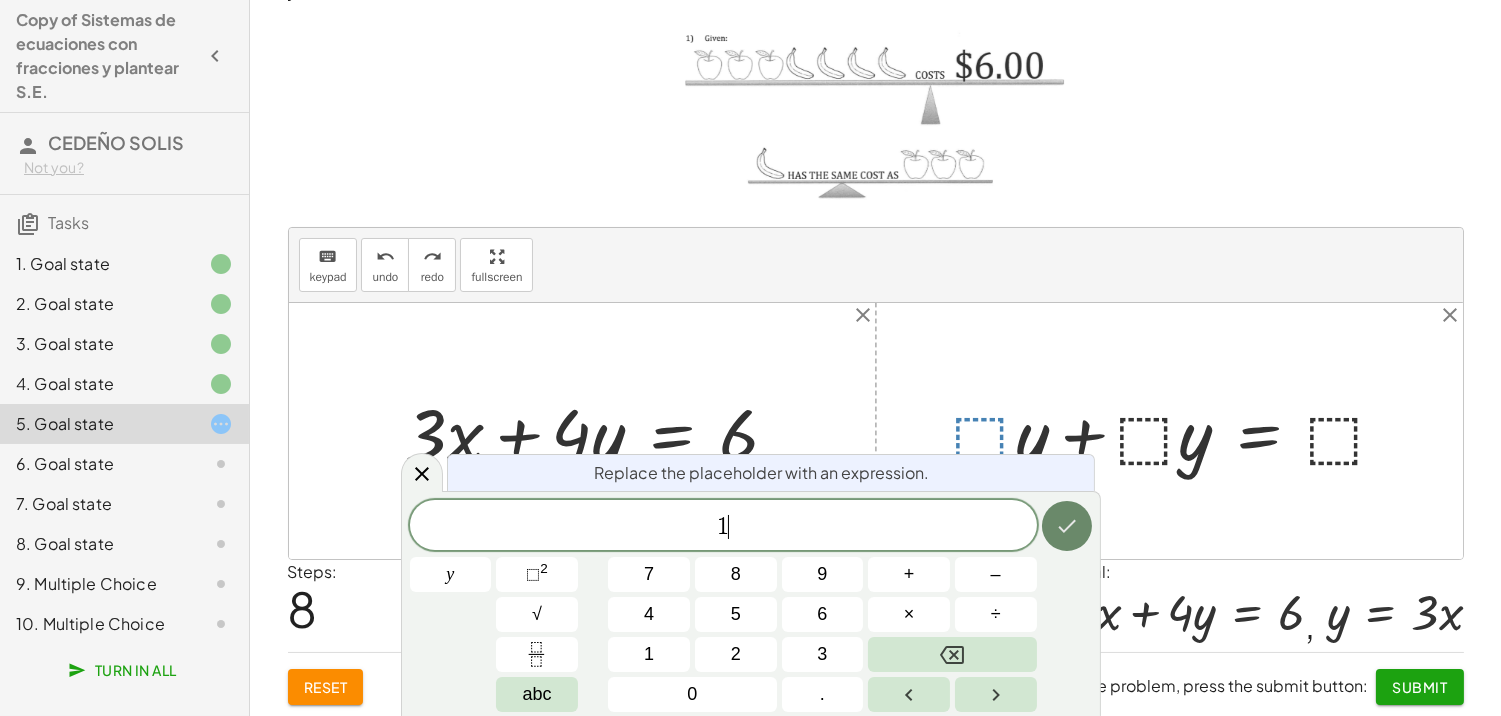 click 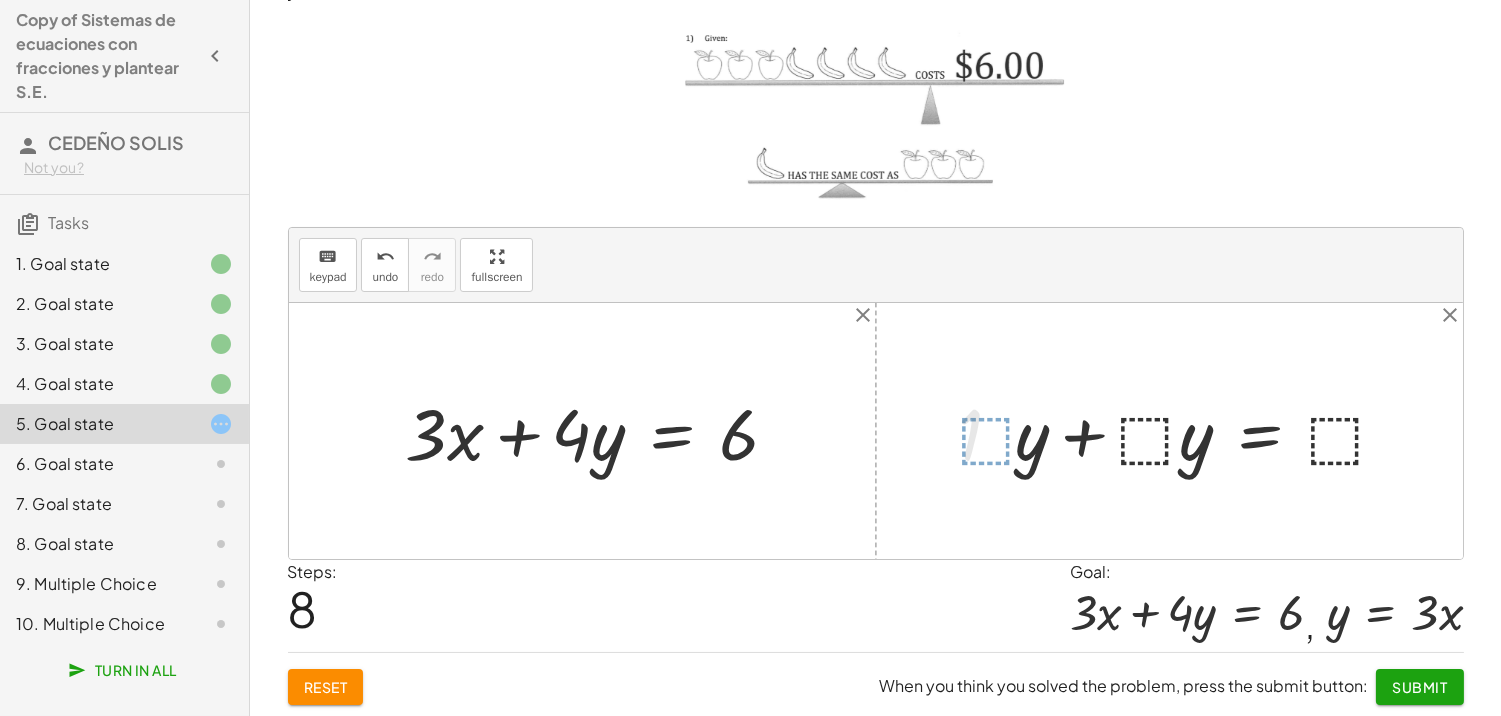 click at bounding box center [1197, 431] 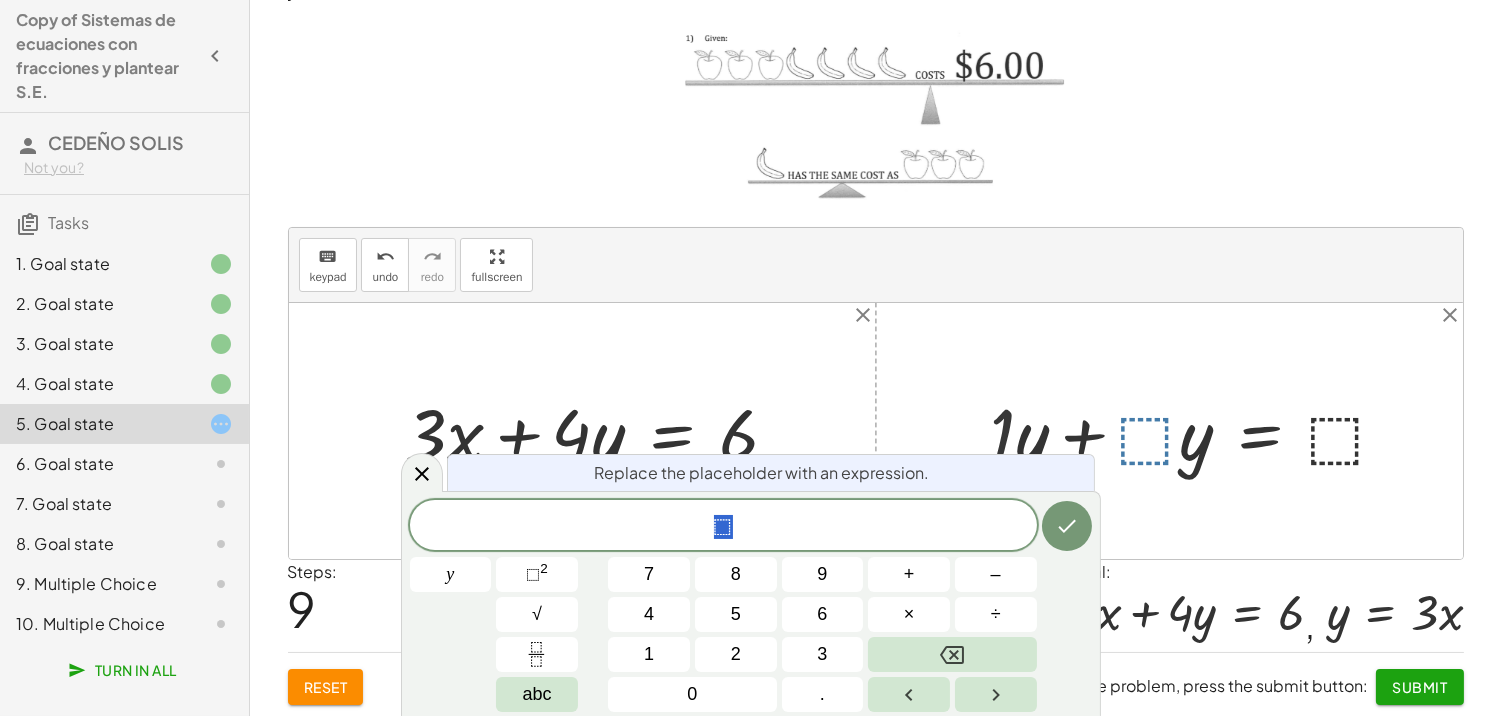click at bounding box center (1197, 431) 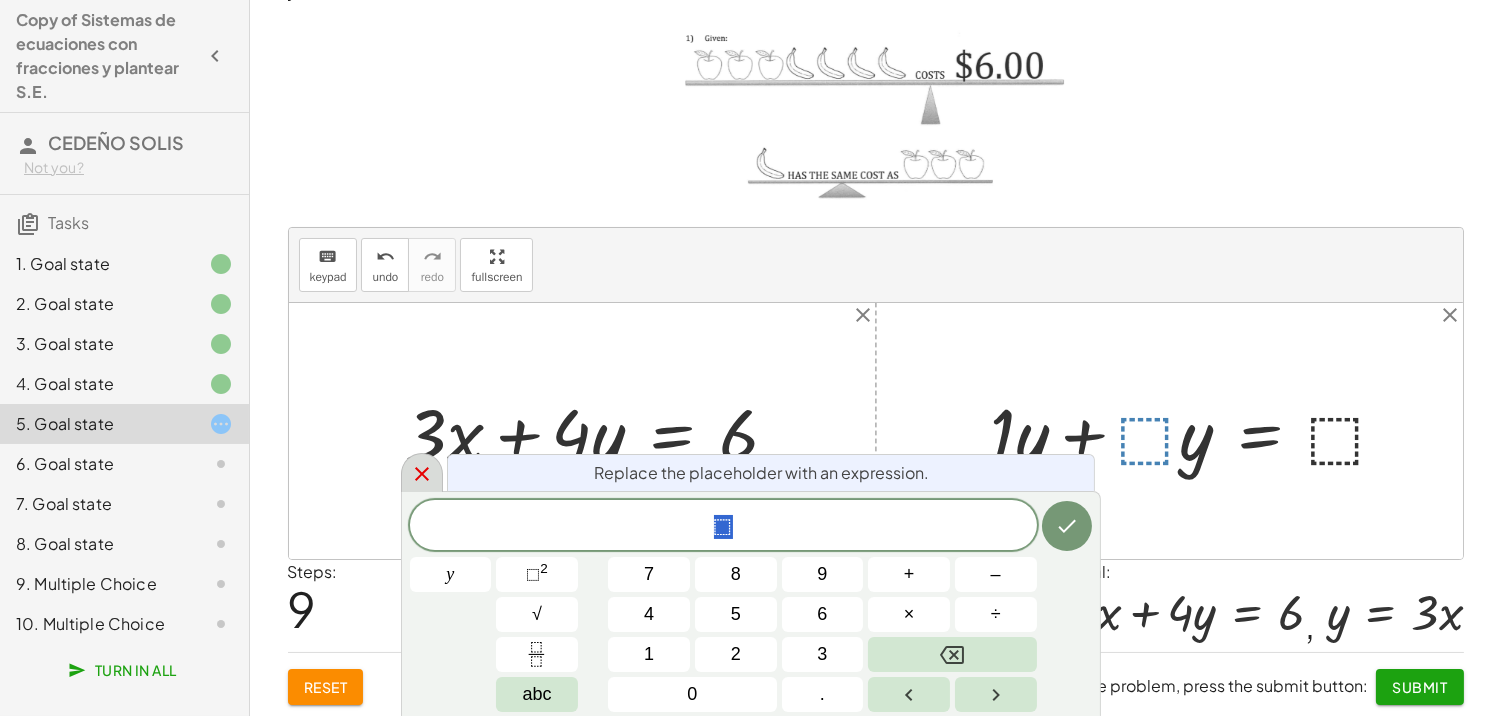 click 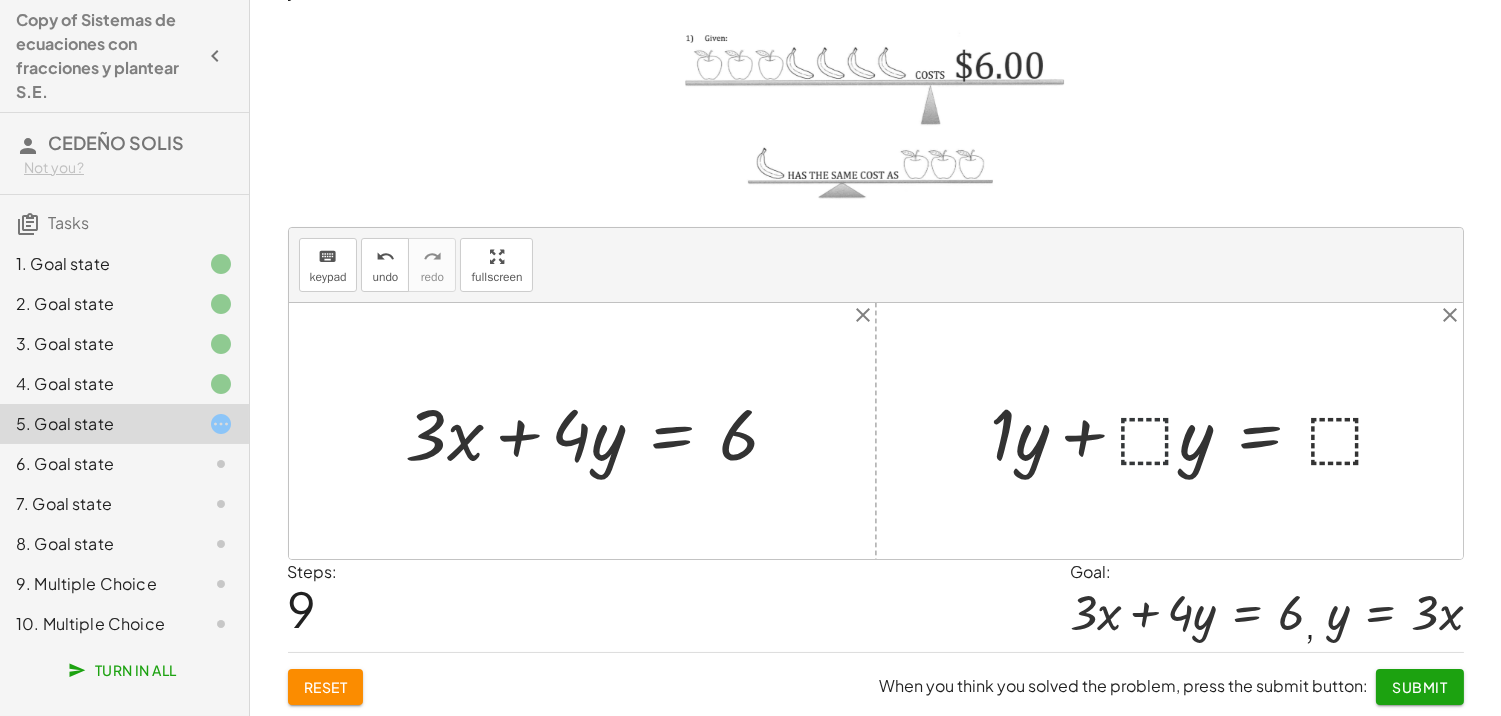 click at bounding box center (1197, 431) 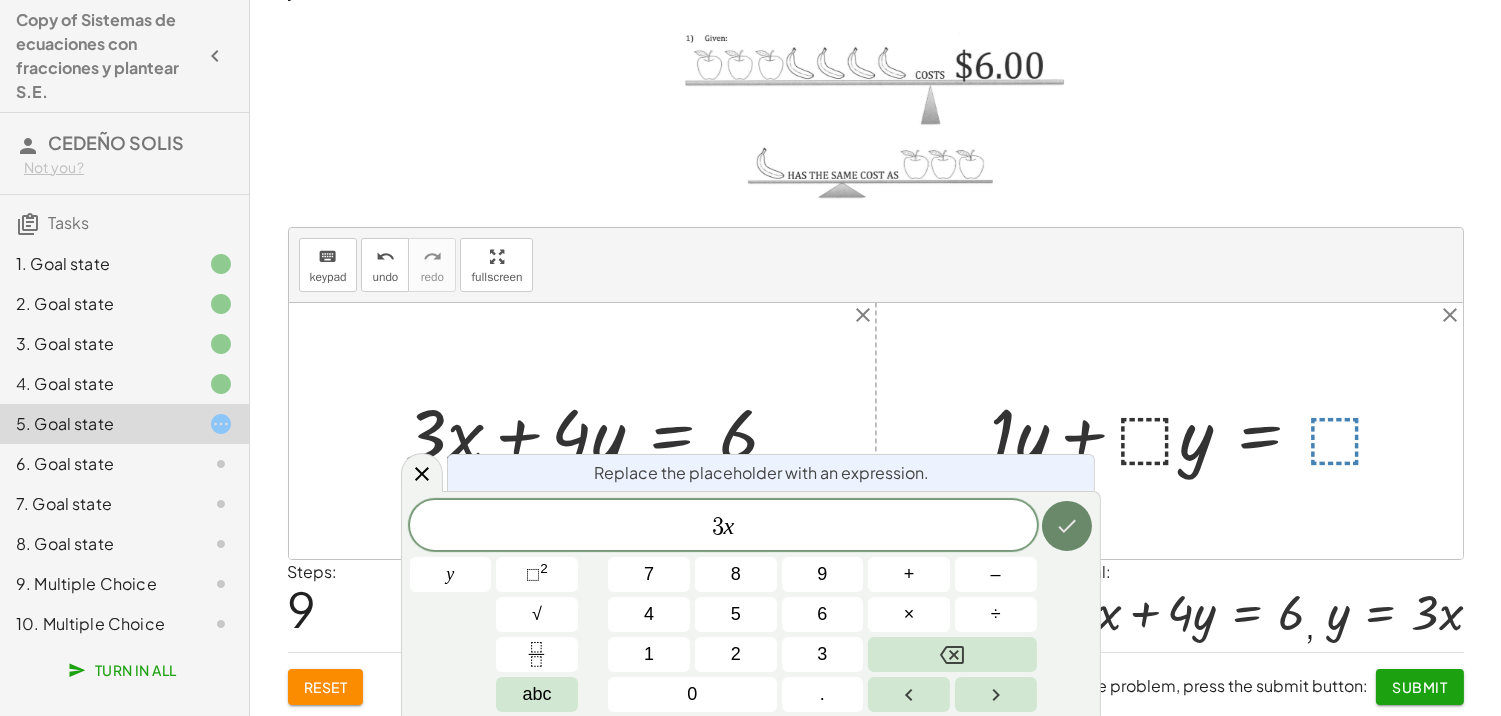 click 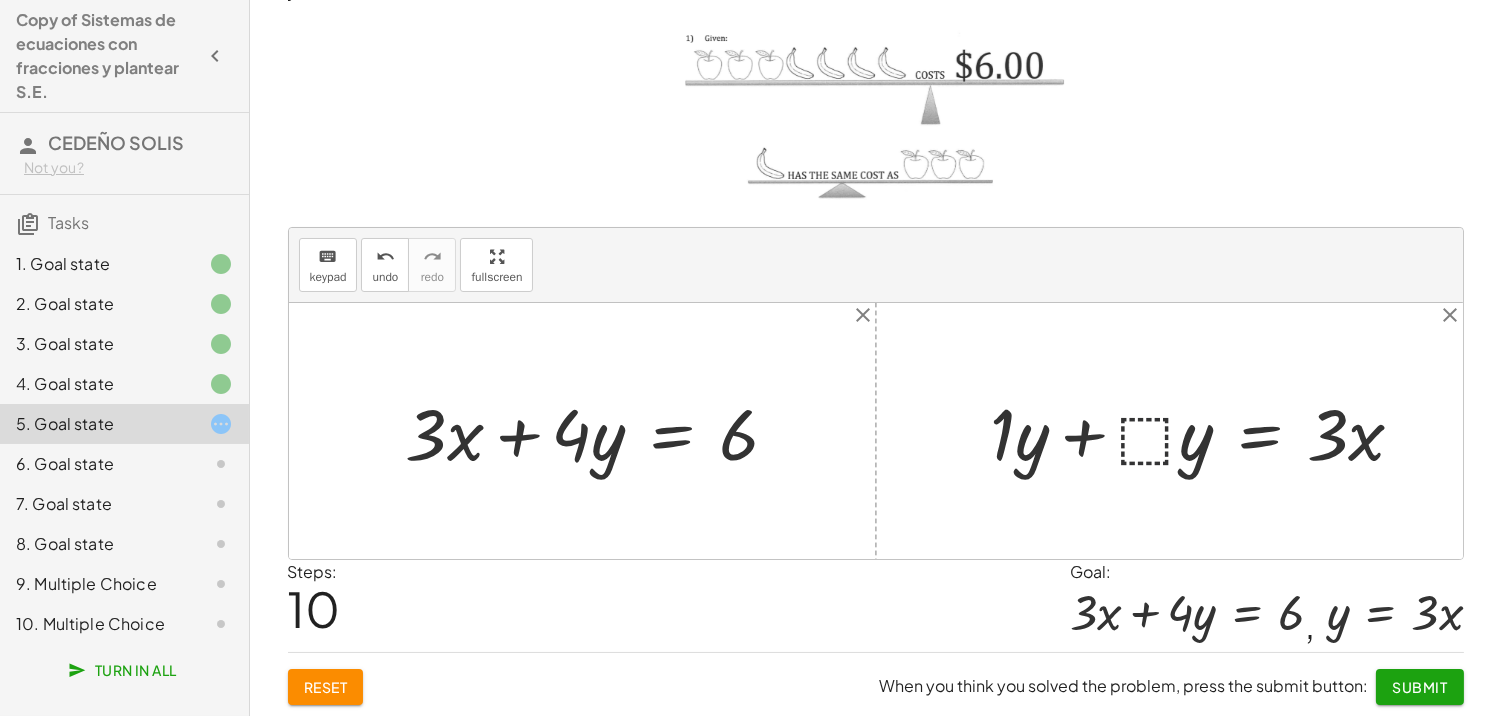 click at bounding box center (1206, 431) 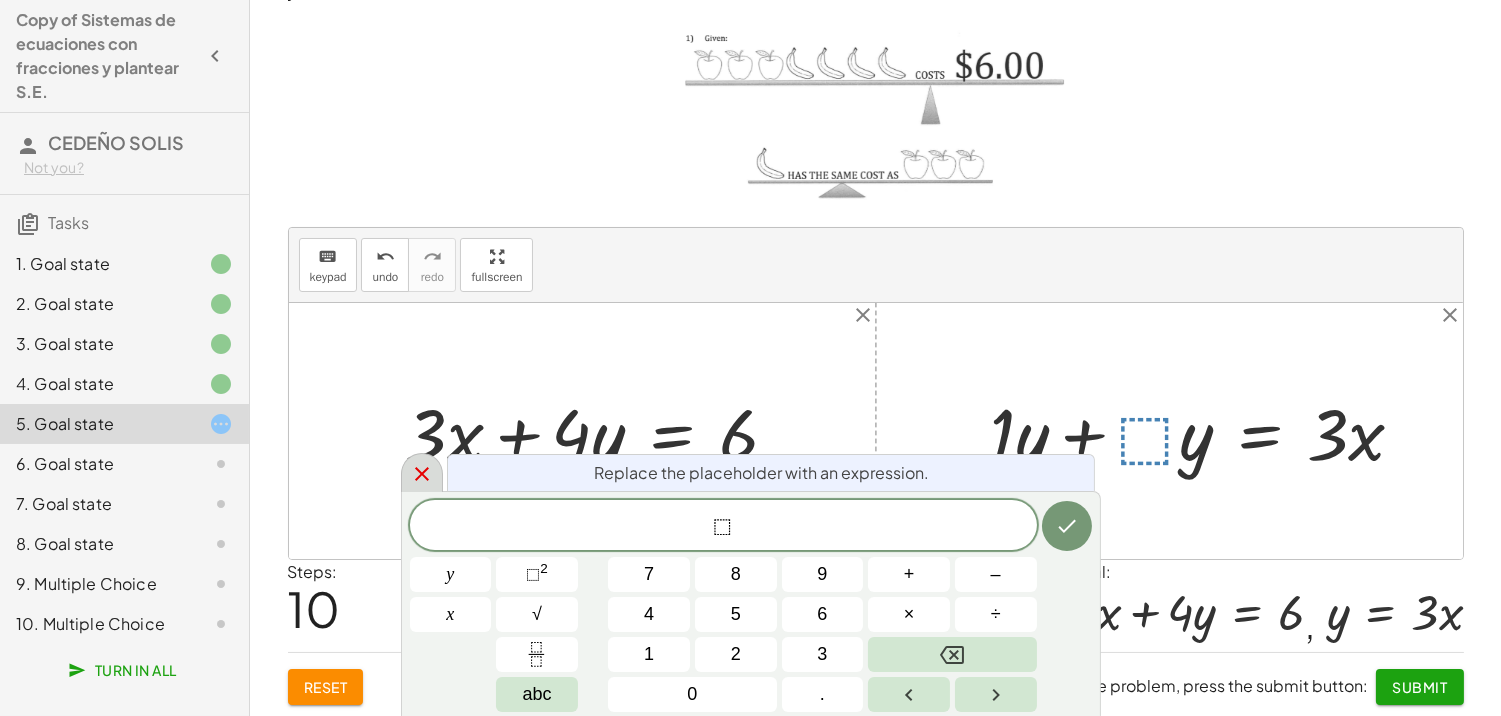 click 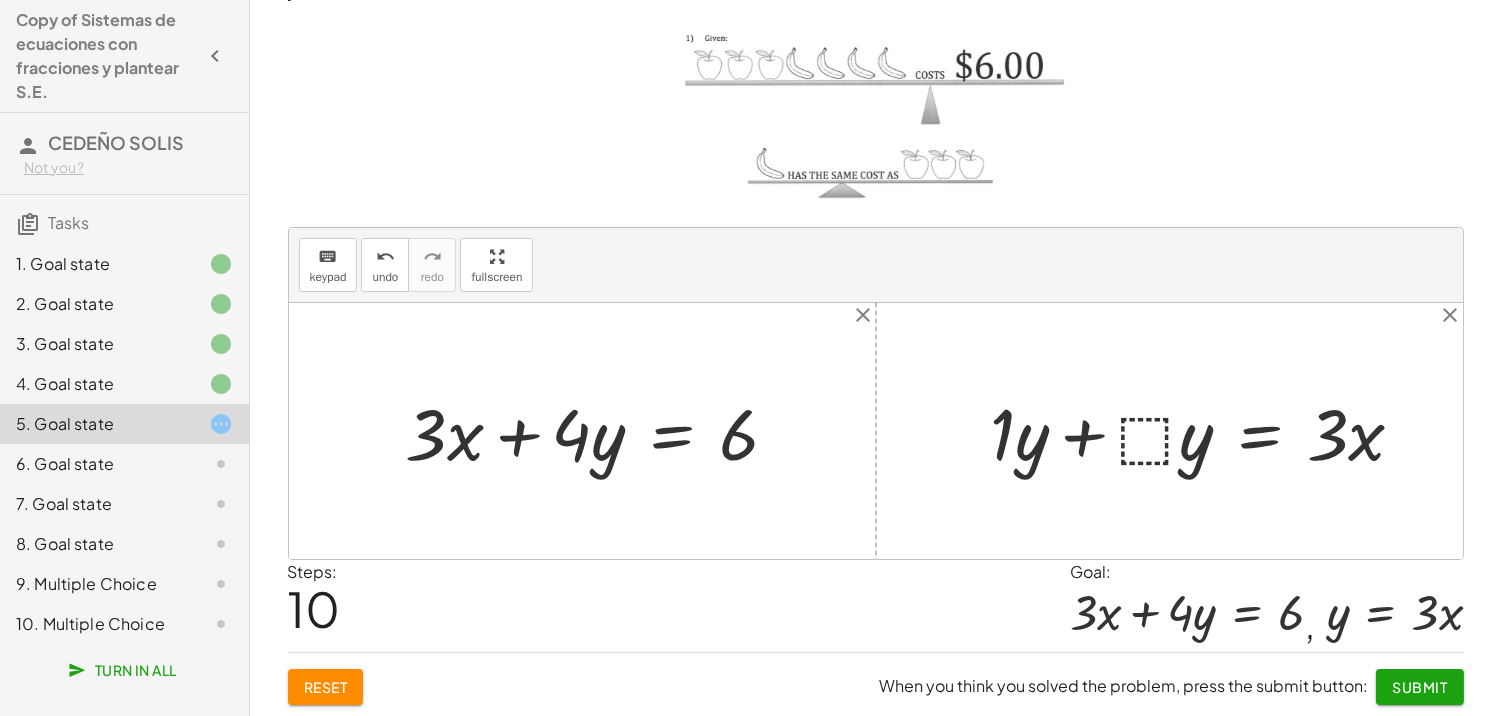 click at bounding box center (1206, 431) 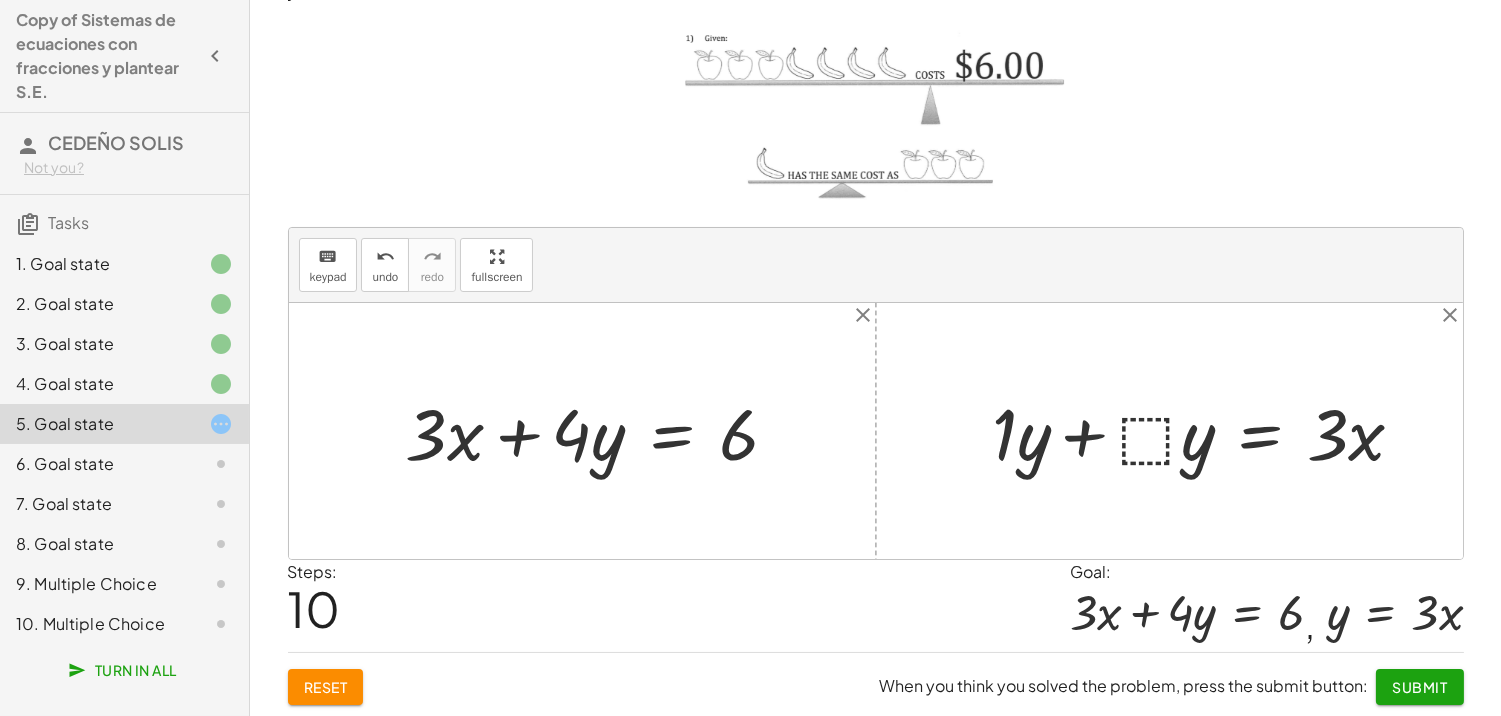 click at bounding box center [1206, 431] 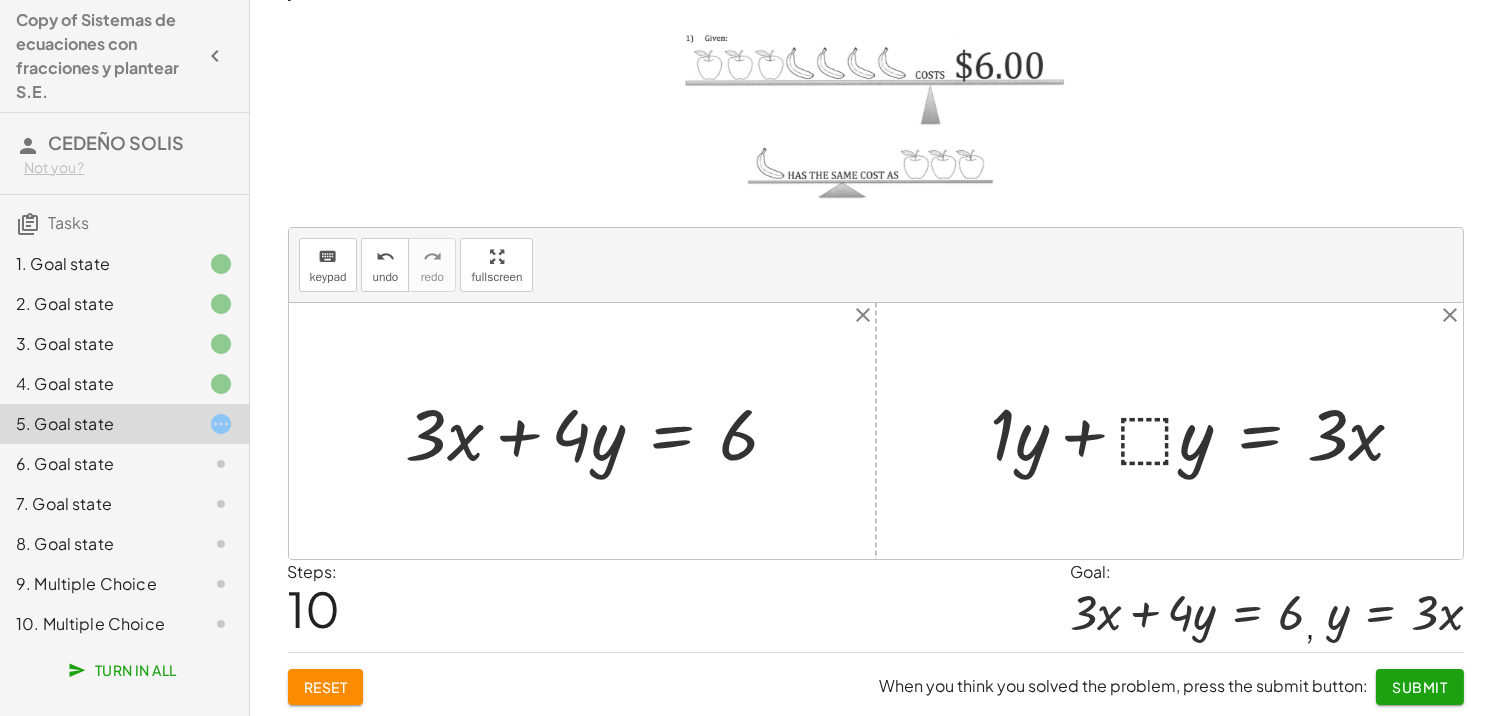 click at bounding box center (1206, 431) 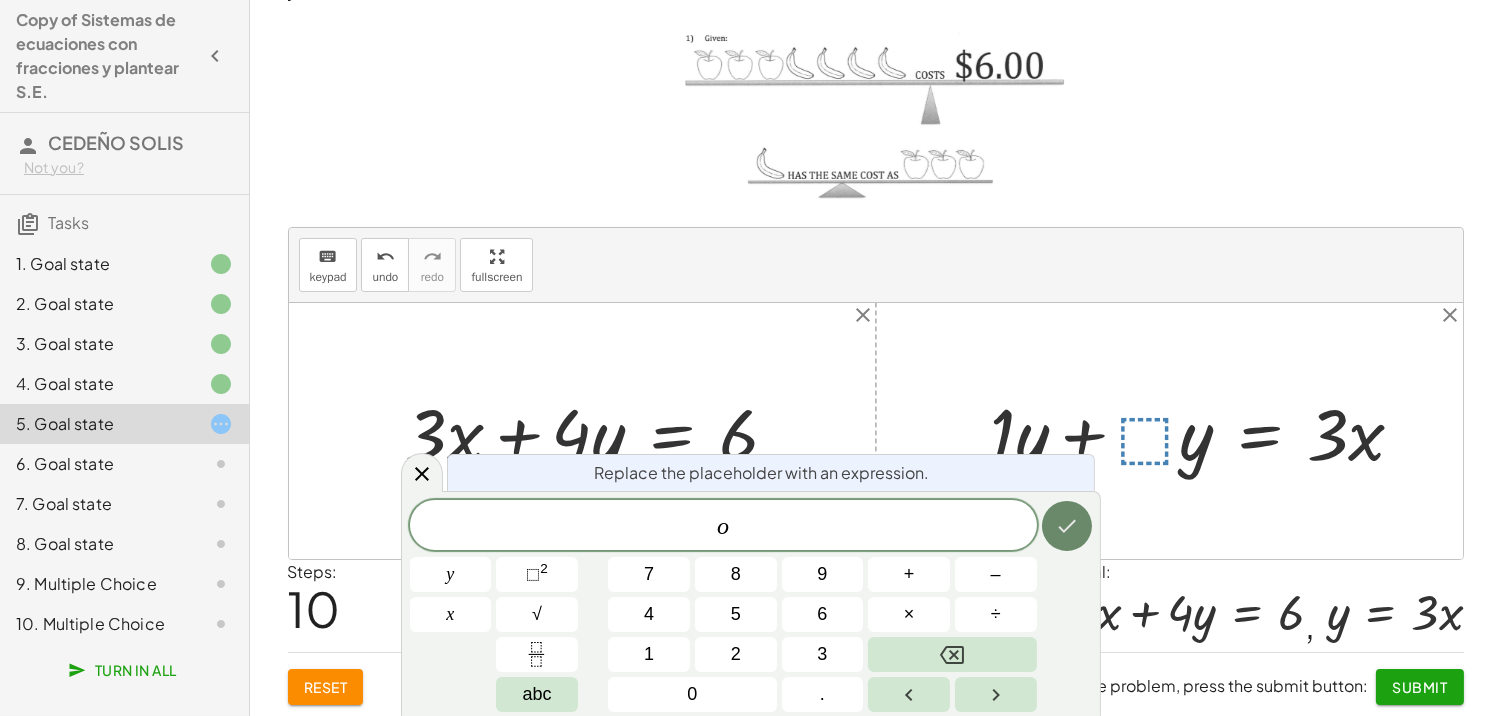 drag, startPoint x: 1038, startPoint y: 510, endPoint x: 1048, endPoint y: 512, distance: 10.198039 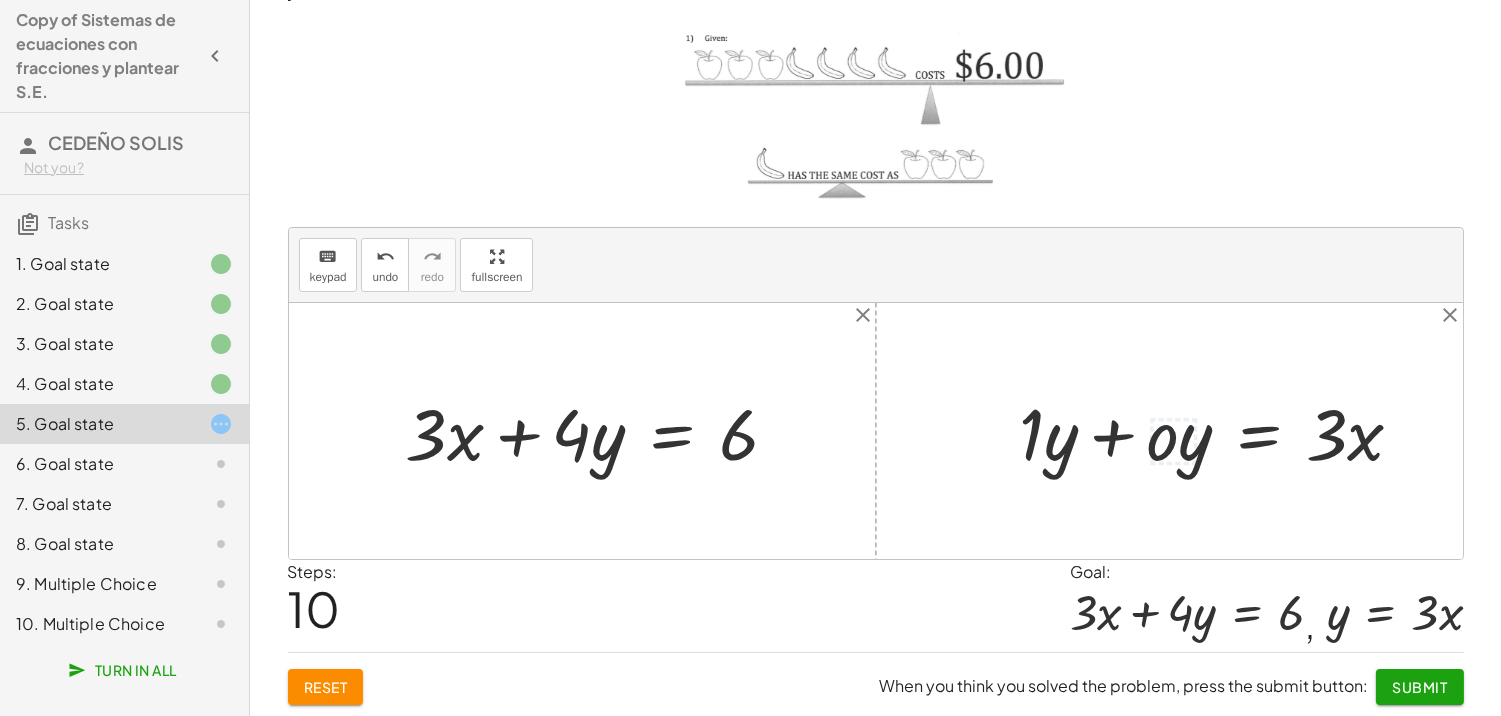 click at bounding box center [1220, 431] 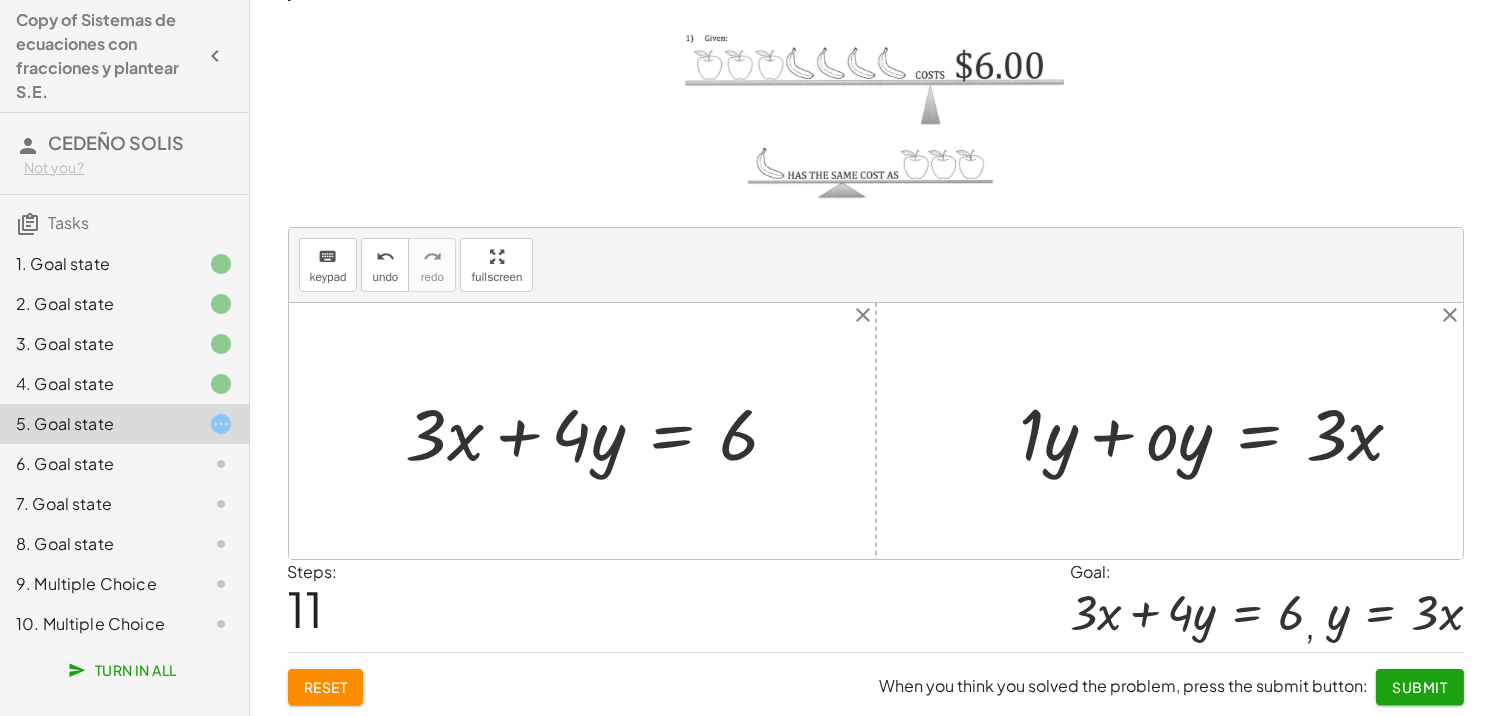 click at bounding box center (1220, 431) 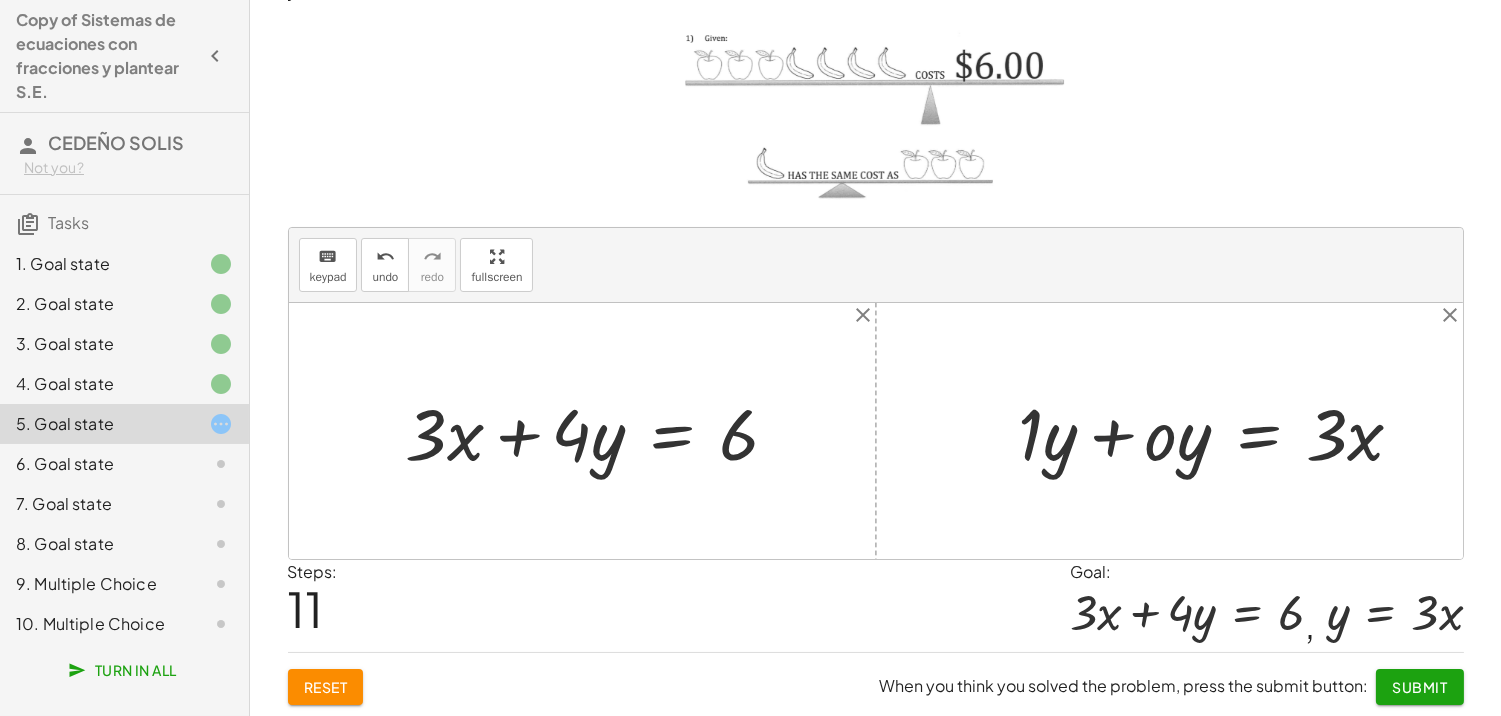 click at bounding box center [1220, 431] 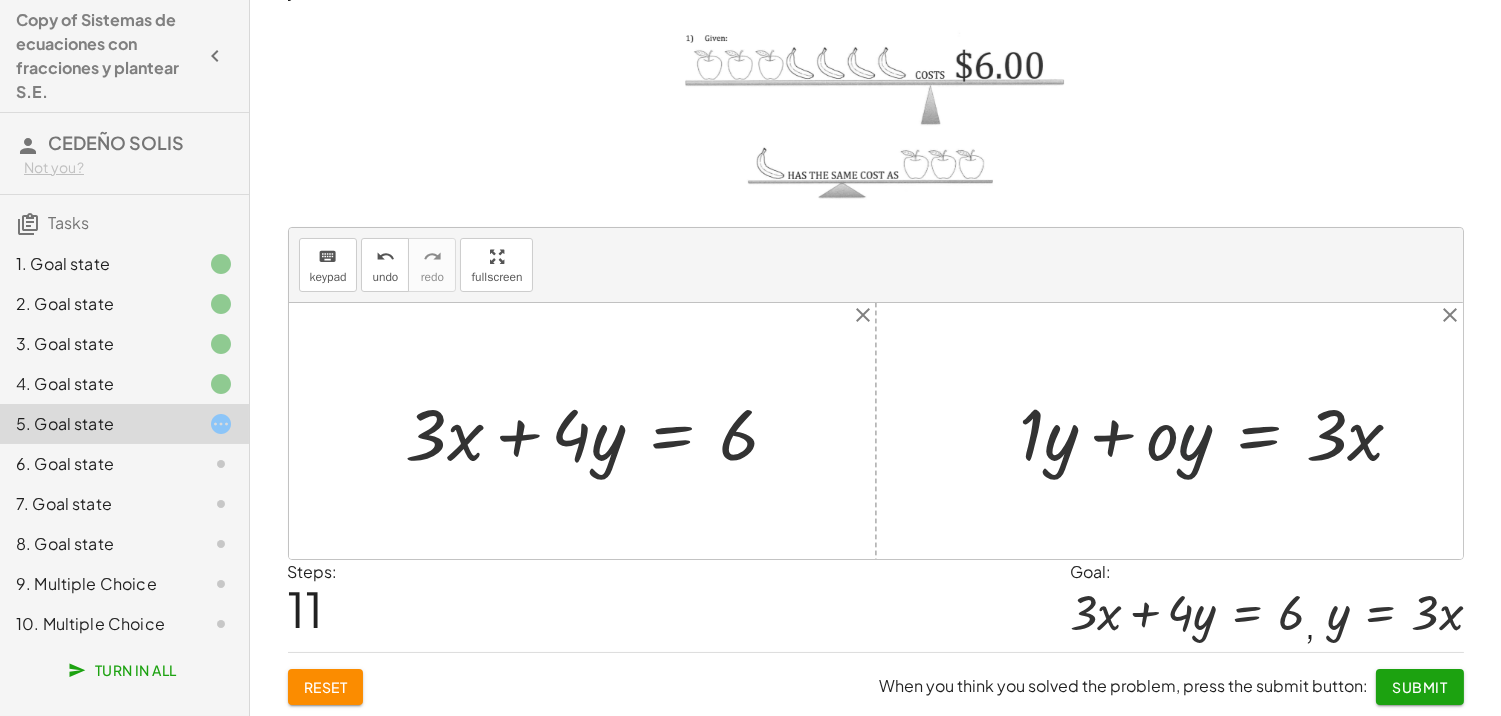 drag, startPoint x: 1155, startPoint y: 435, endPoint x: 1143, endPoint y: 442, distance: 13.892444 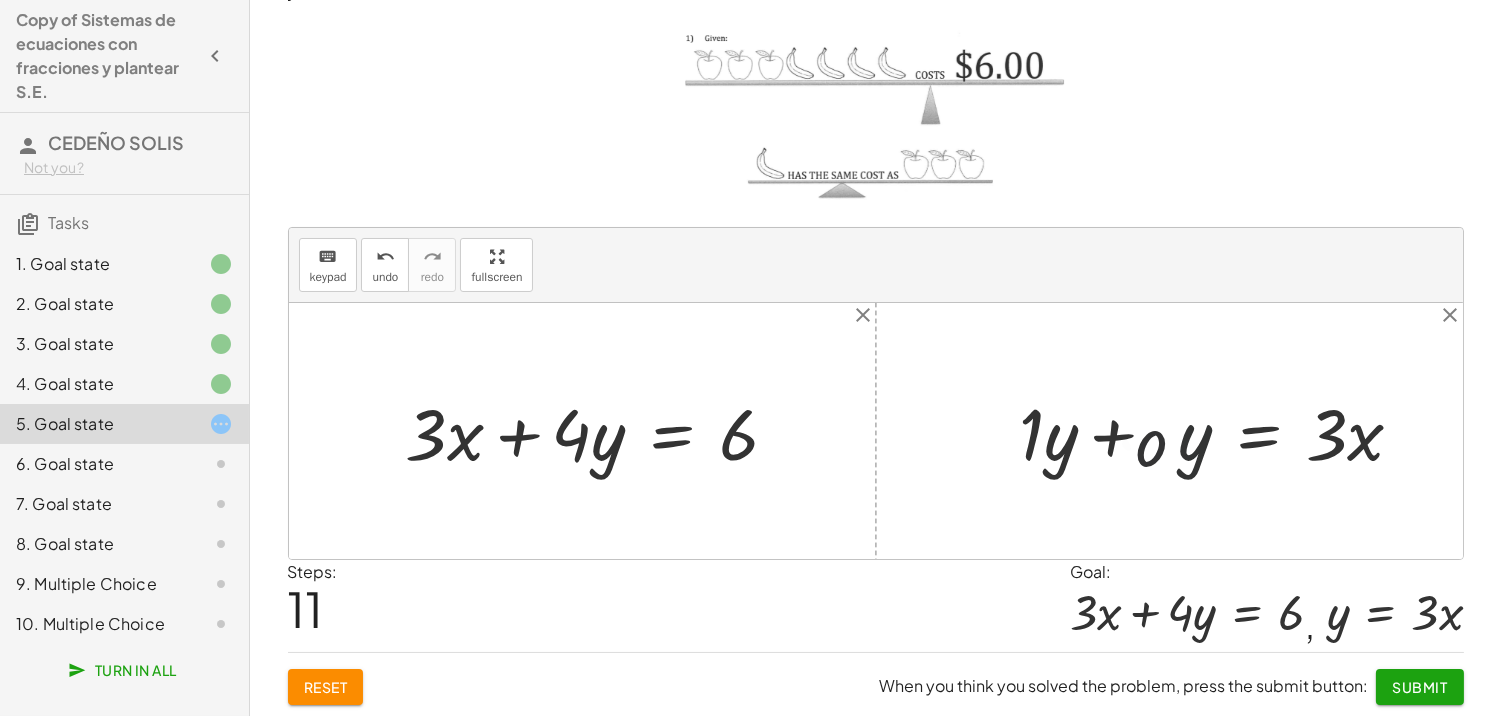 click at bounding box center [1220, 431] 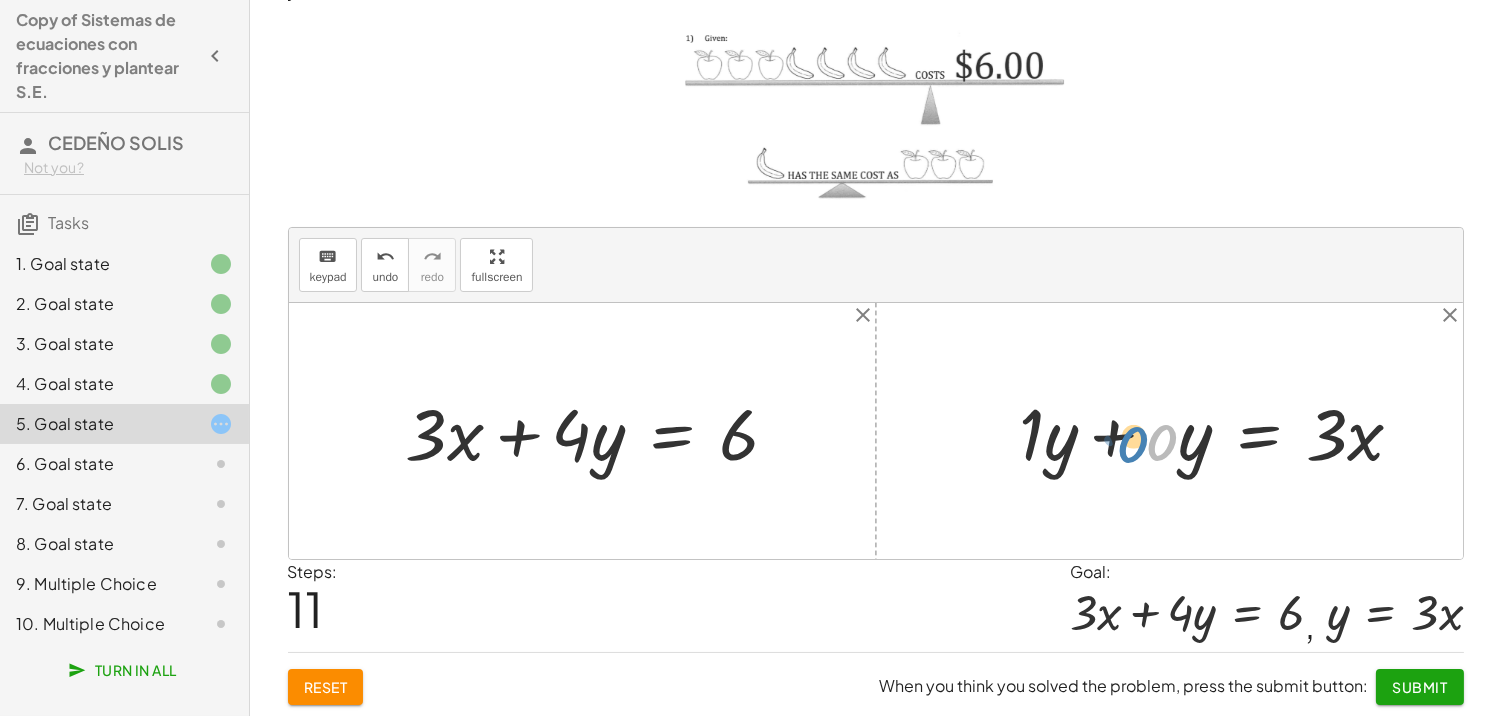 drag, startPoint x: 1162, startPoint y: 435, endPoint x: 1174, endPoint y: 423, distance: 16.970562 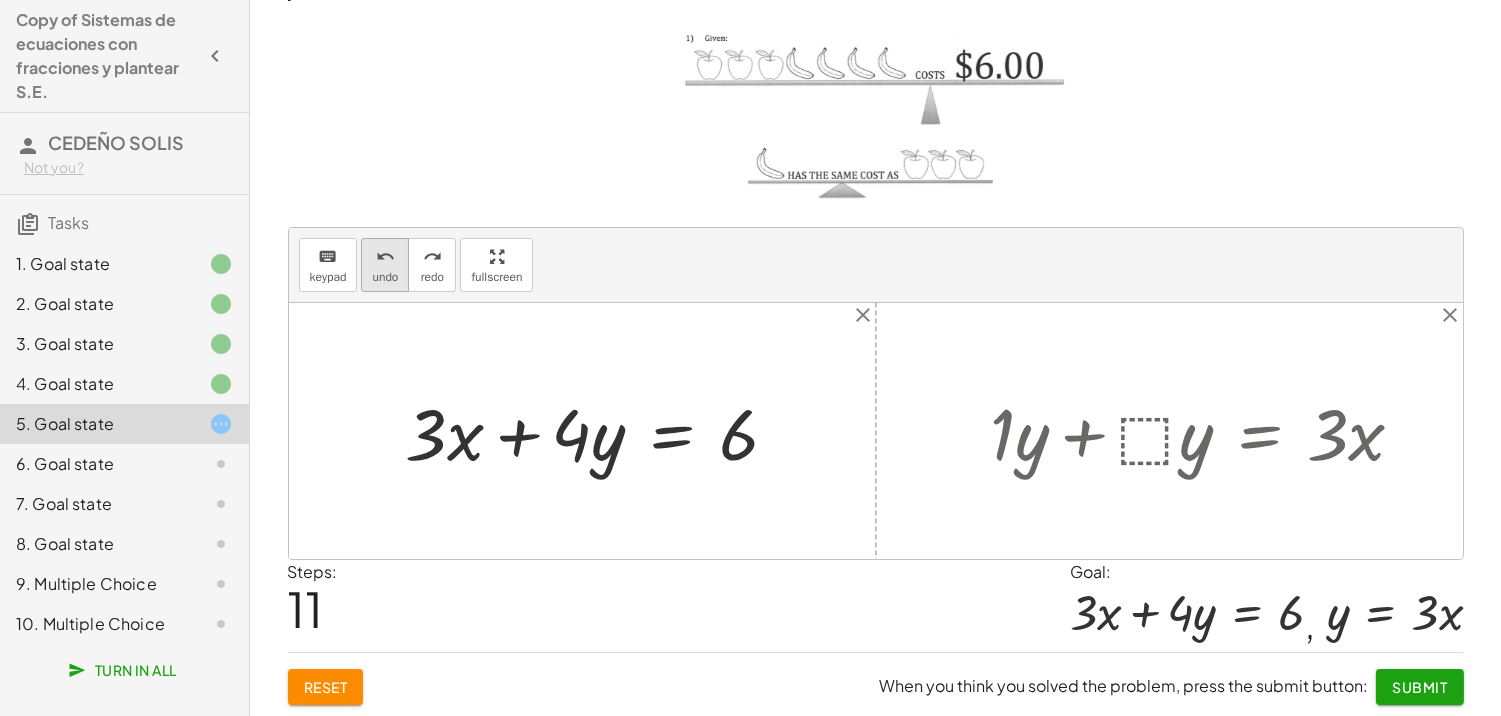 click on "undo" at bounding box center (385, 277) 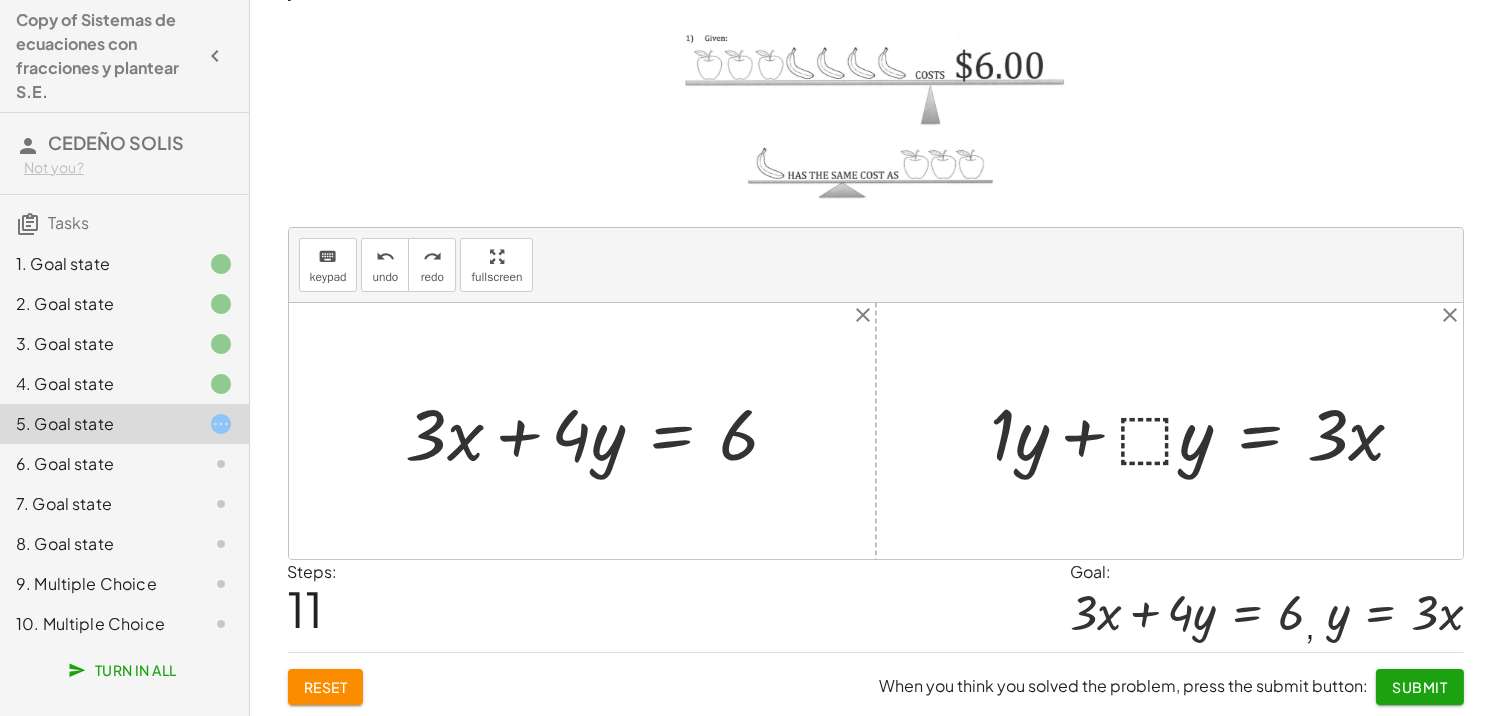 click at bounding box center (1206, 431) 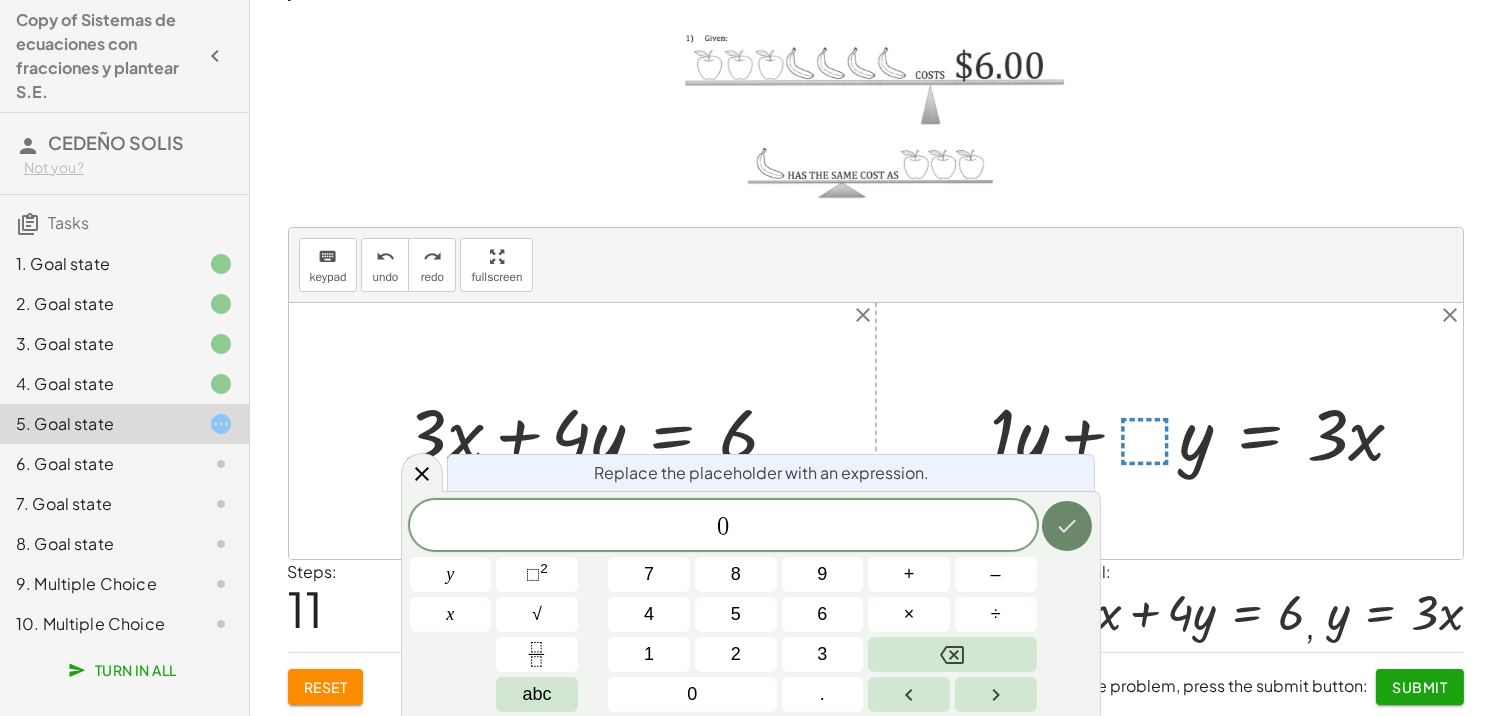 click 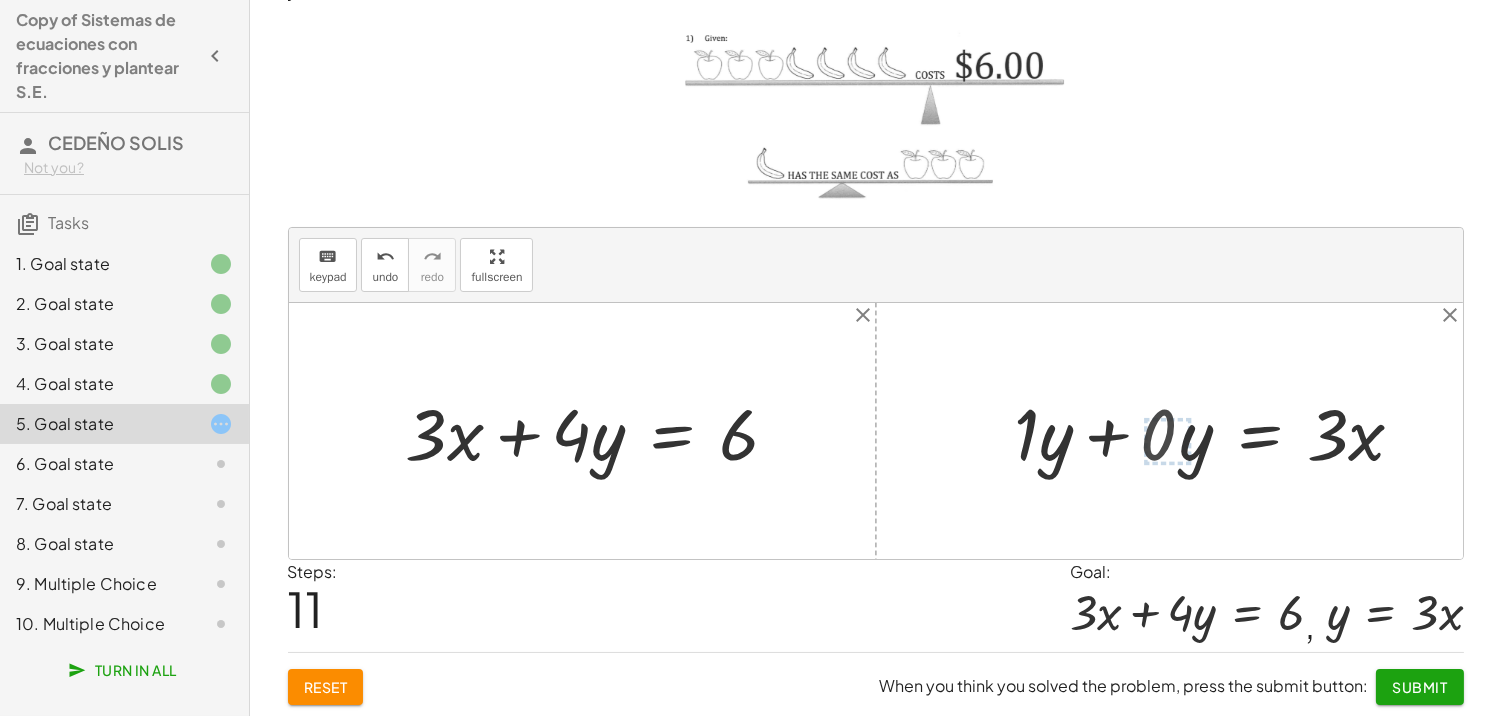 click at bounding box center (1219, 431) 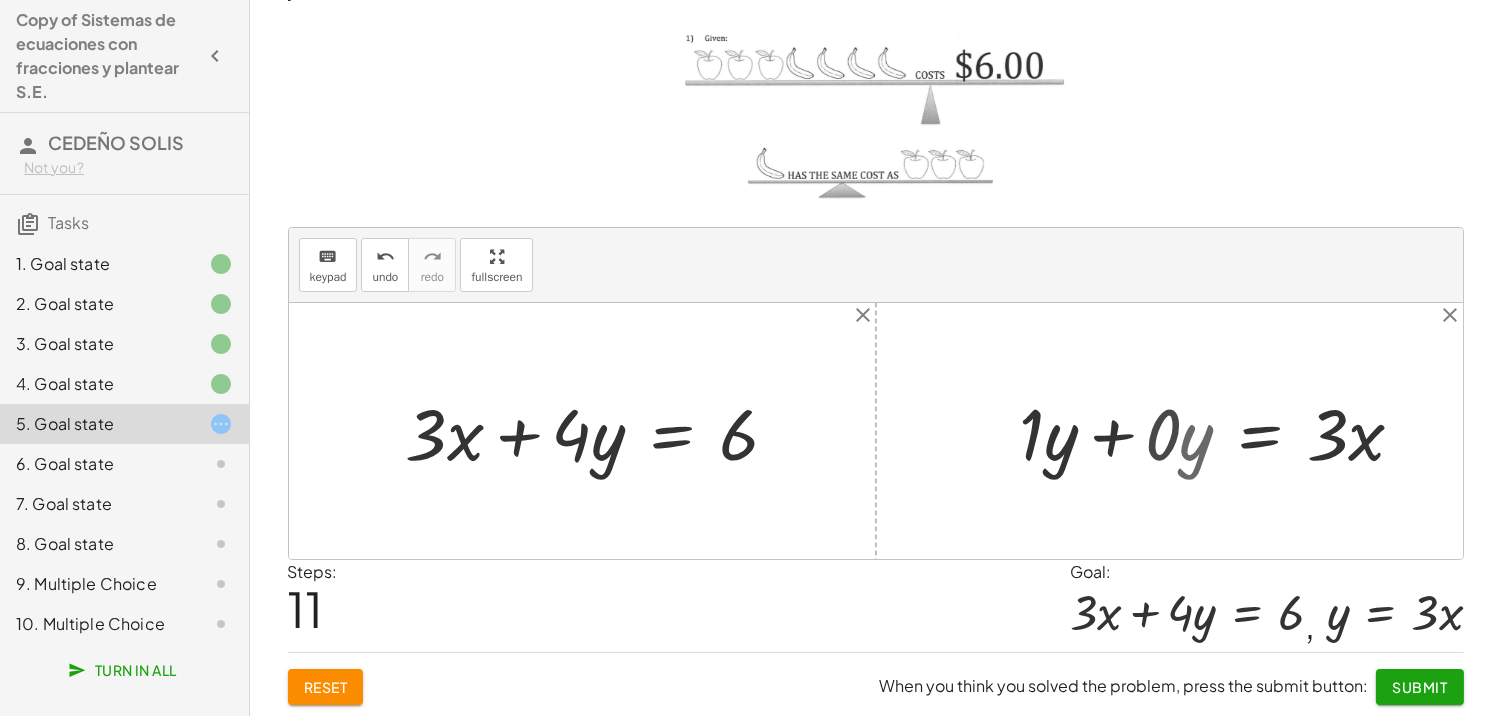 drag, startPoint x: 1177, startPoint y: 433, endPoint x: 1130, endPoint y: 431, distance: 47.042534 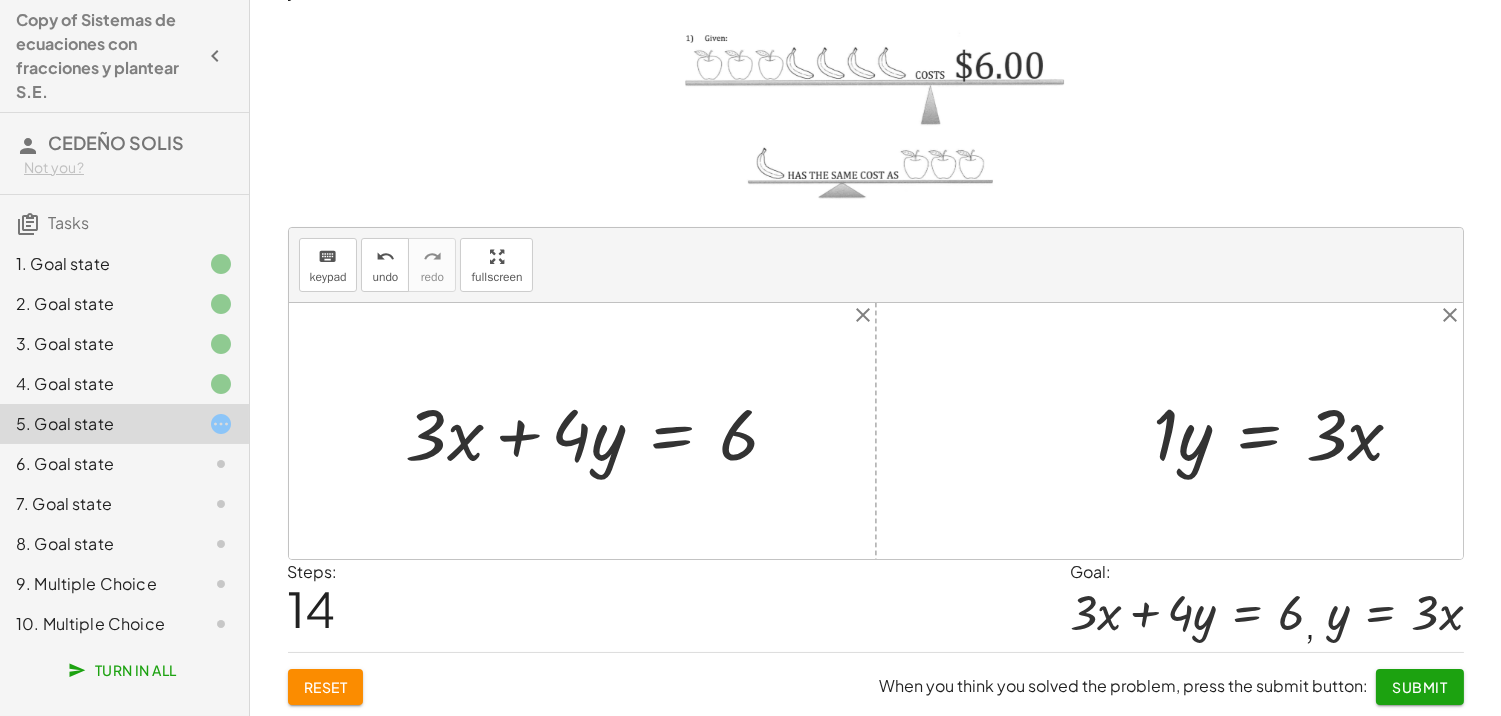 click at bounding box center [1287, 431] 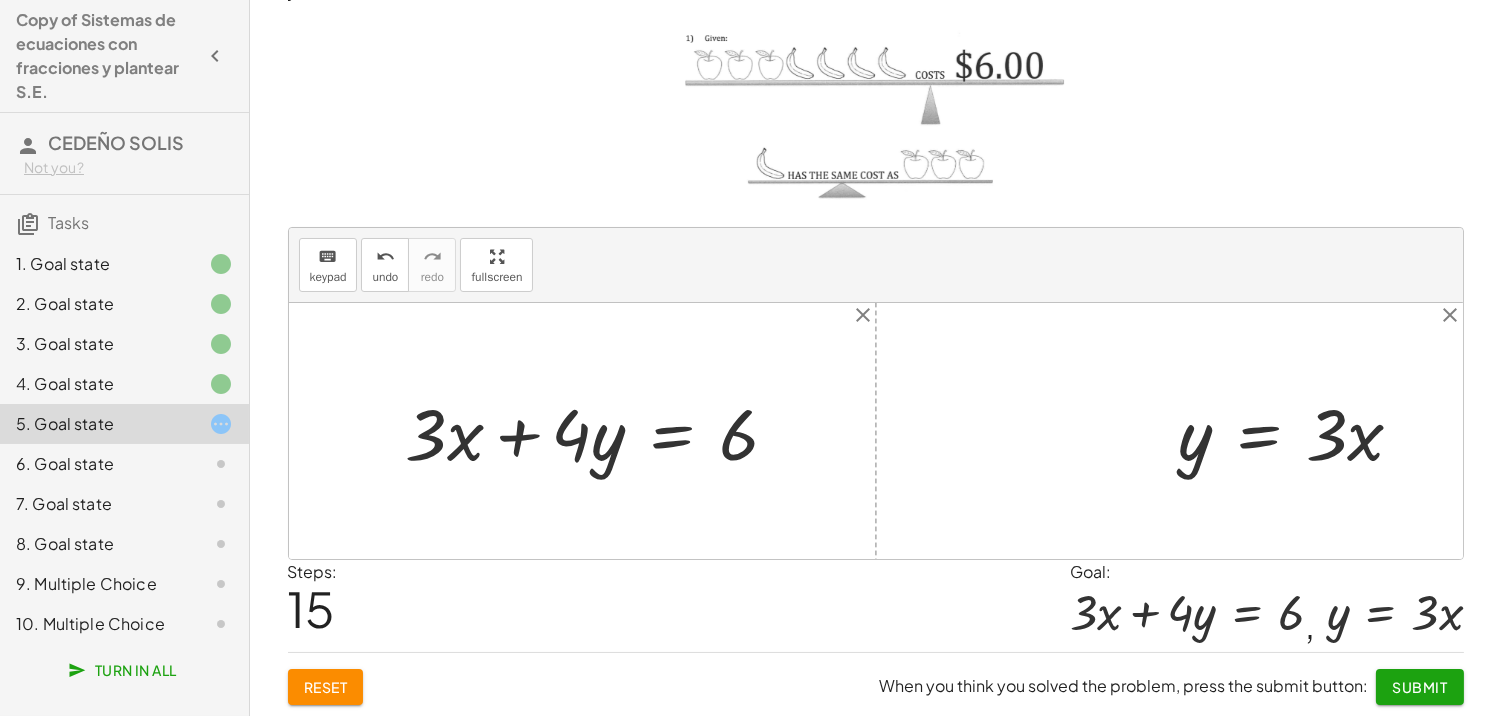 click at bounding box center (876, 431) 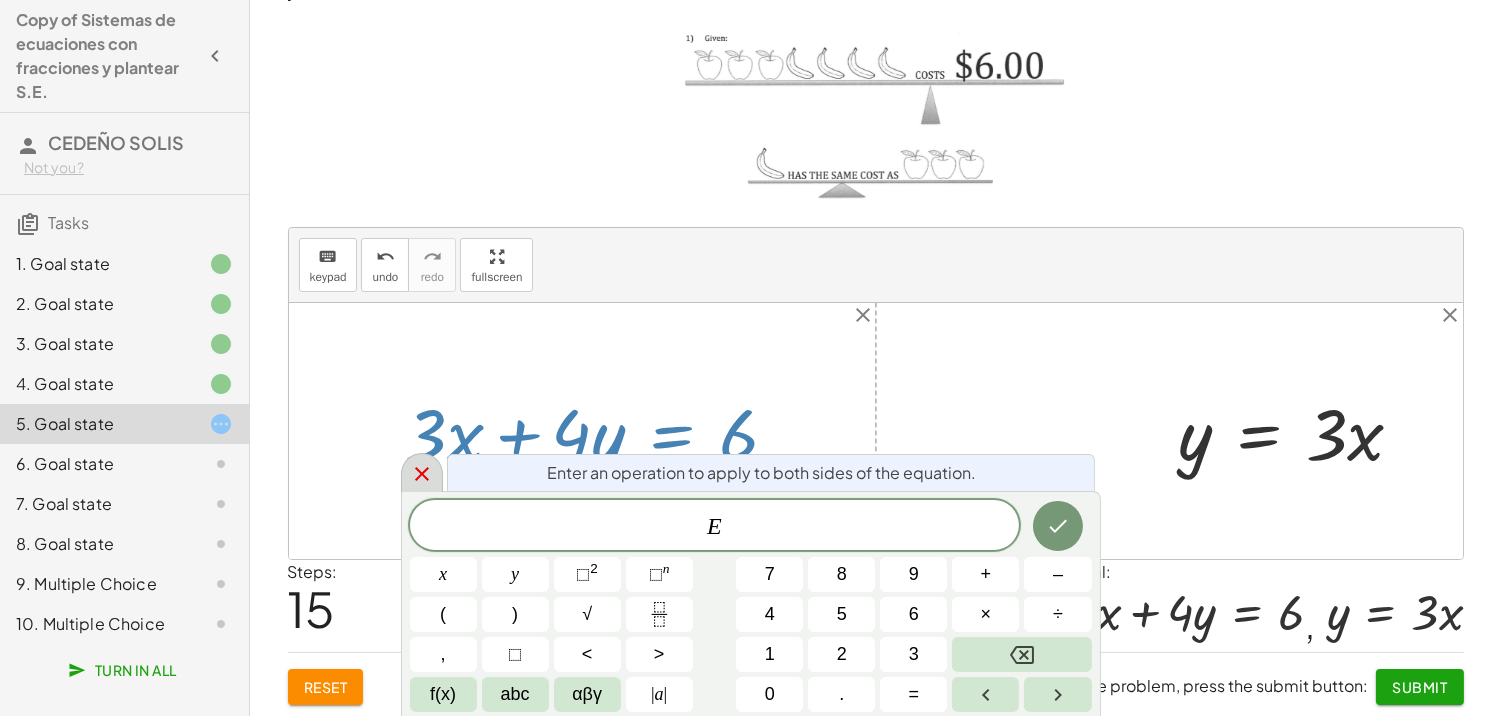 click 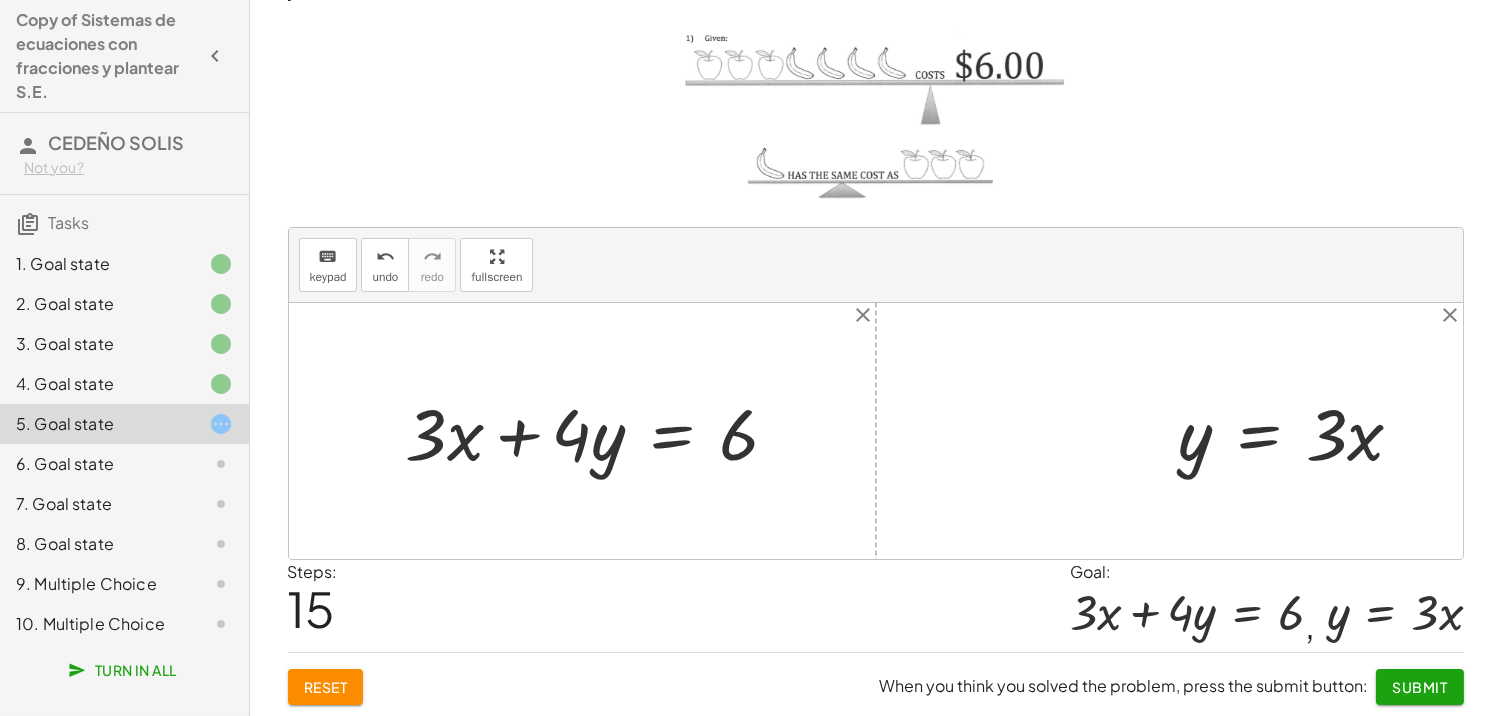 click on "Submit" 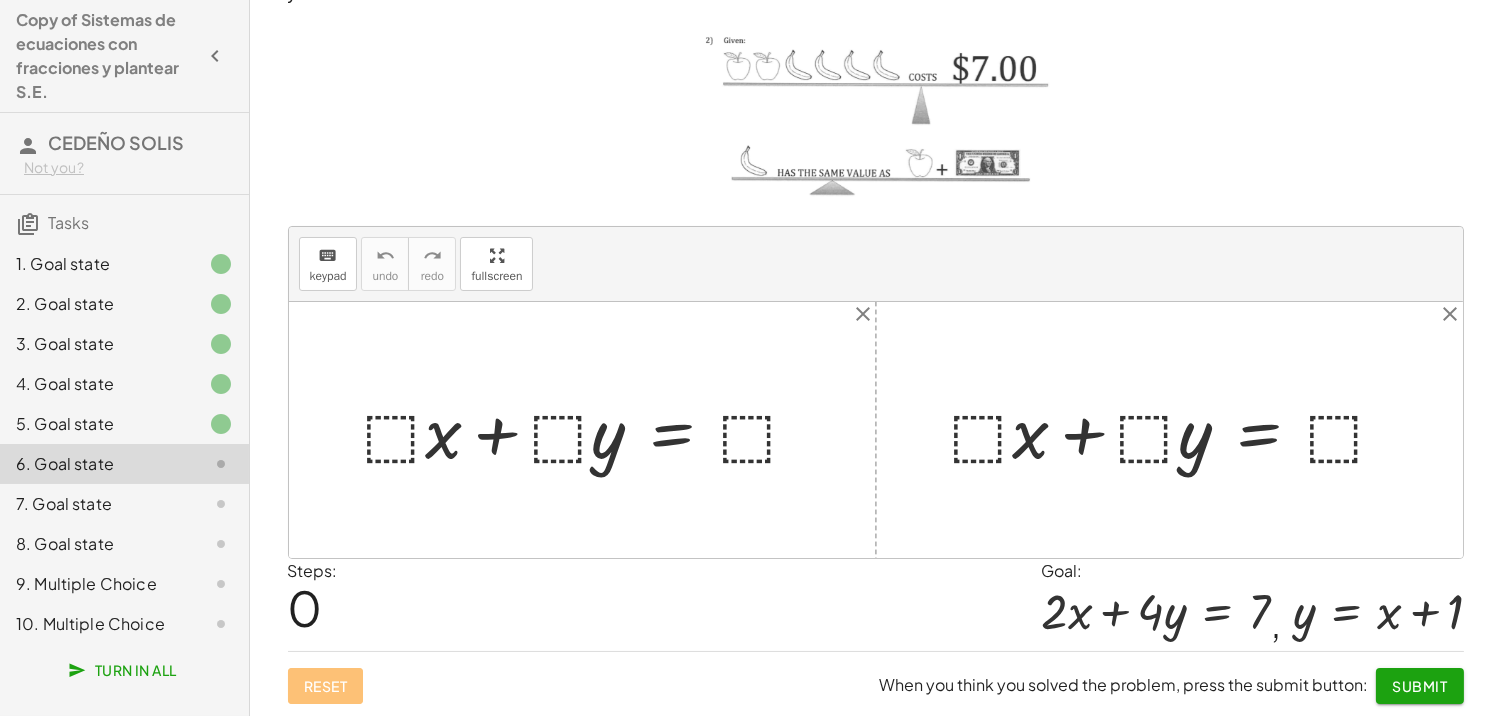 scroll, scrollTop: 127, scrollLeft: 0, axis: vertical 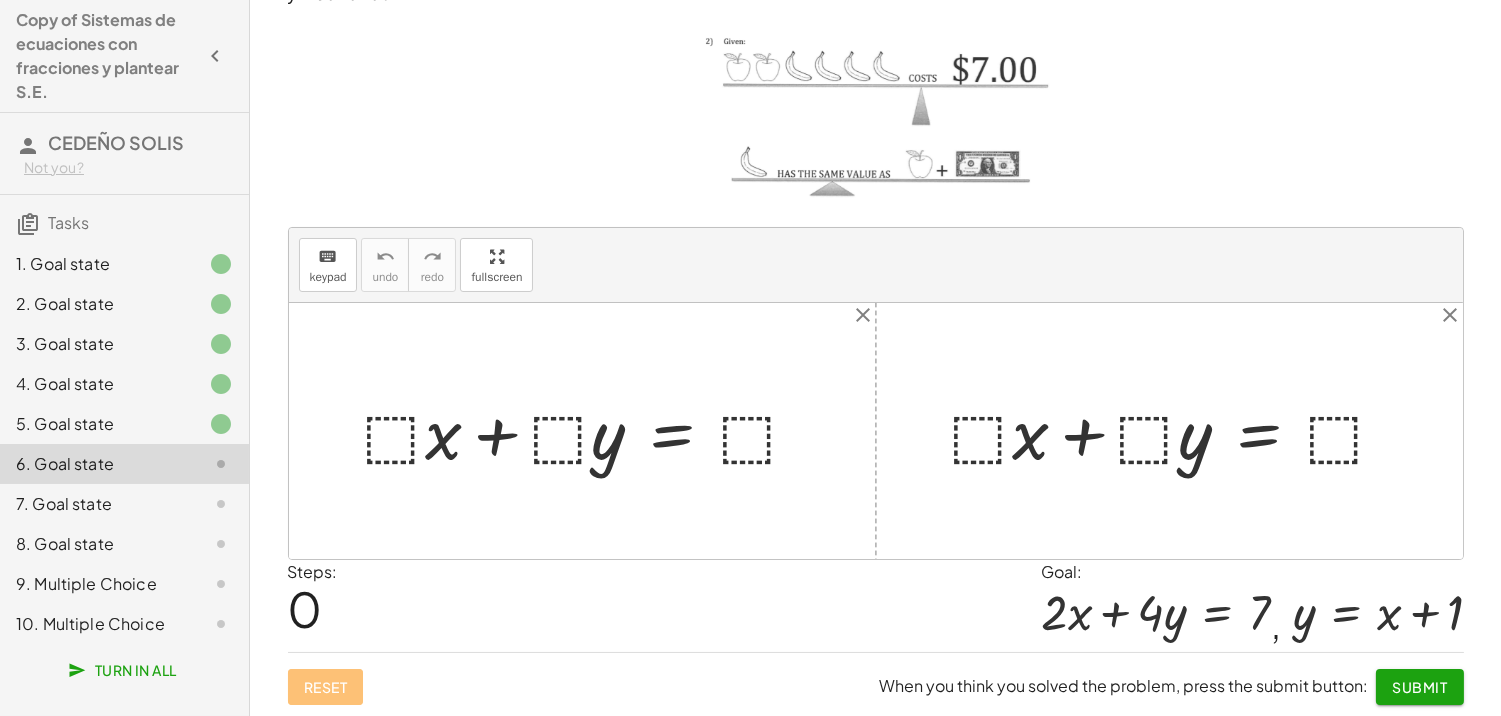 click at bounding box center [590, 430] 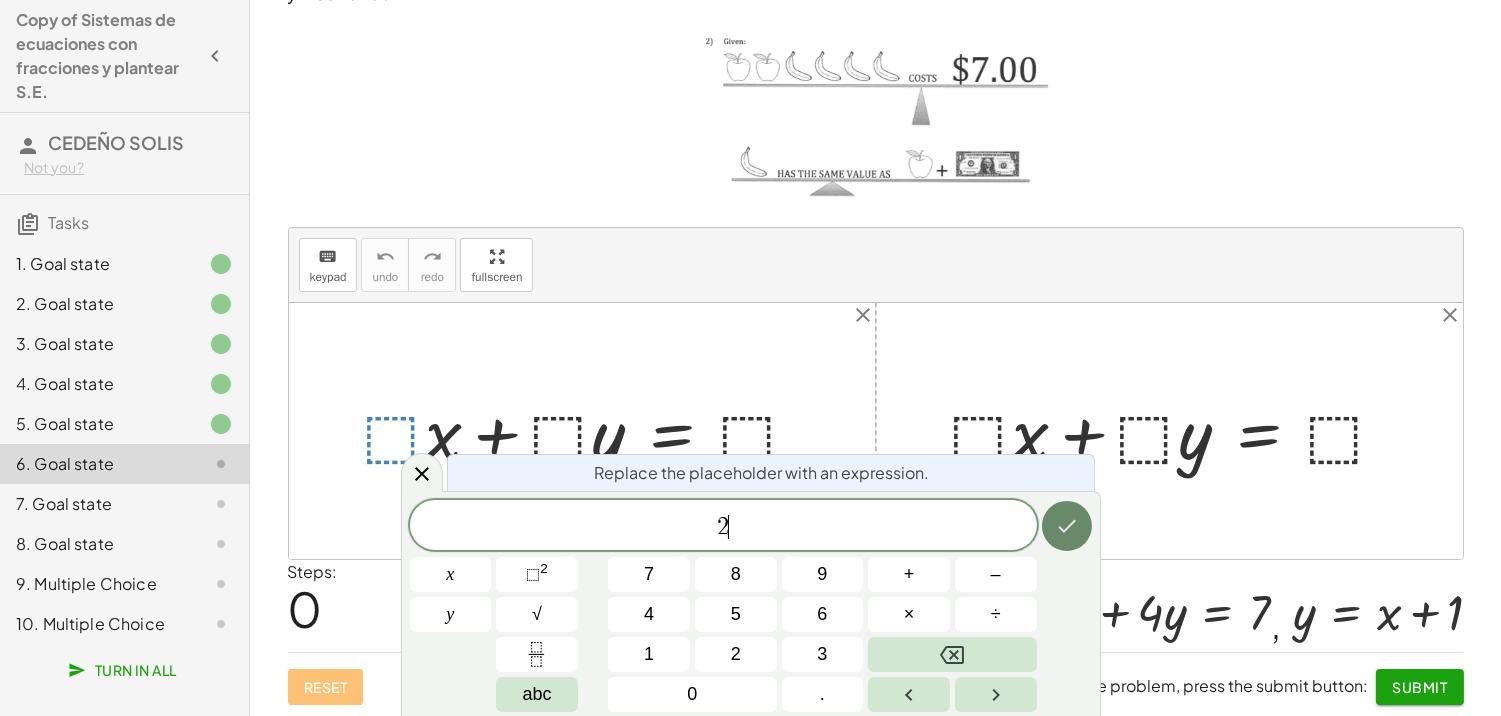 click 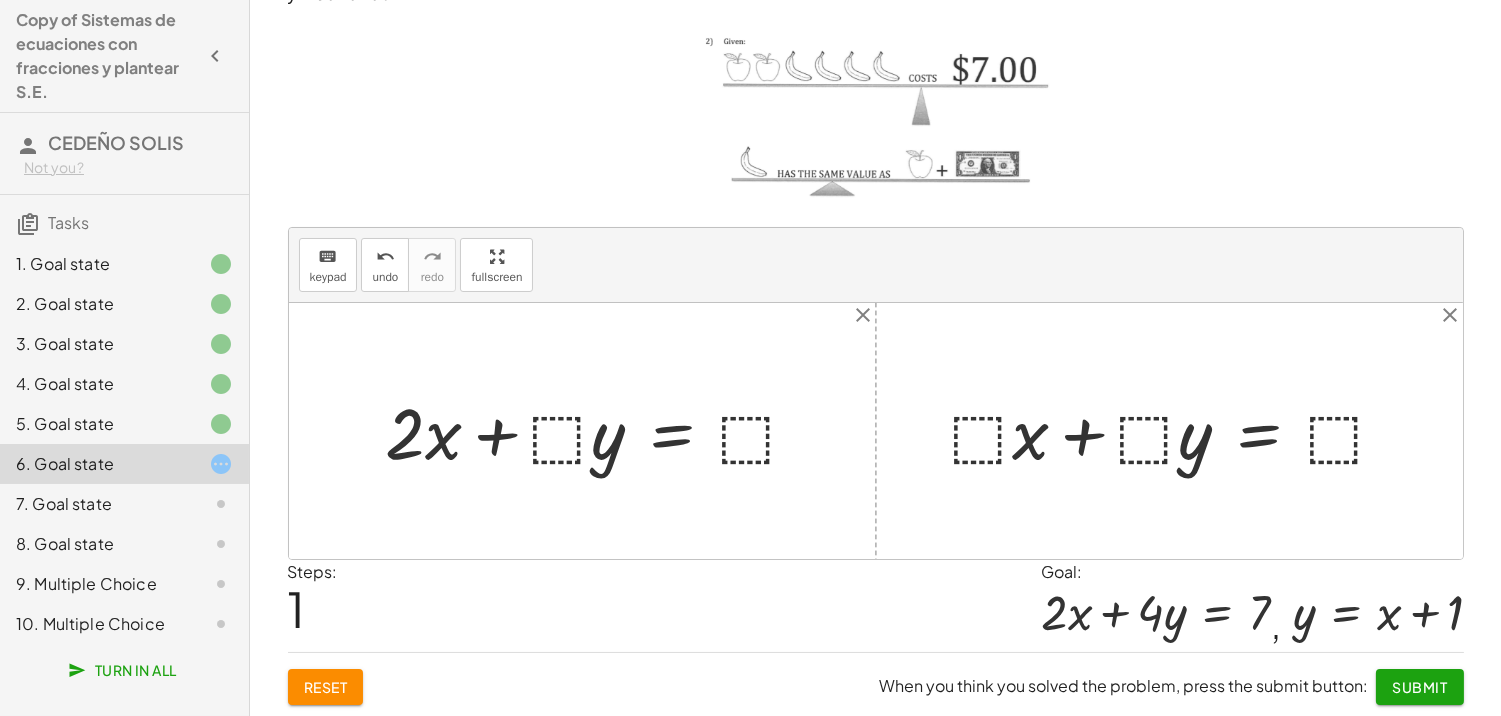 click at bounding box center [601, 430] 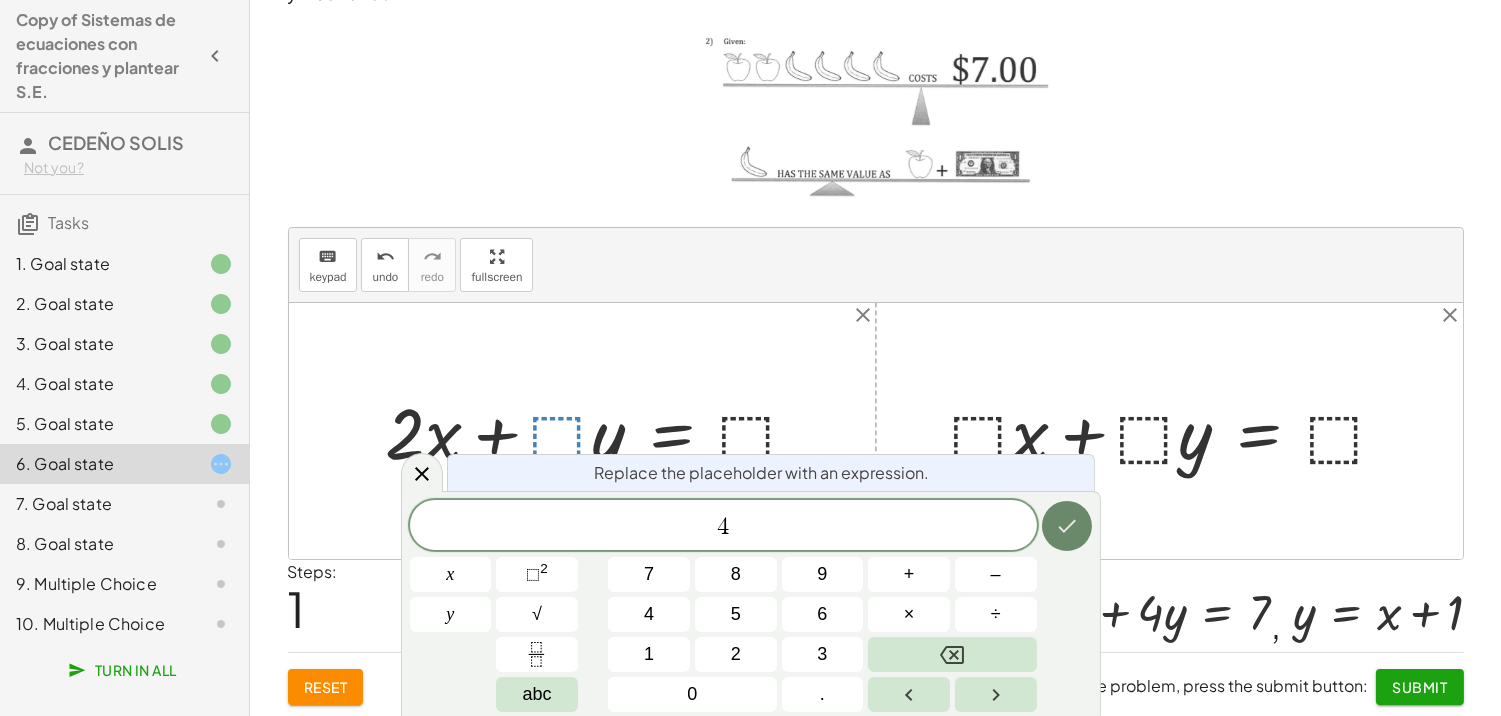 click 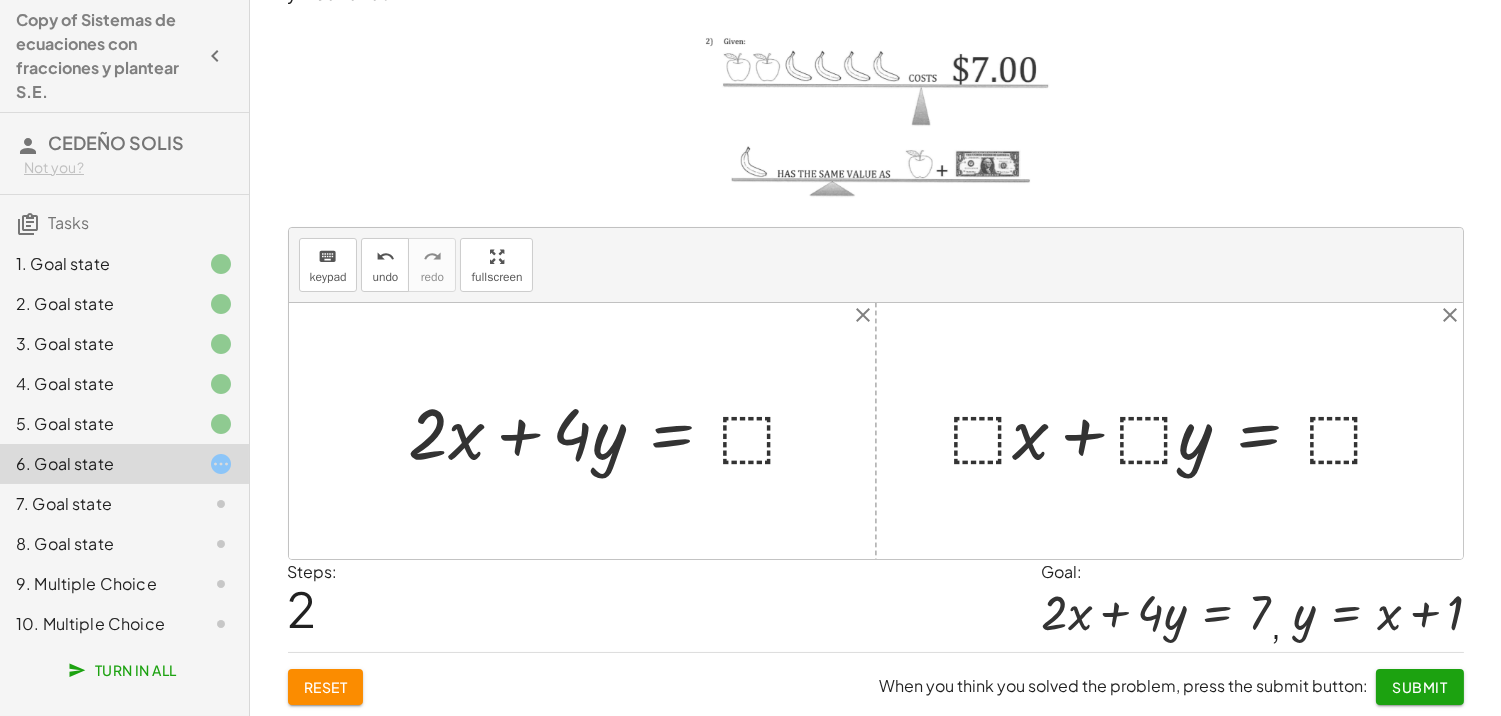click at bounding box center (612, 430) 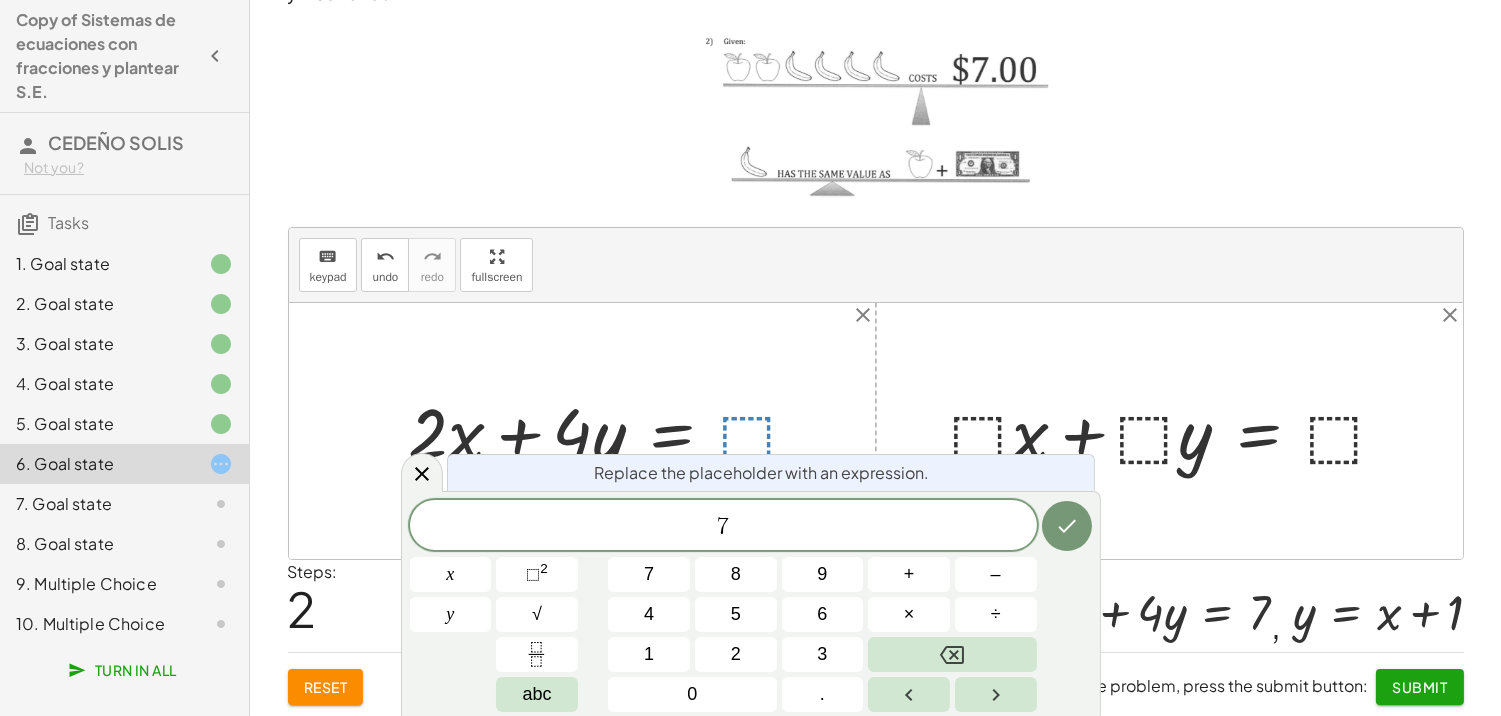 click at bounding box center [1067, 526] 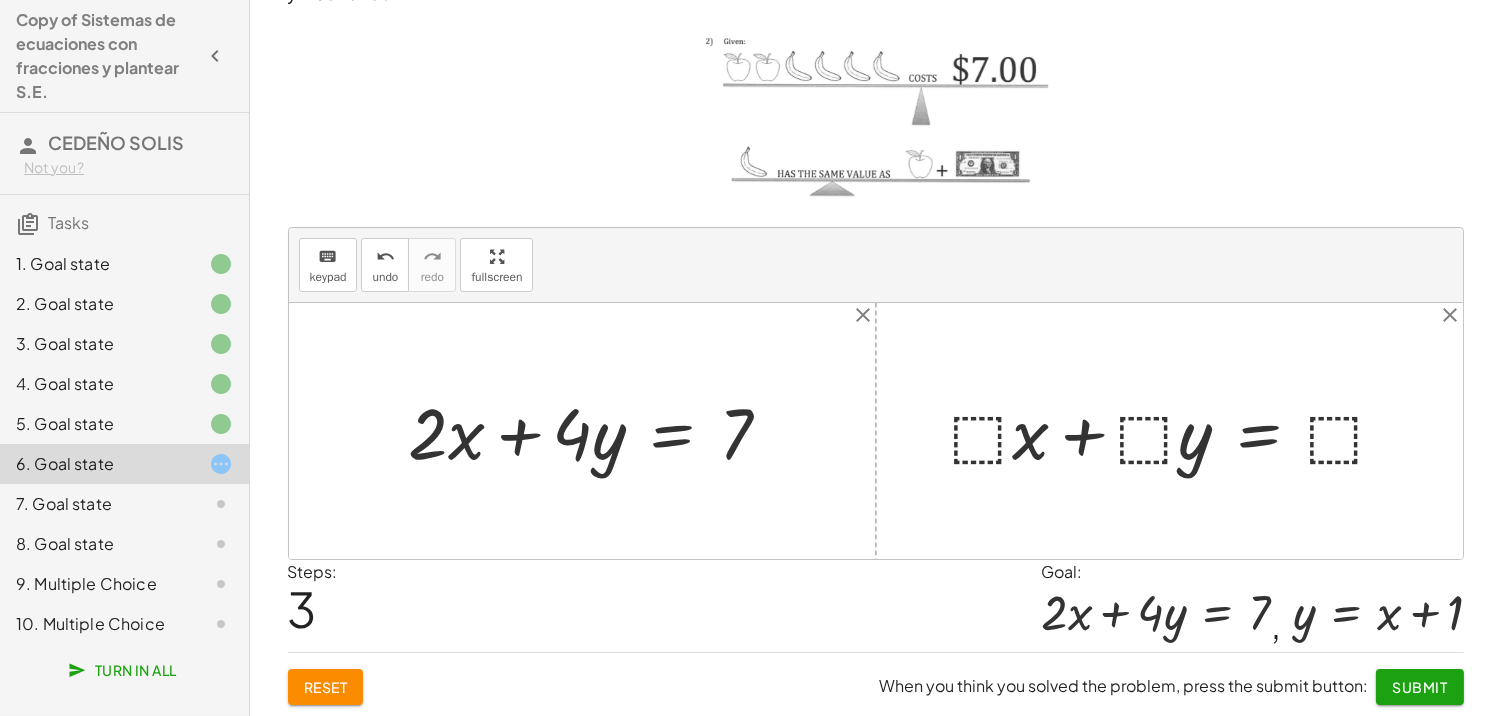 click at bounding box center [1177, 430] 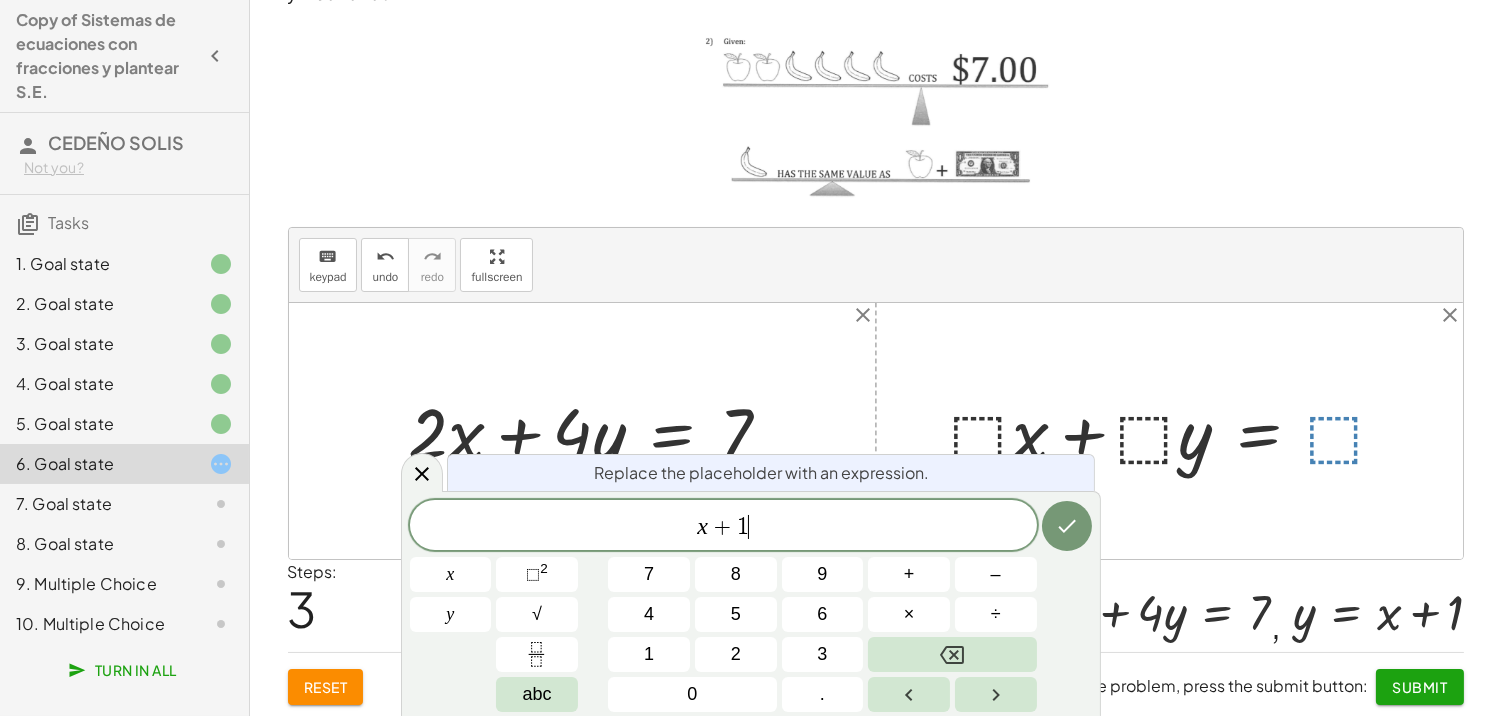 click 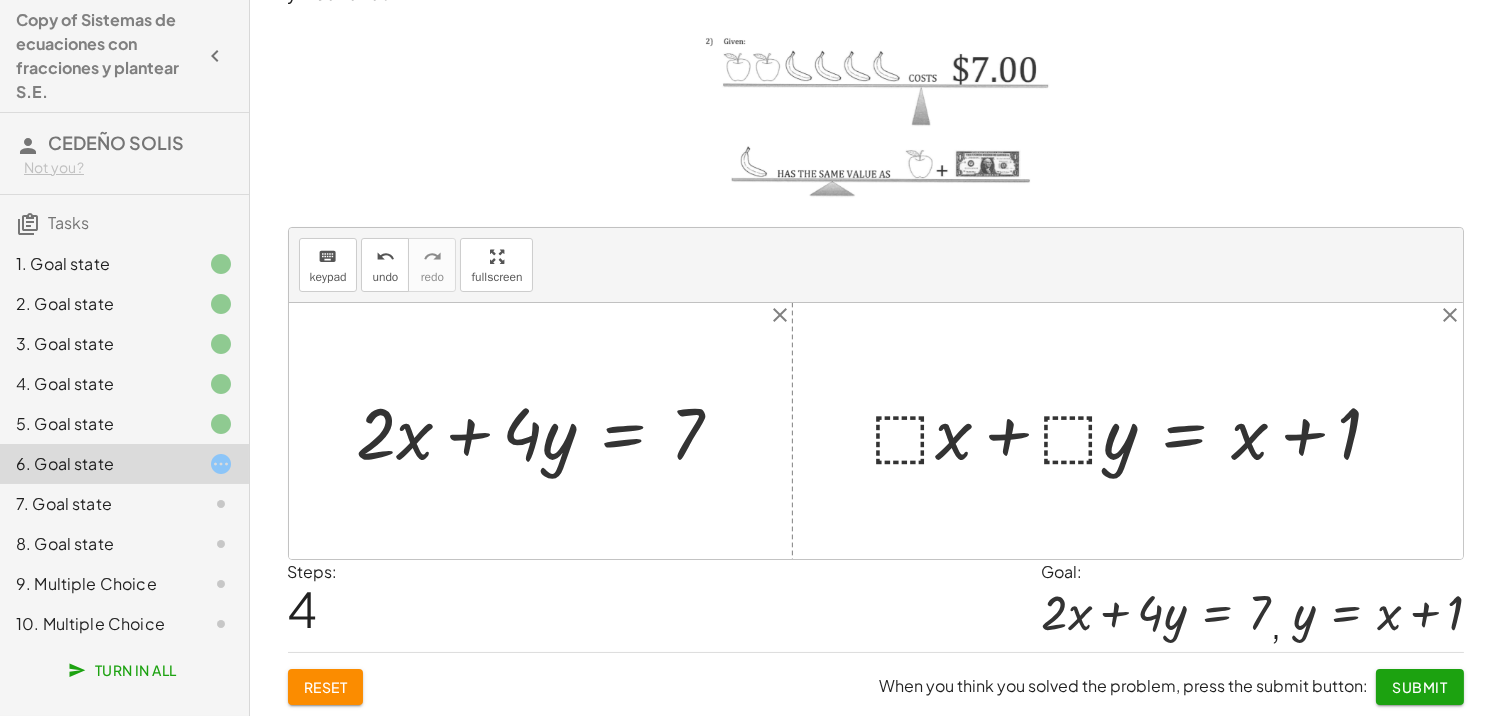 click at bounding box center [1135, 431] 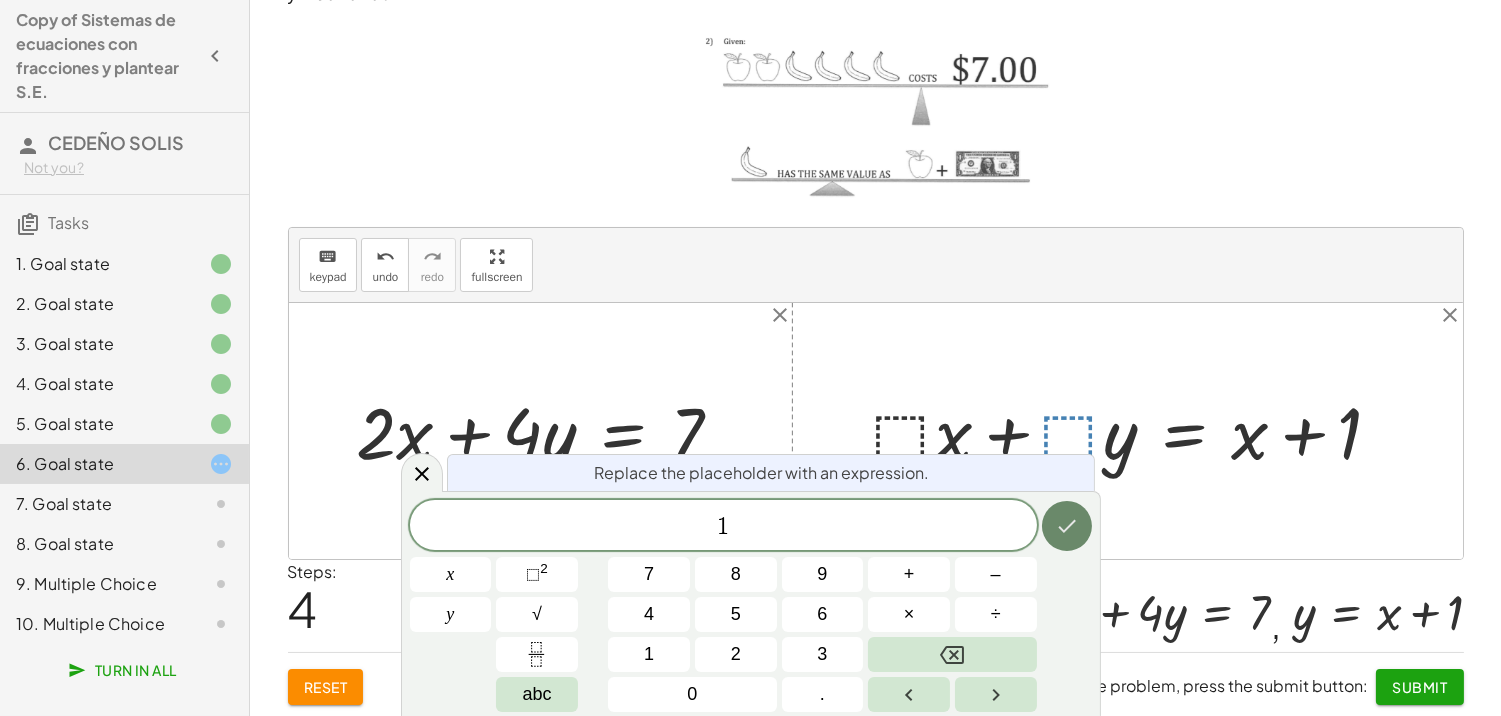 click 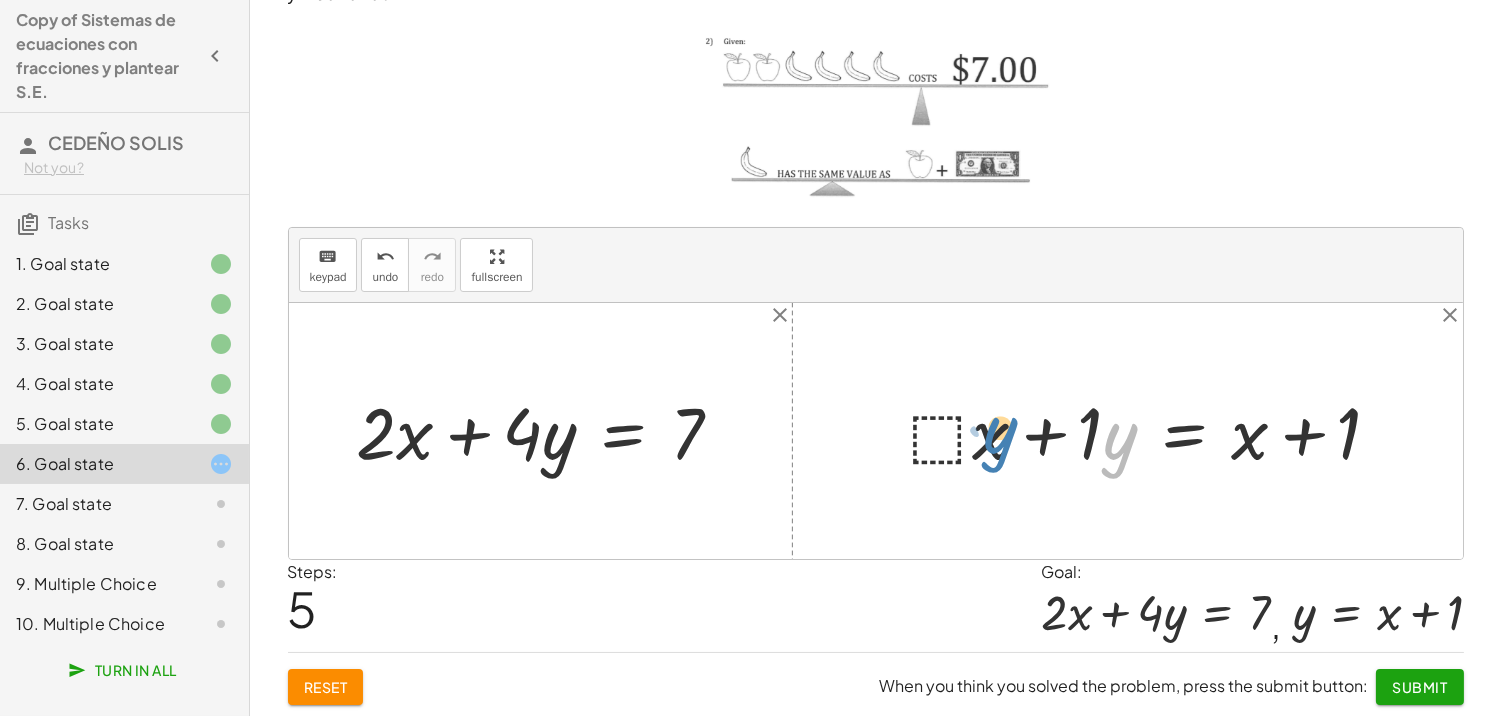 drag, startPoint x: 1116, startPoint y: 443, endPoint x: 996, endPoint y: 437, distance: 120.14991 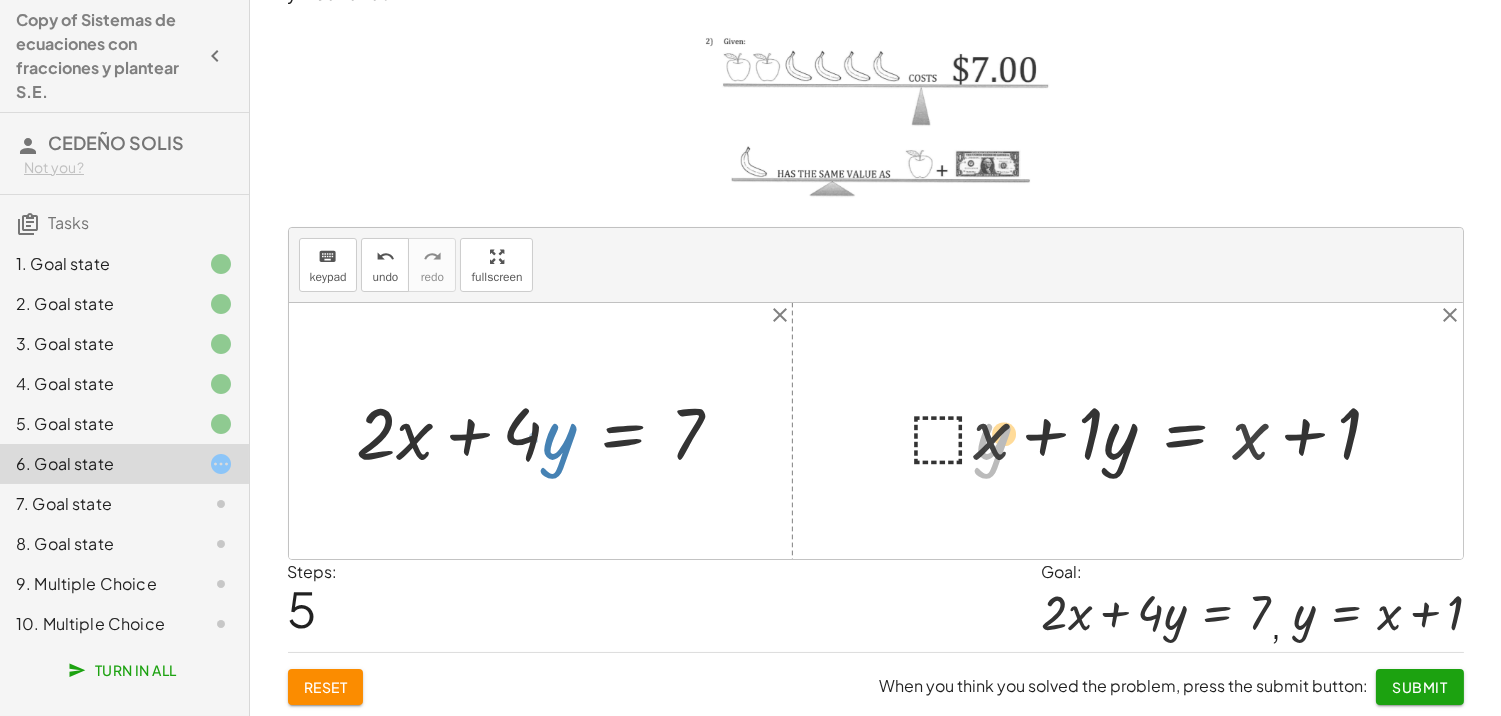 click at bounding box center (1154, 431) 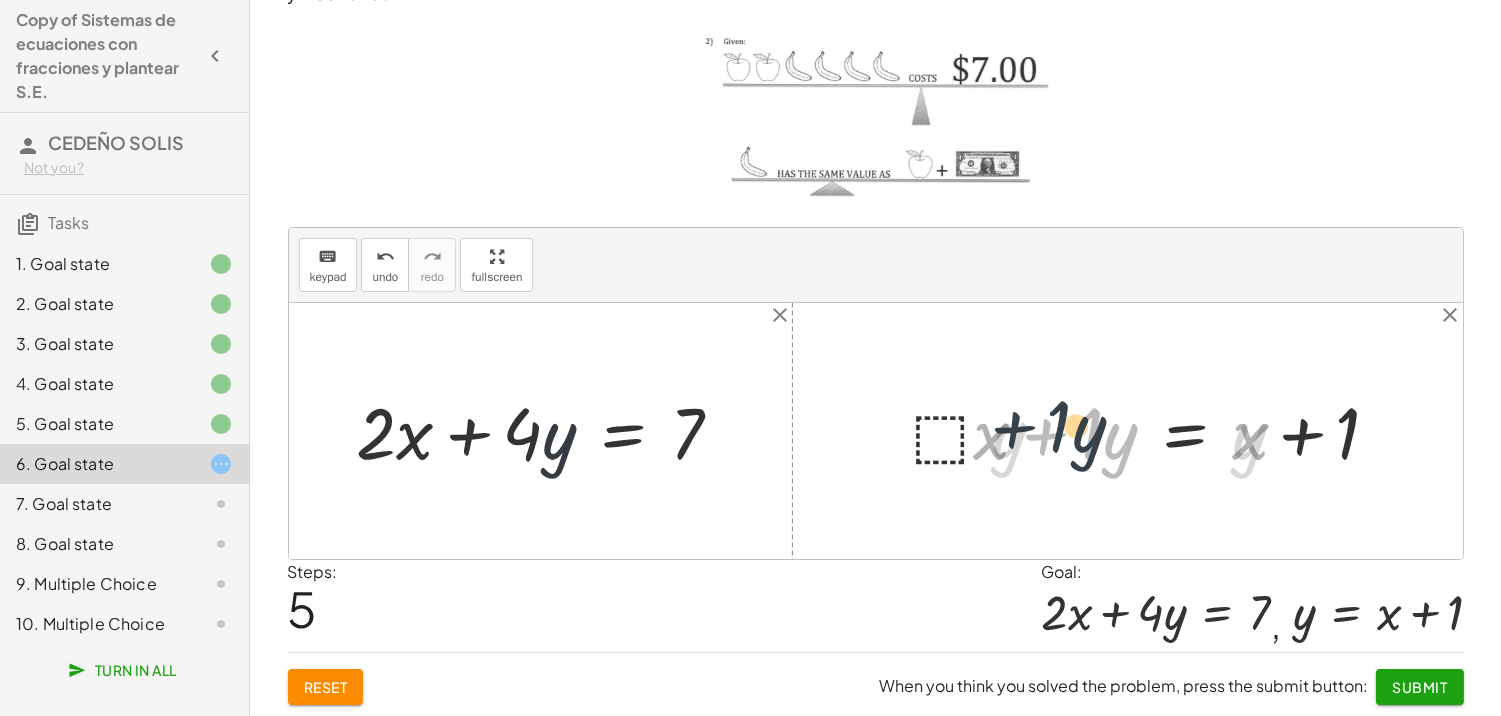 drag, startPoint x: 1028, startPoint y: 440, endPoint x: 984, endPoint y: 433, distance: 44.553337 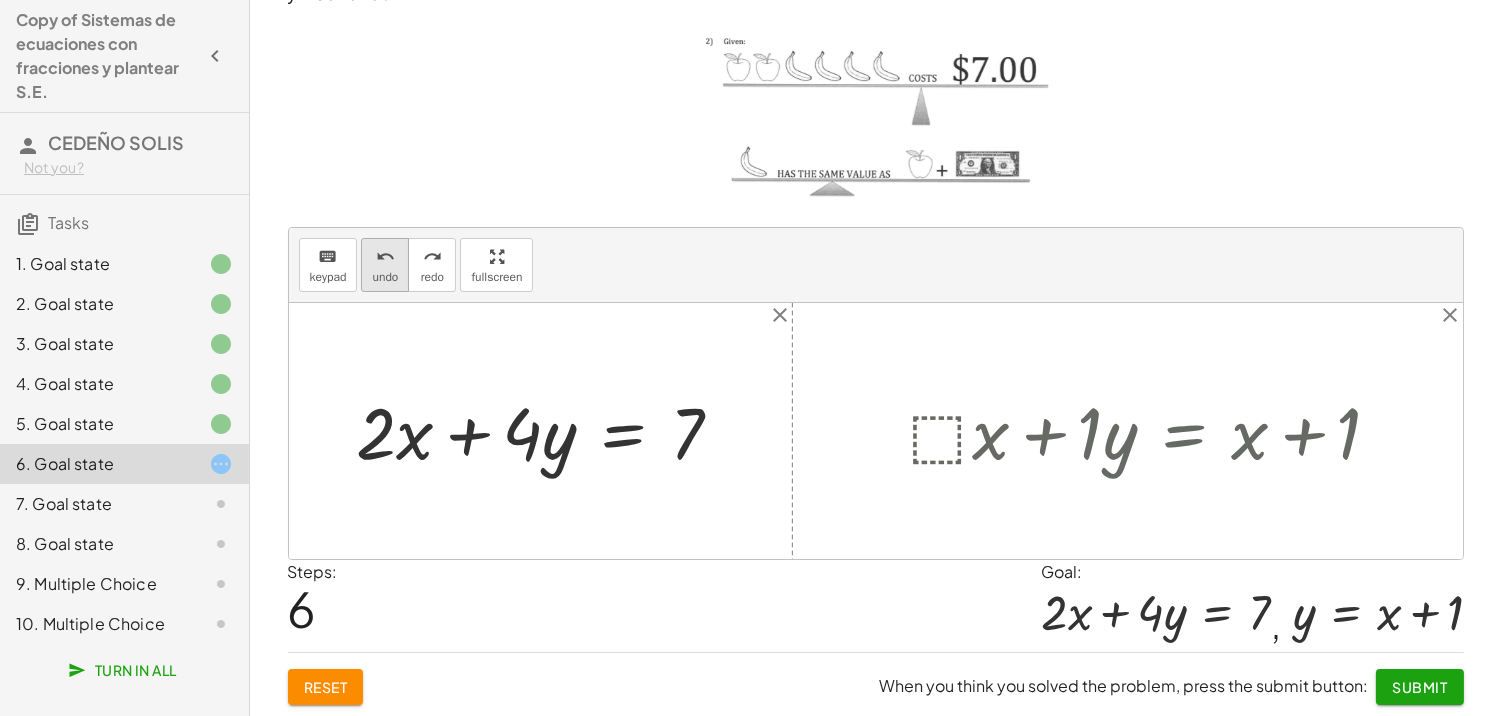 click on "undo" at bounding box center [385, 277] 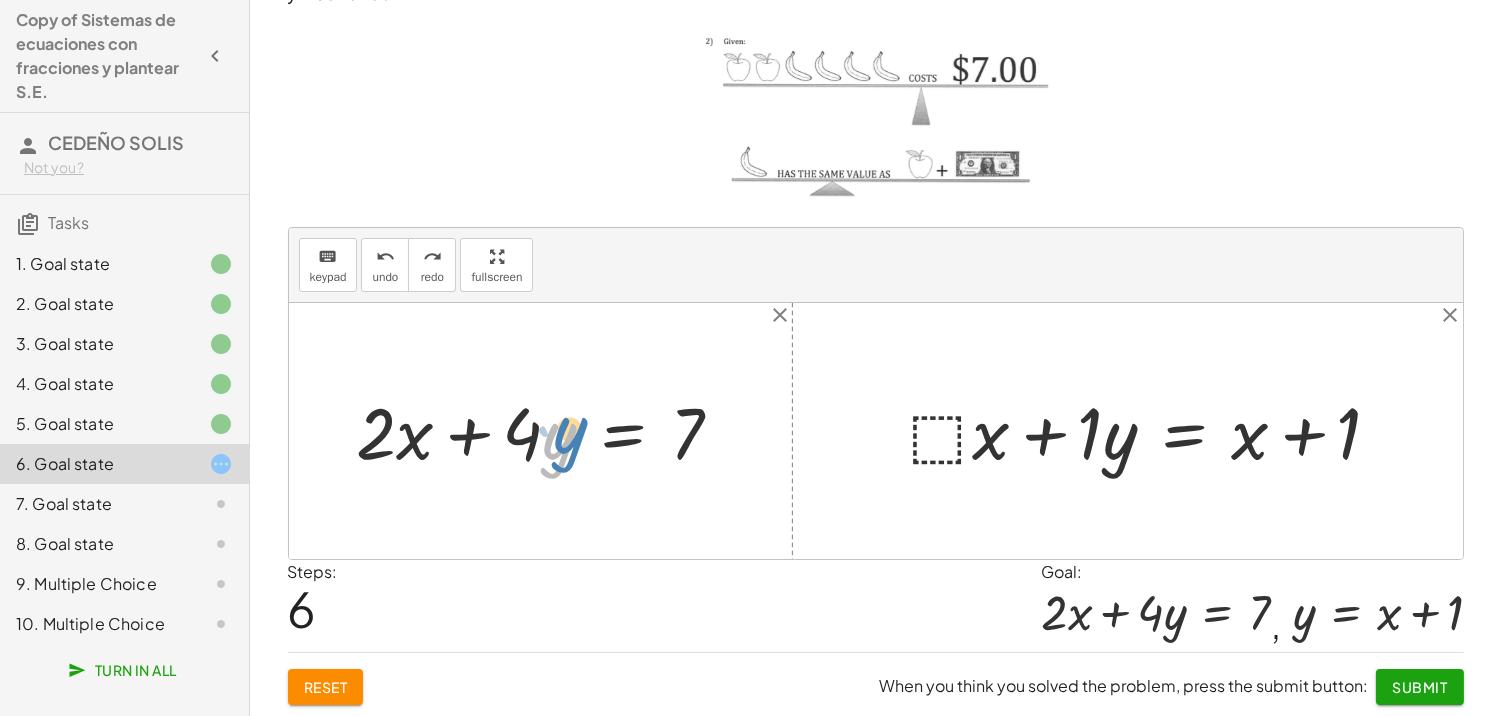 click at bounding box center (548, 431) 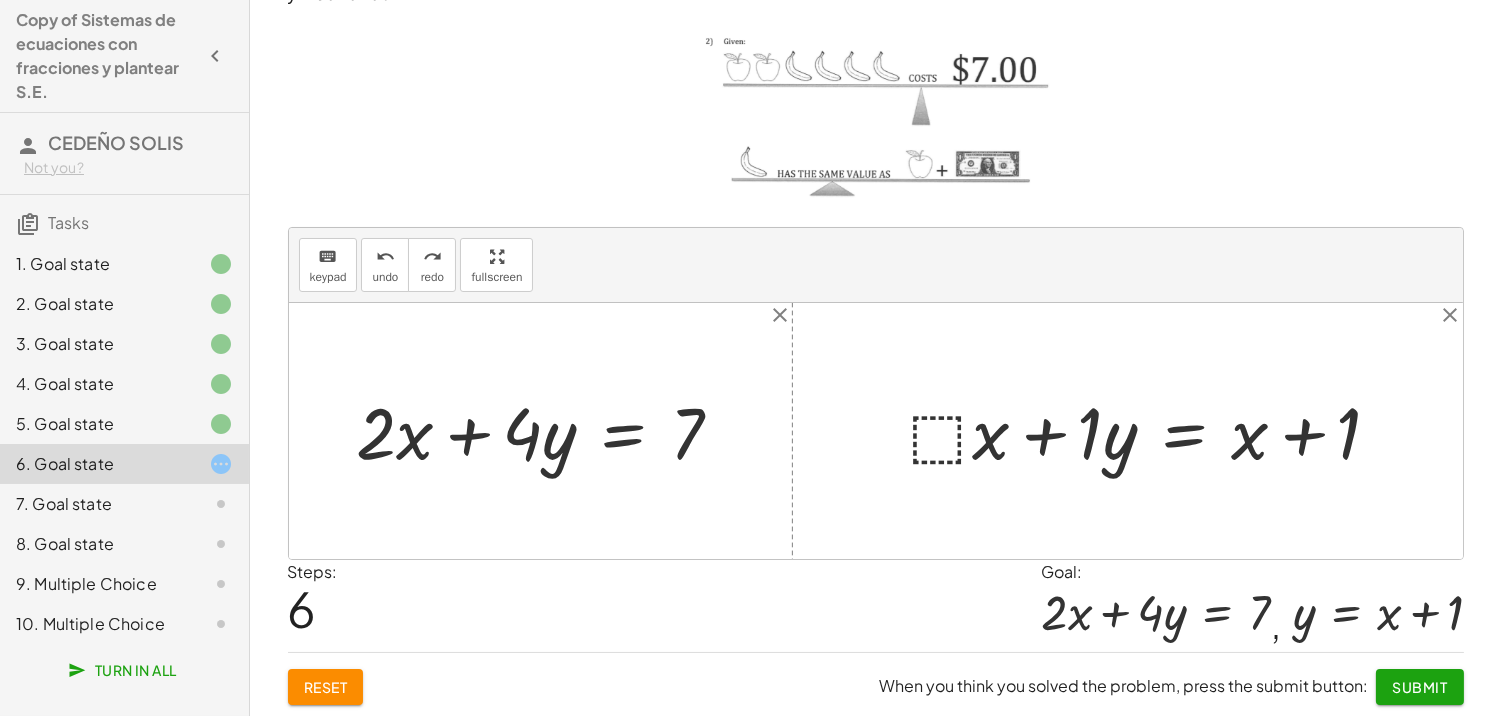 click at bounding box center [1153, 431] 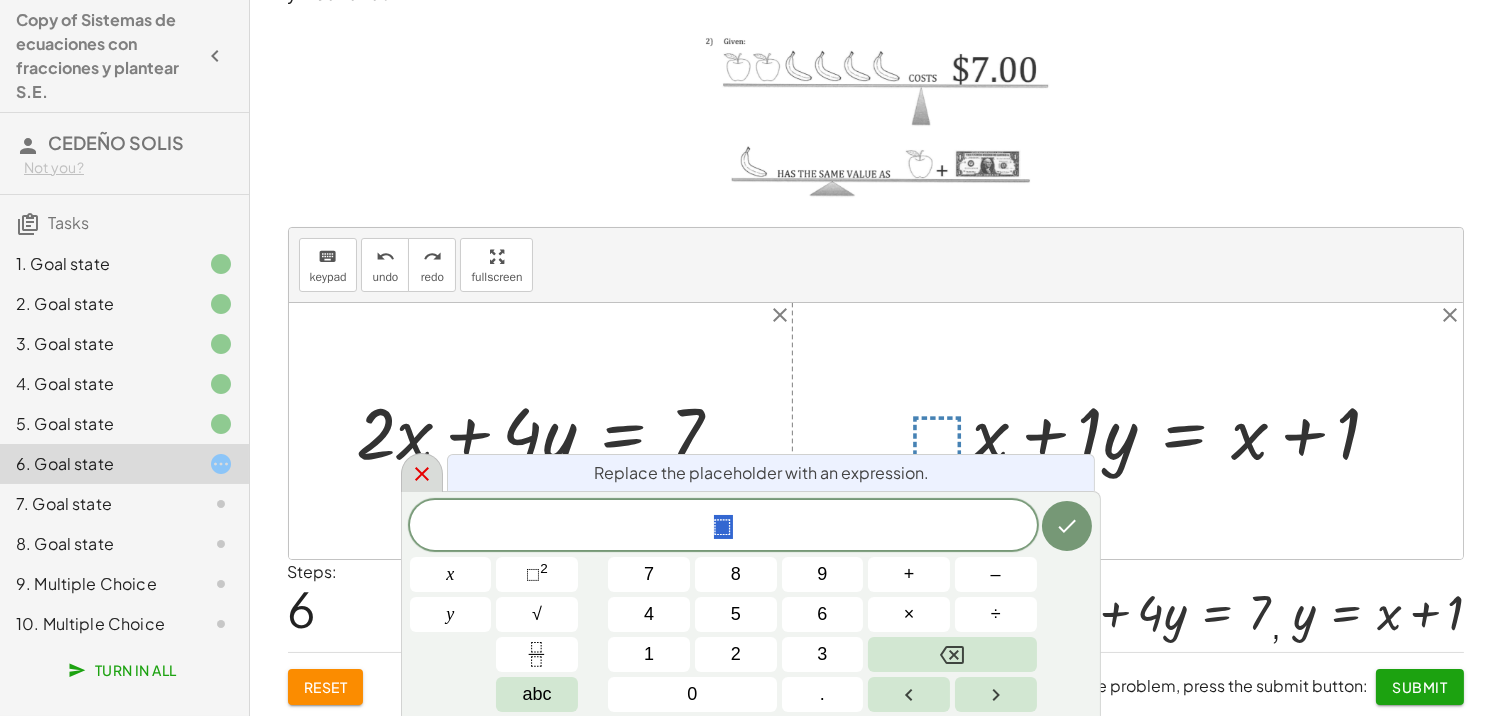click 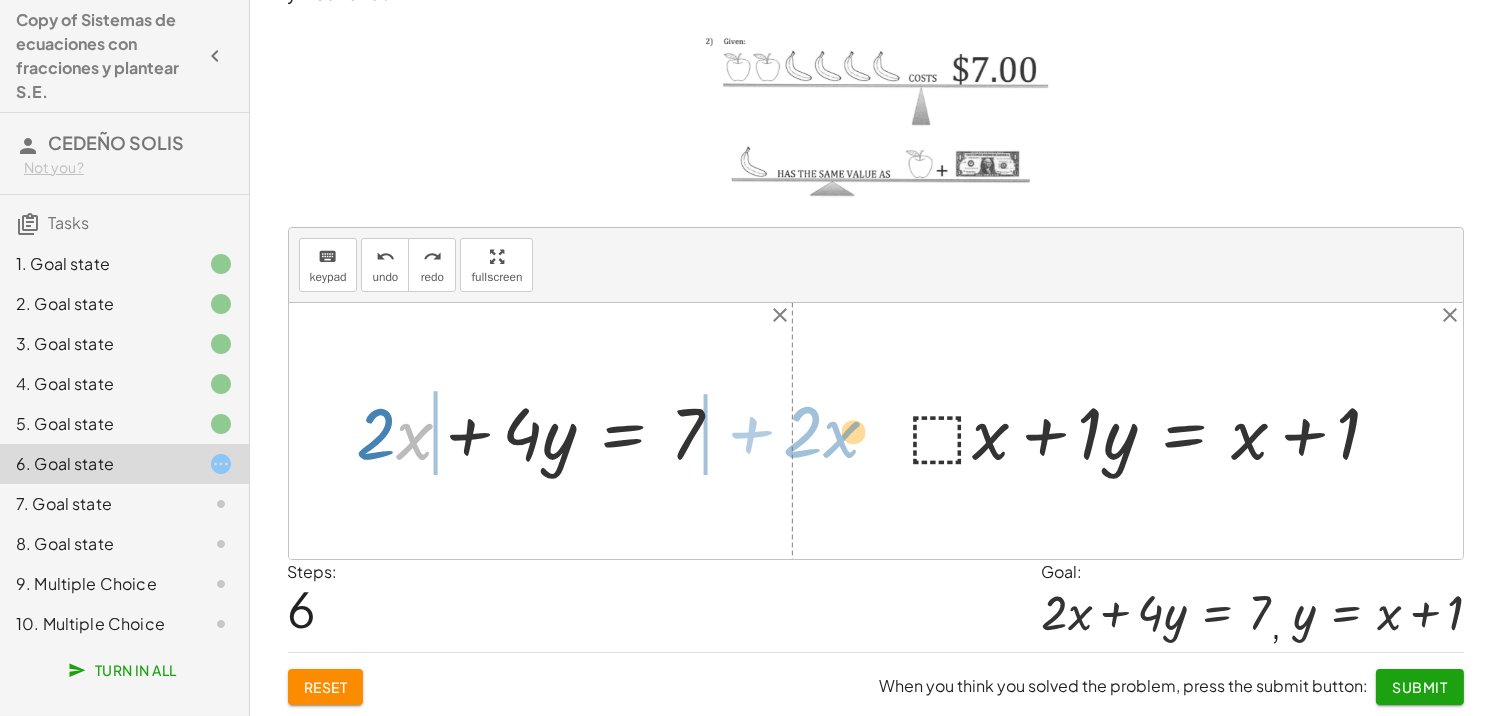 drag, startPoint x: 408, startPoint y: 436, endPoint x: 506, endPoint y: 440, distance: 98.0816 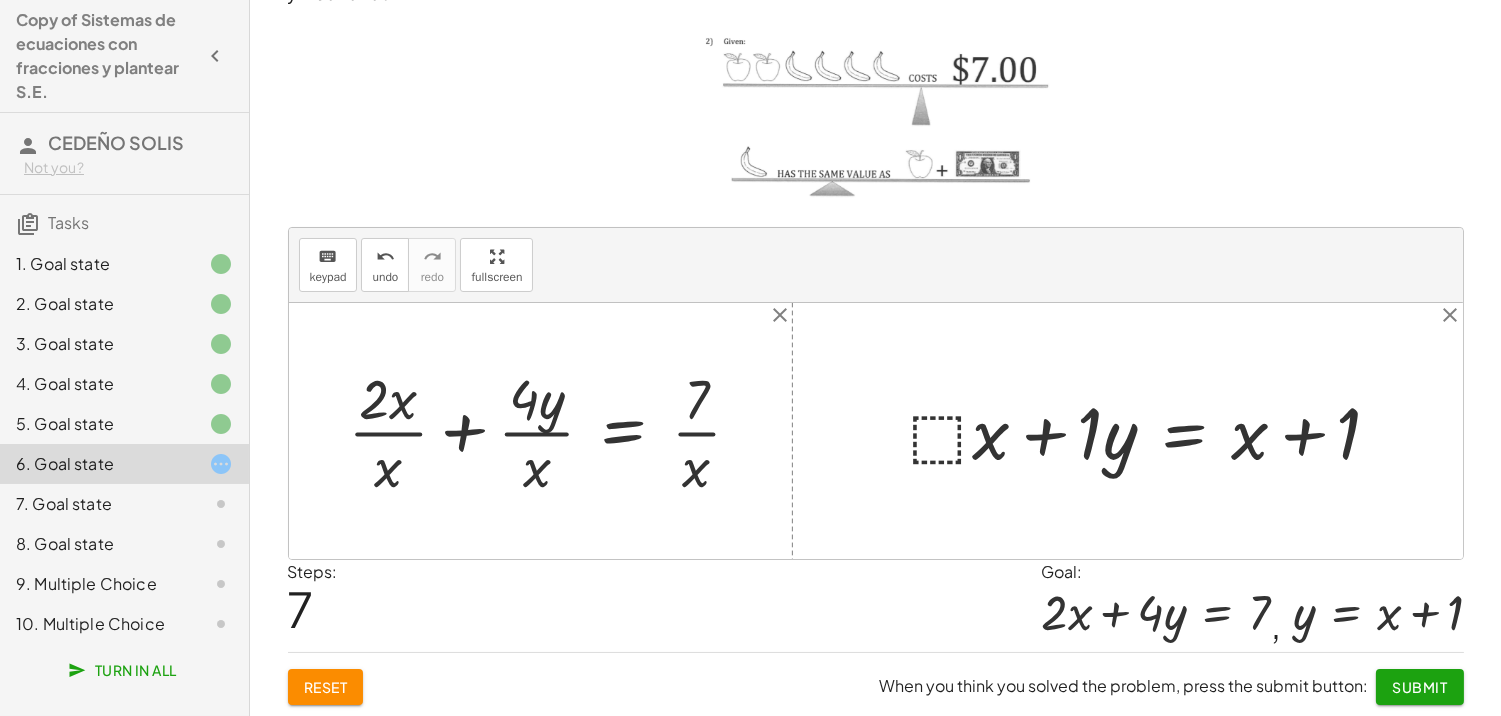 drag, startPoint x: 396, startPoint y: 477, endPoint x: 402, endPoint y: 442, distance: 35.510563 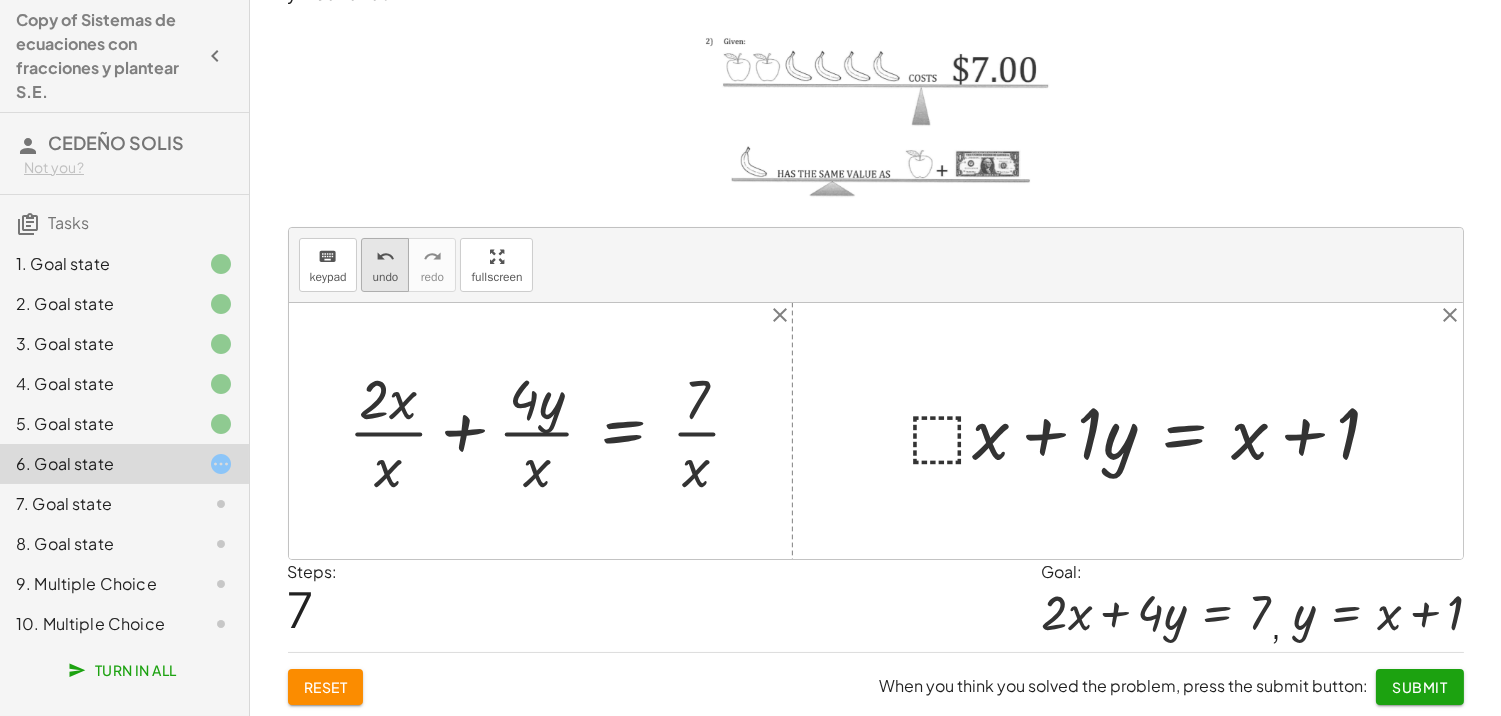 click on "undo undo" at bounding box center (385, 265) 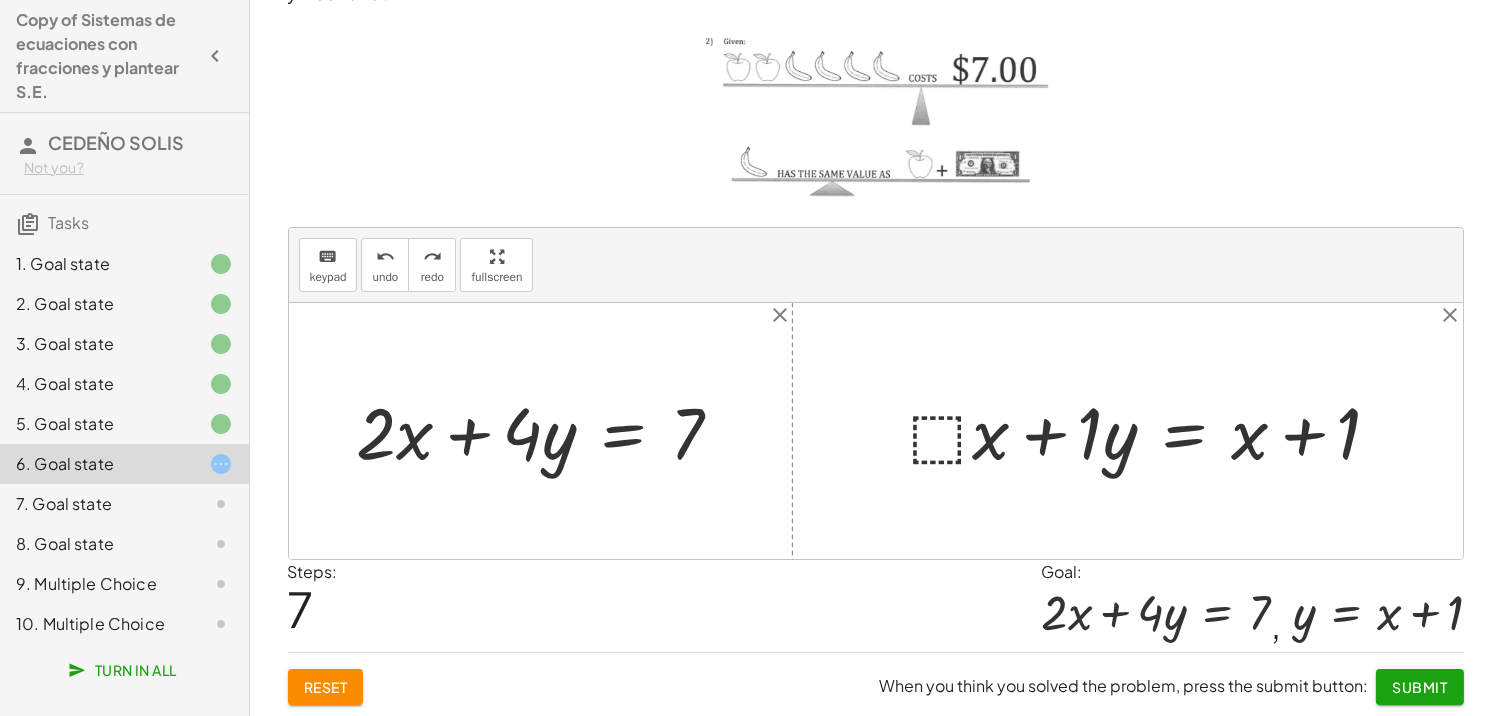 click at bounding box center (1153, 431) 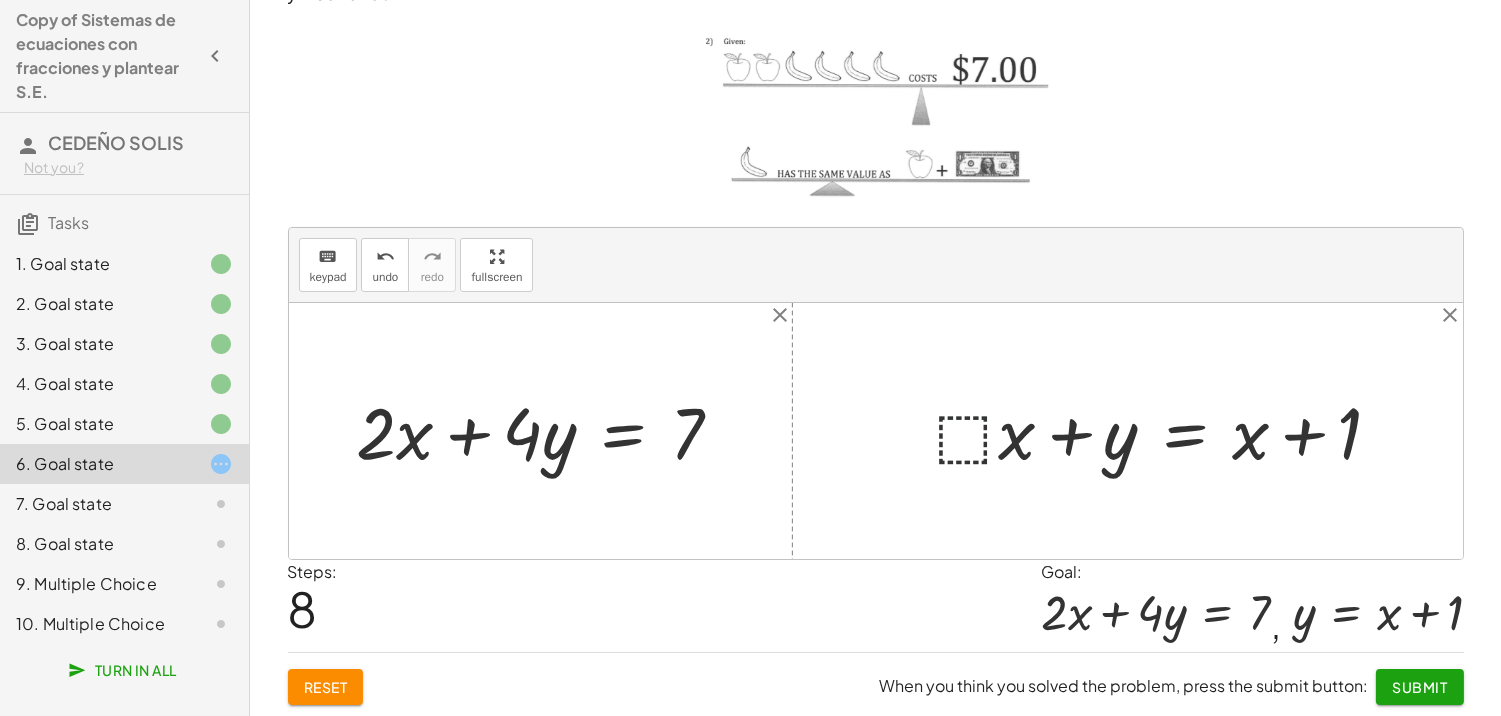 click at bounding box center (1167, 431) 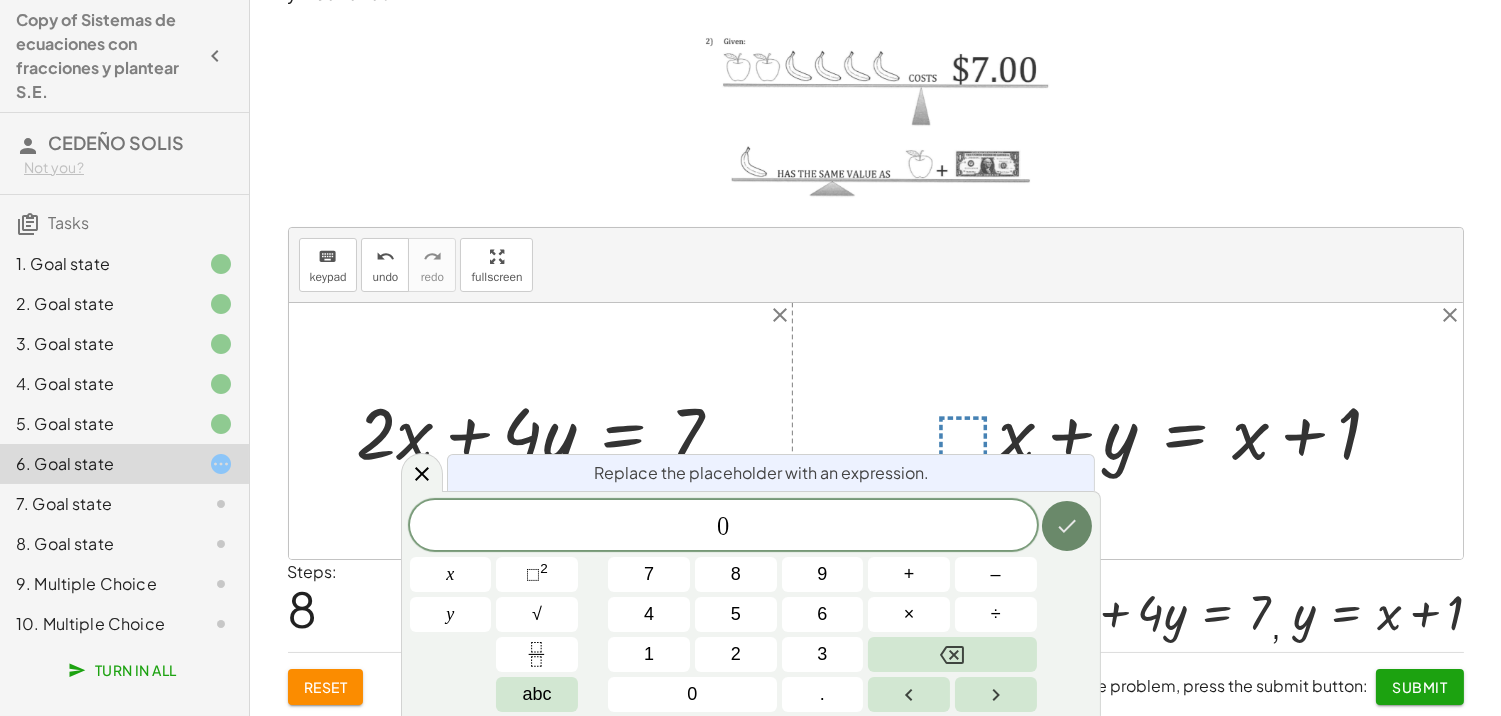 click at bounding box center [1067, 526] 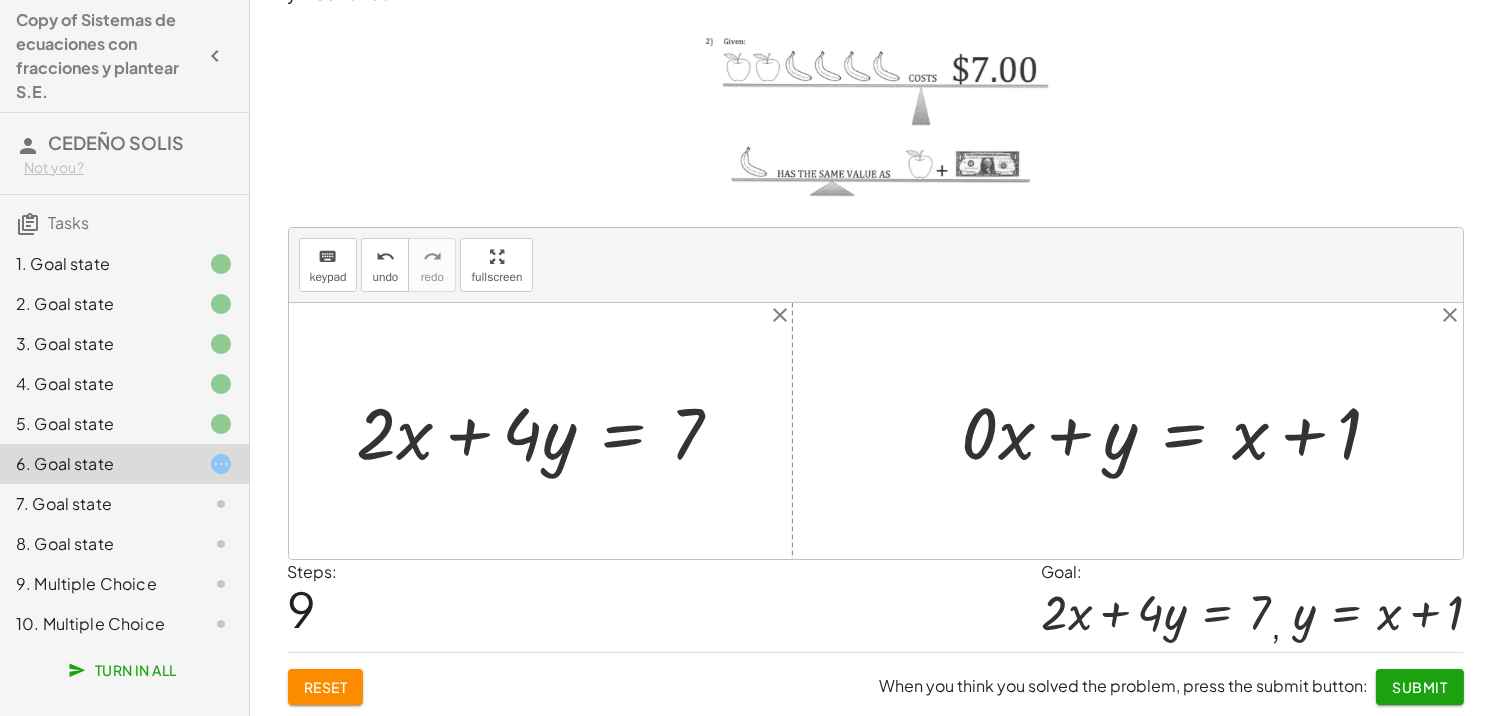 click at bounding box center [1180, 431] 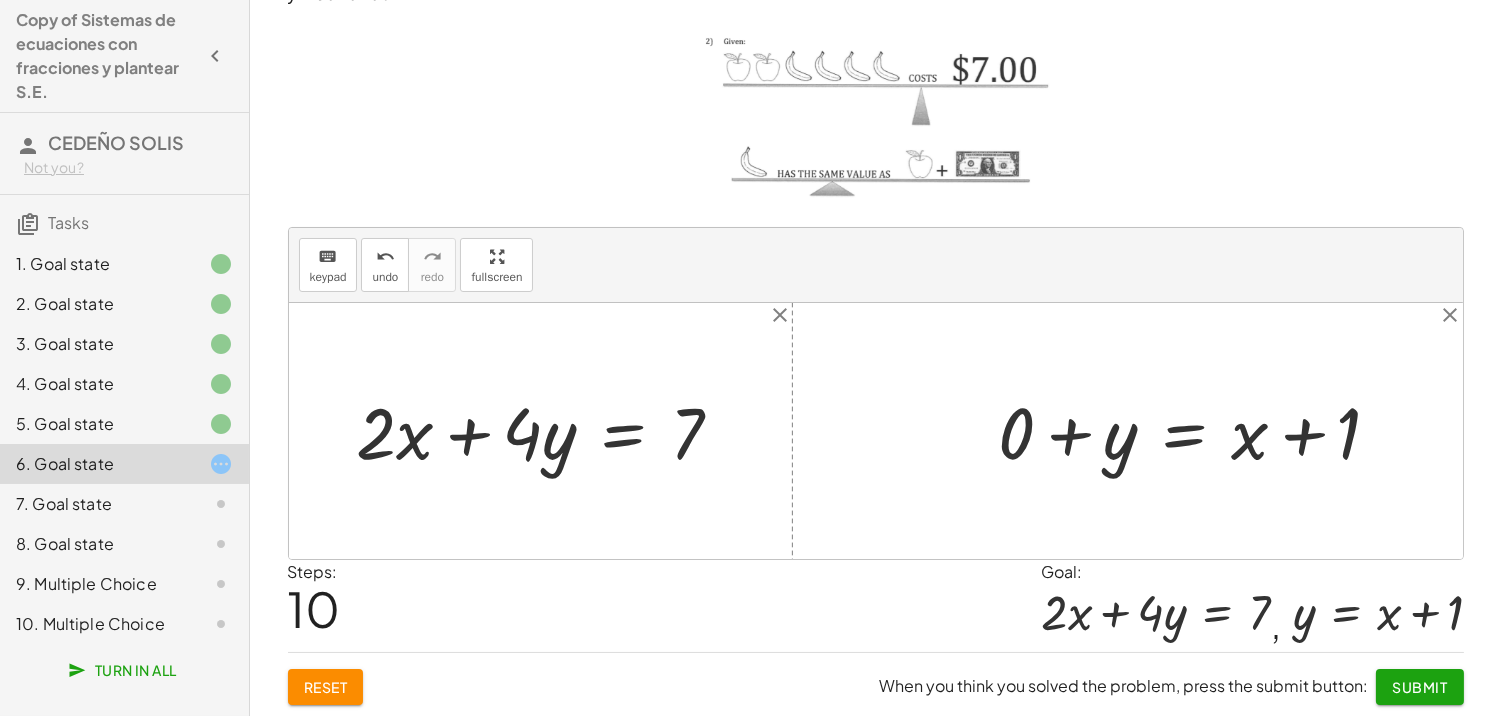 click at bounding box center [1198, 431] 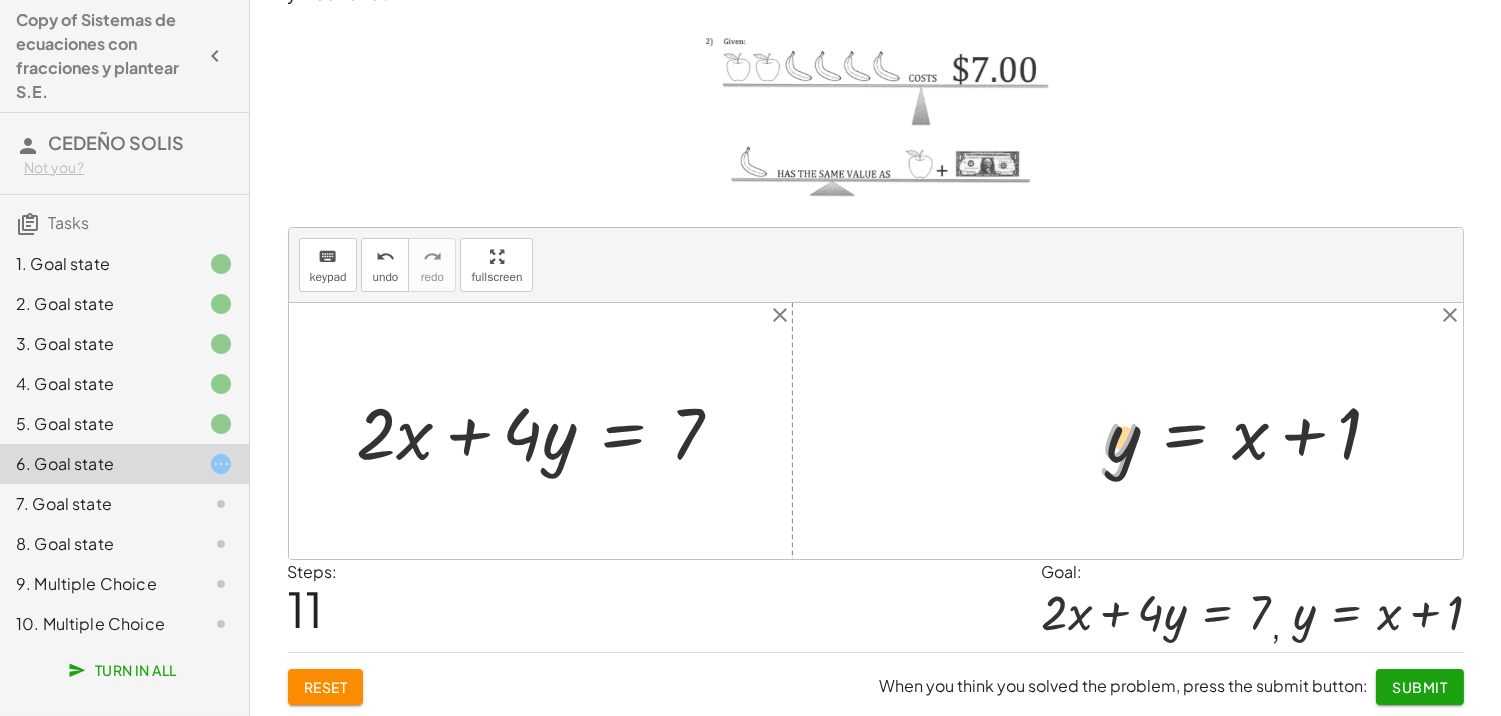 drag, startPoint x: 1128, startPoint y: 480, endPoint x: 1138, endPoint y: 472, distance: 12.806249 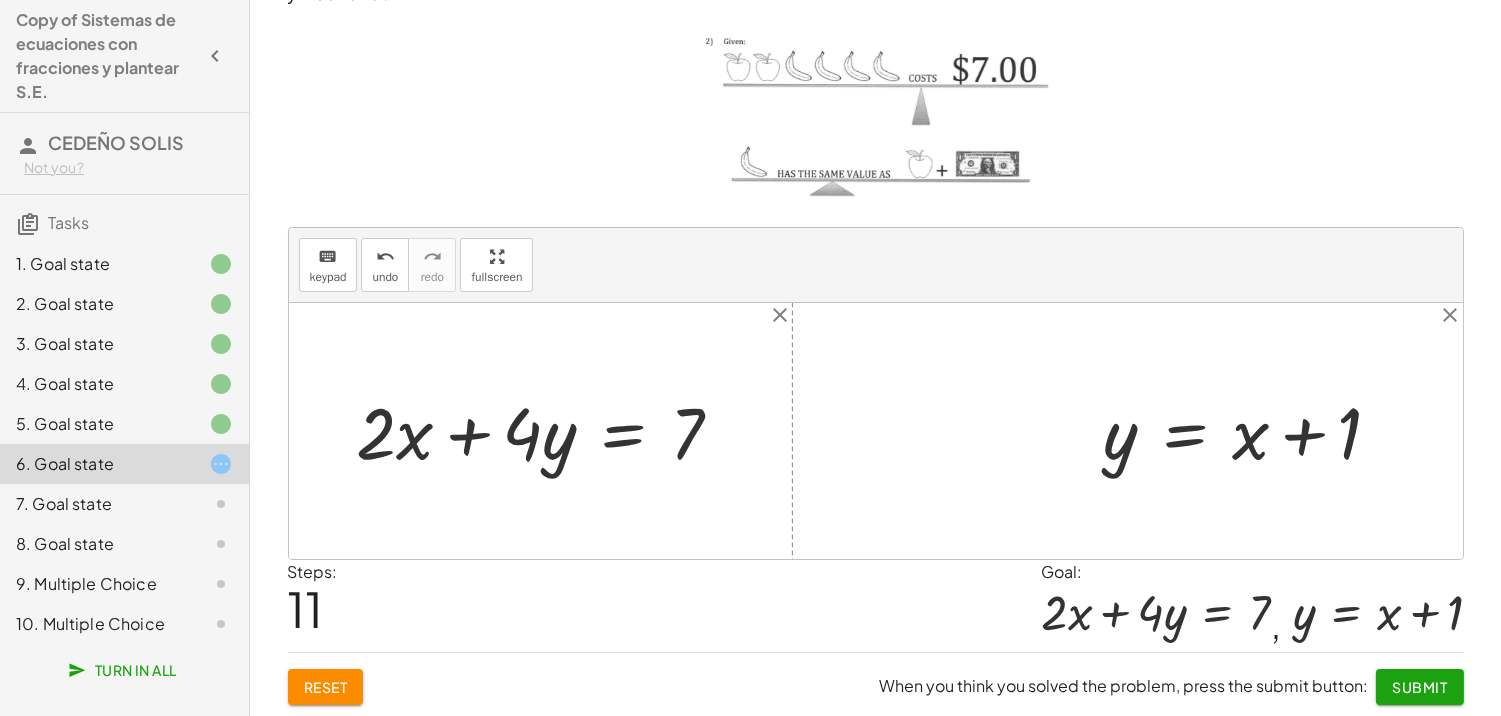 click on "Submit" 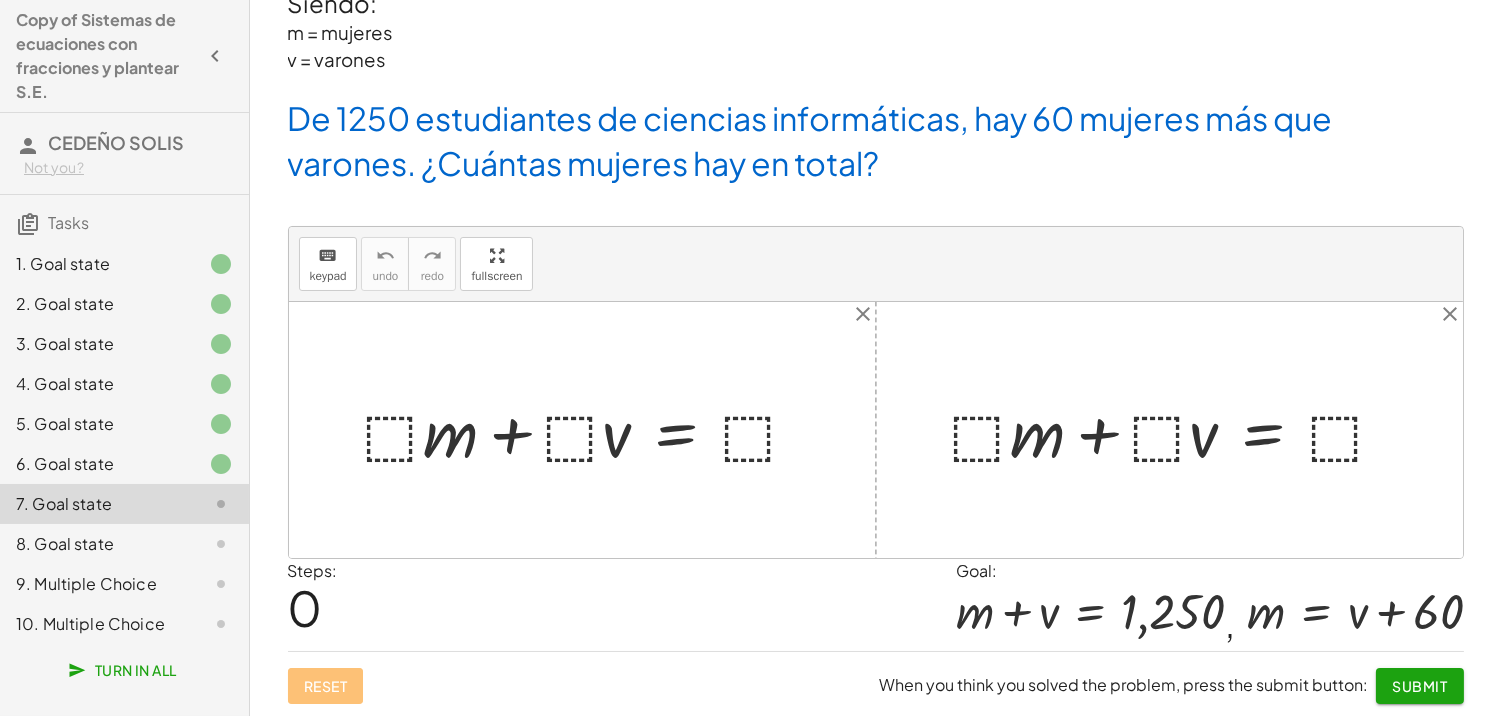 scroll, scrollTop: 0, scrollLeft: 0, axis: both 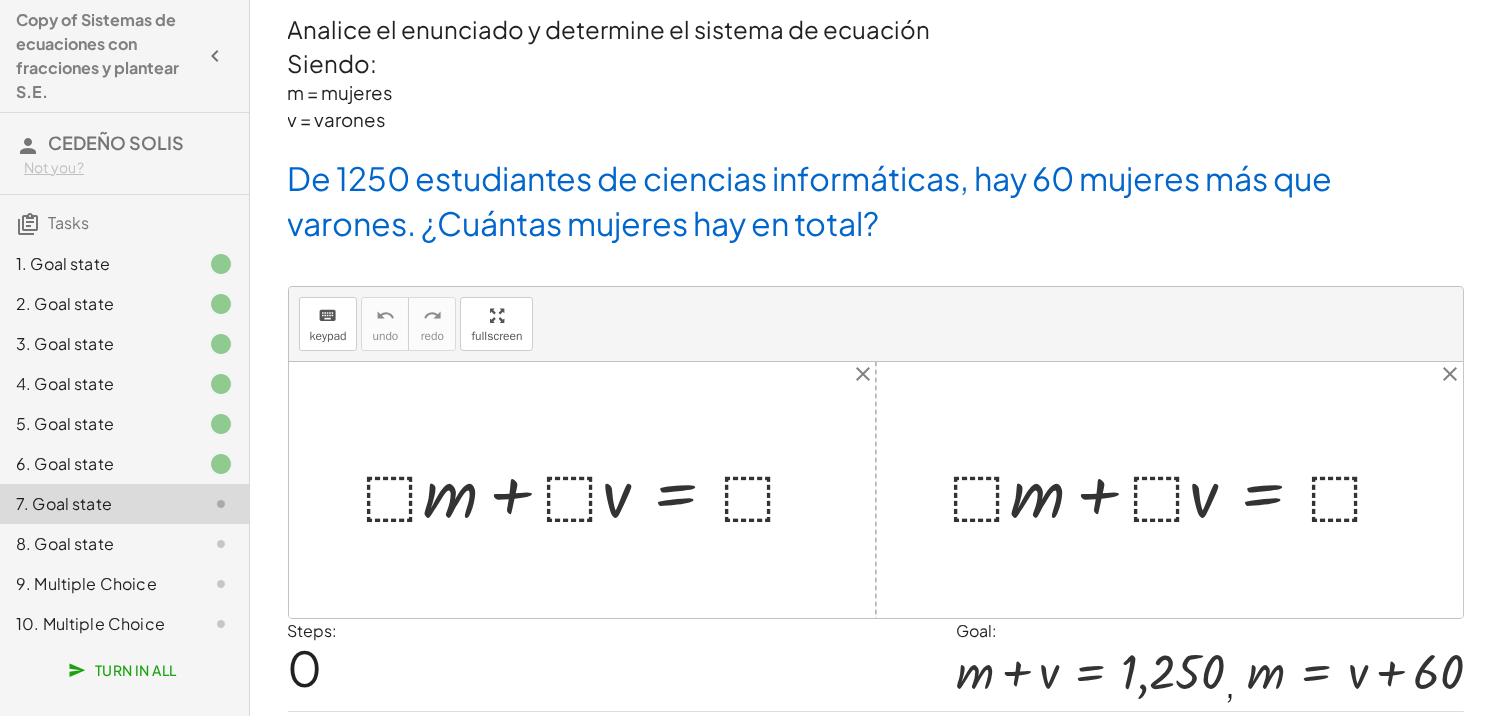 click at bounding box center [590, 490] 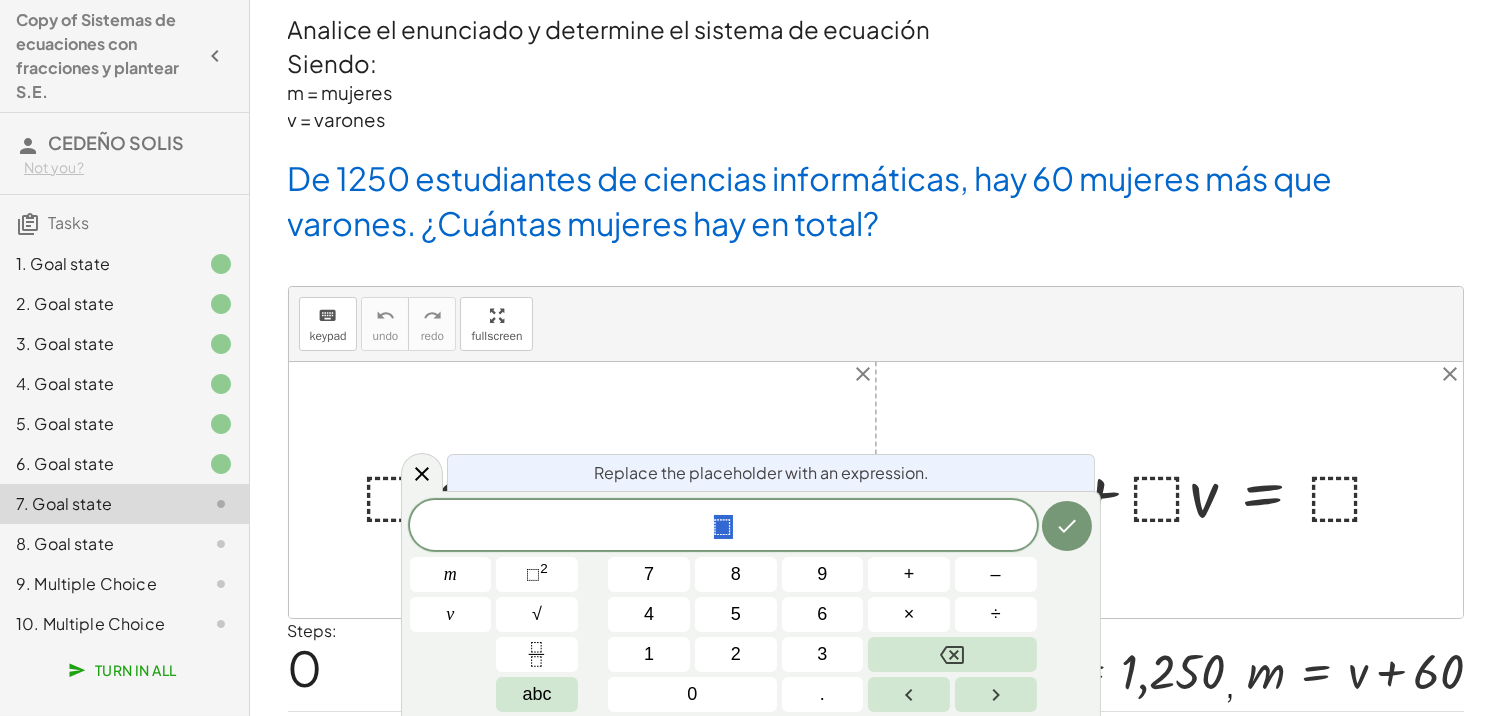 click at bounding box center (876, 490) 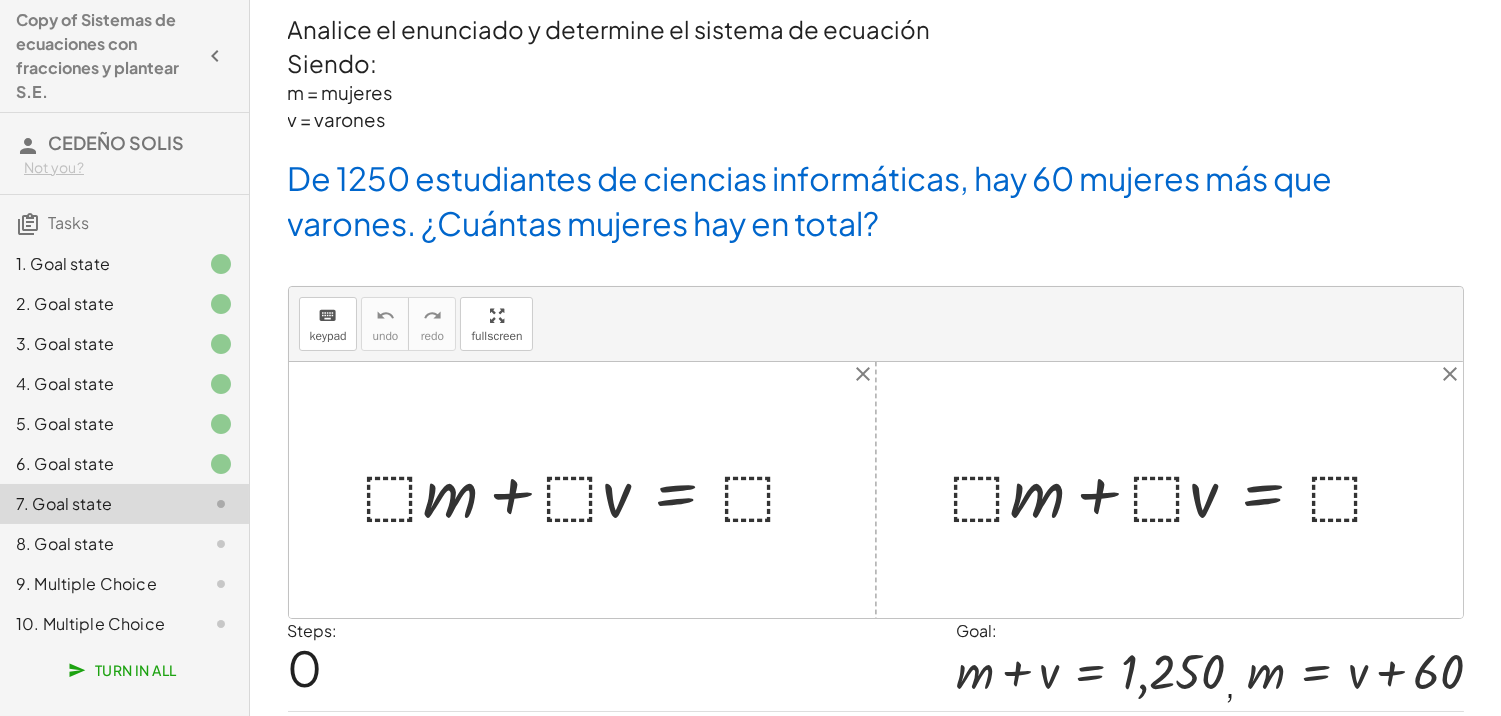 click at bounding box center [590, 490] 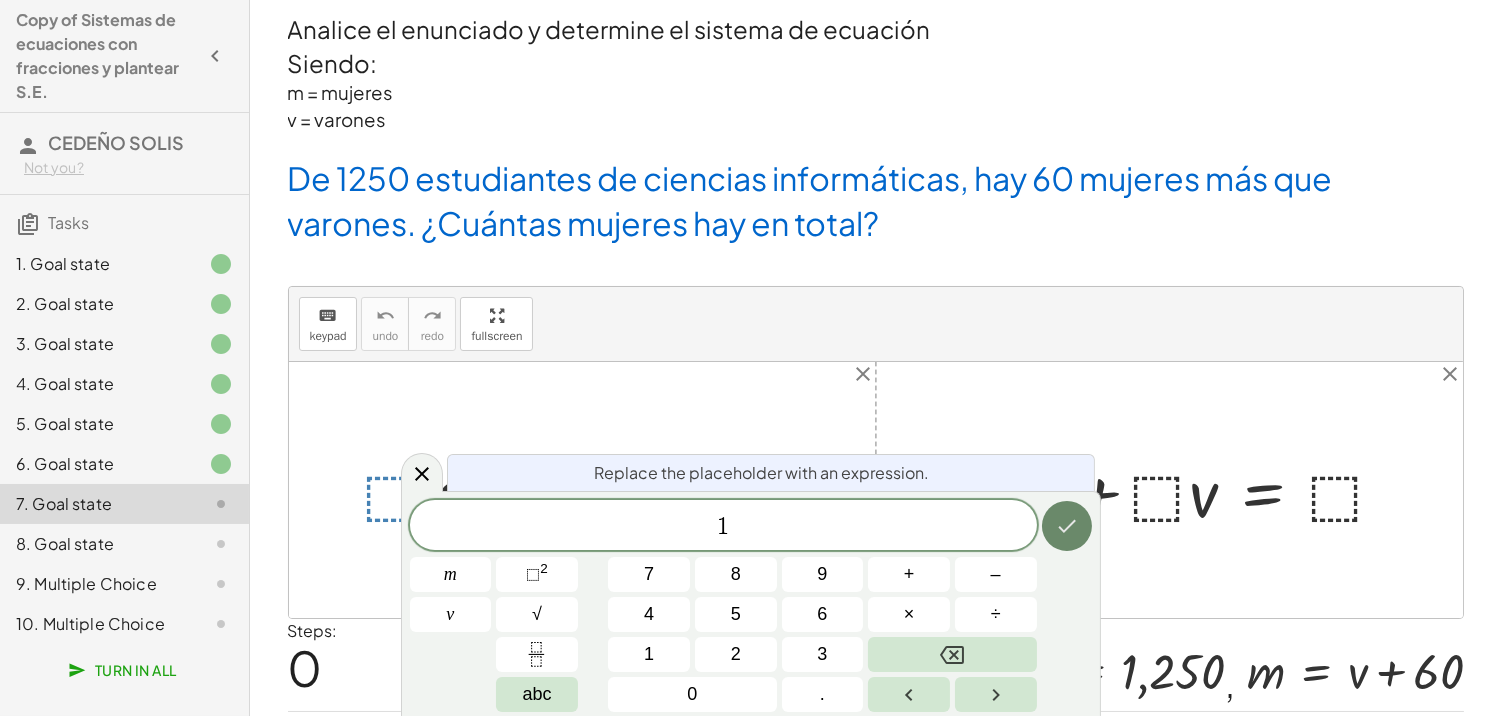 click 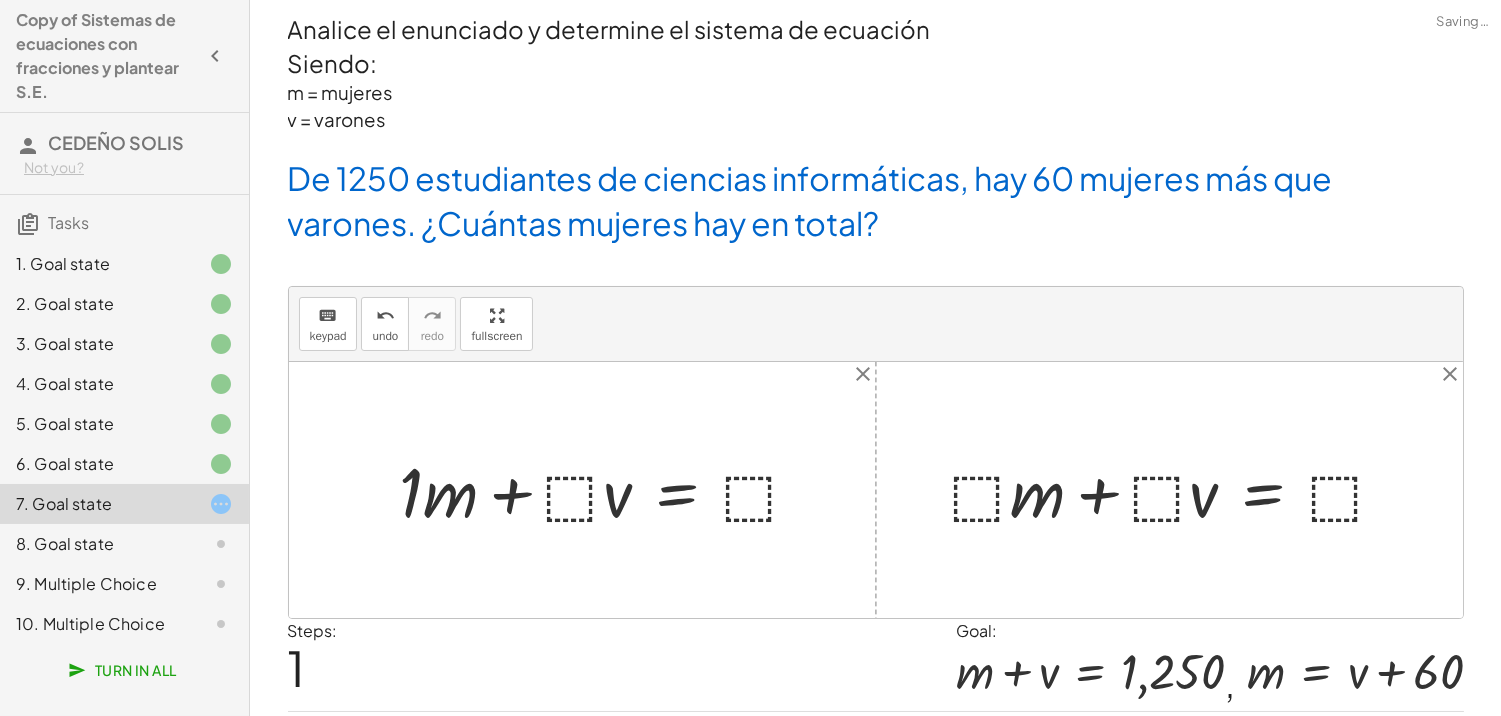 click at bounding box center [608, 490] 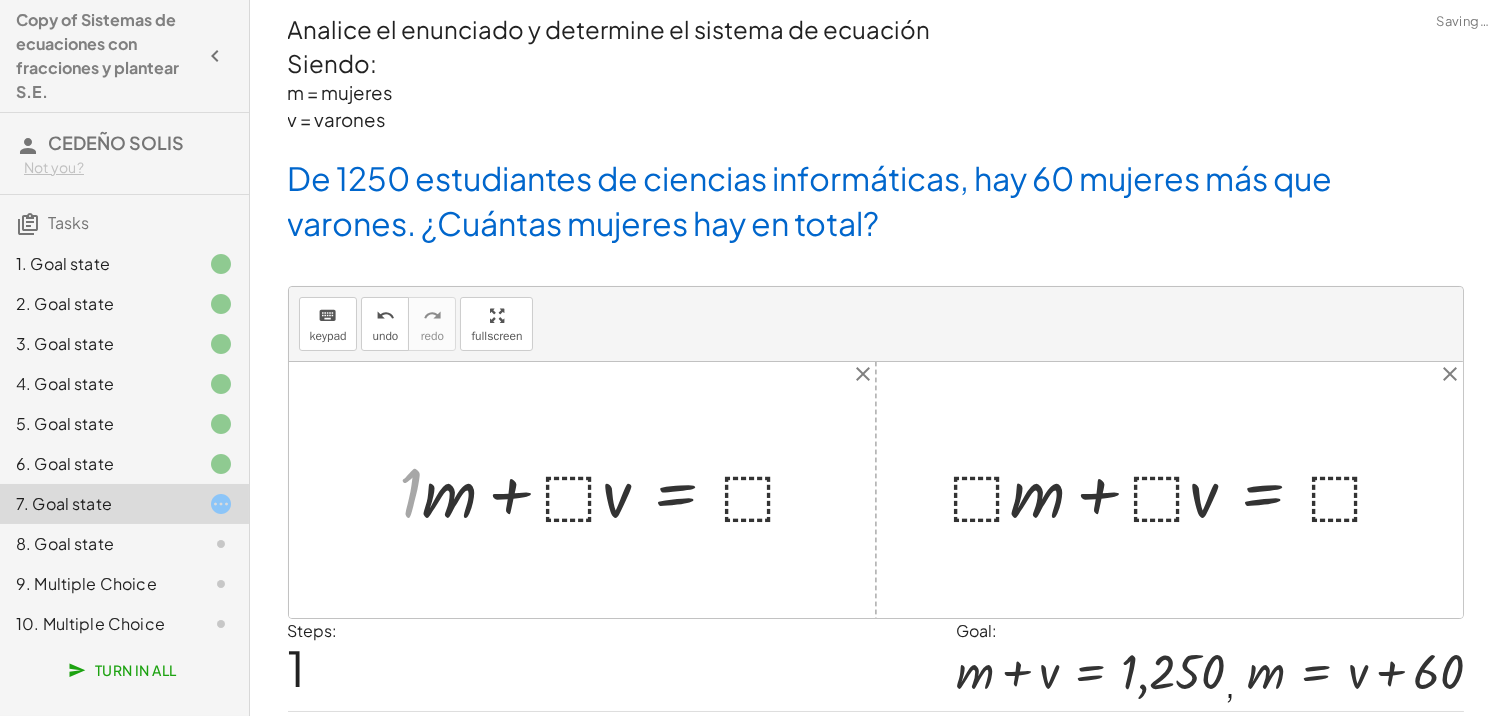 click at bounding box center (619, 490) 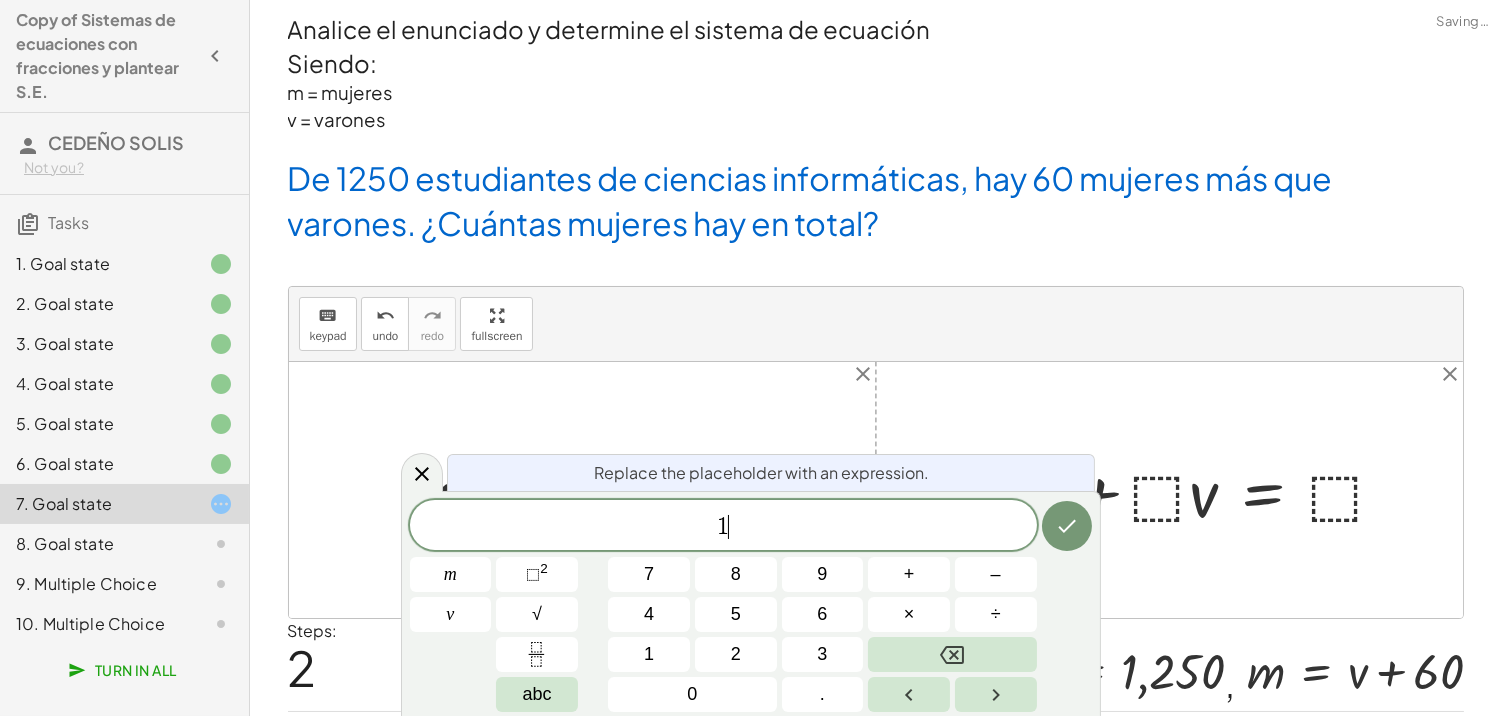 click on "Replace the placeholder with an expression. 1 ​ m v 7 8 9 + – 4 5 6 × ÷ ⬚ 2 √ abc 1 2 3 0 ." at bounding box center (751, 603) 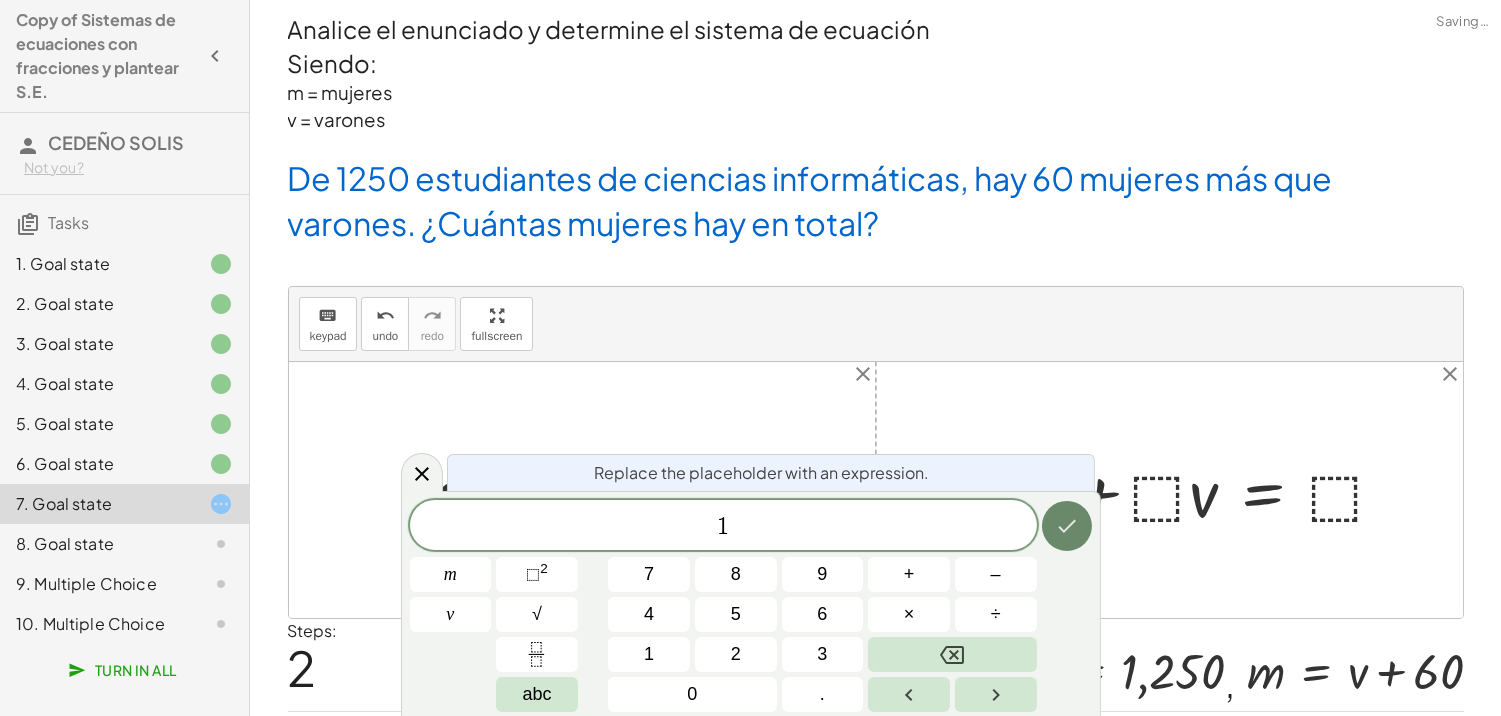 click 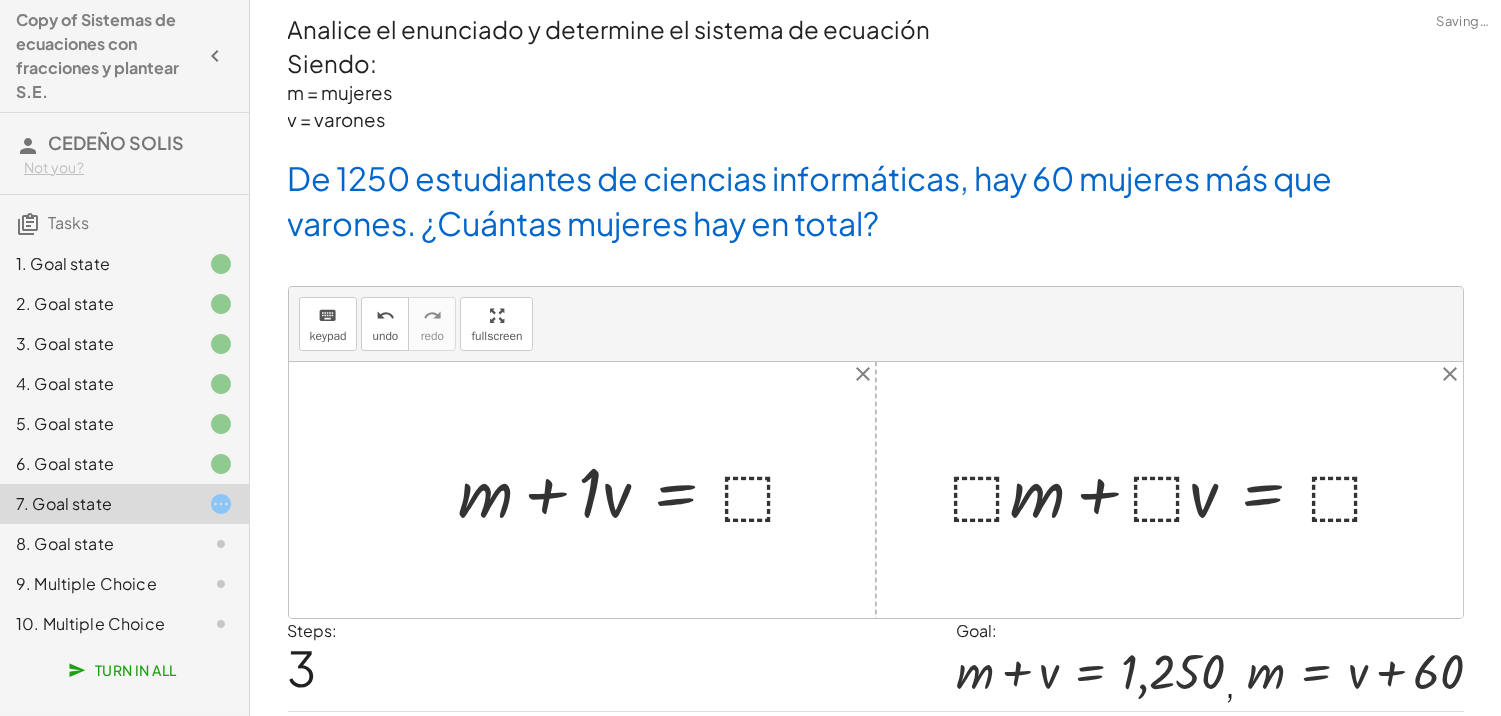 click at bounding box center [637, 490] 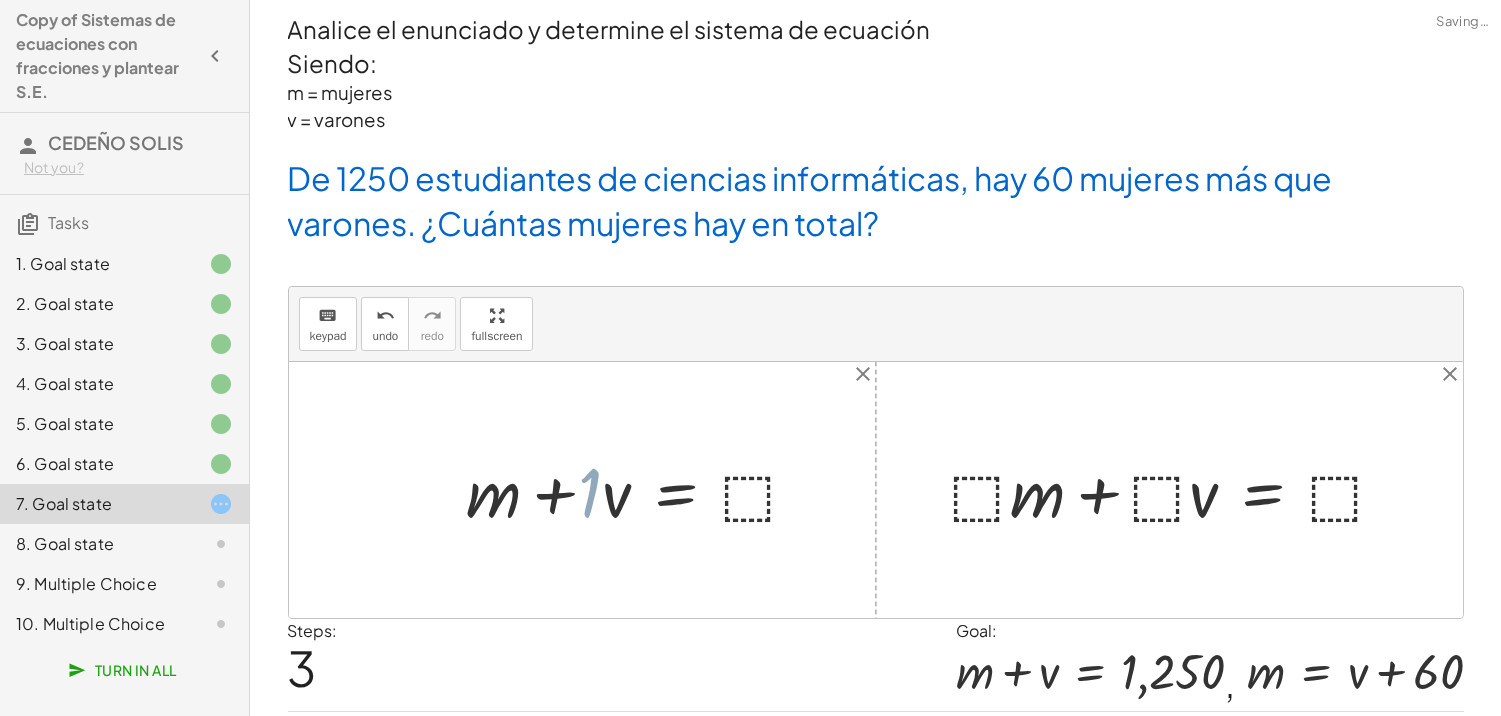 click 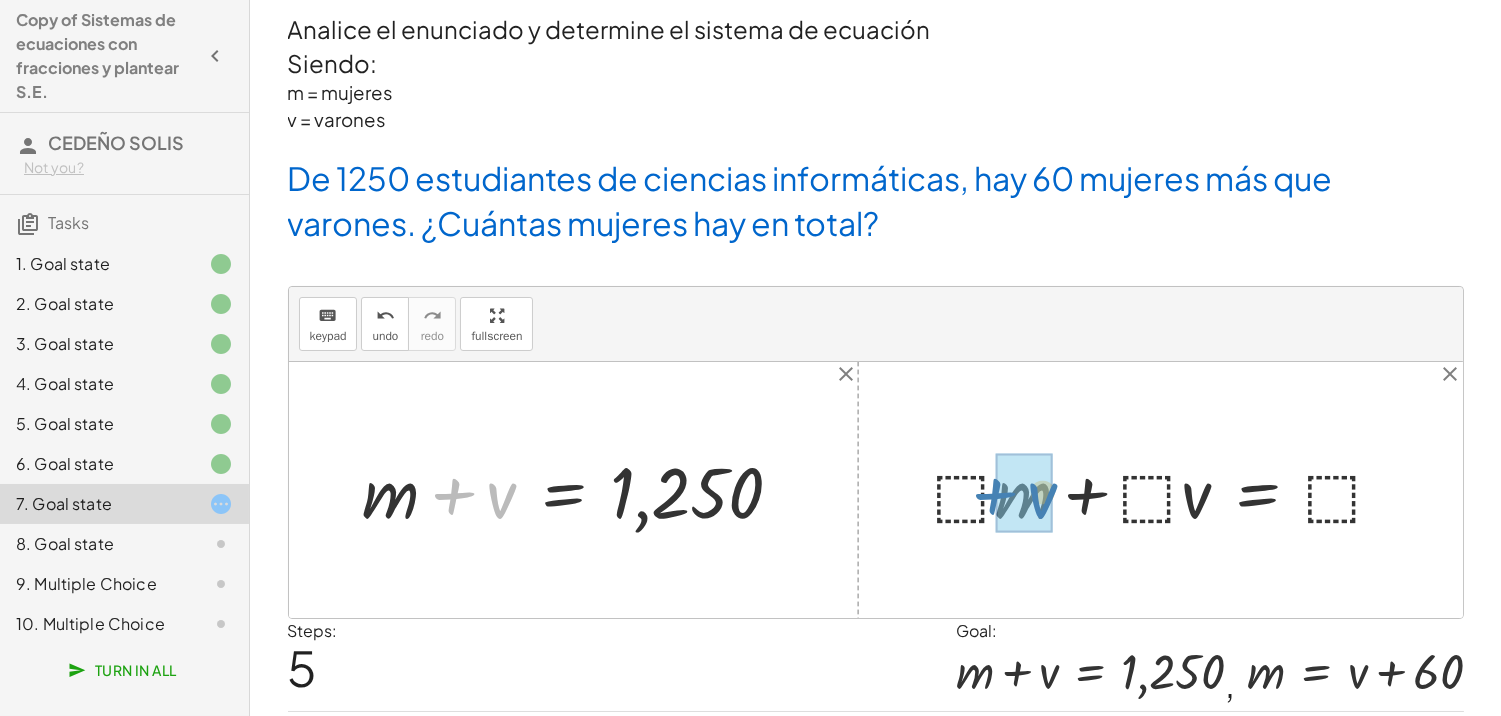 drag, startPoint x: 516, startPoint y: 493, endPoint x: 1057, endPoint y: 493, distance: 541 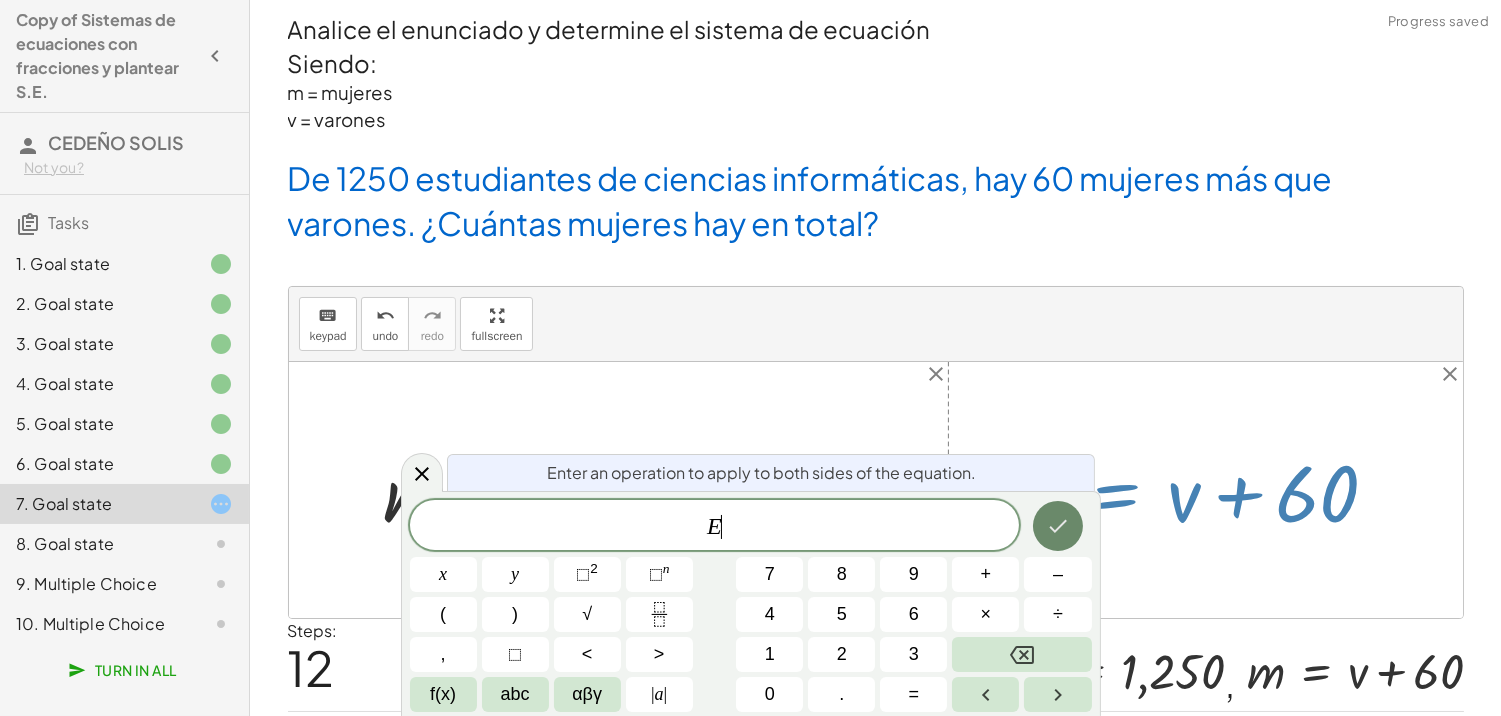 drag, startPoint x: 986, startPoint y: 517, endPoint x: 1046, endPoint y: 512, distance: 60.207973 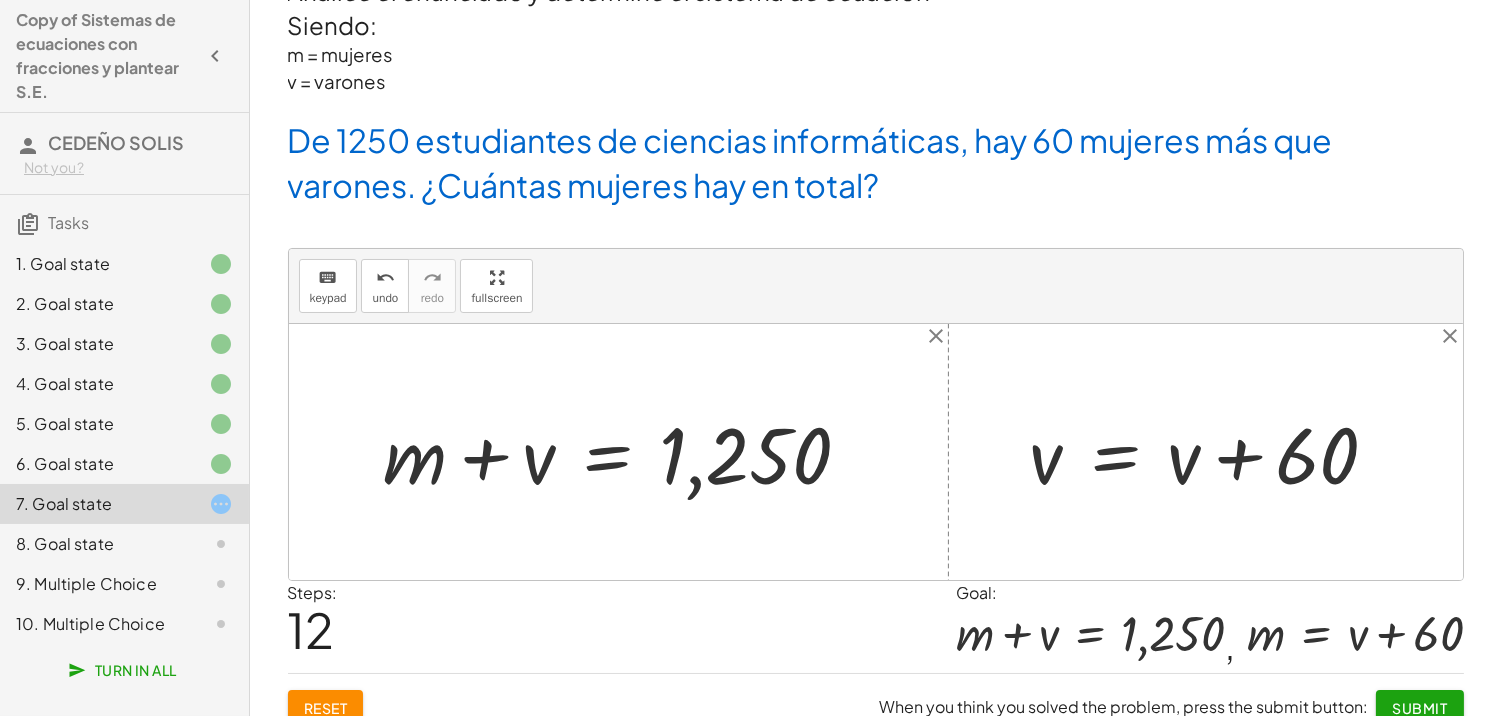 scroll, scrollTop: 60, scrollLeft: 0, axis: vertical 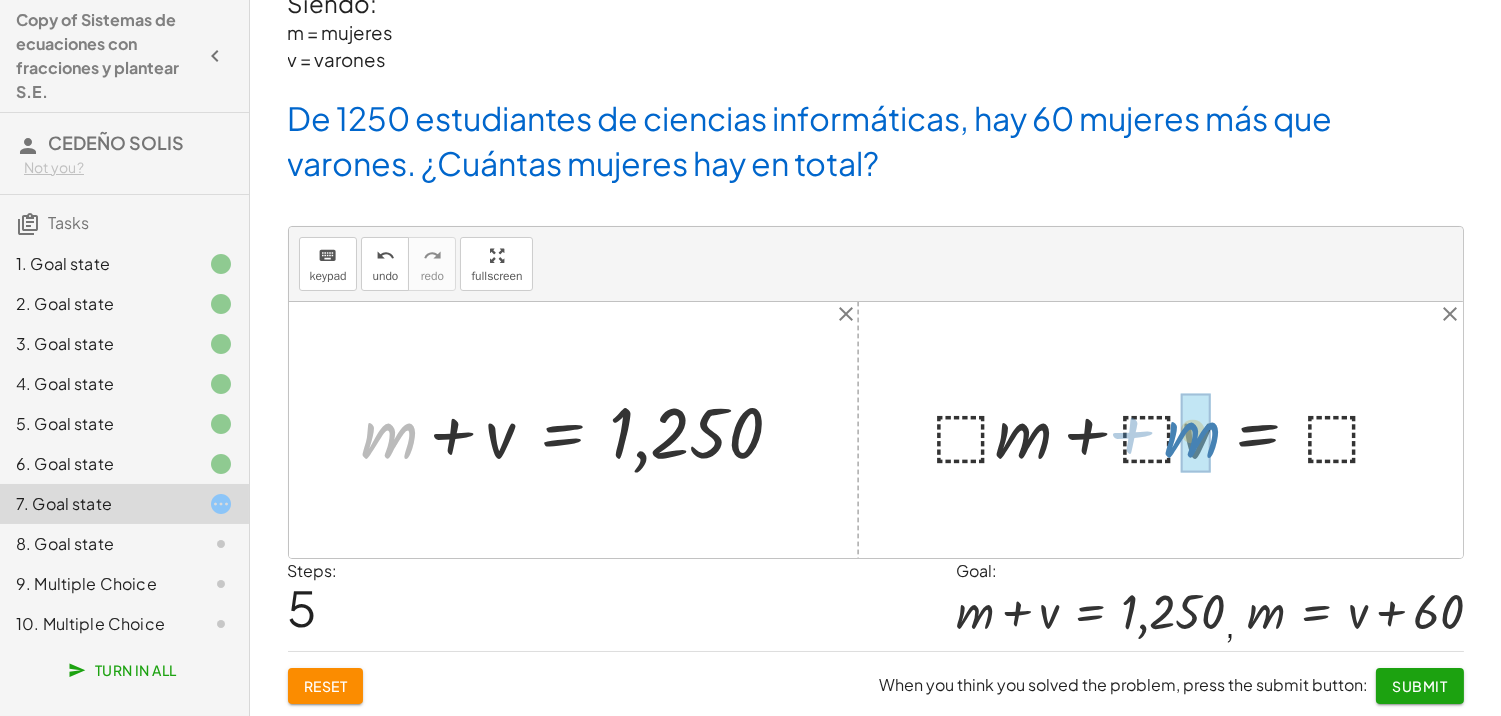 drag, startPoint x: 384, startPoint y: 447, endPoint x: 1187, endPoint y: 446, distance: 803.0006 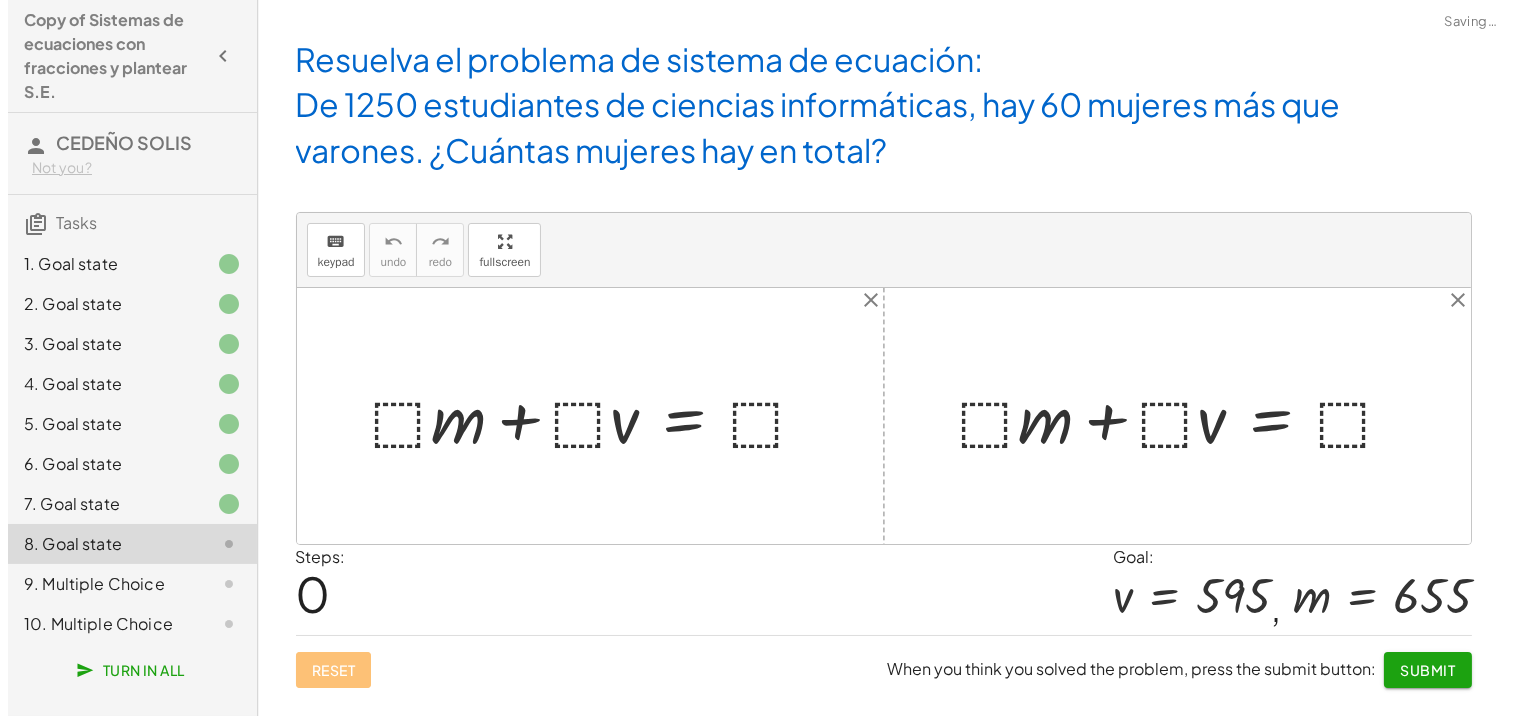 scroll, scrollTop: 0, scrollLeft: 0, axis: both 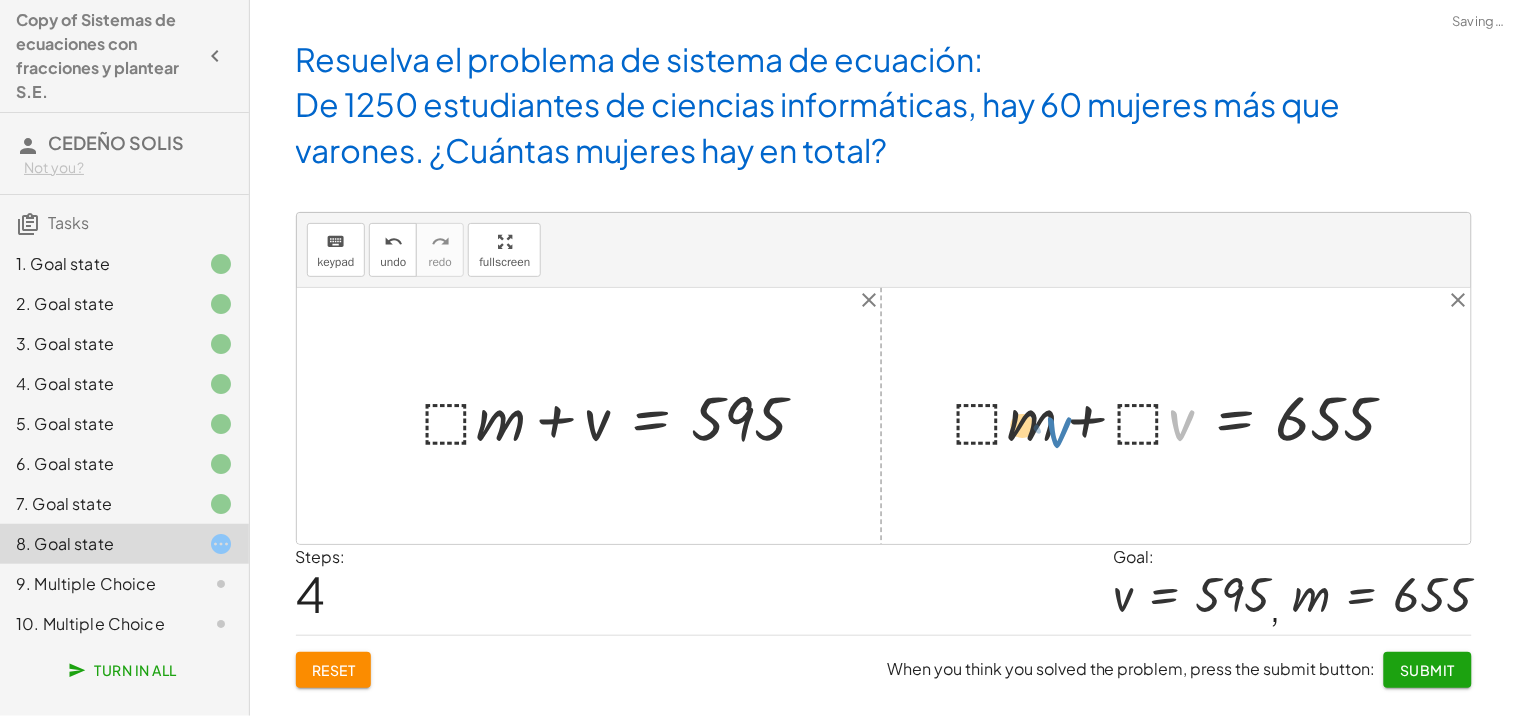 drag, startPoint x: 1181, startPoint y: 423, endPoint x: 1075, endPoint y: 430, distance: 106.23088 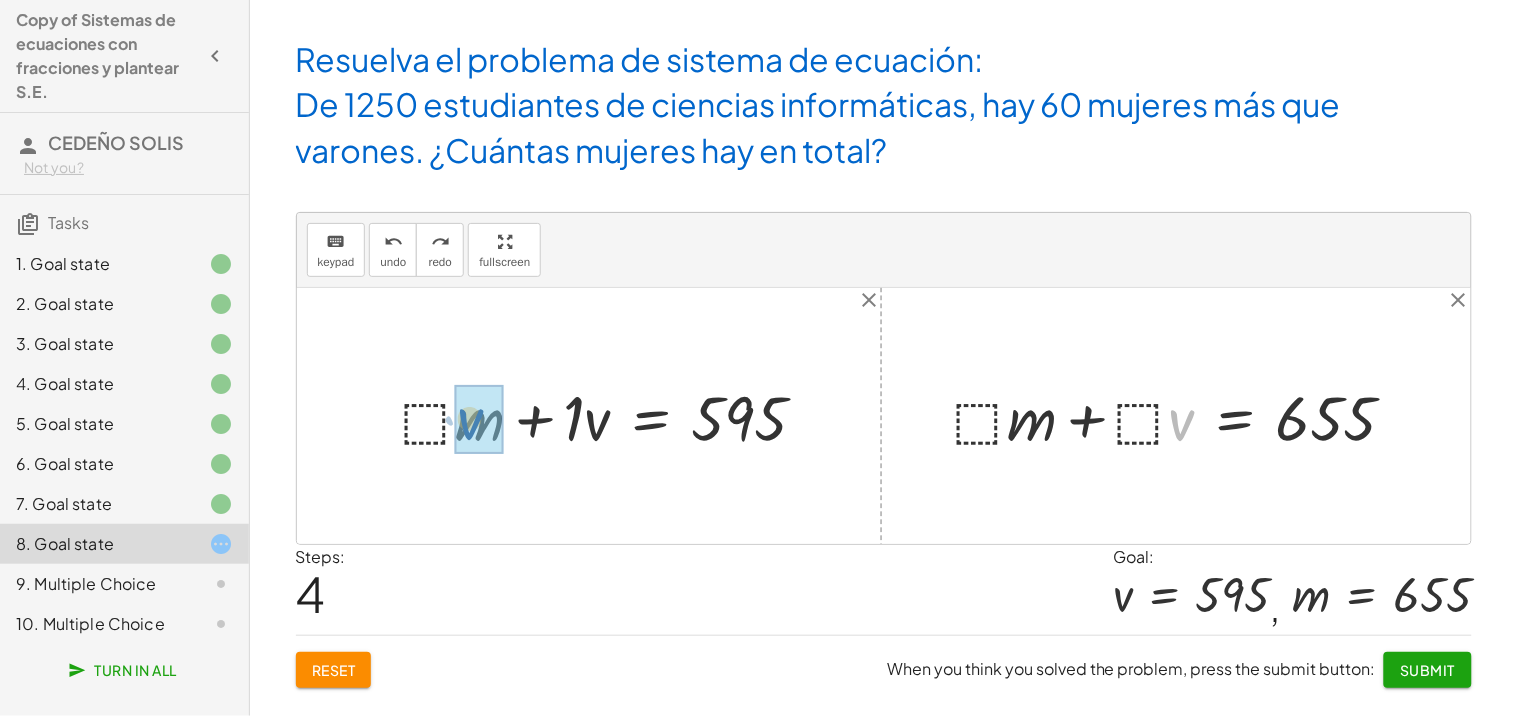 drag, startPoint x: 1181, startPoint y: 417, endPoint x: 470, endPoint y: 416, distance: 711.00073 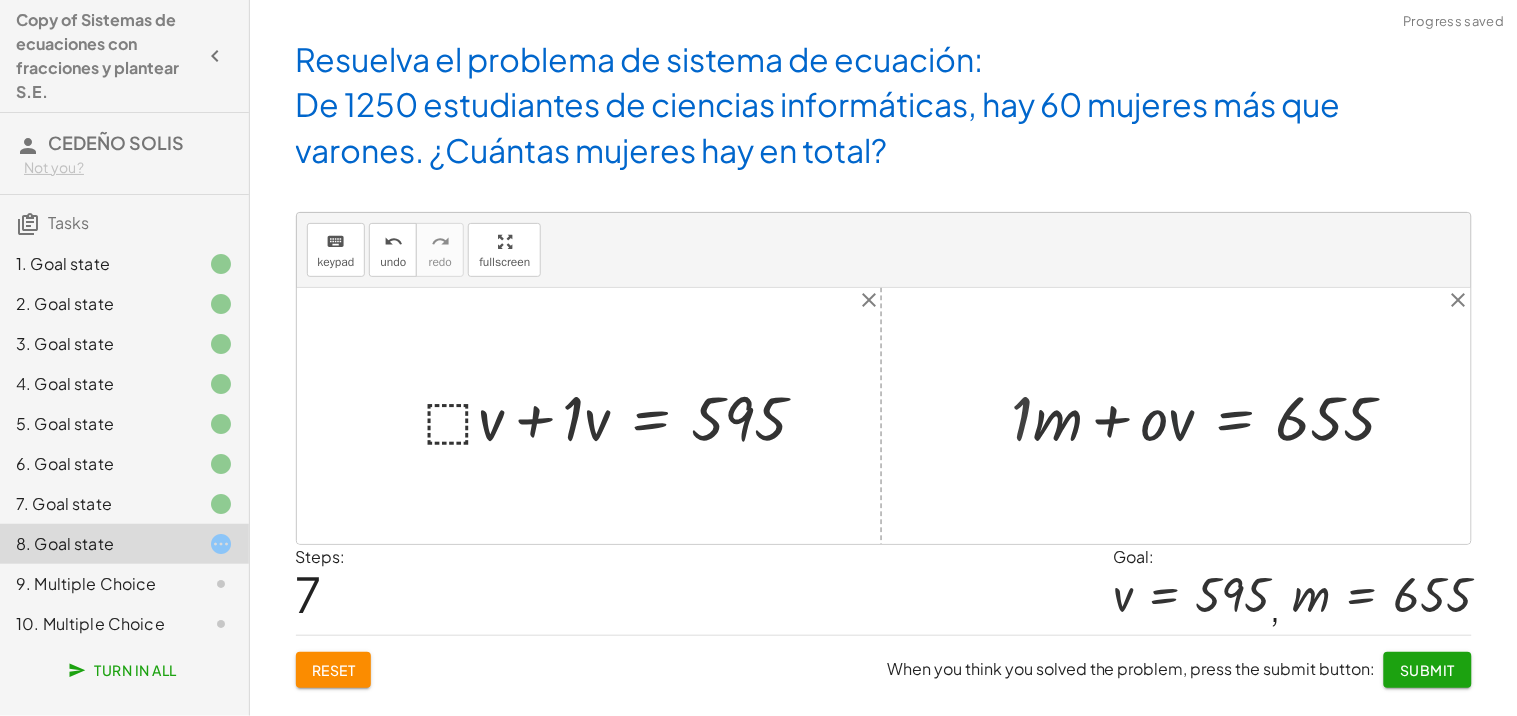 drag, startPoint x: 1223, startPoint y: 426, endPoint x: 1180, endPoint y: 418, distance: 43.737854 